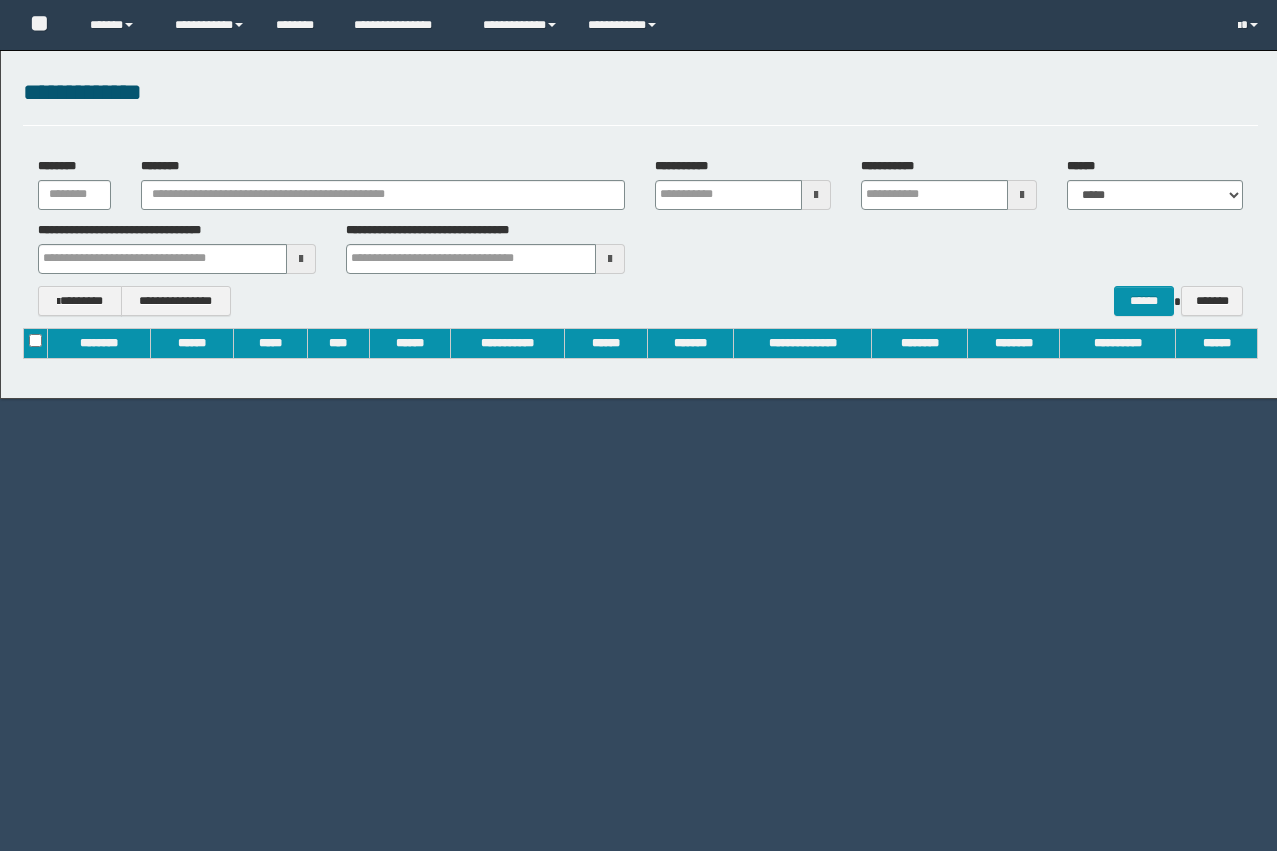 scroll, scrollTop: 0, scrollLeft: 0, axis: both 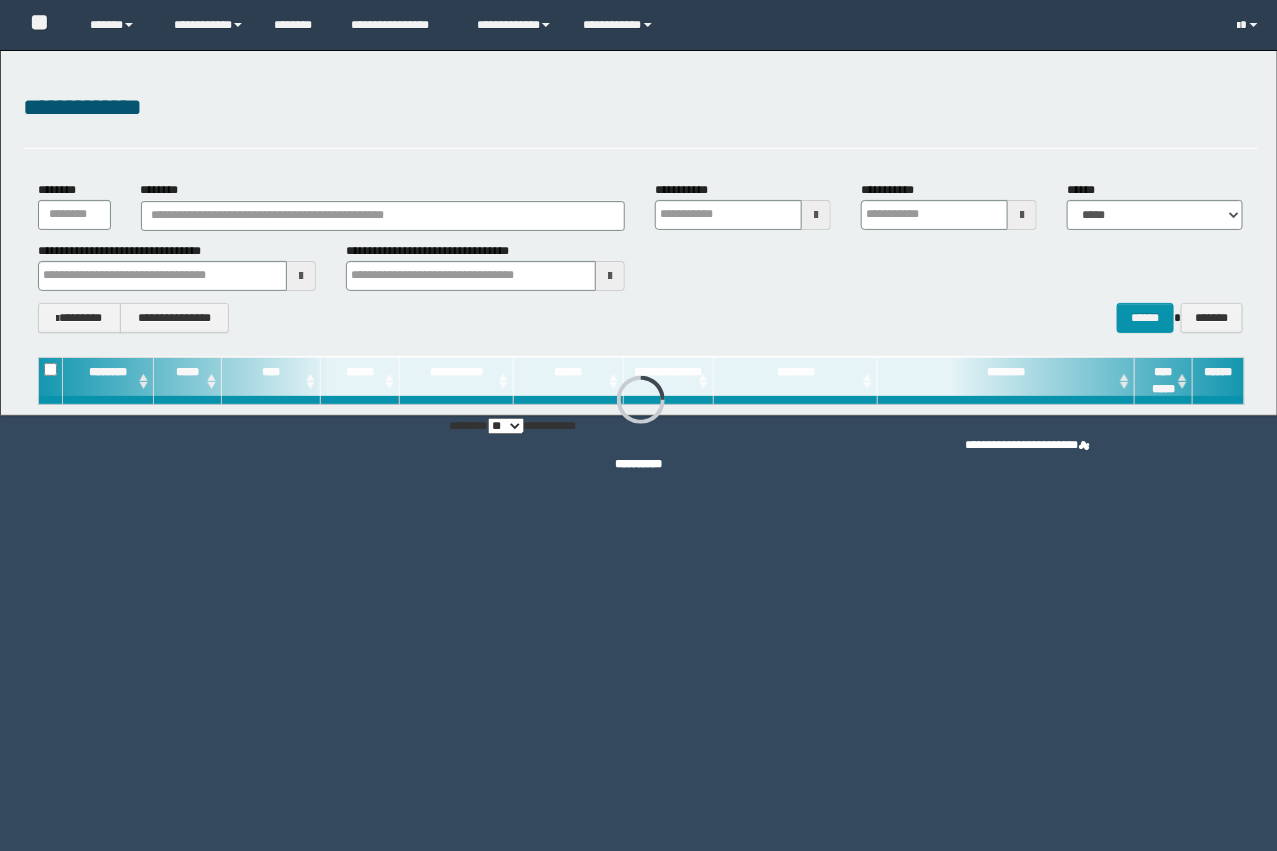 type on "**********" 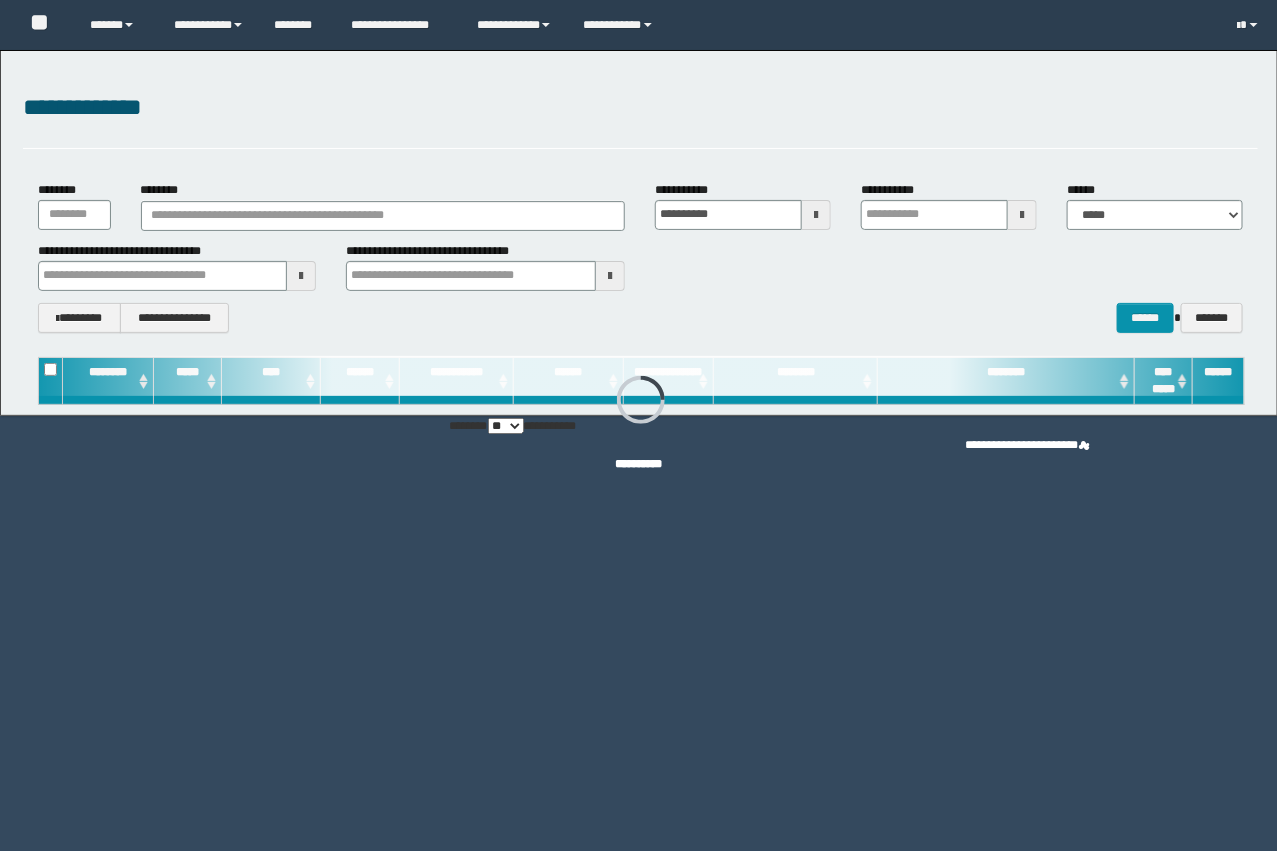type on "**********" 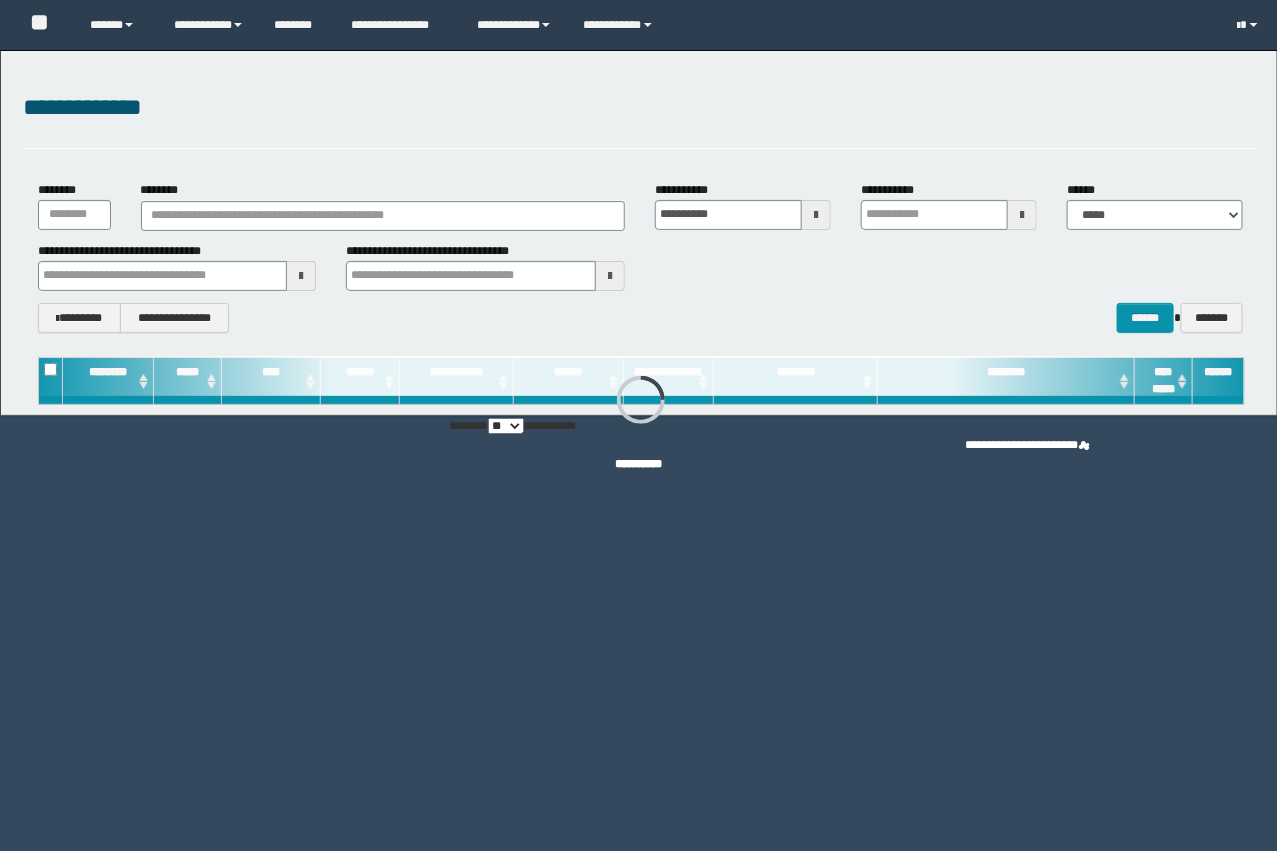 type 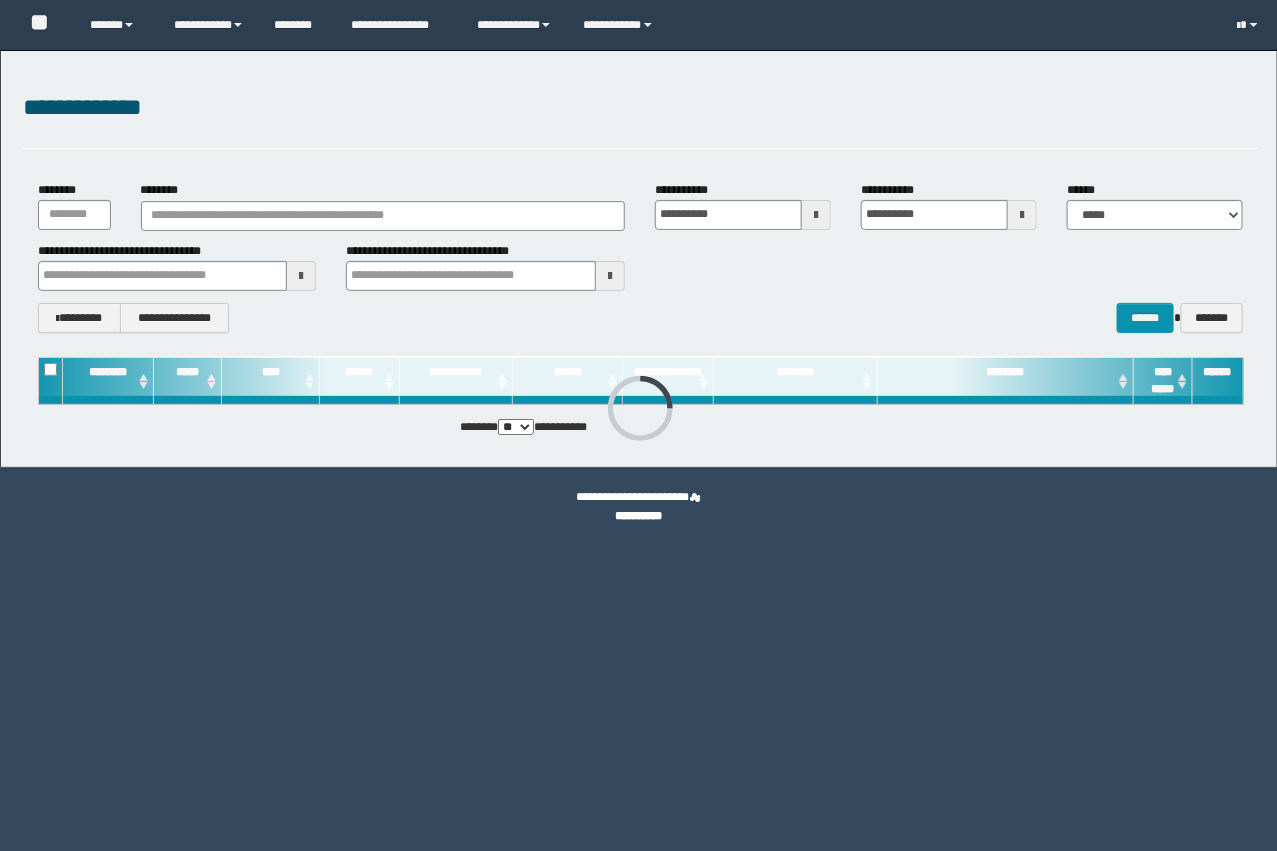 scroll, scrollTop: 0, scrollLeft: 0, axis: both 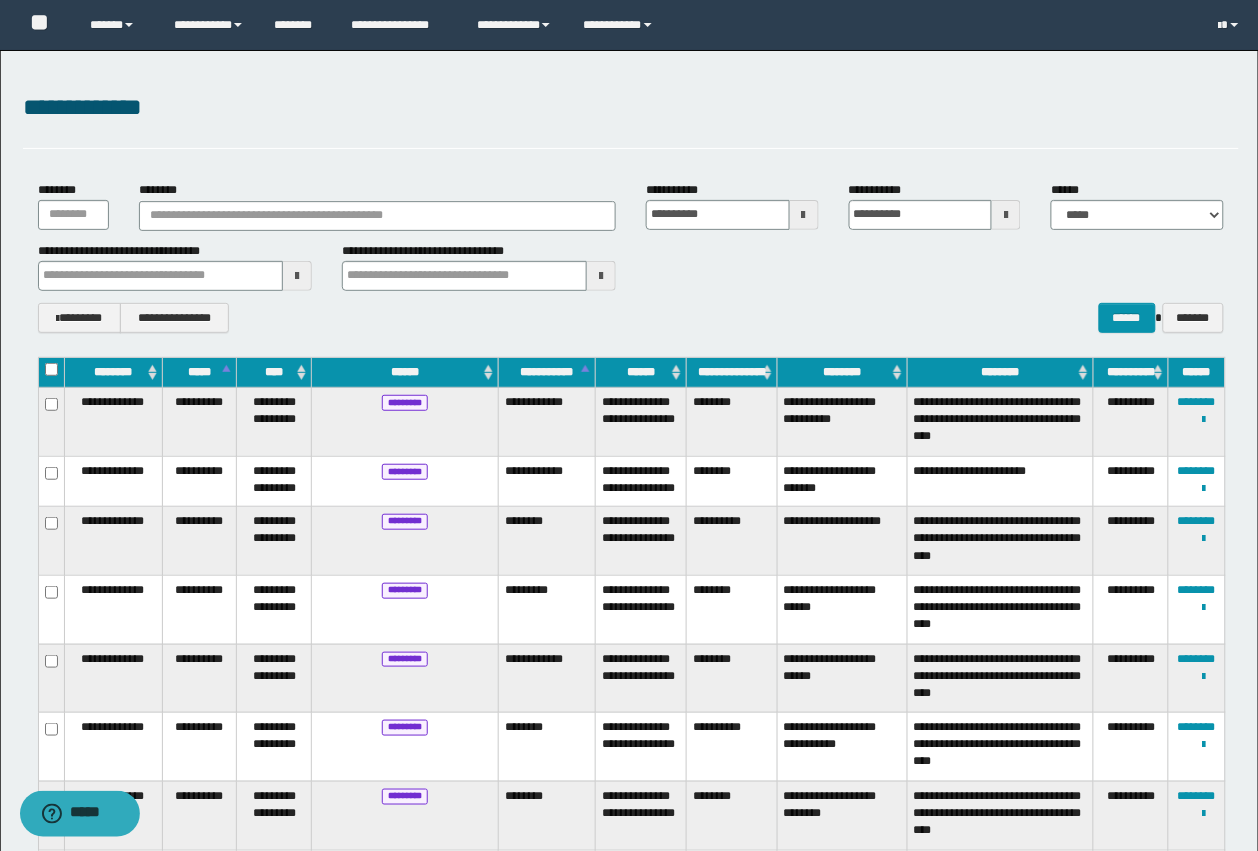 type 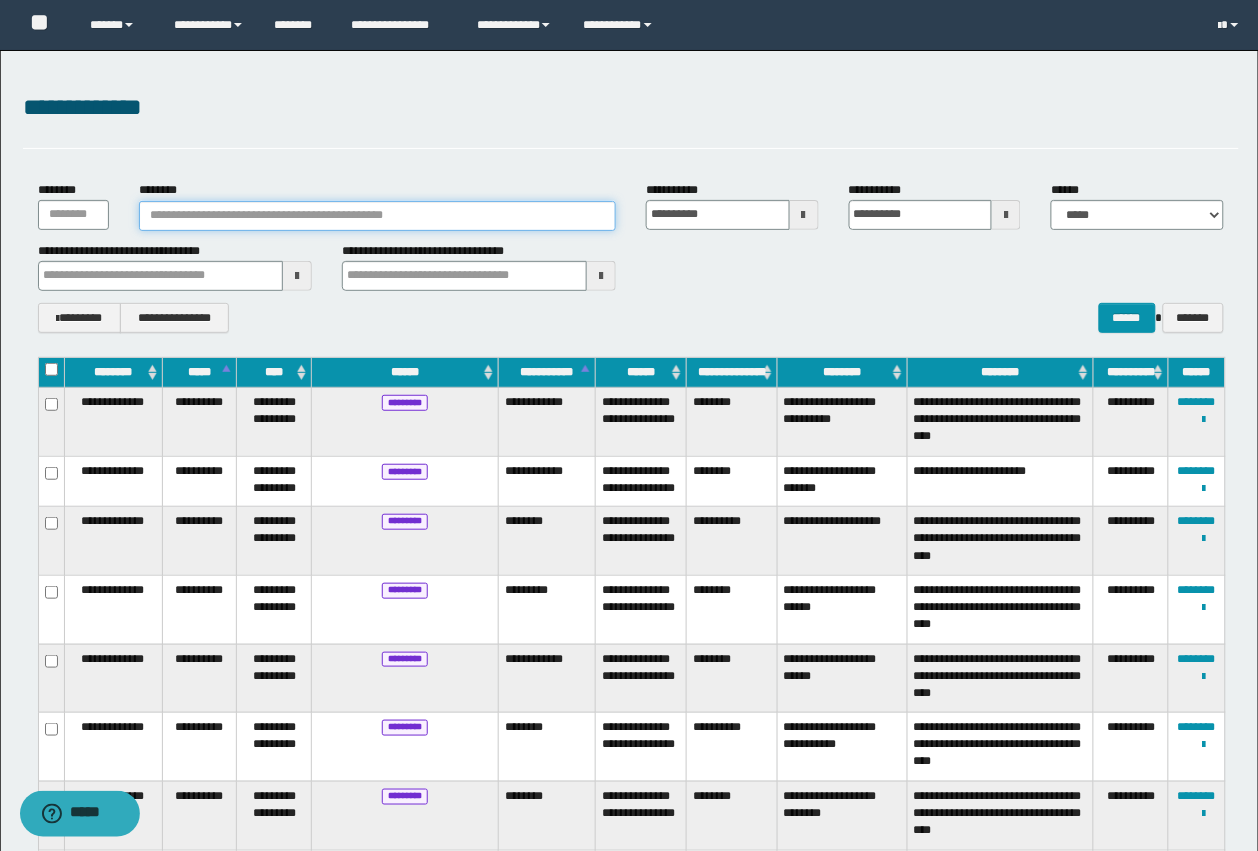 click on "********" at bounding box center [377, 216] 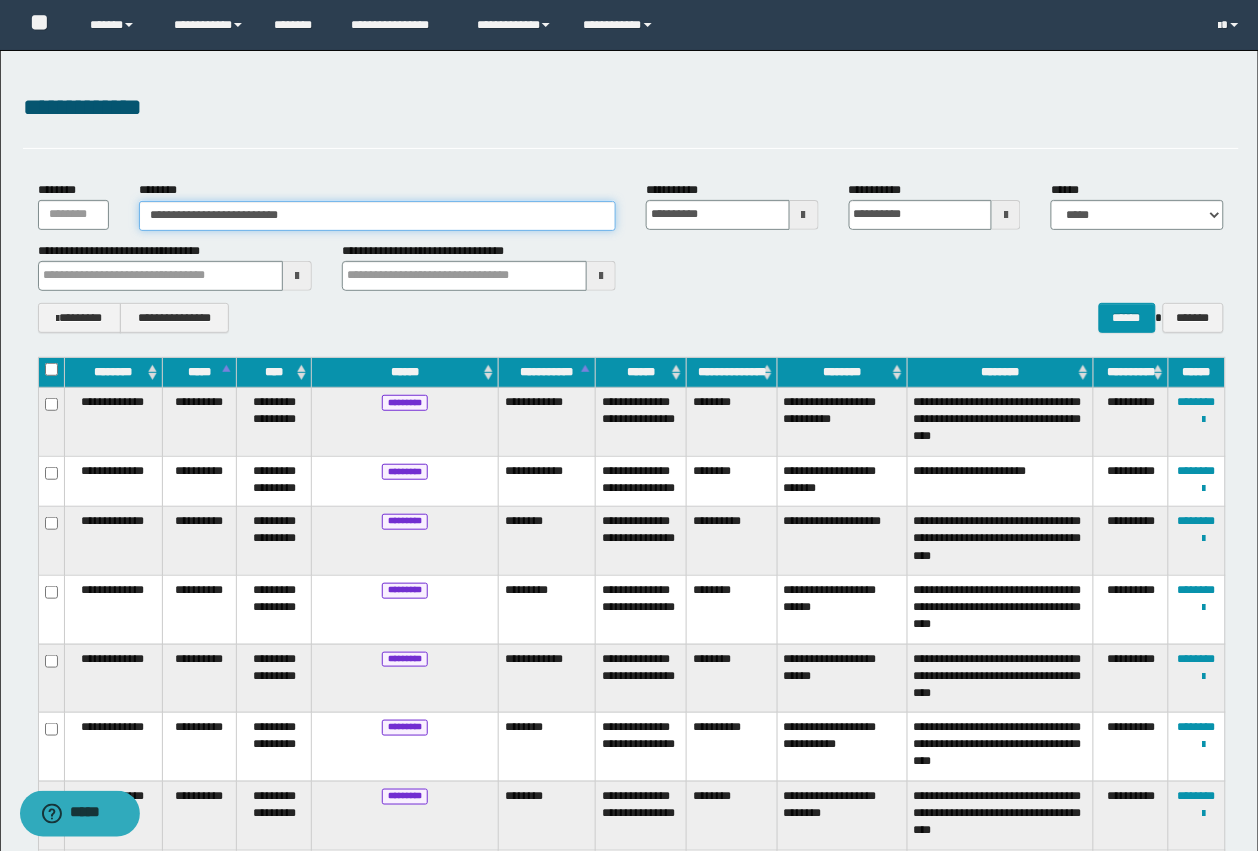type on "**********" 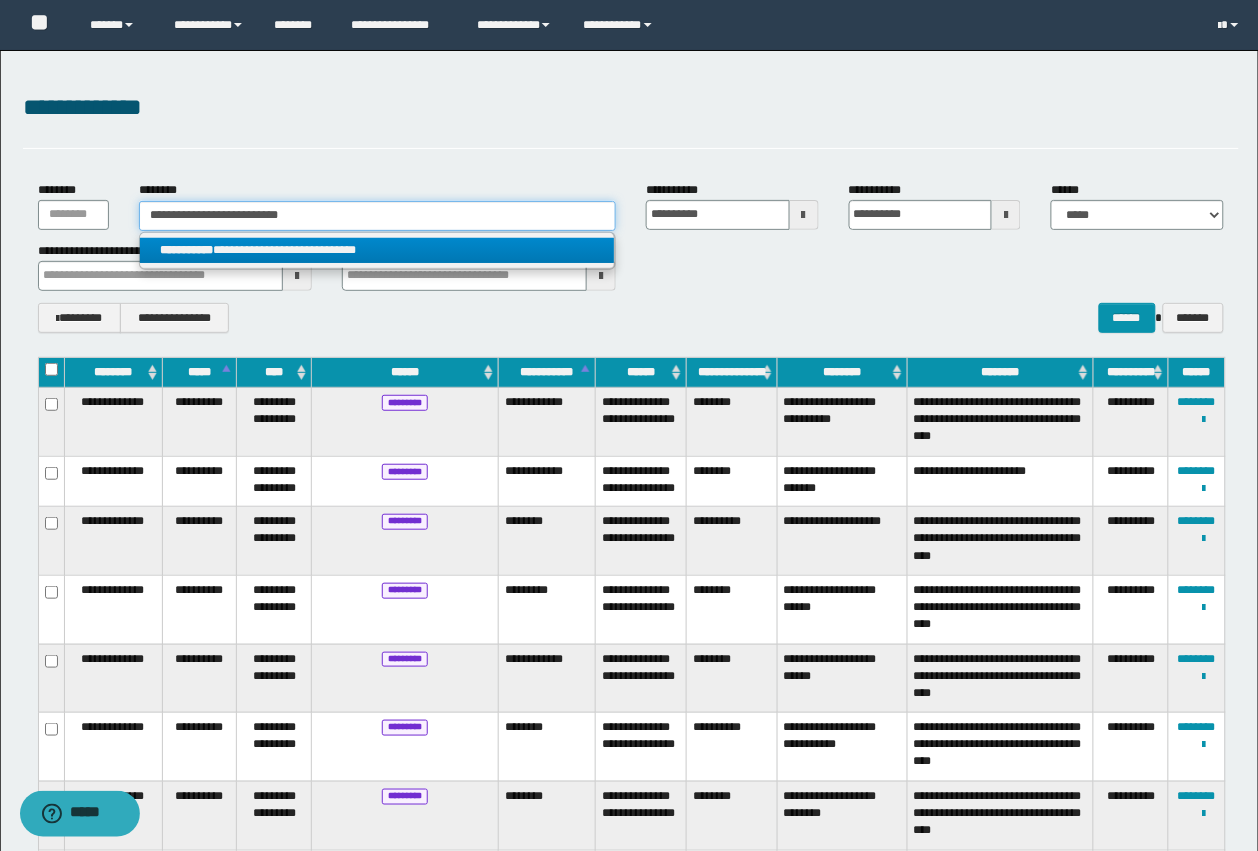type on "**********" 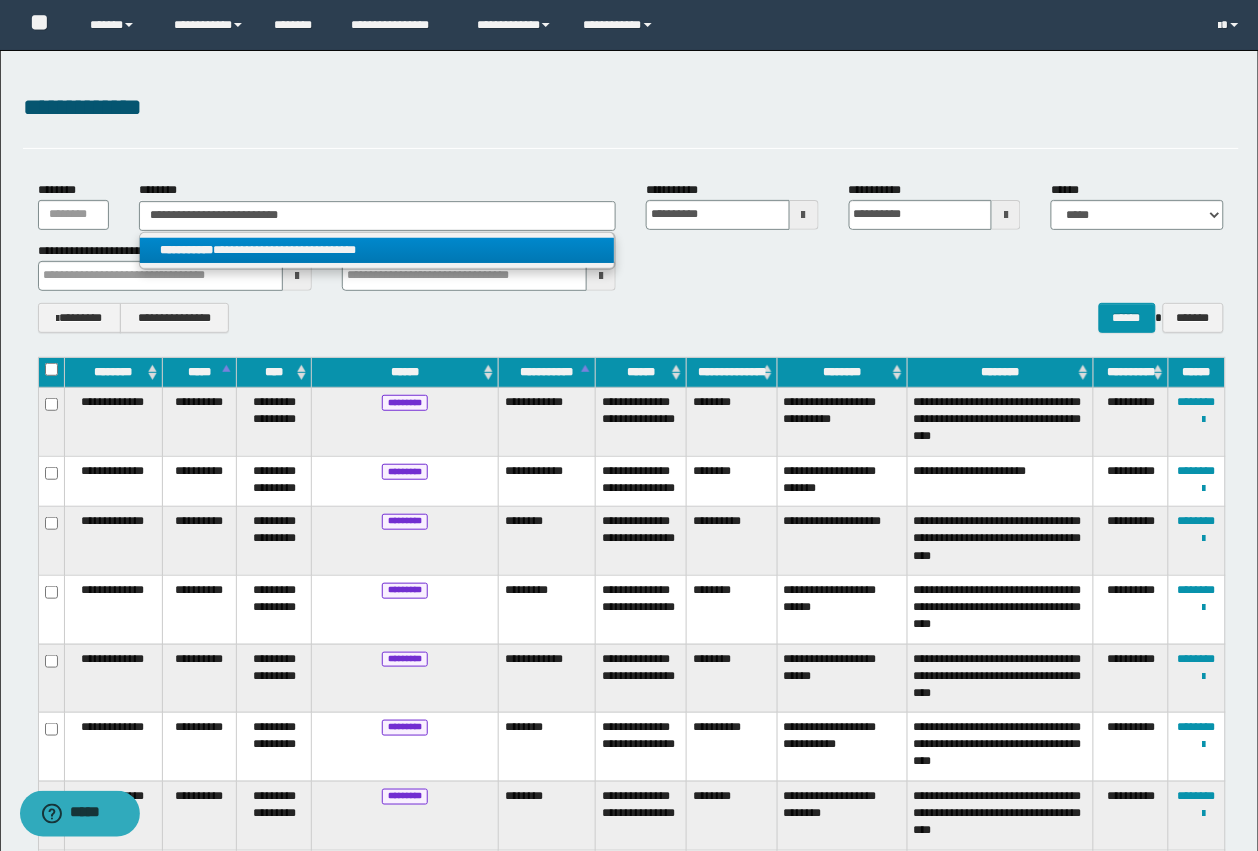 click on "**********" at bounding box center (377, 250) 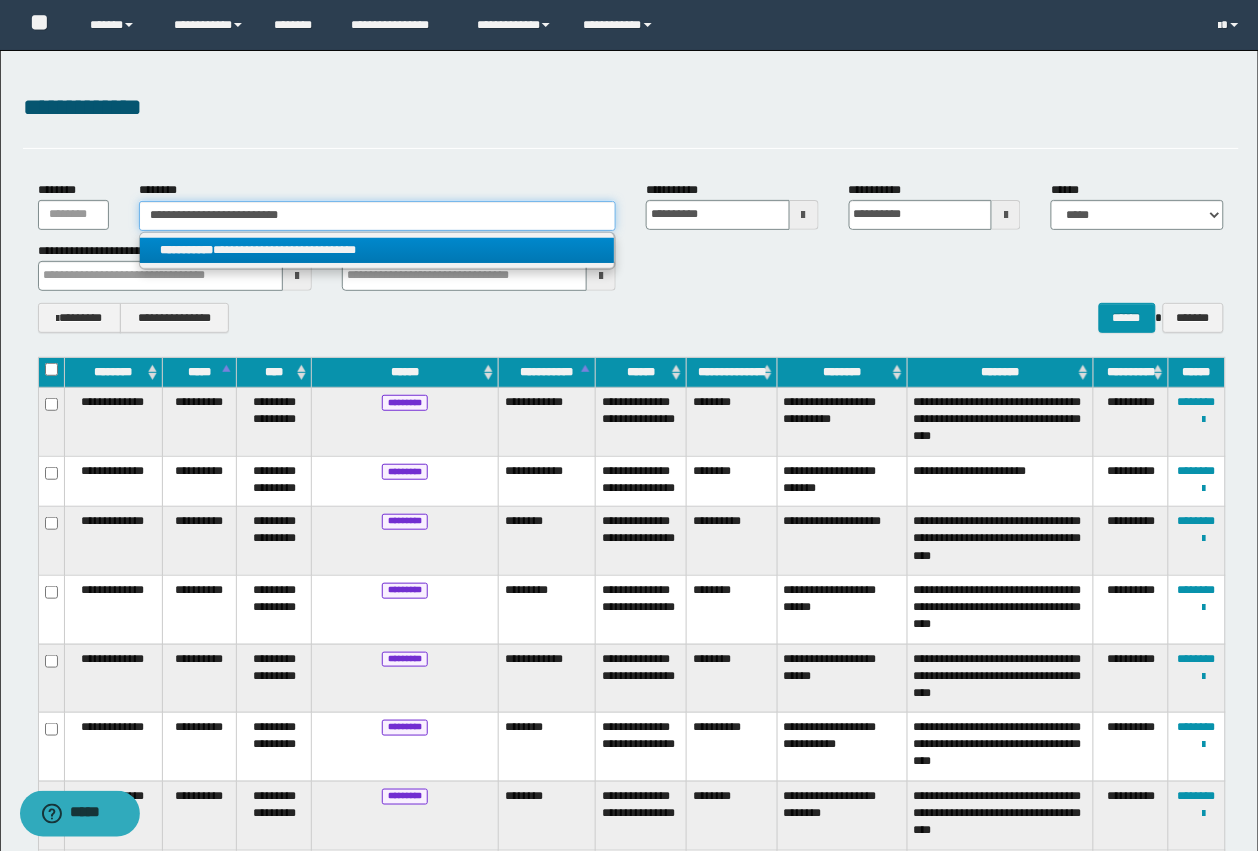 type 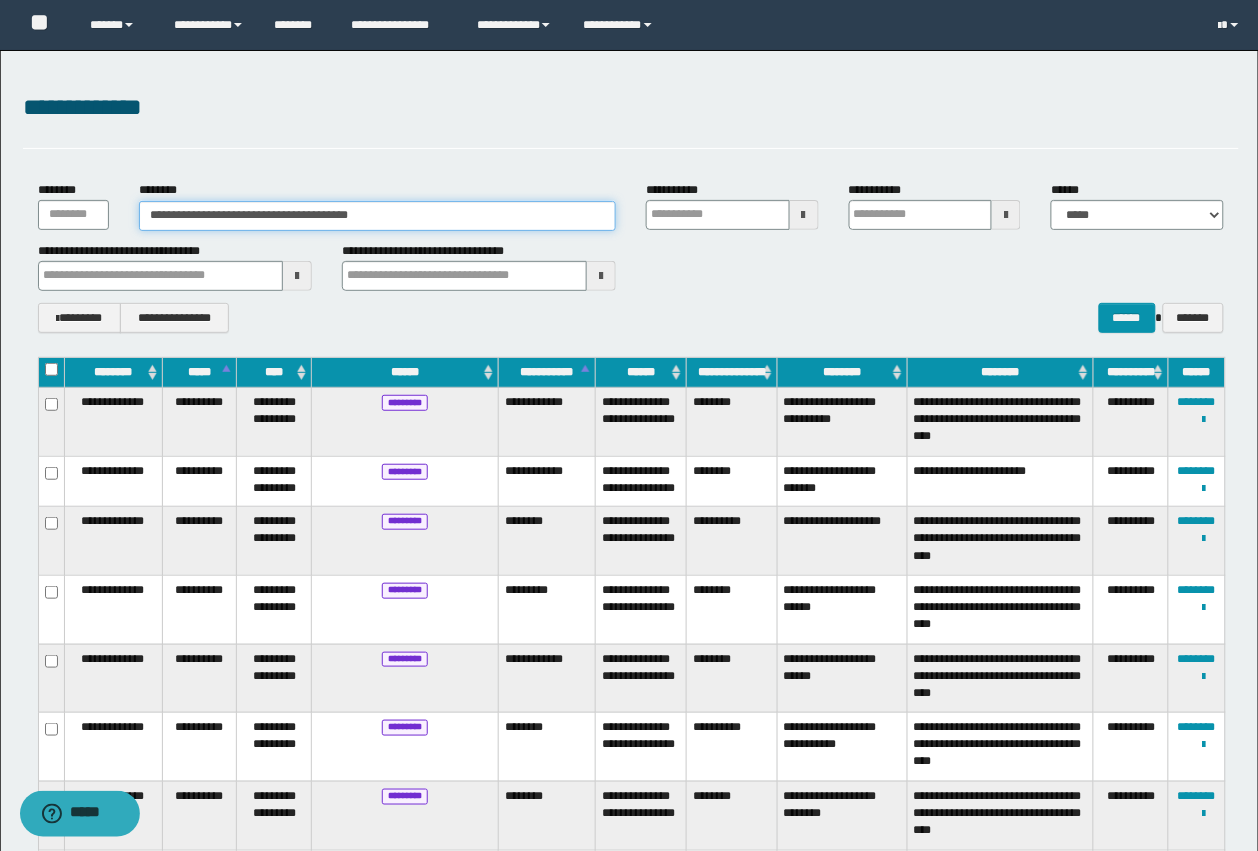 type 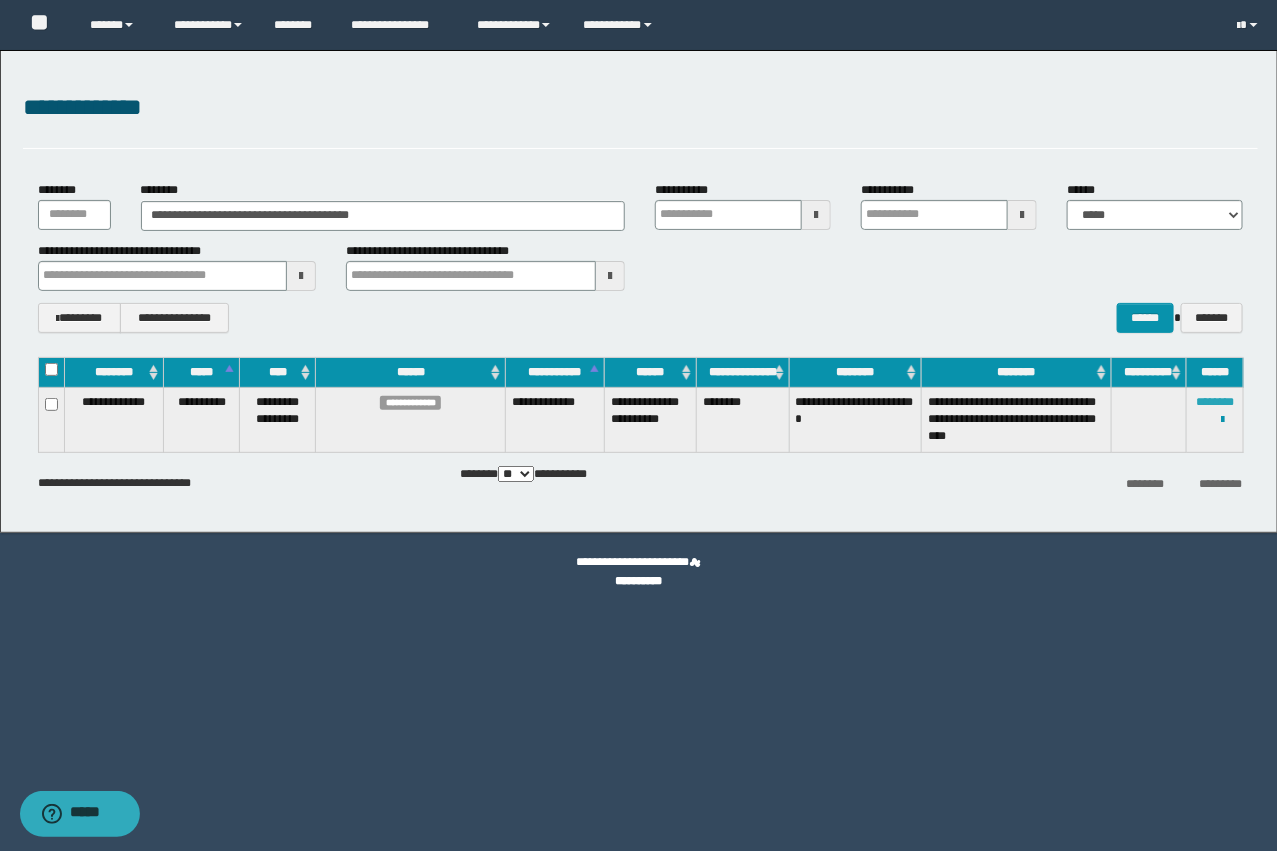 click on "********" at bounding box center (1215, 402) 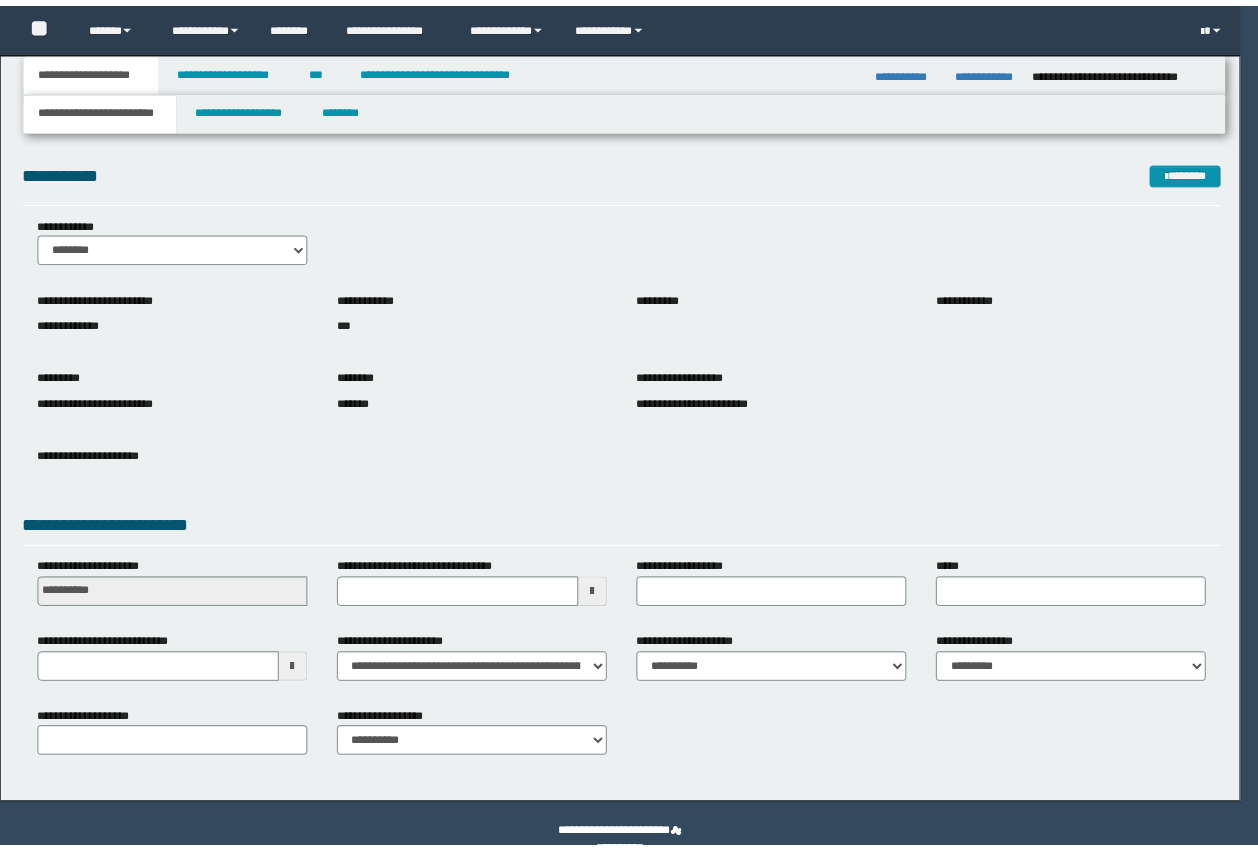 scroll, scrollTop: 0, scrollLeft: 0, axis: both 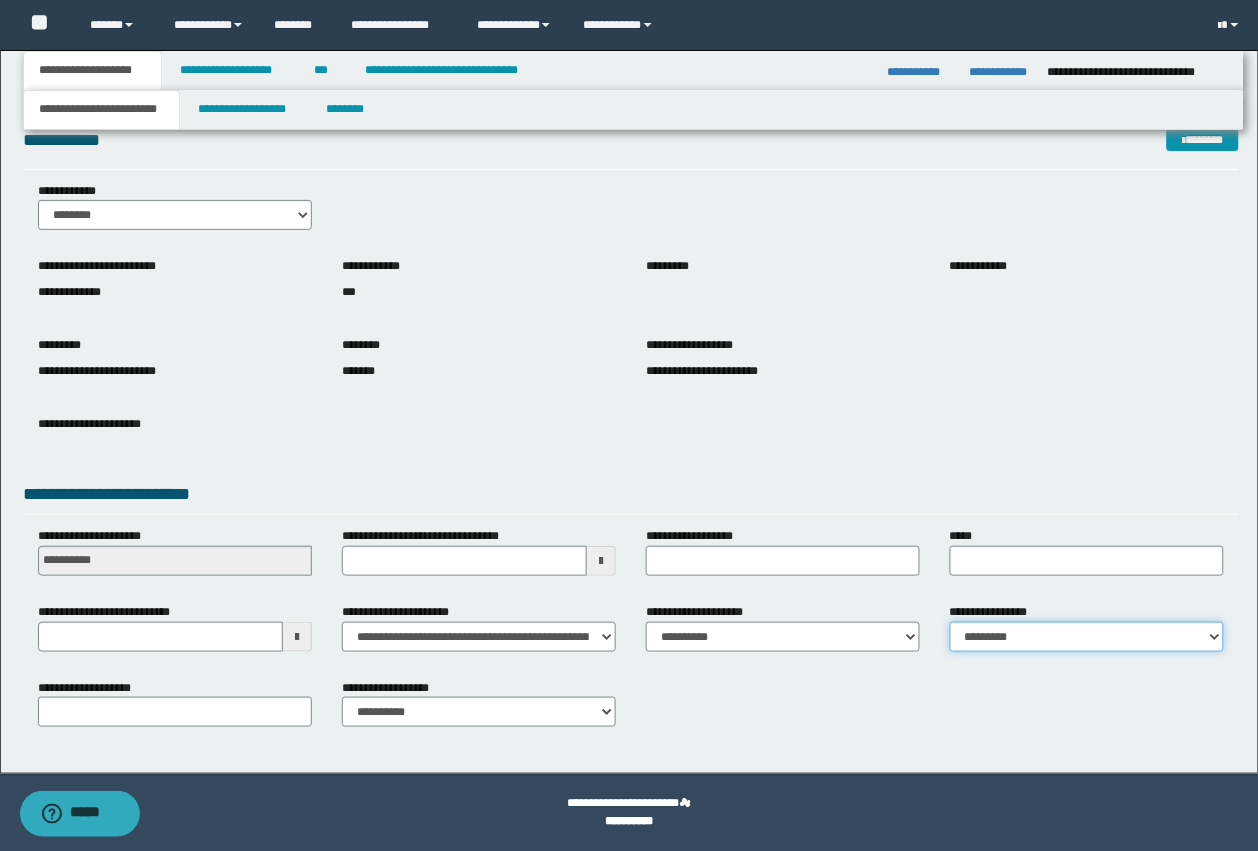 click on "**********" at bounding box center [1087, 637] 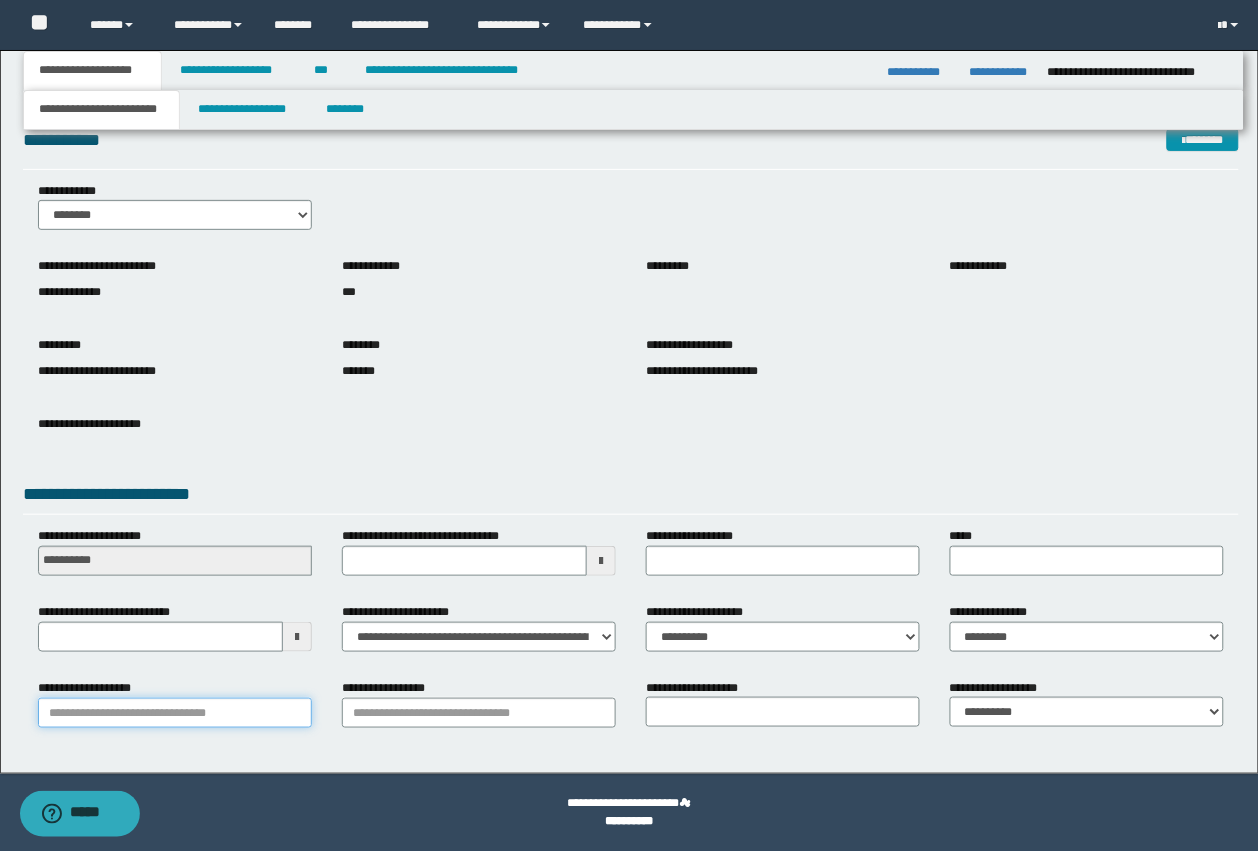 click on "**********" at bounding box center (175, 713) 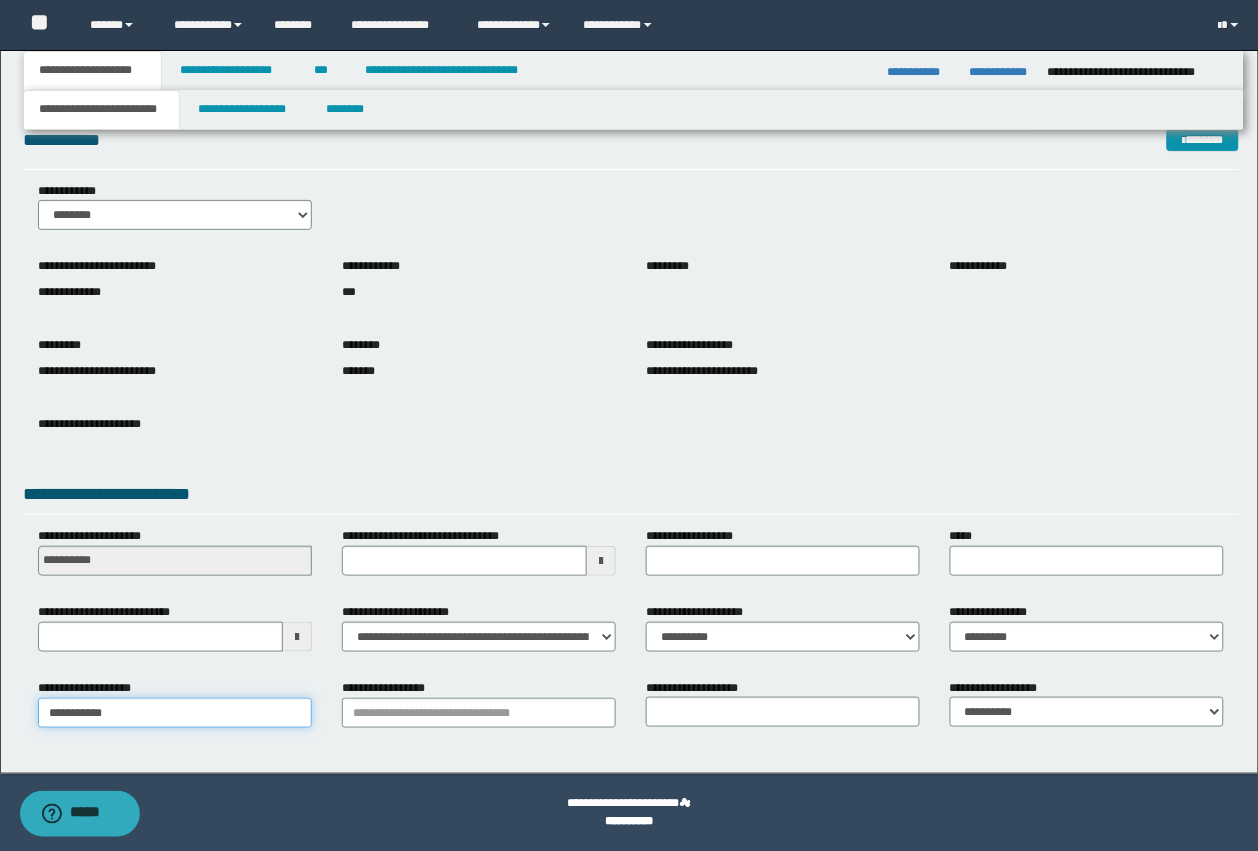type on "**********" 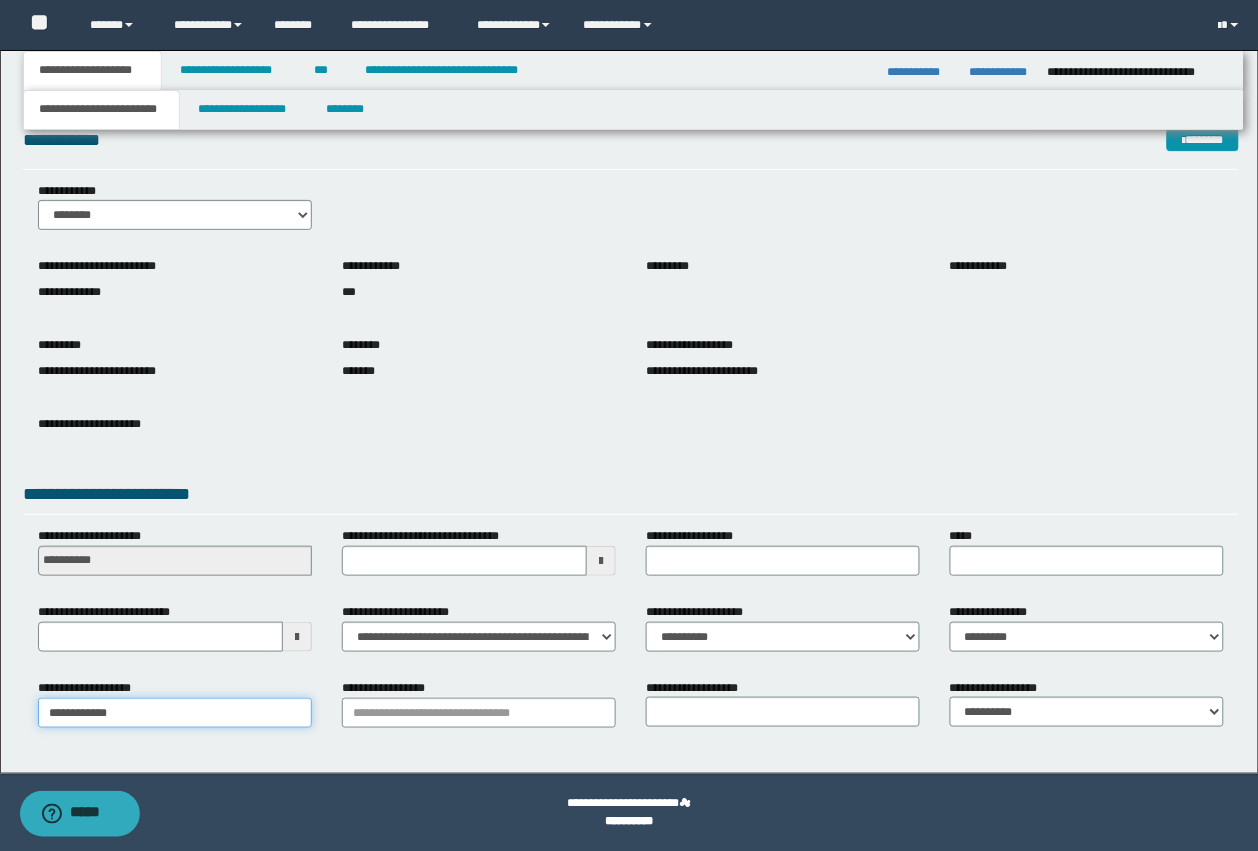 type on "**********" 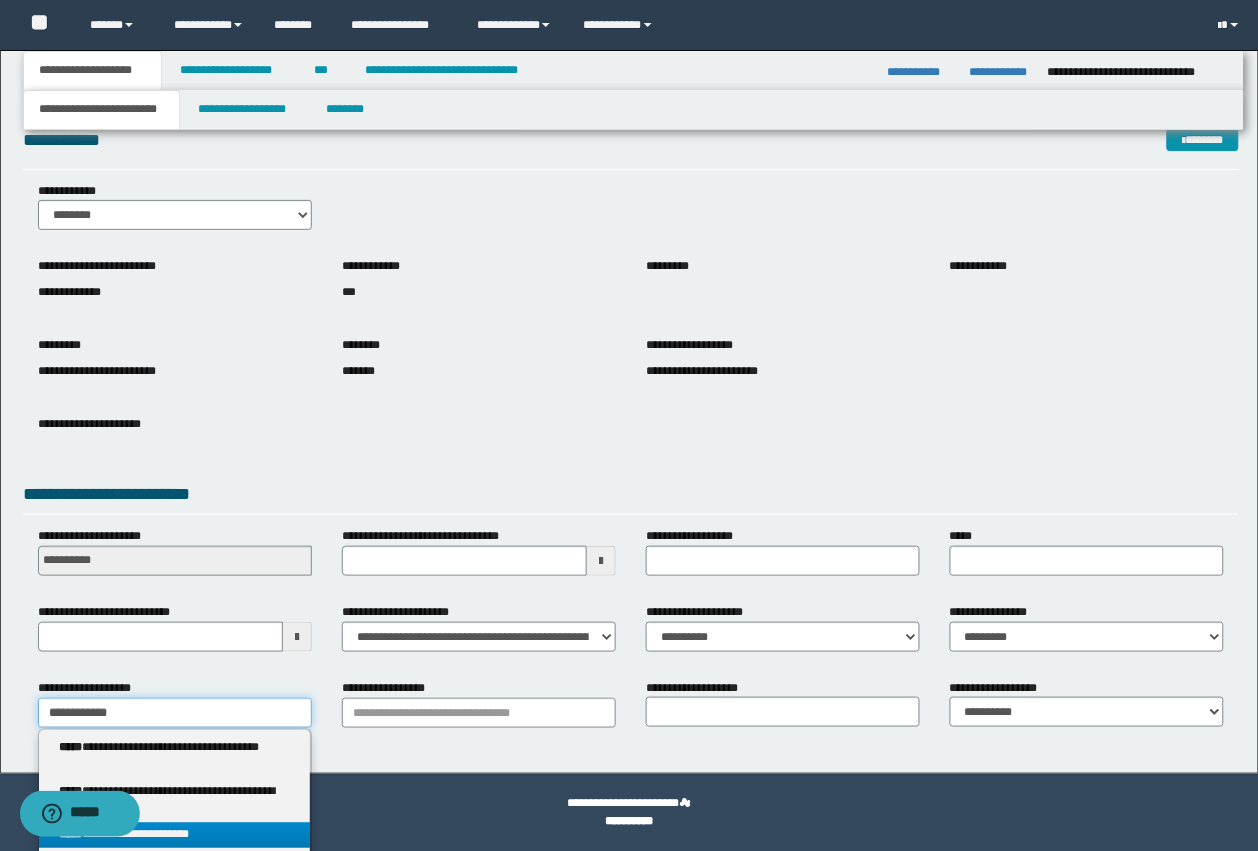type on "**********" 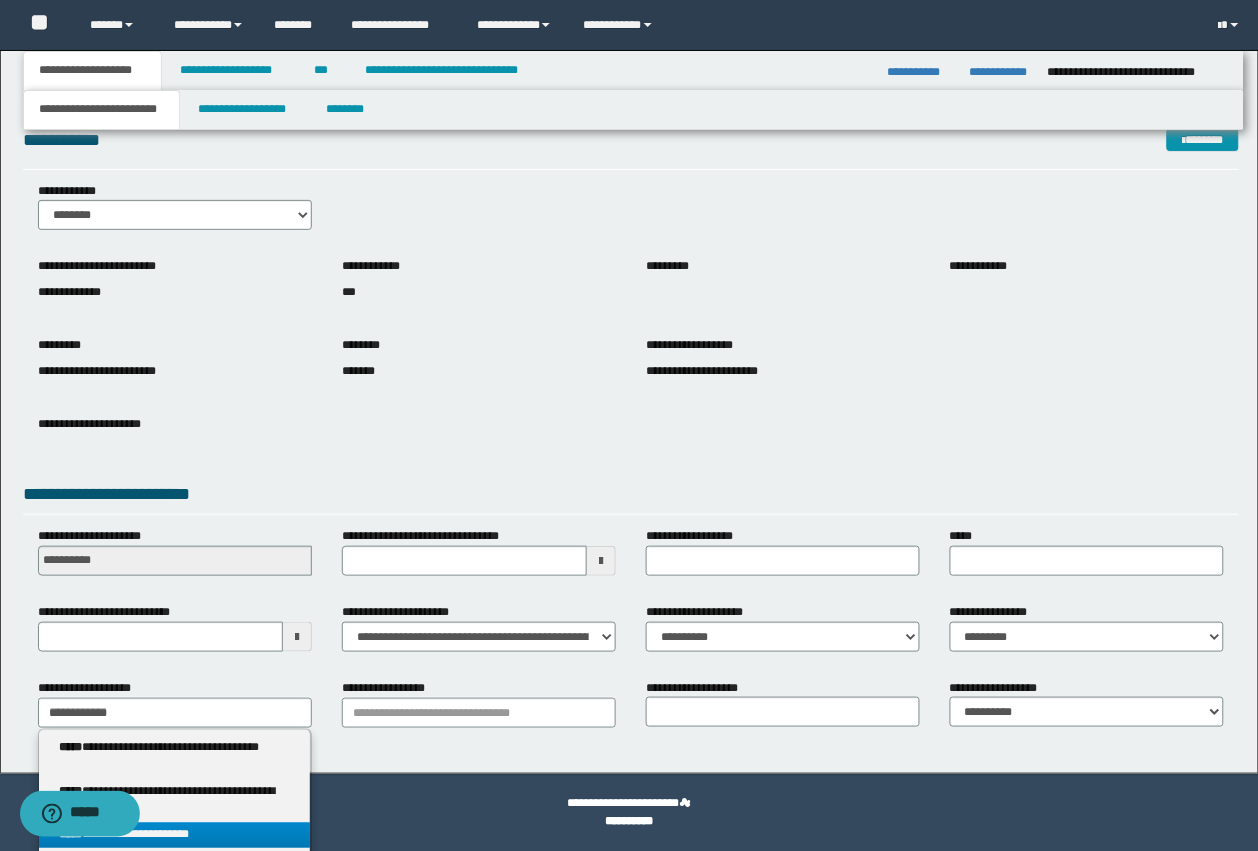 click on "**********" at bounding box center [175, 835] 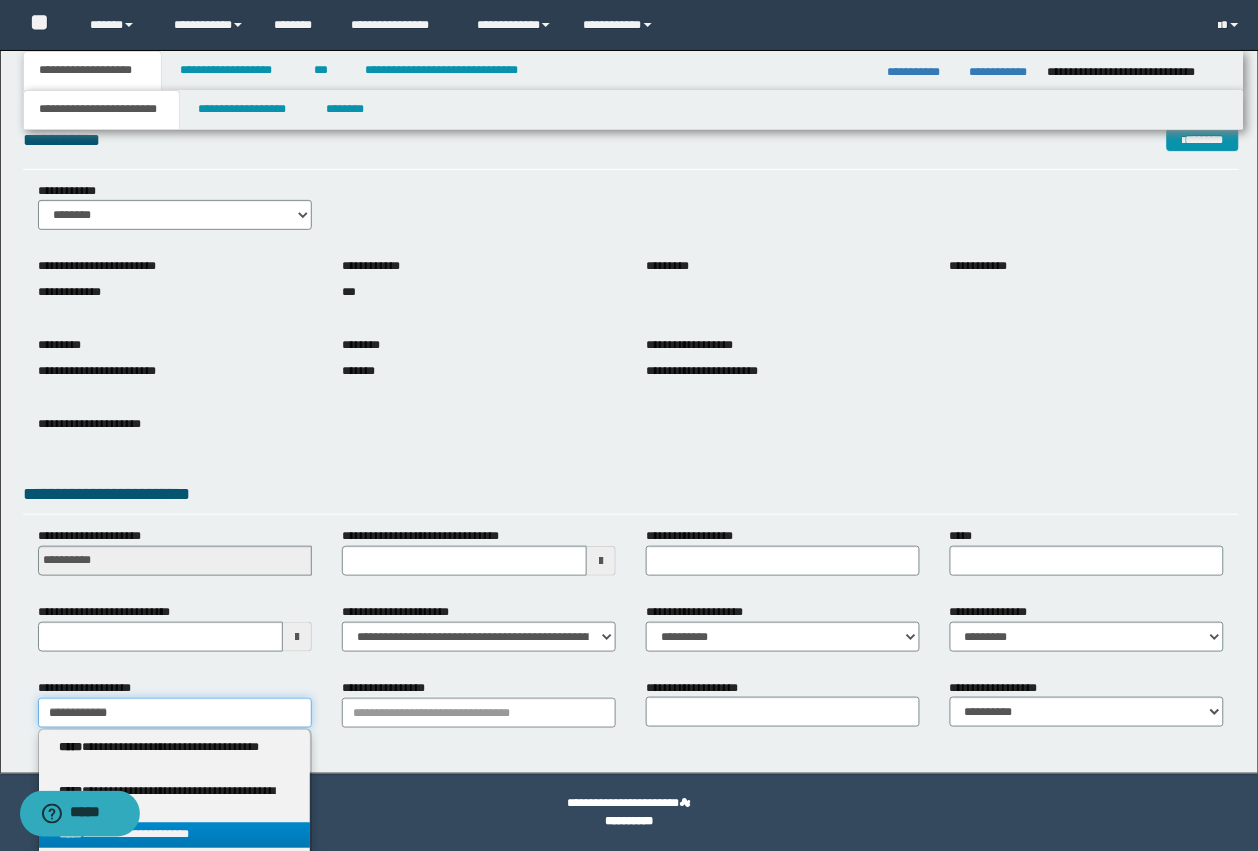 type 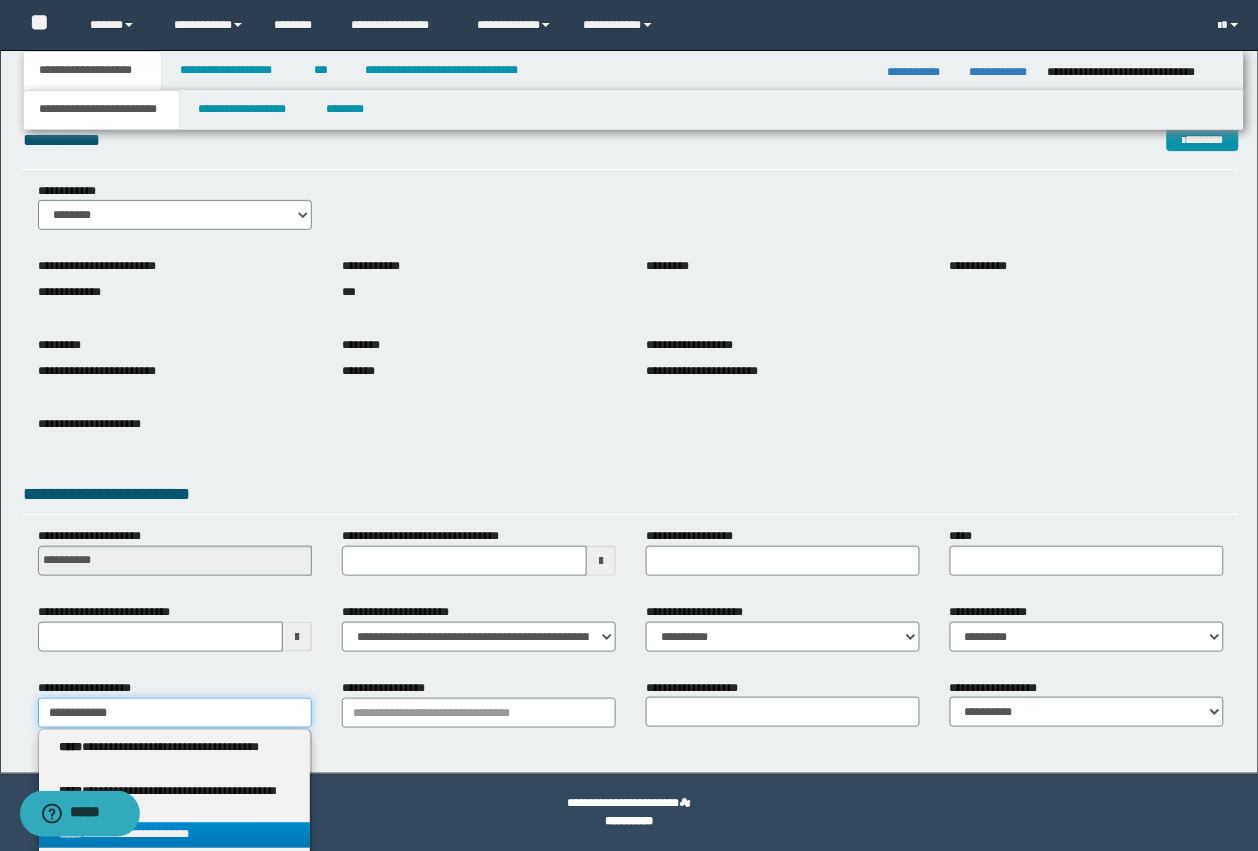 type on "**********" 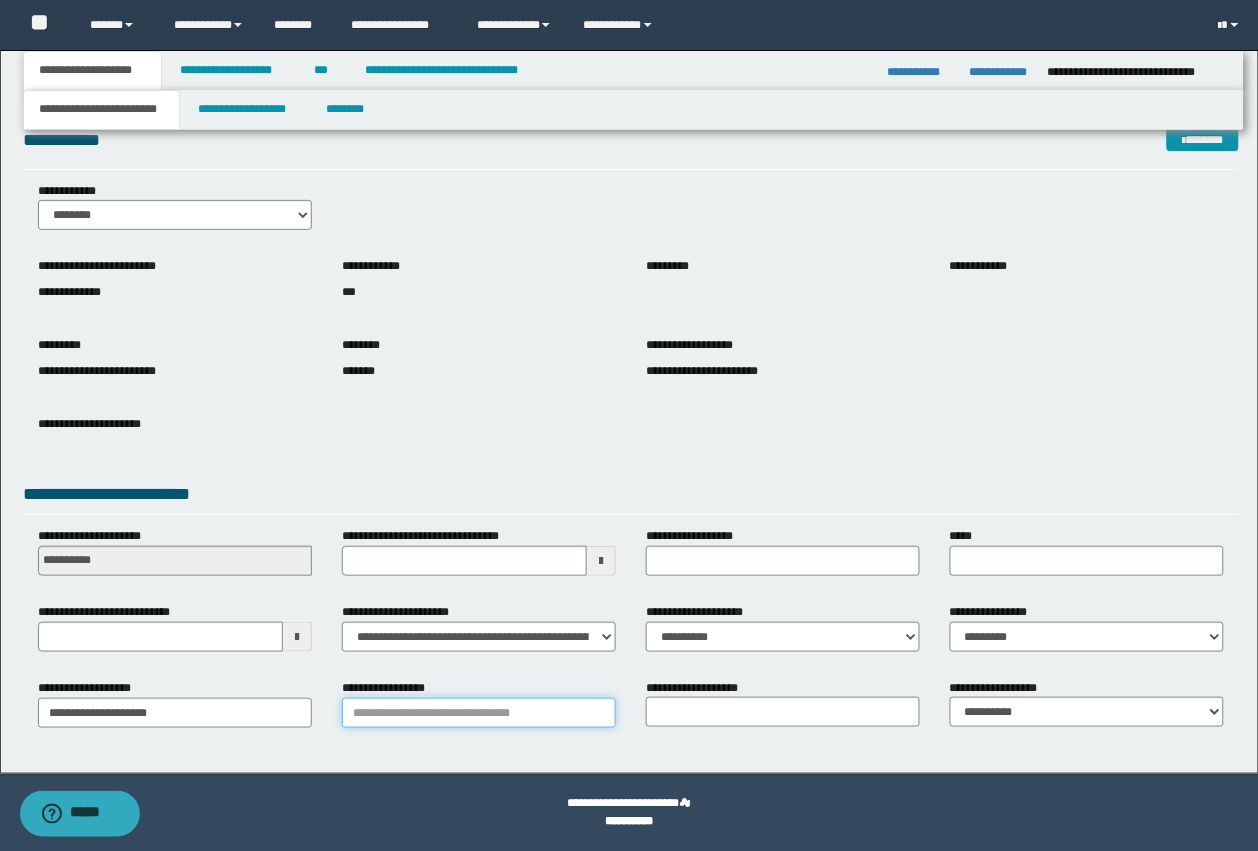 click on "**********" at bounding box center (479, 713) 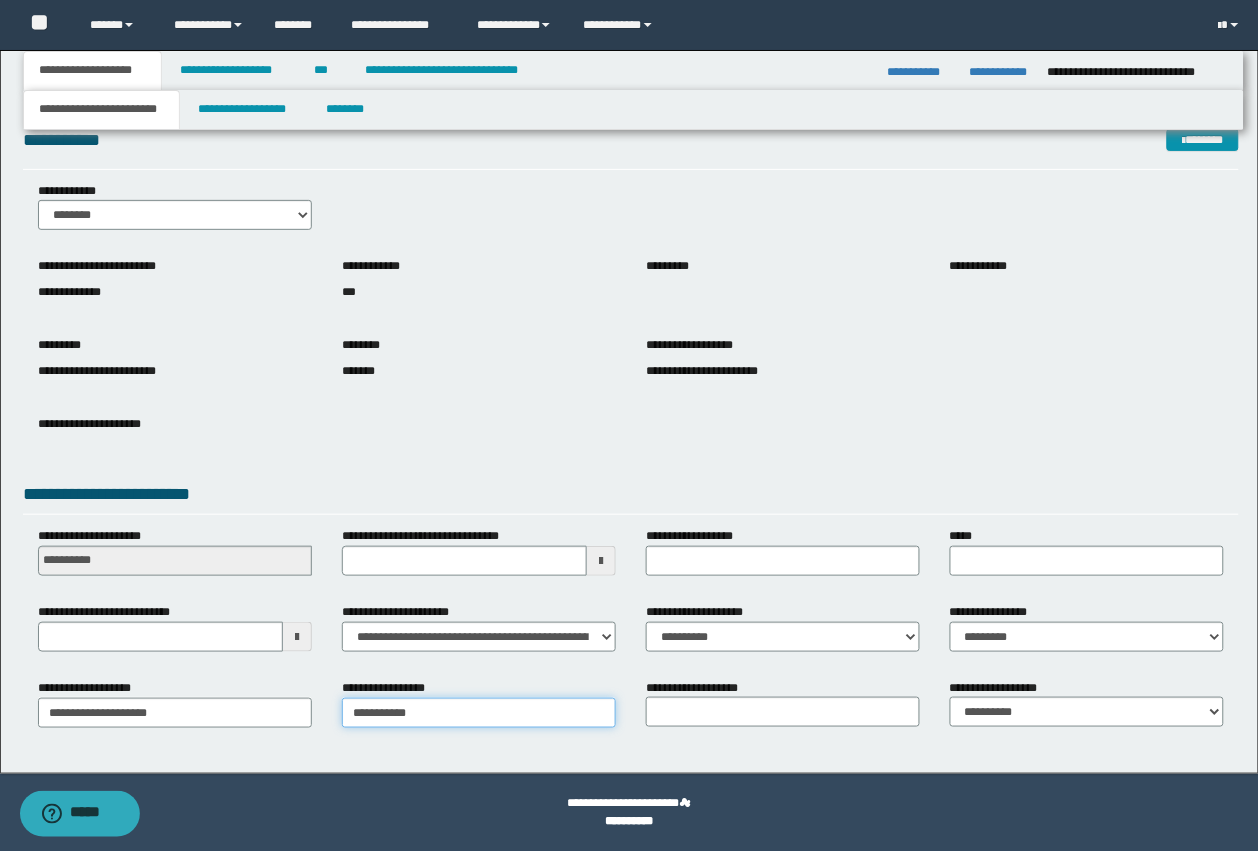 type on "**********" 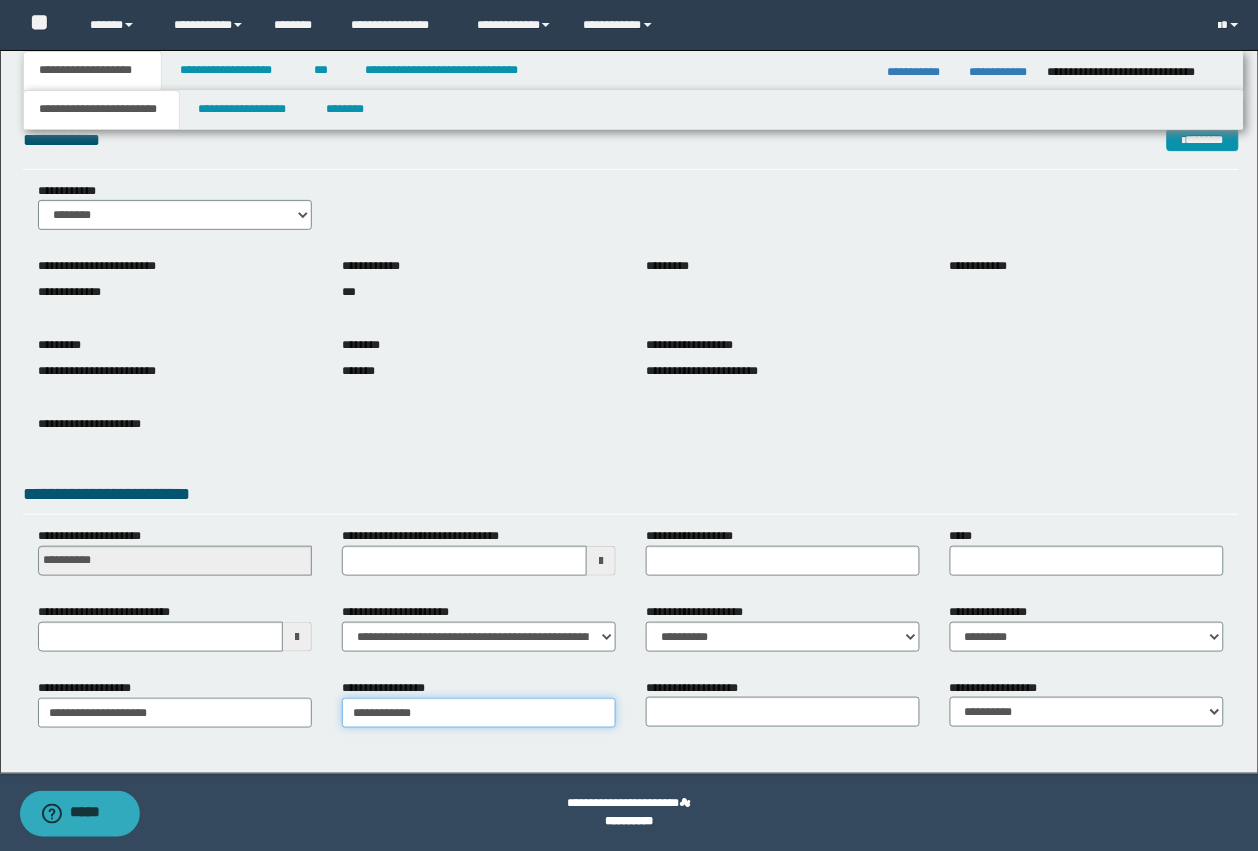 type on "**********" 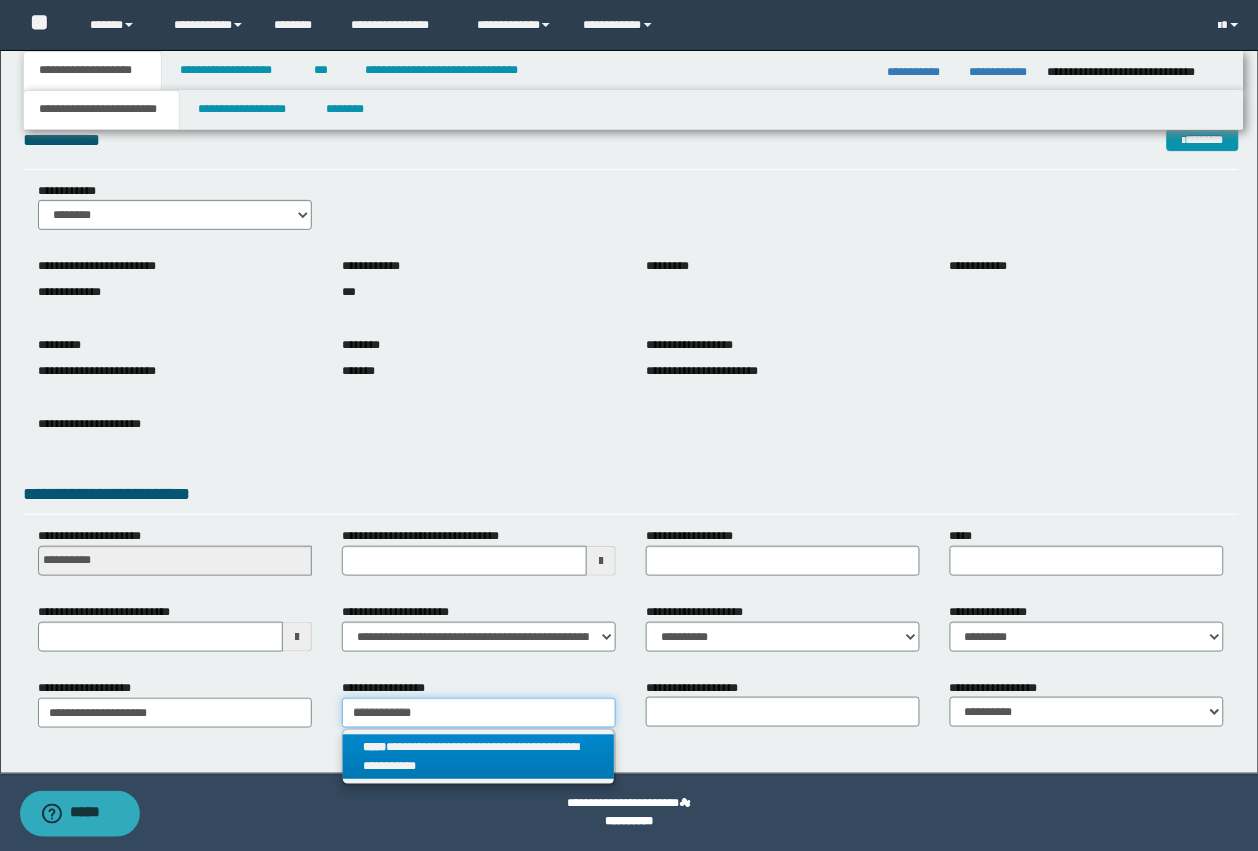 type on "**********" 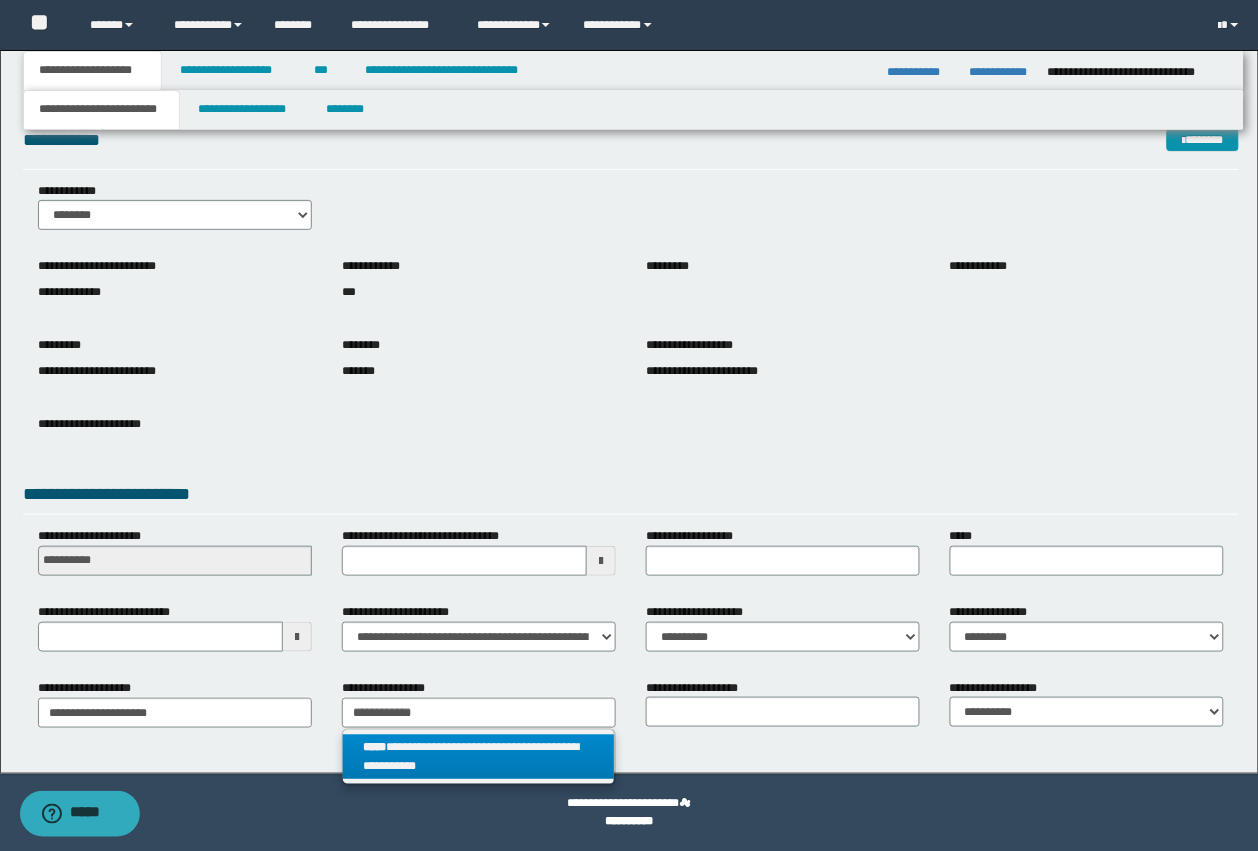 click on "**********" at bounding box center (479, 757) 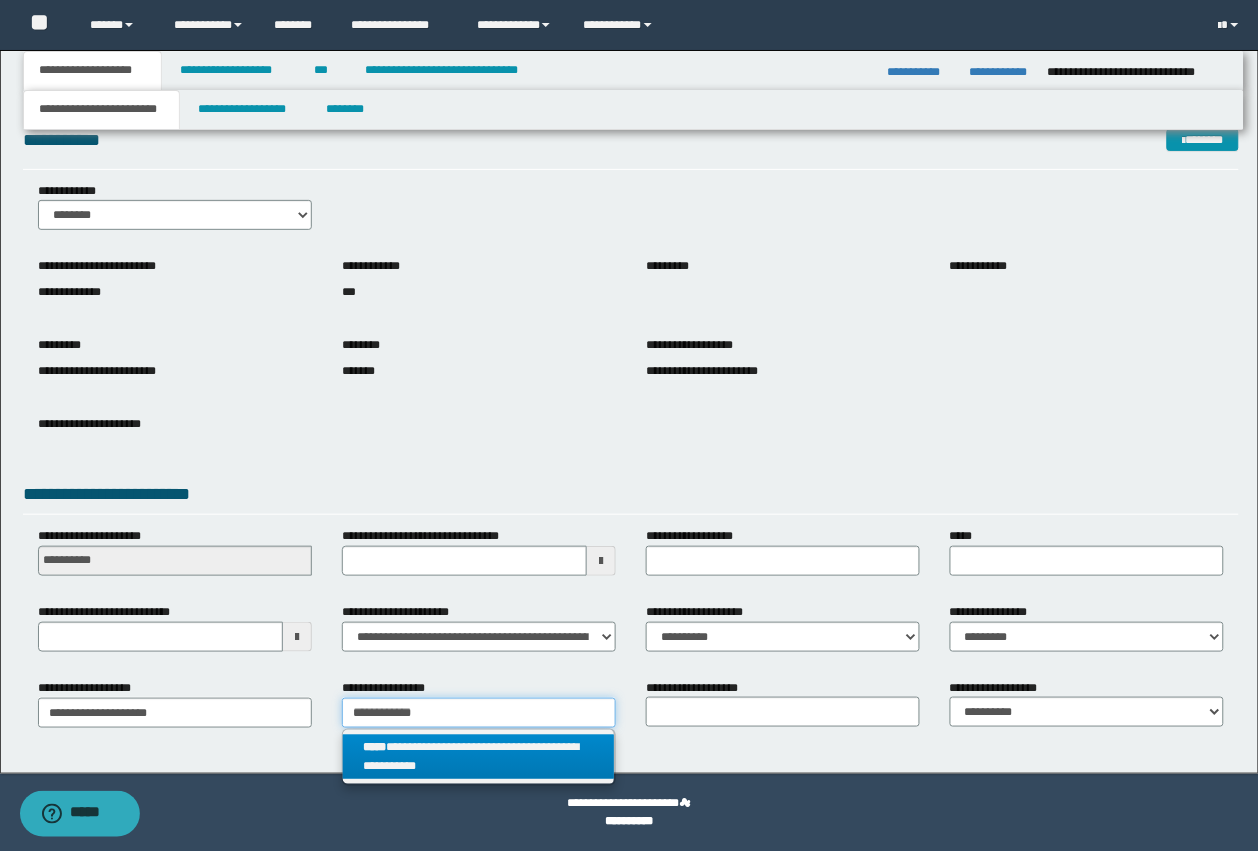 type 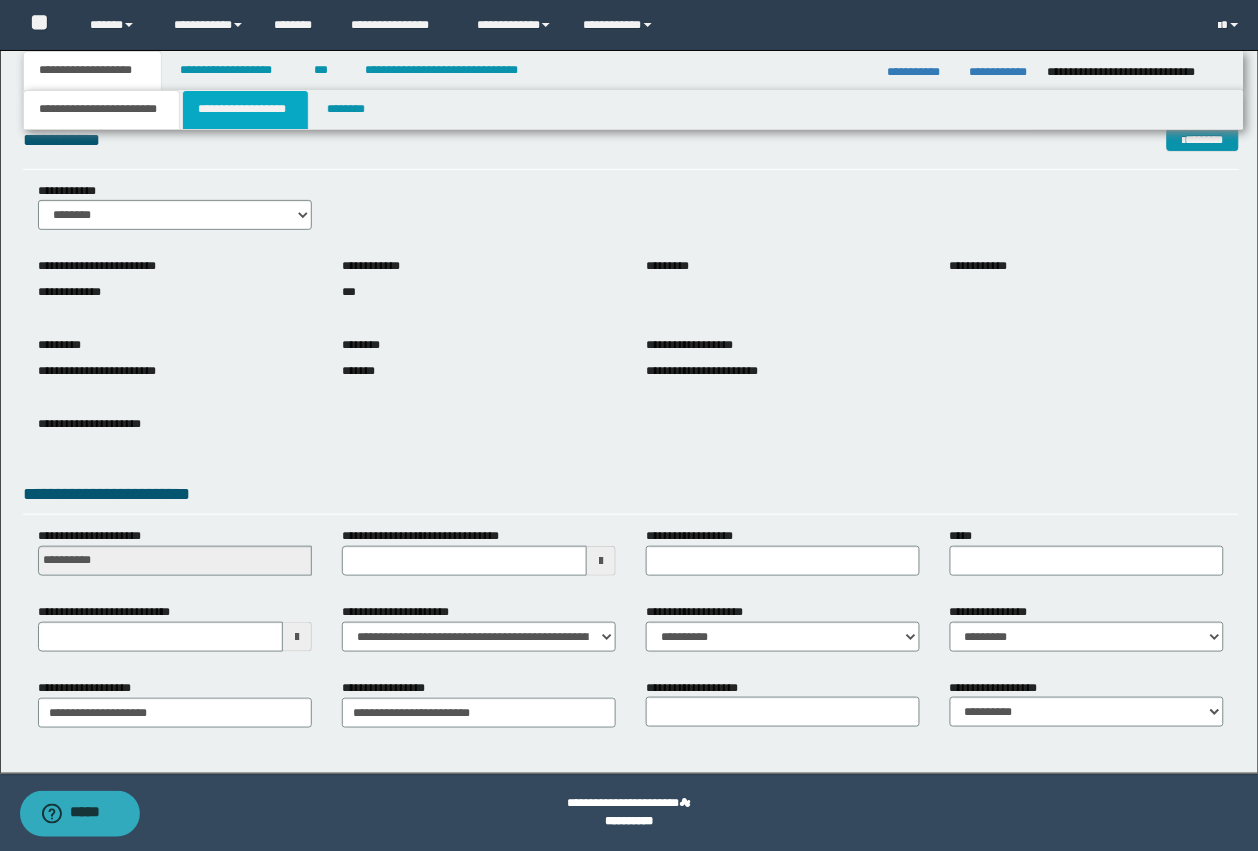 type 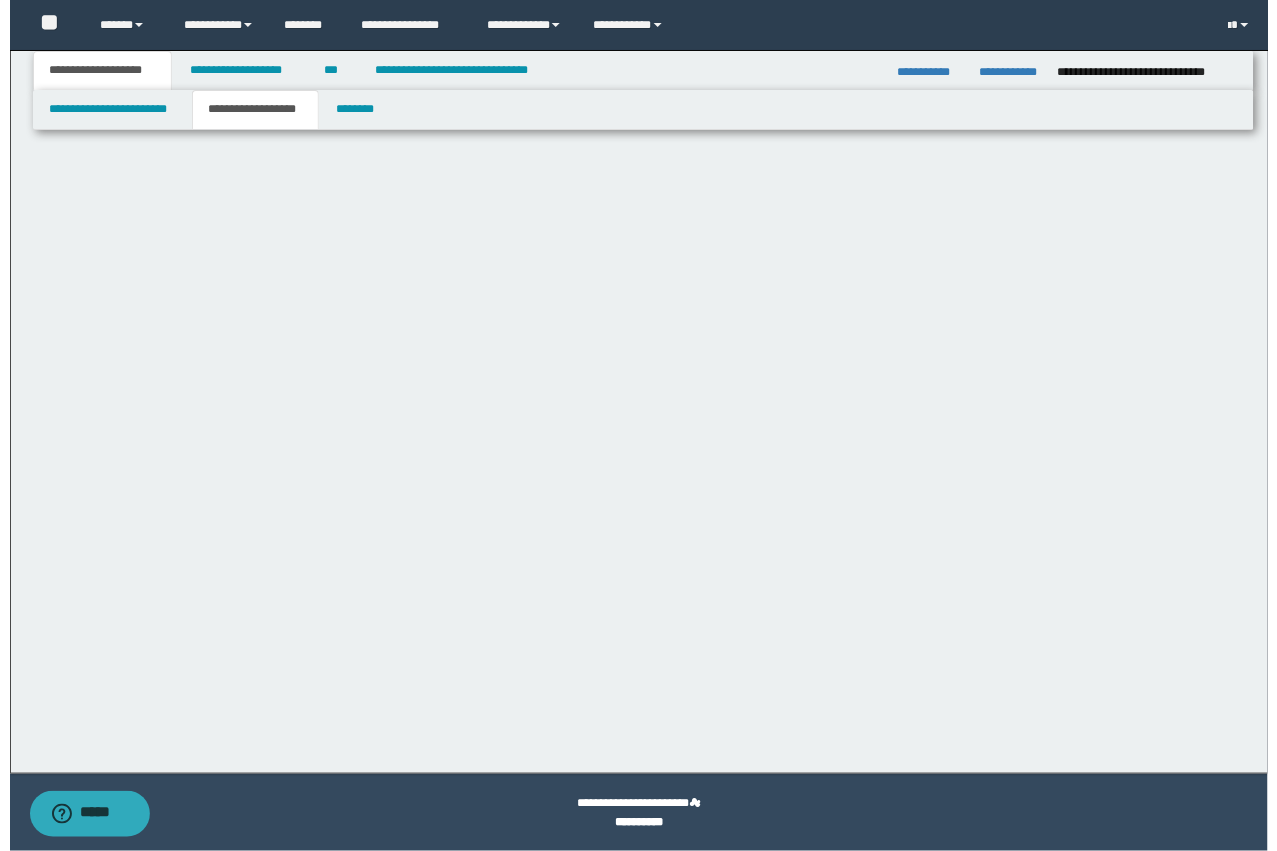 scroll, scrollTop: 0, scrollLeft: 0, axis: both 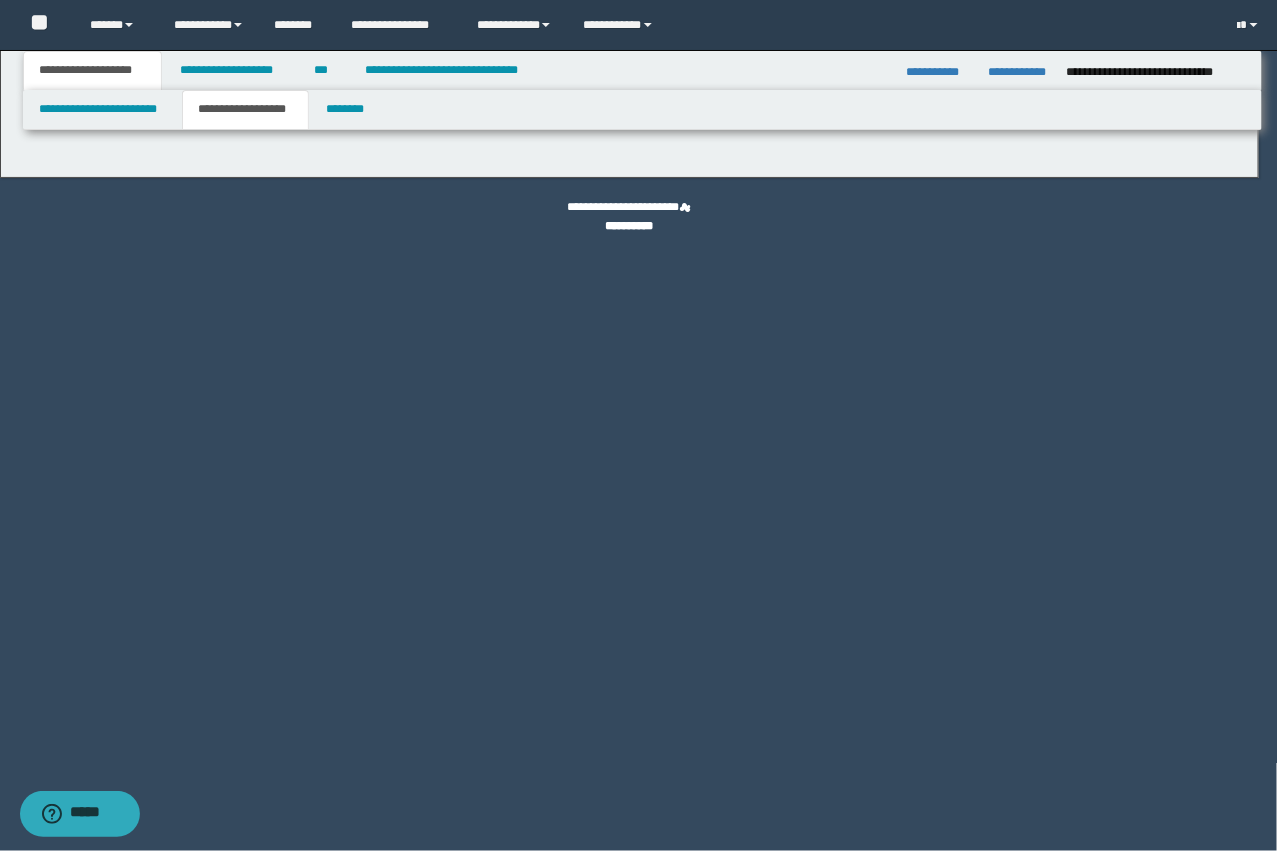 type on "********" 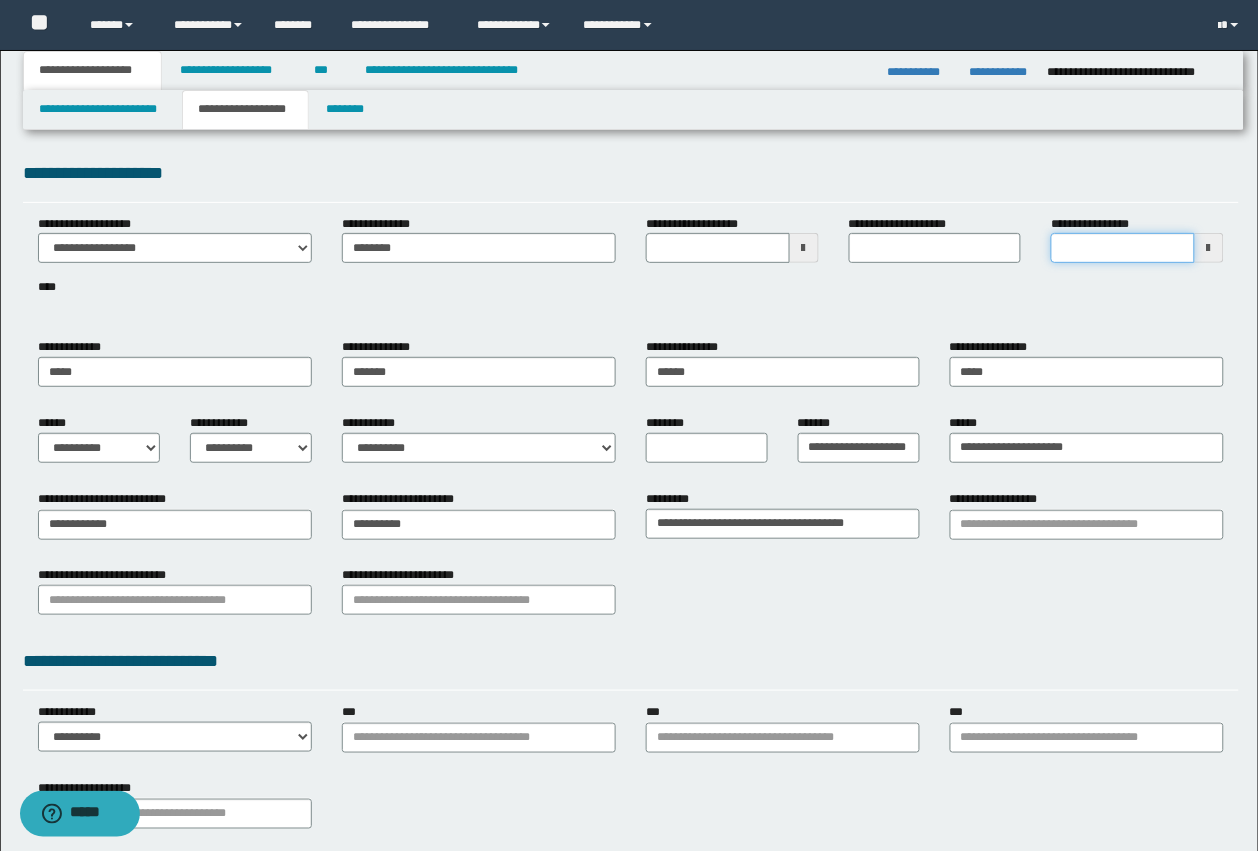 click on "**********" at bounding box center [1123, 248] 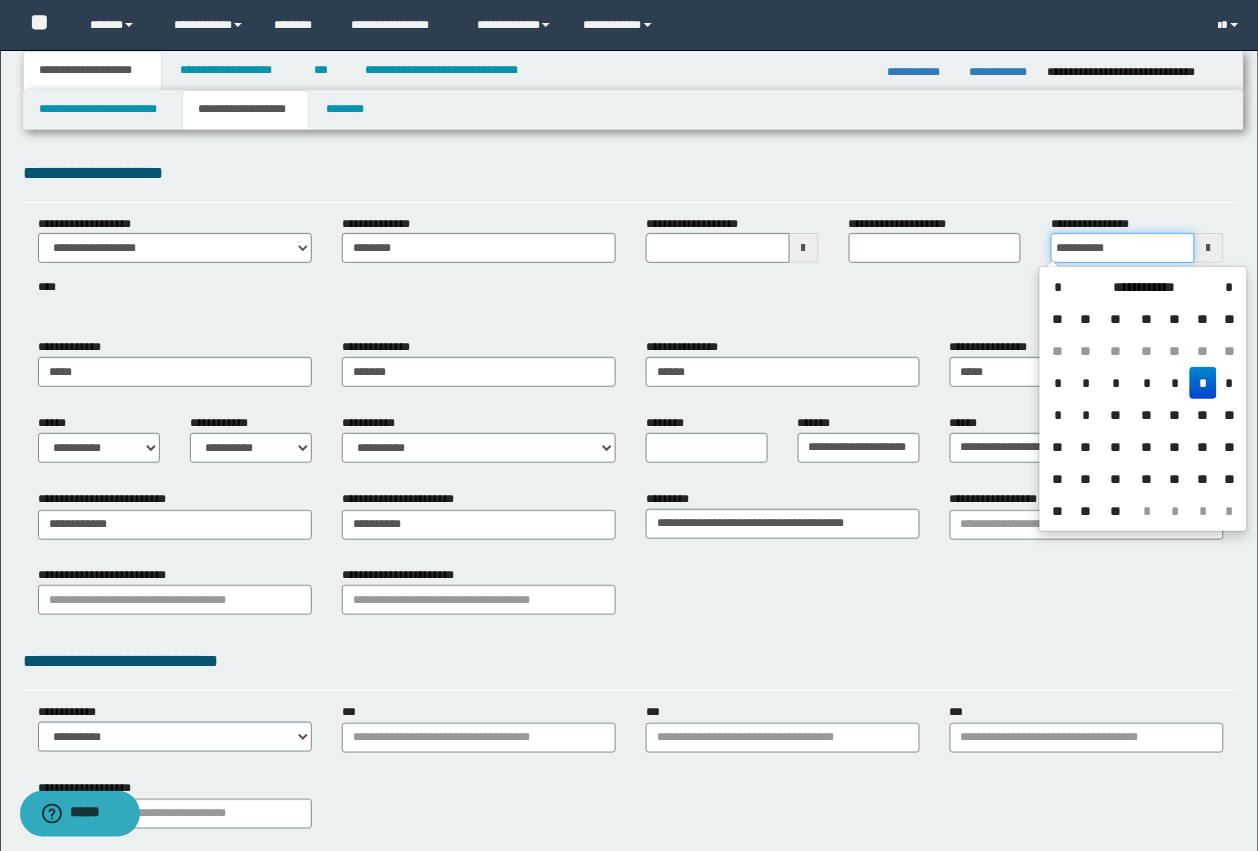 type on "**********" 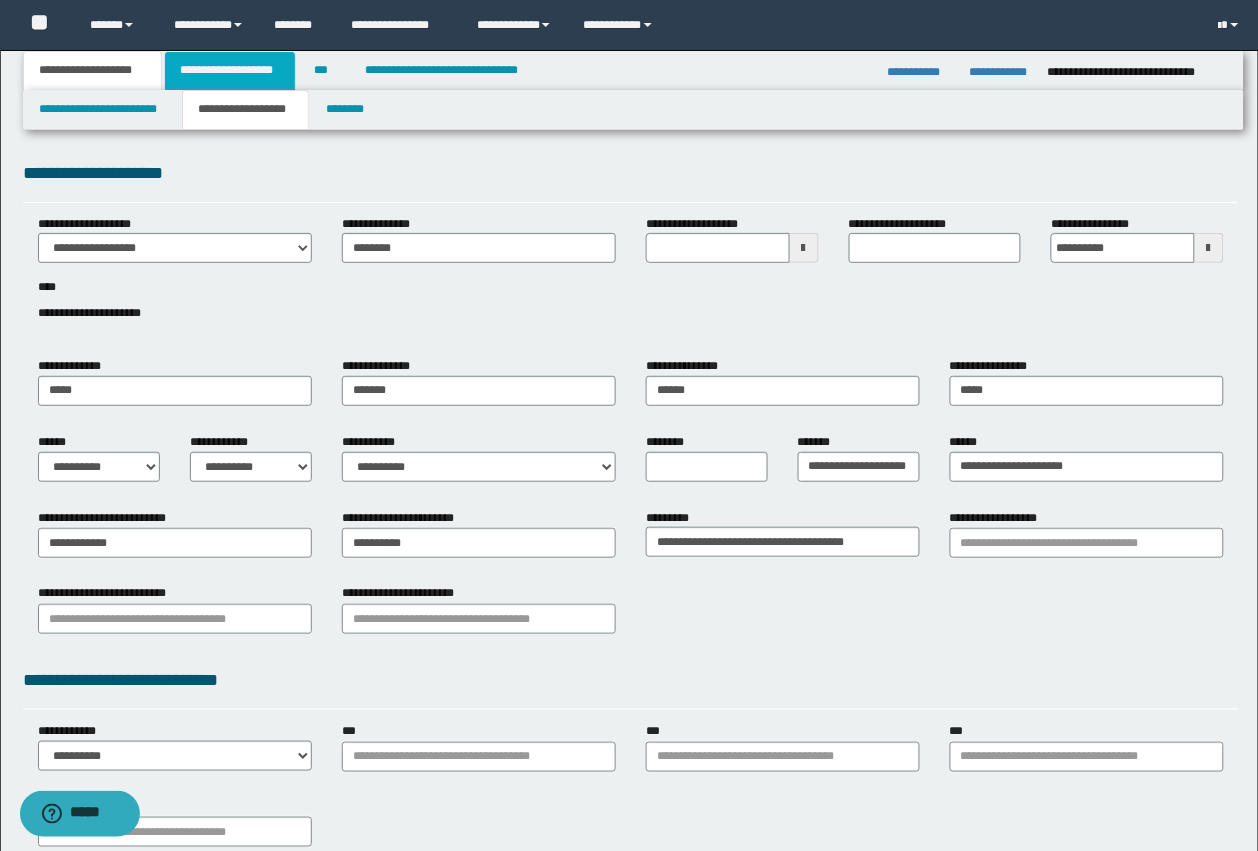 click on "**********" at bounding box center (230, 71) 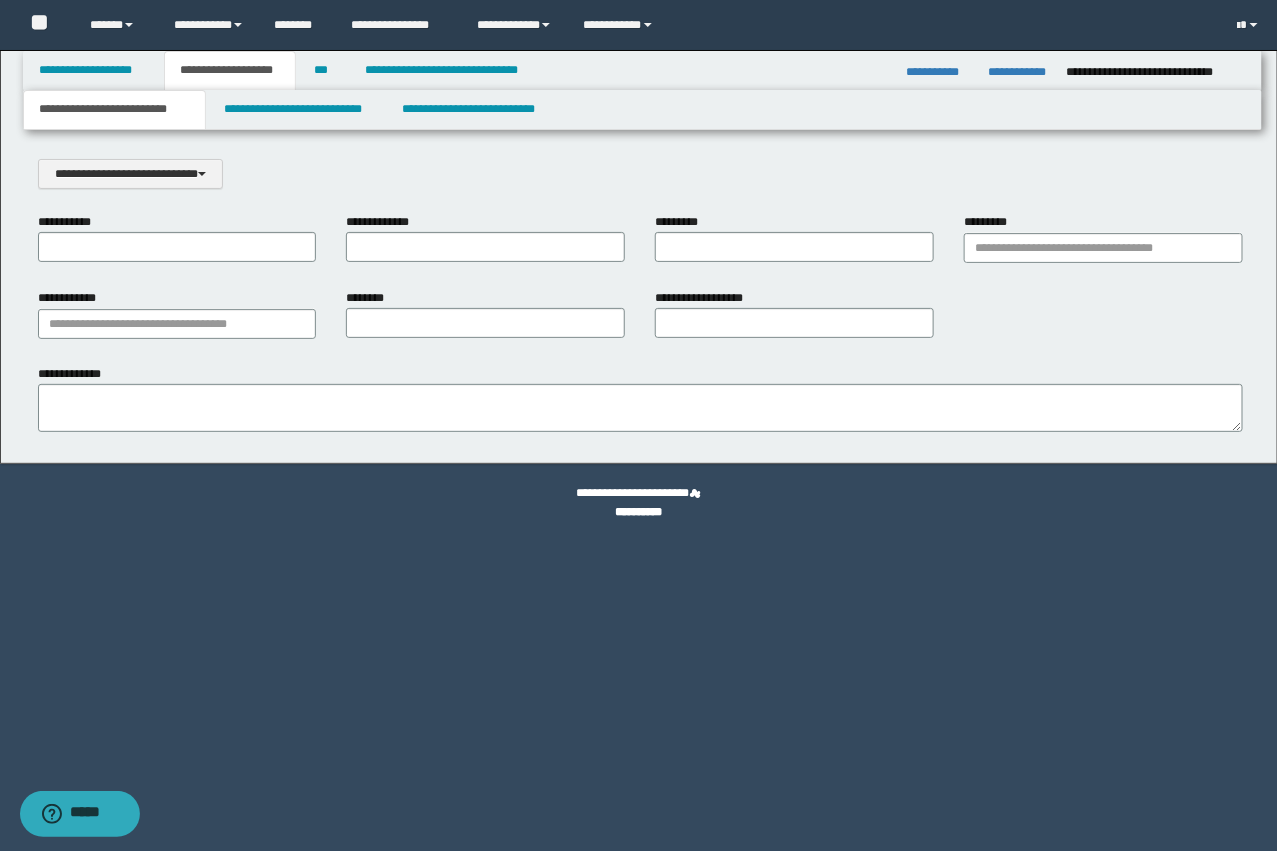 scroll, scrollTop: 0, scrollLeft: 0, axis: both 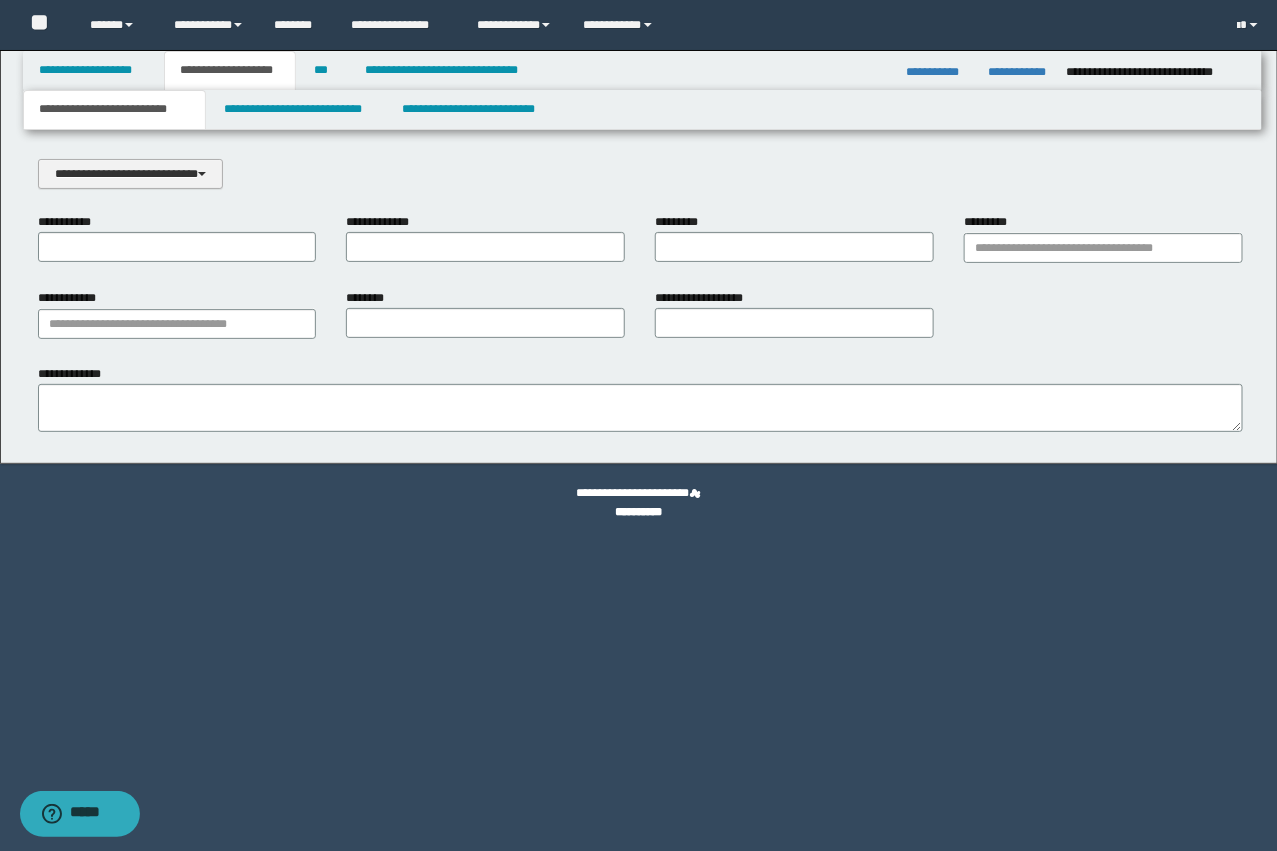 click on "**********" at bounding box center [130, 174] 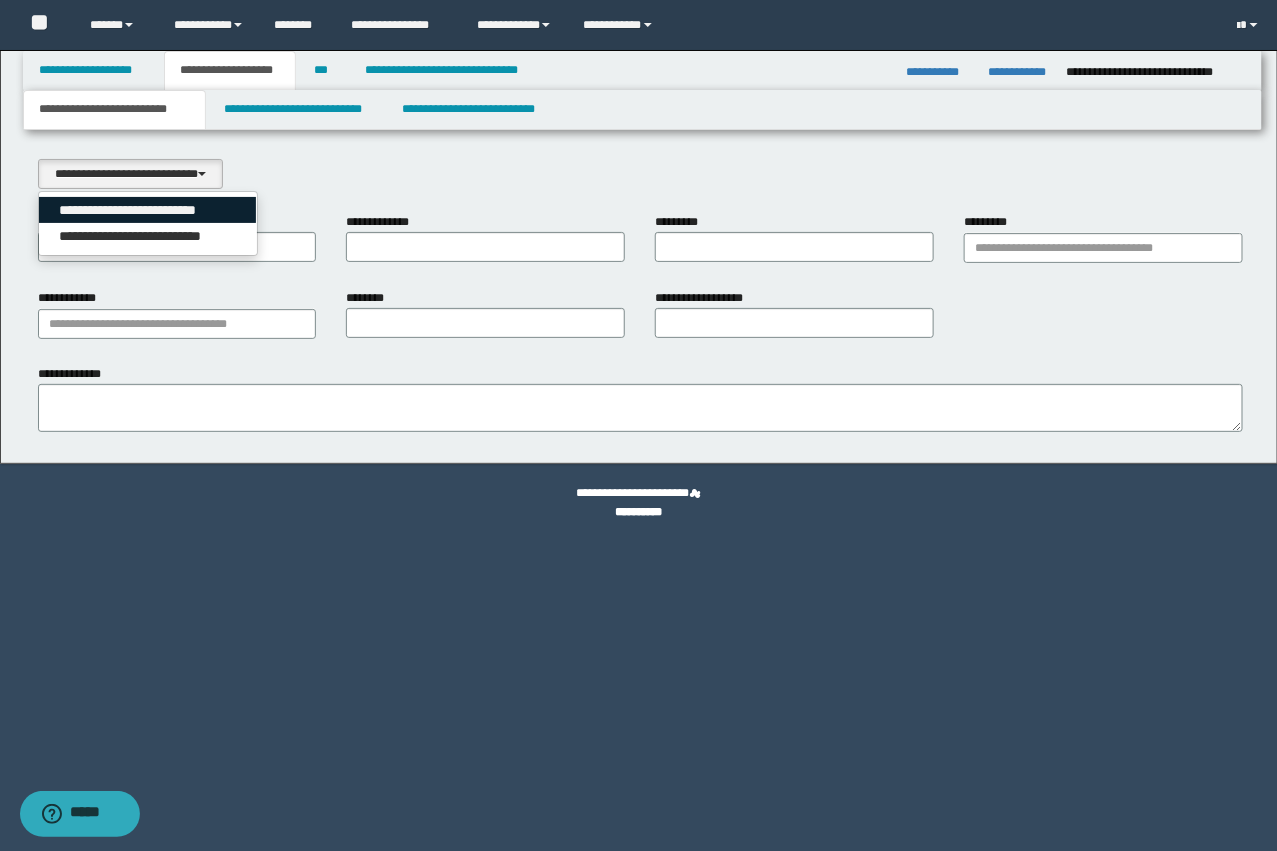 click on "**********" at bounding box center (148, 210) 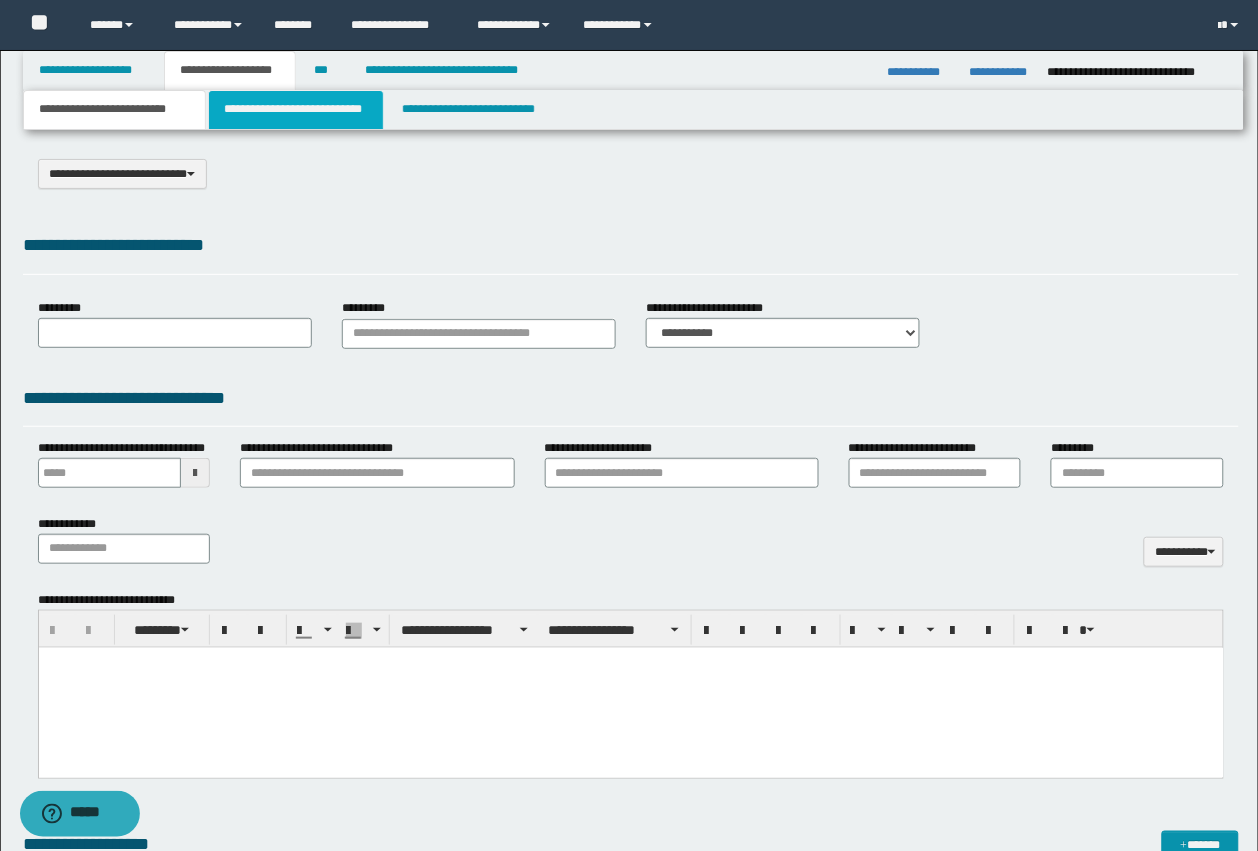 click on "**********" at bounding box center [296, 110] 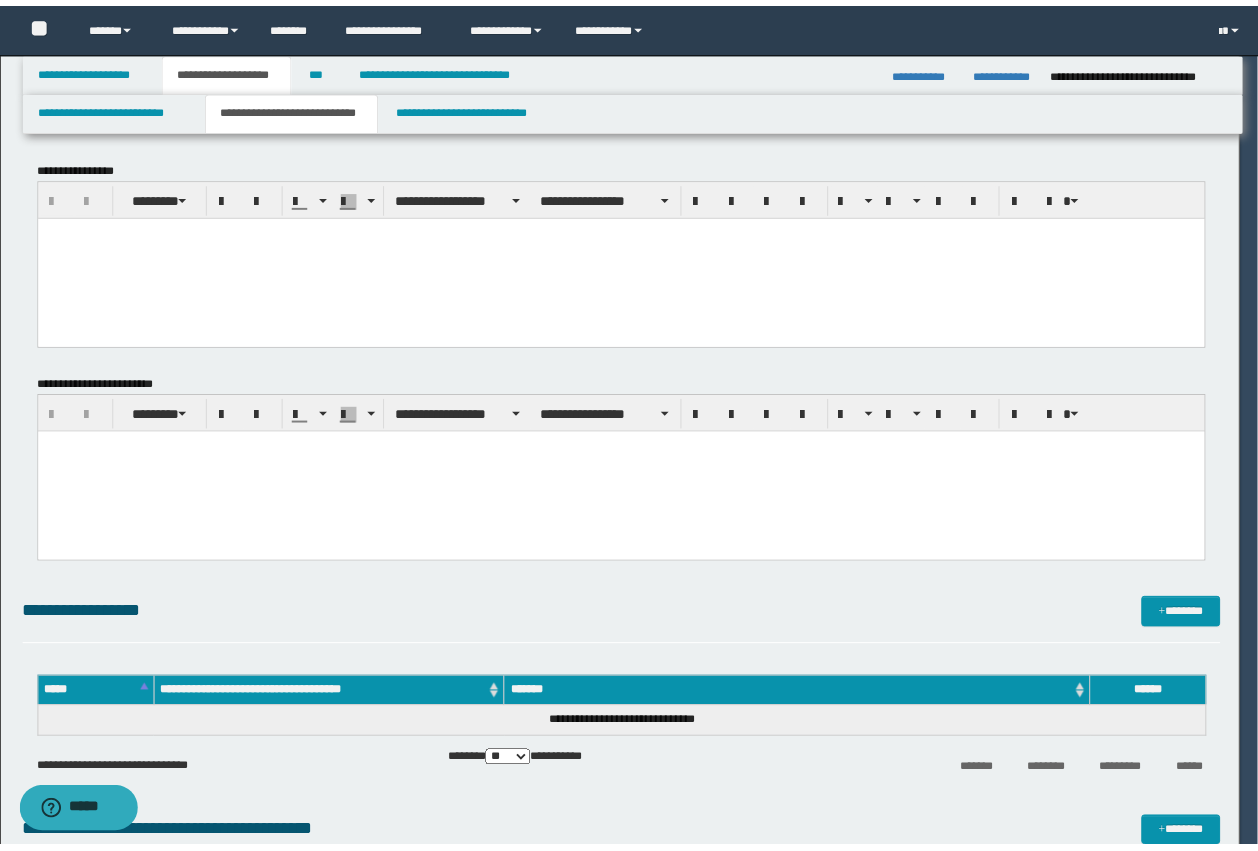 scroll, scrollTop: 0, scrollLeft: 0, axis: both 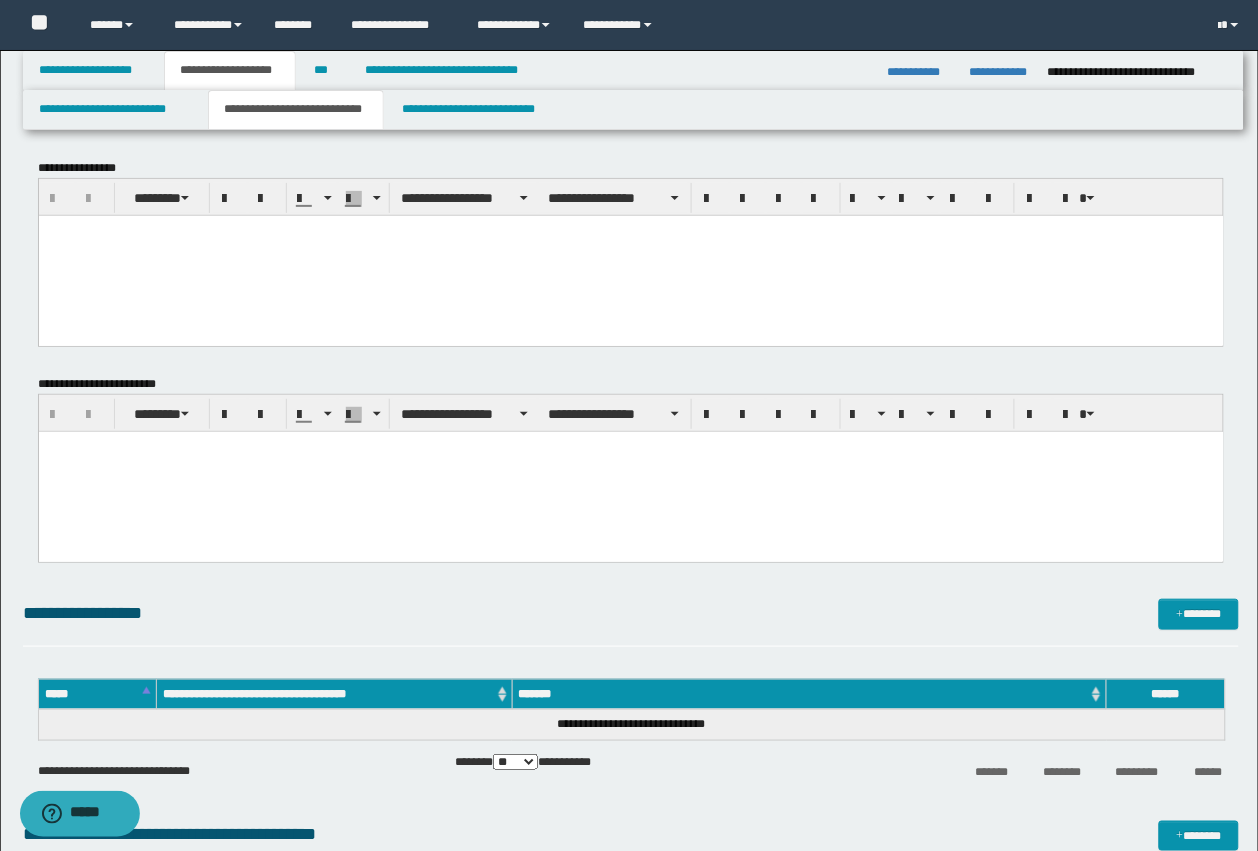 click at bounding box center [630, 255] 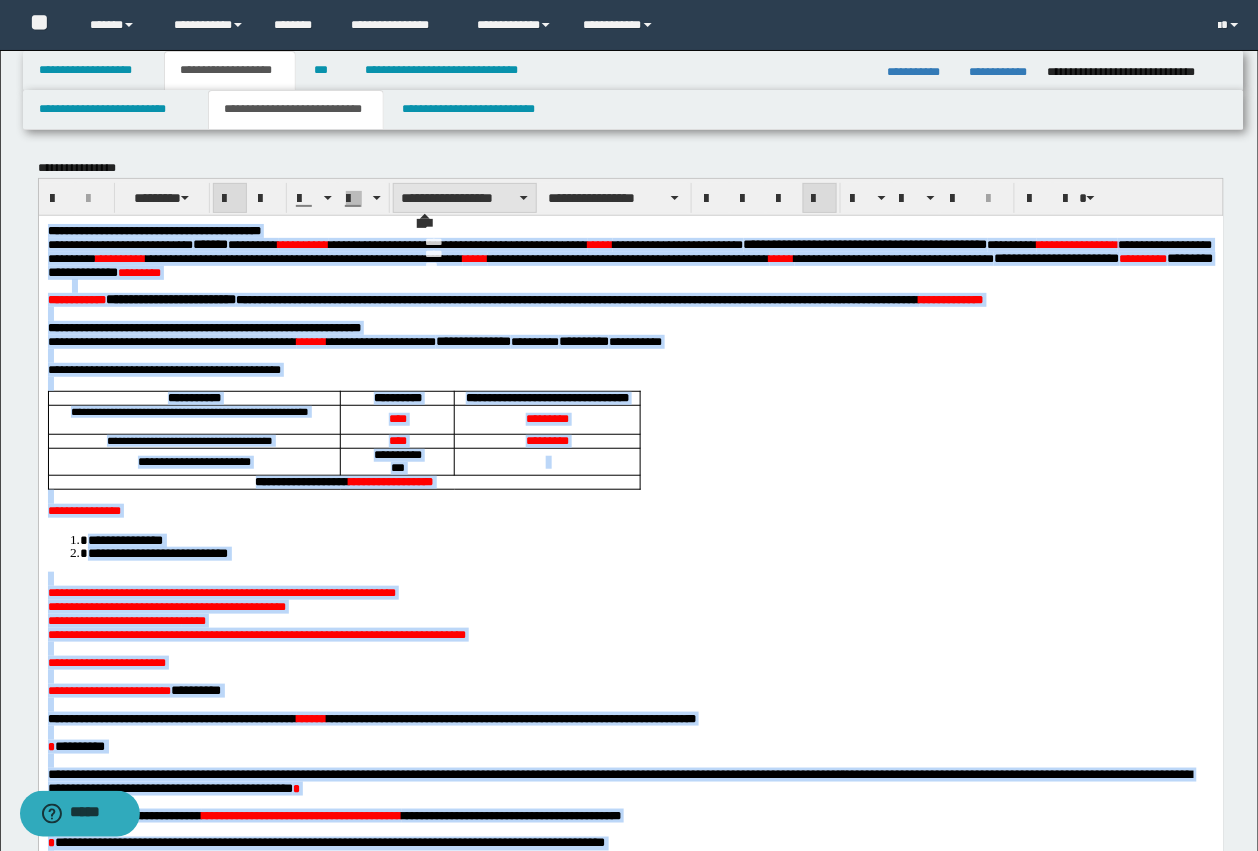 click on "**********" at bounding box center [465, 198] 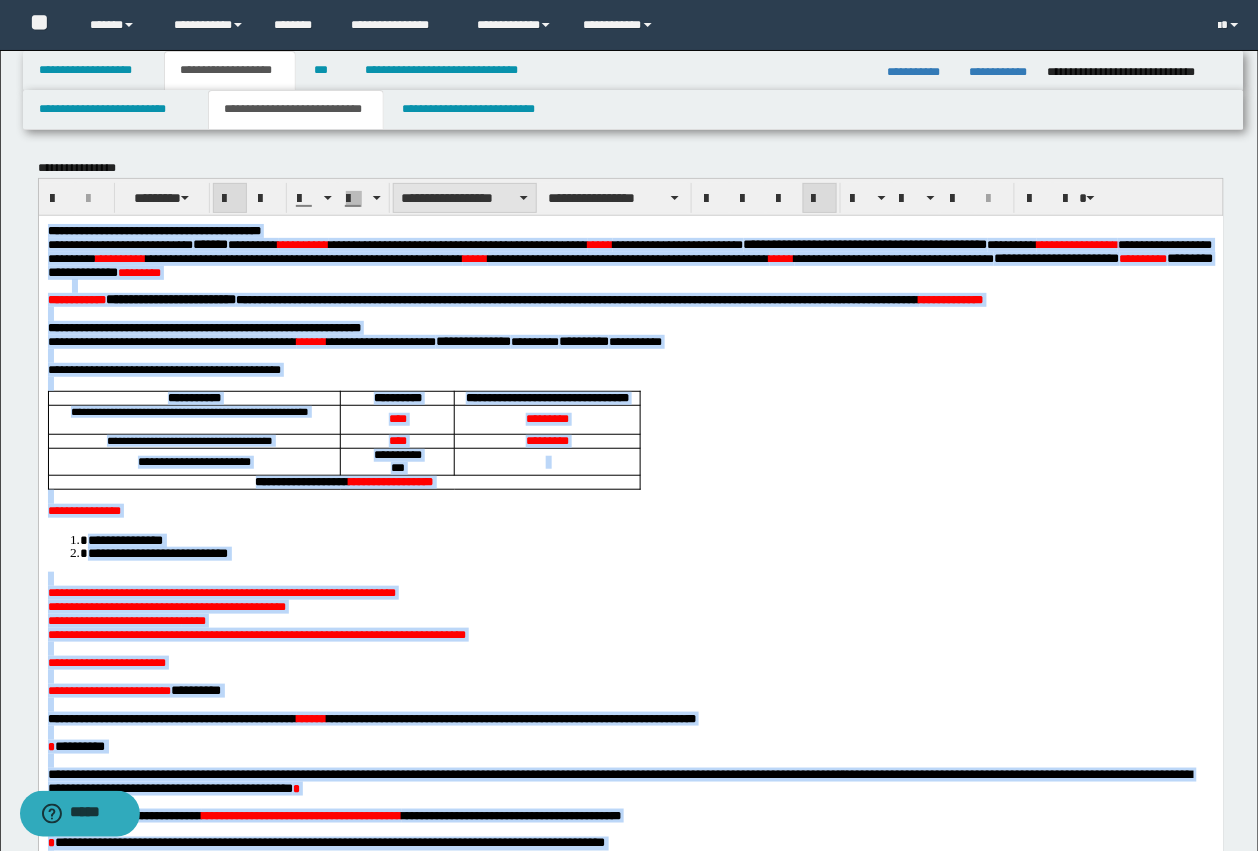 click on "**********" at bounding box center (465, 198) 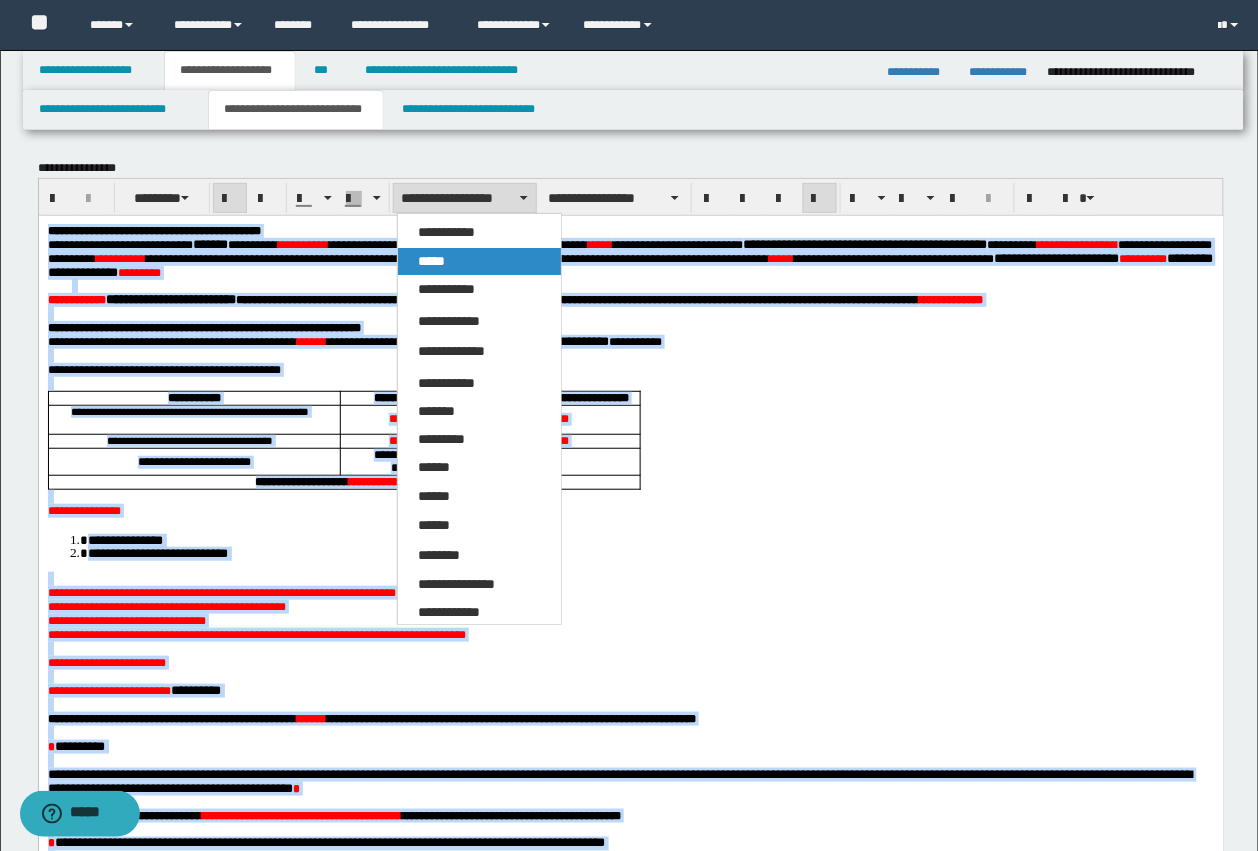 click on "*****" at bounding box center (479, 261) 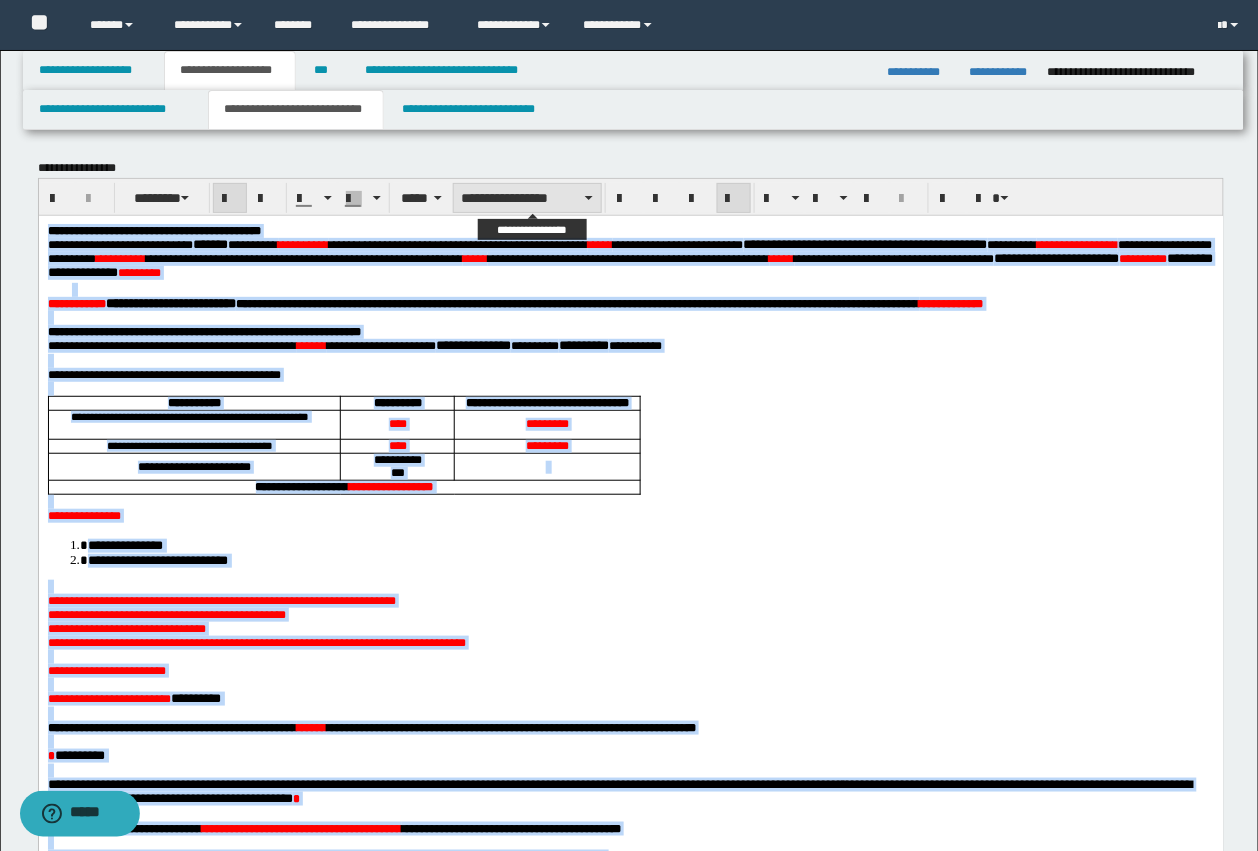 click on "**********" at bounding box center (527, 198) 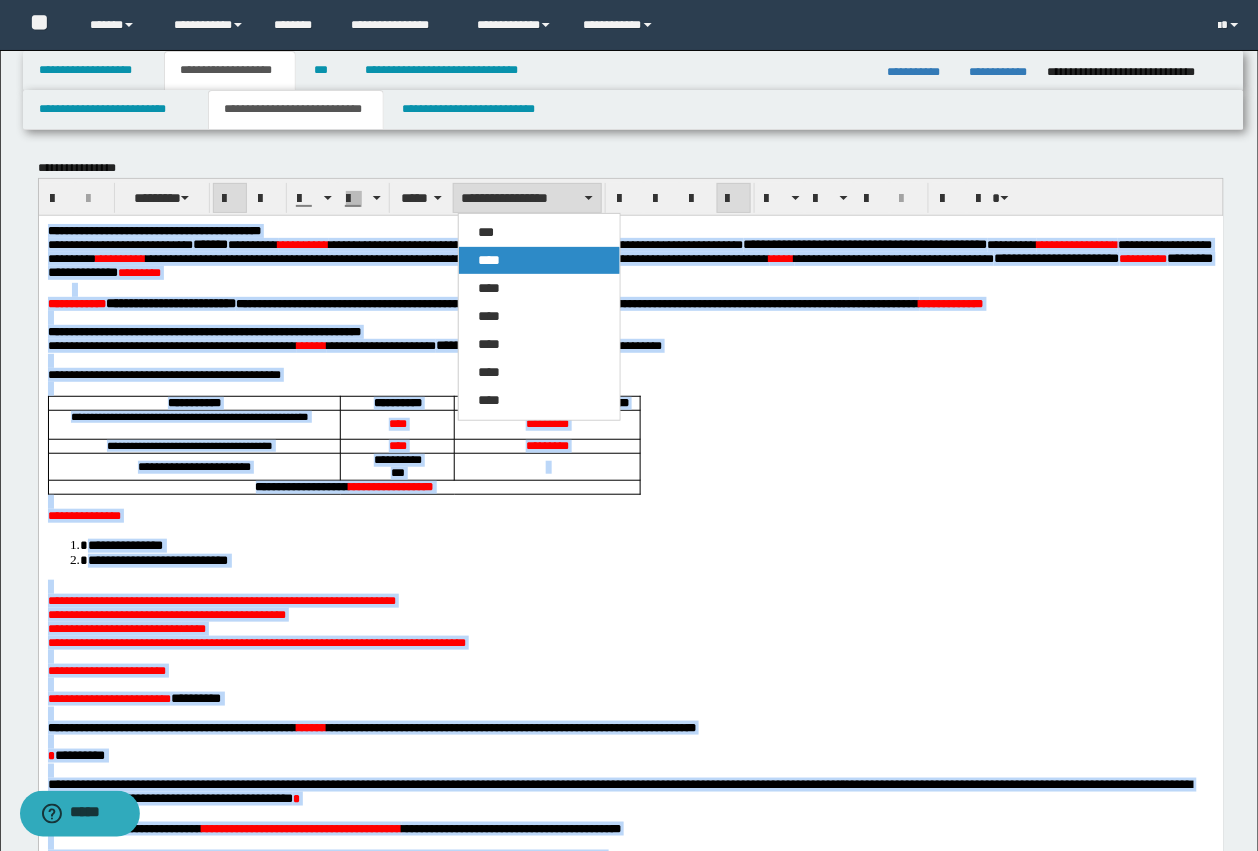 drag, startPoint x: 507, startPoint y: 271, endPoint x: 563, endPoint y: 9, distance: 267.9179 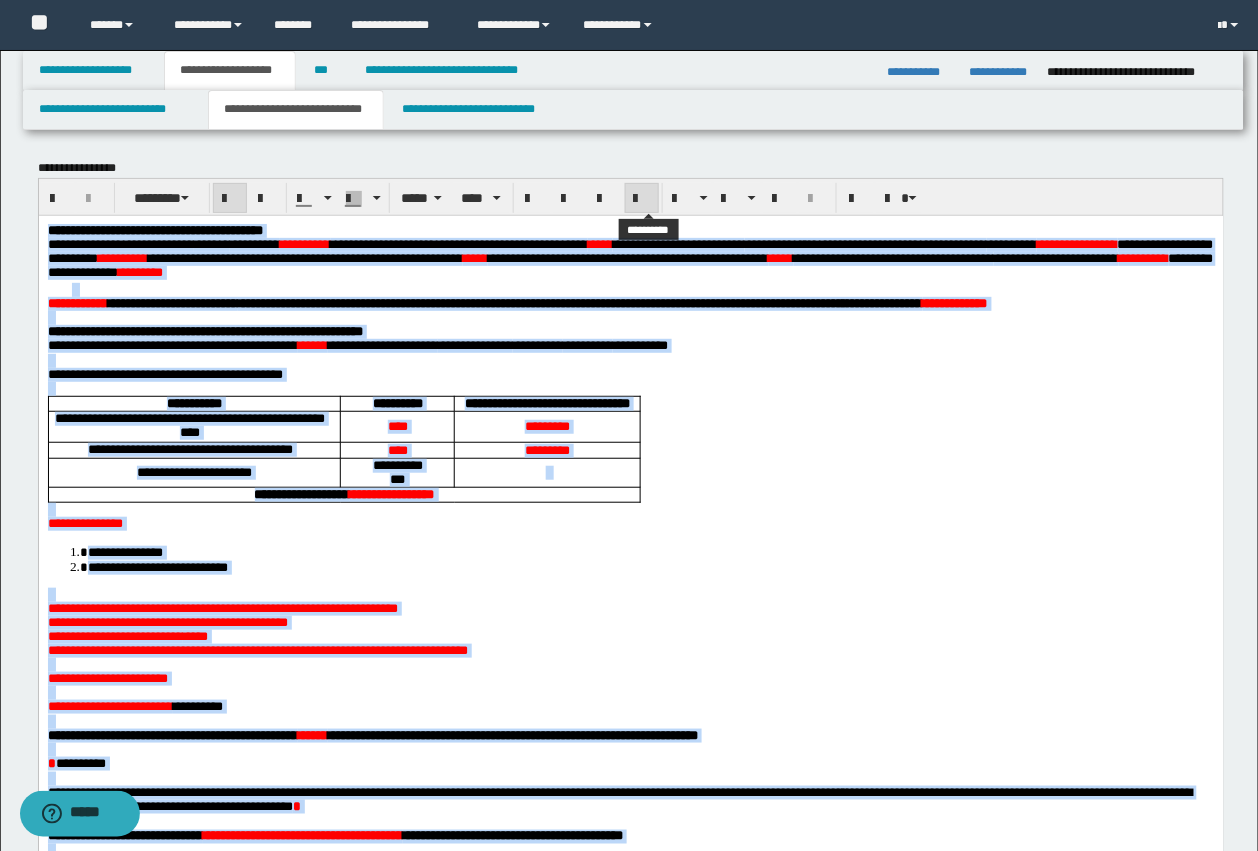 click at bounding box center [642, 198] 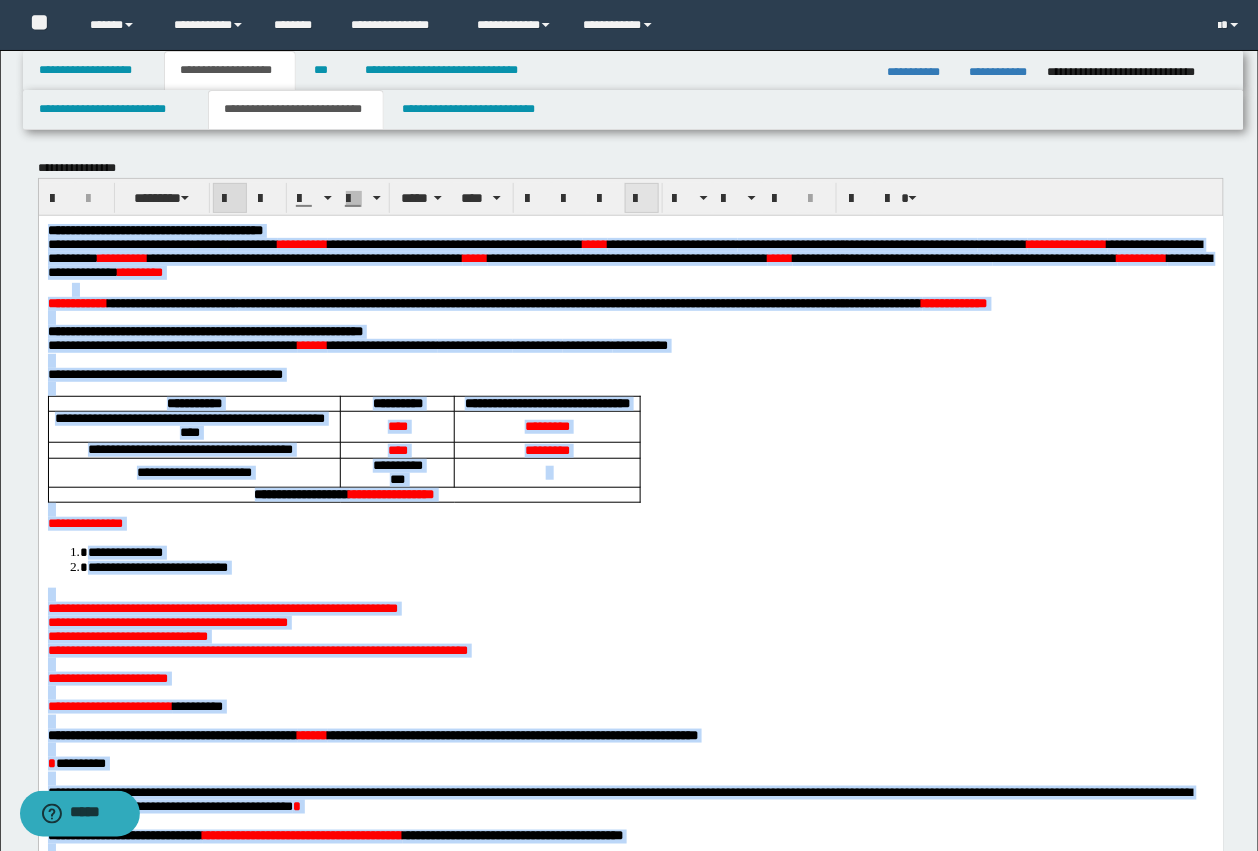 click at bounding box center [642, 198] 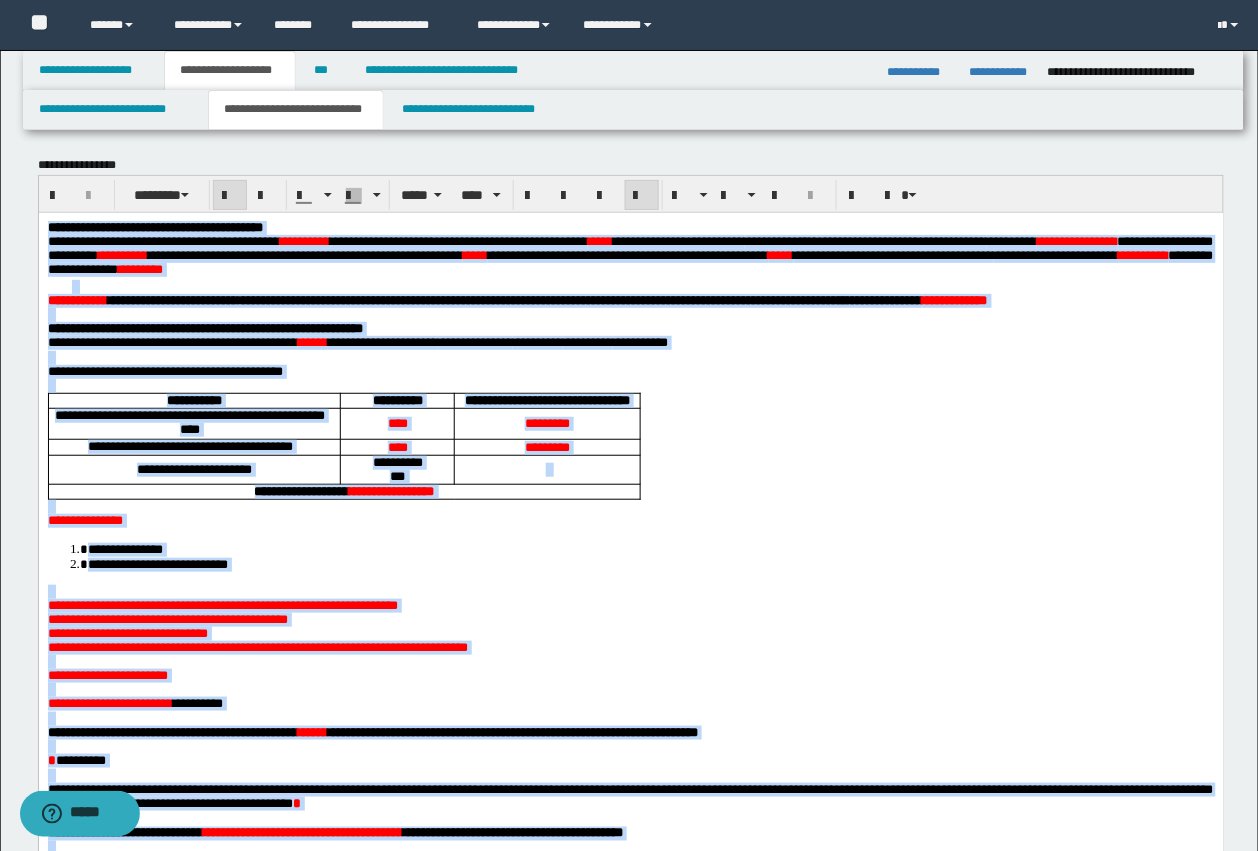 scroll, scrollTop: 0, scrollLeft: 0, axis: both 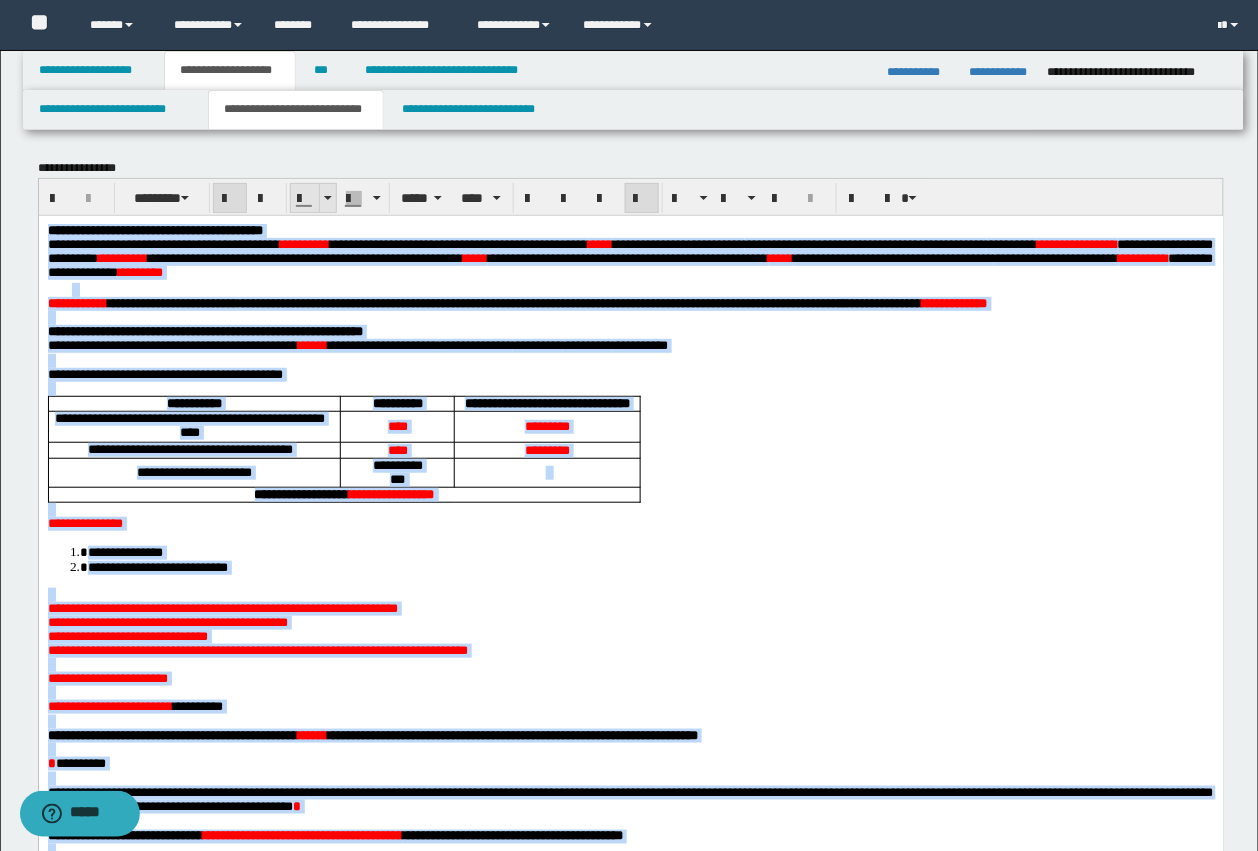 click at bounding box center [305, 199] 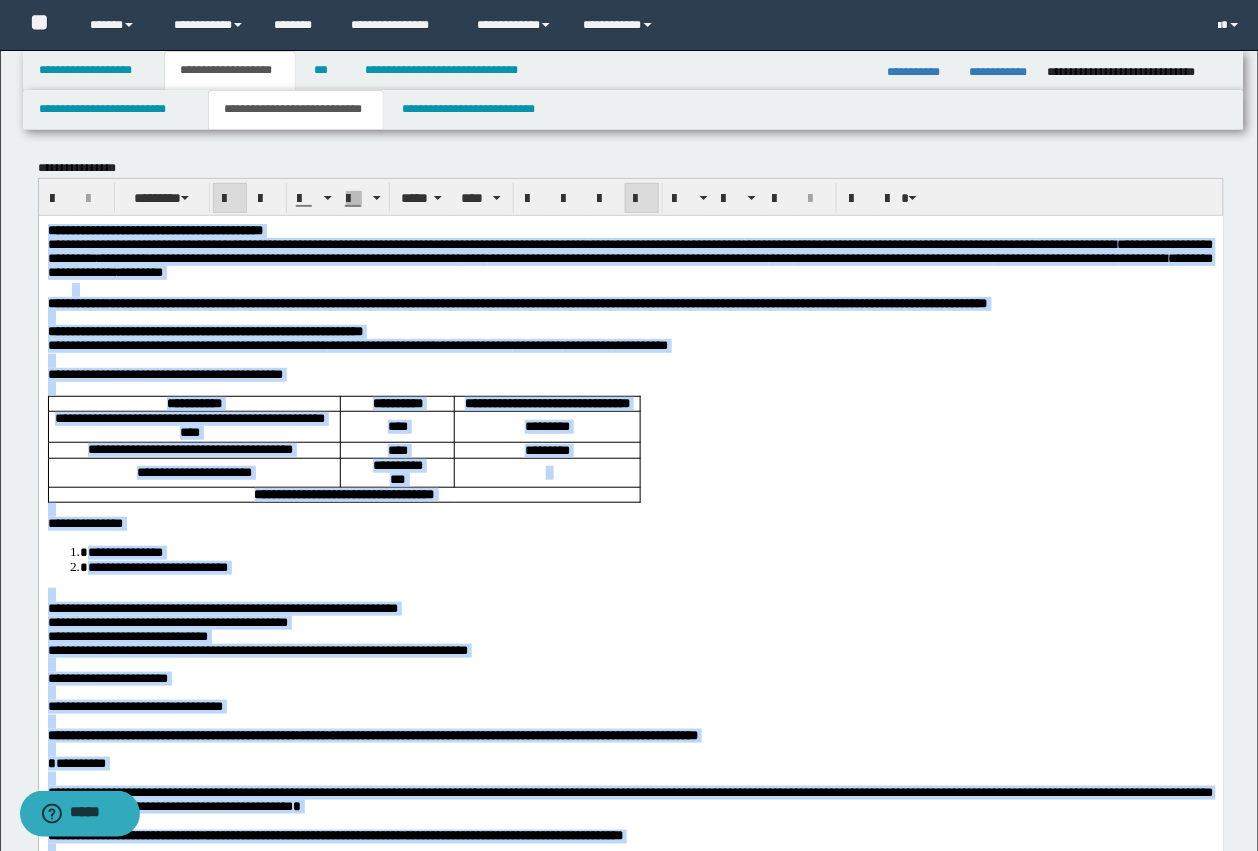 click at bounding box center [630, 317] 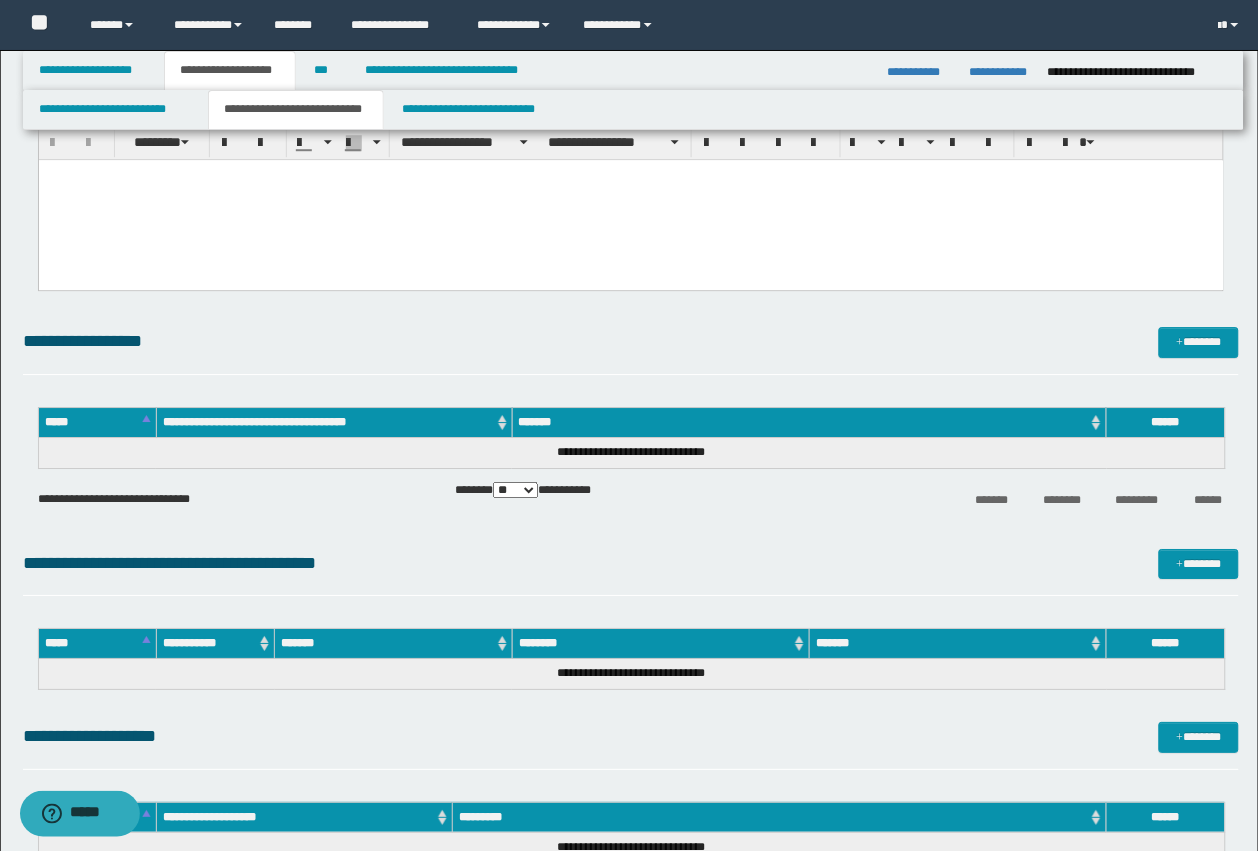 scroll, scrollTop: 1125, scrollLeft: 0, axis: vertical 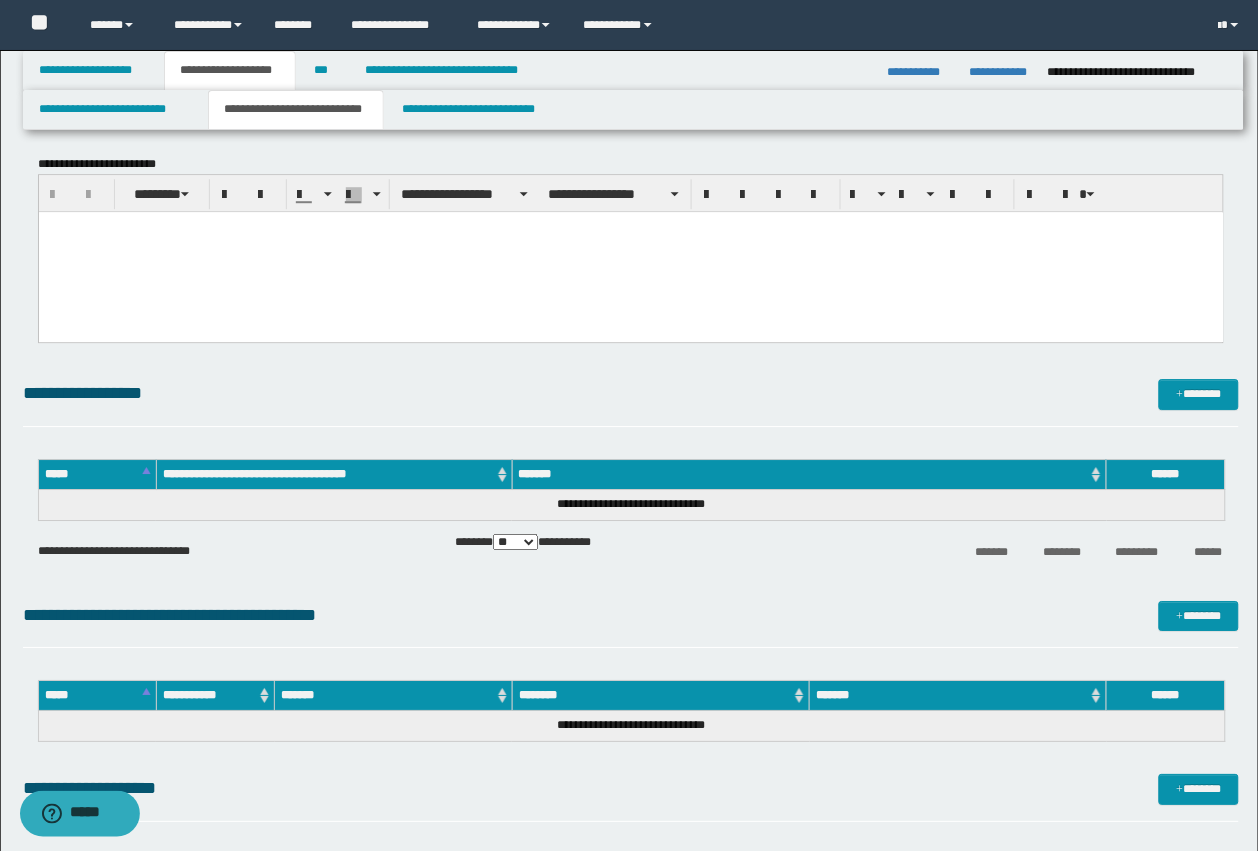 click at bounding box center [630, 251] 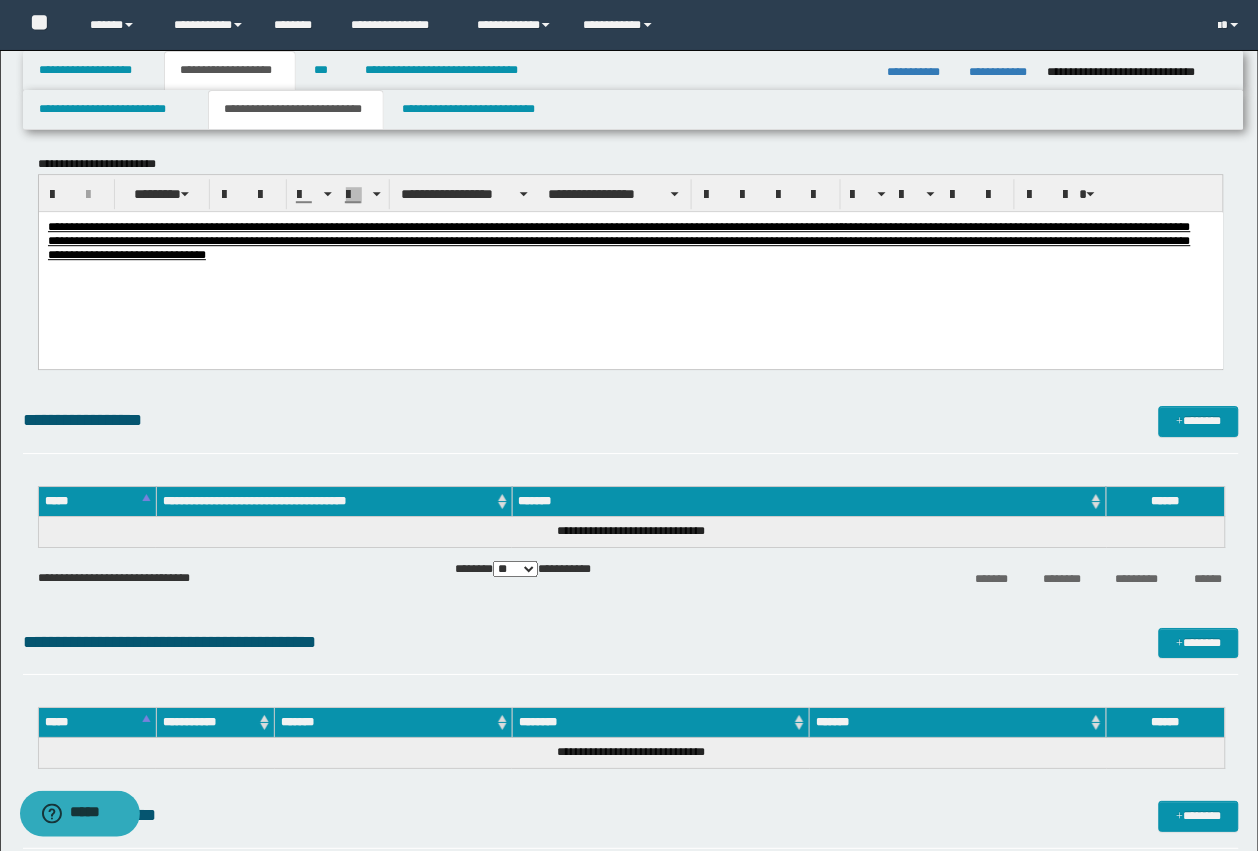 click on "**********" at bounding box center [630, 265] 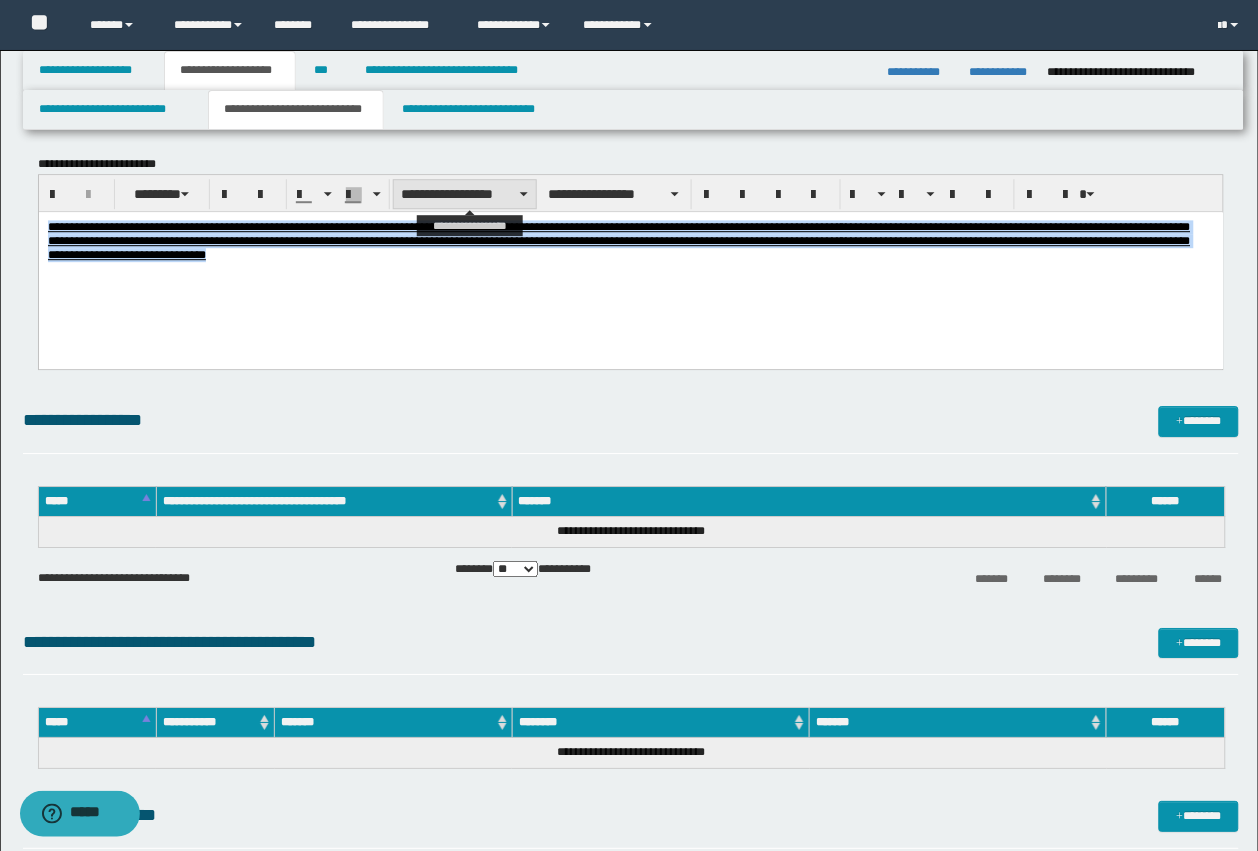 click on "**********" at bounding box center [465, 194] 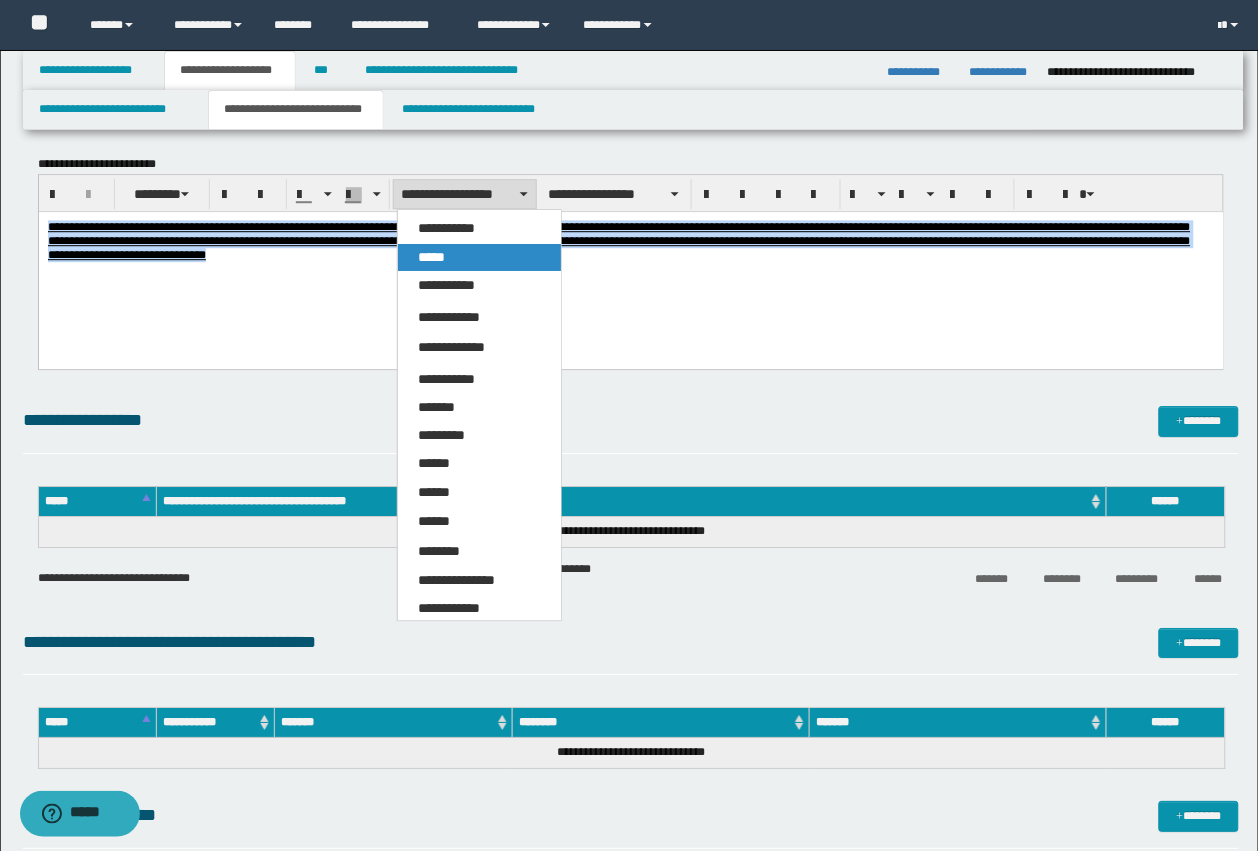 click on "*****" at bounding box center (431, 257) 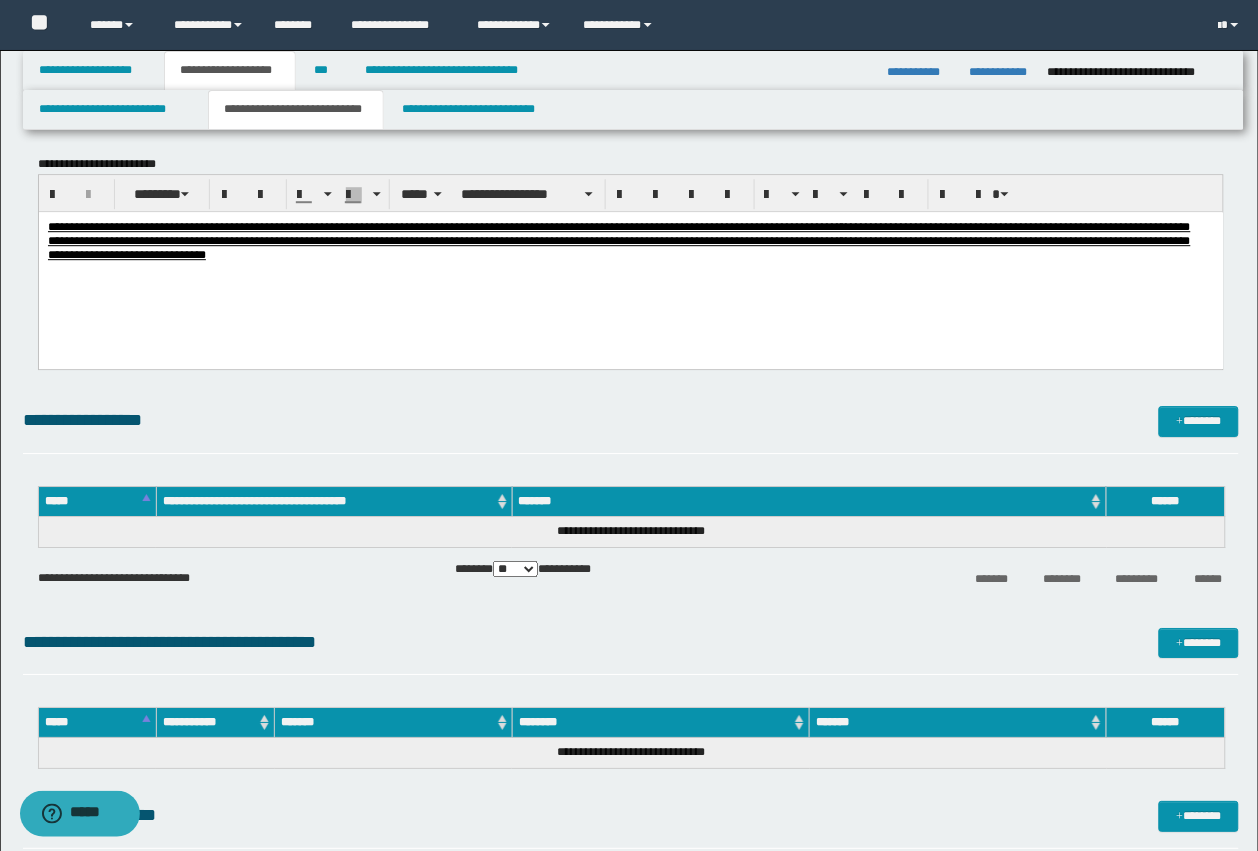 click on "**********" at bounding box center (631, 193) 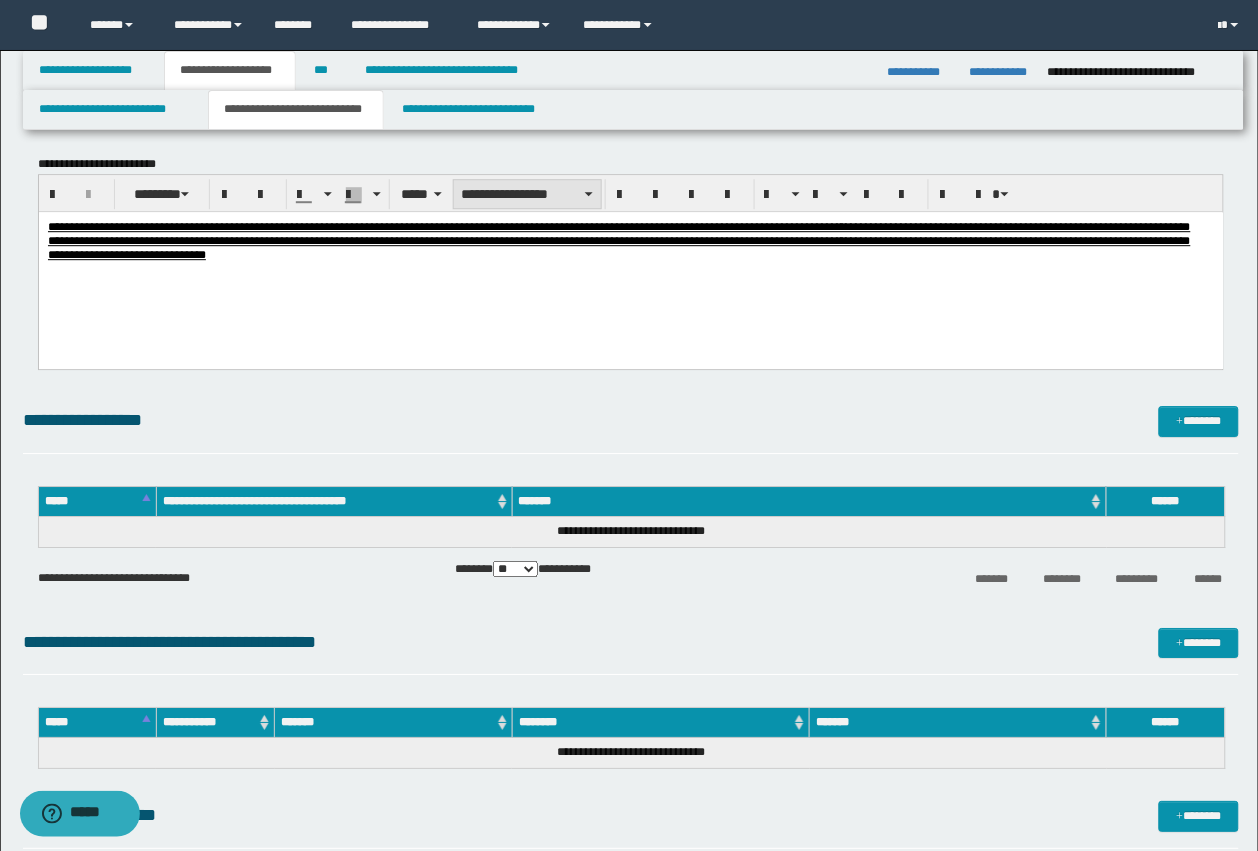 click on "**********" at bounding box center [527, 194] 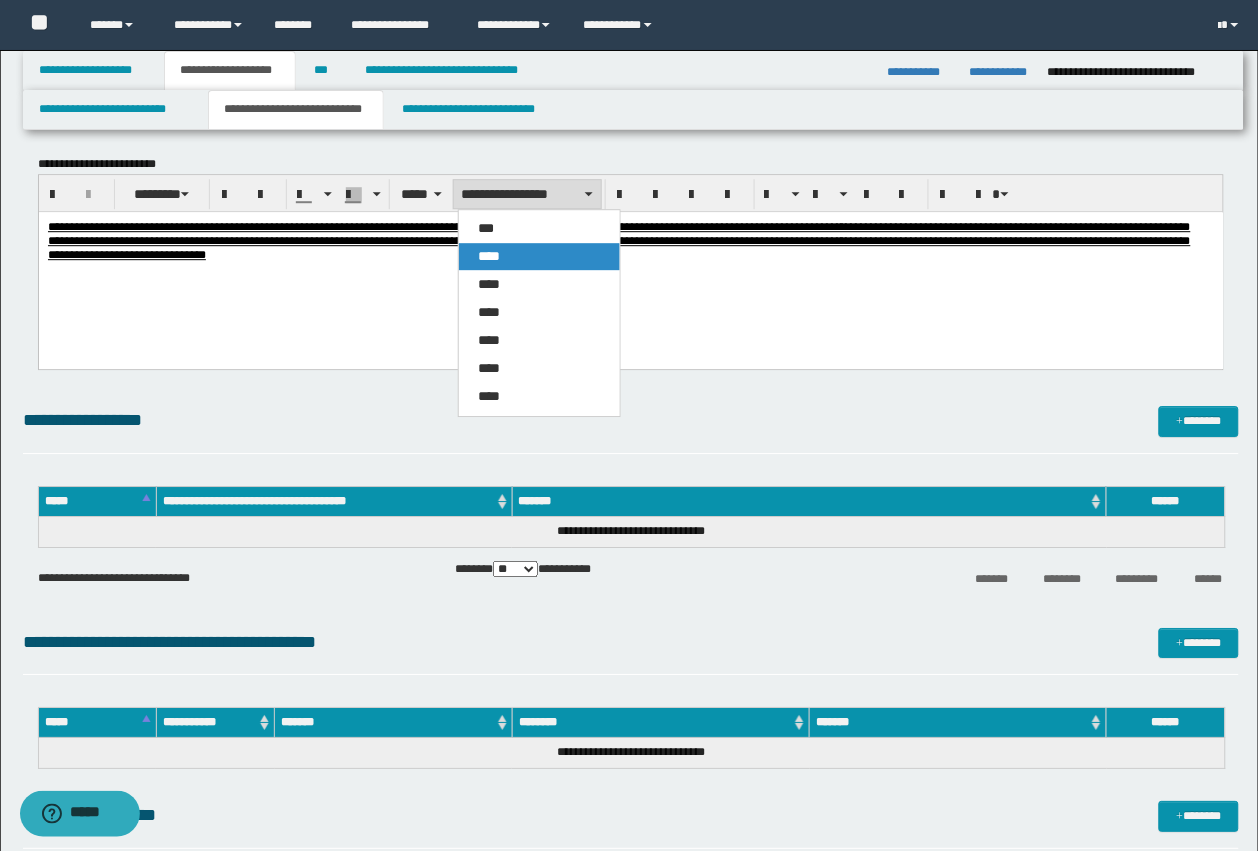 drag, startPoint x: 501, startPoint y: 250, endPoint x: 557, endPoint y: 20, distance: 236.71924 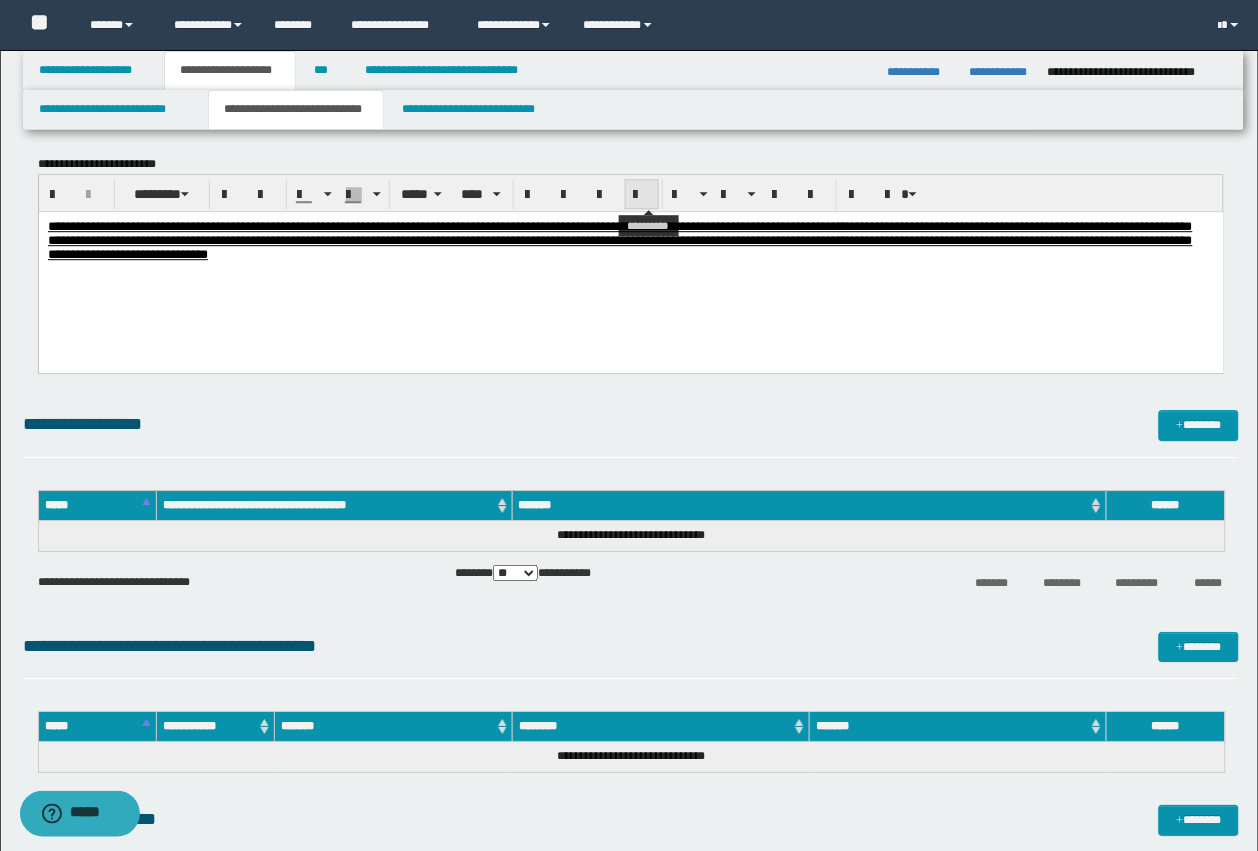 click at bounding box center [642, 194] 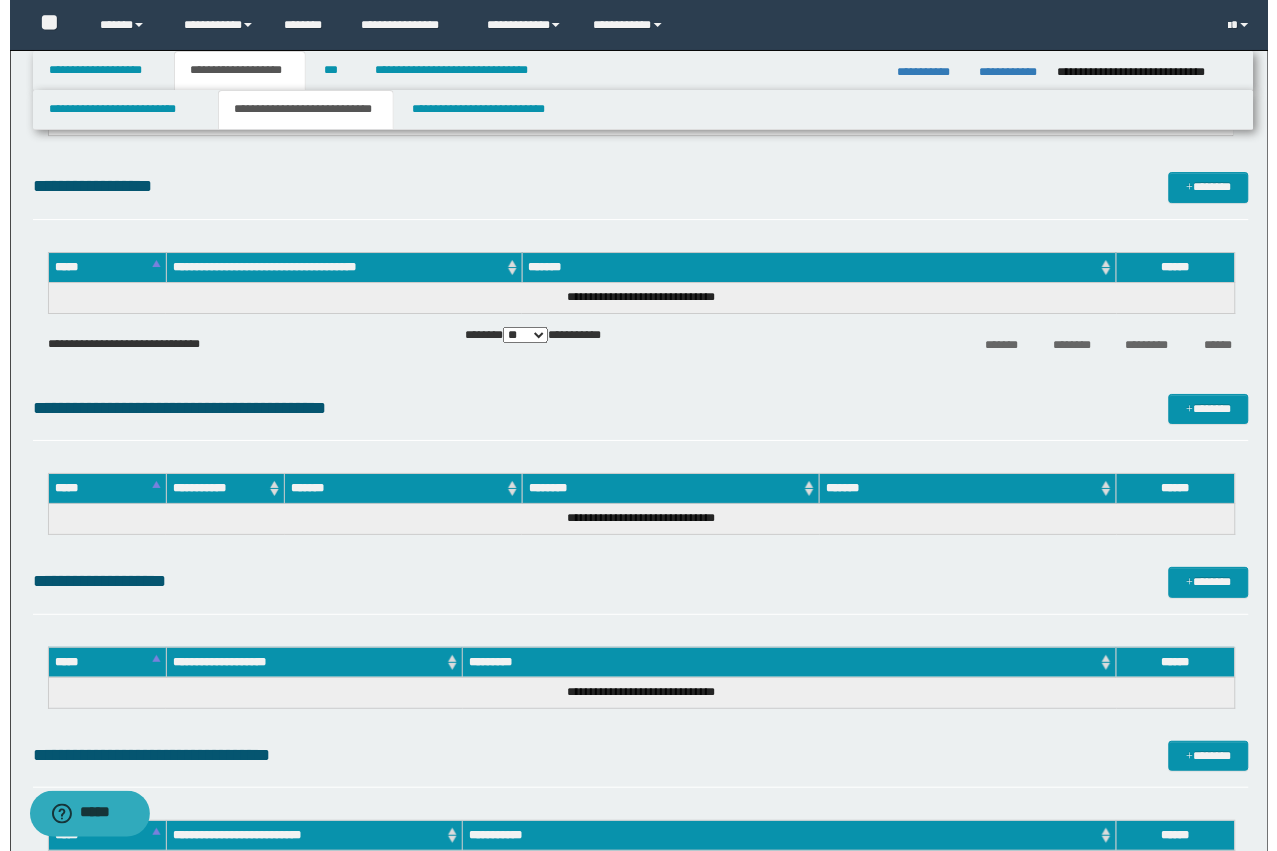 scroll, scrollTop: 1375, scrollLeft: 0, axis: vertical 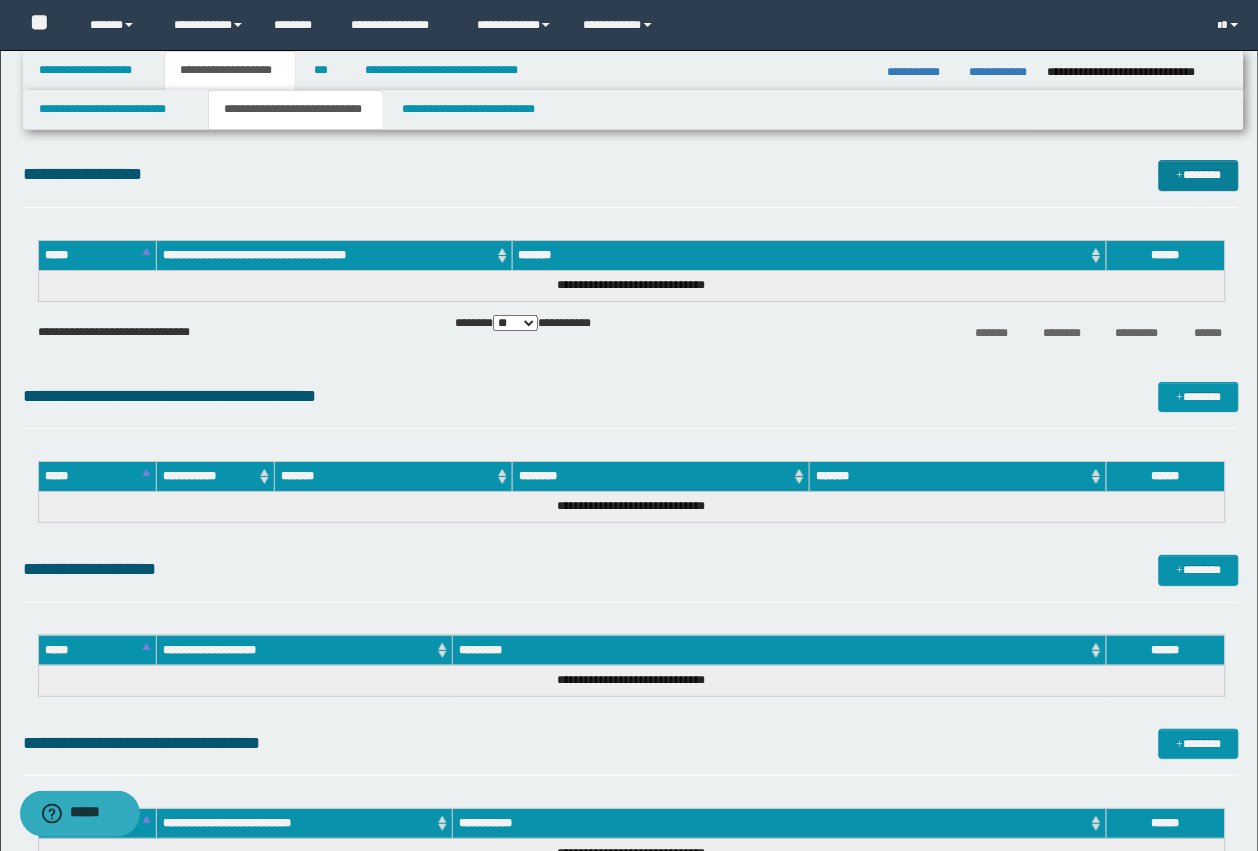 click on "*******" at bounding box center (1199, 175) 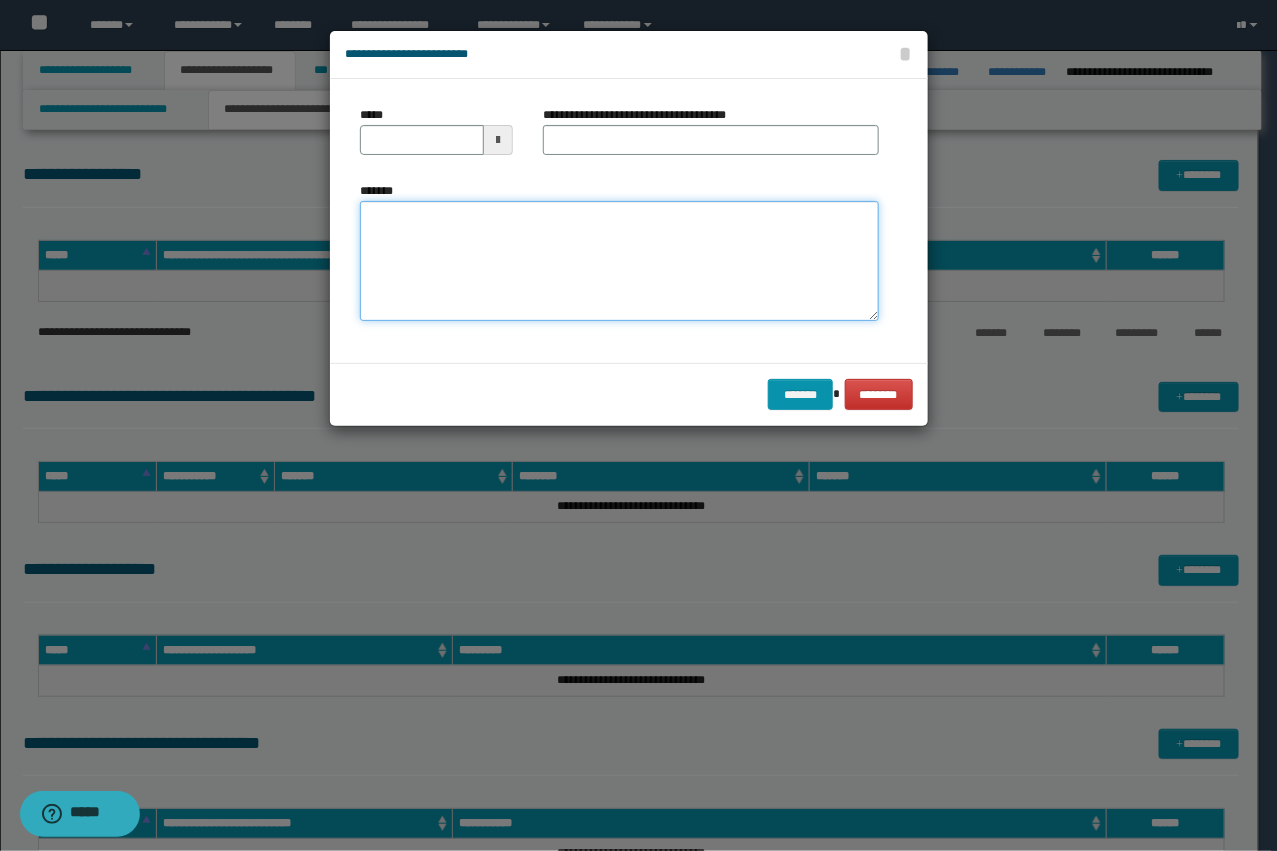 click on "*******" at bounding box center (619, 261) 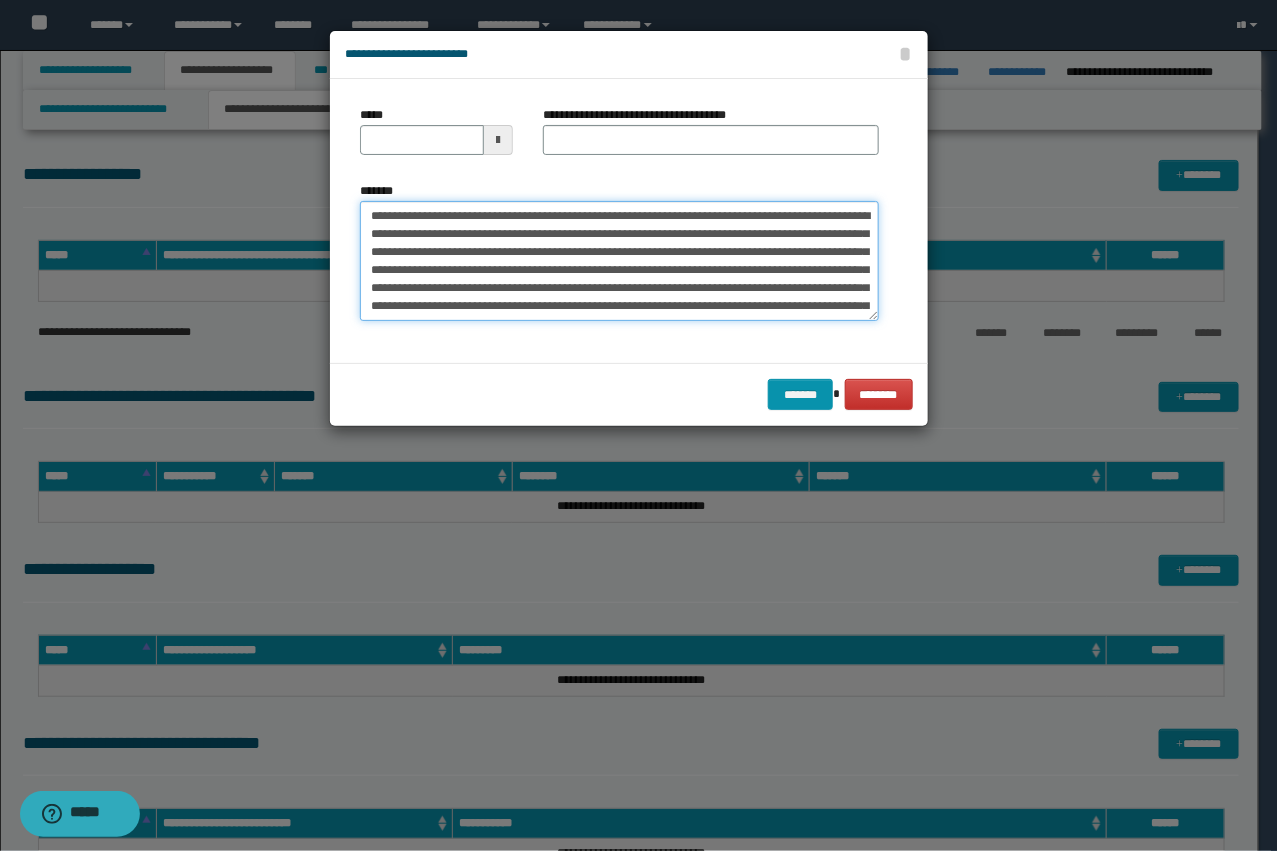 scroll, scrollTop: 83, scrollLeft: 0, axis: vertical 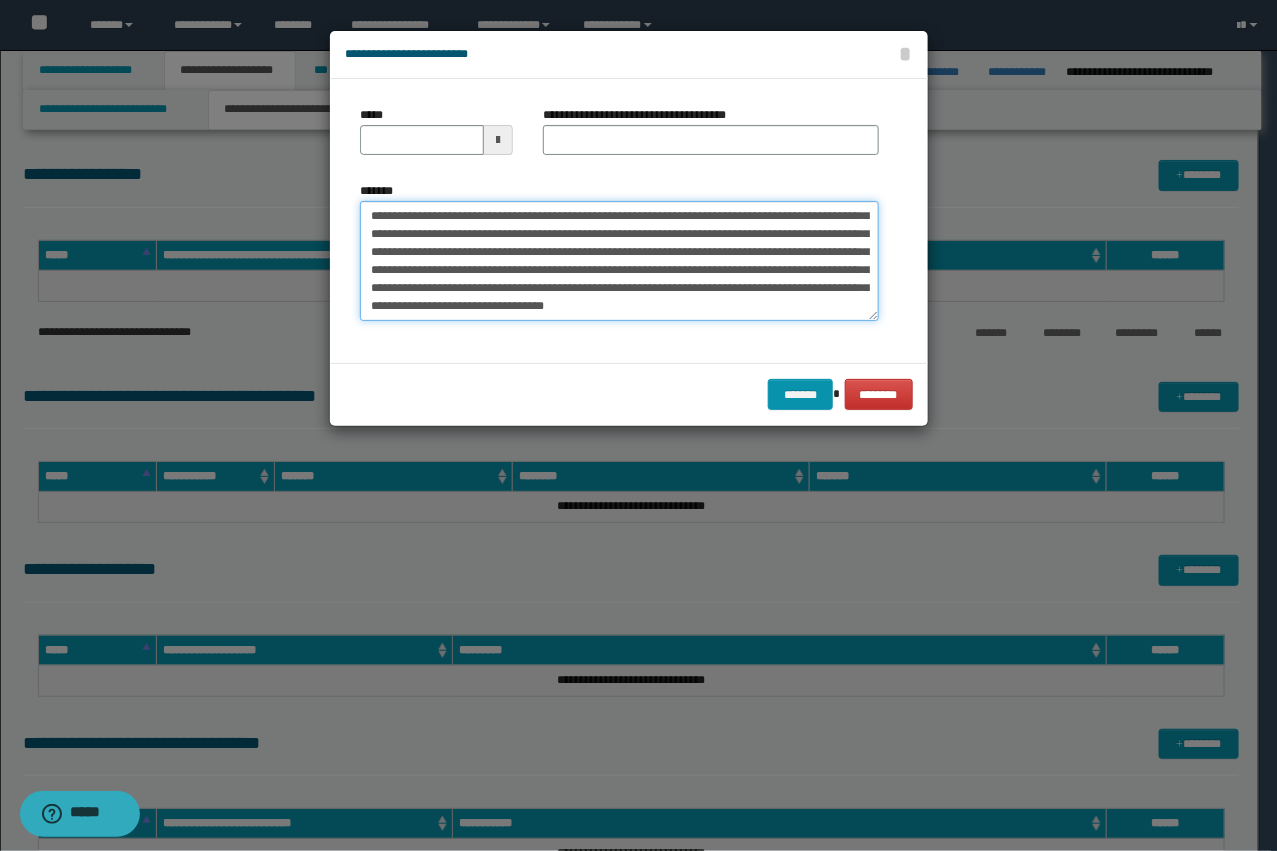 type on "**********" 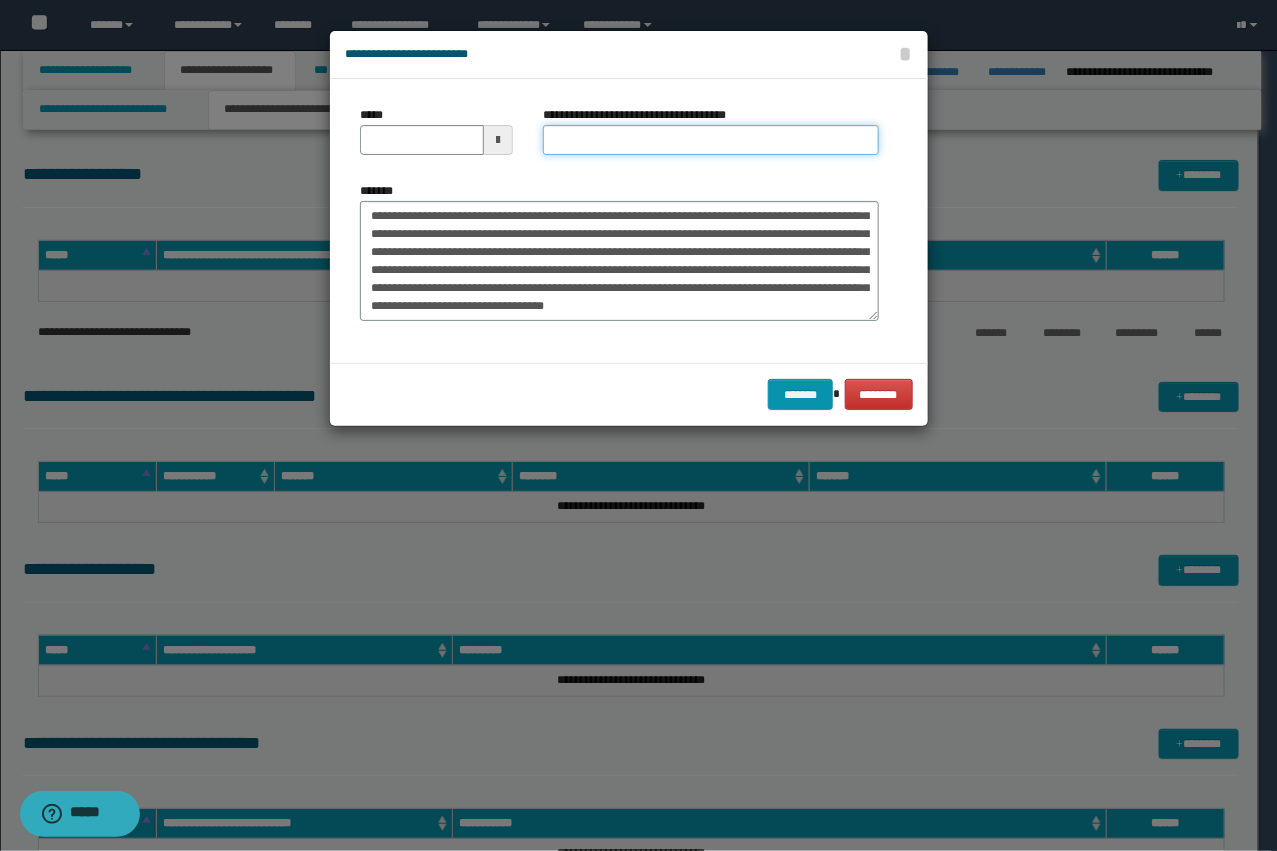 click on "**********" at bounding box center [711, 140] 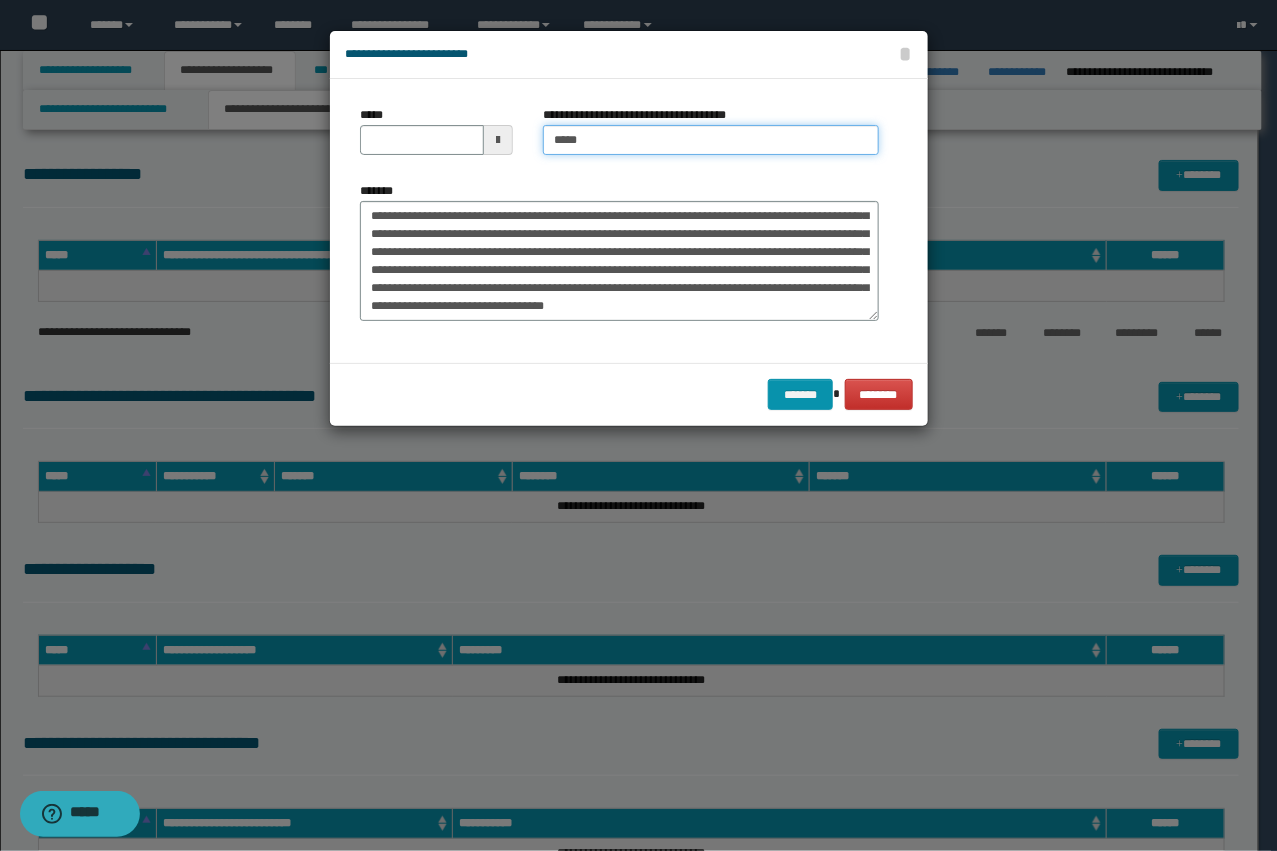 type on "**********" 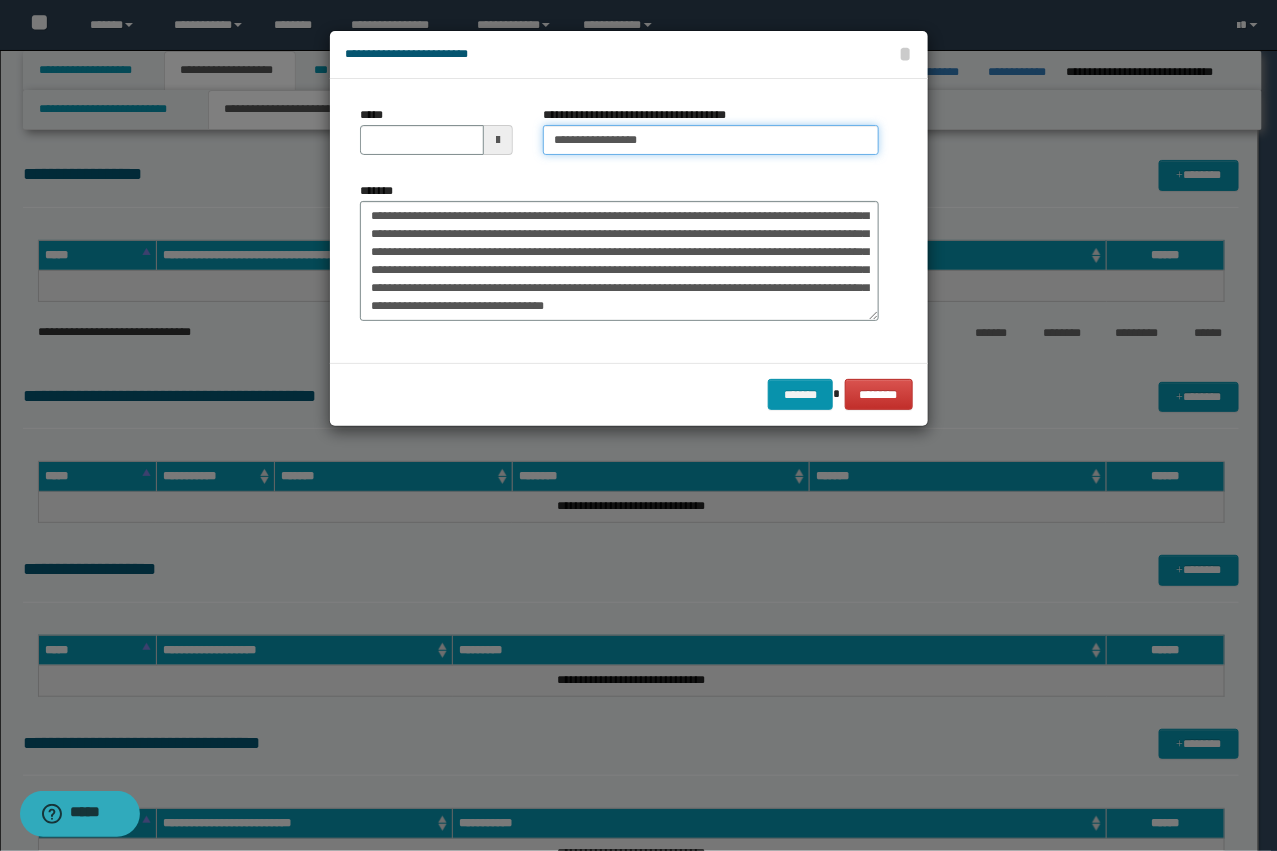 type 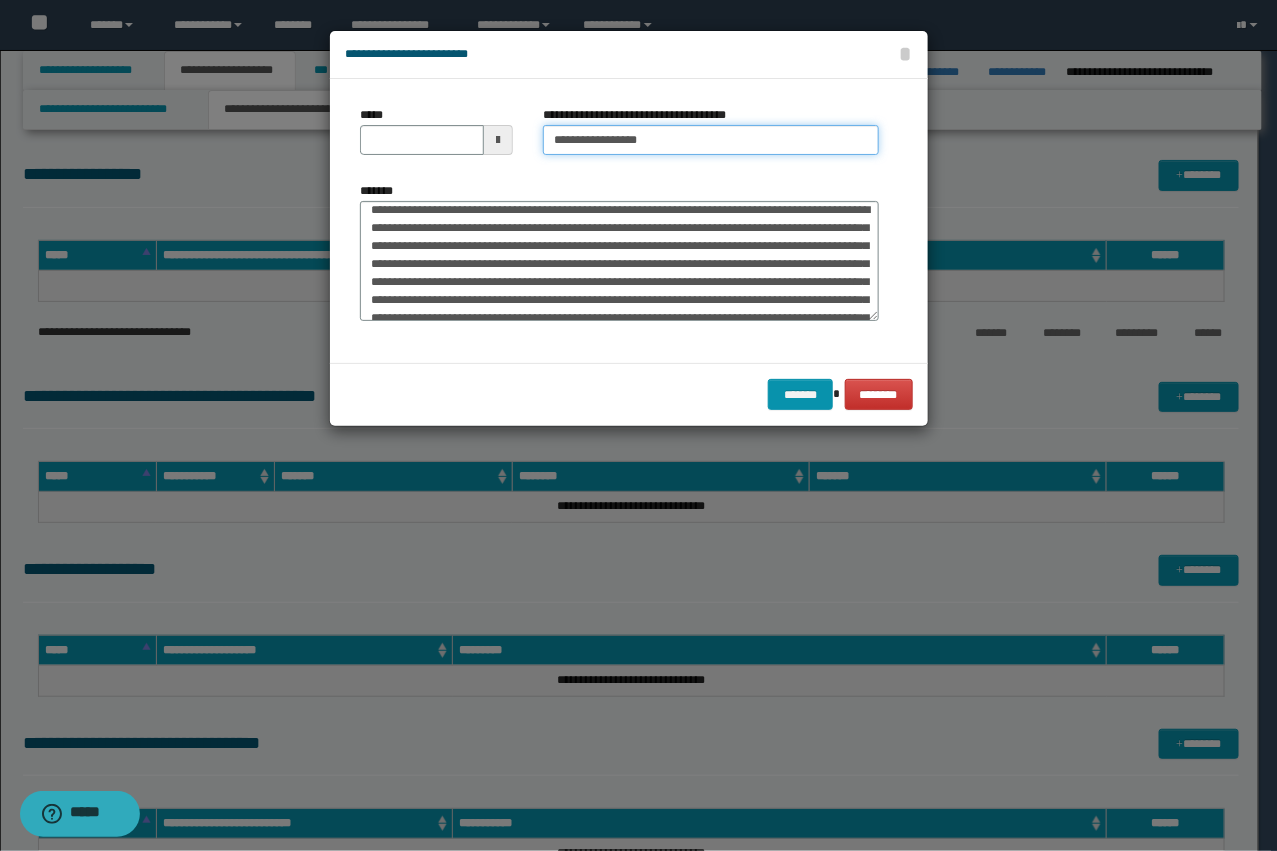 scroll, scrollTop: 0, scrollLeft: 0, axis: both 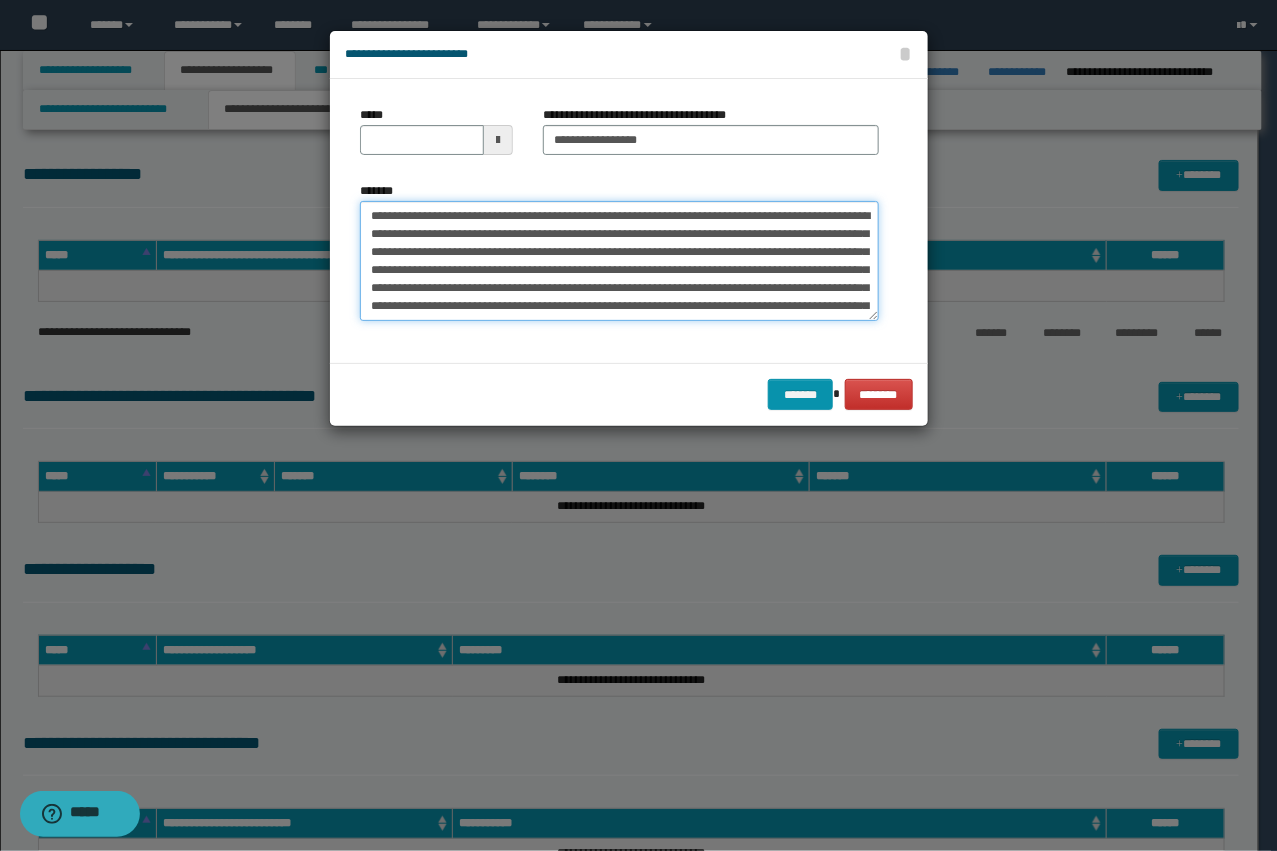 click on "**********" at bounding box center [619, 261] 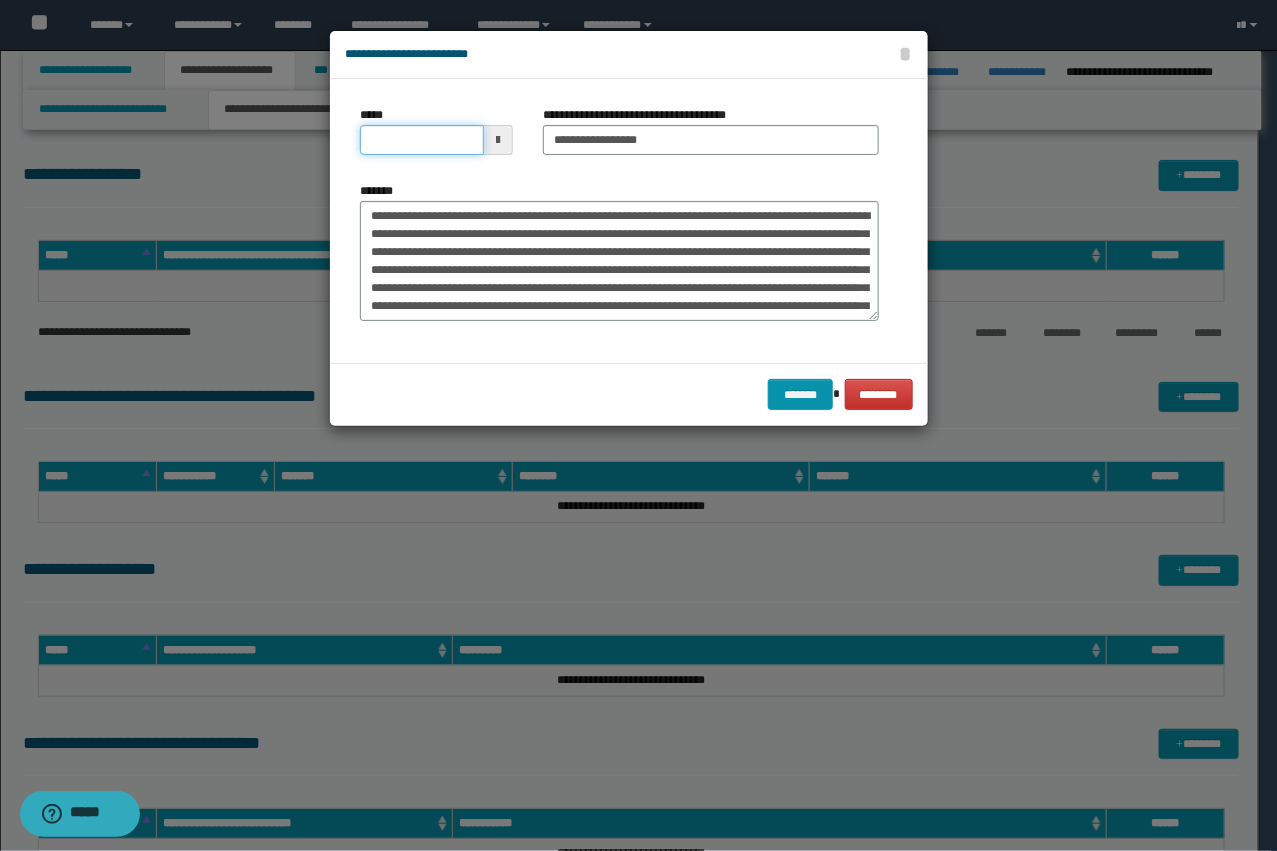click on "*****" at bounding box center (422, 140) 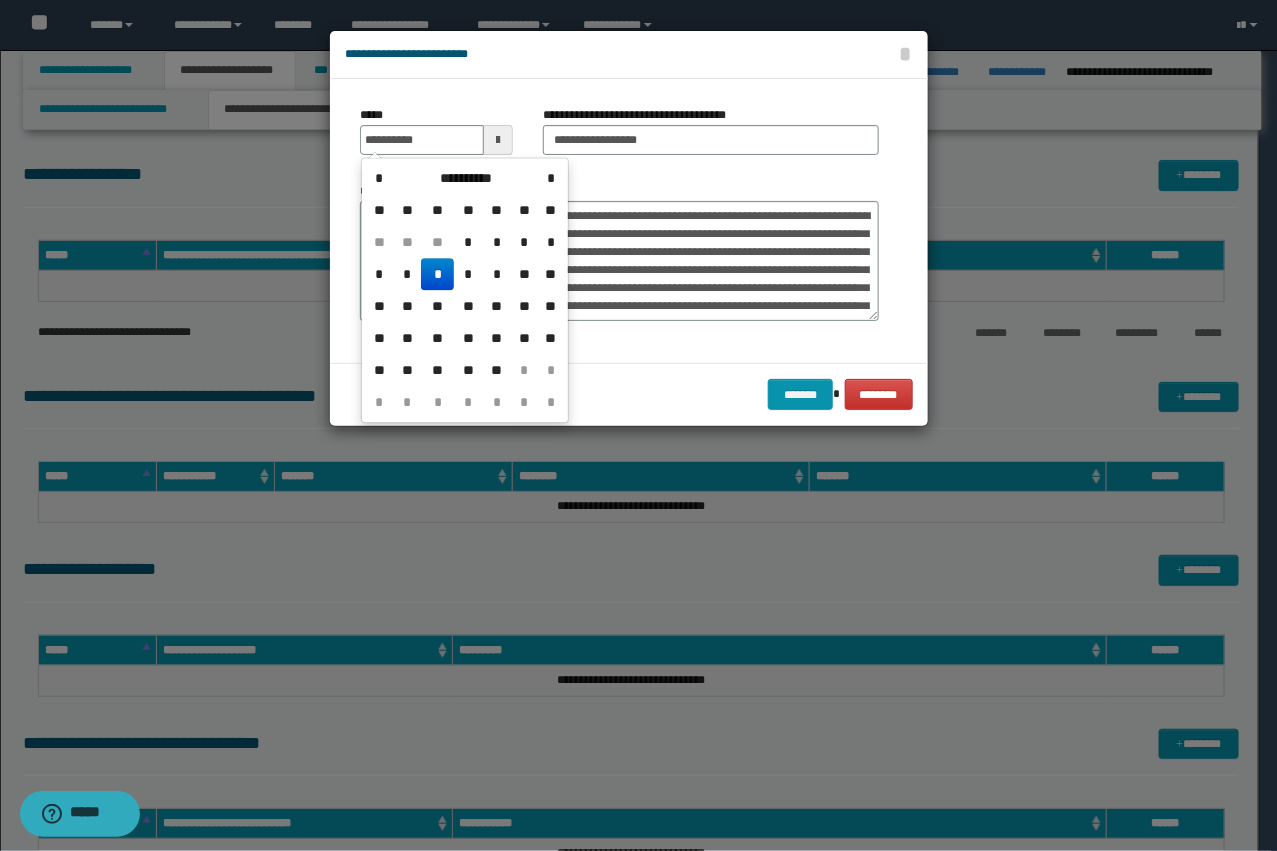 type on "**********" 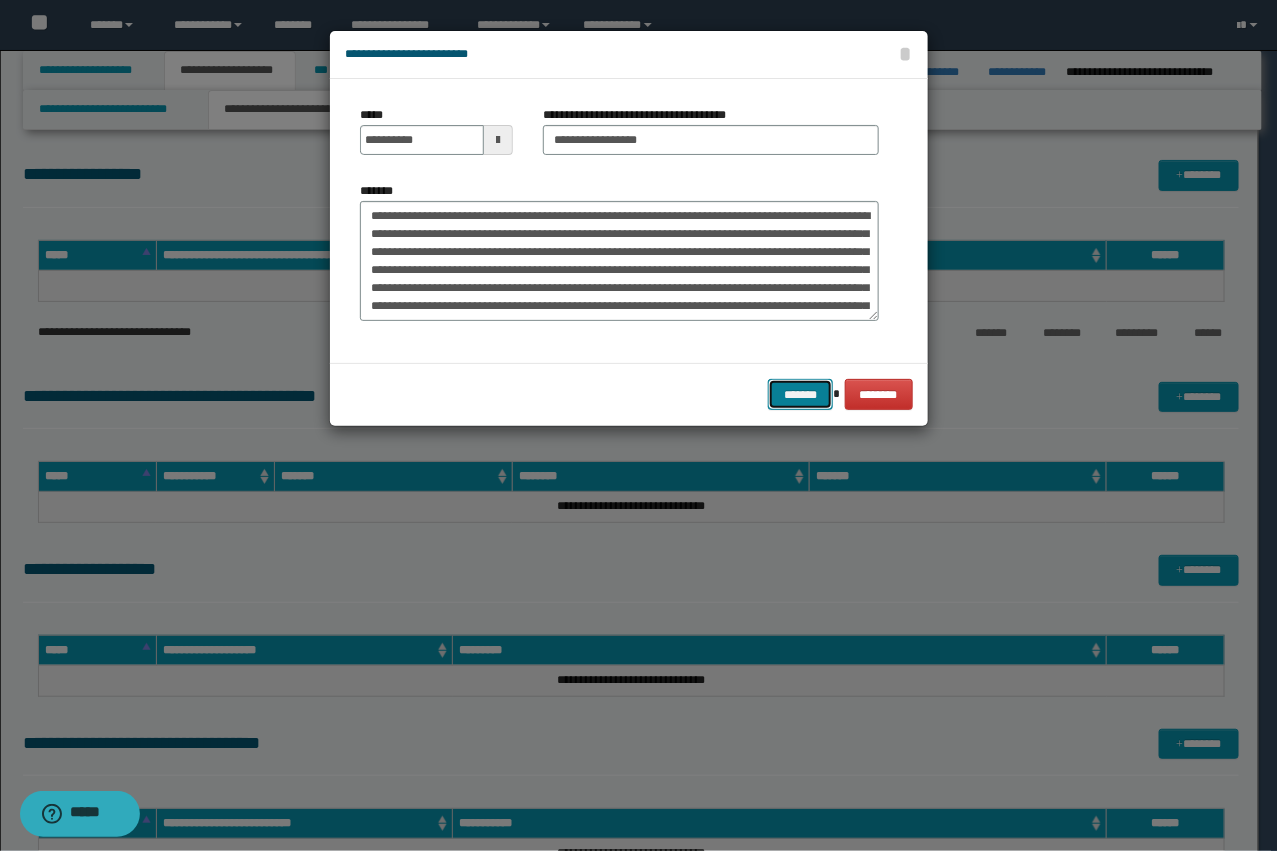 click on "*******" at bounding box center (800, 394) 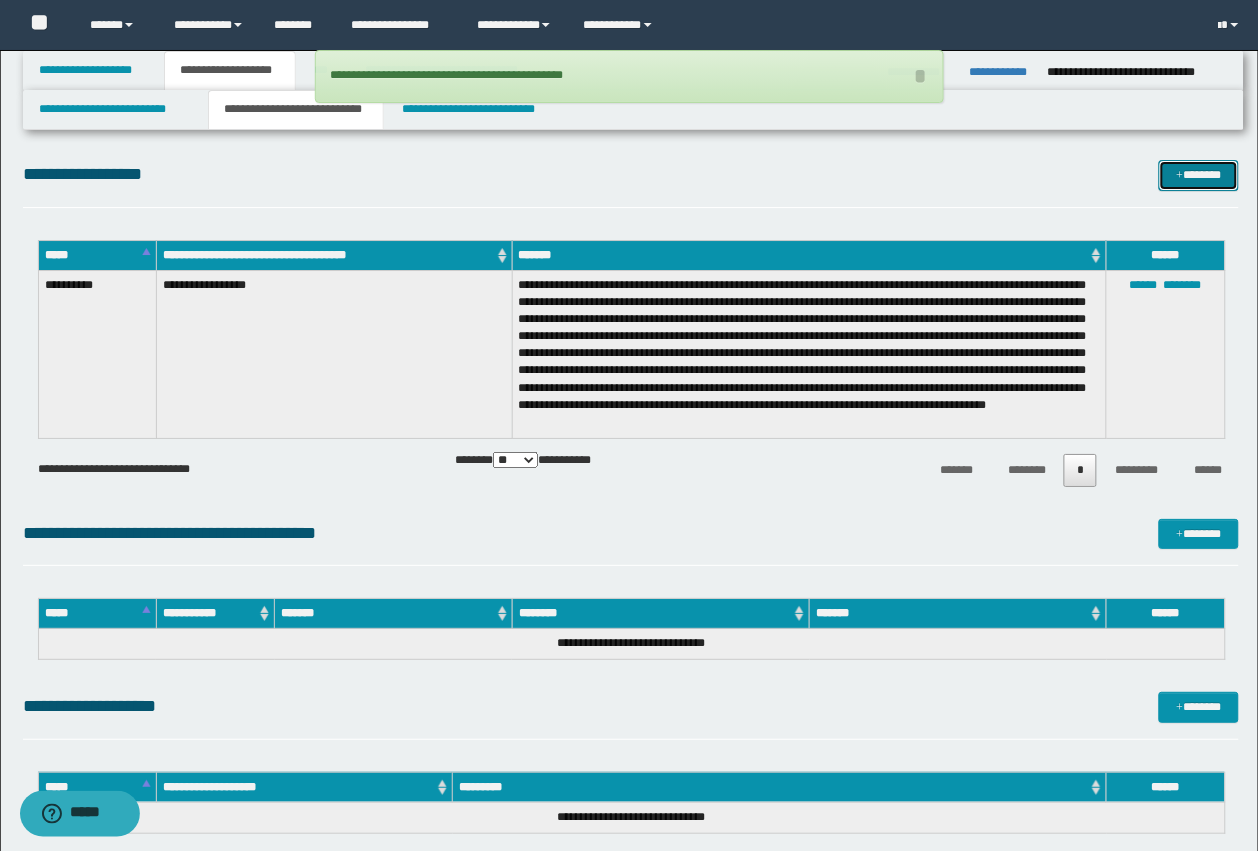 click on "*******" at bounding box center (1199, 175) 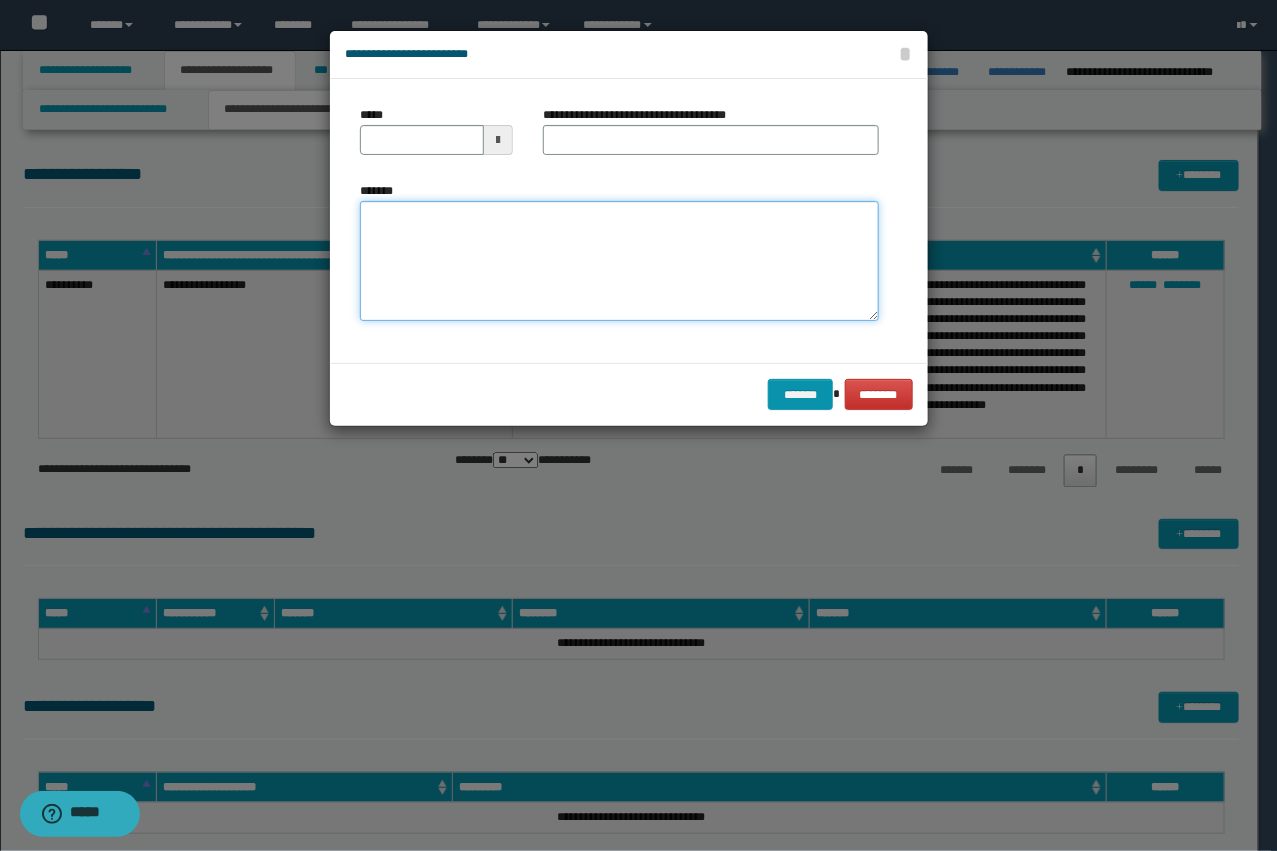 click on "*******" at bounding box center (619, 261) 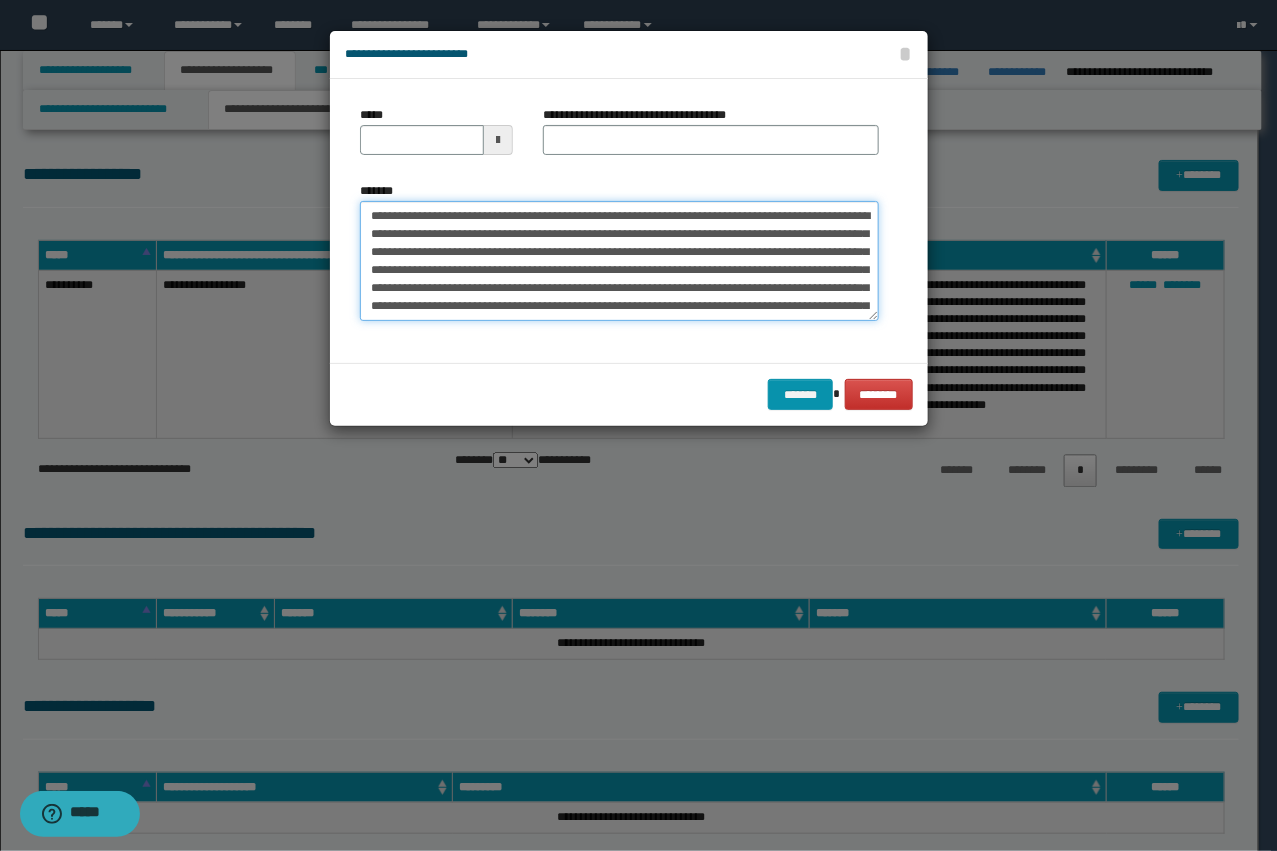 scroll, scrollTop: 66, scrollLeft: 0, axis: vertical 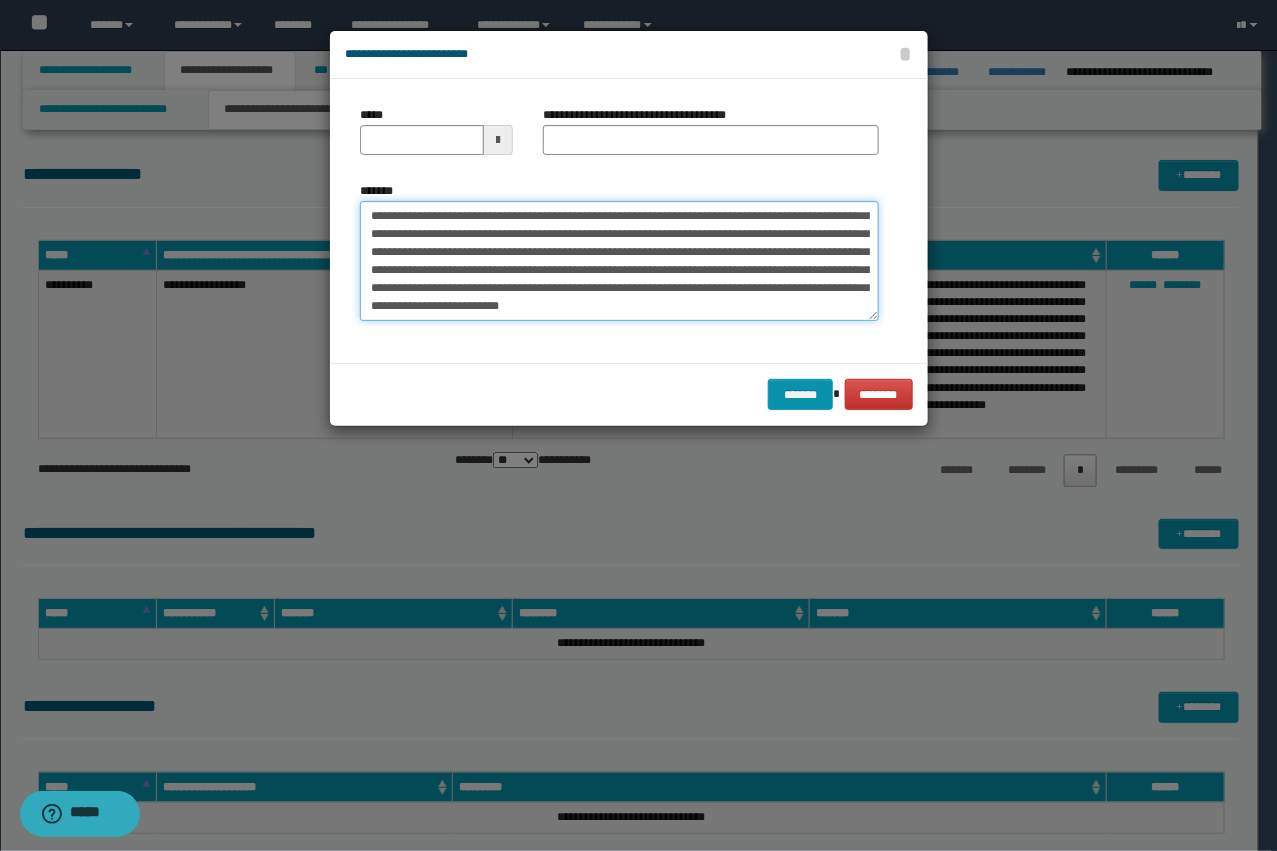 type on "**********" 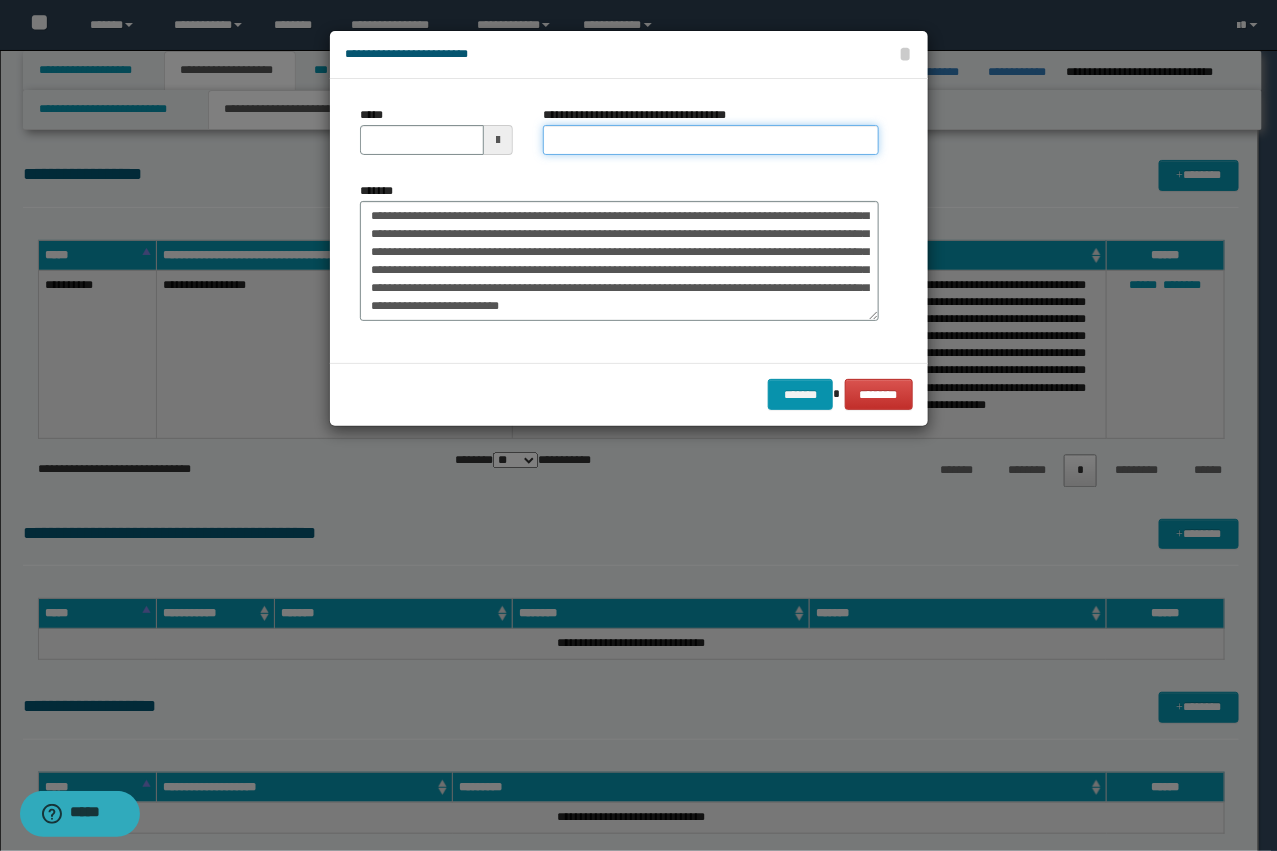 click on "**********" at bounding box center (711, 140) 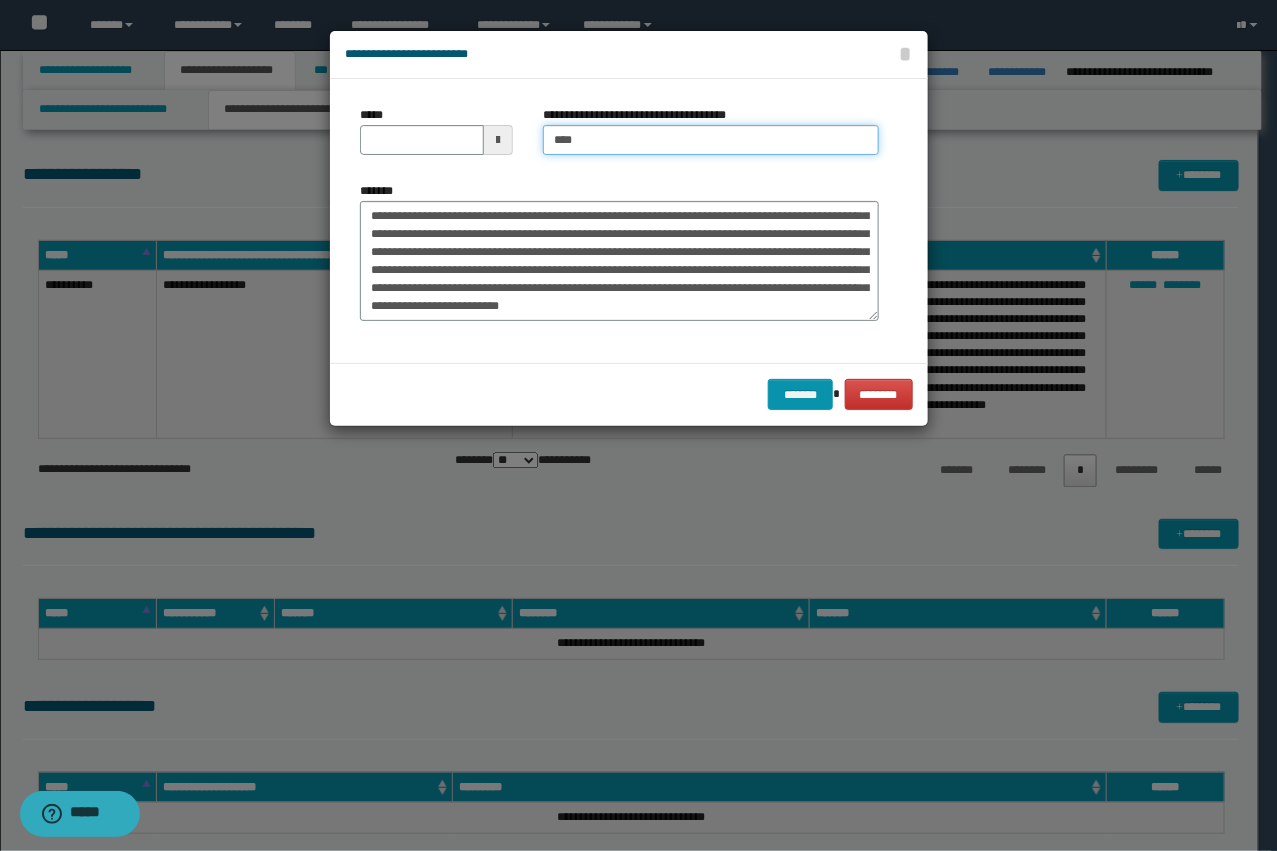 type on "*********" 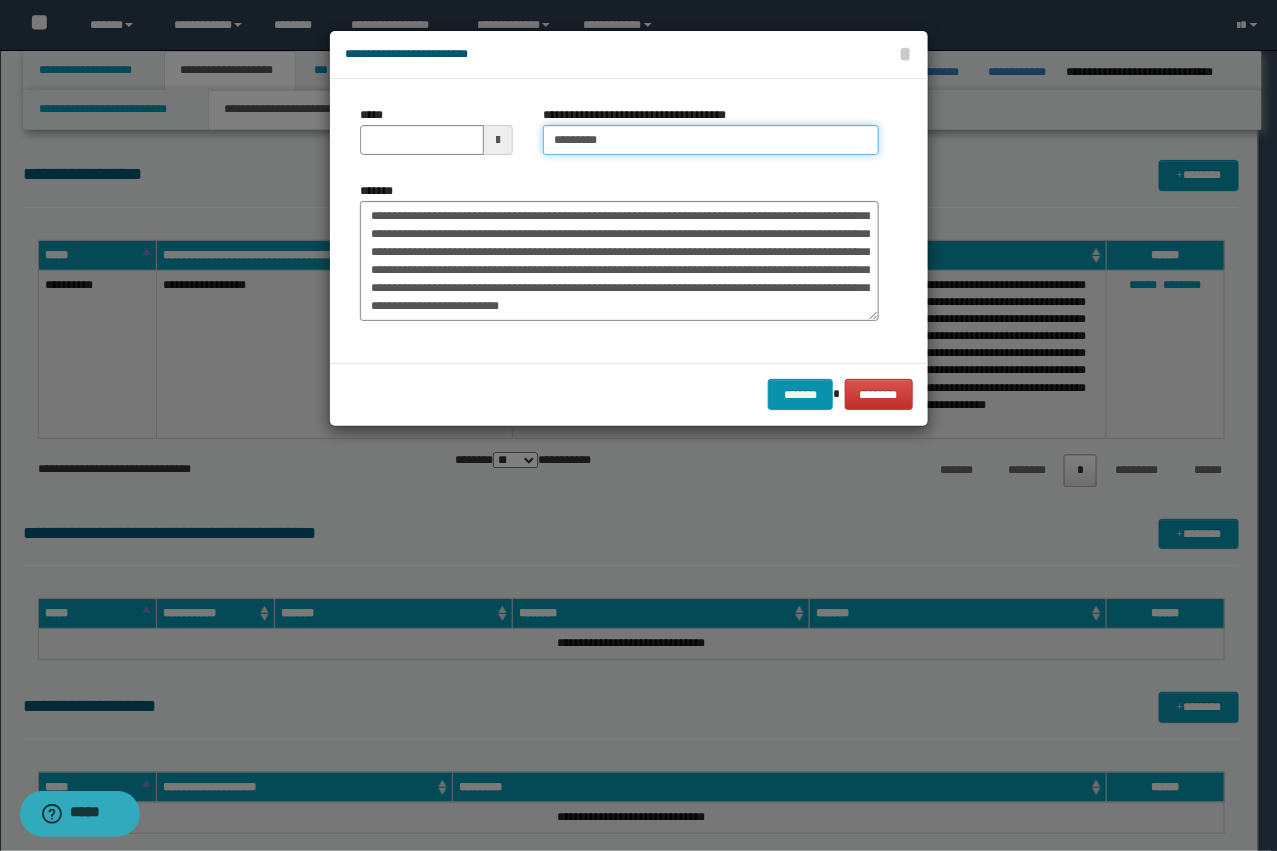 scroll, scrollTop: 0, scrollLeft: 0, axis: both 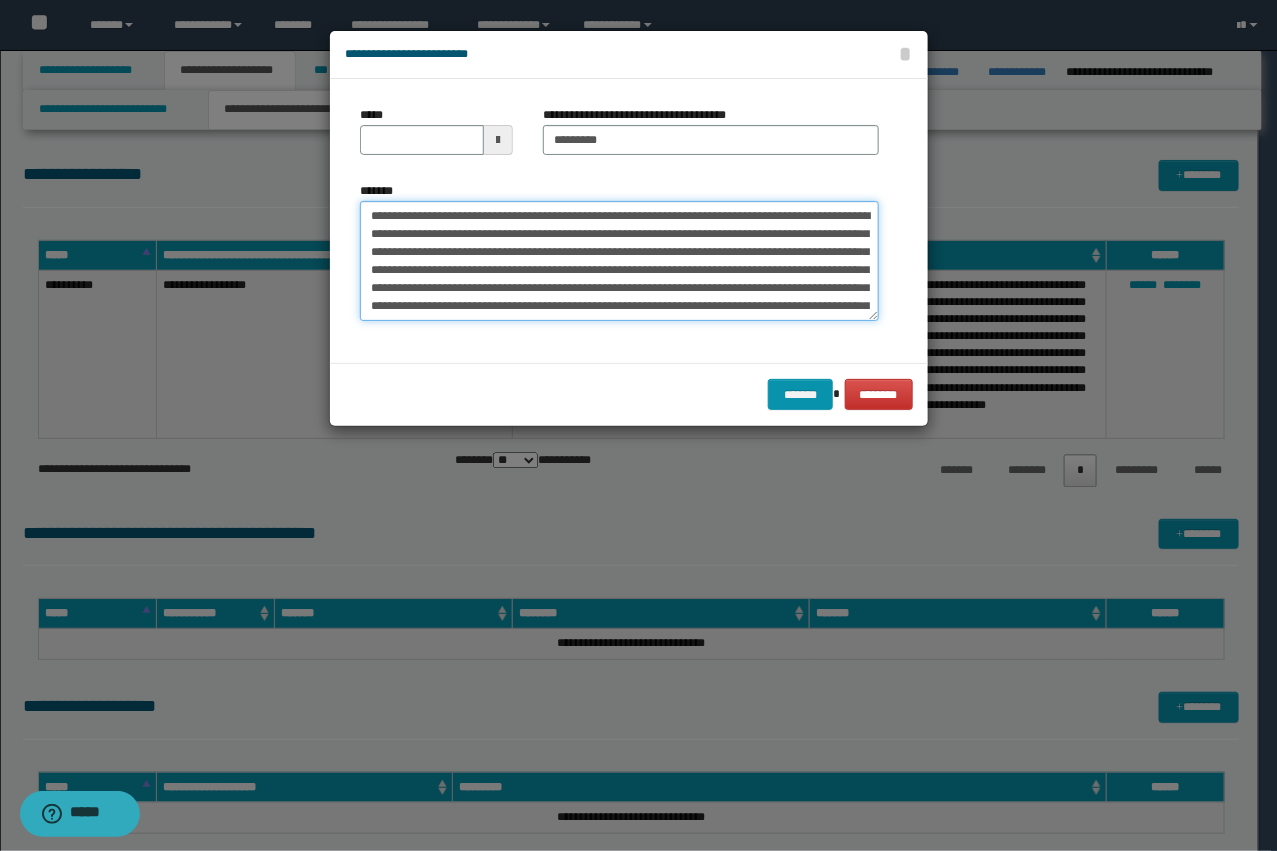 drag, startPoint x: 508, startPoint y: 217, endPoint x: 302, endPoint y: 205, distance: 206.34921 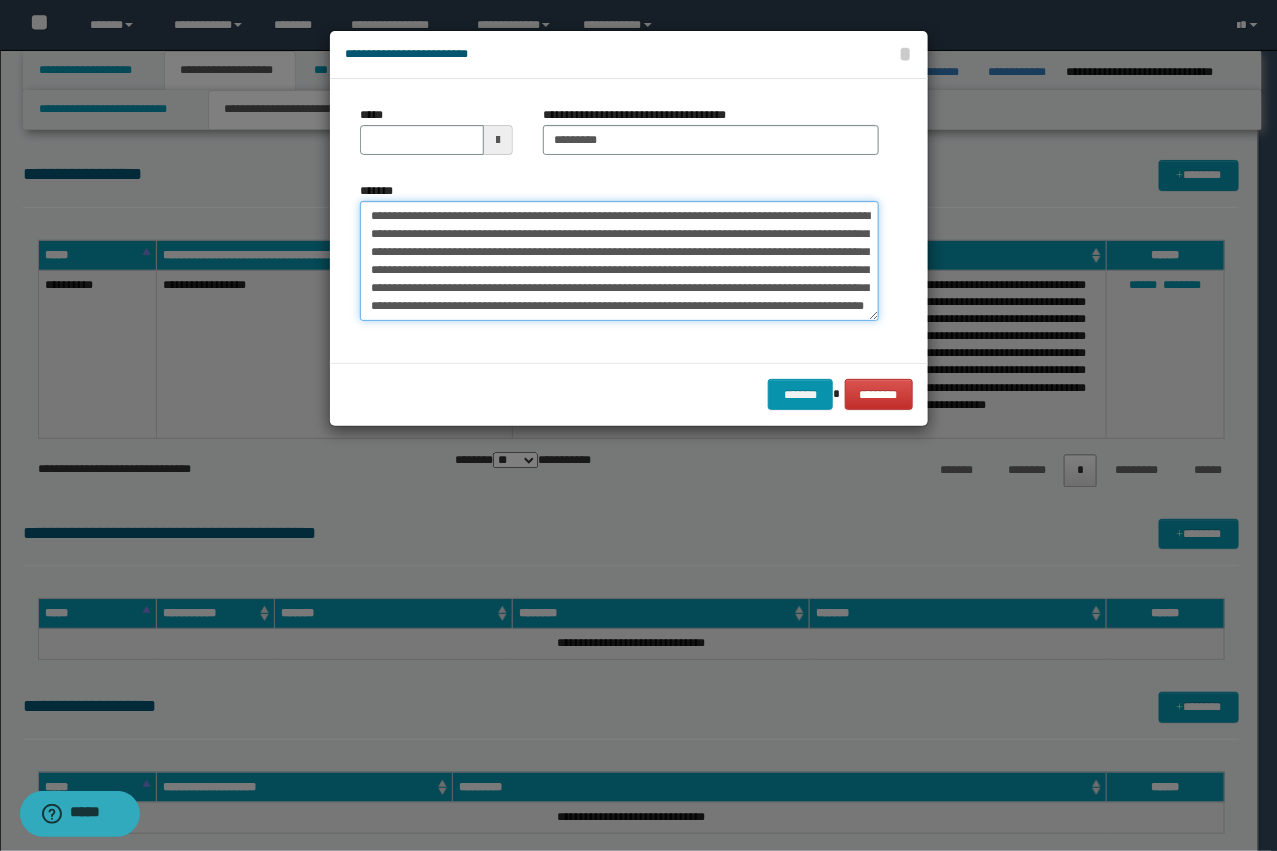 type 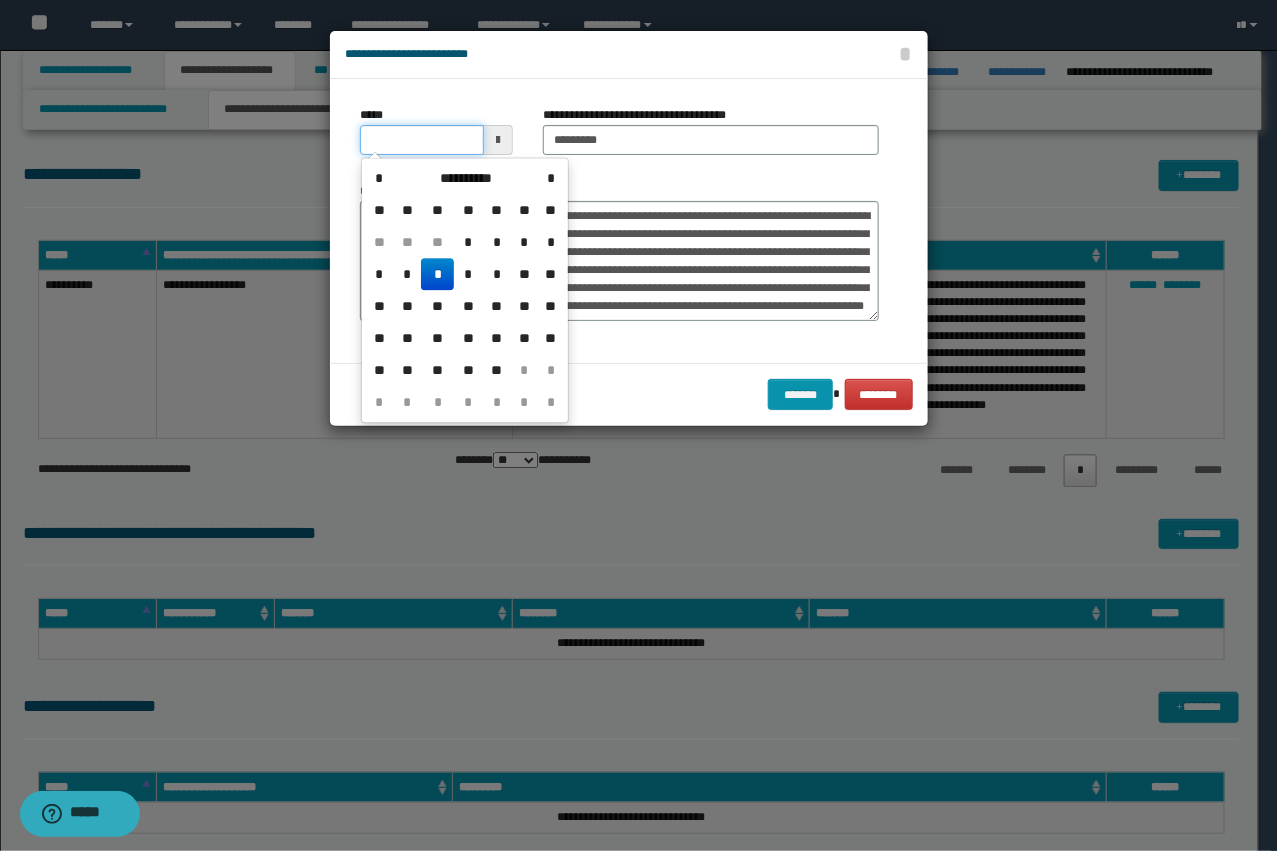 click on "*****" at bounding box center (422, 140) 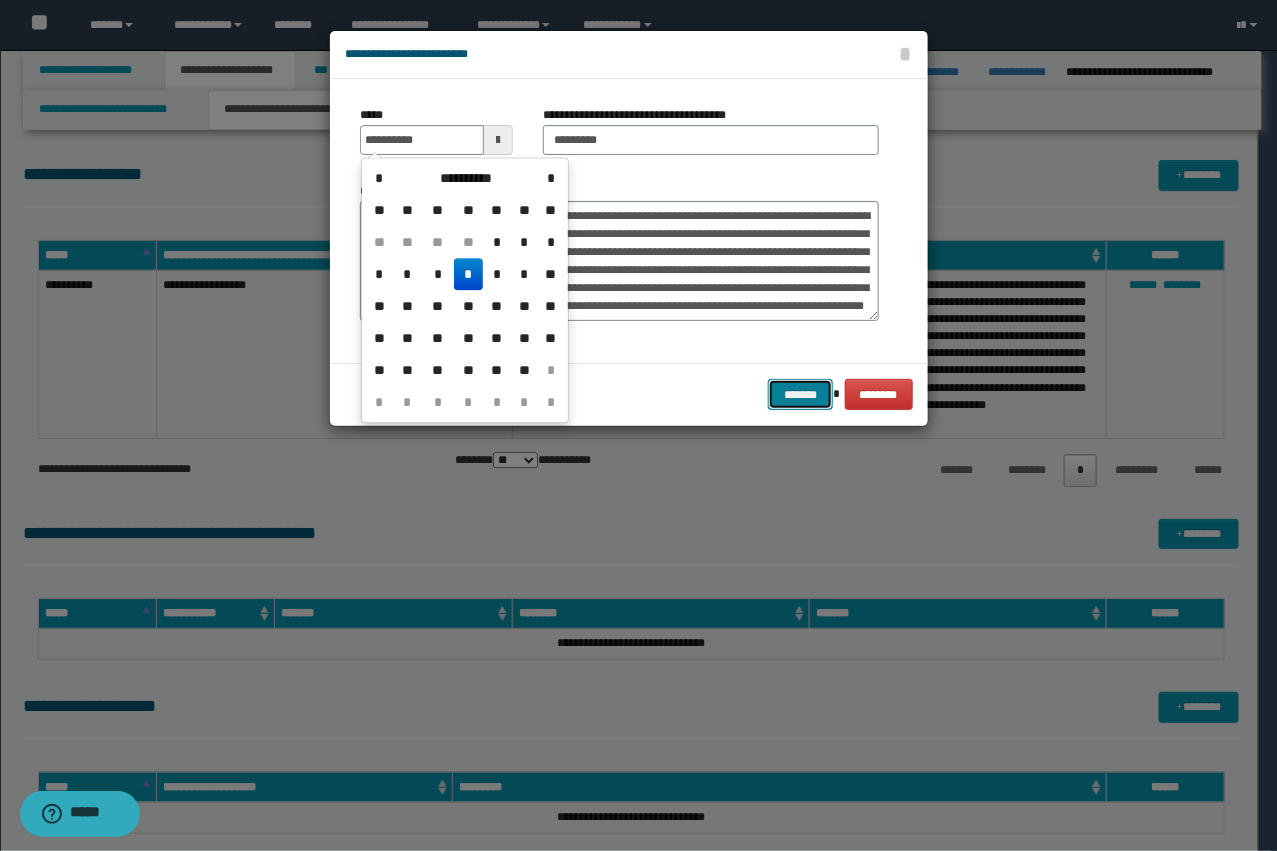type on "**********" 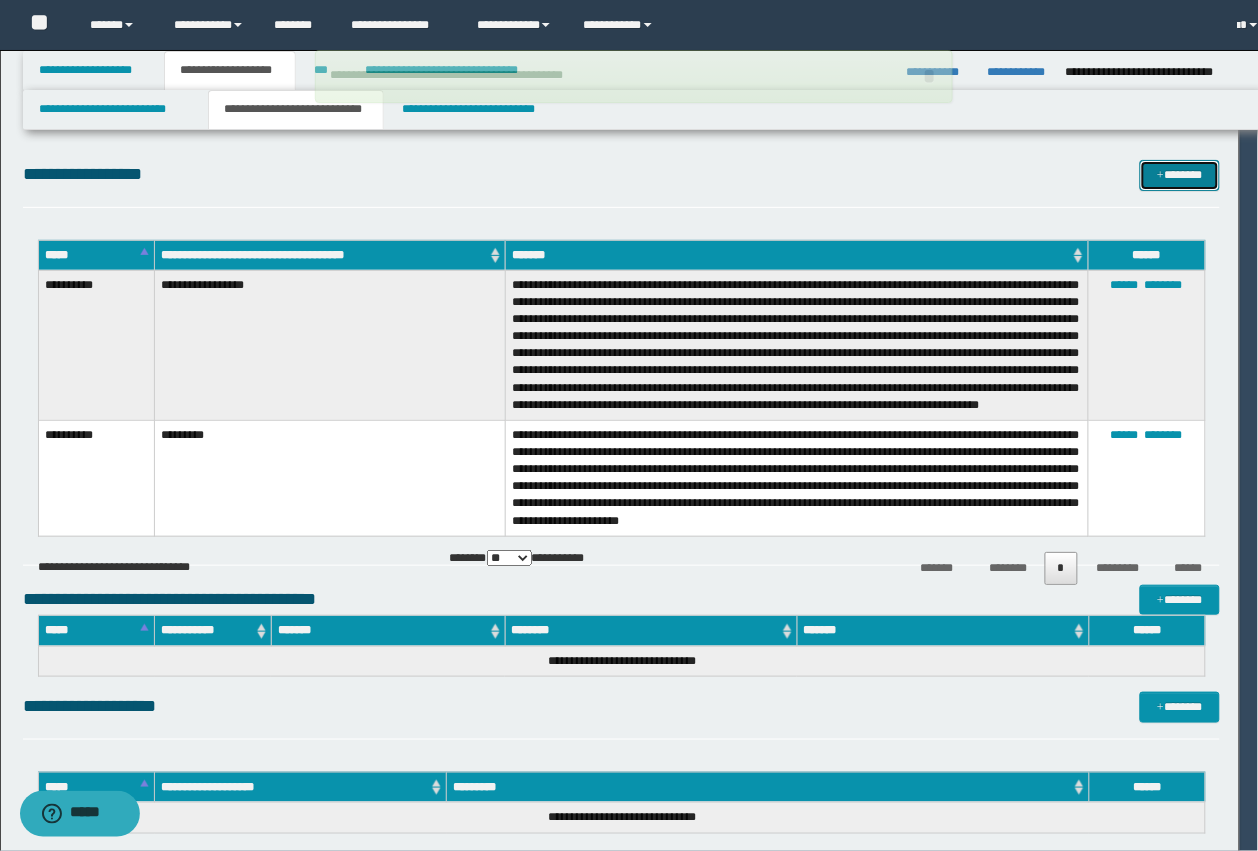 type 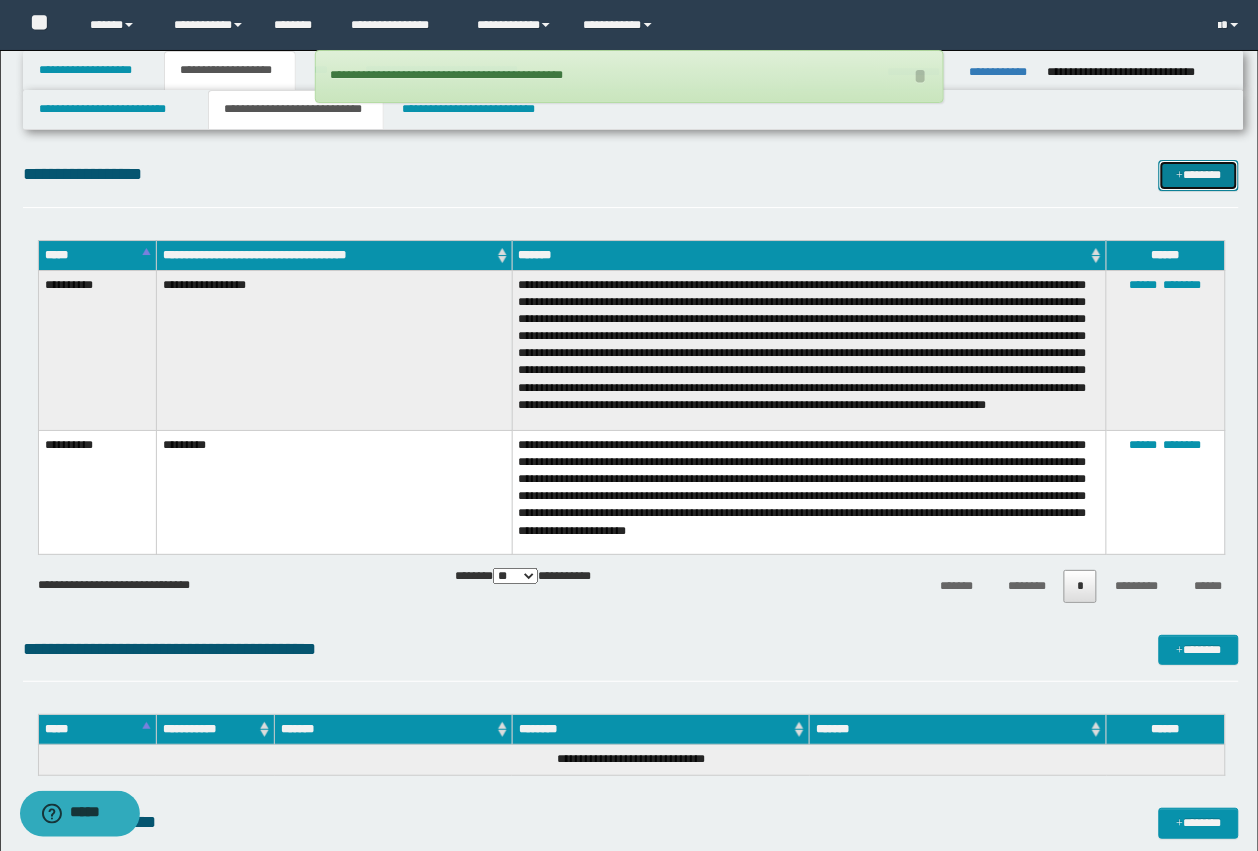 click at bounding box center (1180, 176) 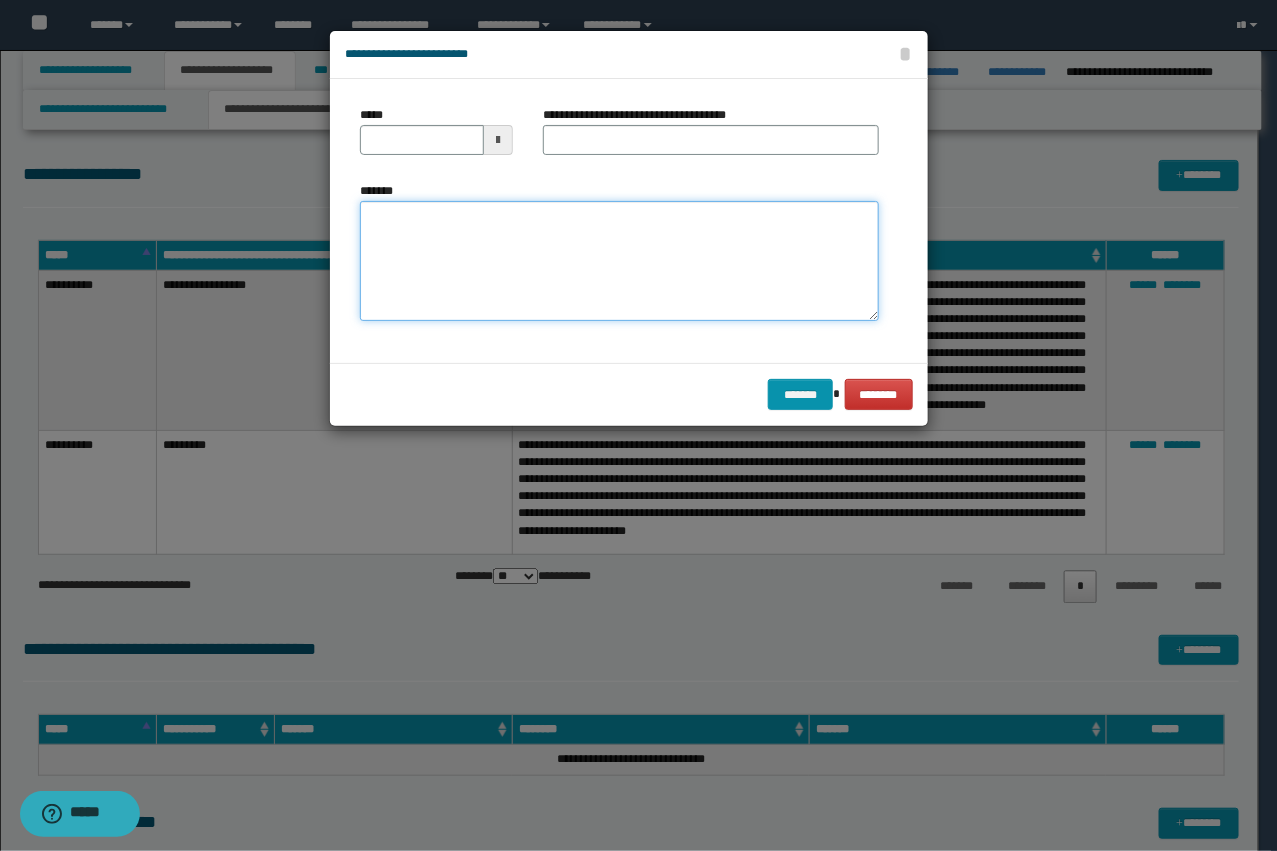 click on "*******" at bounding box center [619, 261] 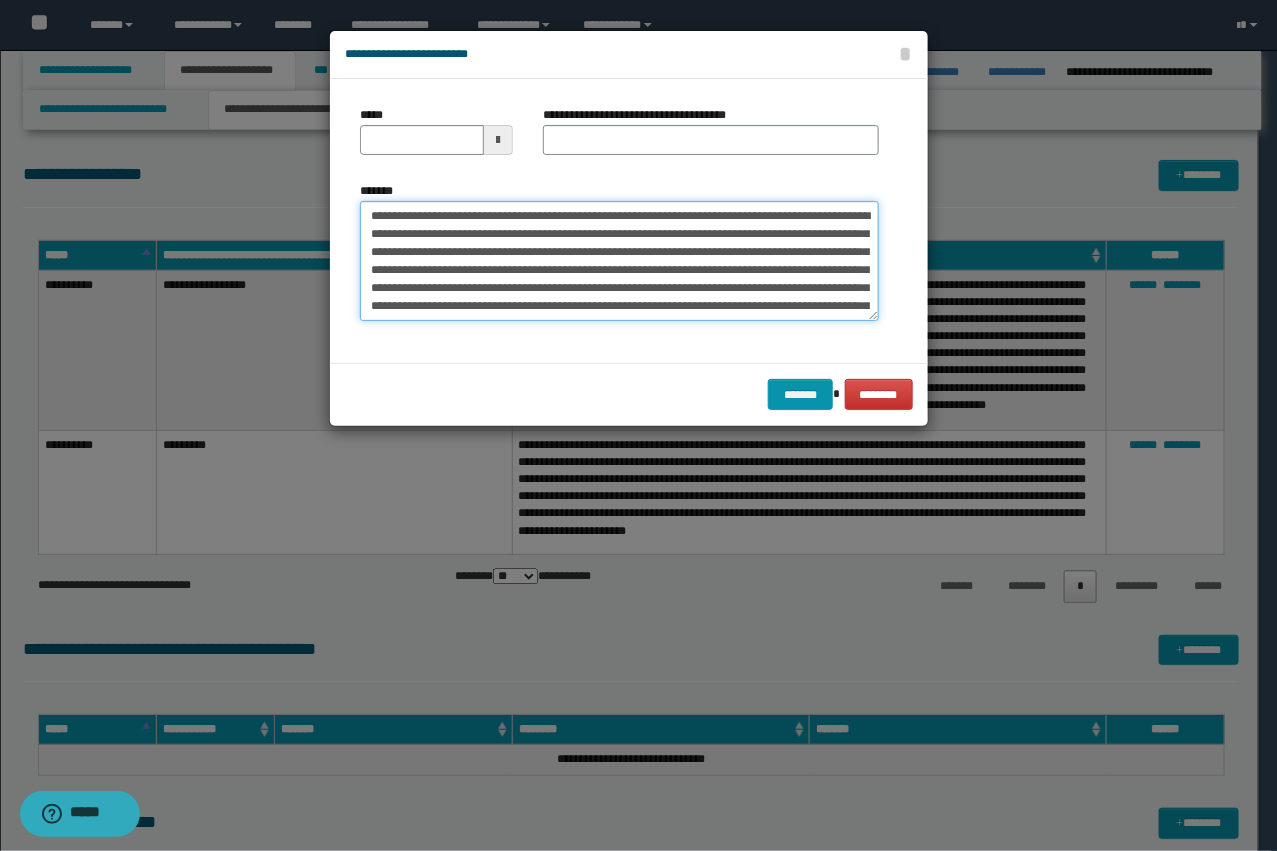 scroll, scrollTop: 120, scrollLeft: 0, axis: vertical 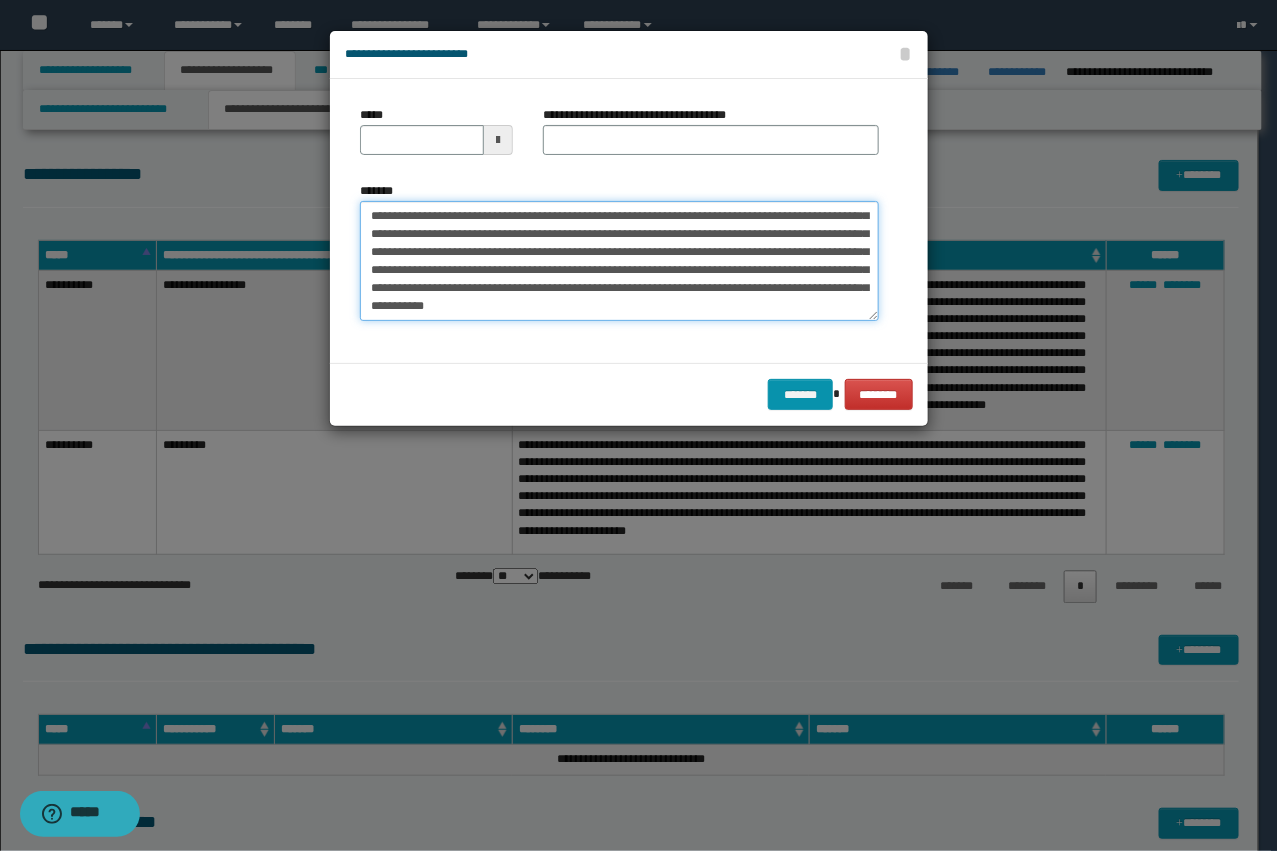 type on "**********" 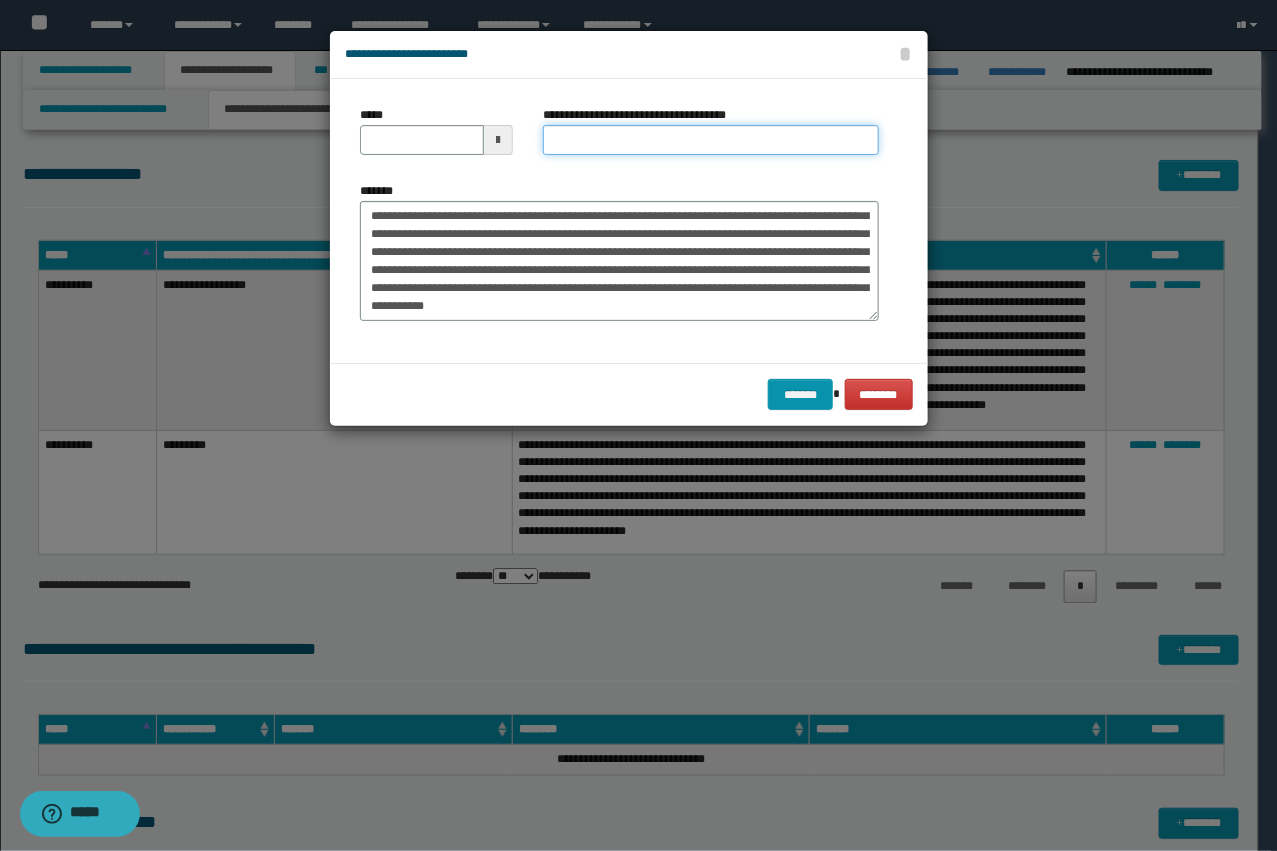 click on "**********" at bounding box center [711, 140] 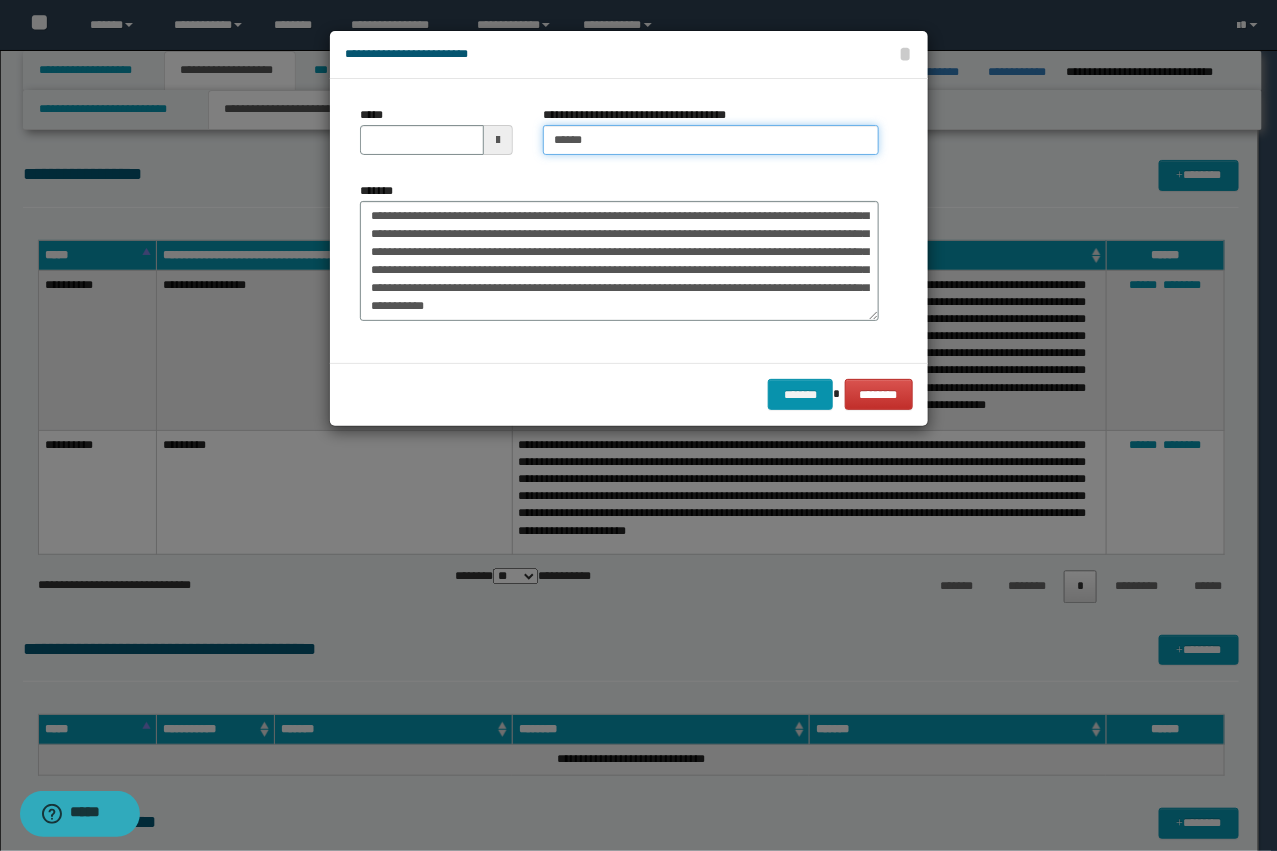 type on "*********" 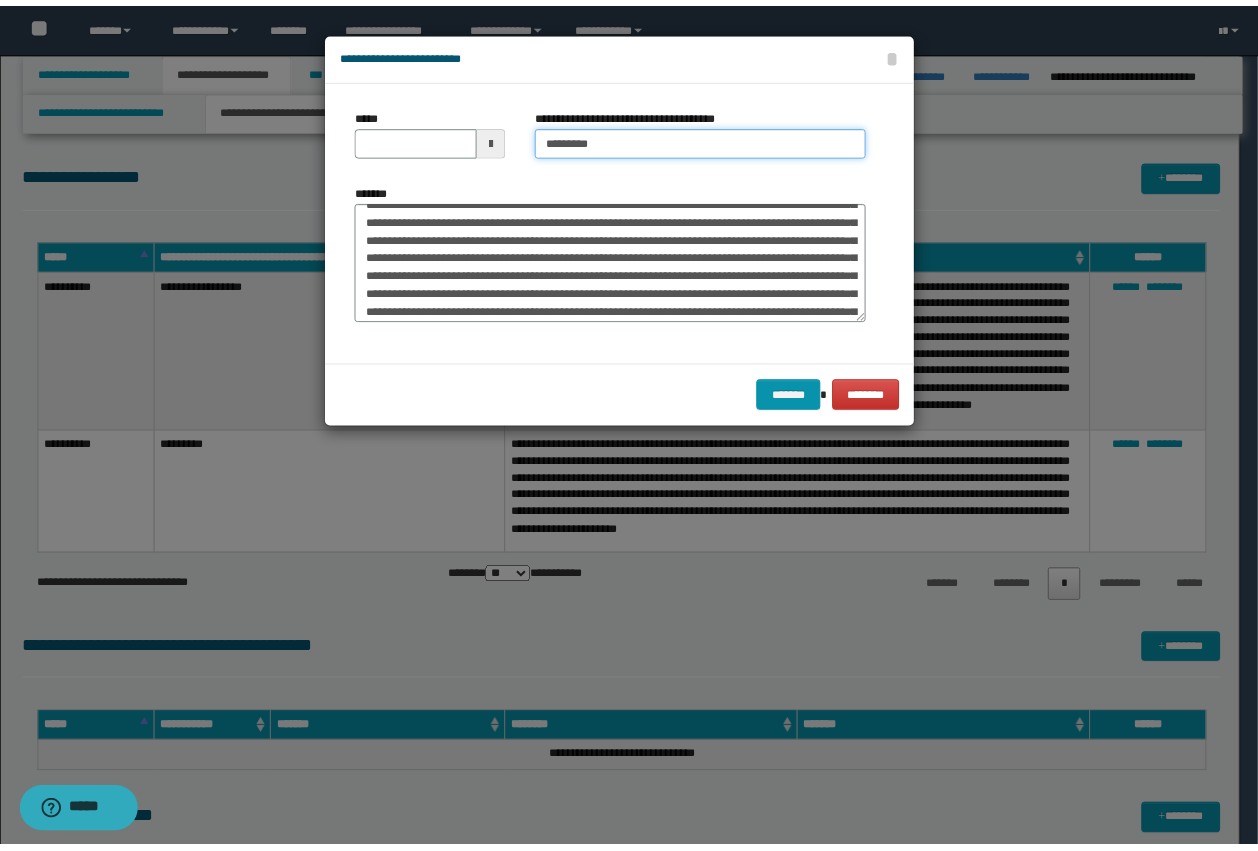 scroll, scrollTop: 0, scrollLeft: 0, axis: both 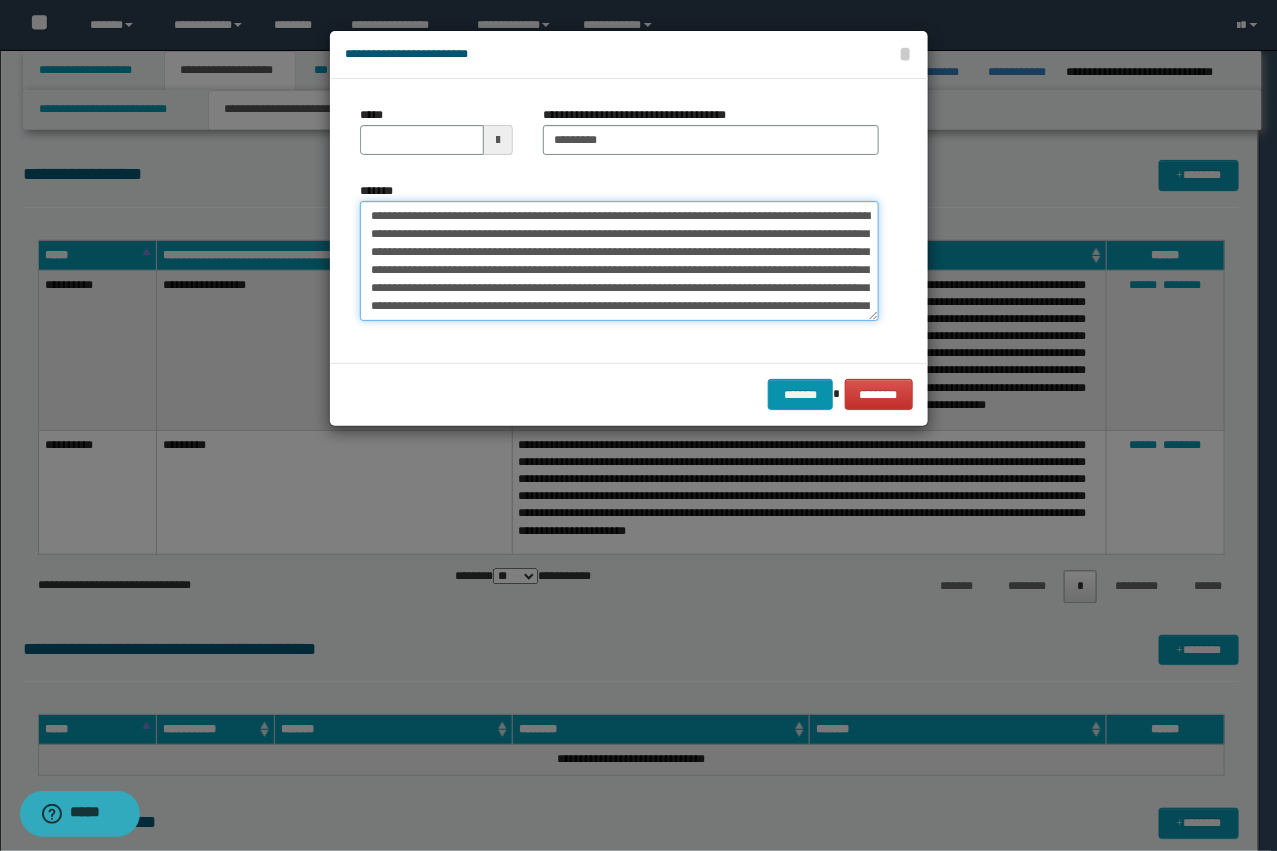 drag, startPoint x: 510, startPoint y: 222, endPoint x: 291, endPoint y: 200, distance: 220.10225 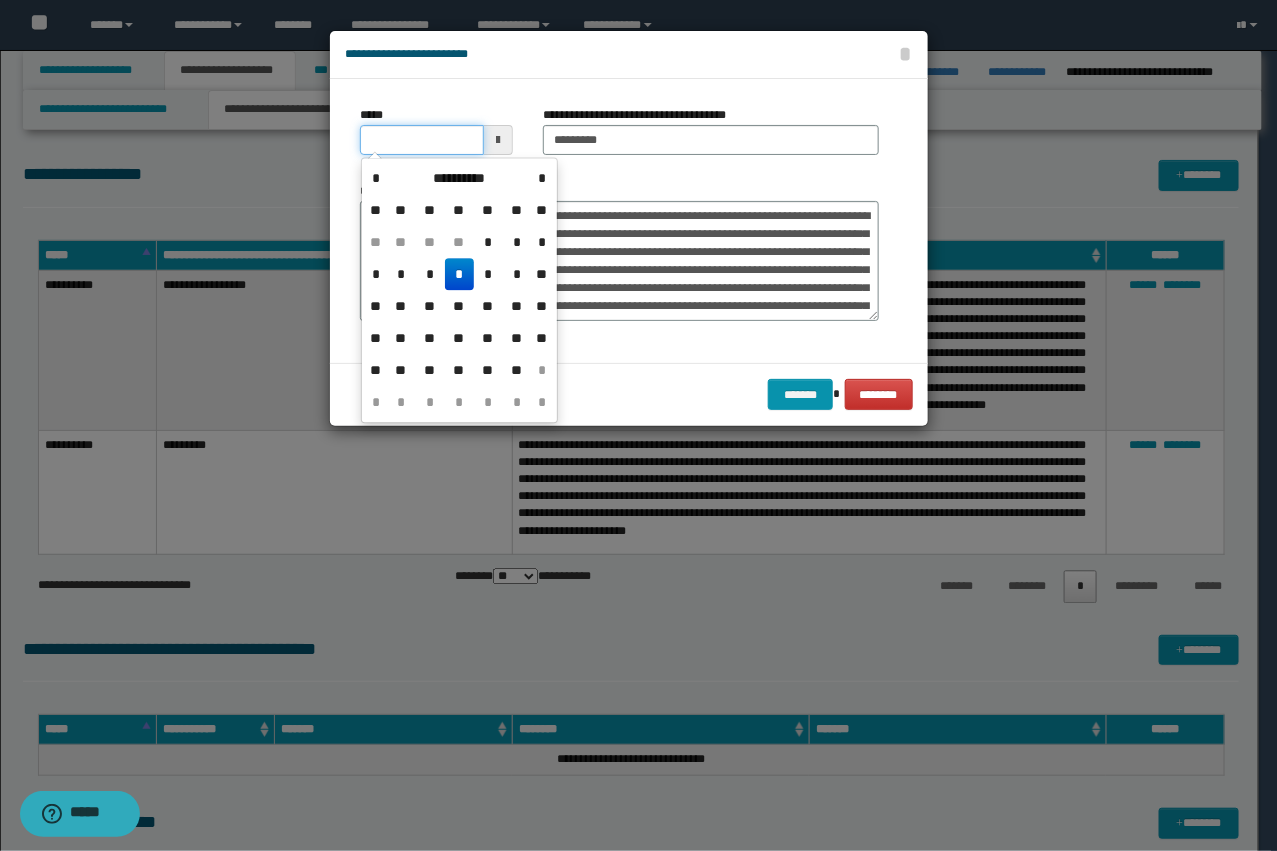 click on "*****" at bounding box center [422, 140] 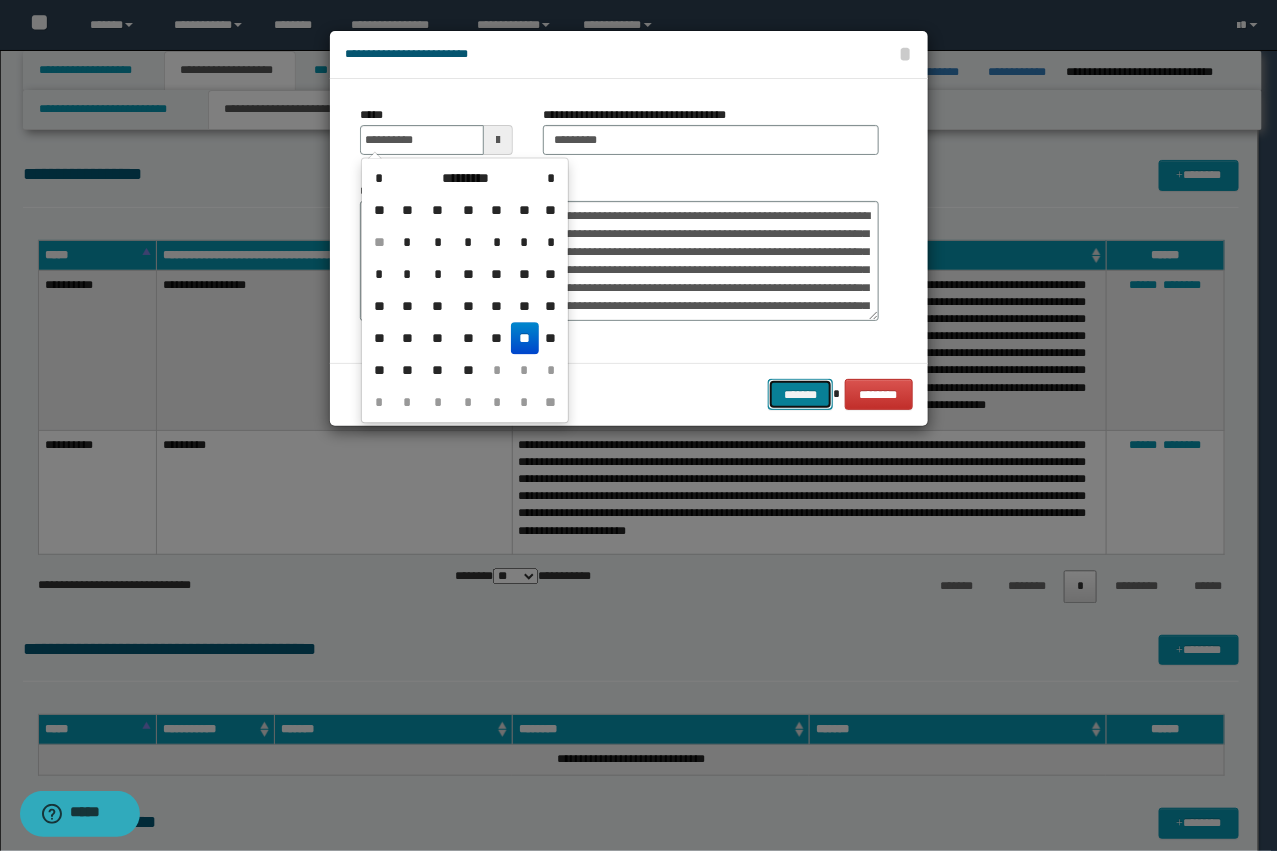 type on "**********" 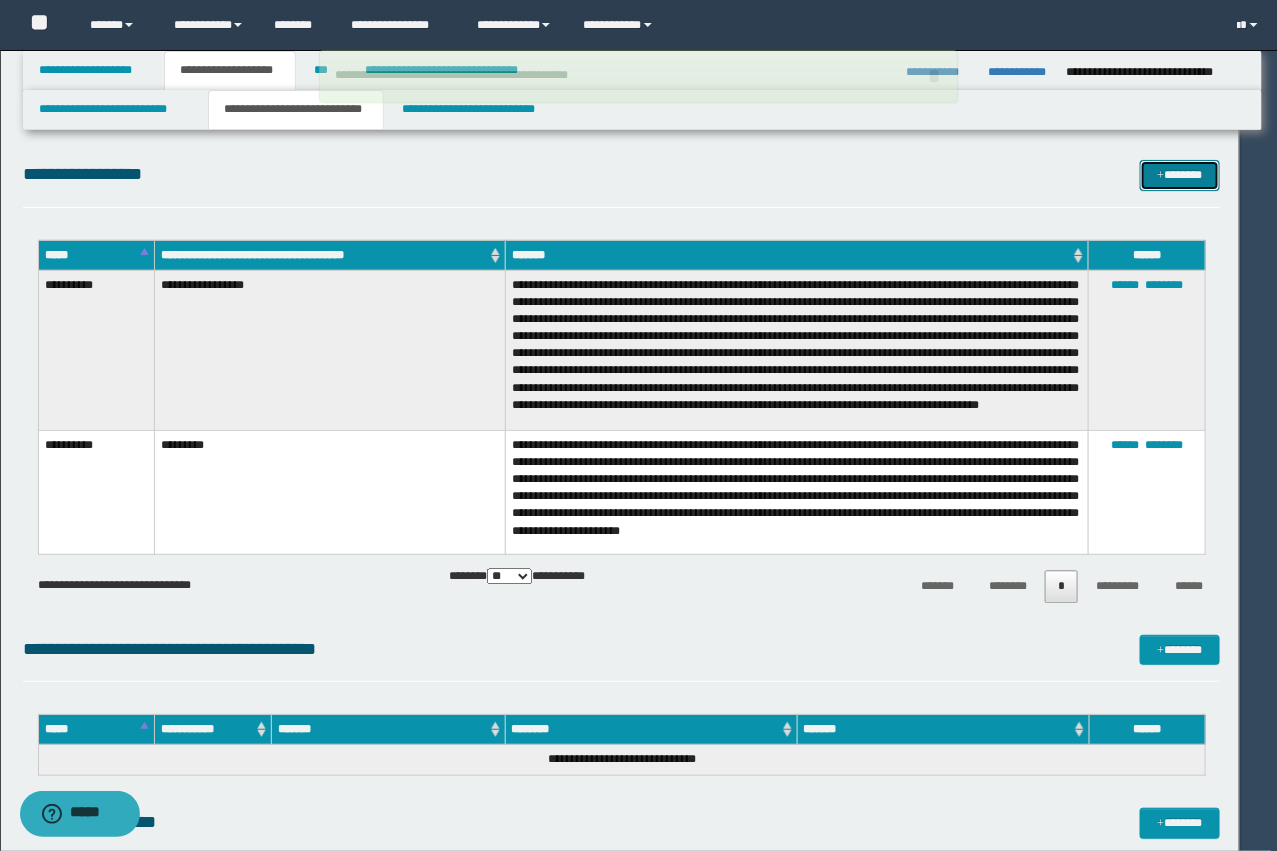 type 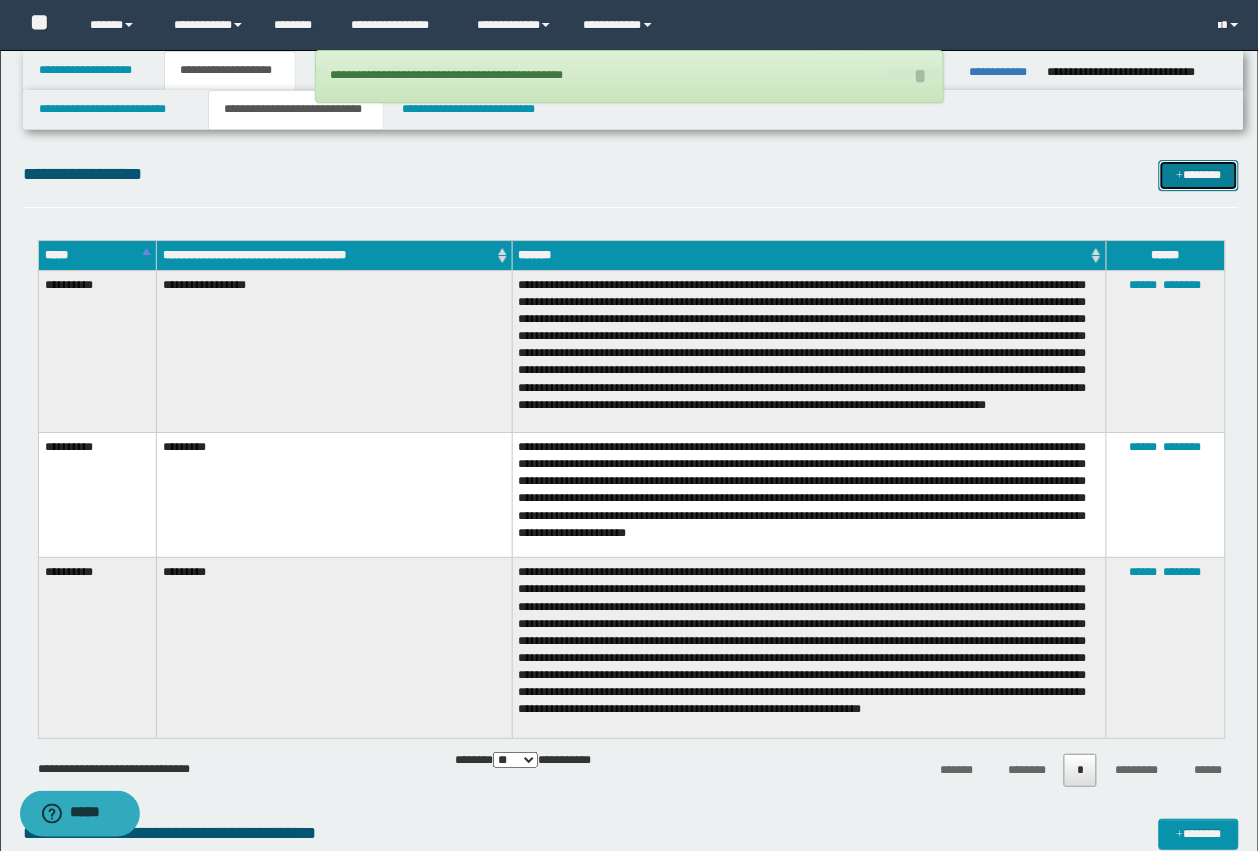 click at bounding box center [1180, 176] 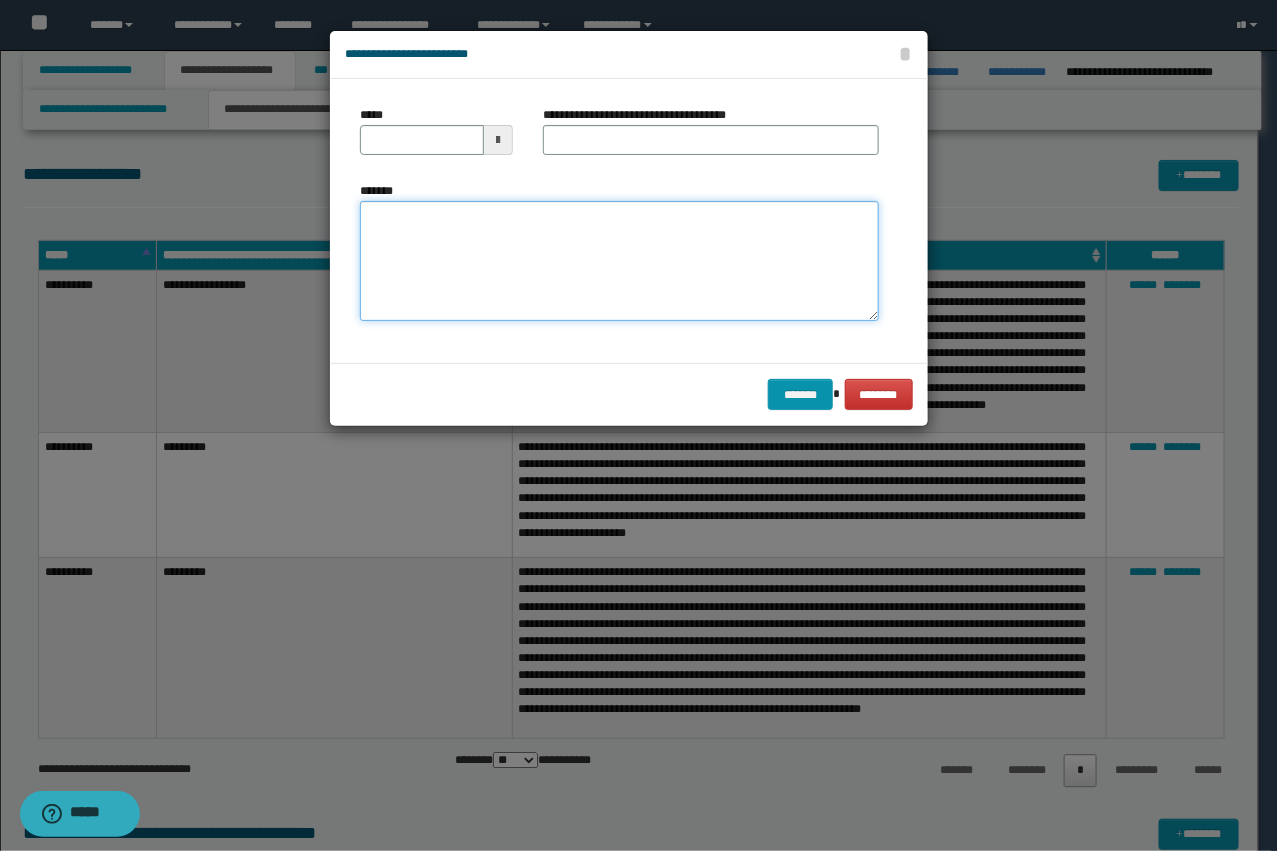 click on "*******" at bounding box center [619, 261] 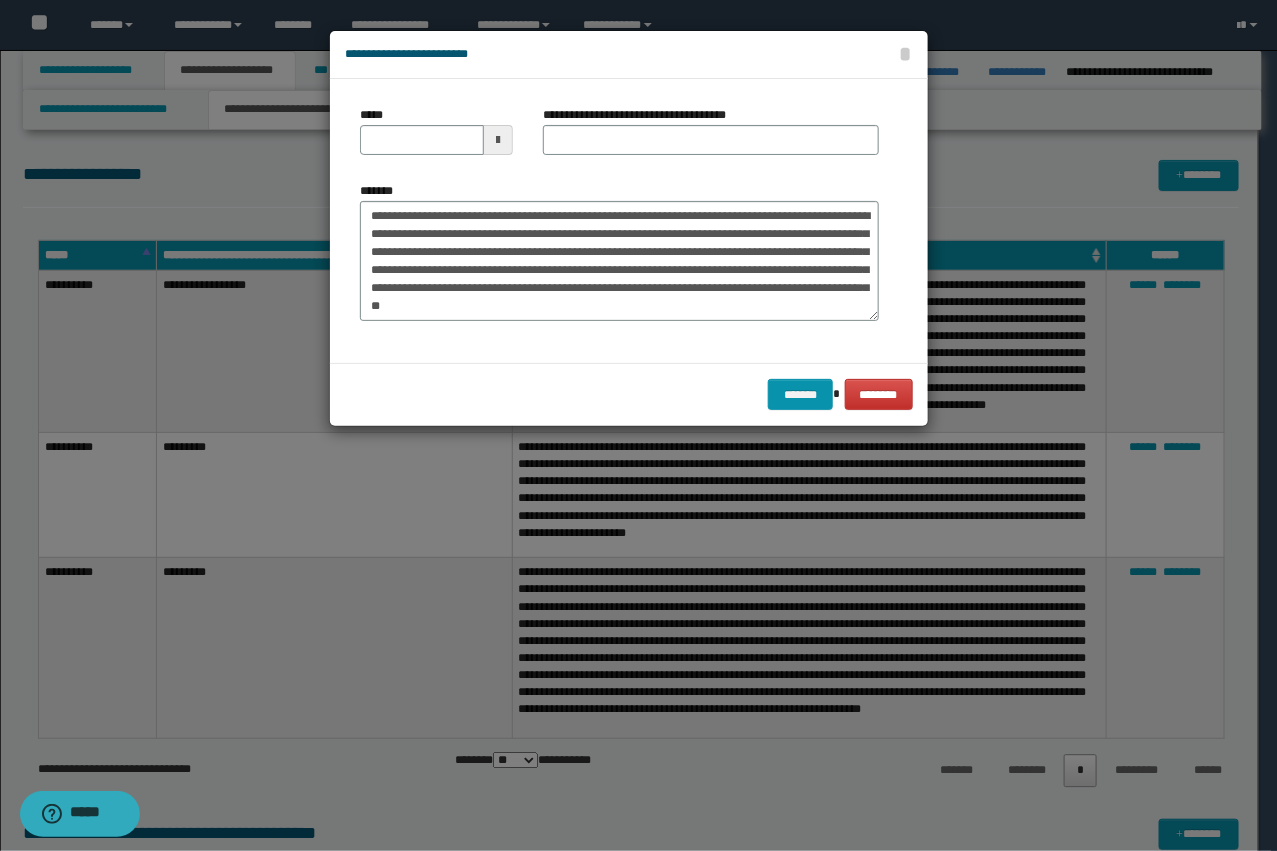 click on "**********" at bounding box center [642, 115] 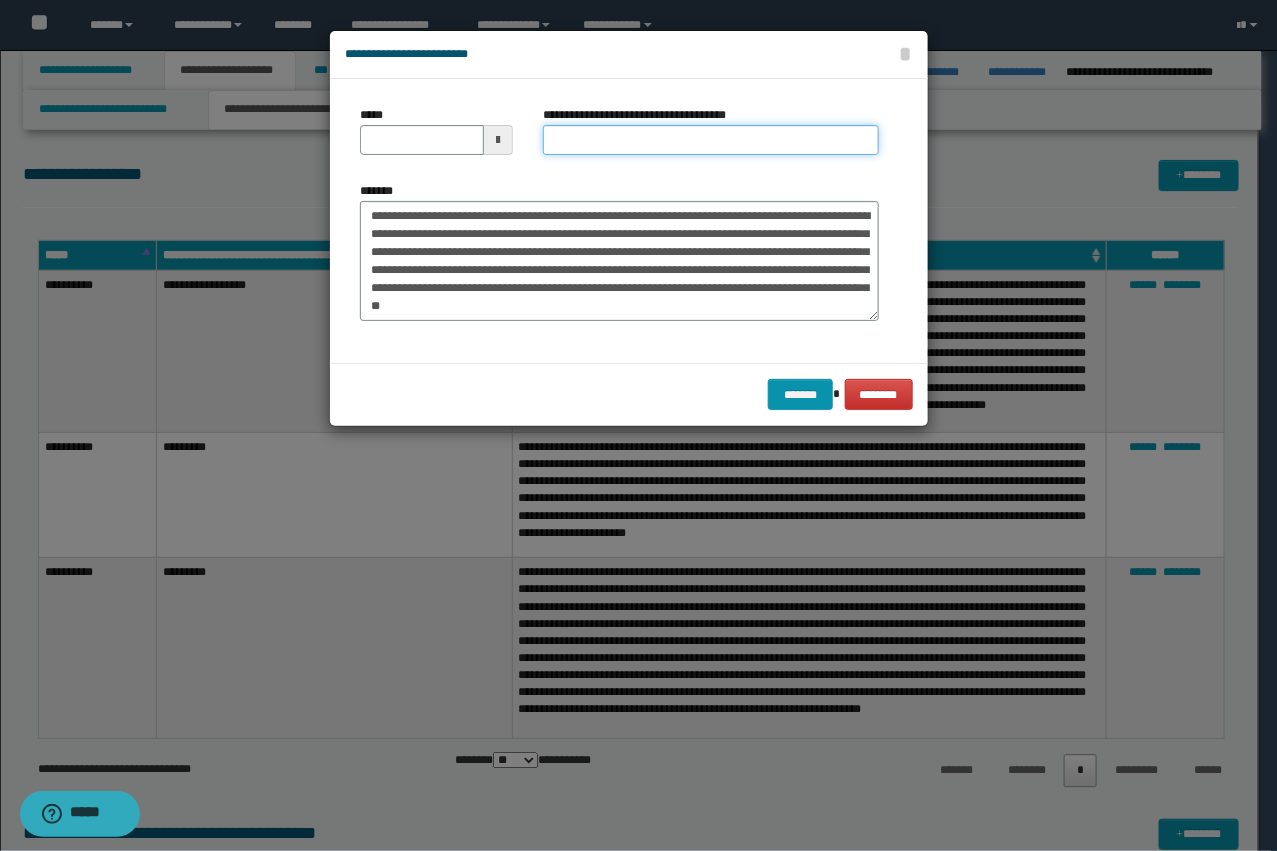 click on "**********" at bounding box center [711, 140] 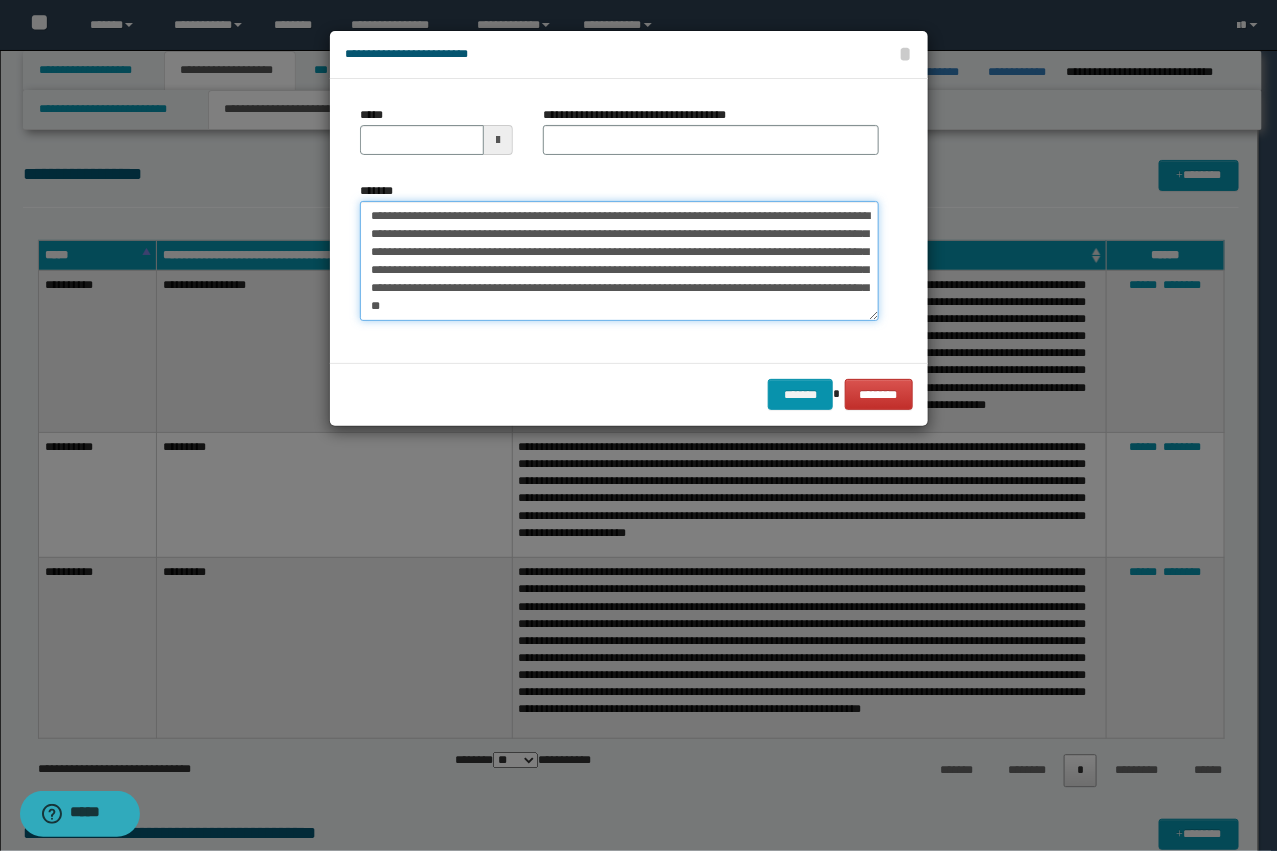 drag, startPoint x: 556, startPoint y: 212, endPoint x: 437, endPoint y: 220, distance: 119.26861 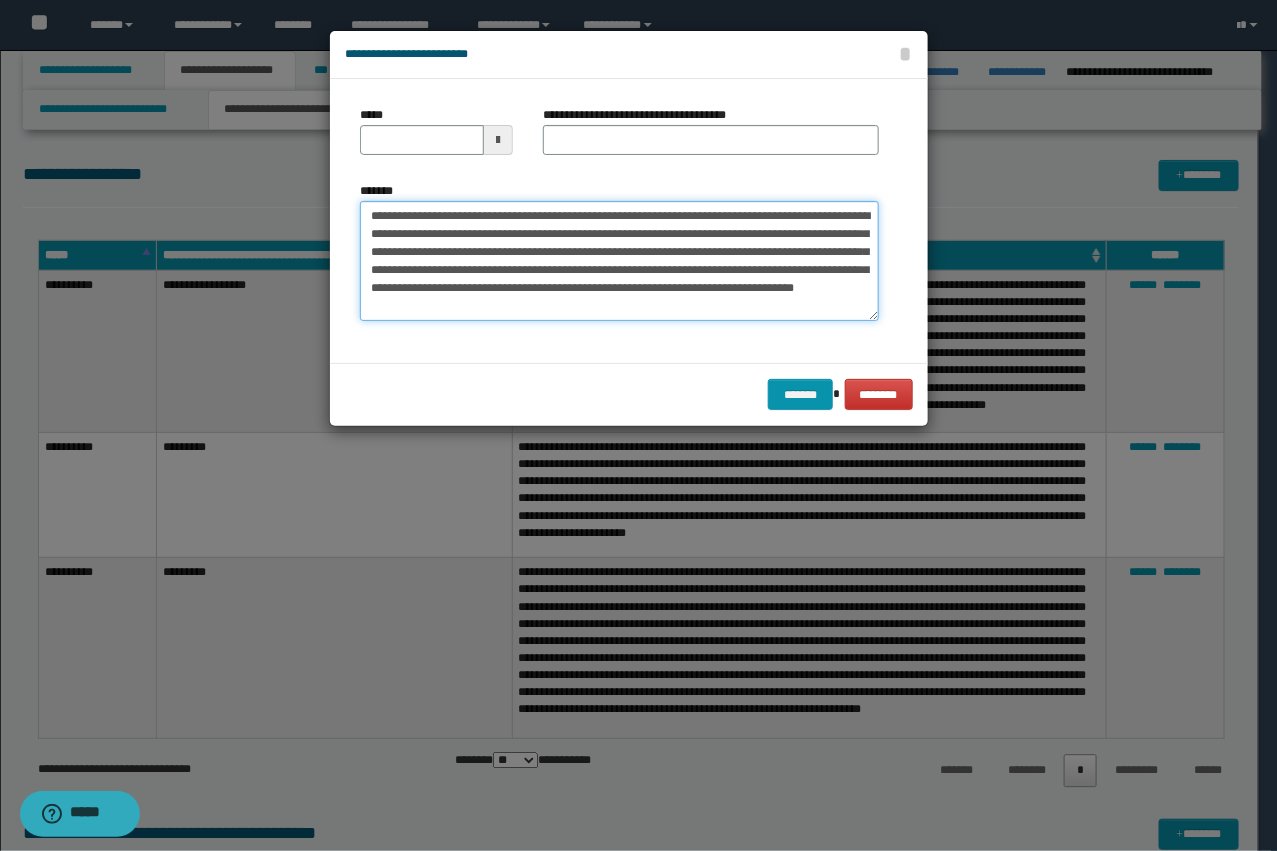type on "**********" 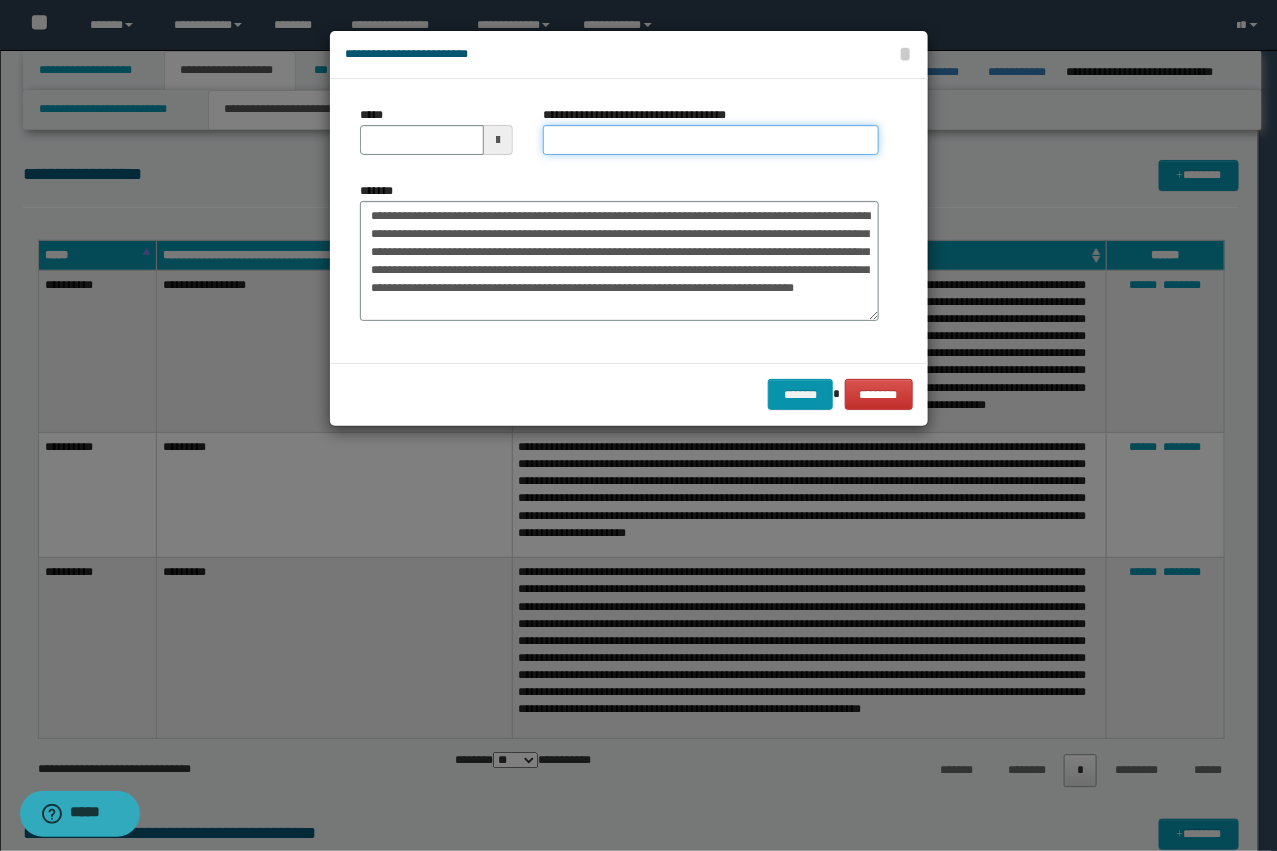 click on "**********" at bounding box center (711, 140) 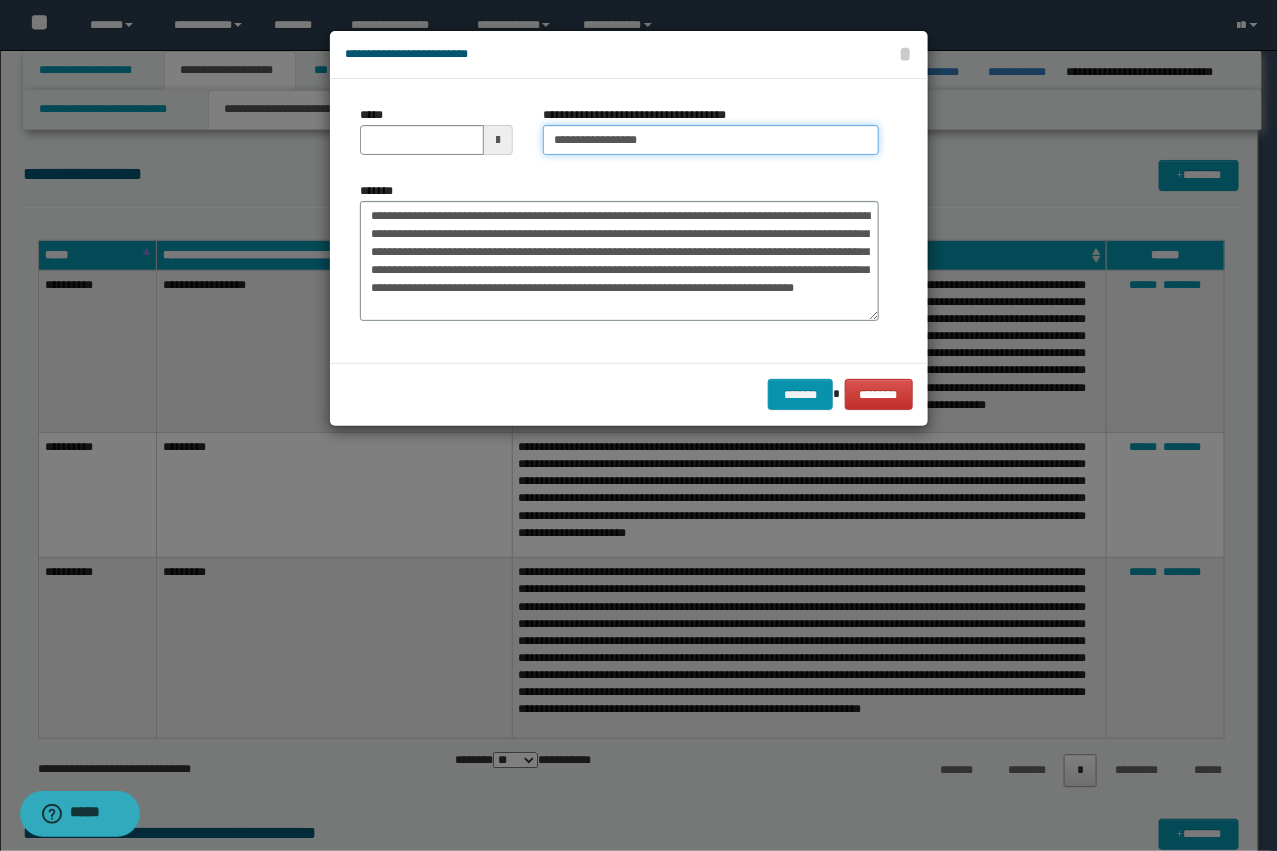 type on "**********" 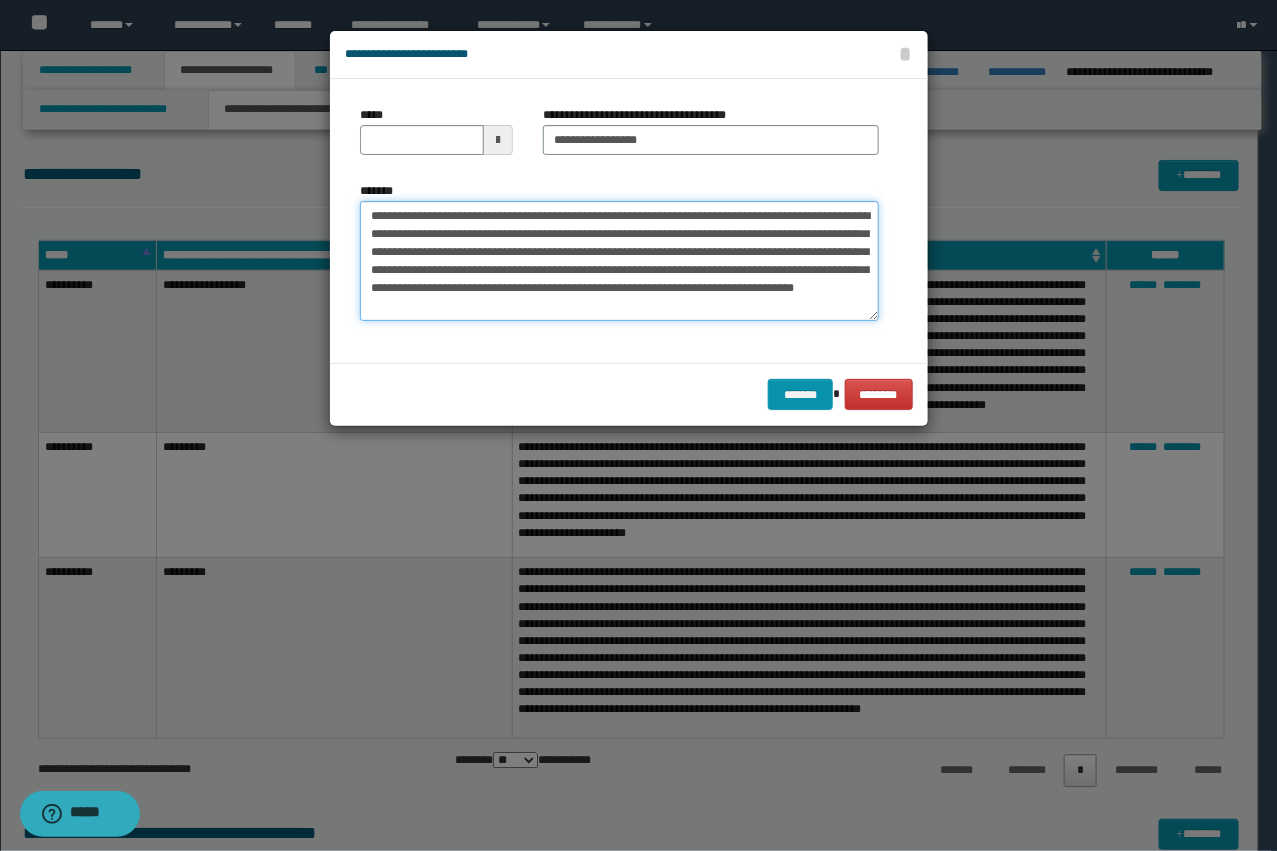 drag, startPoint x: 440, startPoint y: 225, endPoint x: 310, endPoint y: 206, distance: 131.38112 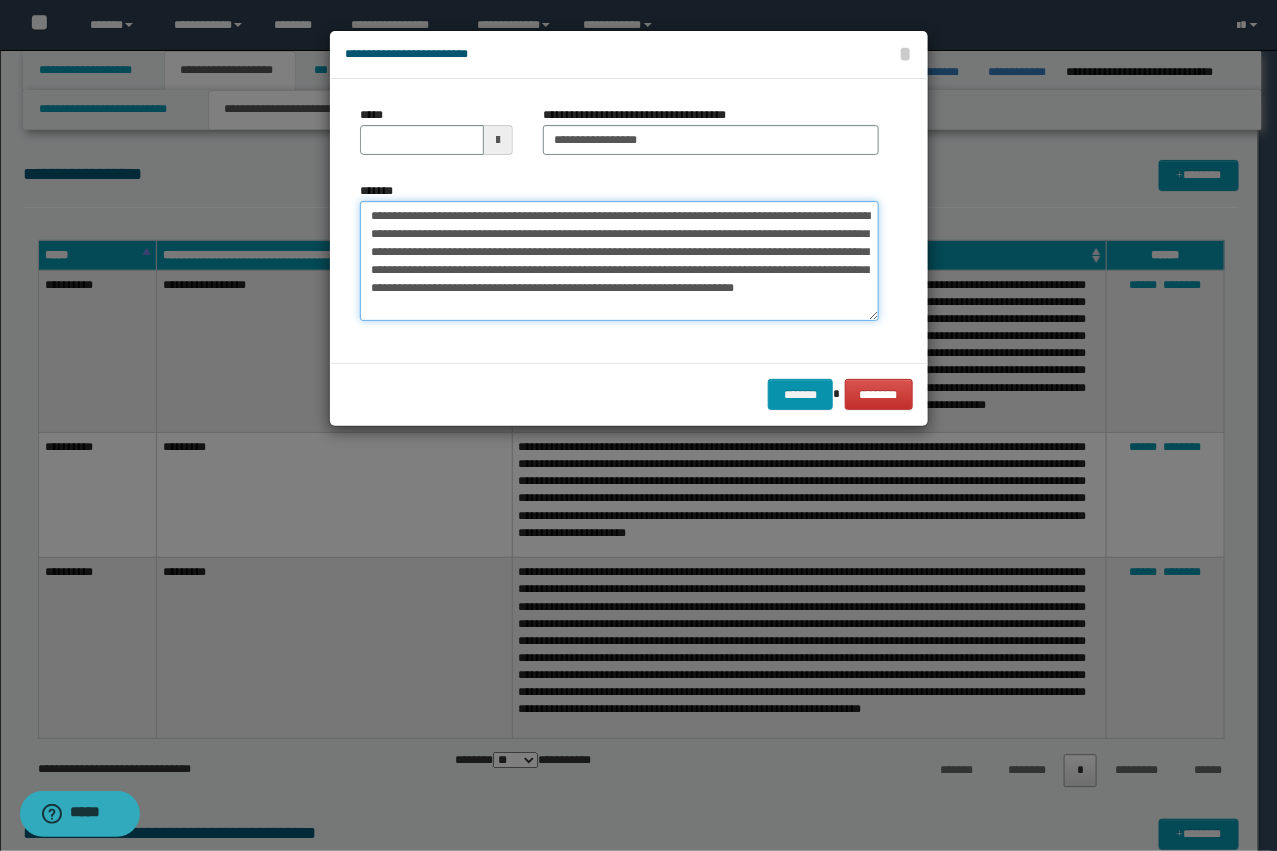 type 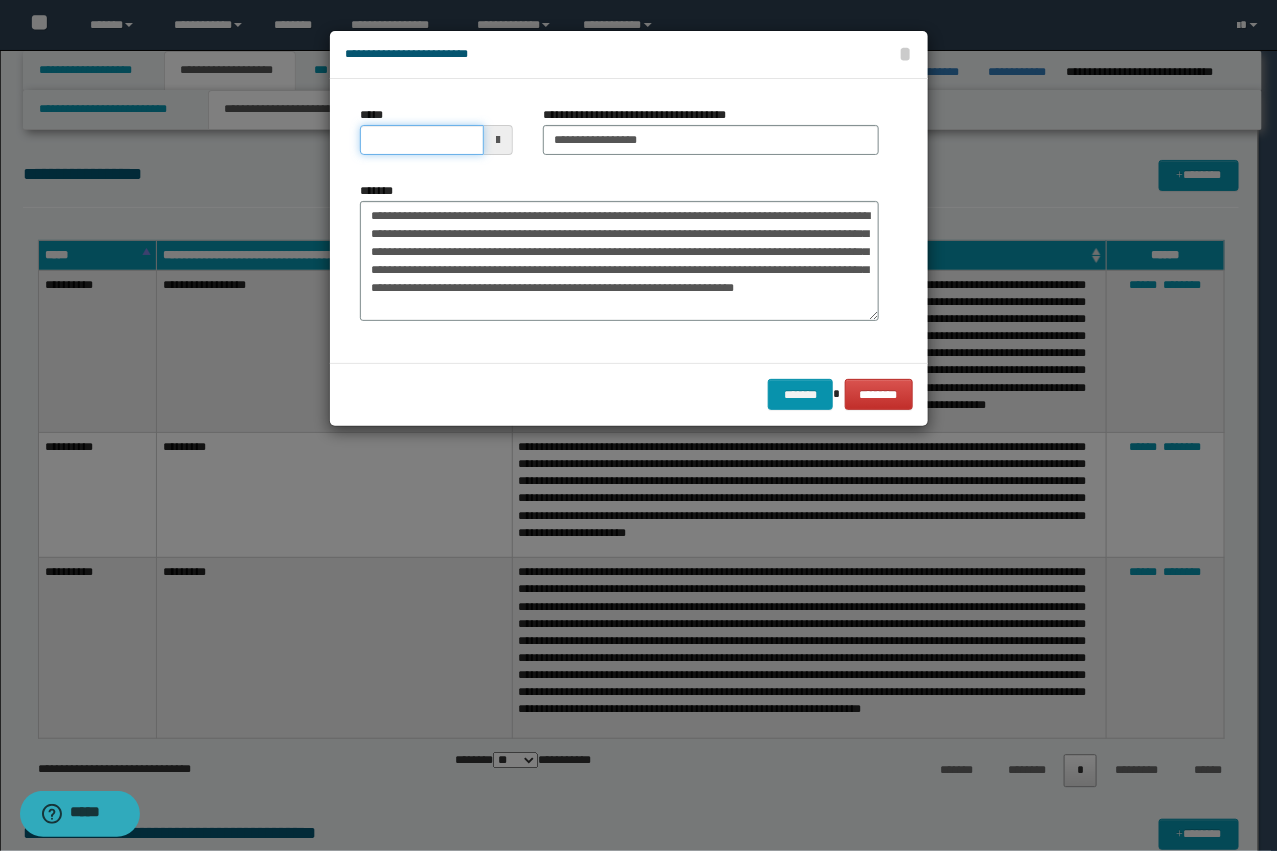 click on "*****" at bounding box center (422, 140) 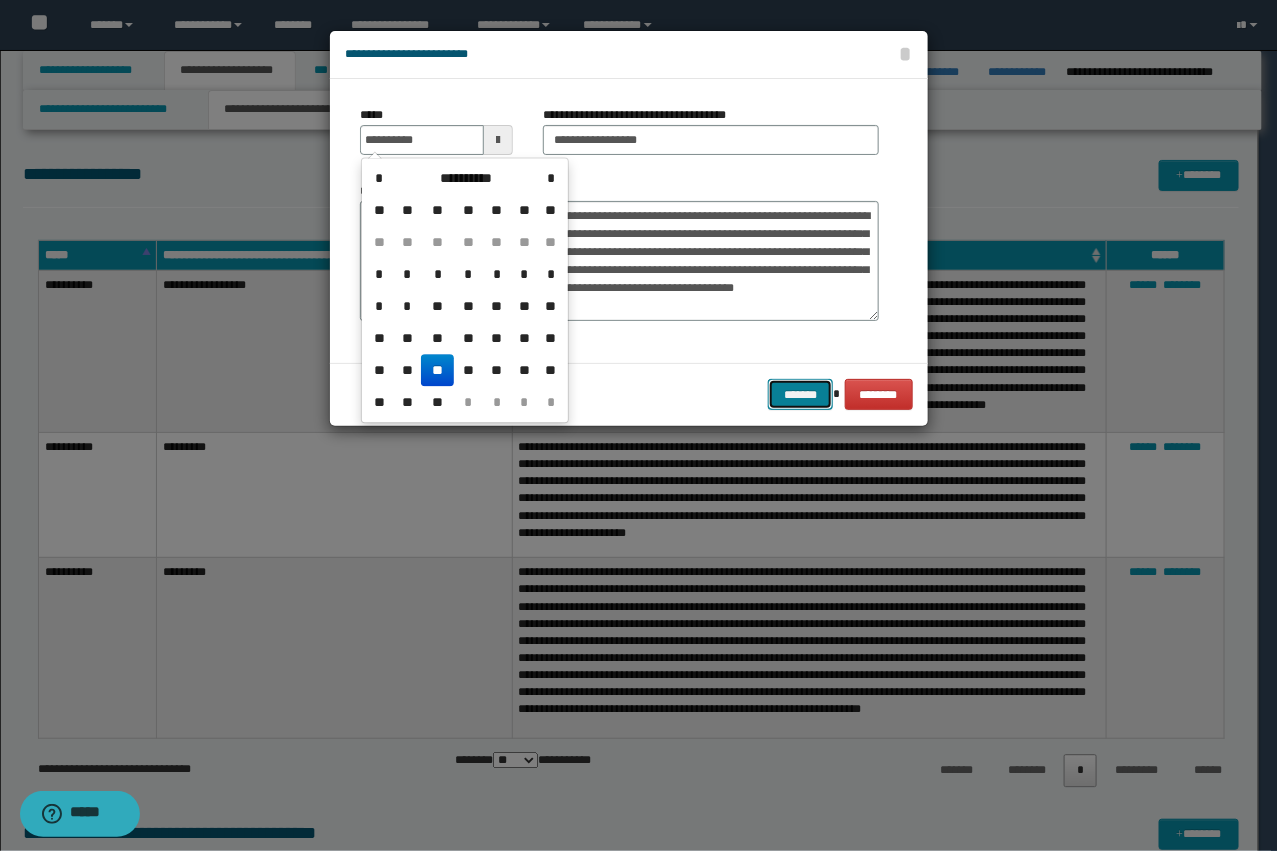 type on "**********" 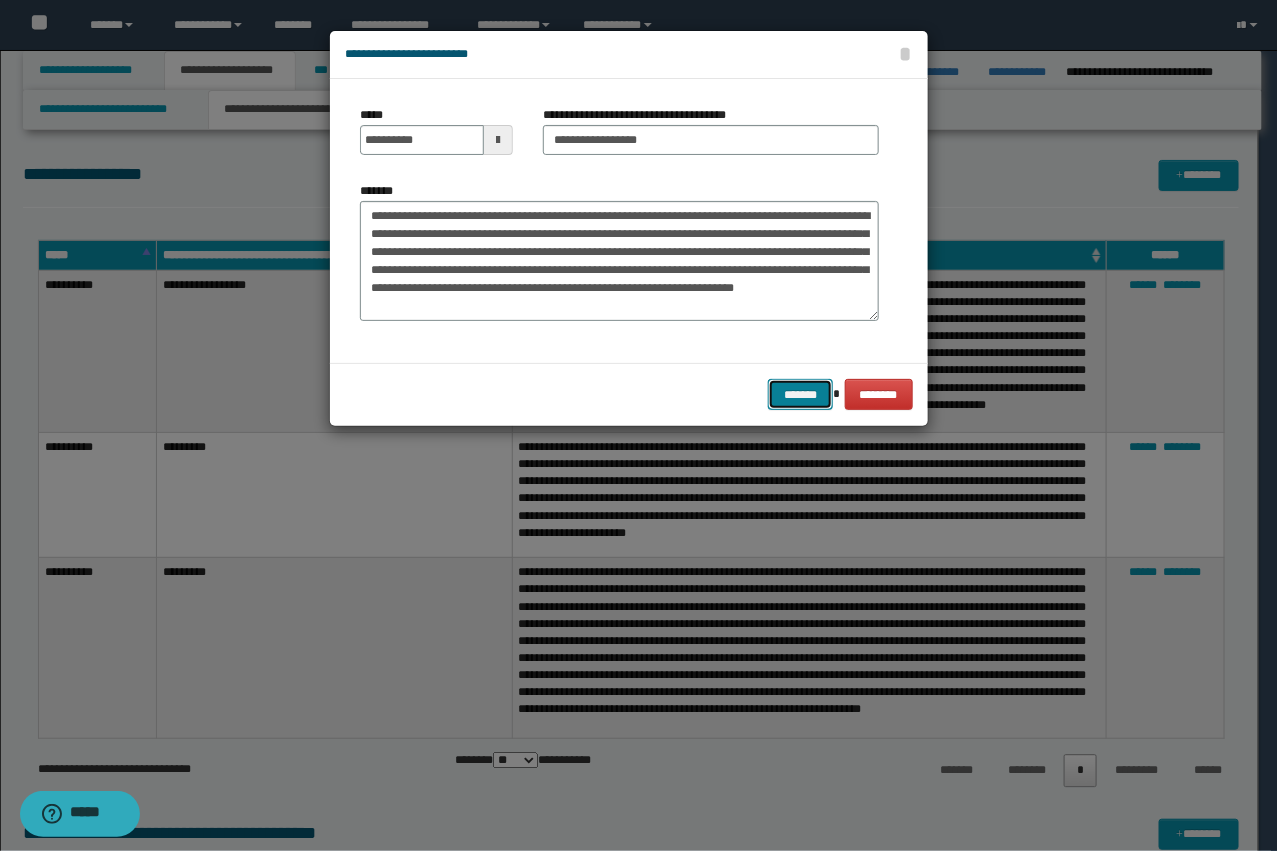 click on "*******" at bounding box center [800, 394] 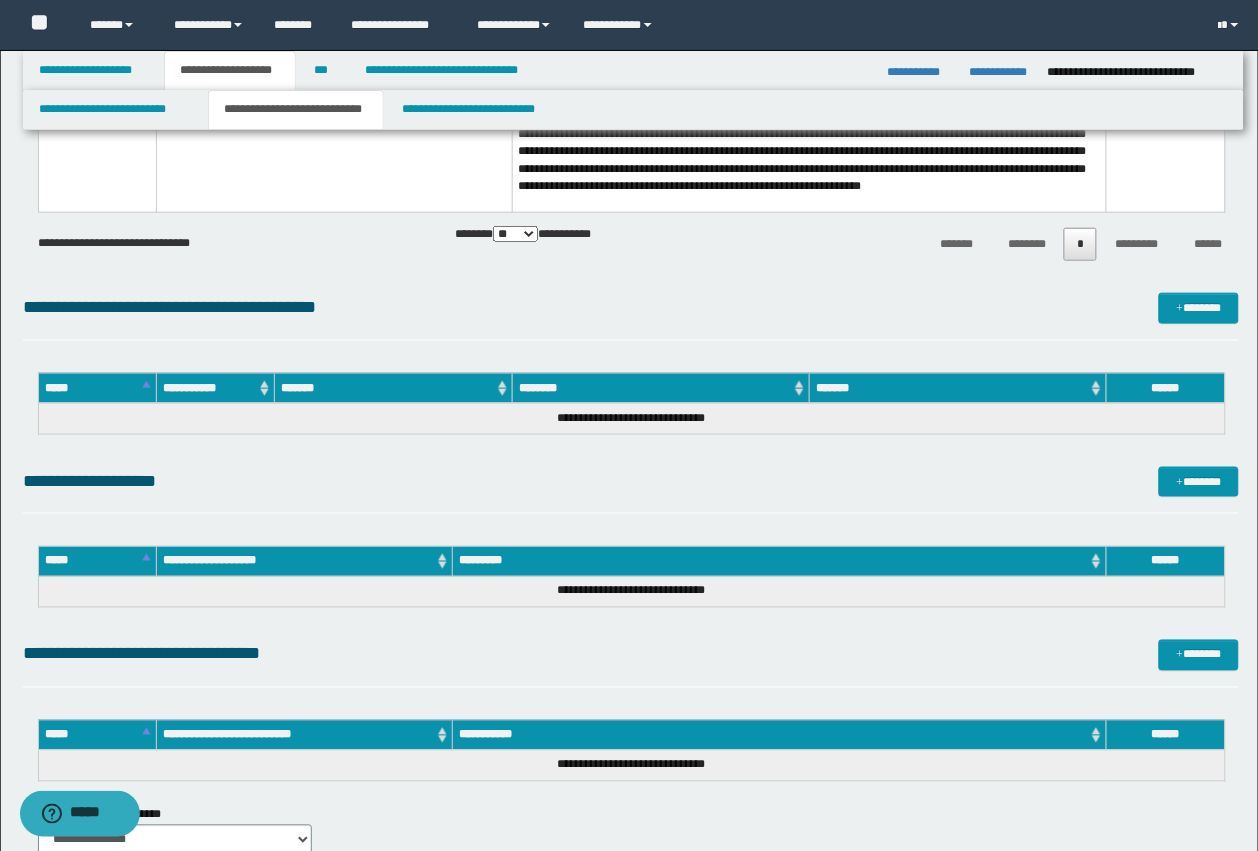 scroll, scrollTop: 2125, scrollLeft: 0, axis: vertical 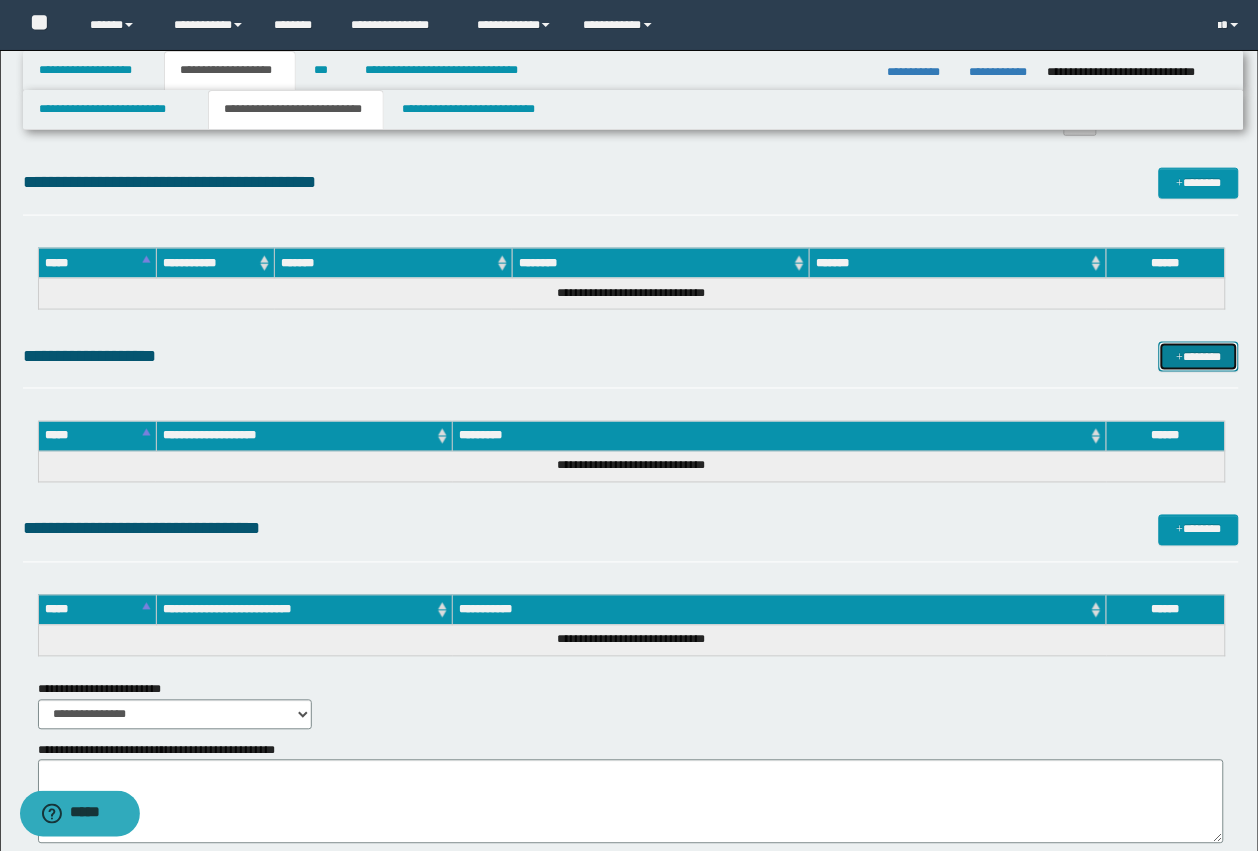 click on "*******" at bounding box center [1199, 357] 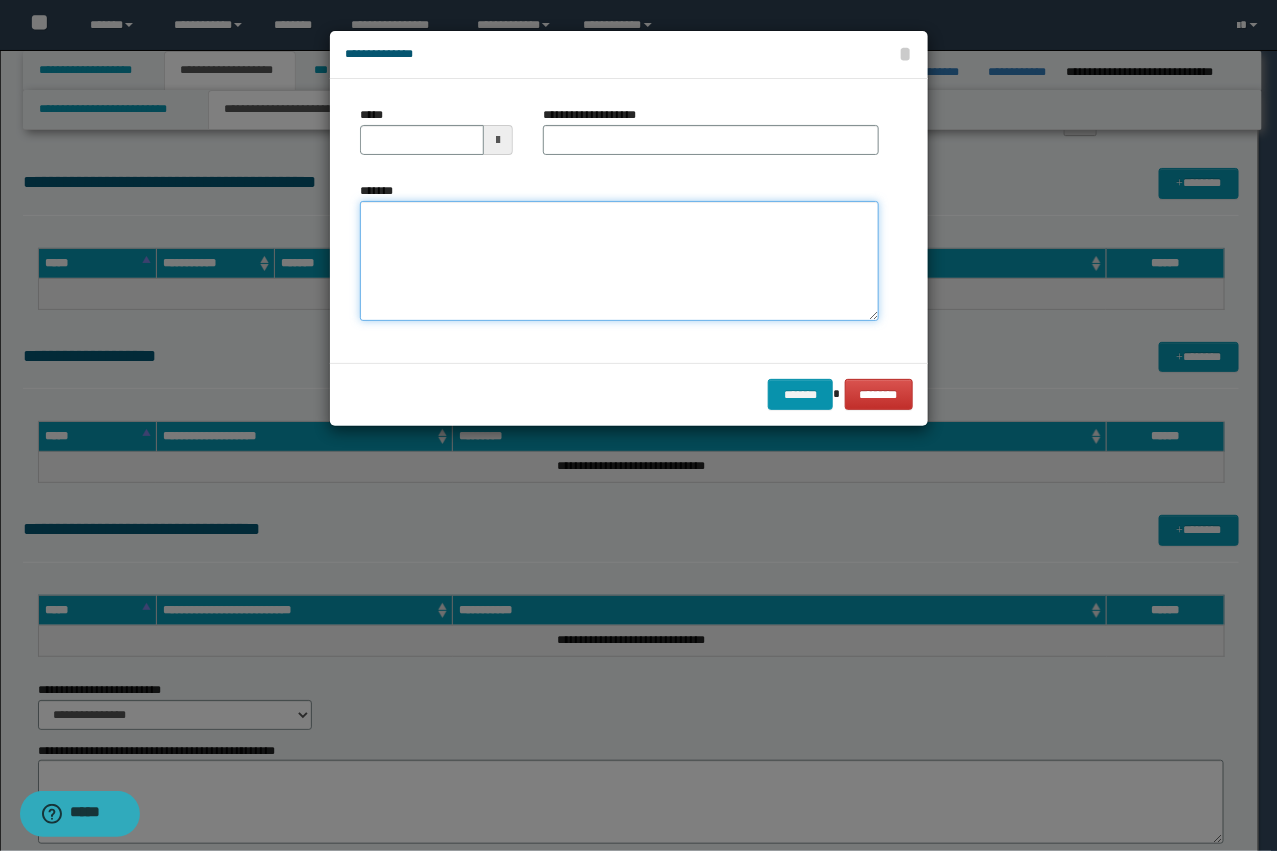 click on "*******" at bounding box center (619, 261) 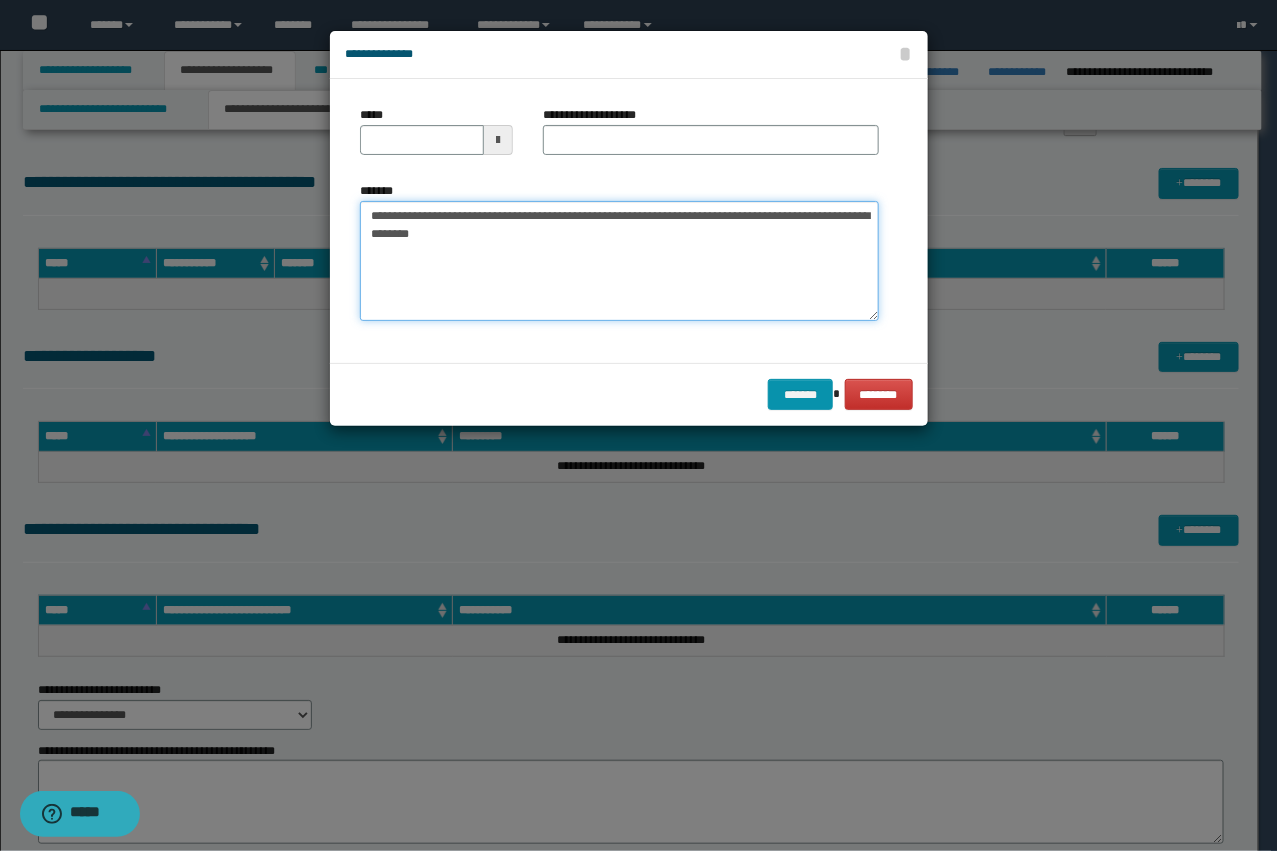 drag, startPoint x: 635, startPoint y: 212, endPoint x: 436, endPoint y: 216, distance: 199.04019 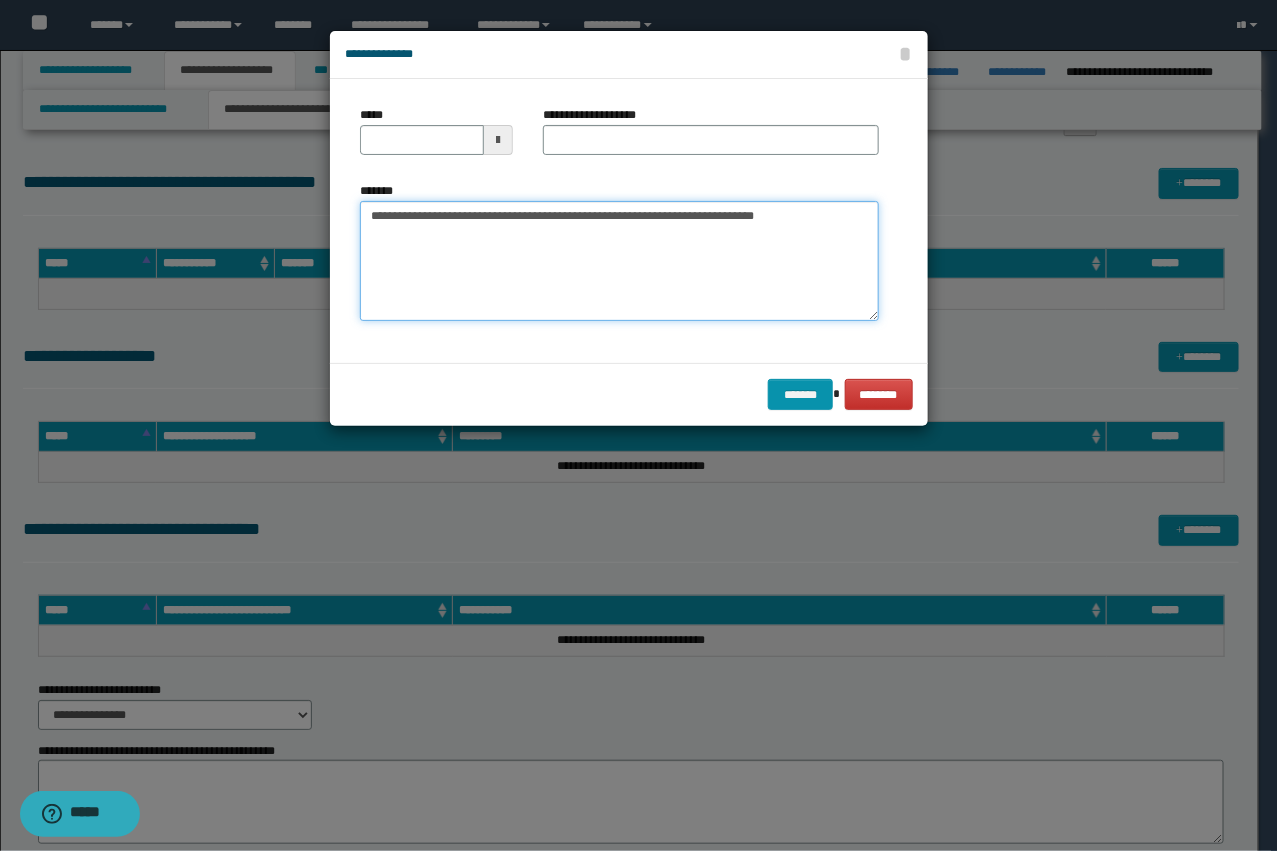 type on "**********" 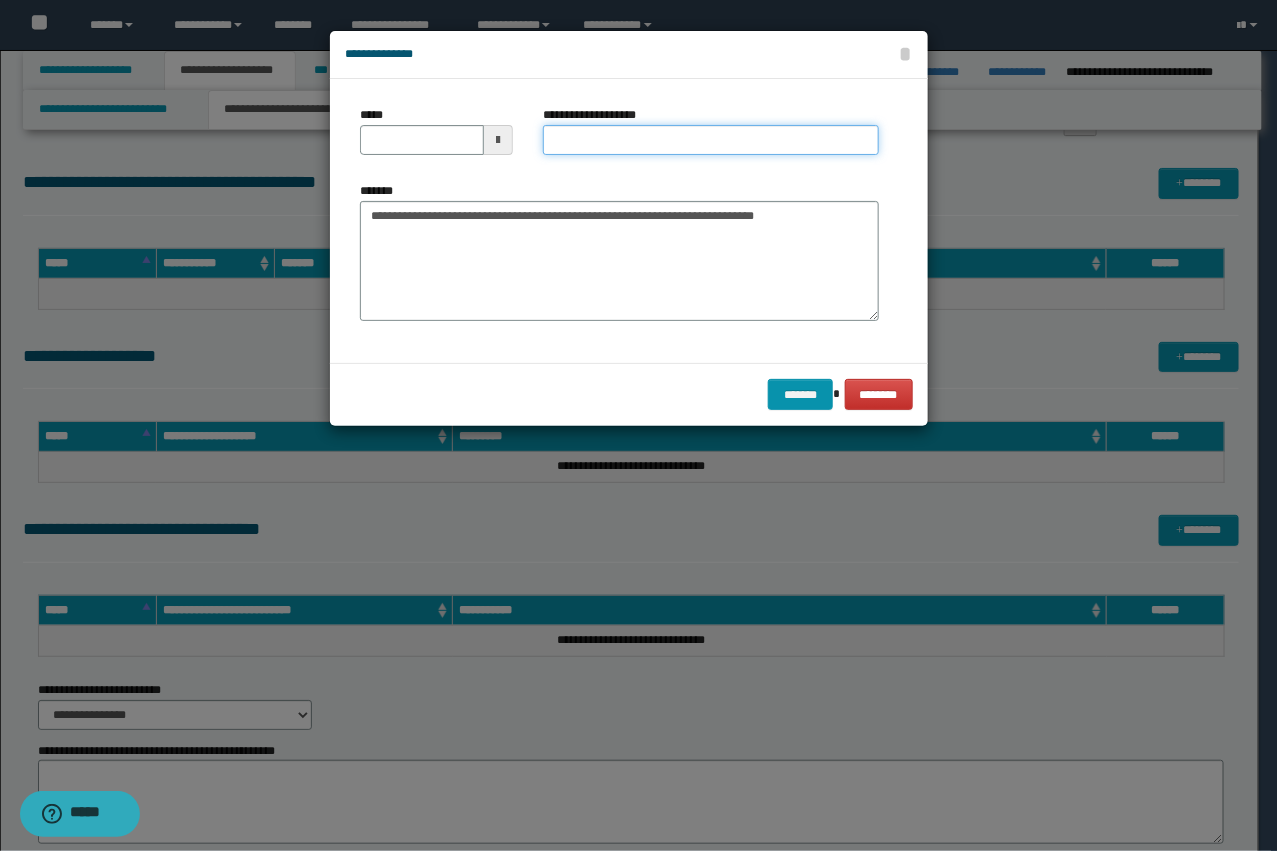 click on "**********" at bounding box center [711, 140] 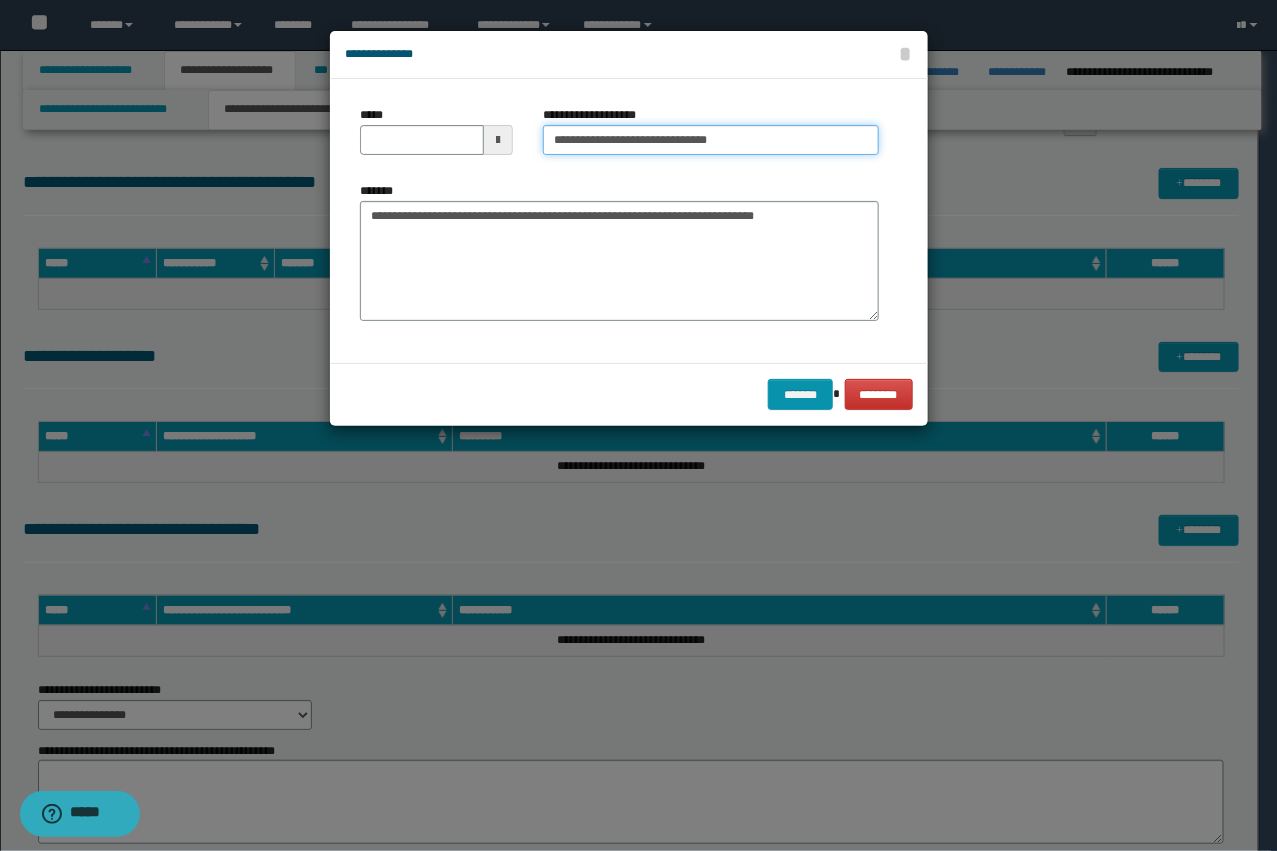 type on "**********" 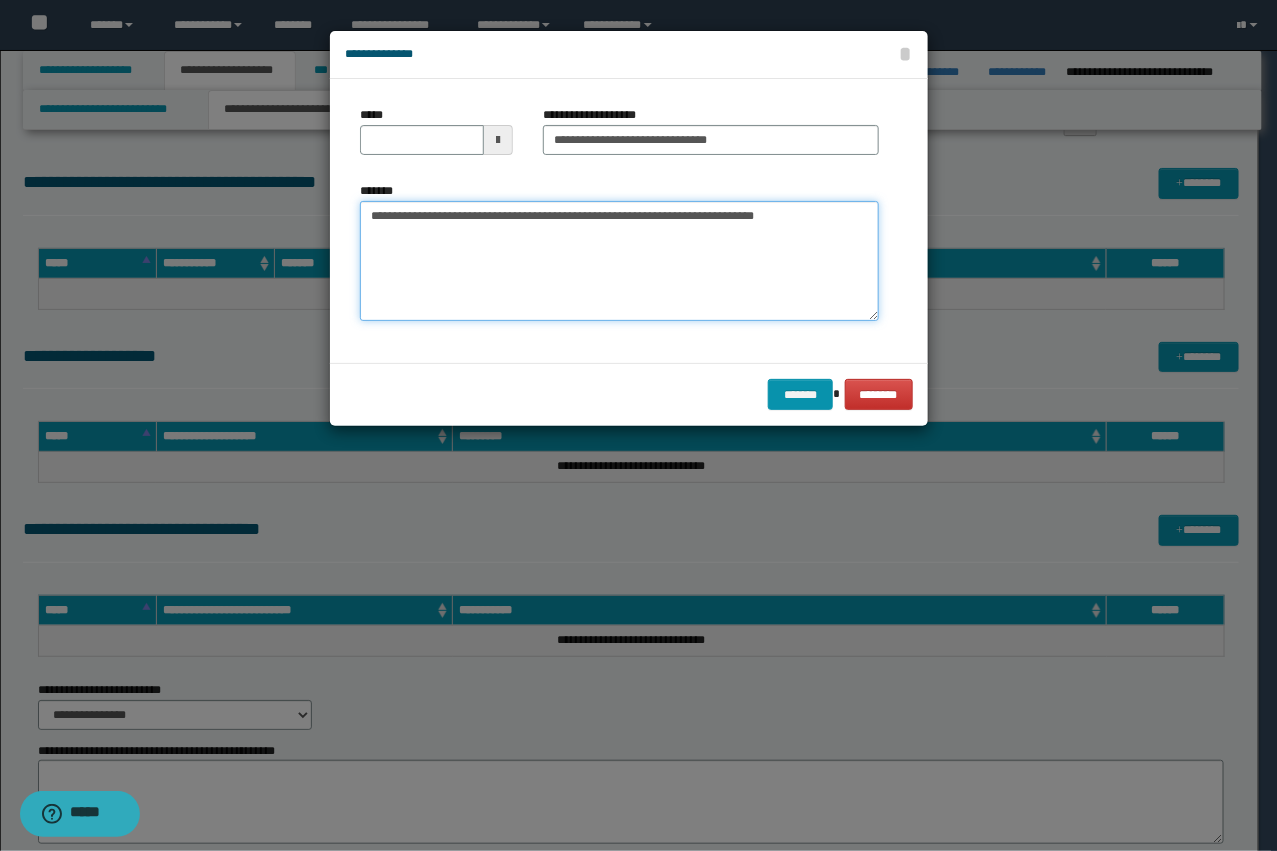drag, startPoint x: 438, startPoint y: 216, endPoint x: 305, endPoint y: 208, distance: 133.24039 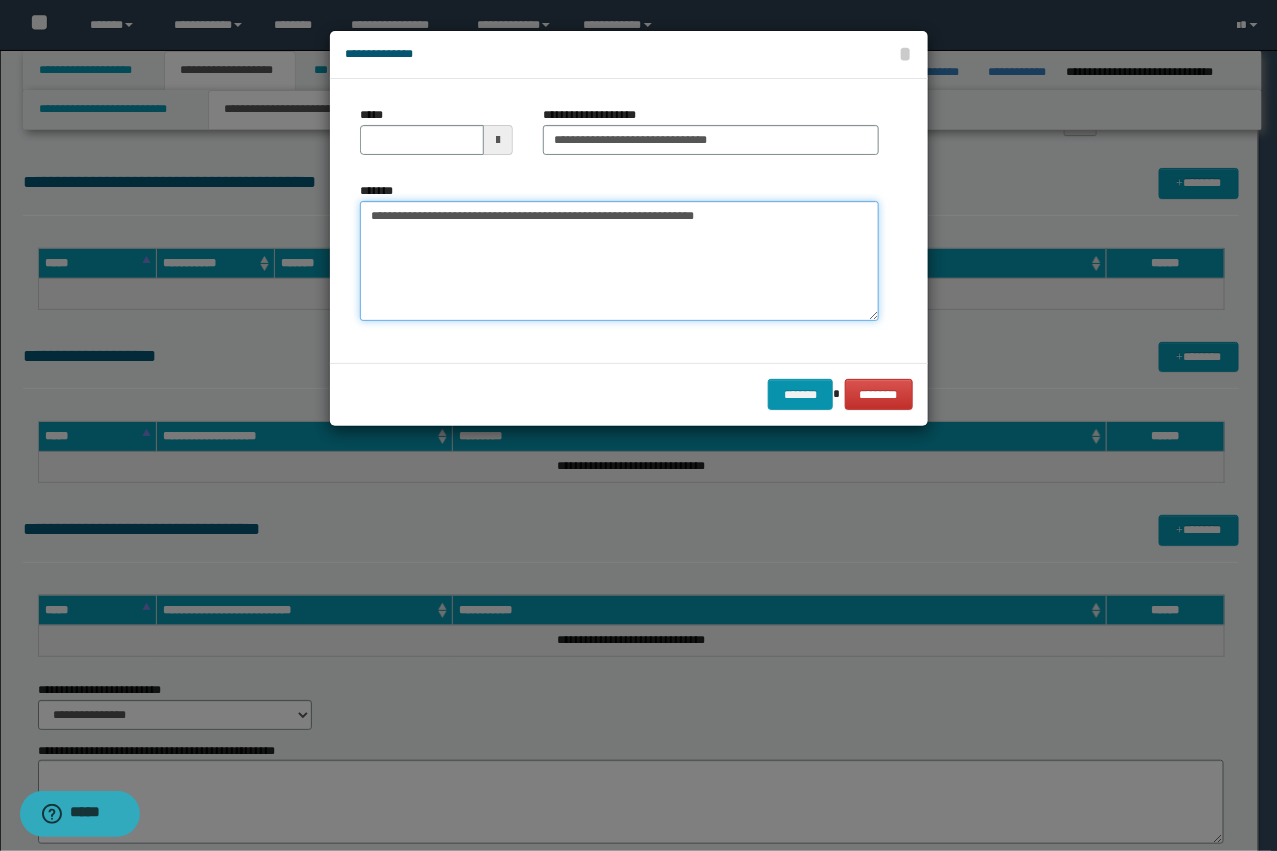 type 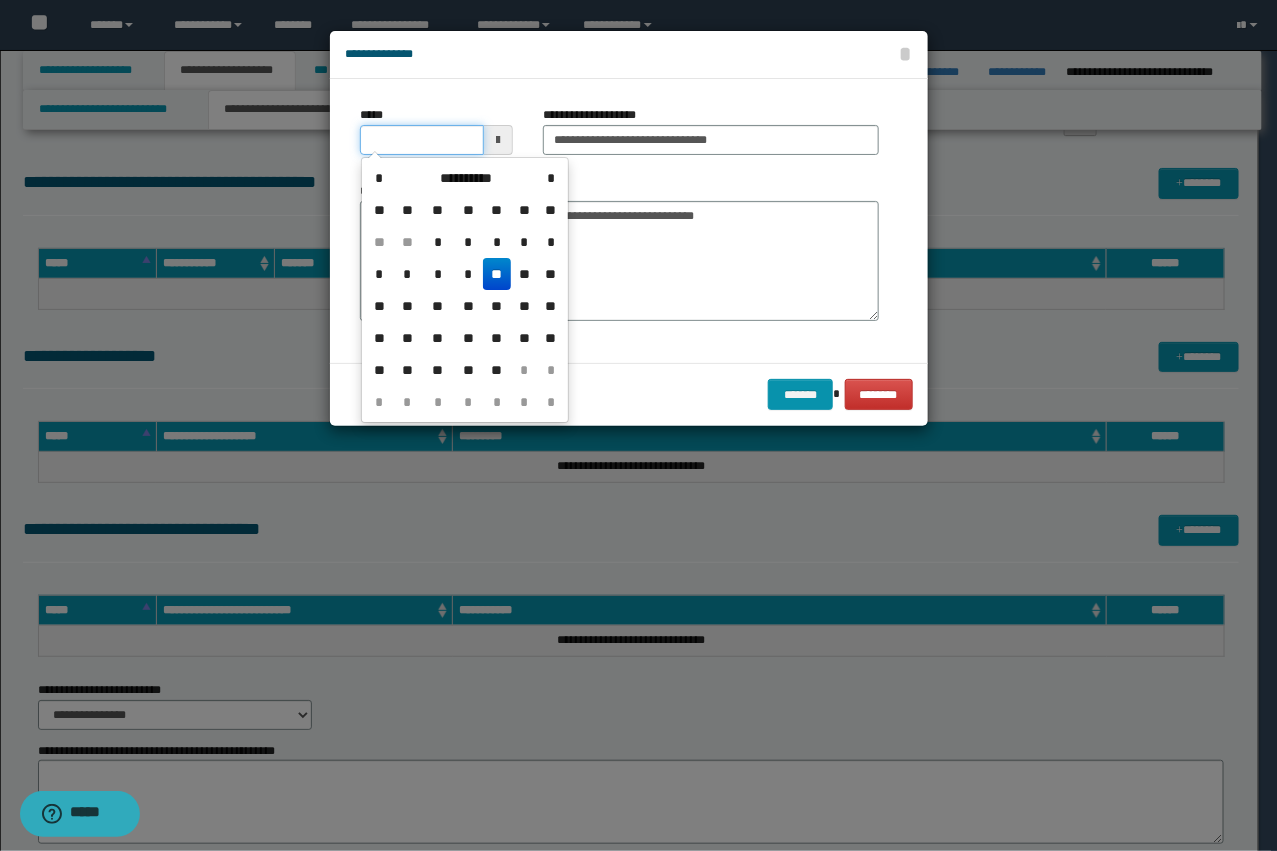 click on "*****" at bounding box center (422, 140) 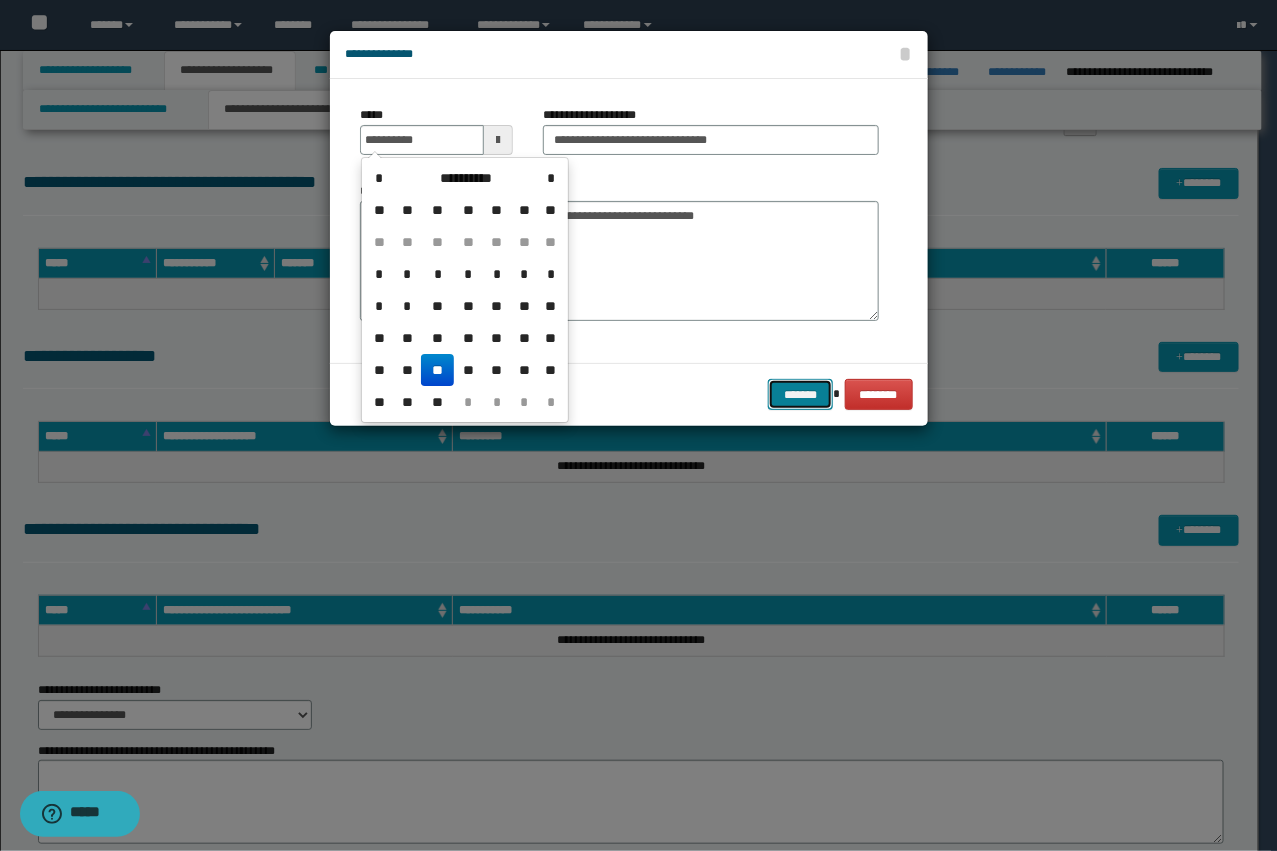 type on "**********" 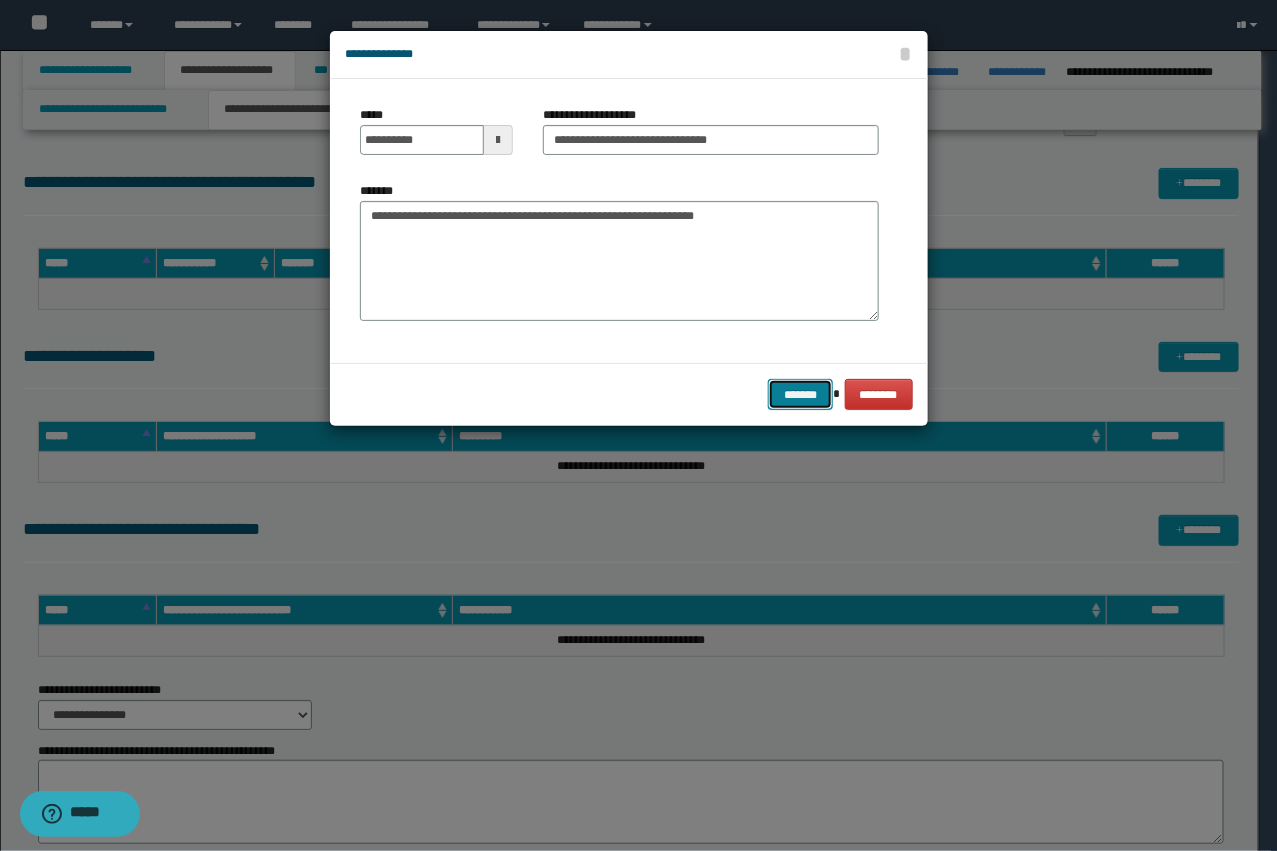 click on "*******" at bounding box center [800, 394] 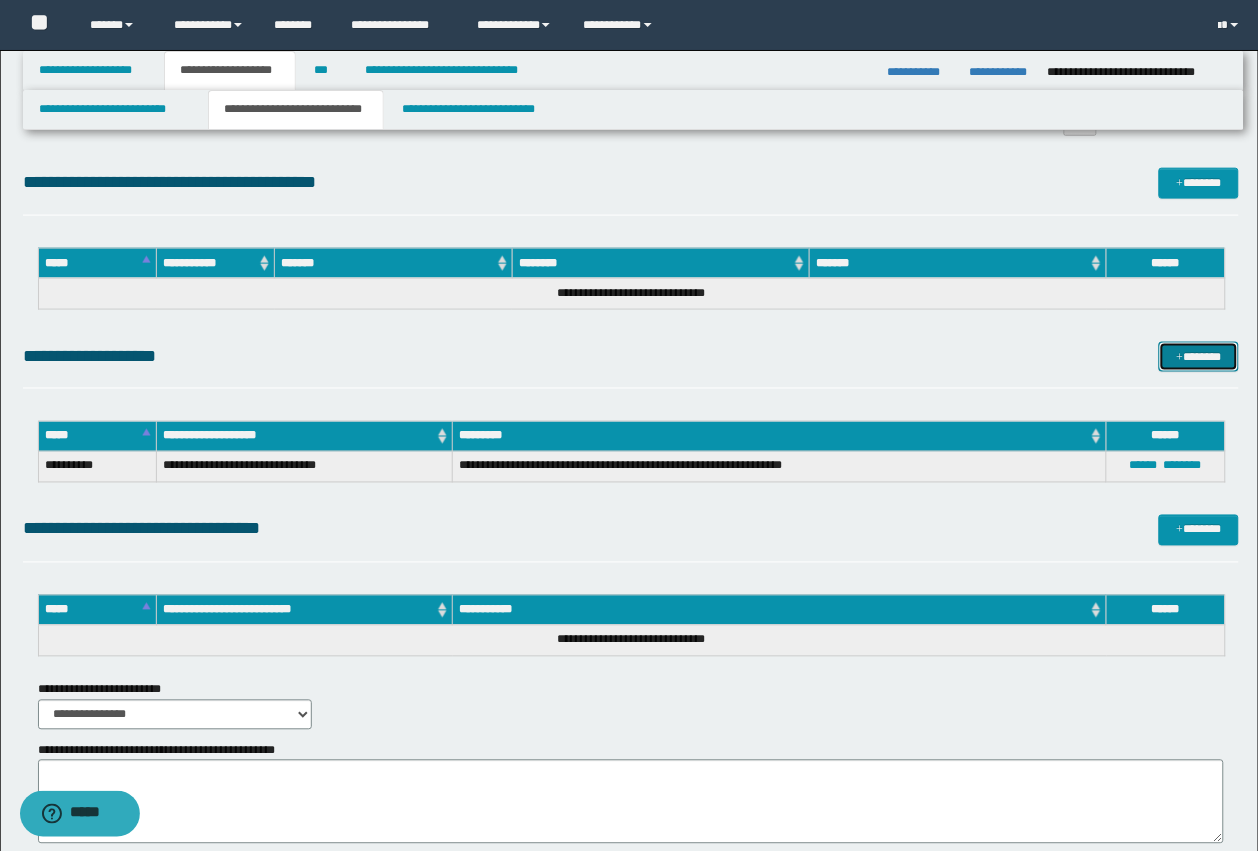 click on "*******" at bounding box center [1199, 357] 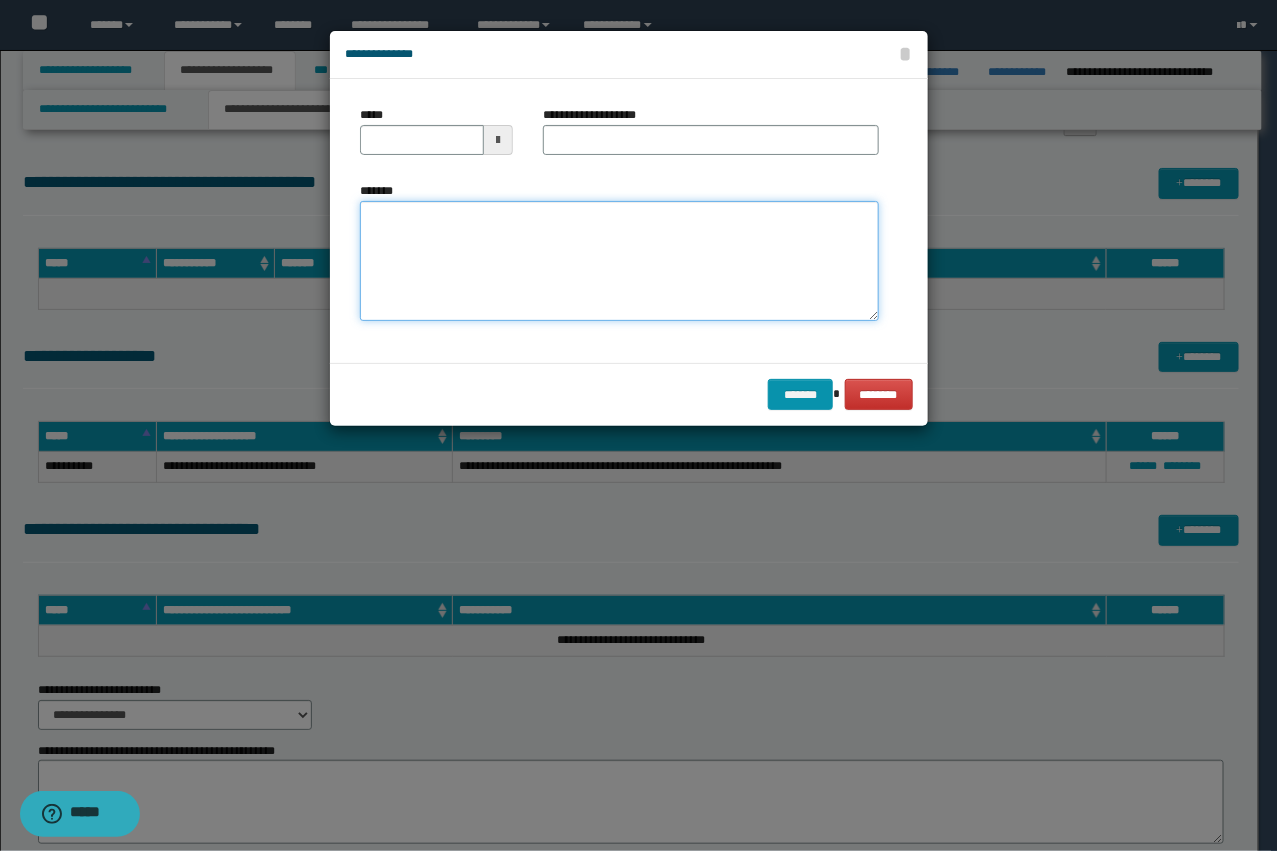 click on "*******" at bounding box center (619, 261) 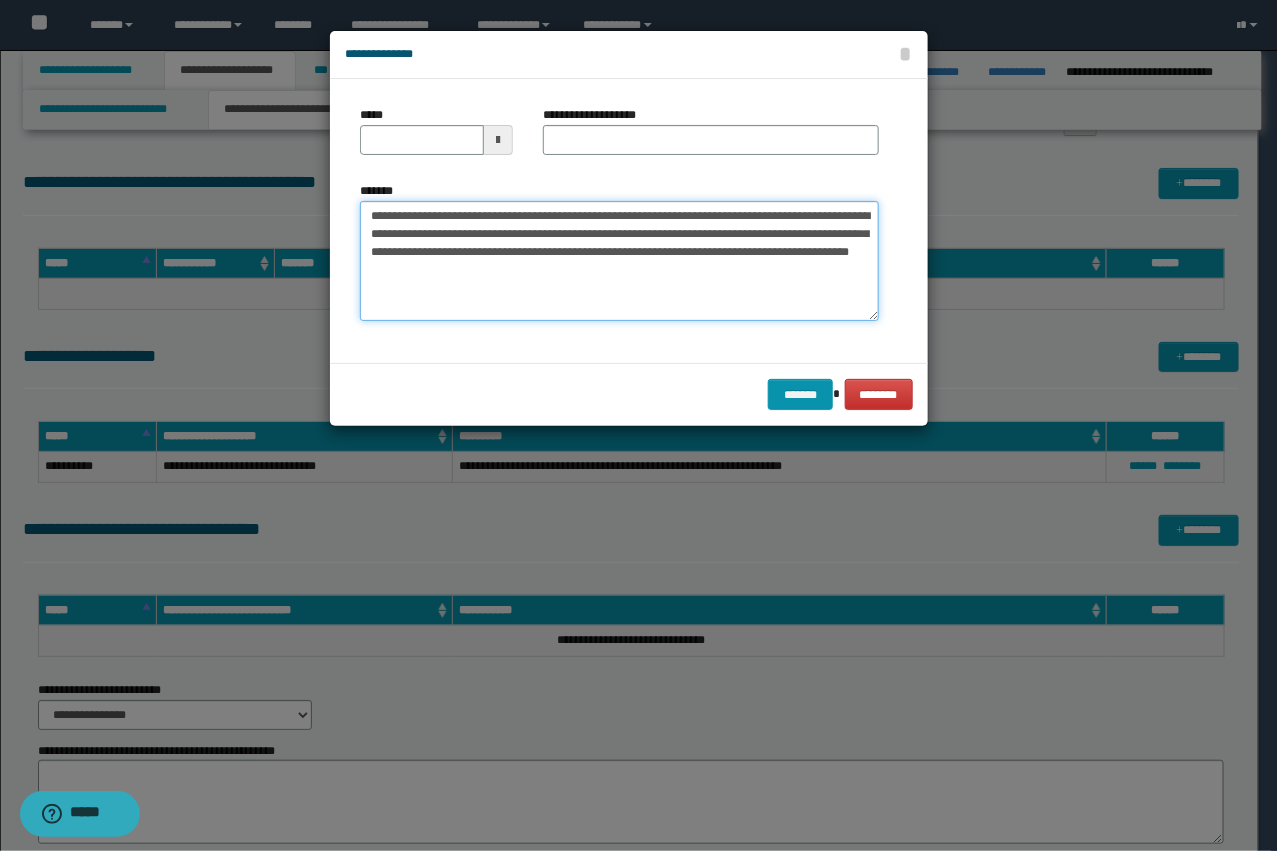 drag, startPoint x: 628, startPoint y: 215, endPoint x: 433, endPoint y: 215, distance: 195 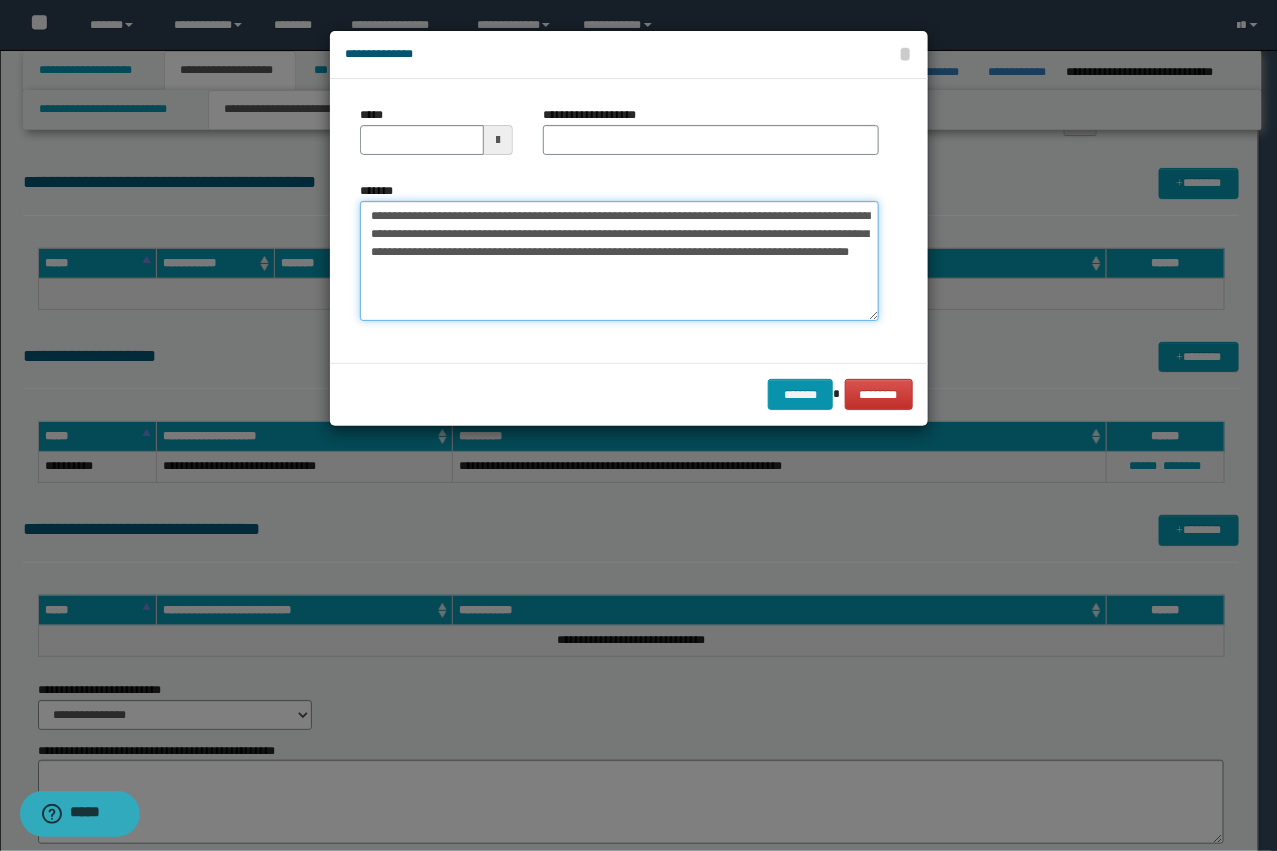 click on "**********" at bounding box center [619, 261] 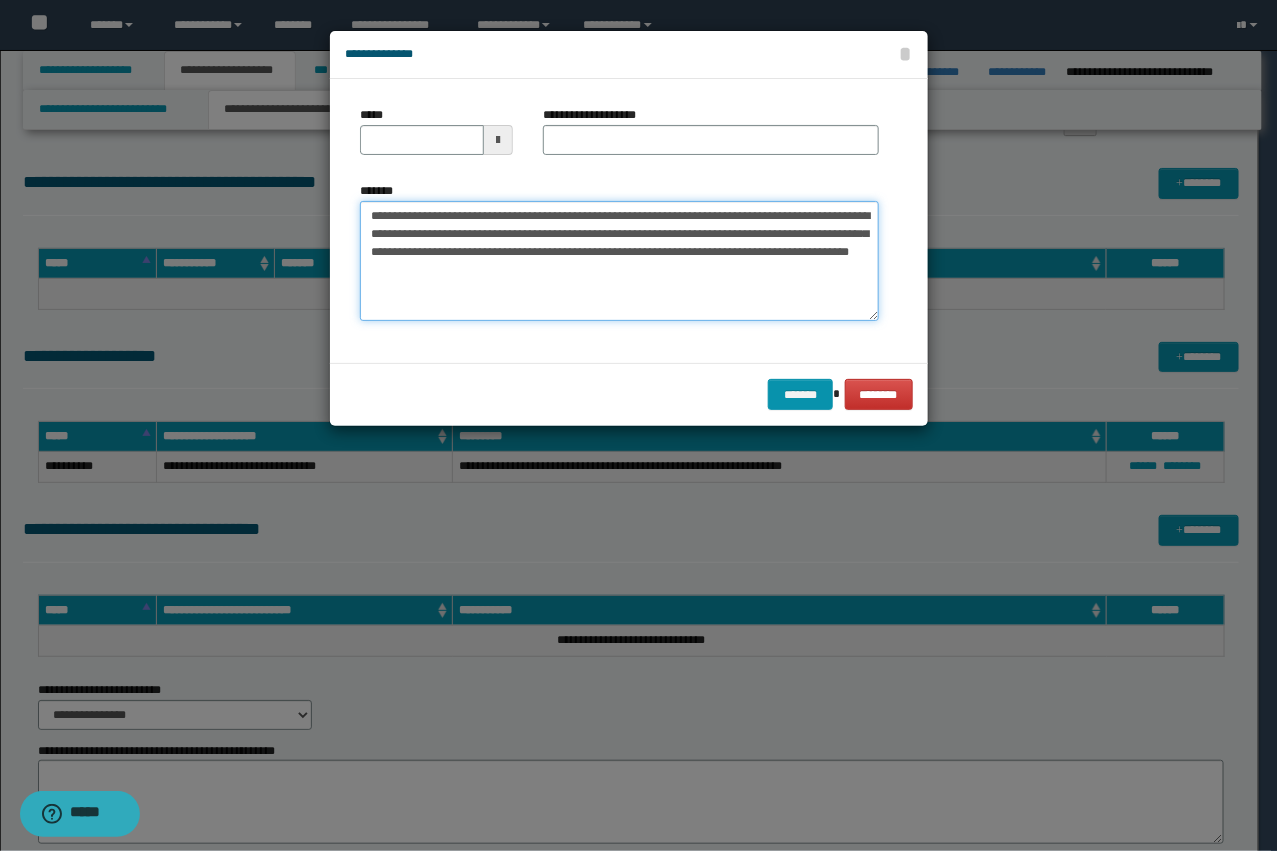drag, startPoint x: 431, startPoint y: 215, endPoint x: 625, endPoint y: 208, distance: 194.12625 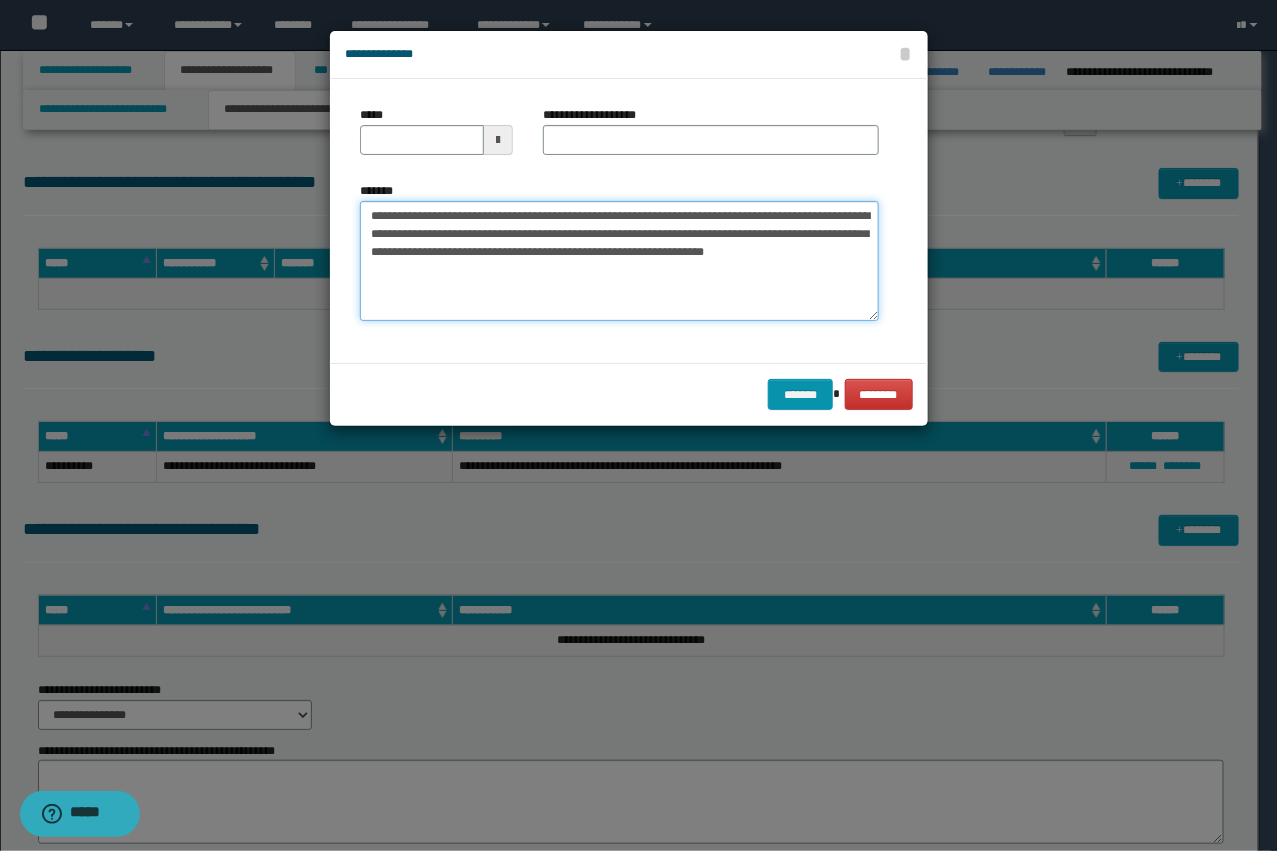type on "**********" 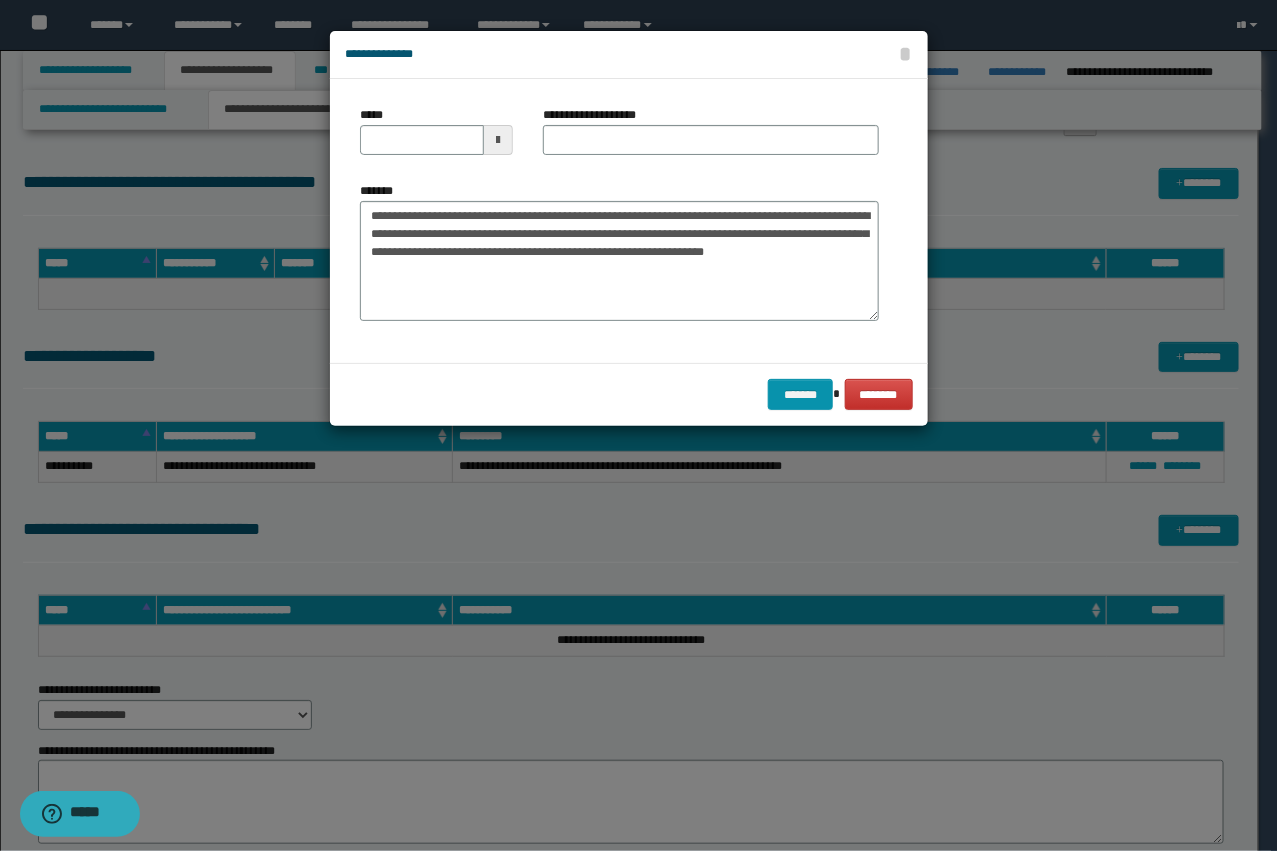 click on "**********" at bounding box center [600, 115] 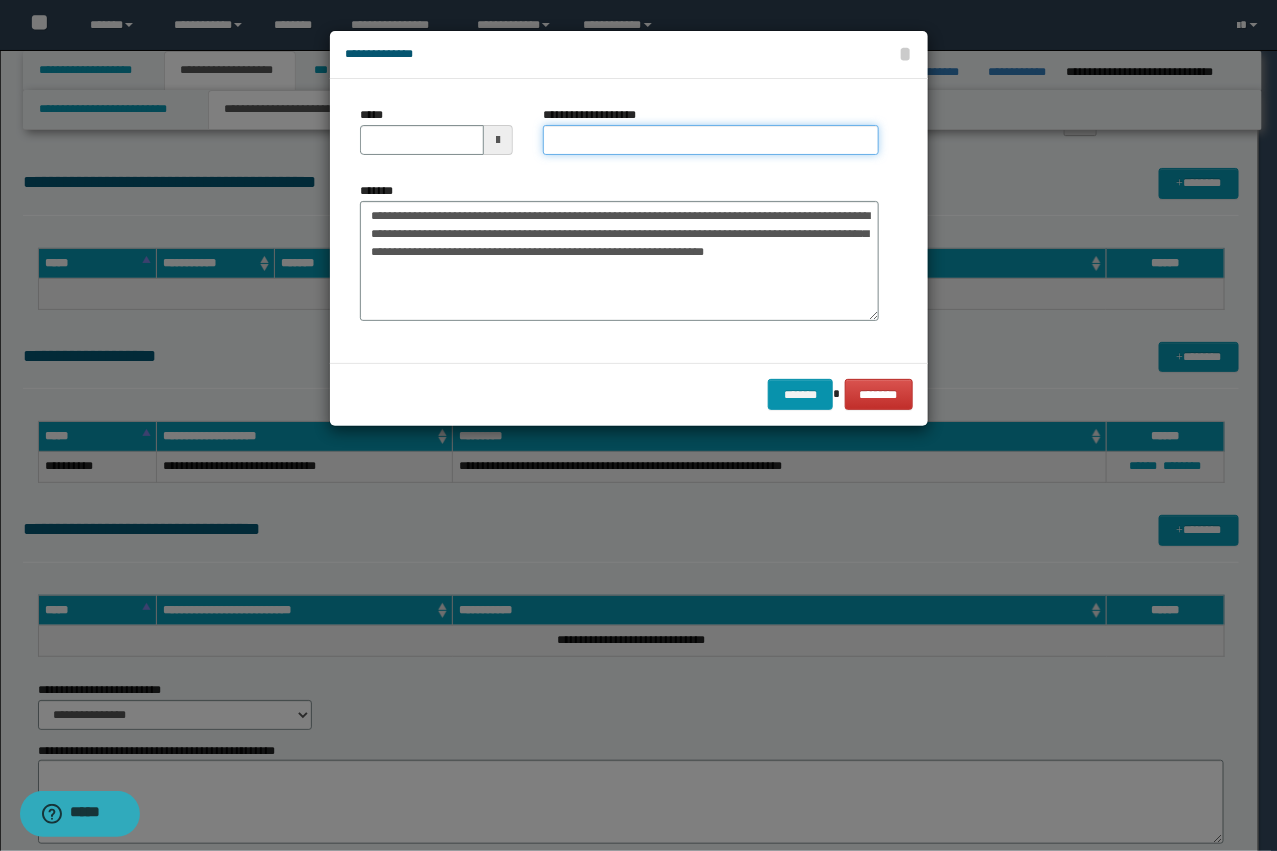 click on "**********" at bounding box center (711, 140) 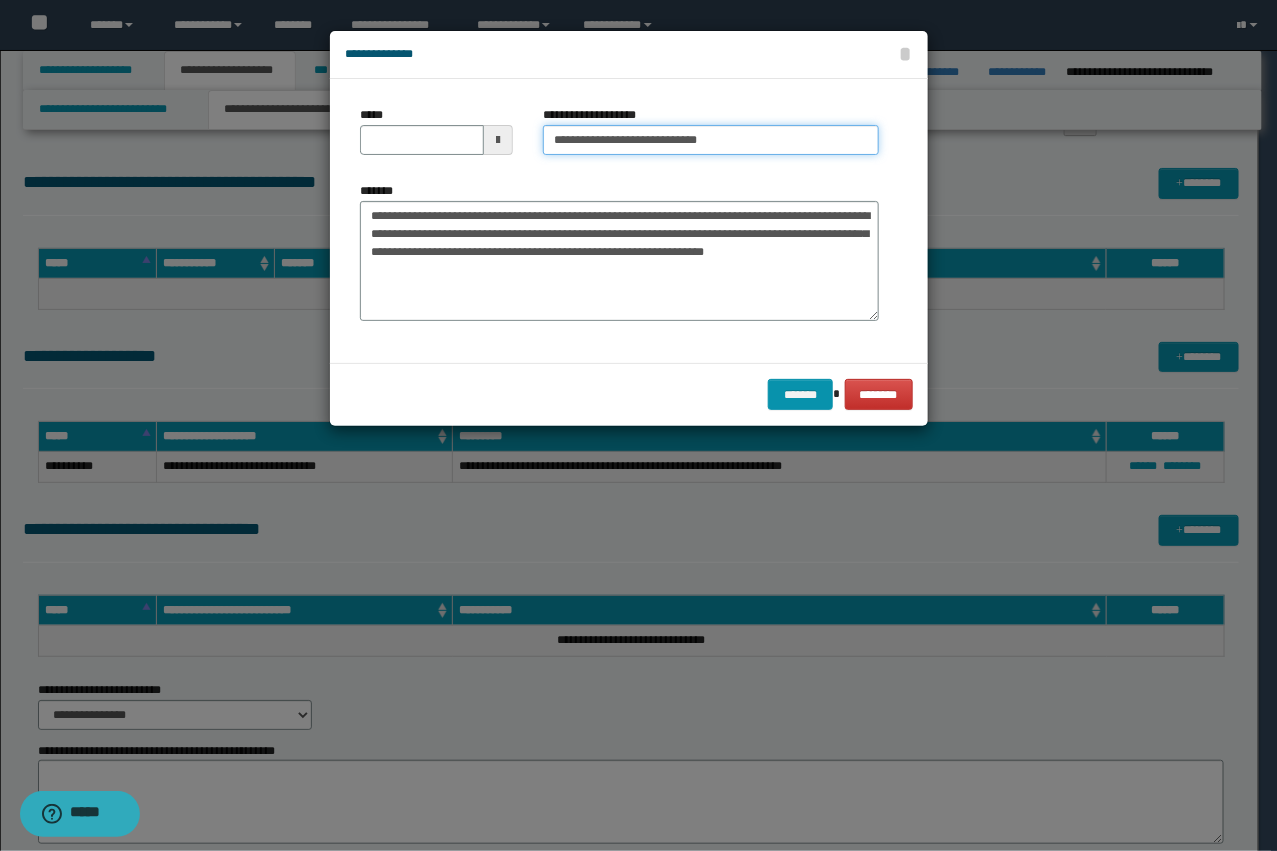 type on "**********" 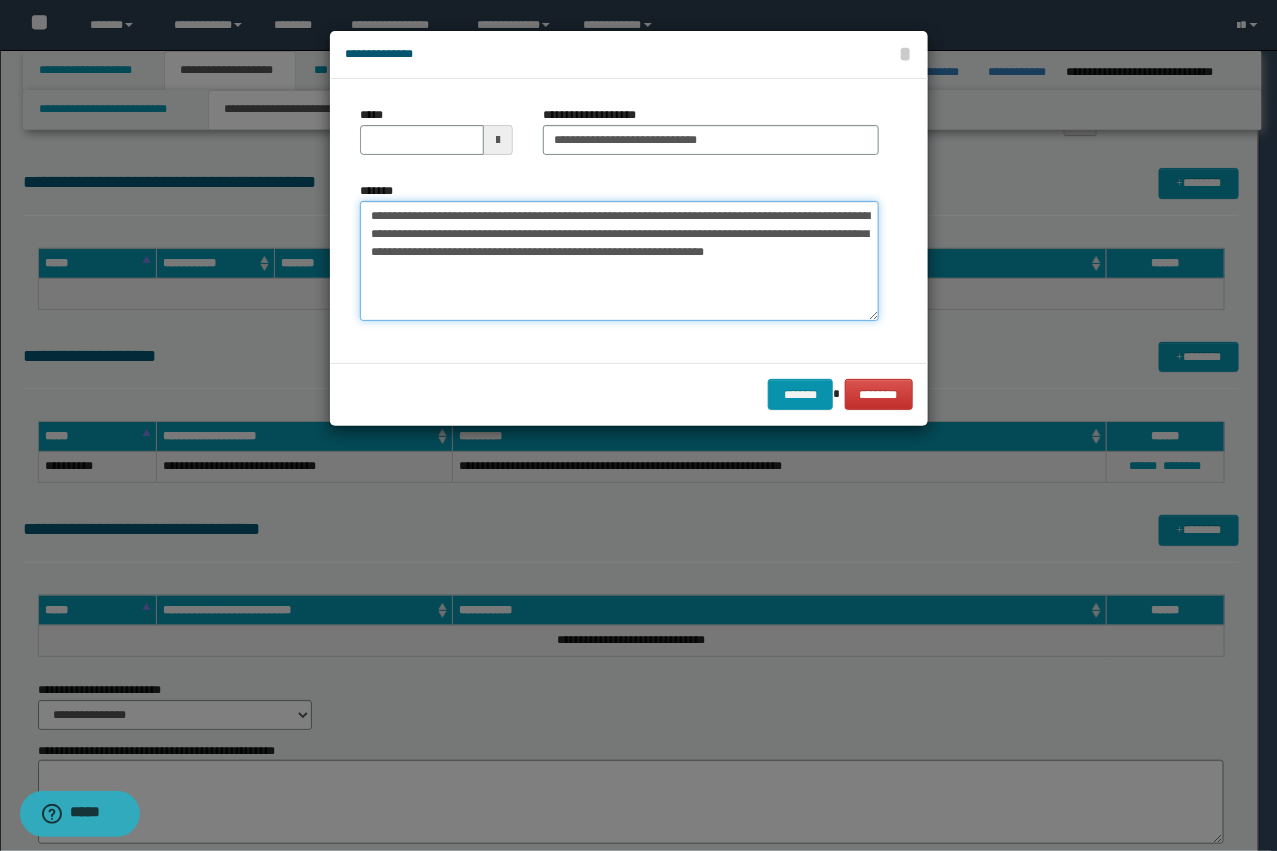 drag, startPoint x: 441, startPoint y: 225, endPoint x: 470, endPoint y: 221, distance: 29.274563 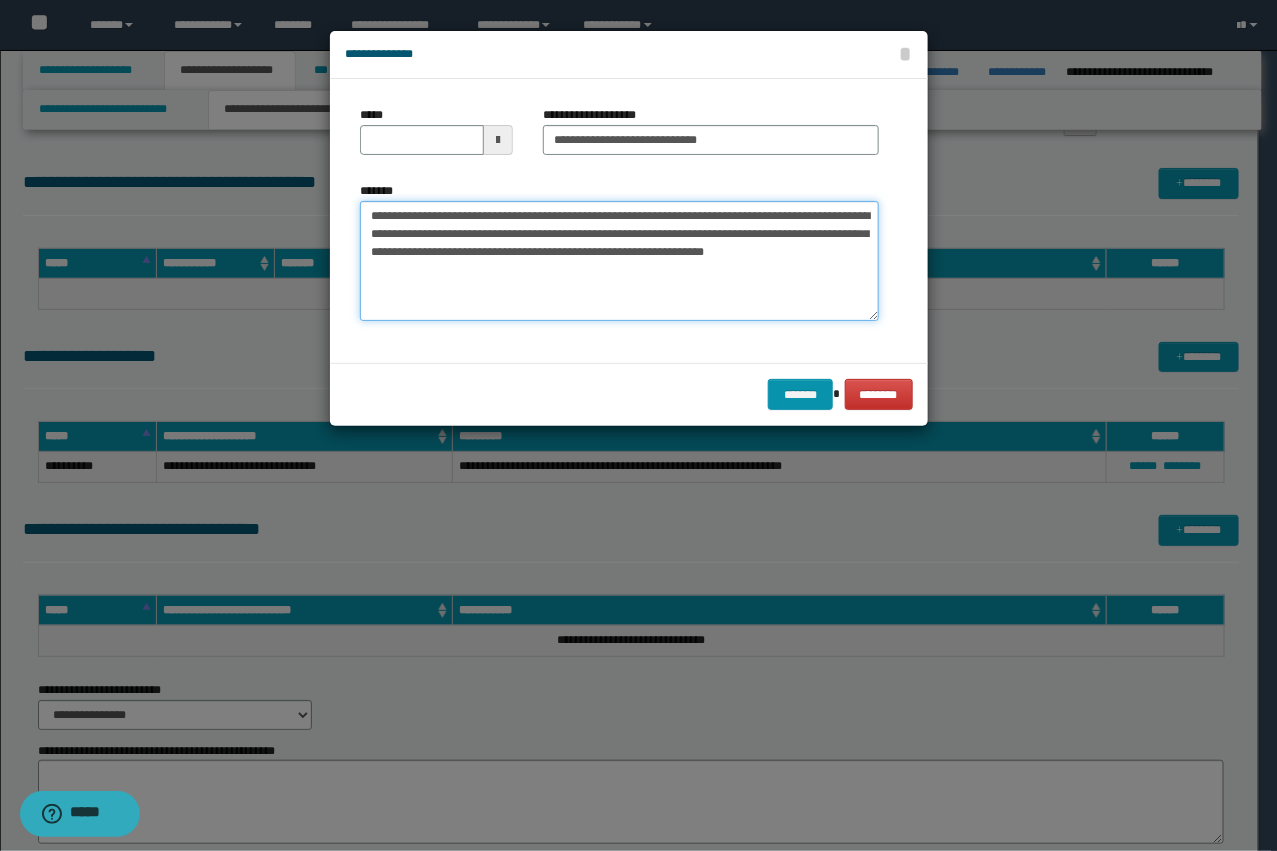 drag, startPoint x: 433, startPoint y: 221, endPoint x: 340, endPoint y: 215, distance: 93.193344 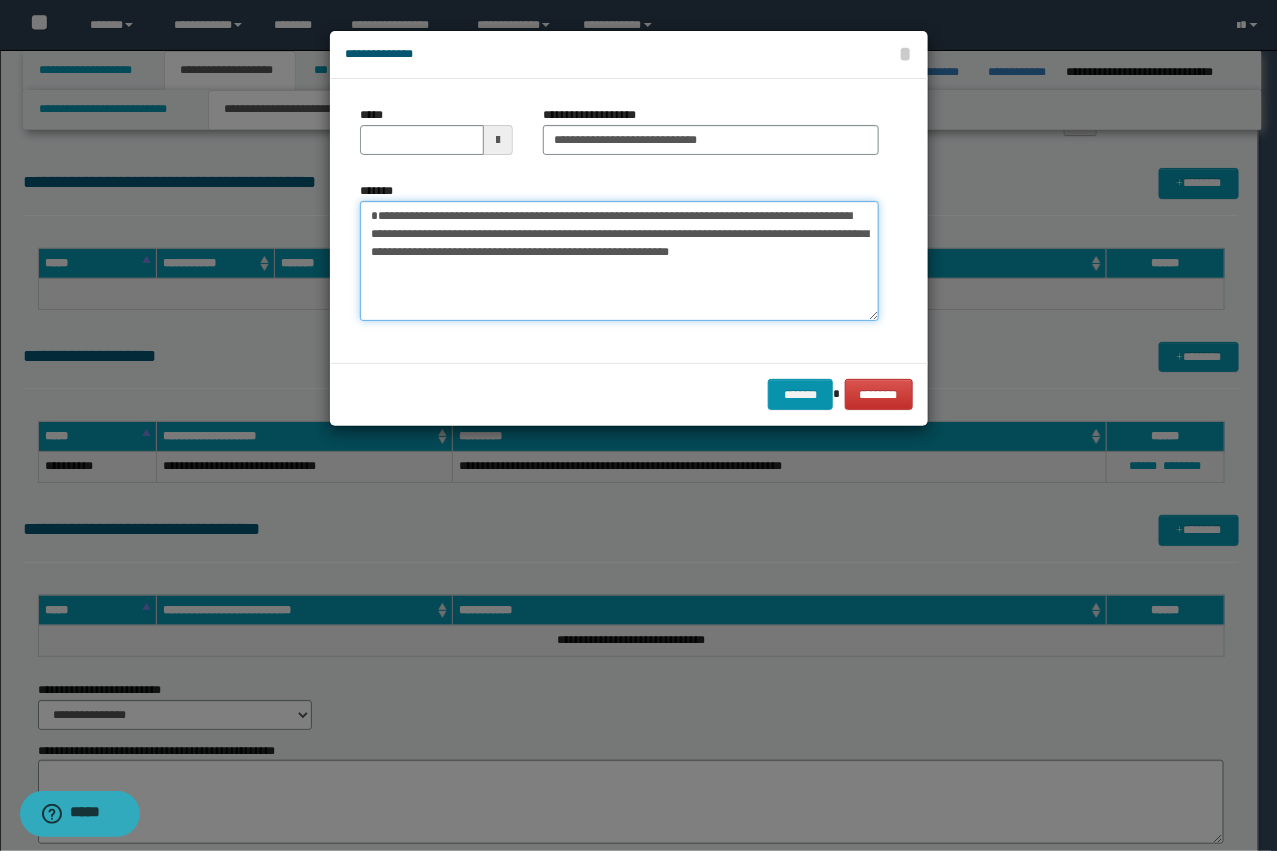 type 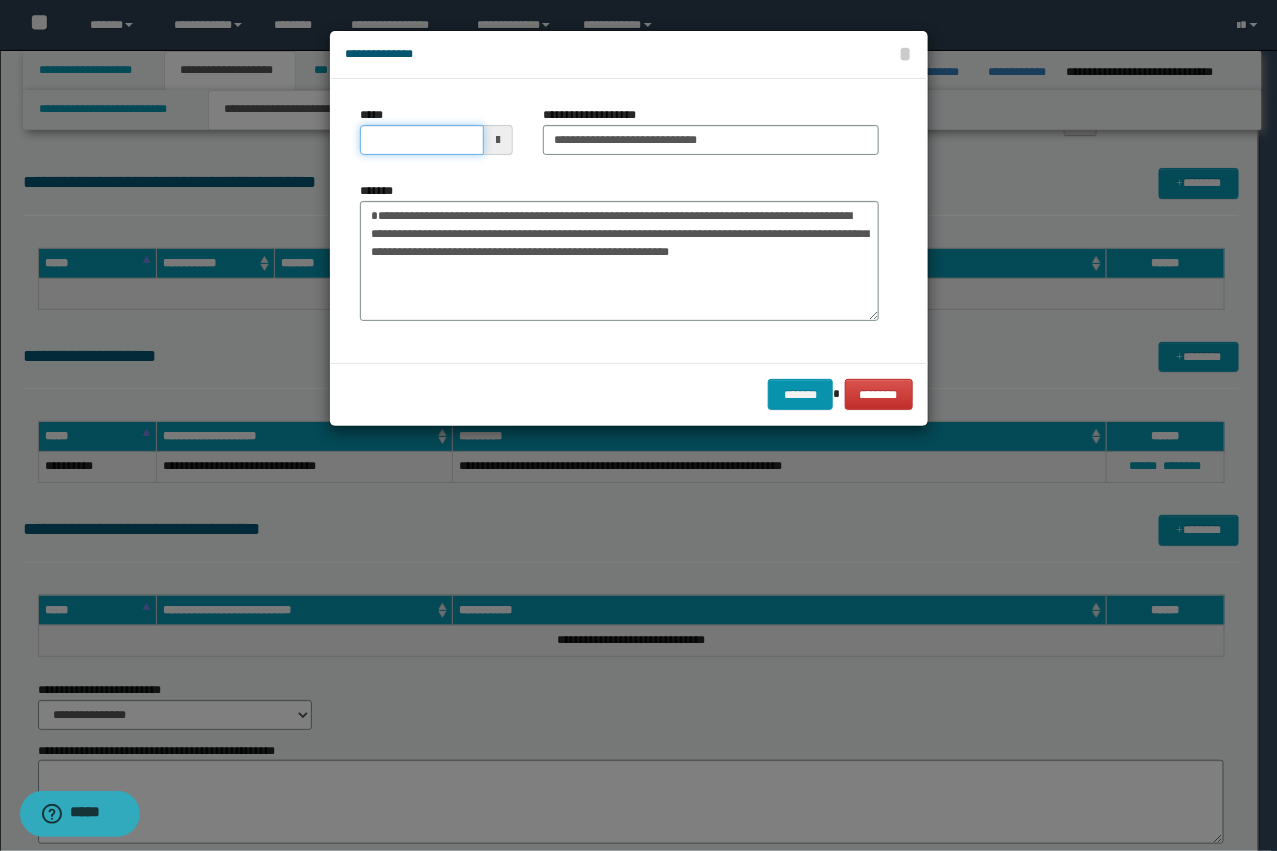 click on "*****" at bounding box center (422, 140) 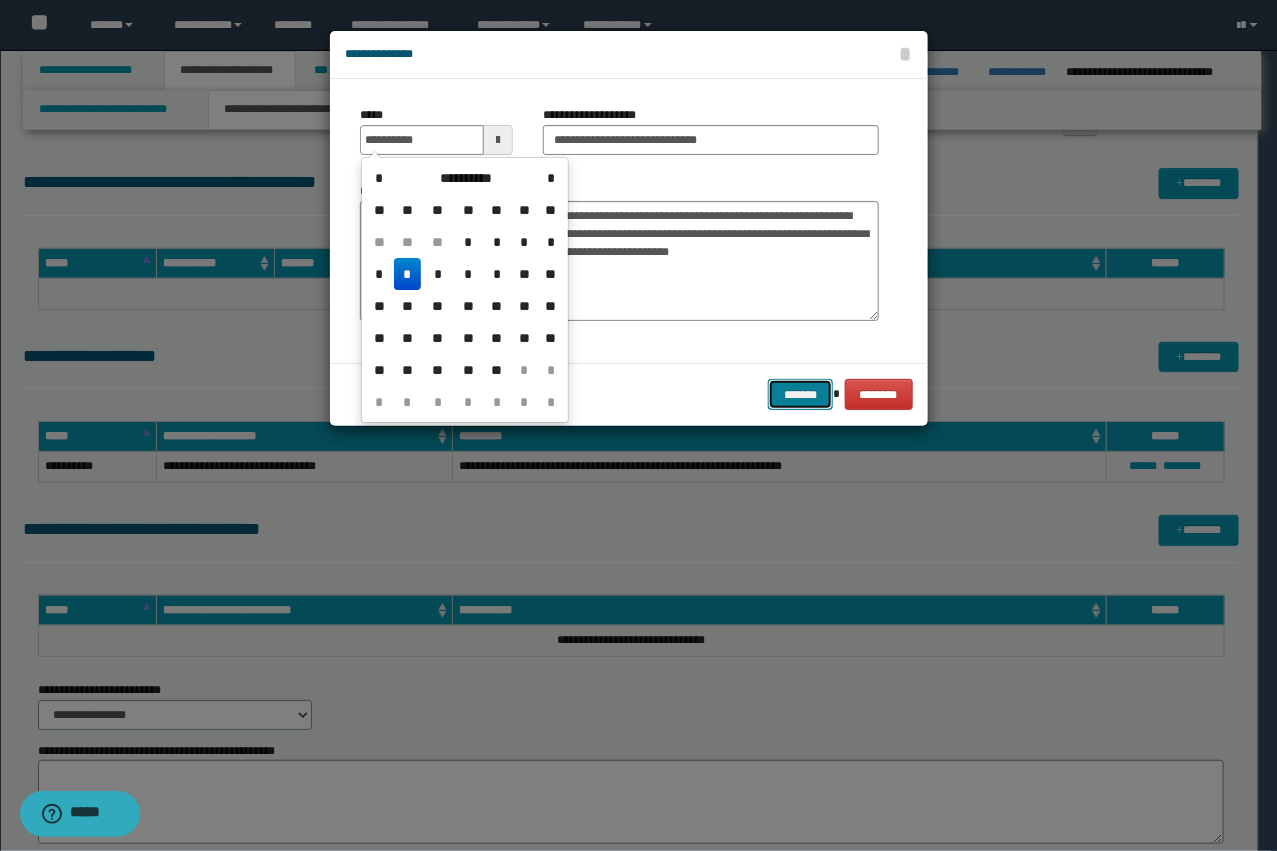type on "**********" 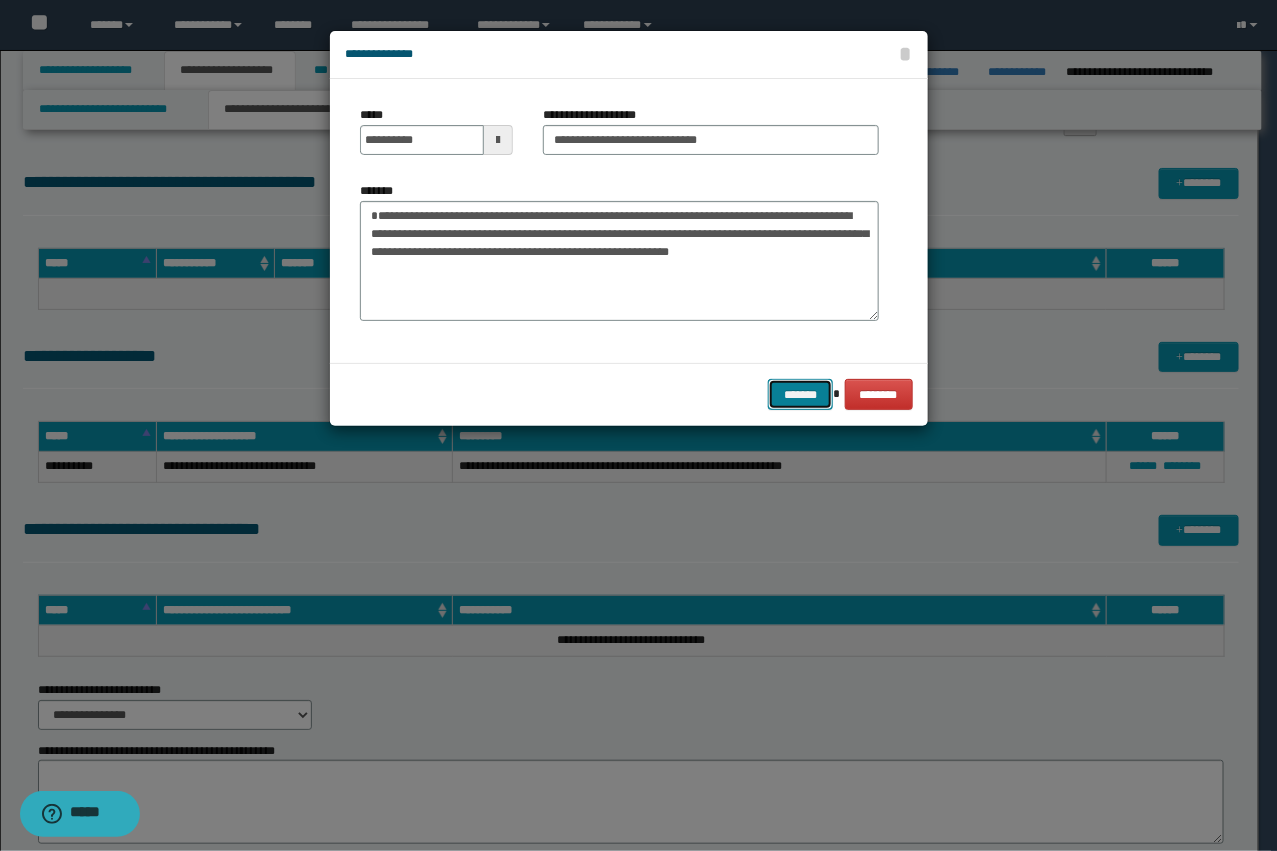 click on "*******" at bounding box center [800, 394] 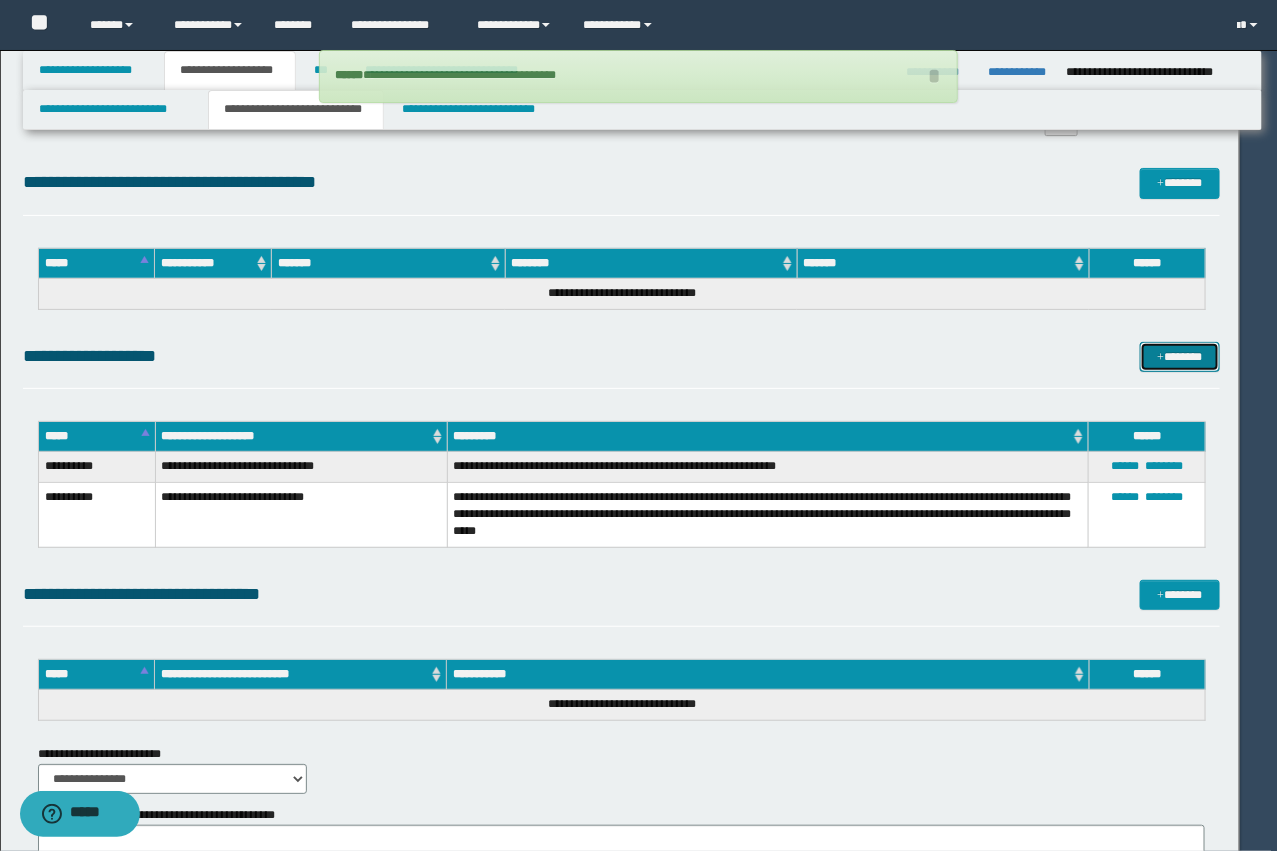 type 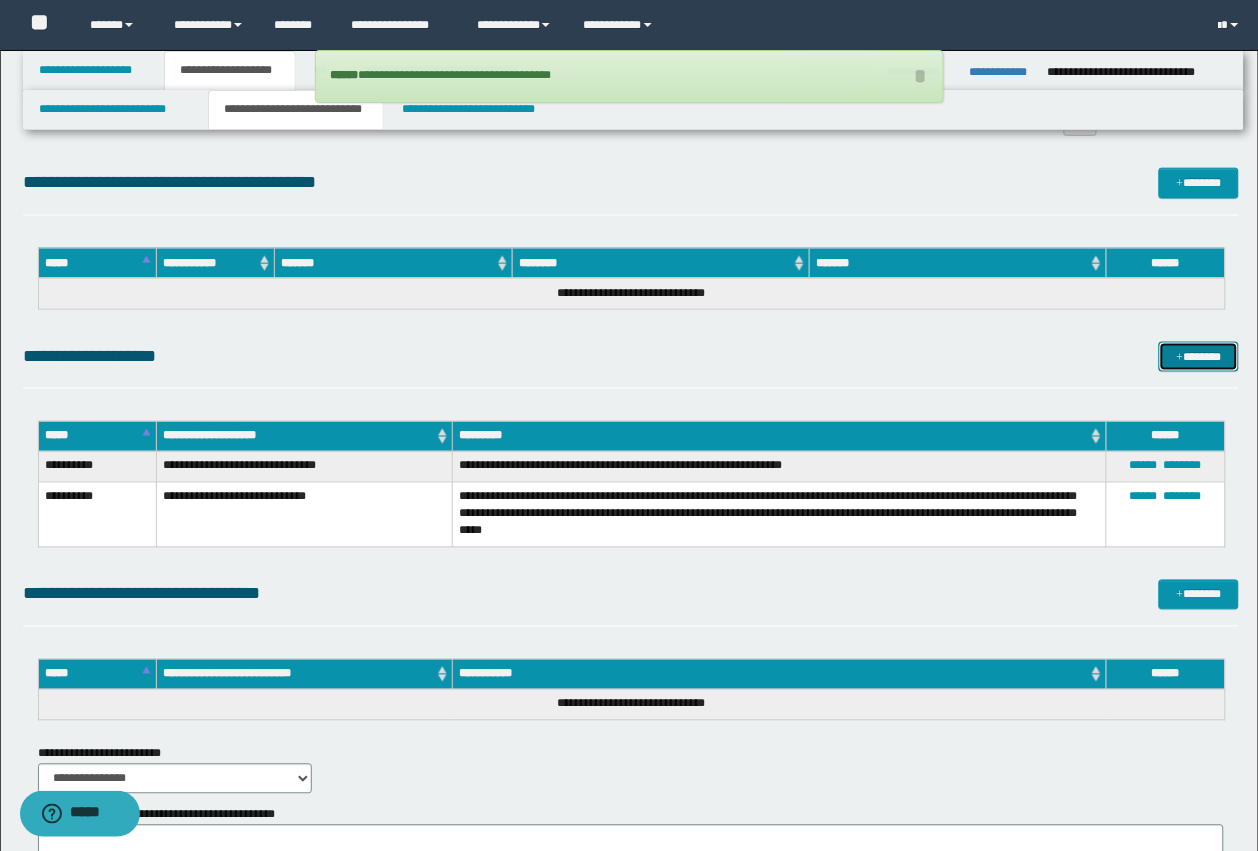 click on "*******" at bounding box center (1199, 357) 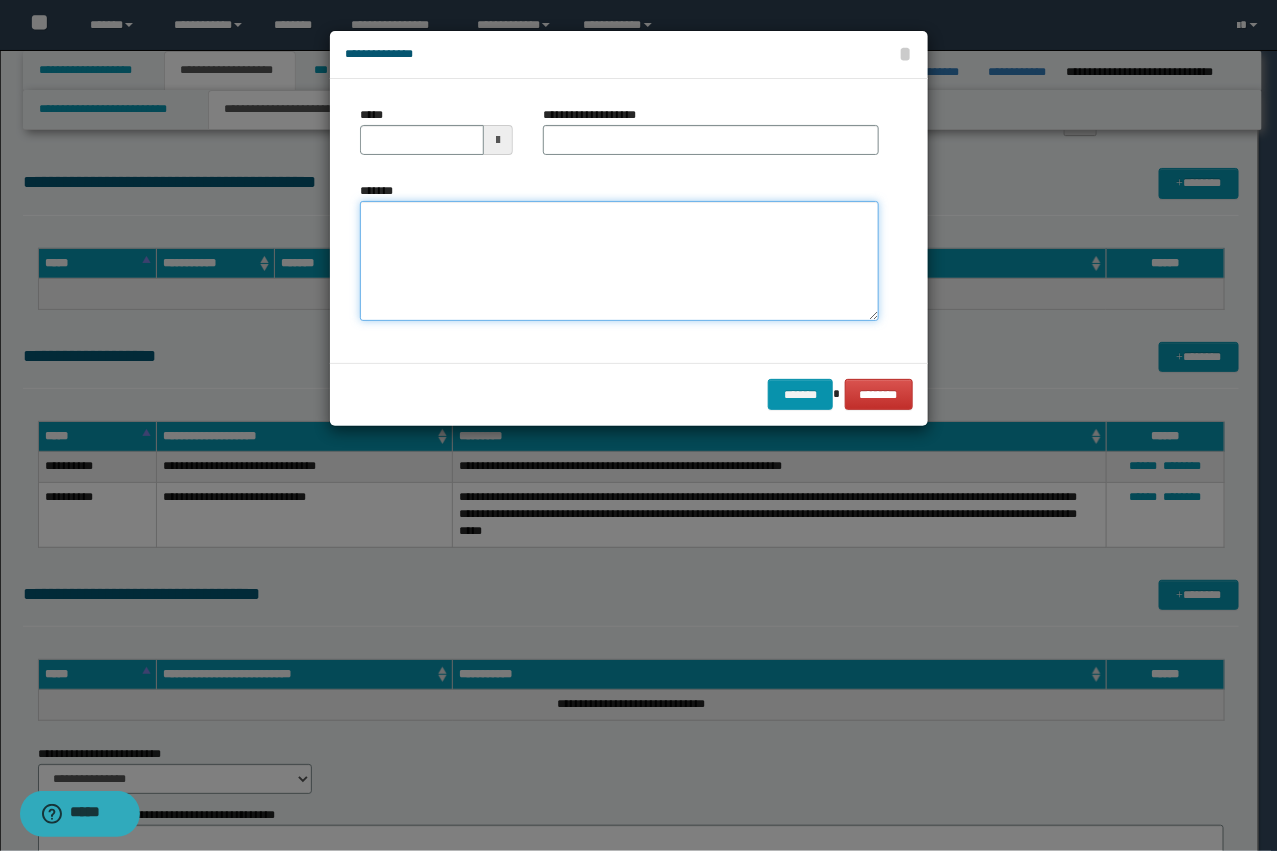 click on "*******" at bounding box center [619, 261] 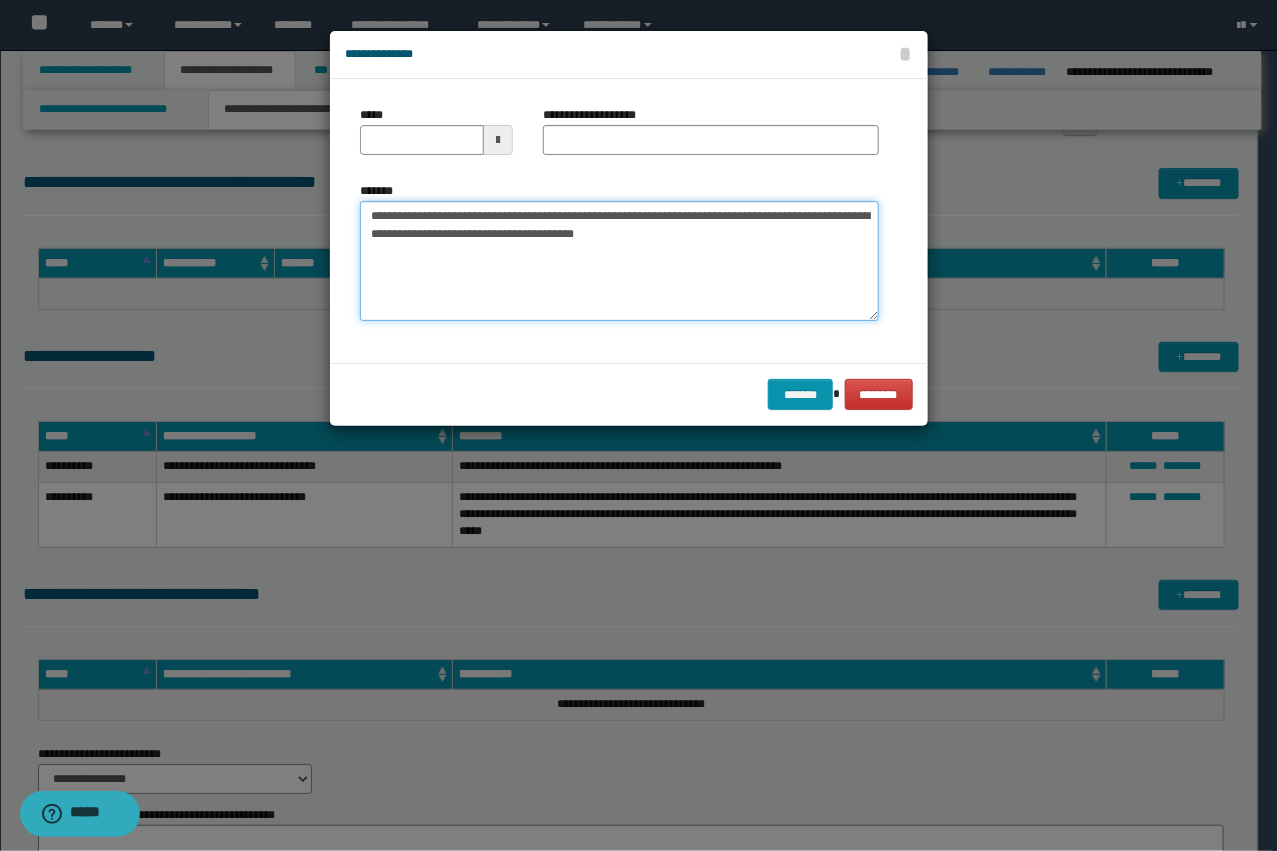 drag, startPoint x: 535, startPoint y: 221, endPoint x: 437, endPoint y: 221, distance: 98 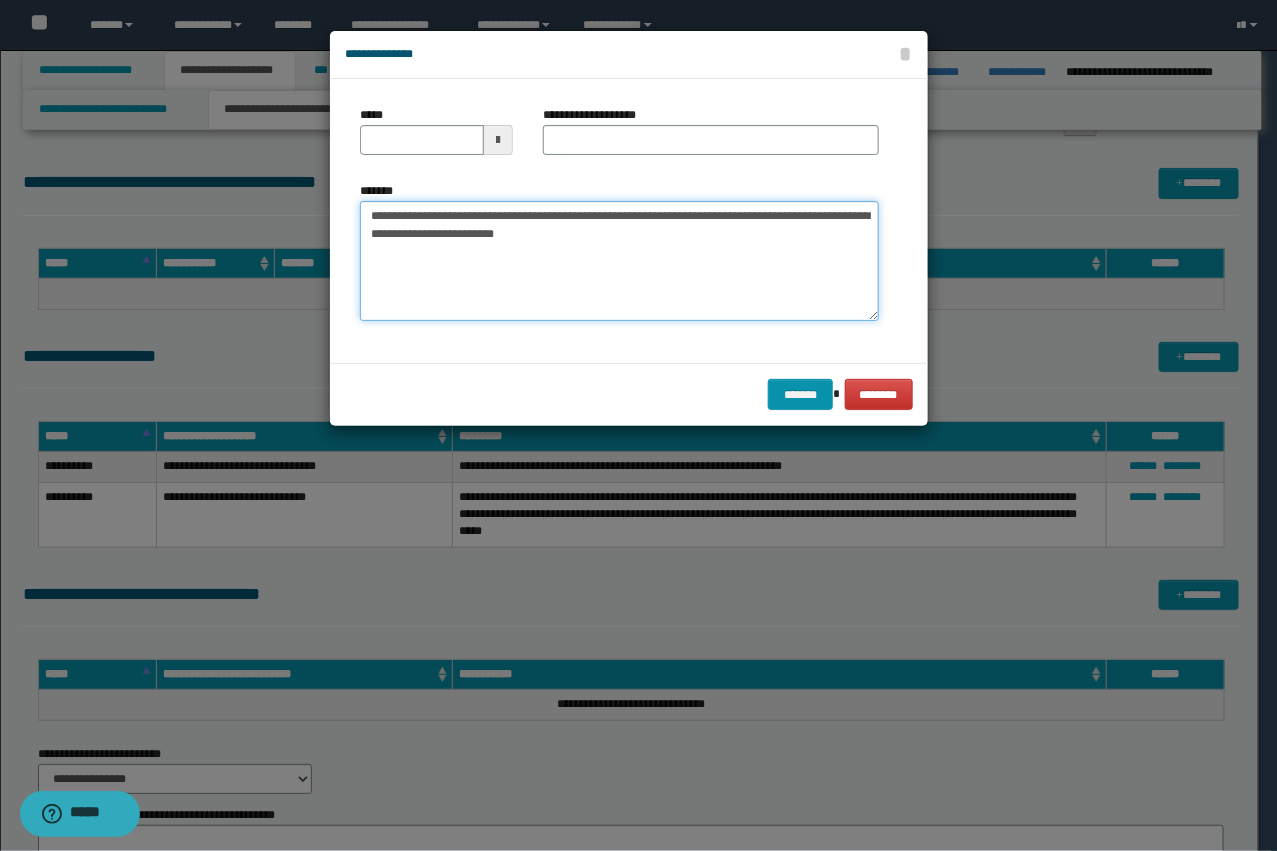 type on "**********" 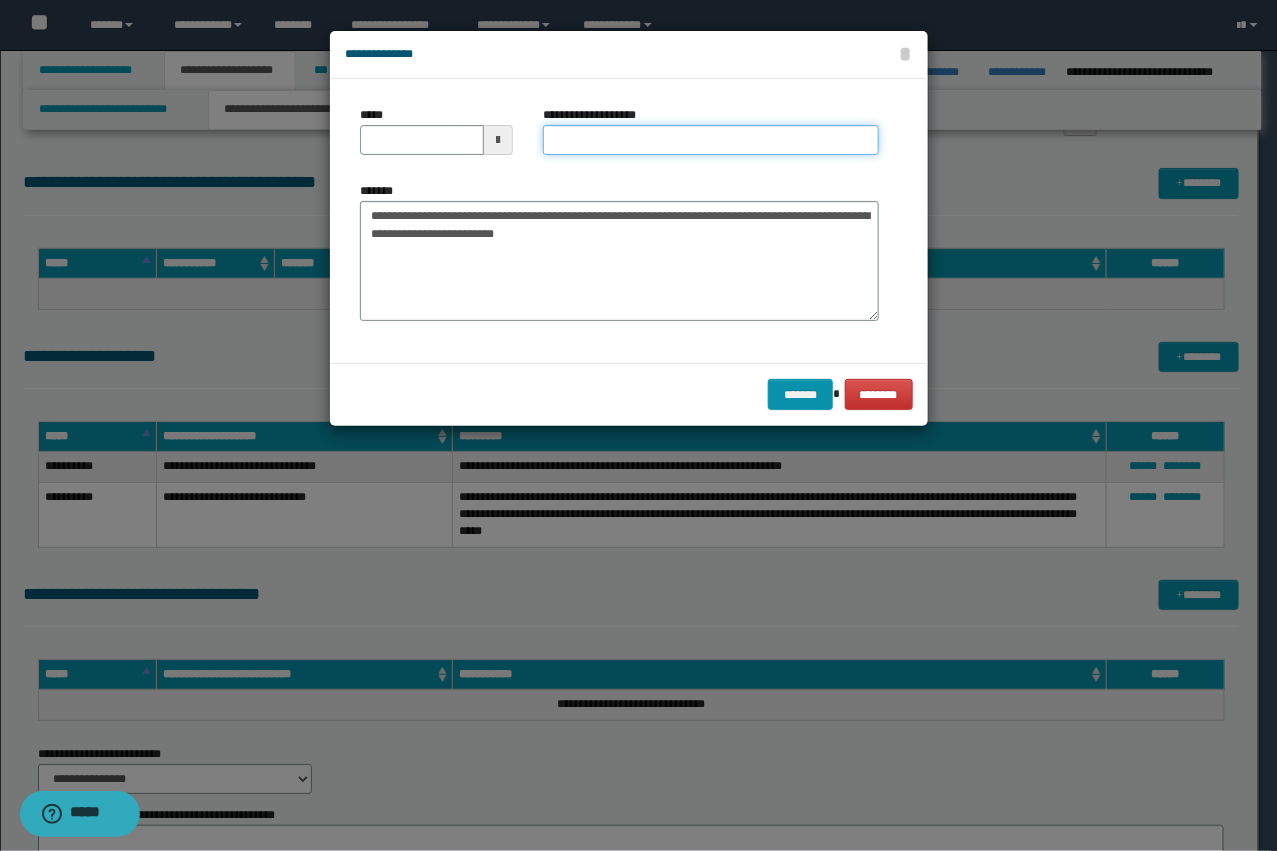 click on "**********" at bounding box center [711, 140] 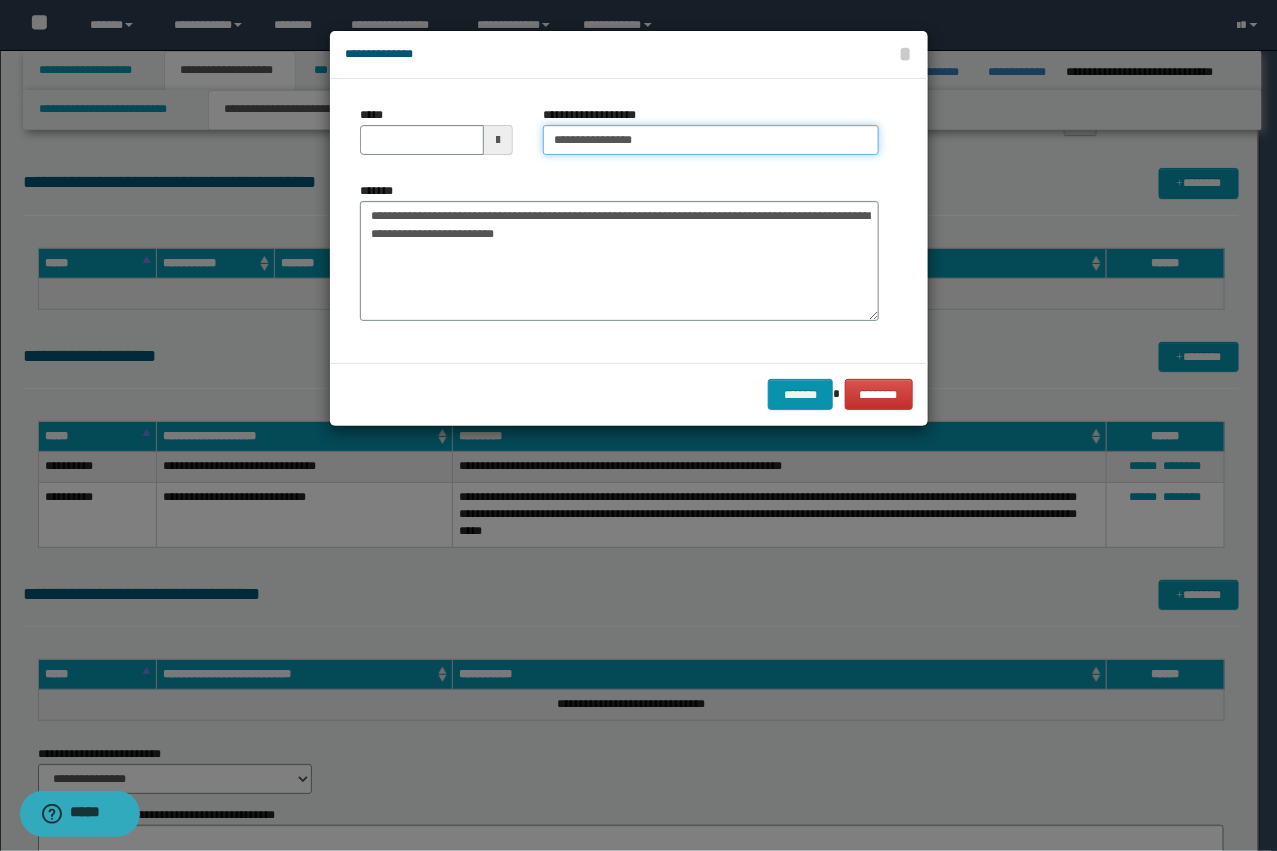 type on "**********" 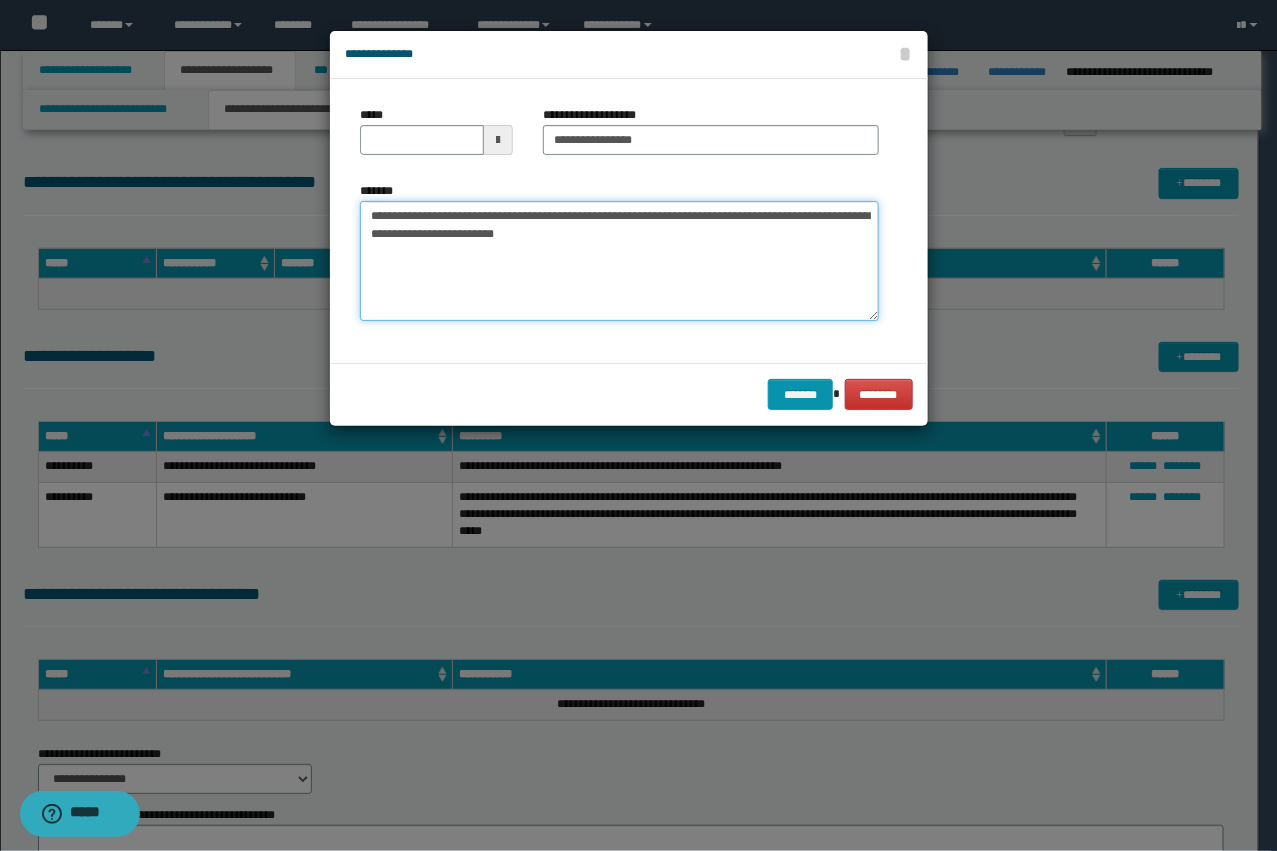 drag, startPoint x: 445, startPoint y: 215, endPoint x: 281, endPoint y: 217, distance: 164.01219 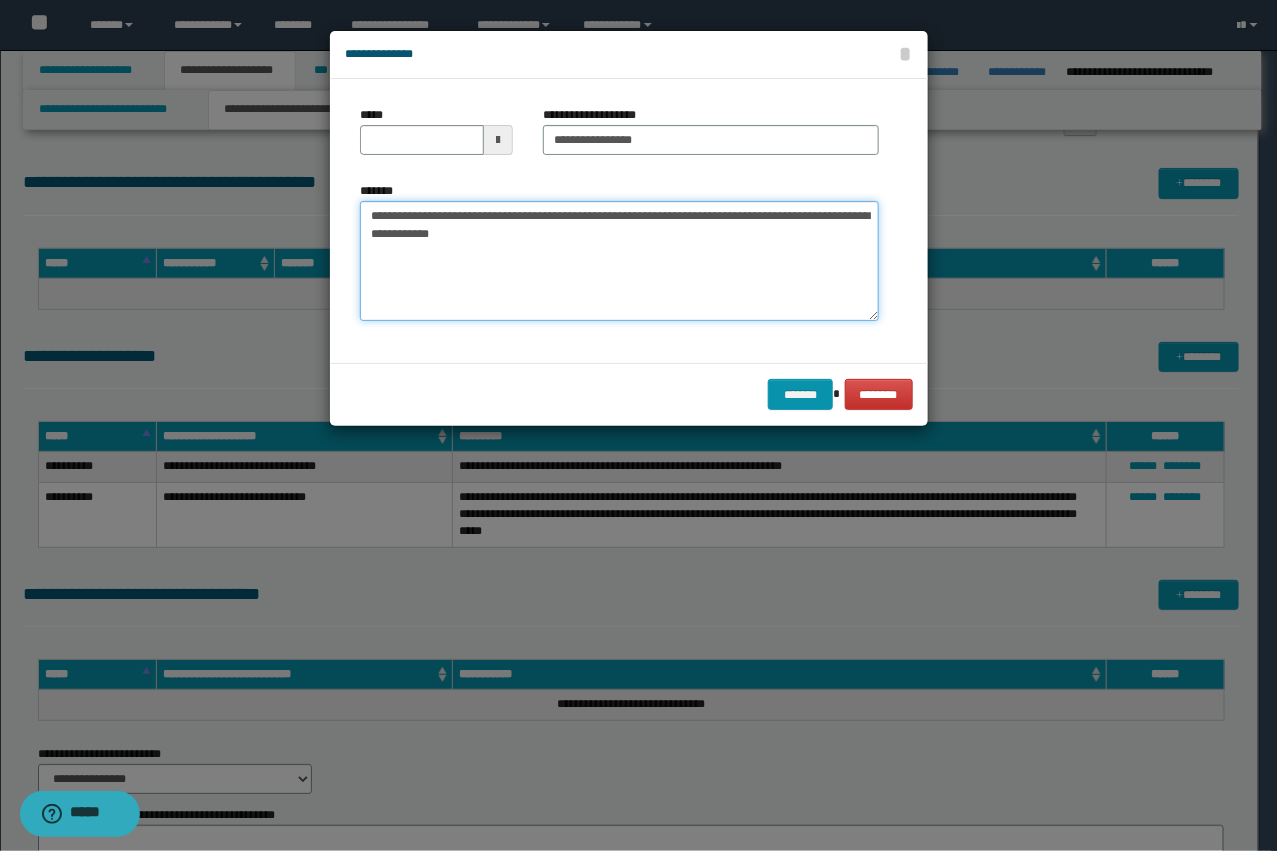 type 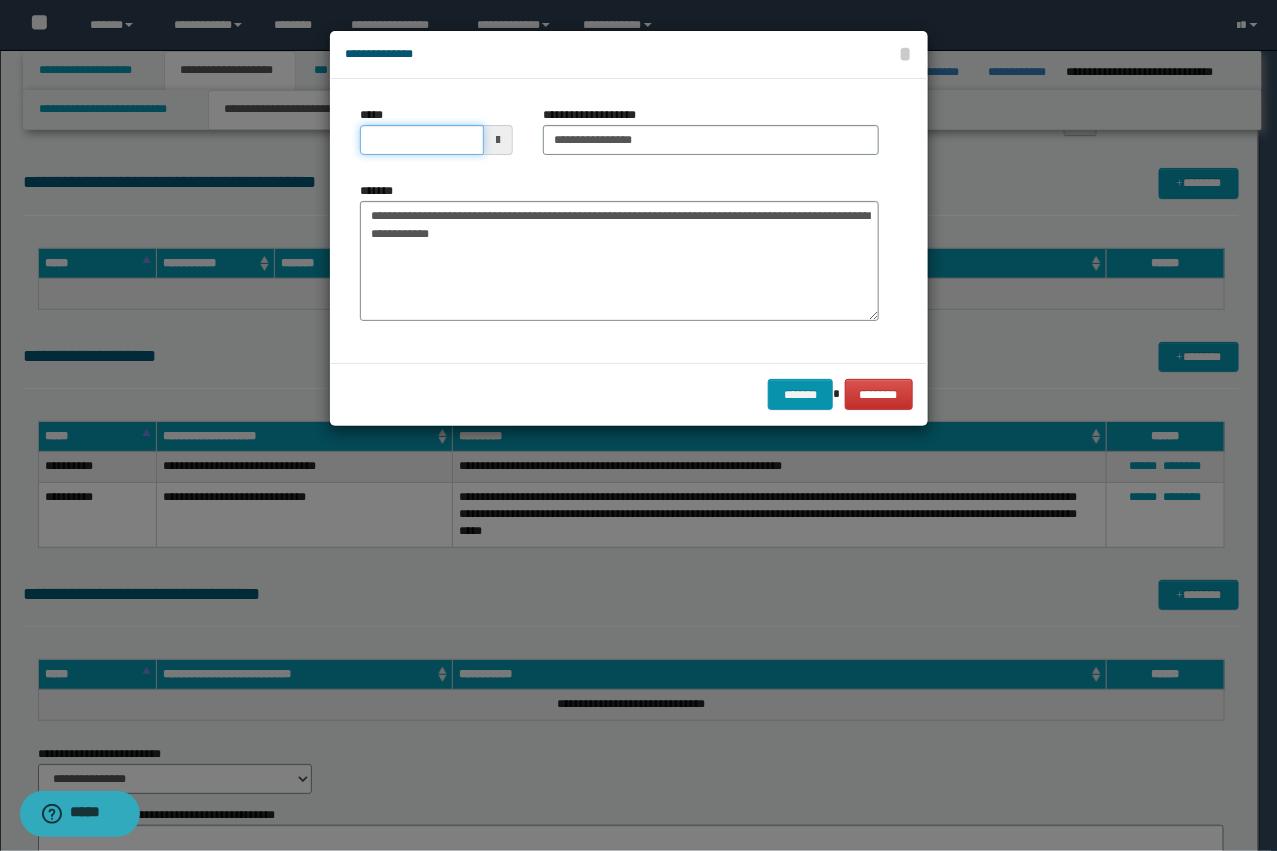 click on "*****" at bounding box center [422, 140] 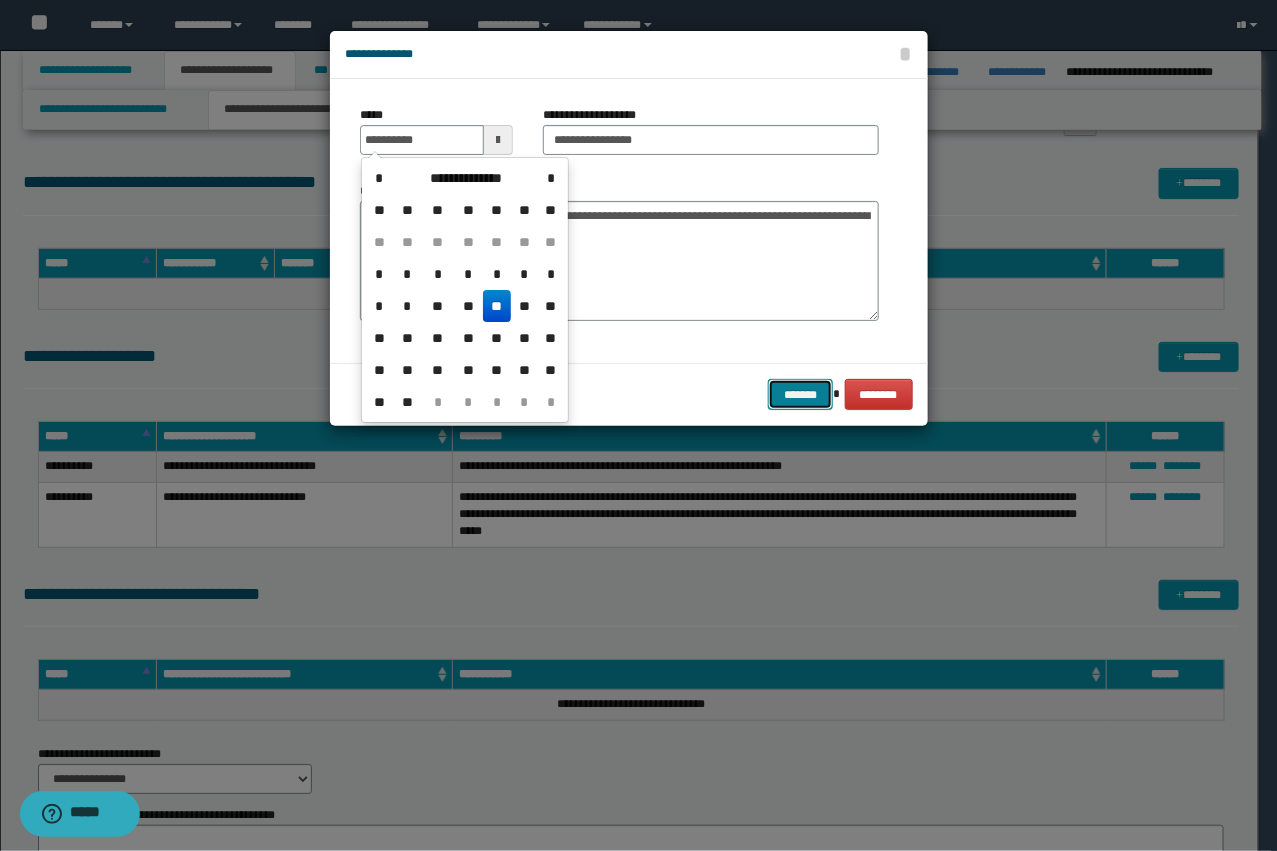 type on "**********" 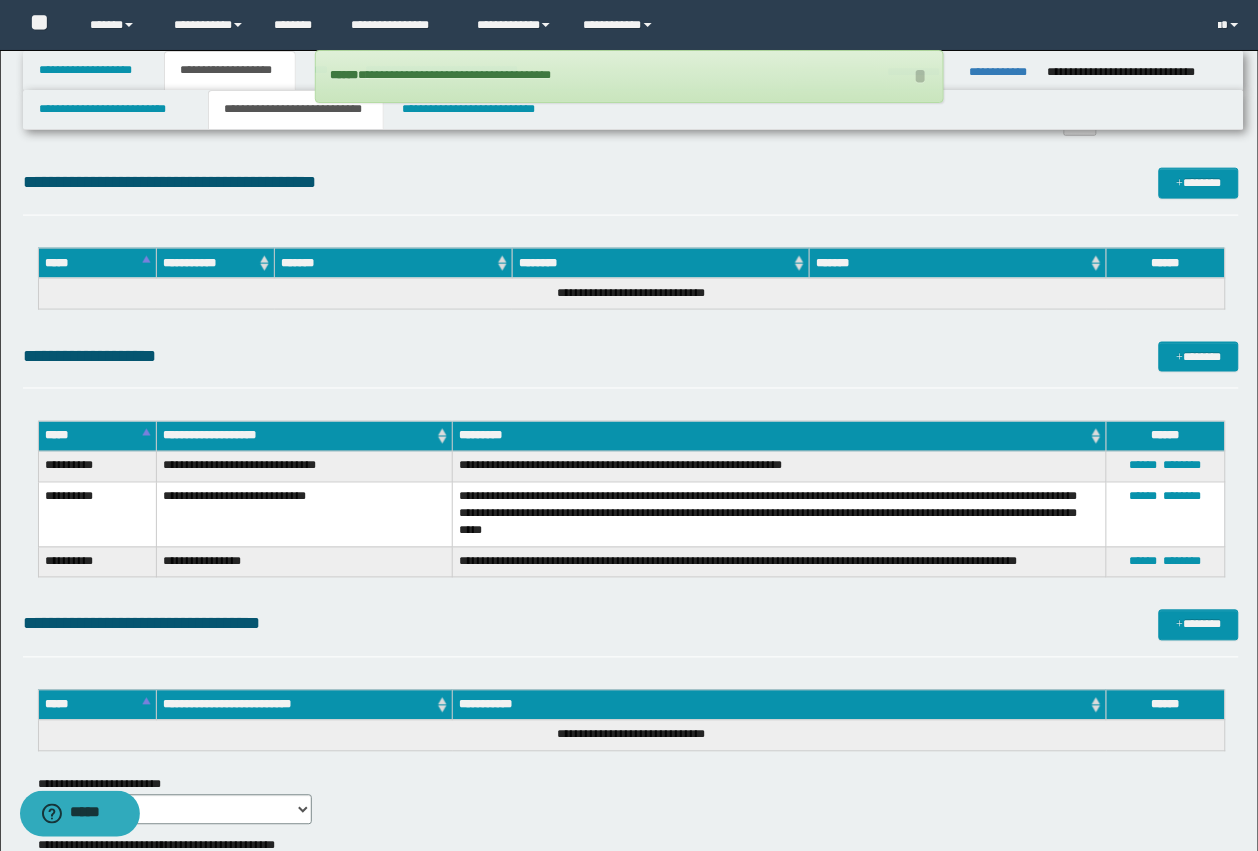 click on "**********" at bounding box center (631, 366) 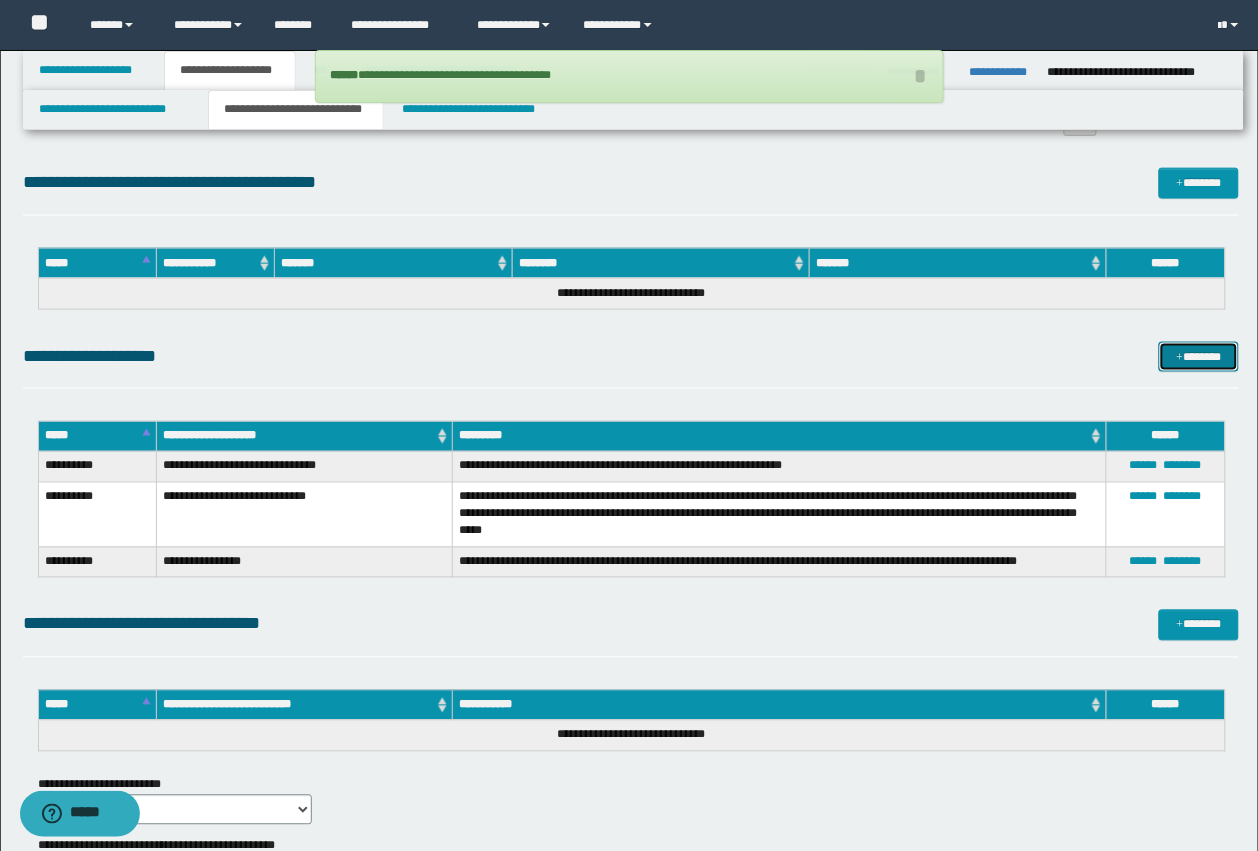 click on "*******" at bounding box center [1199, 357] 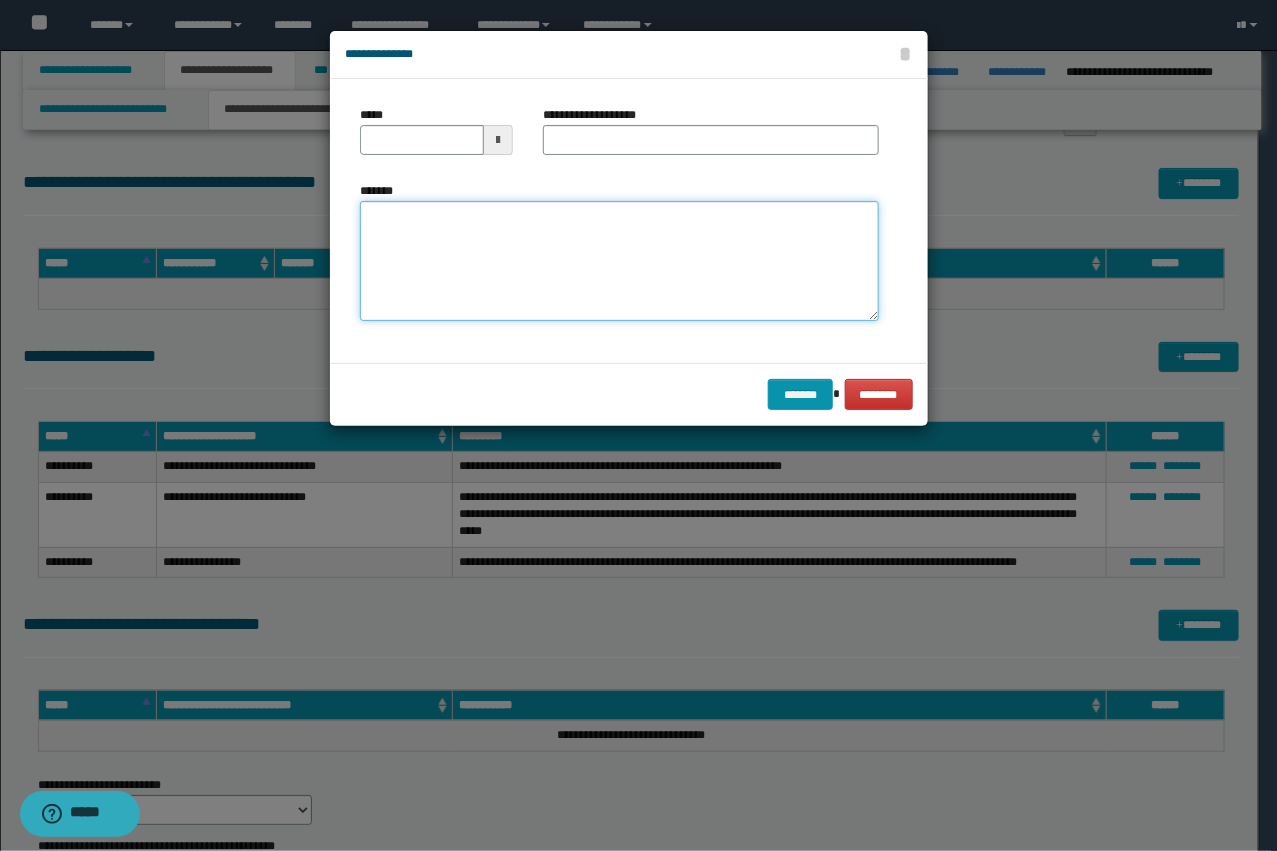 click on "*******" at bounding box center [619, 261] 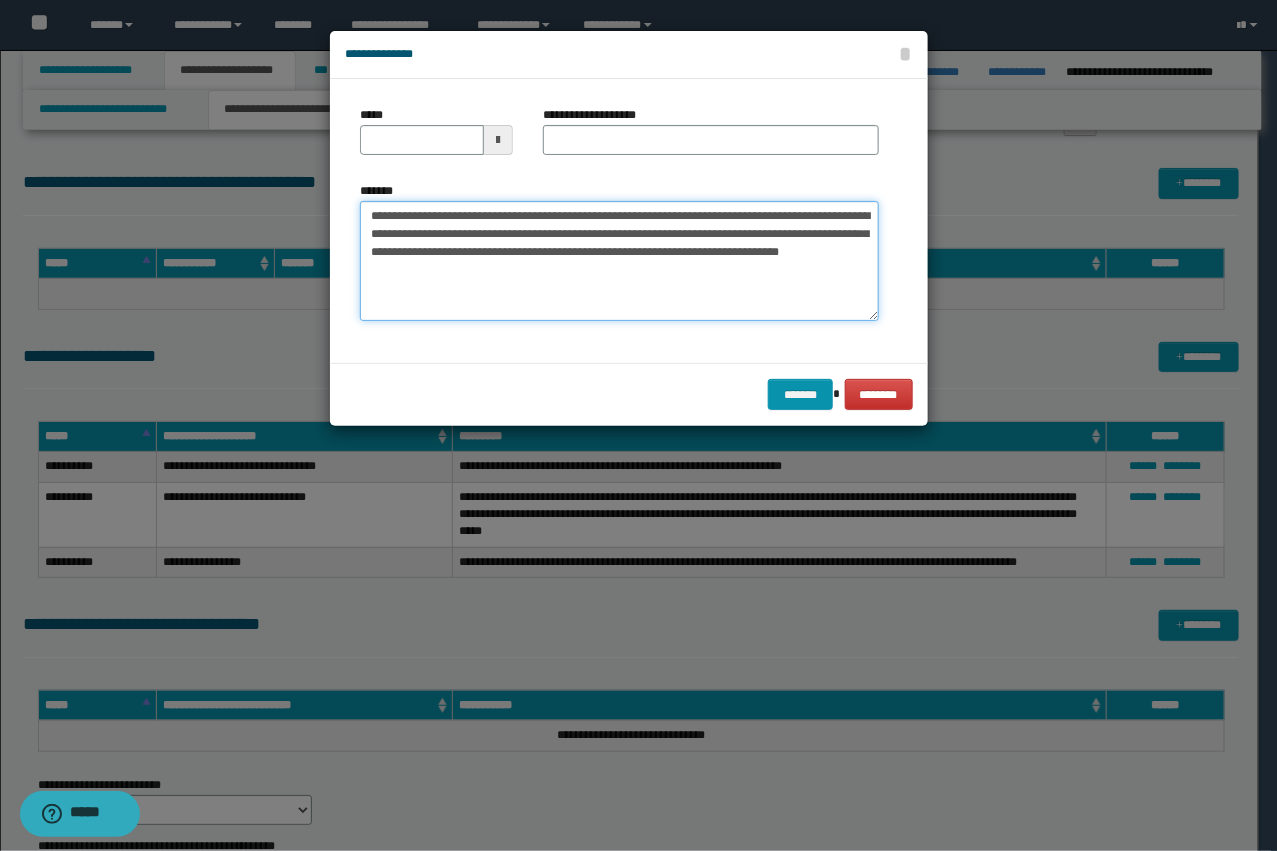 drag, startPoint x: 536, startPoint y: 213, endPoint x: 435, endPoint y: 208, distance: 101.12369 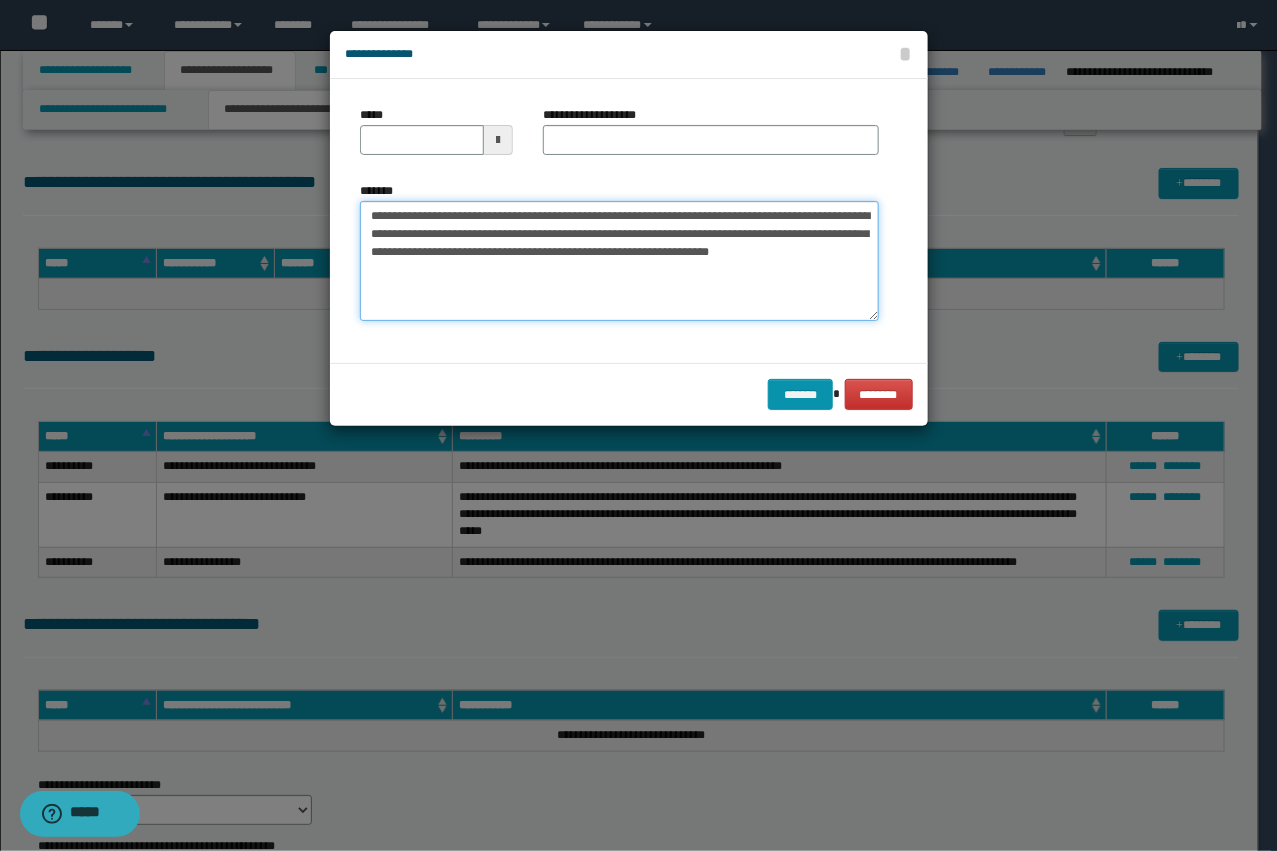 type on "**********" 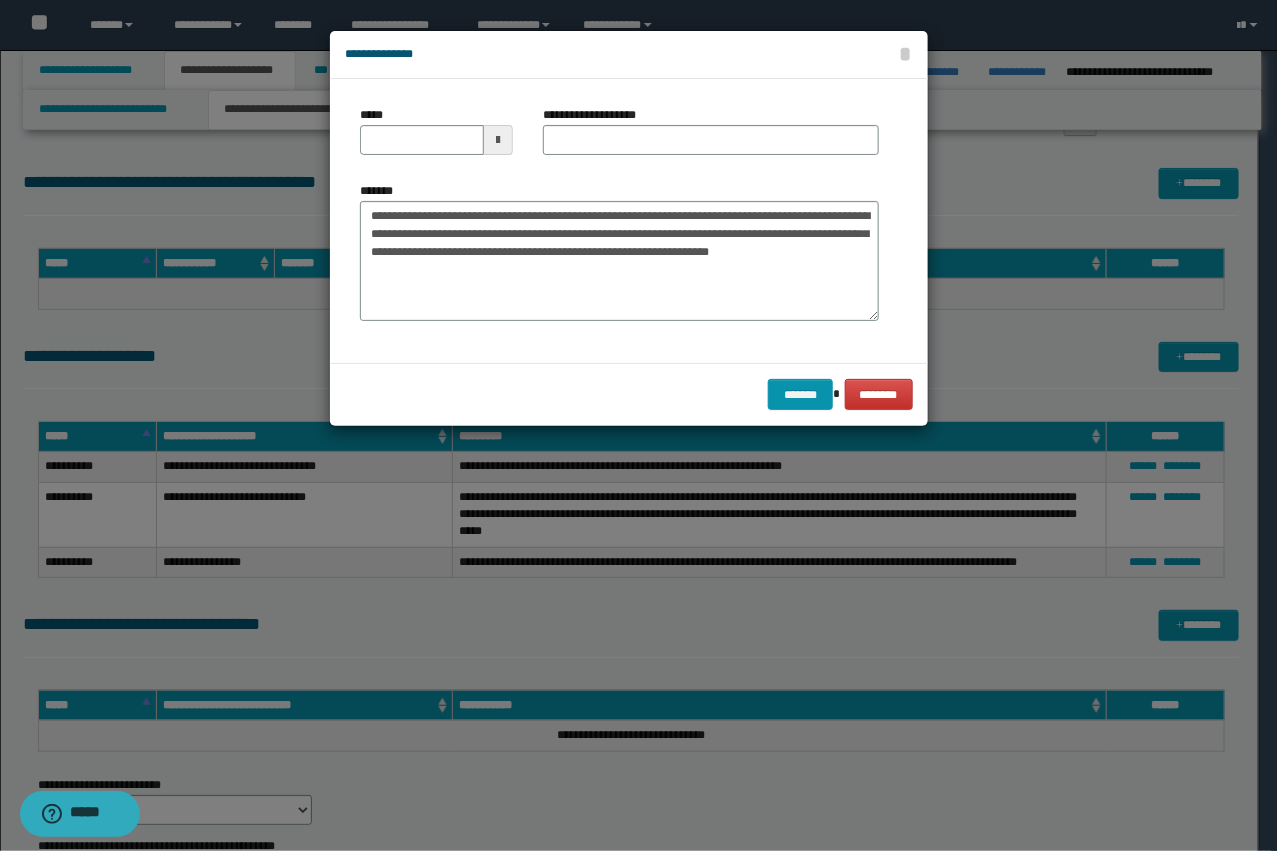 click on "**********" at bounding box center [600, 115] 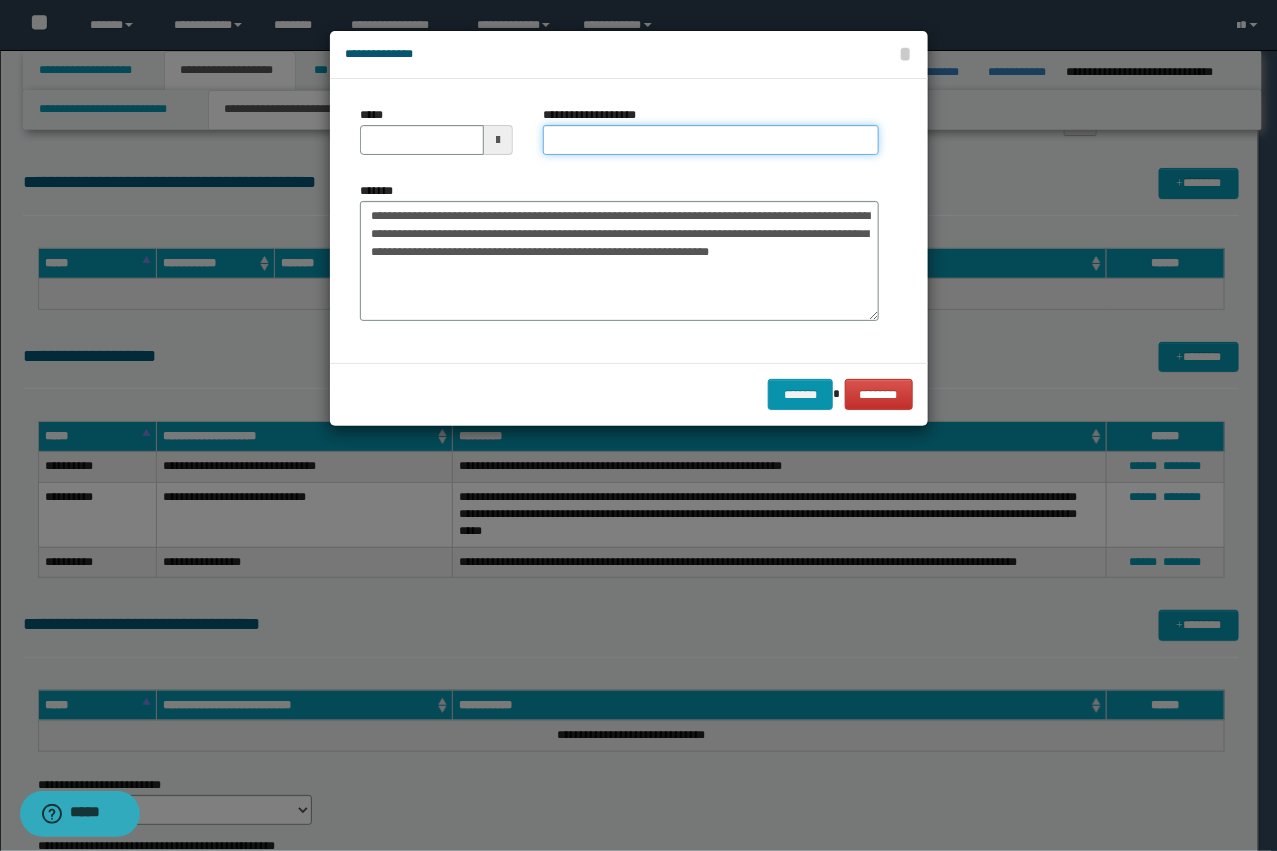 click on "**********" at bounding box center [711, 140] 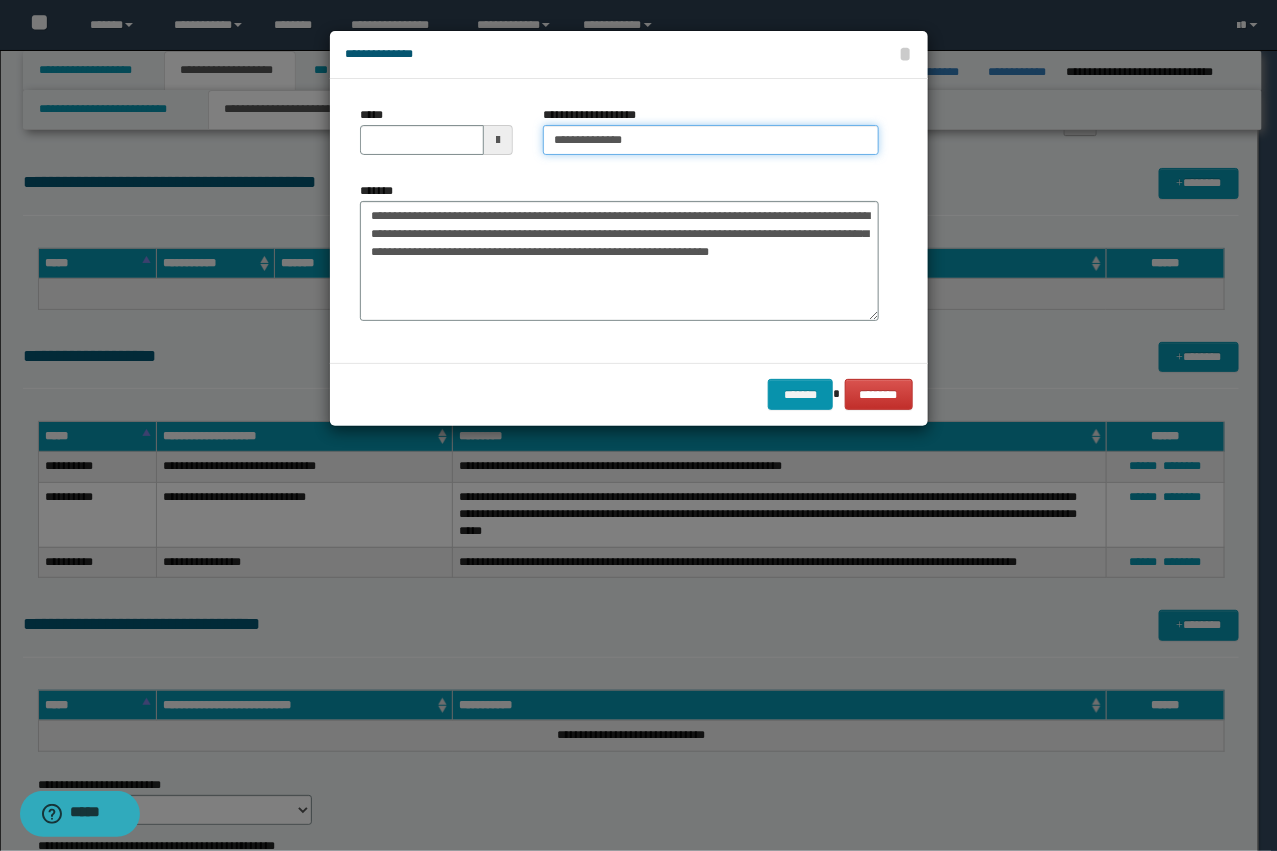 type on "**********" 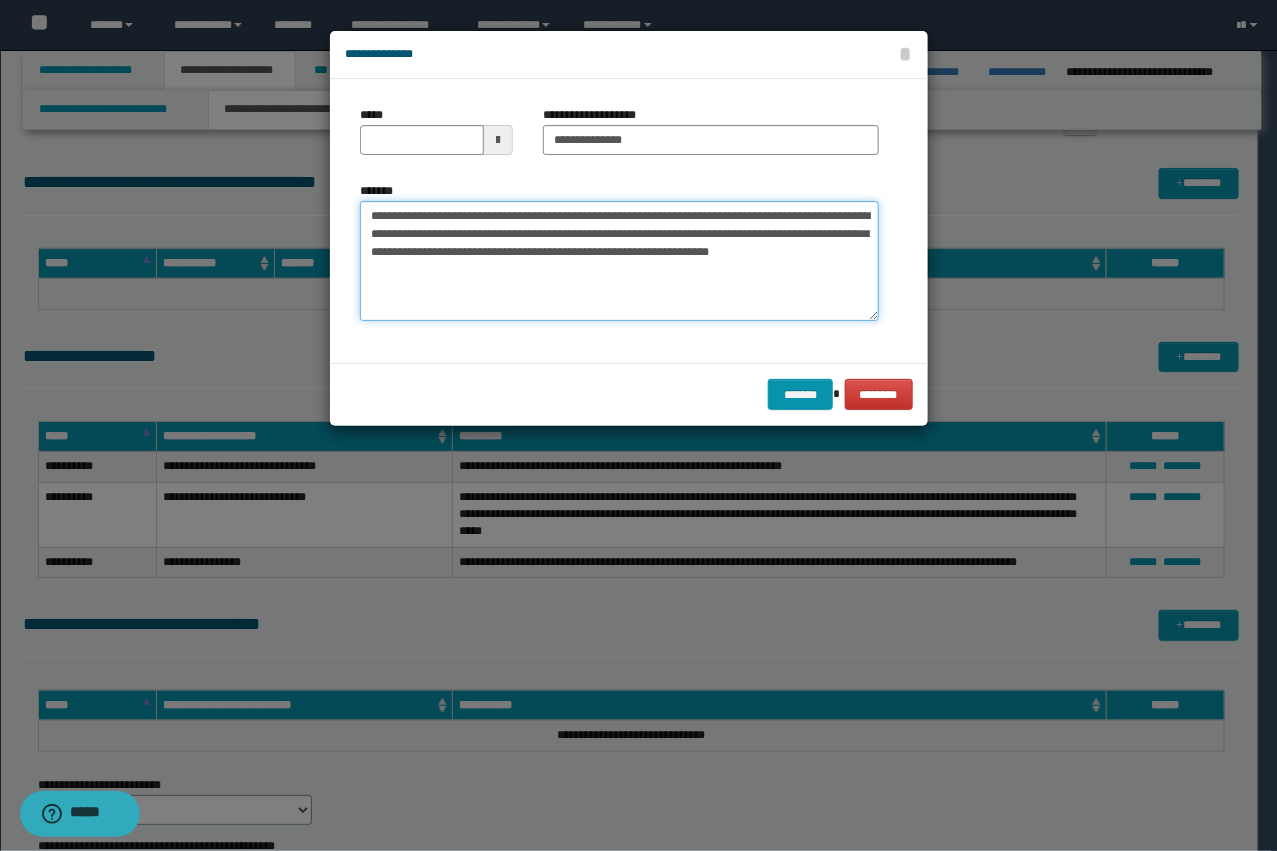 drag, startPoint x: 441, startPoint y: 222, endPoint x: 313, endPoint y: 203, distance: 129.40247 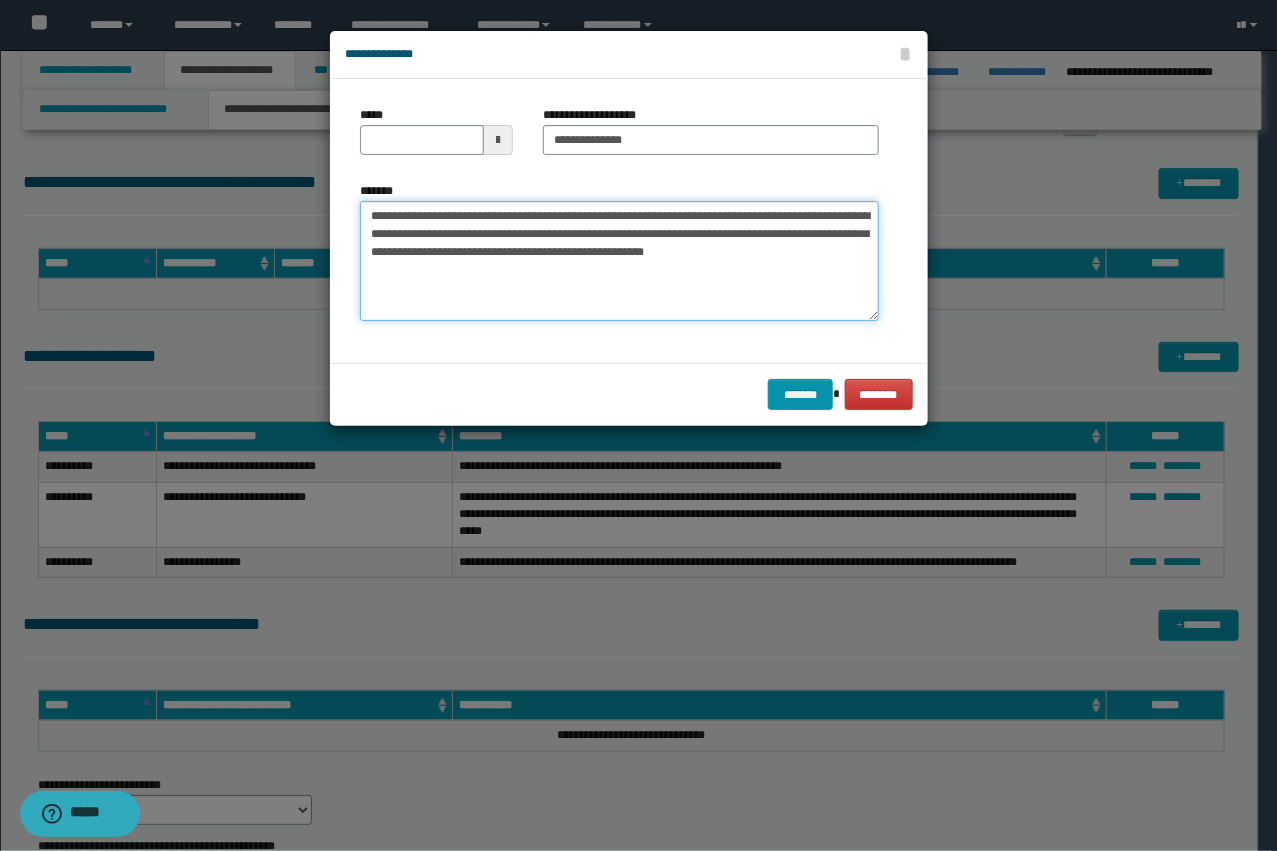 type 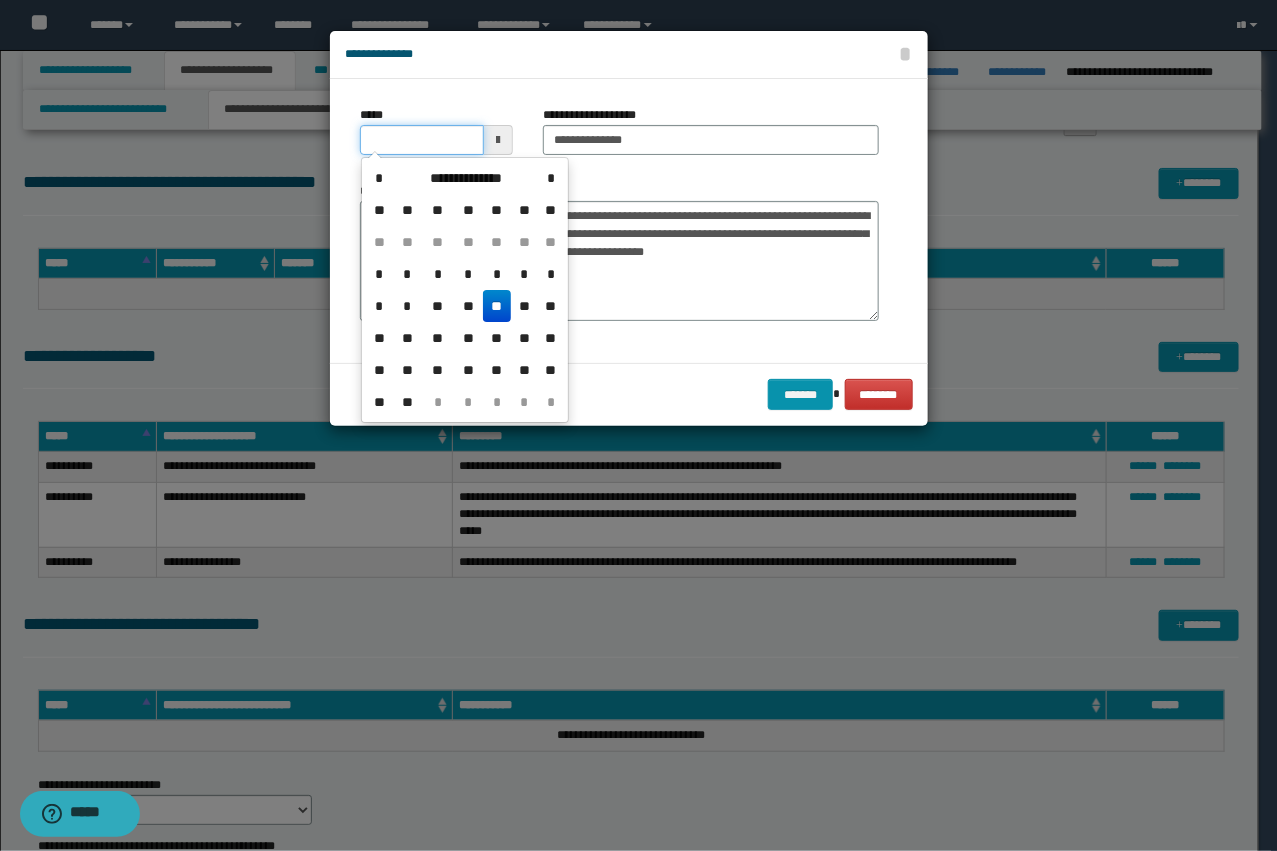 click on "*****" at bounding box center (422, 140) 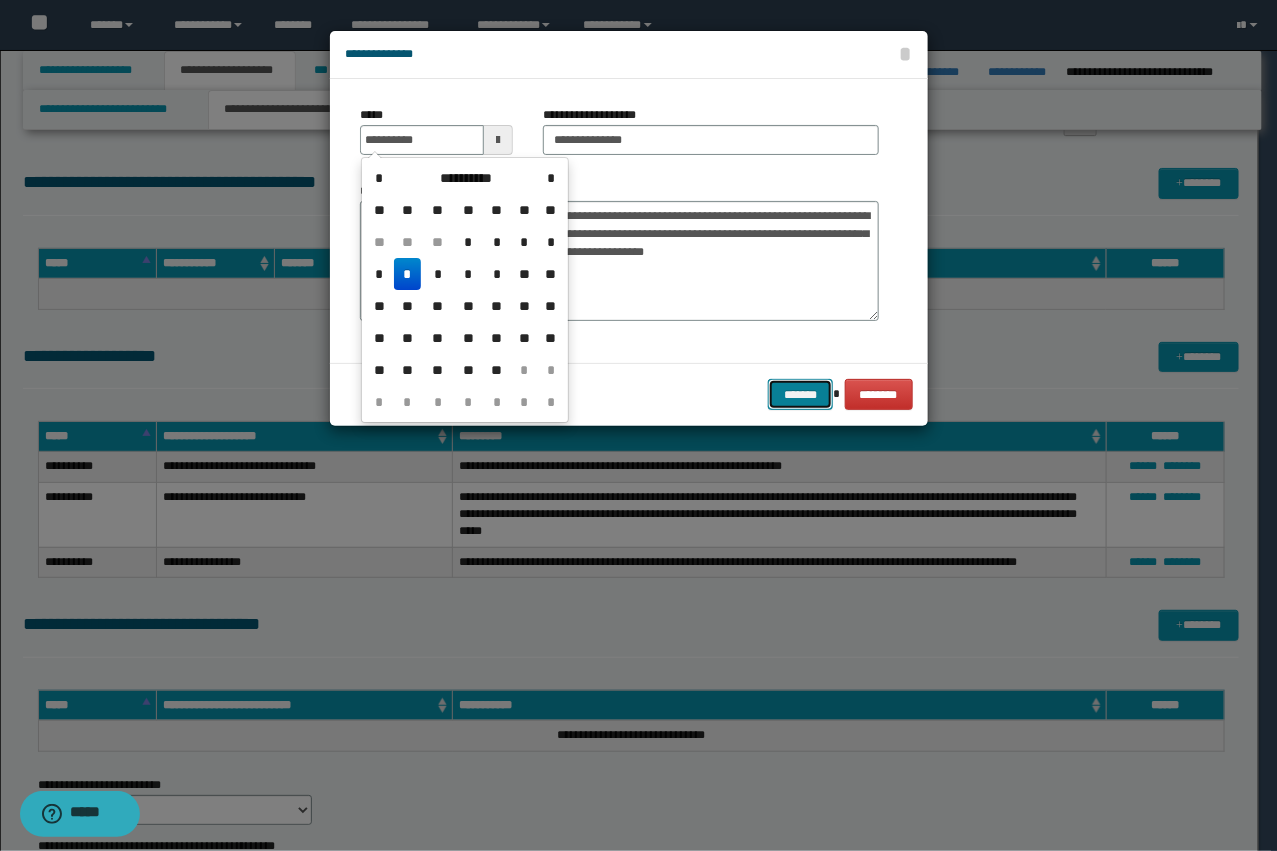 type on "**********" 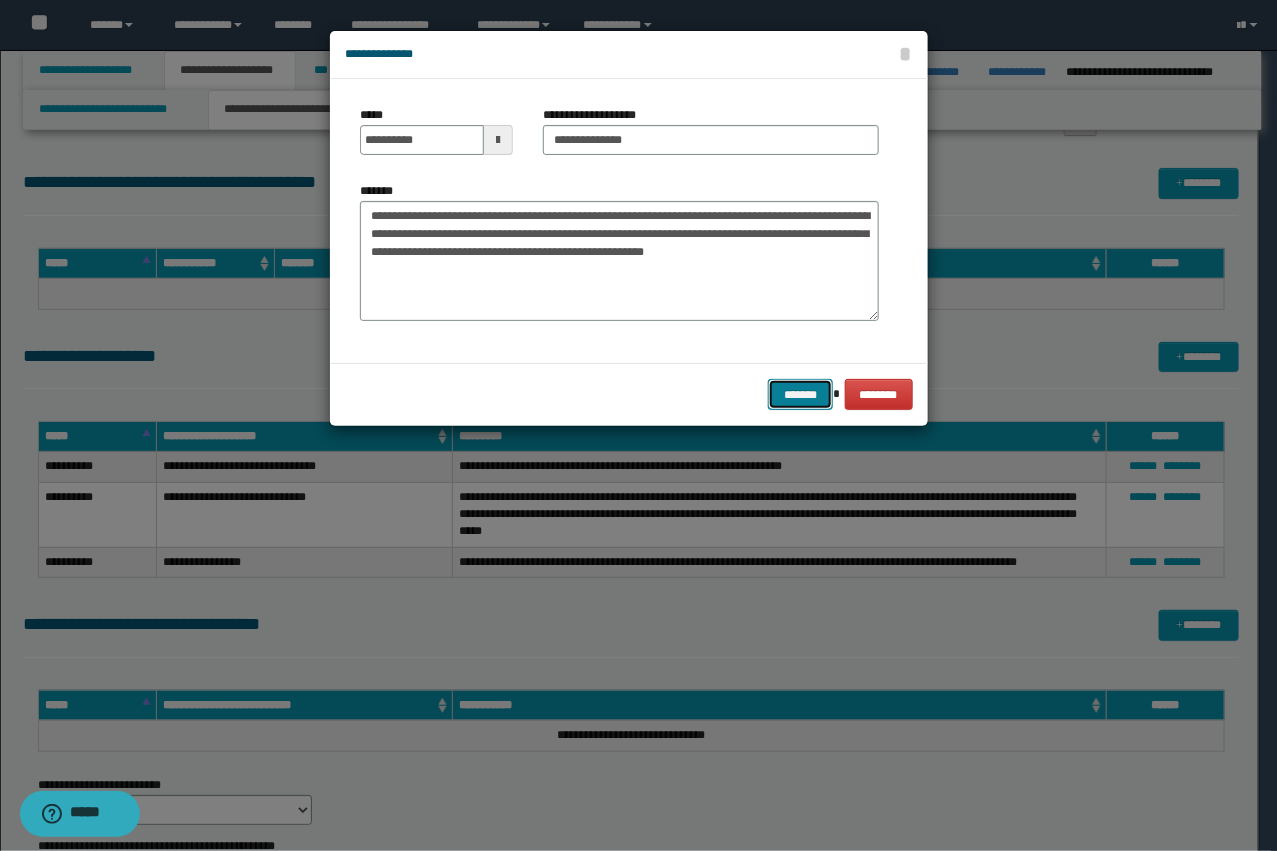 click on "*******" at bounding box center [800, 394] 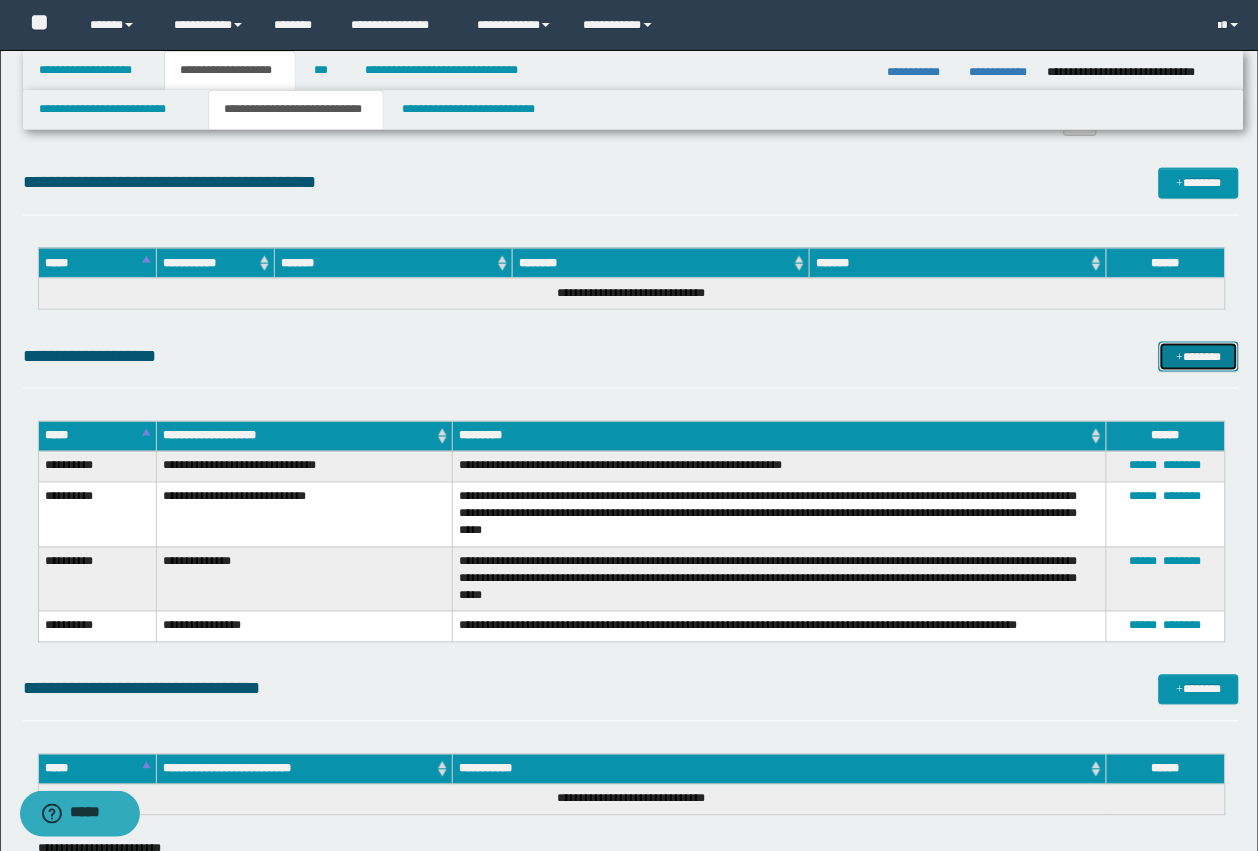click on "*******" at bounding box center (1199, 357) 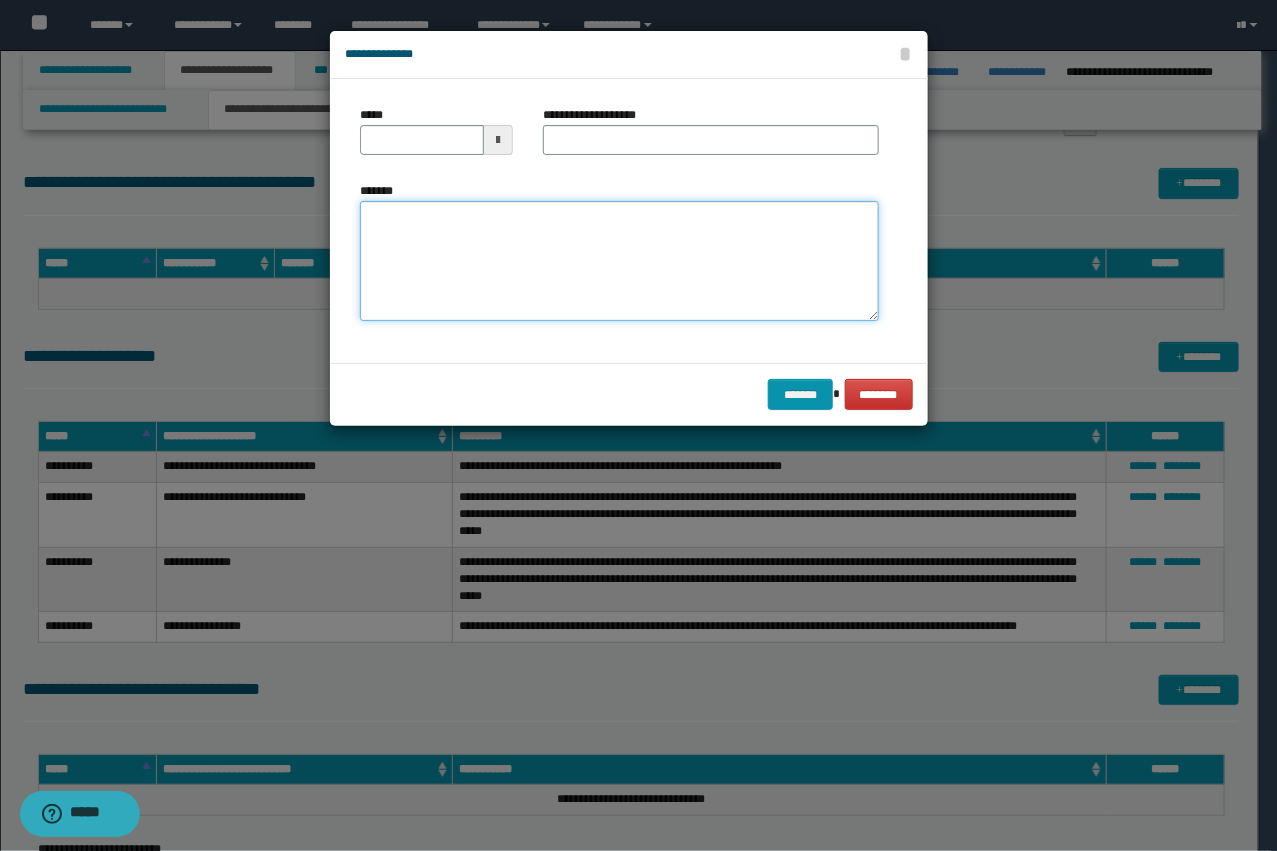 click on "*******" at bounding box center (619, 261) 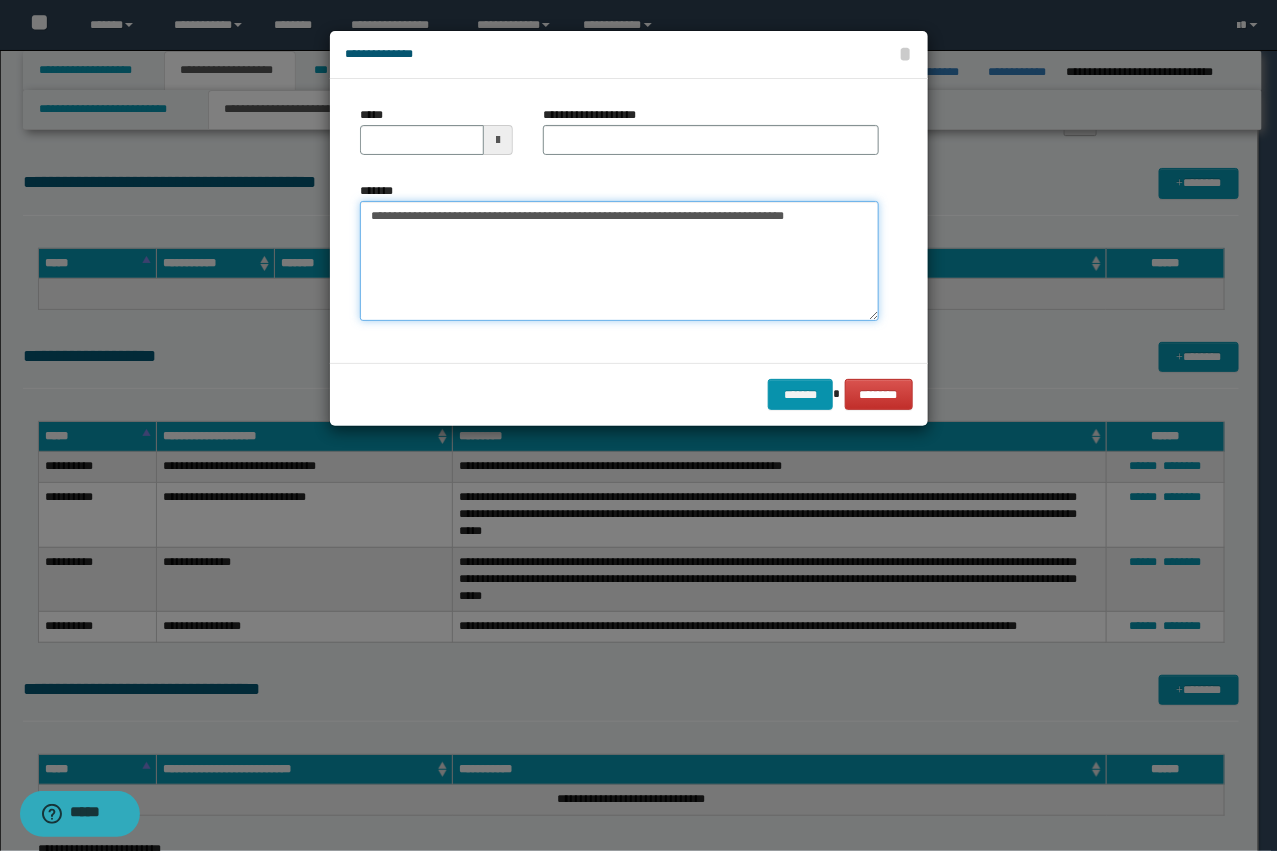 drag, startPoint x: 497, startPoint y: 220, endPoint x: 436, endPoint y: 218, distance: 61.03278 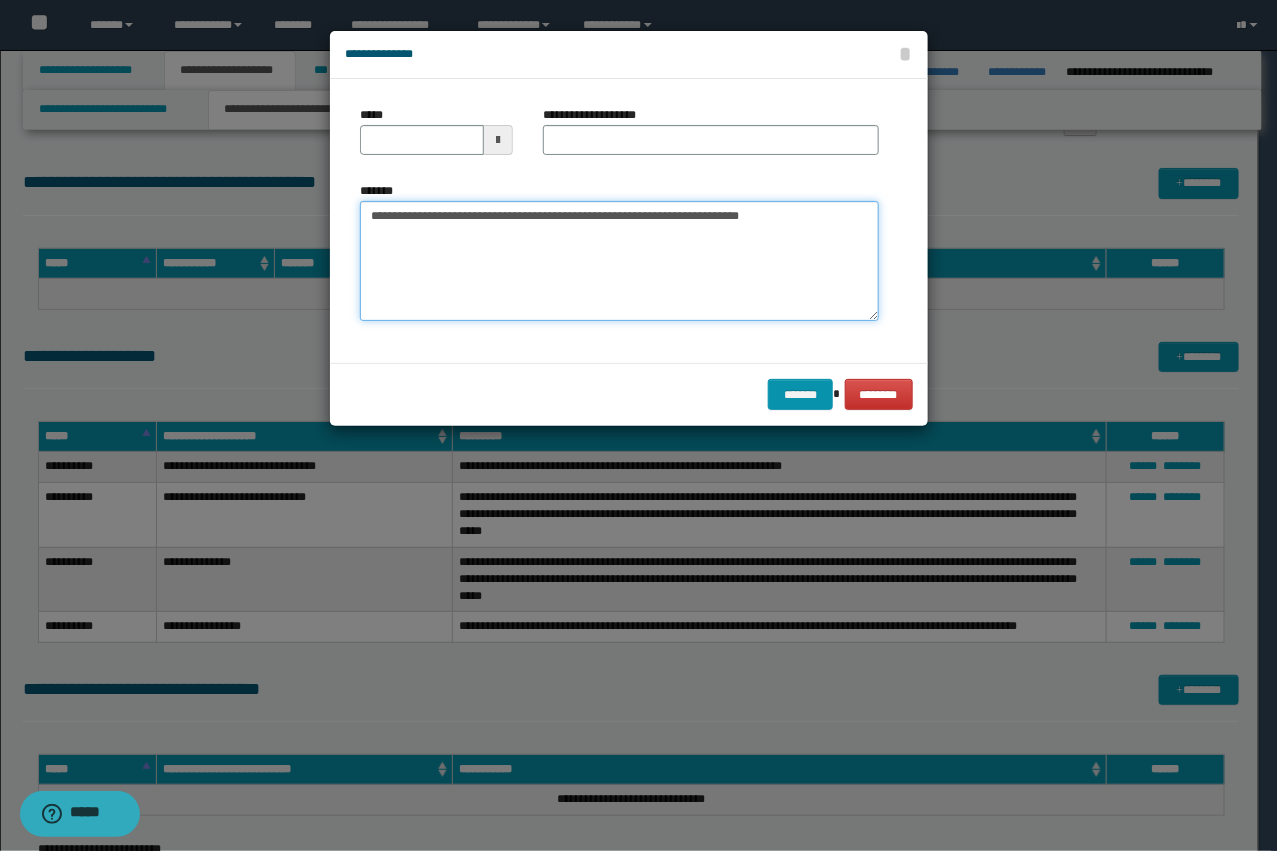 type on "**********" 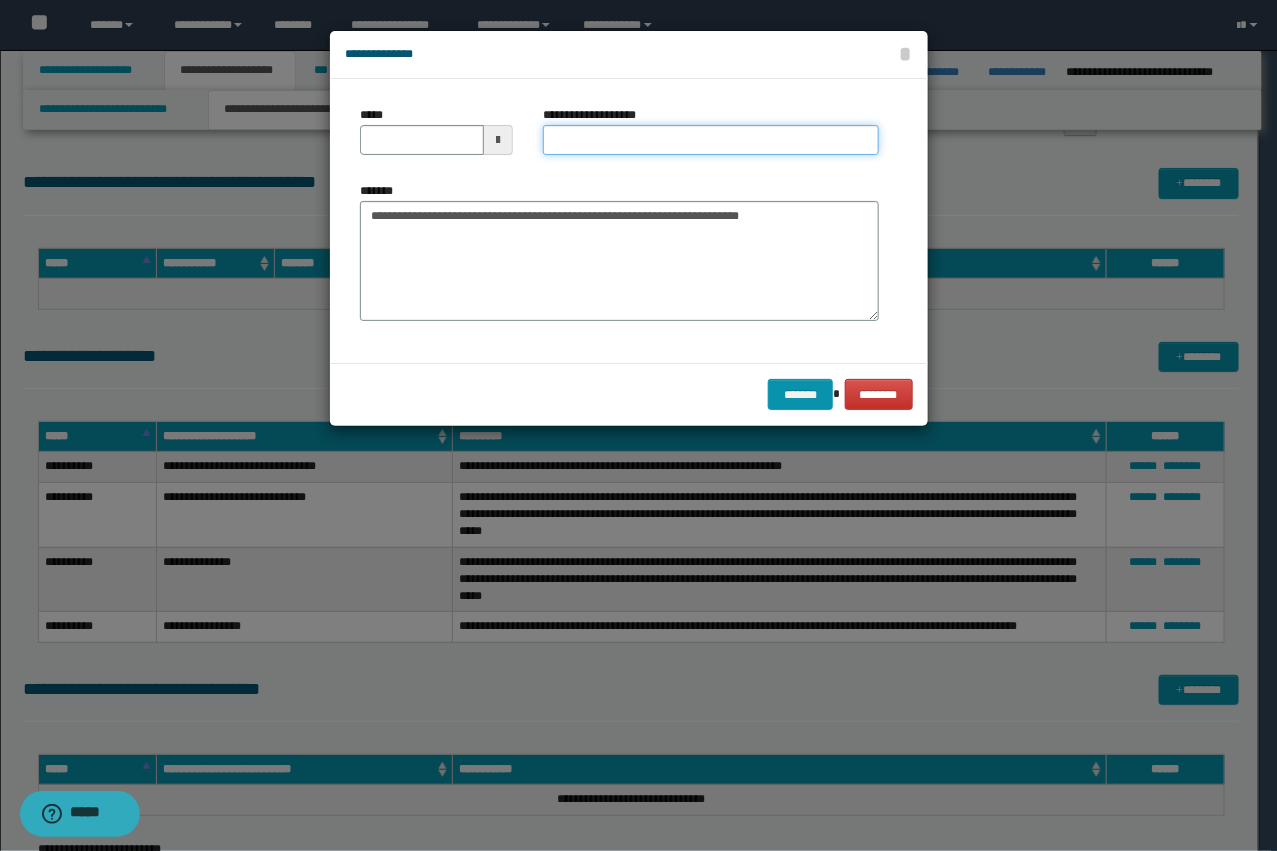 click on "**********" at bounding box center [711, 140] 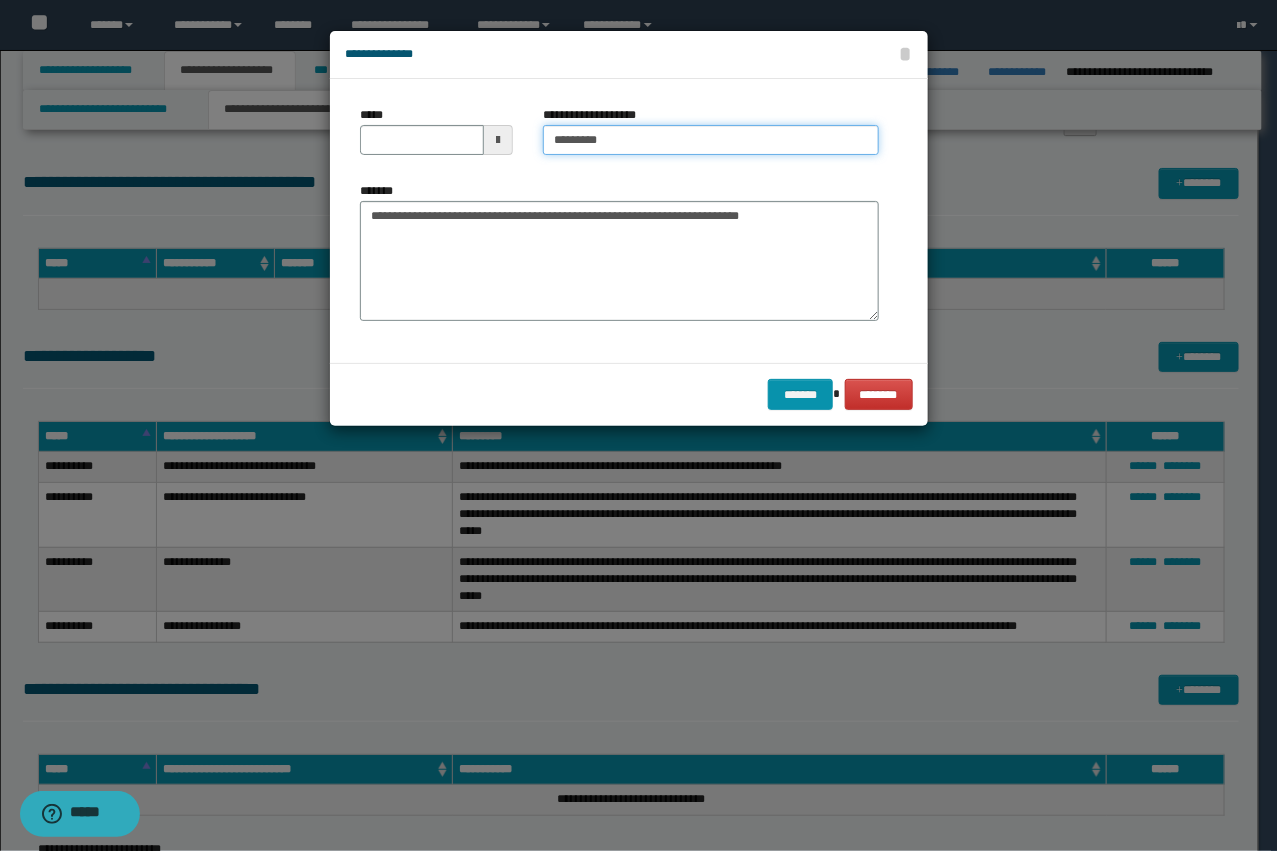 type on "*********" 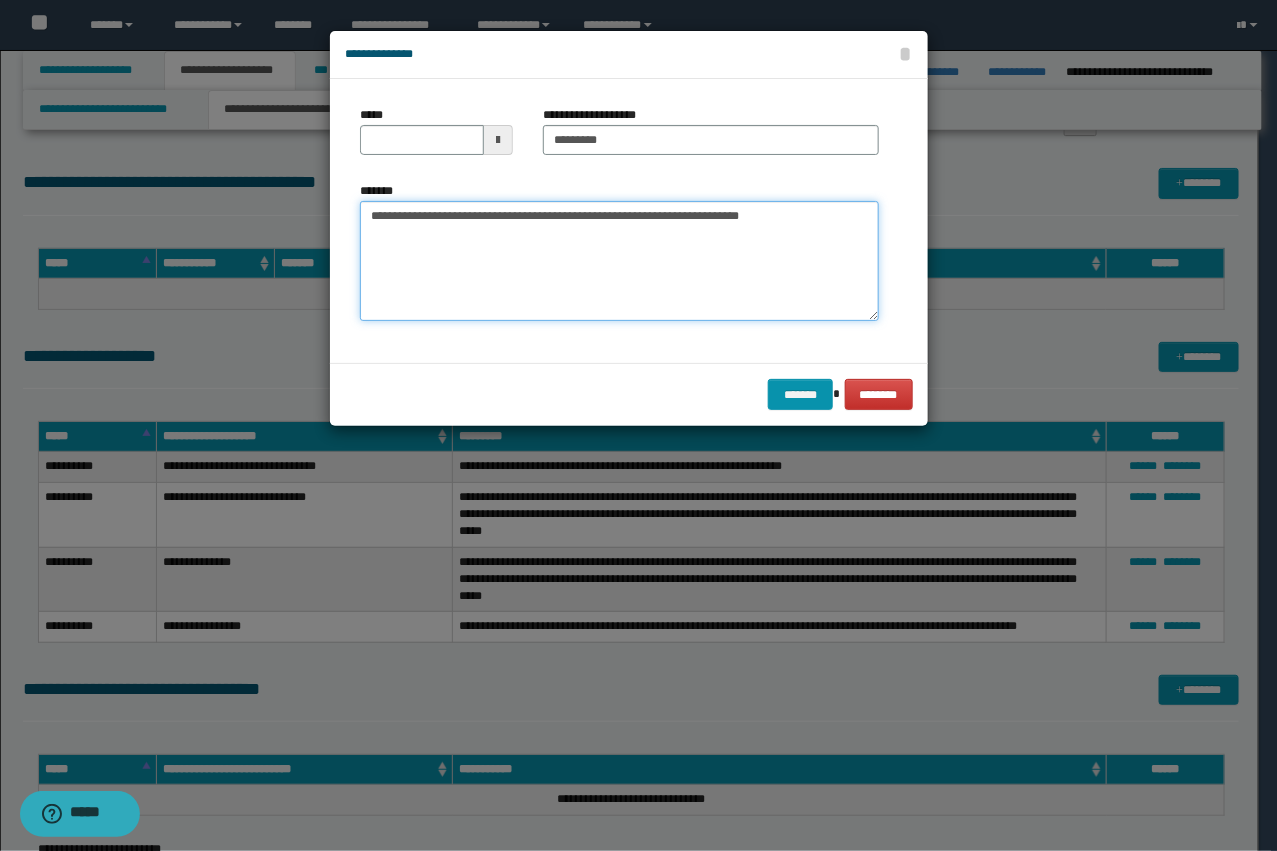 click on "**********" at bounding box center (619, 261) 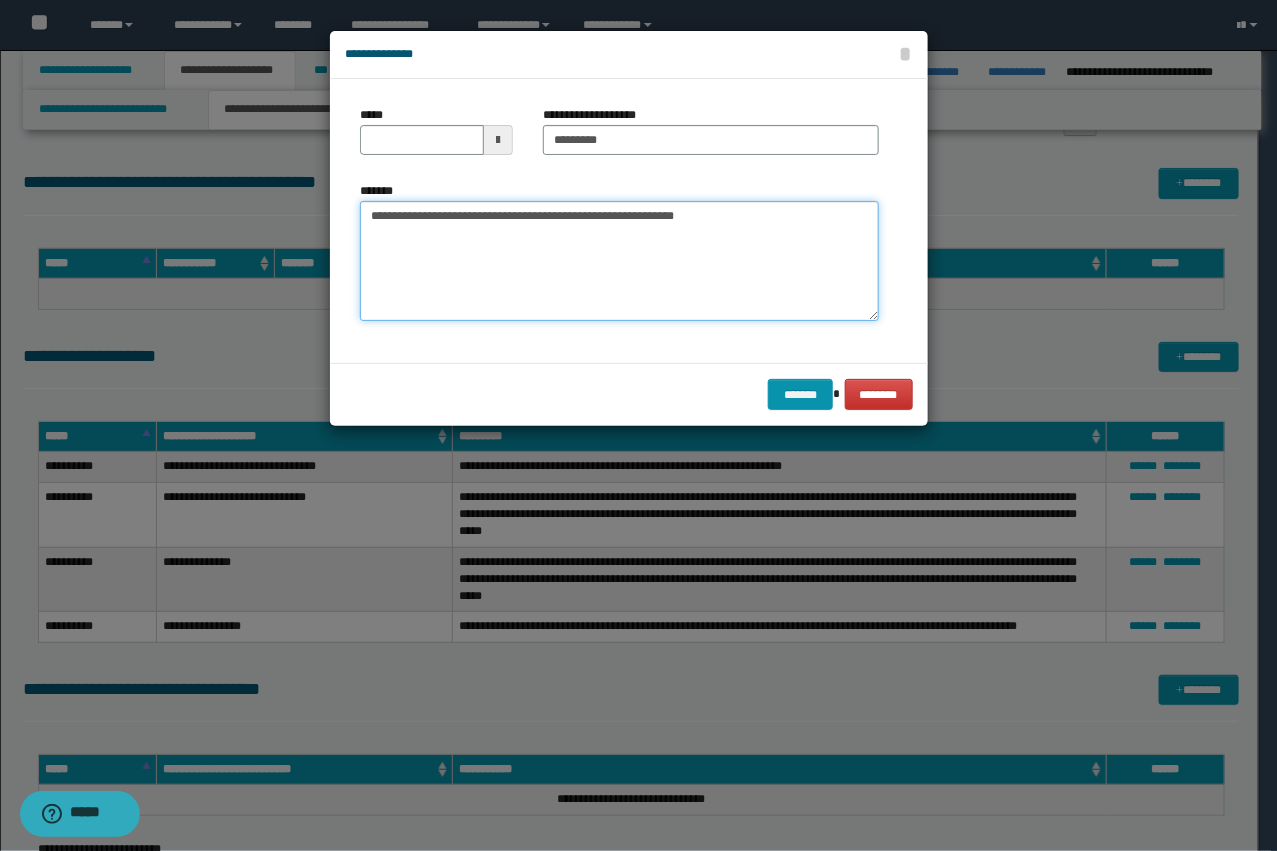 type on "**********" 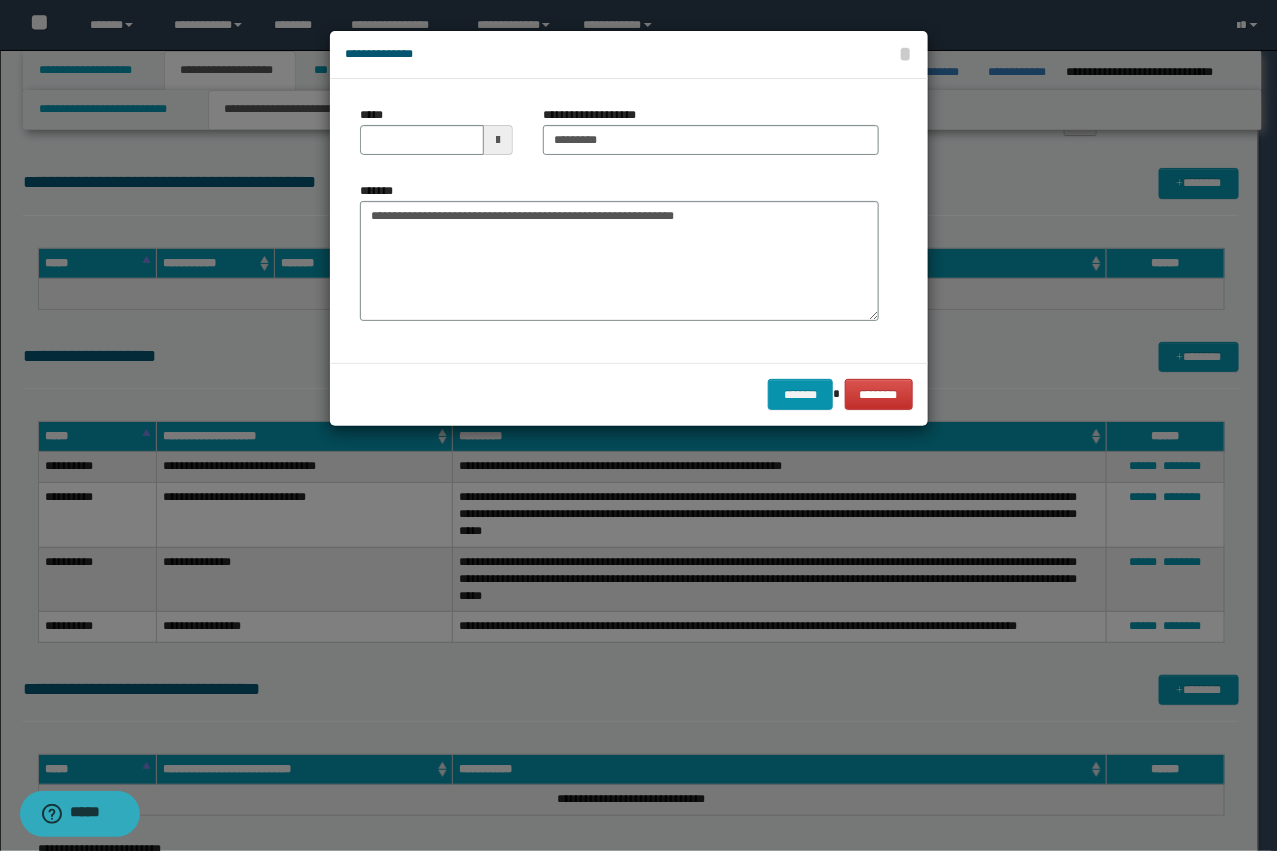 click on "*****" at bounding box center (436, 138) 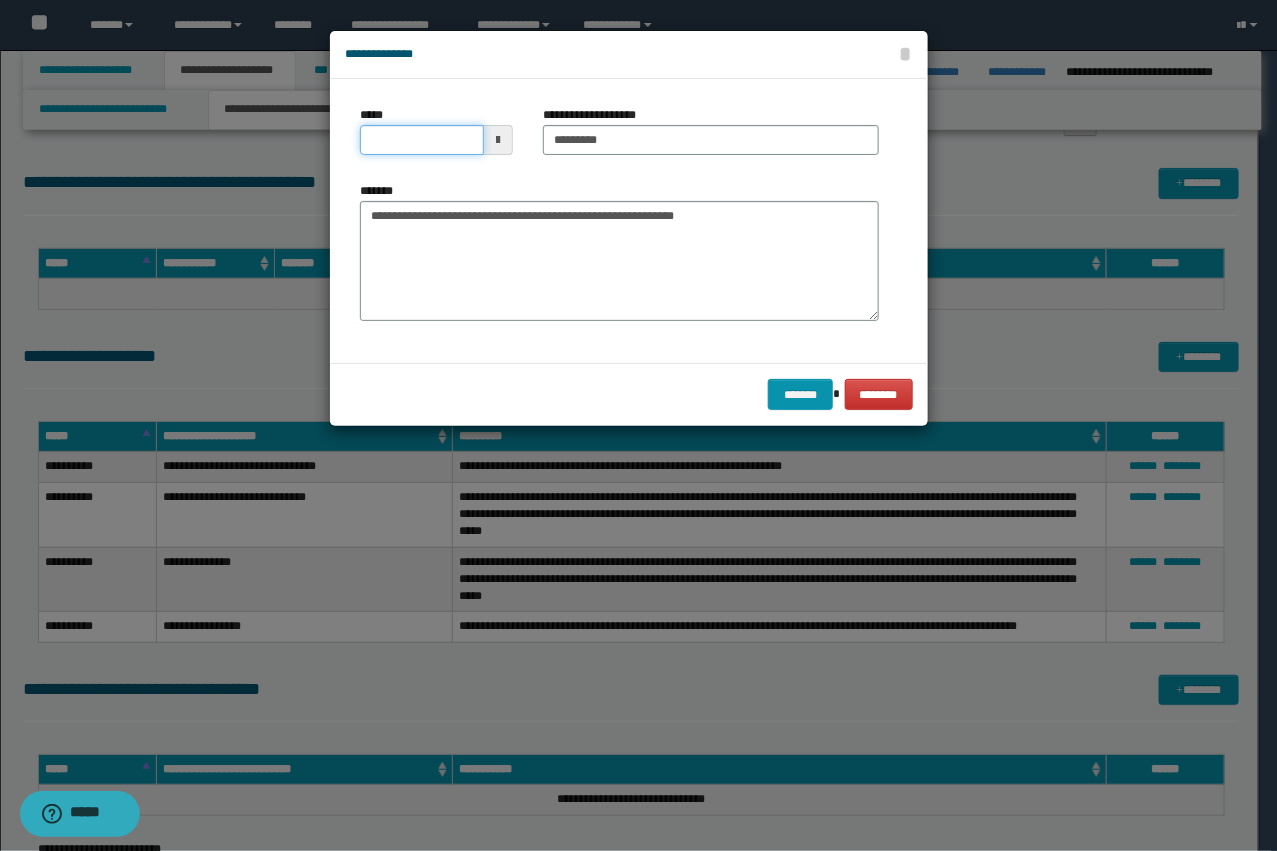click on "*****" at bounding box center [422, 140] 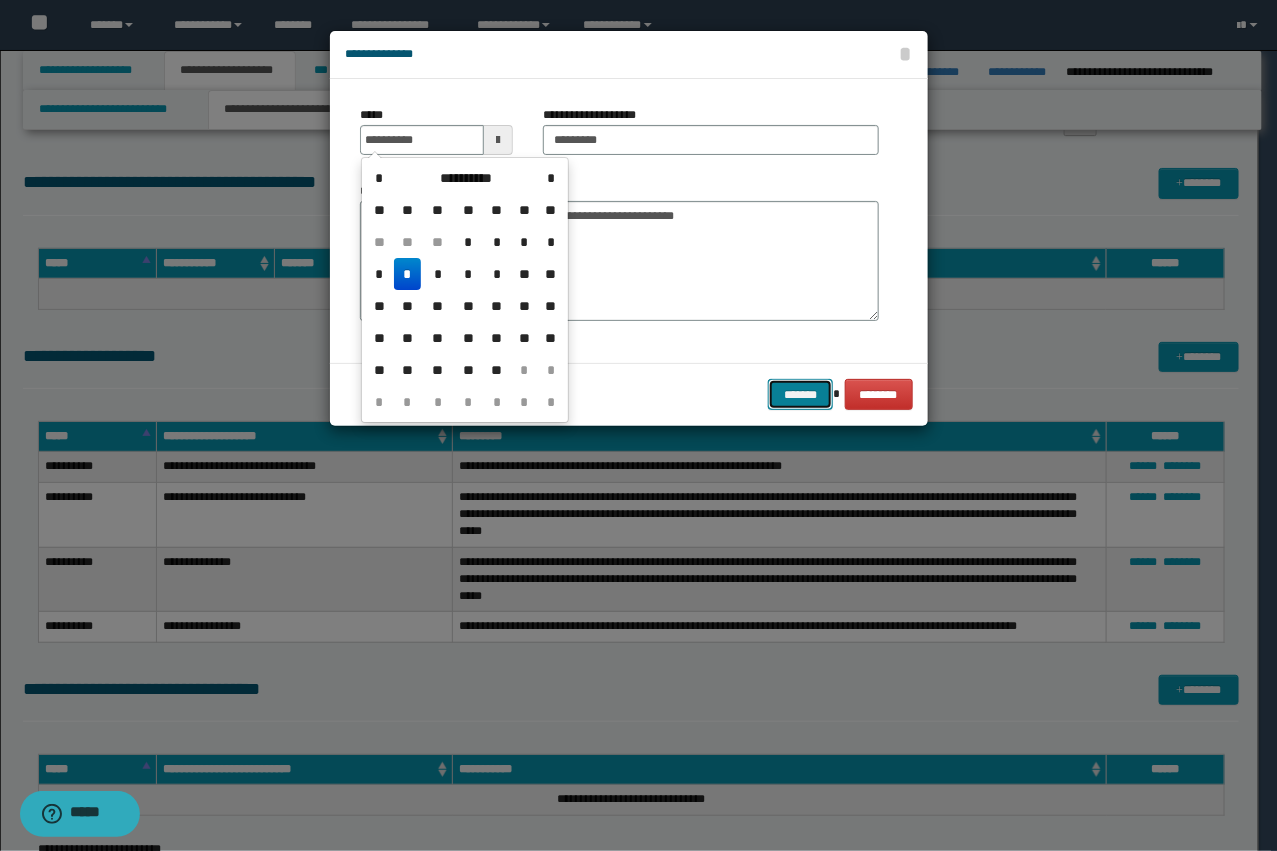 type on "**********" 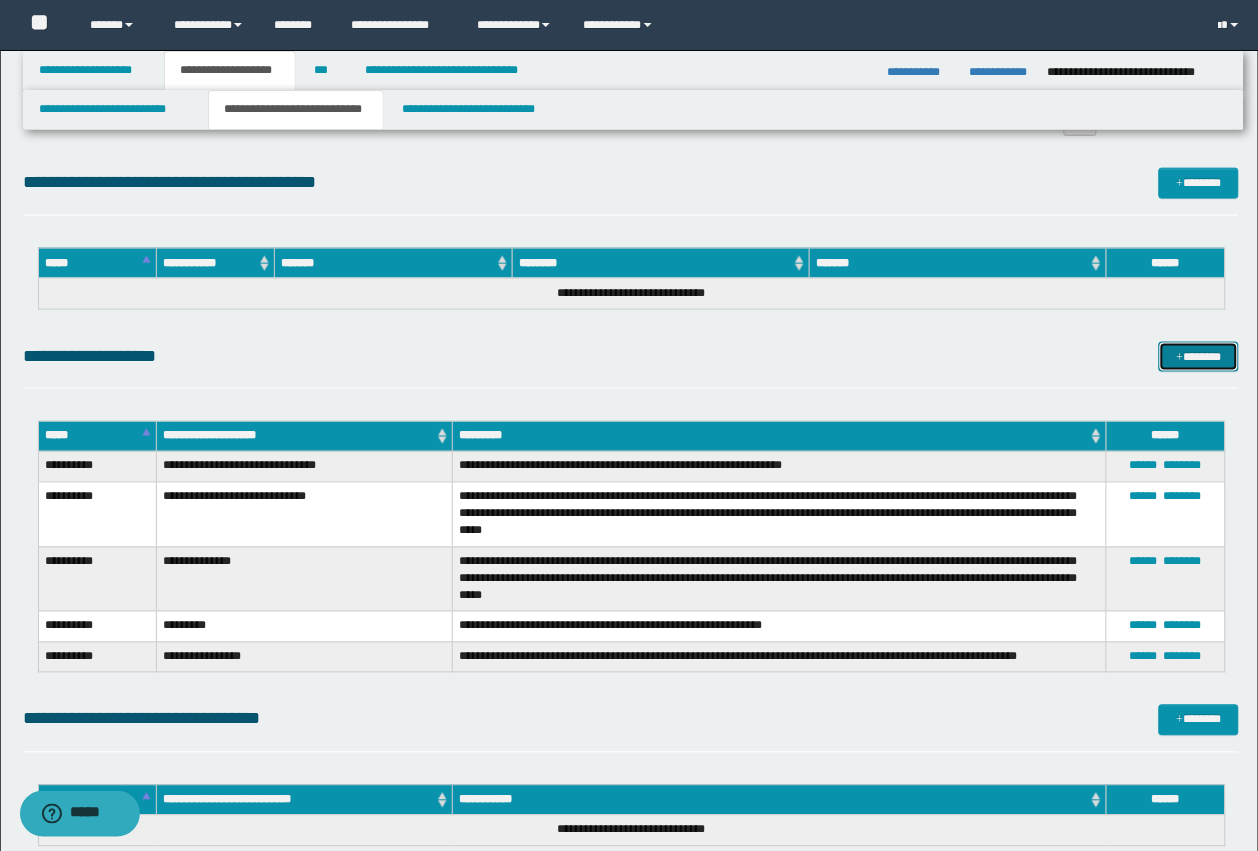 click on "*******" at bounding box center (1199, 357) 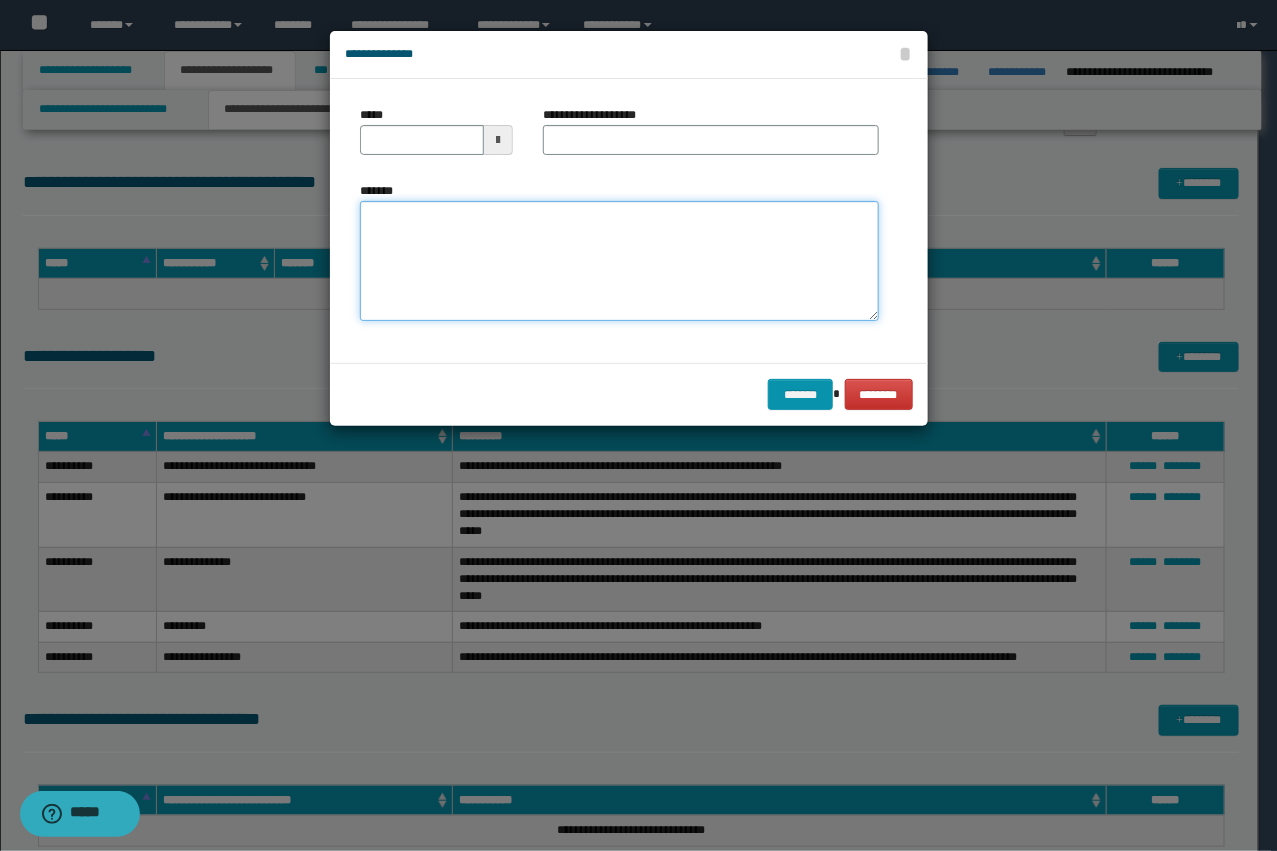 click on "*******" at bounding box center (619, 261) 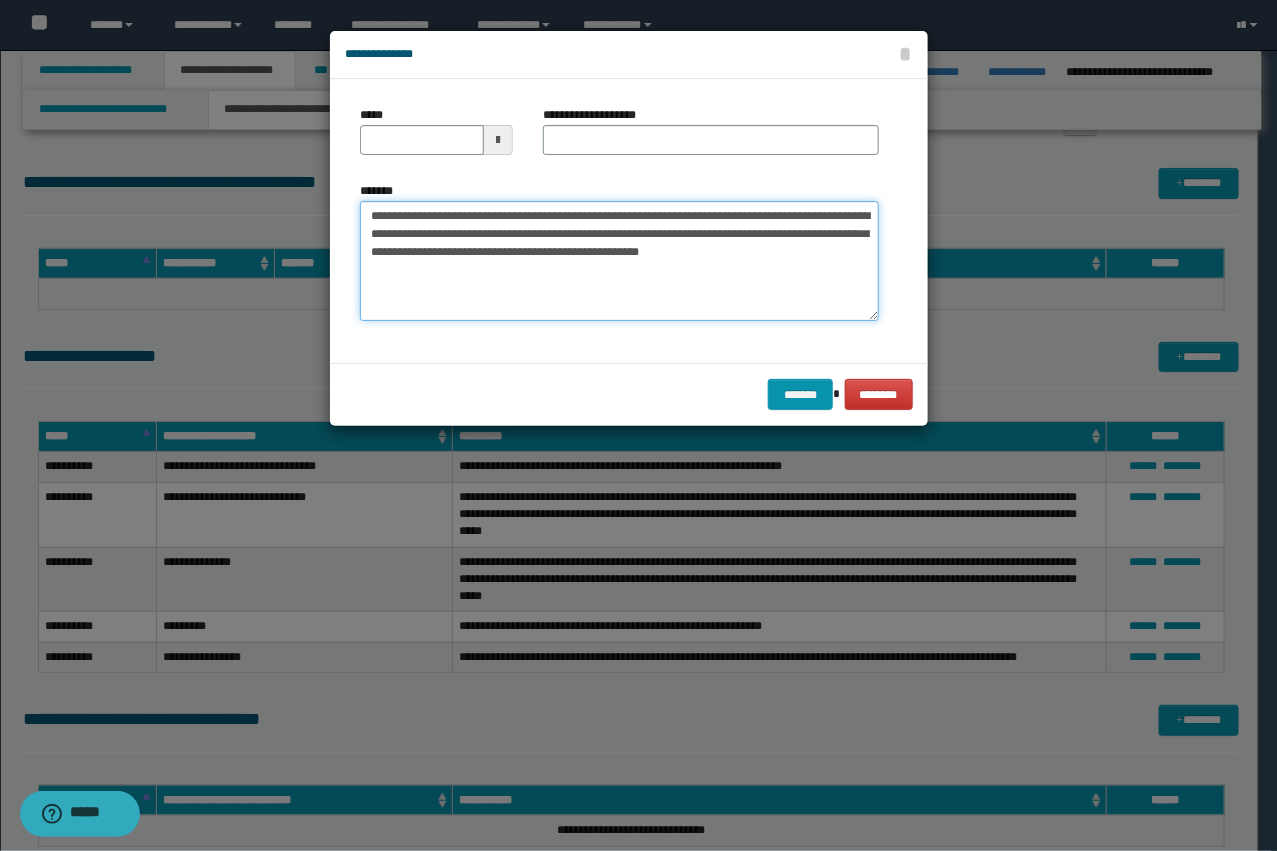 drag, startPoint x: 582, startPoint y: 216, endPoint x: 436, endPoint y: 215, distance: 146.00342 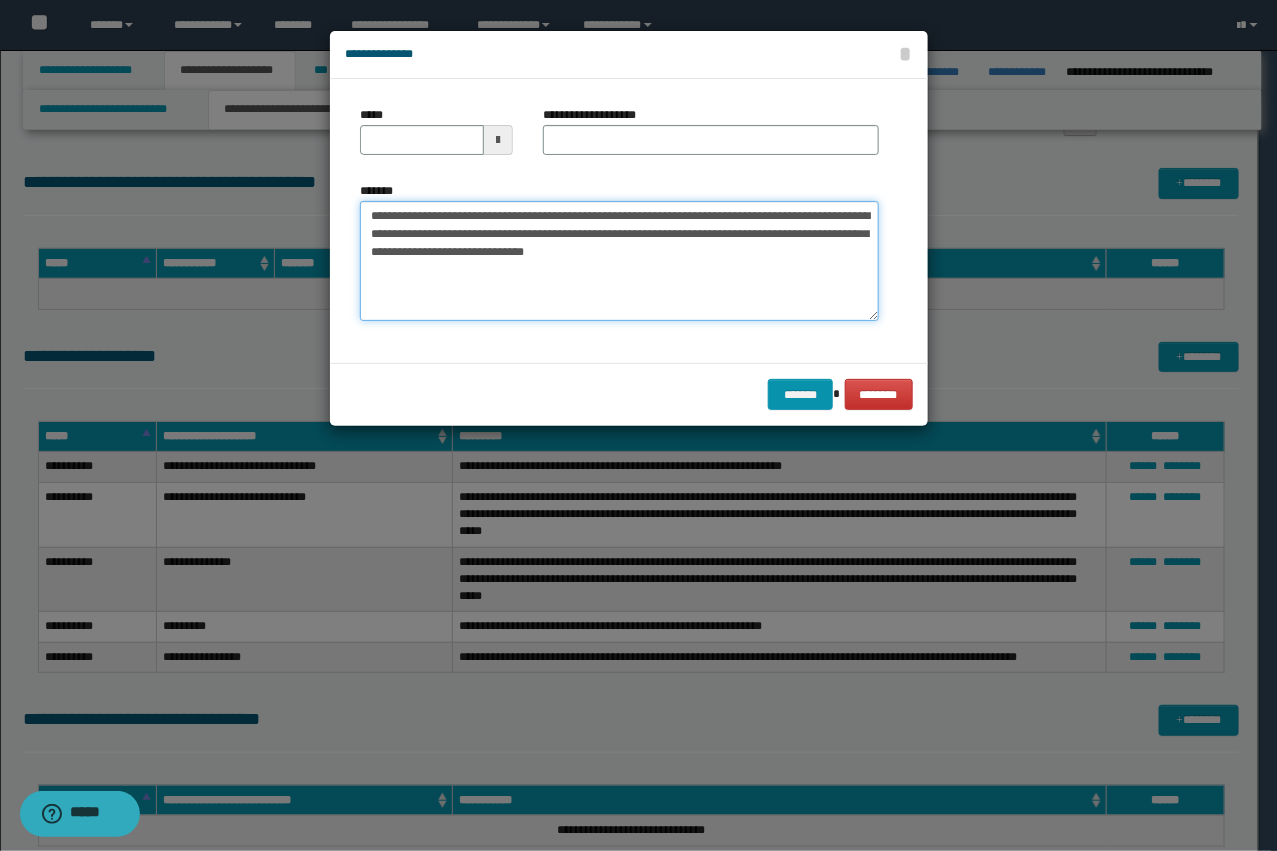 type on "**********" 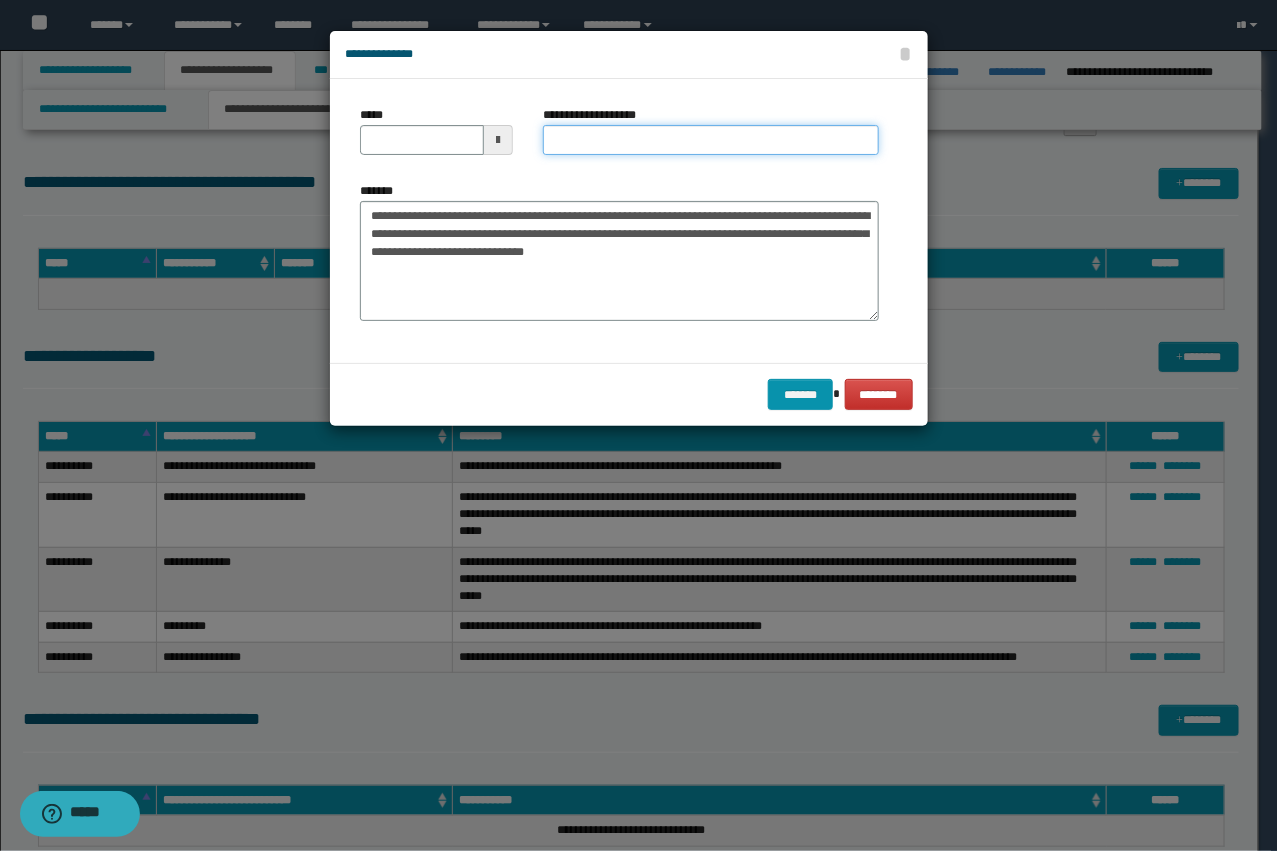 click on "**********" at bounding box center [711, 140] 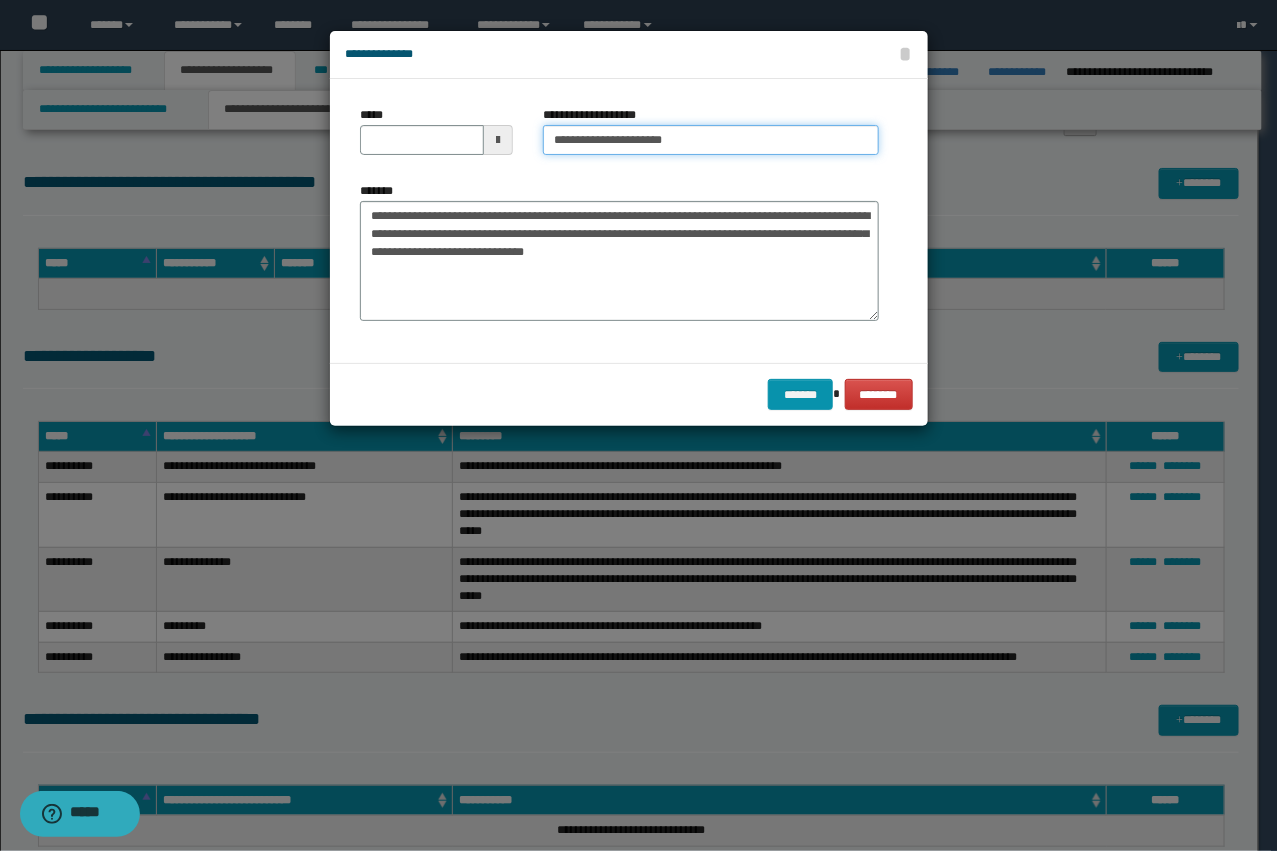 type on "**********" 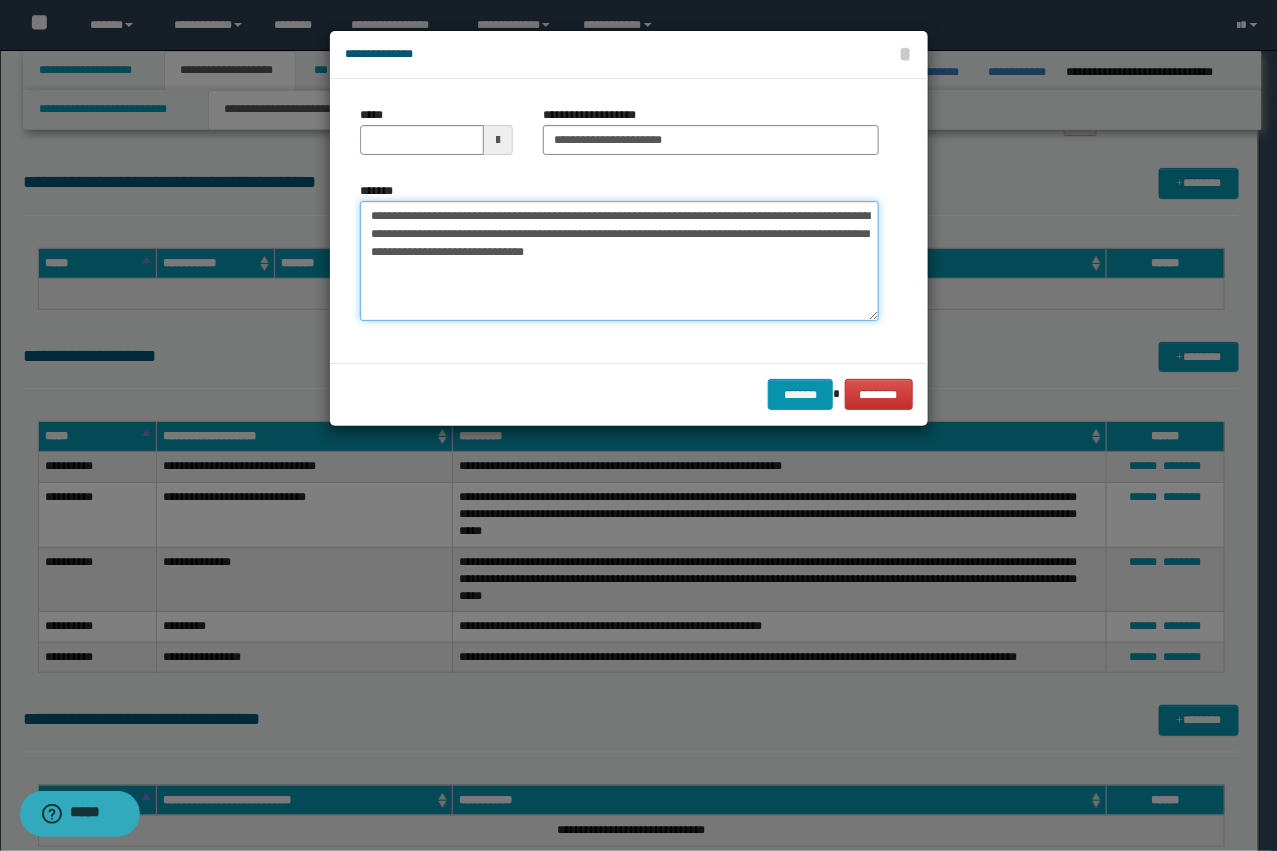 click on "**********" at bounding box center (619, 261) 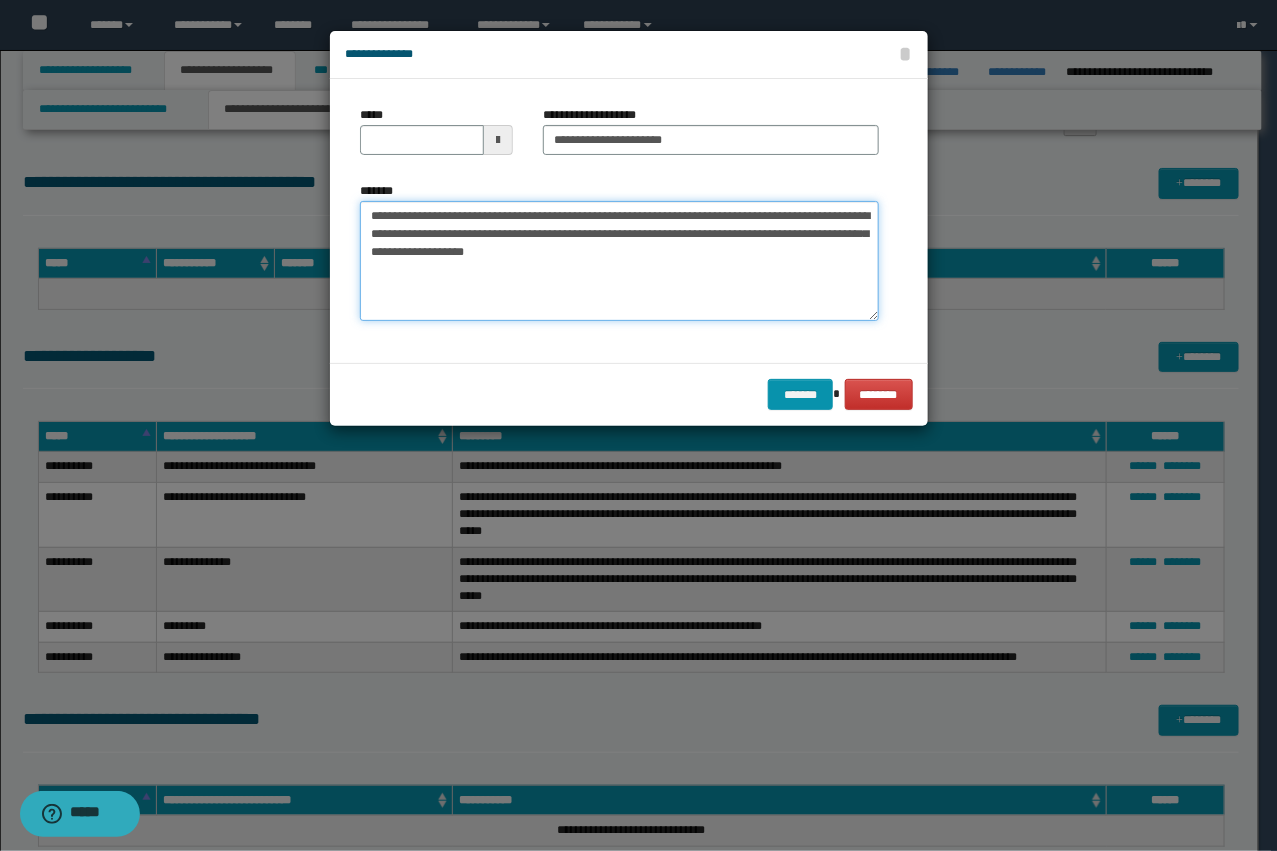 type 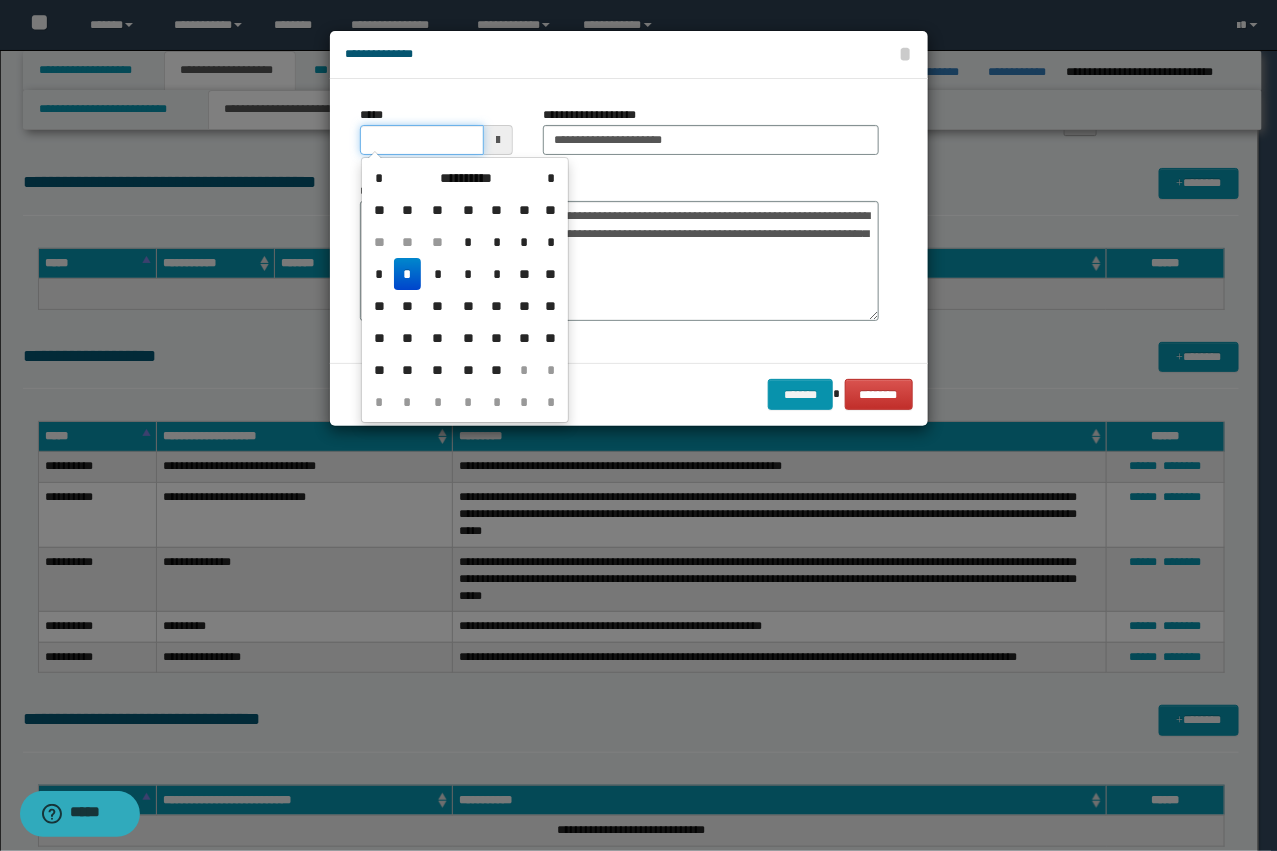 click on "*****" at bounding box center (422, 140) 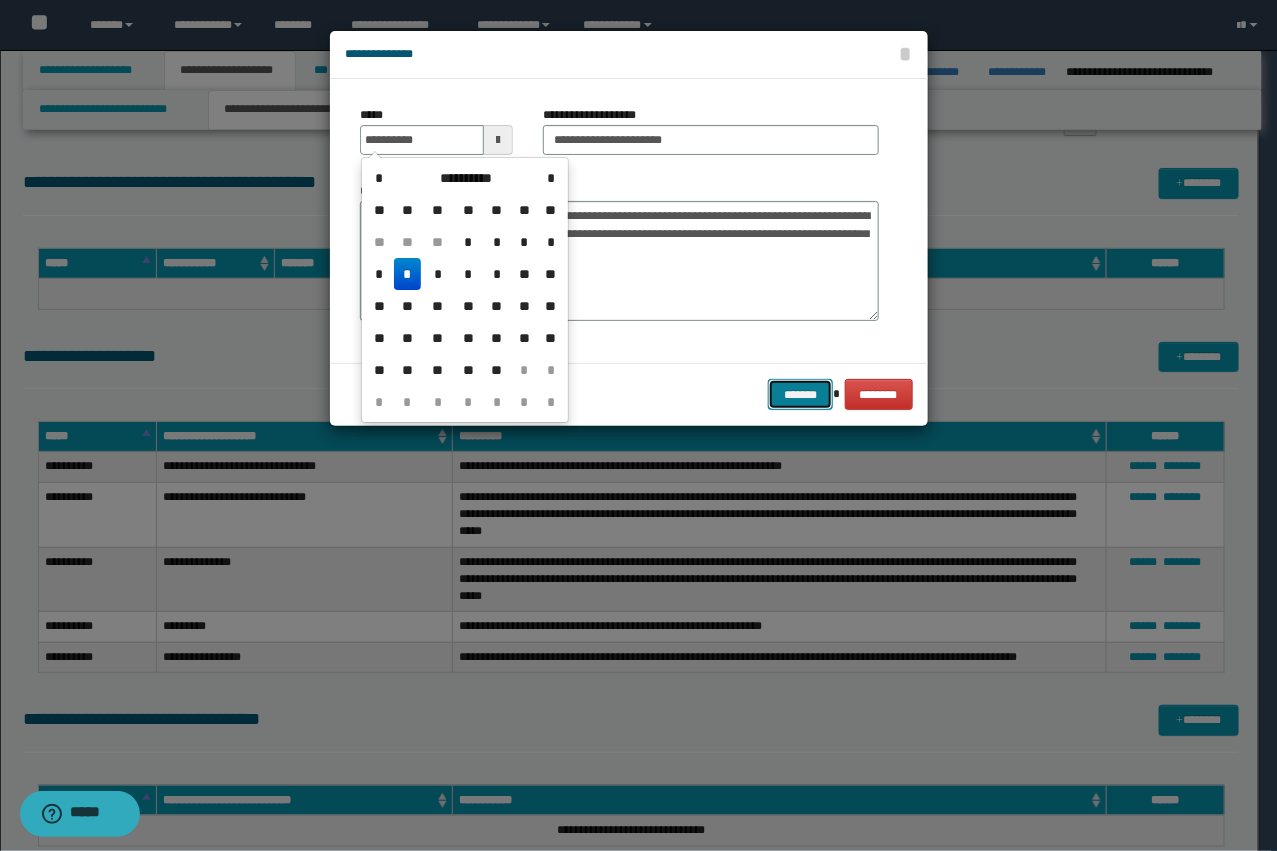 type on "**********" 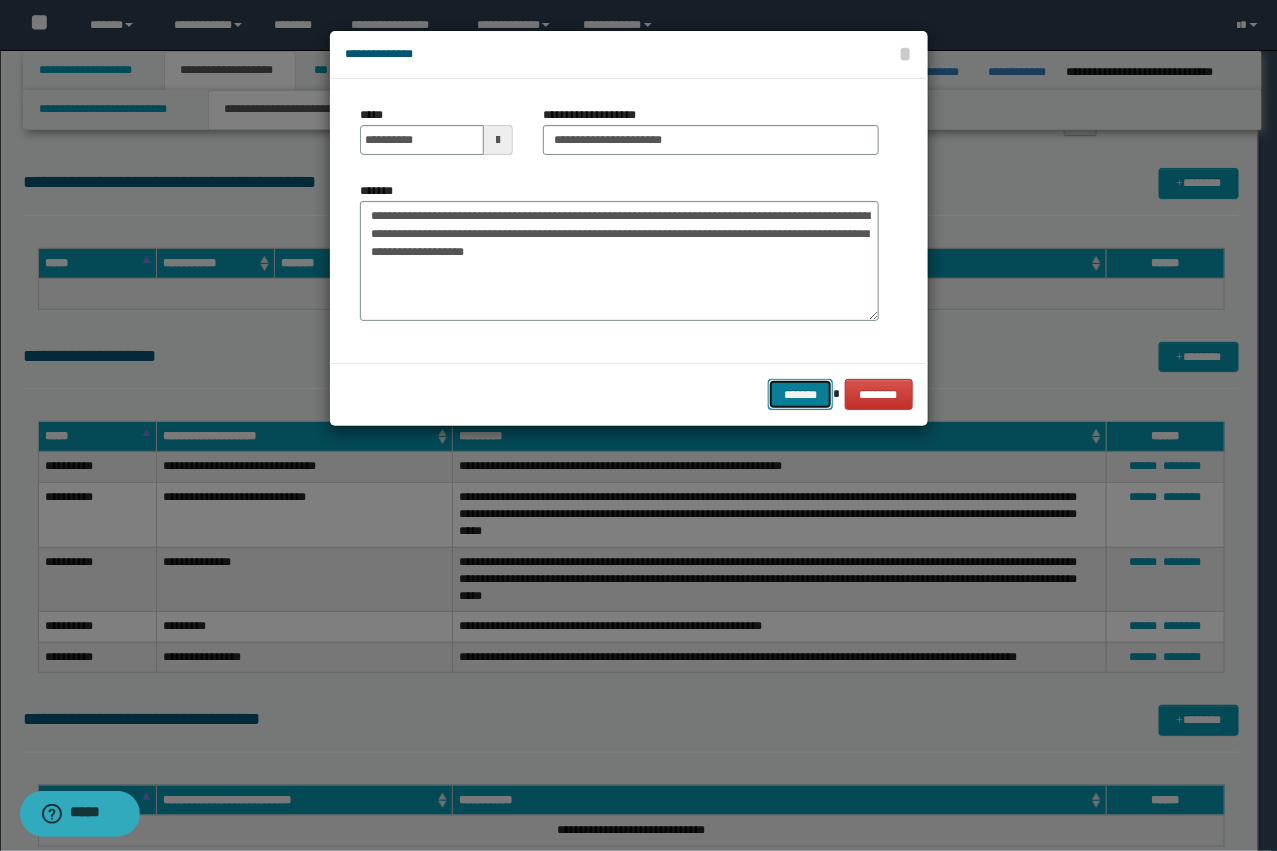 click on "*******" at bounding box center (800, 394) 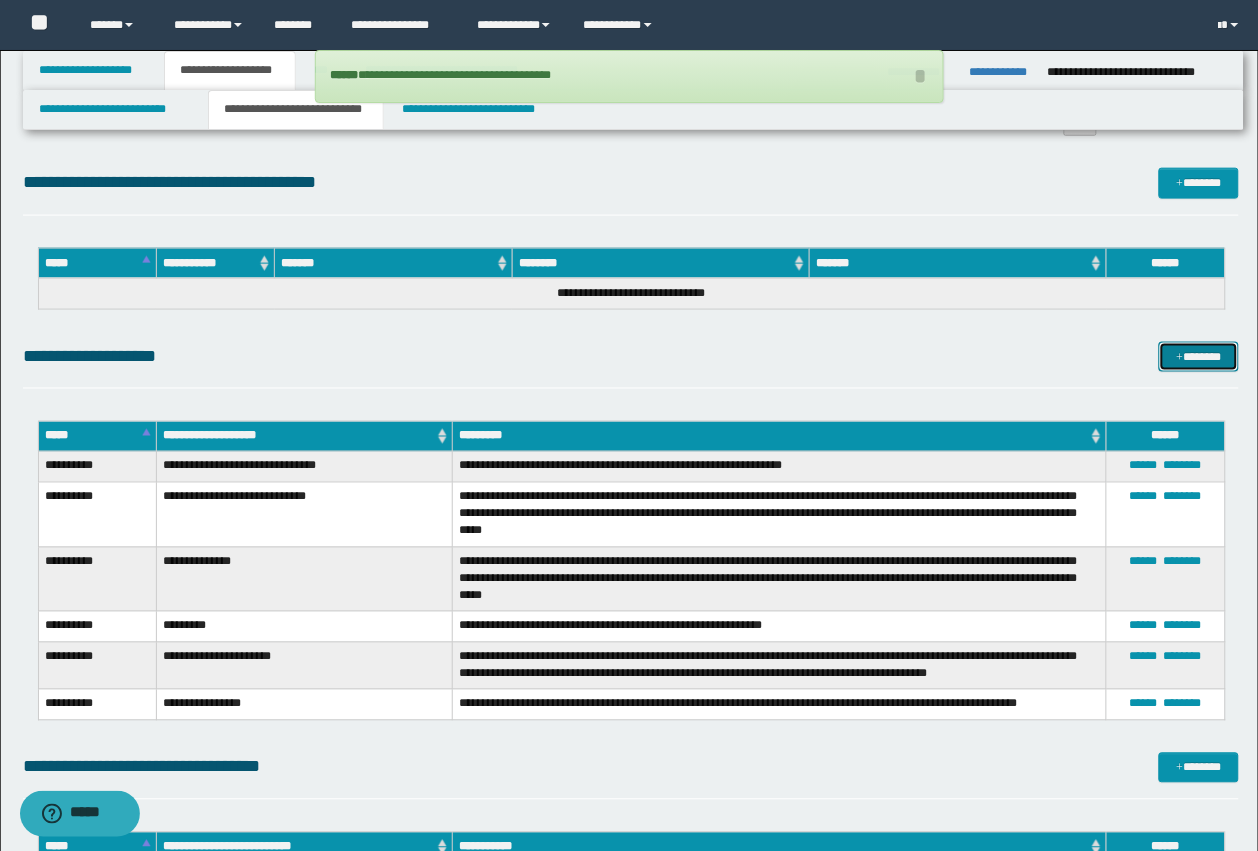 click on "*******" at bounding box center (1199, 357) 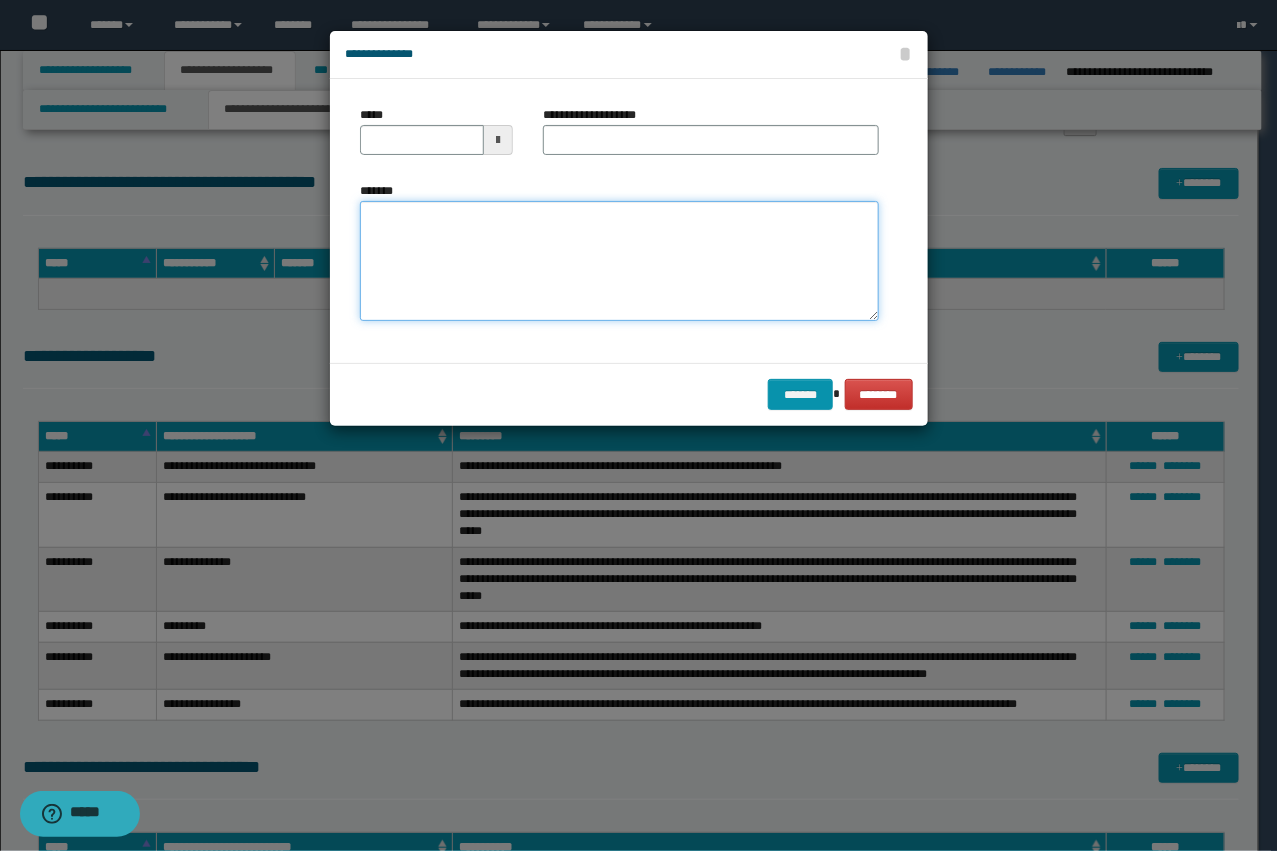 click on "*******" at bounding box center (619, 261) 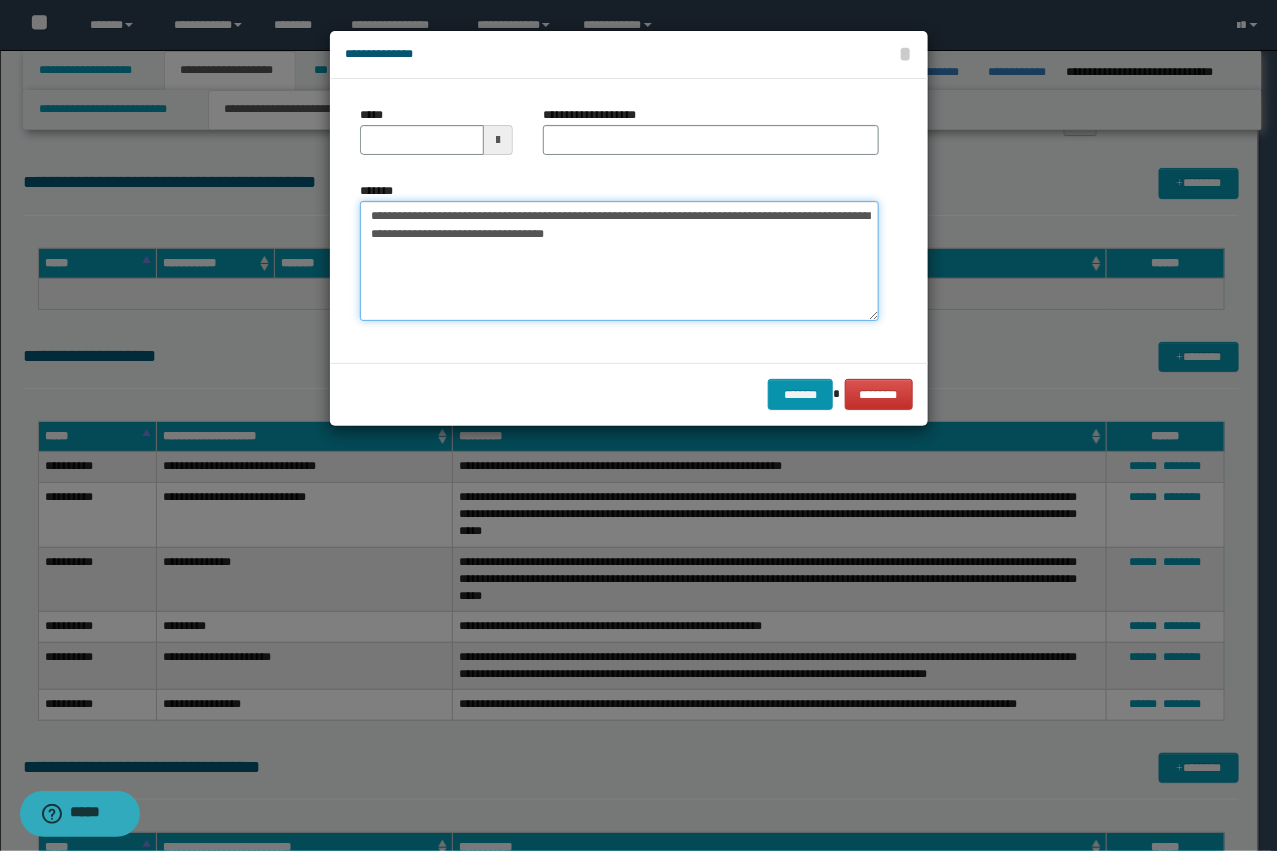 type on "**********" 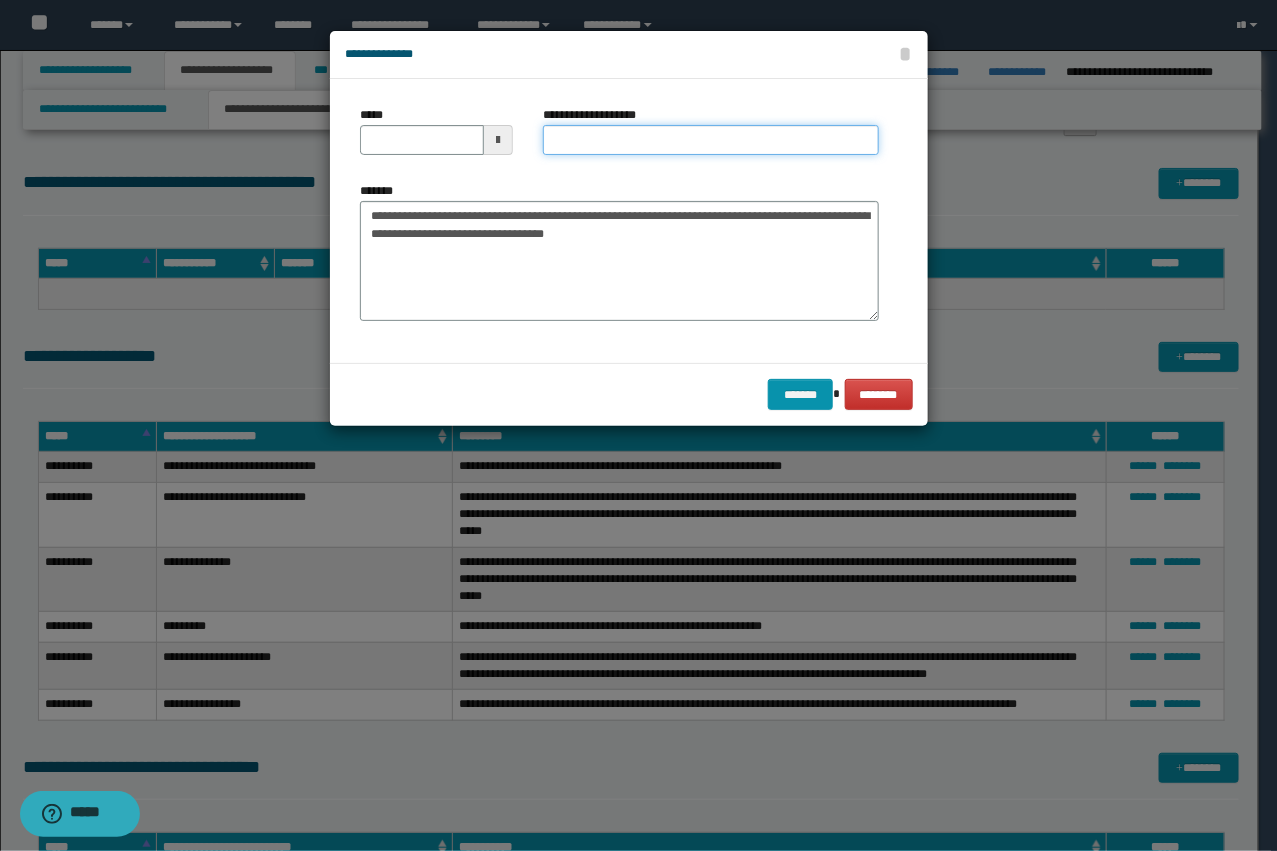 click on "**********" at bounding box center [711, 140] 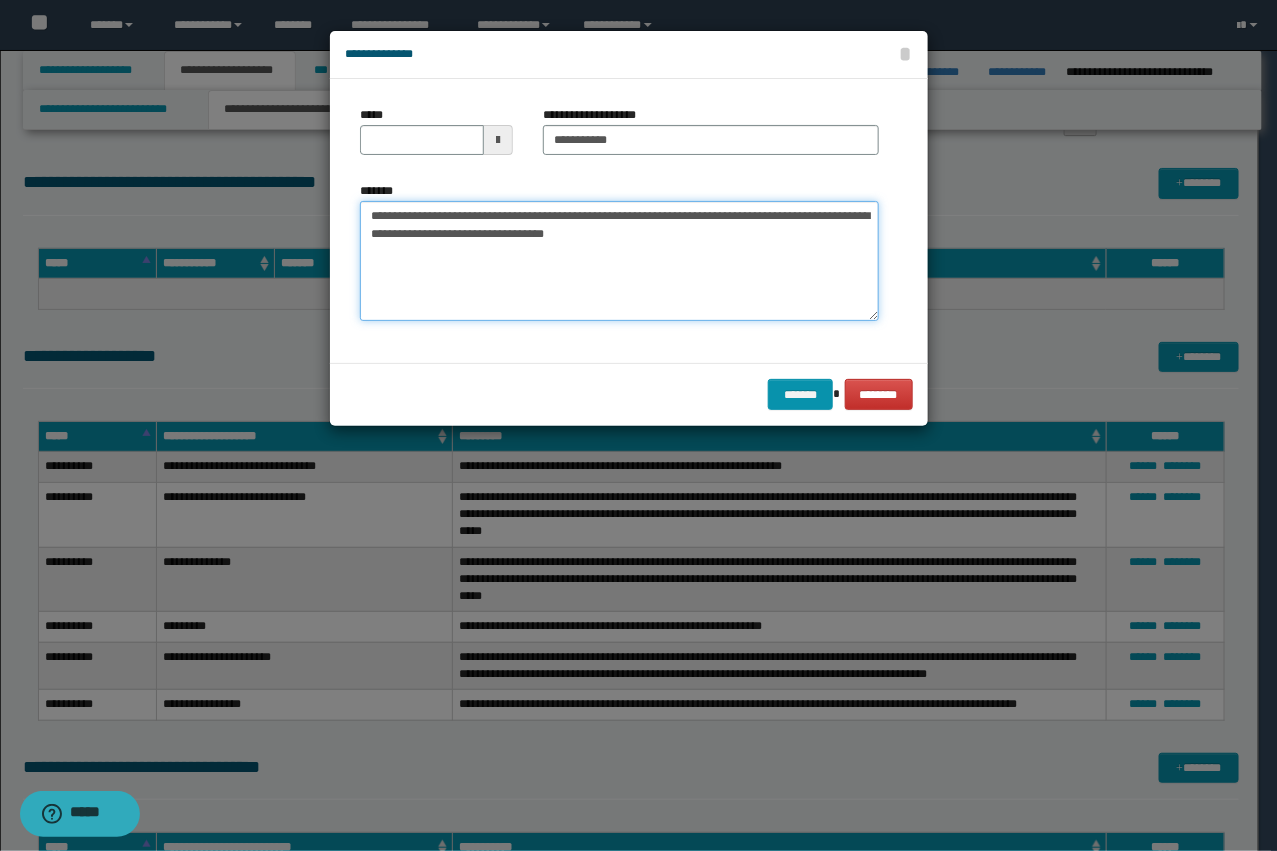 drag, startPoint x: 526, startPoint y: 215, endPoint x: 92, endPoint y: 202, distance: 434.19467 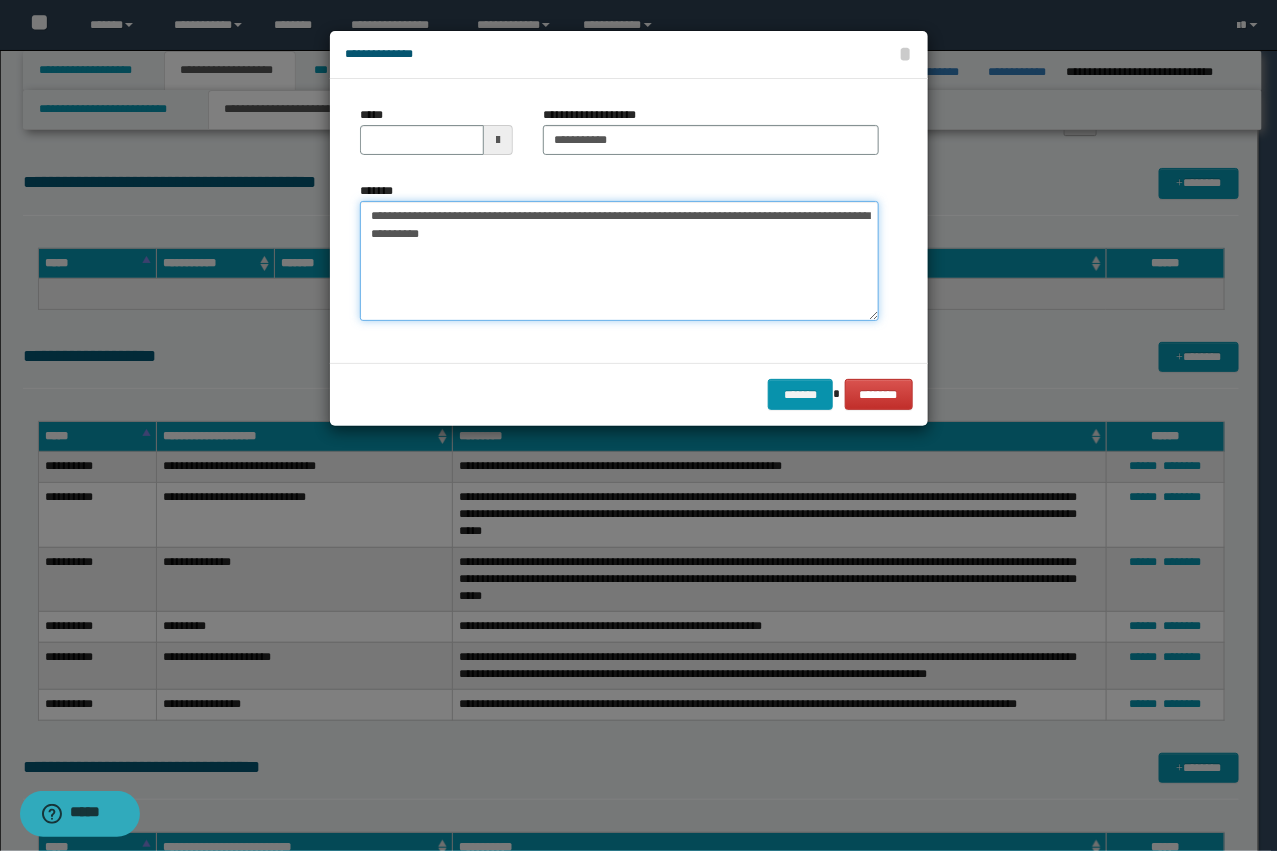 type 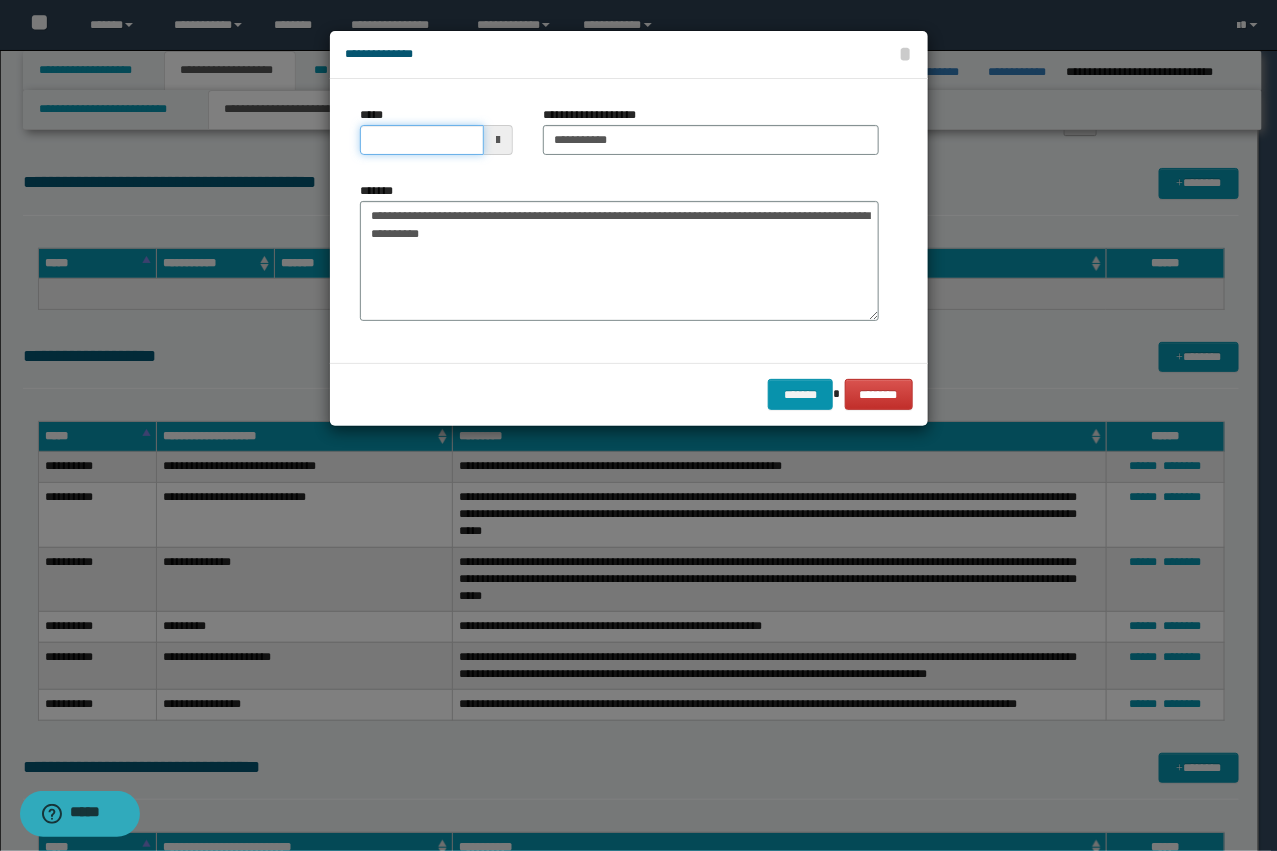 click on "*****" at bounding box center [422, 140] 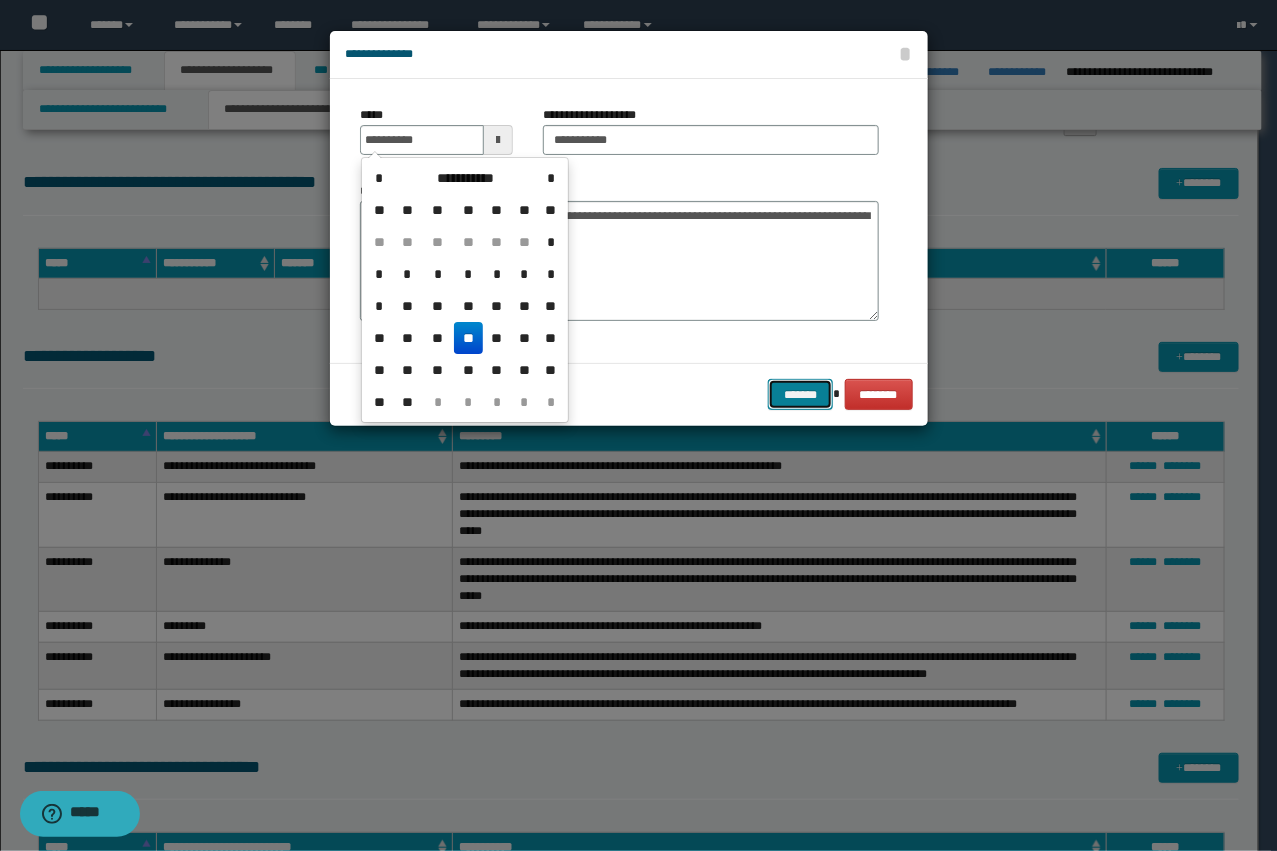 type on "**********" 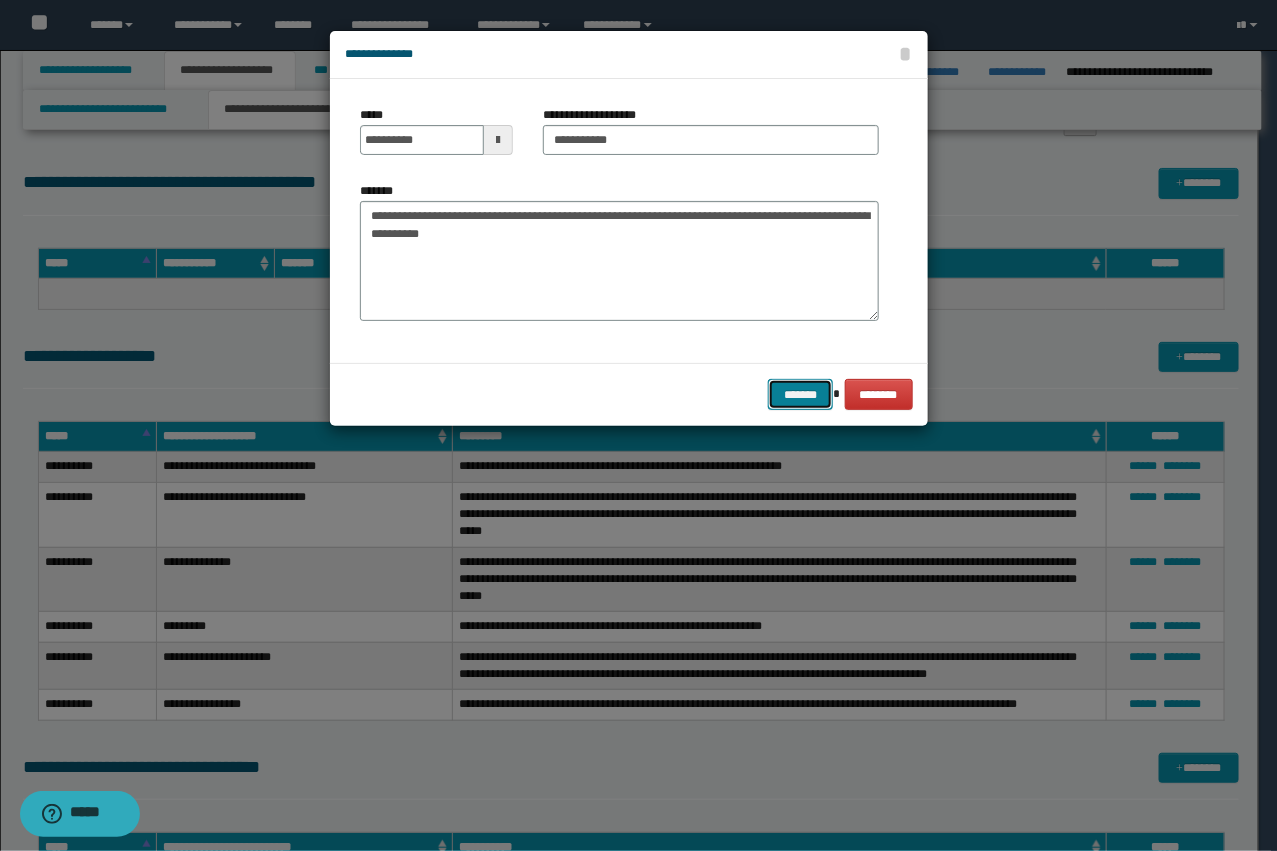click on "*******" at bounding box center [800, 394] 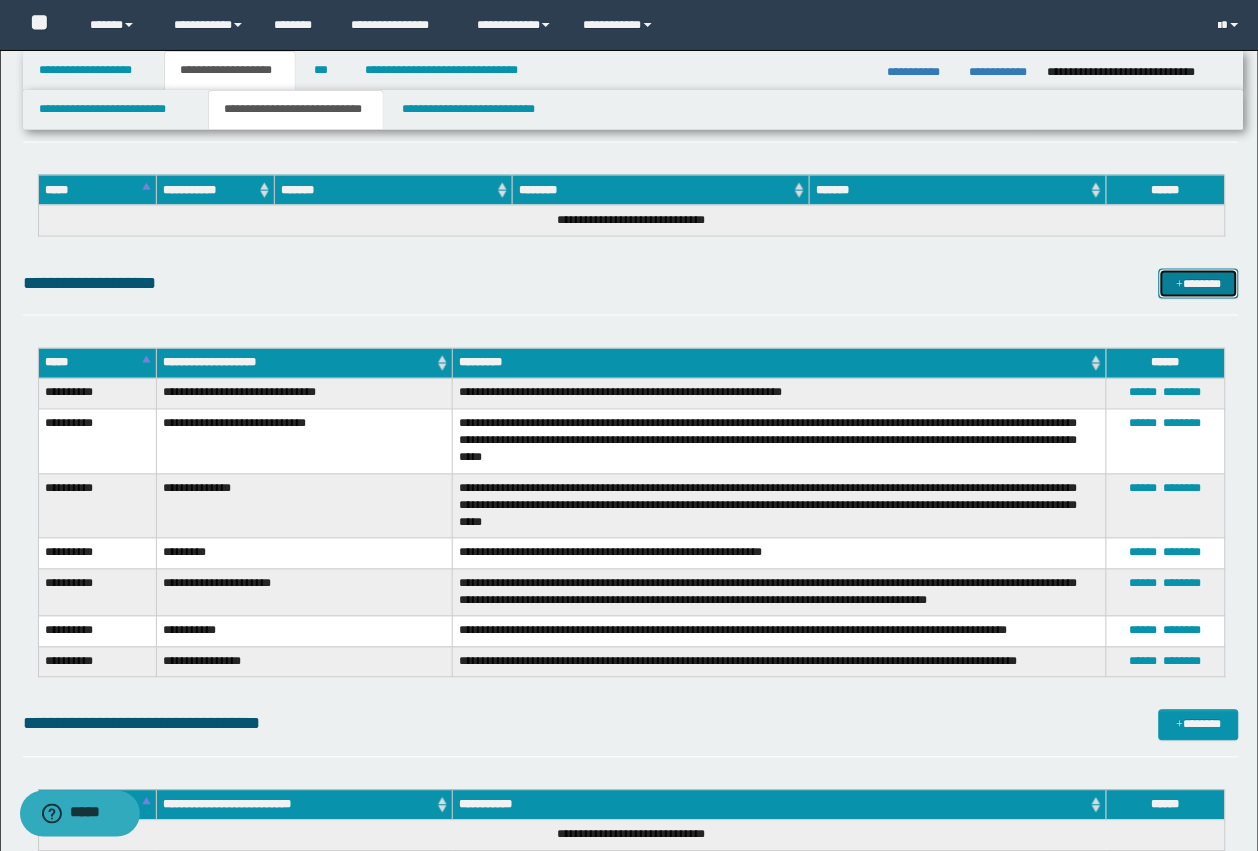 scroll, scrollTop: 2250, scrollLeft: 0, axis: vertical 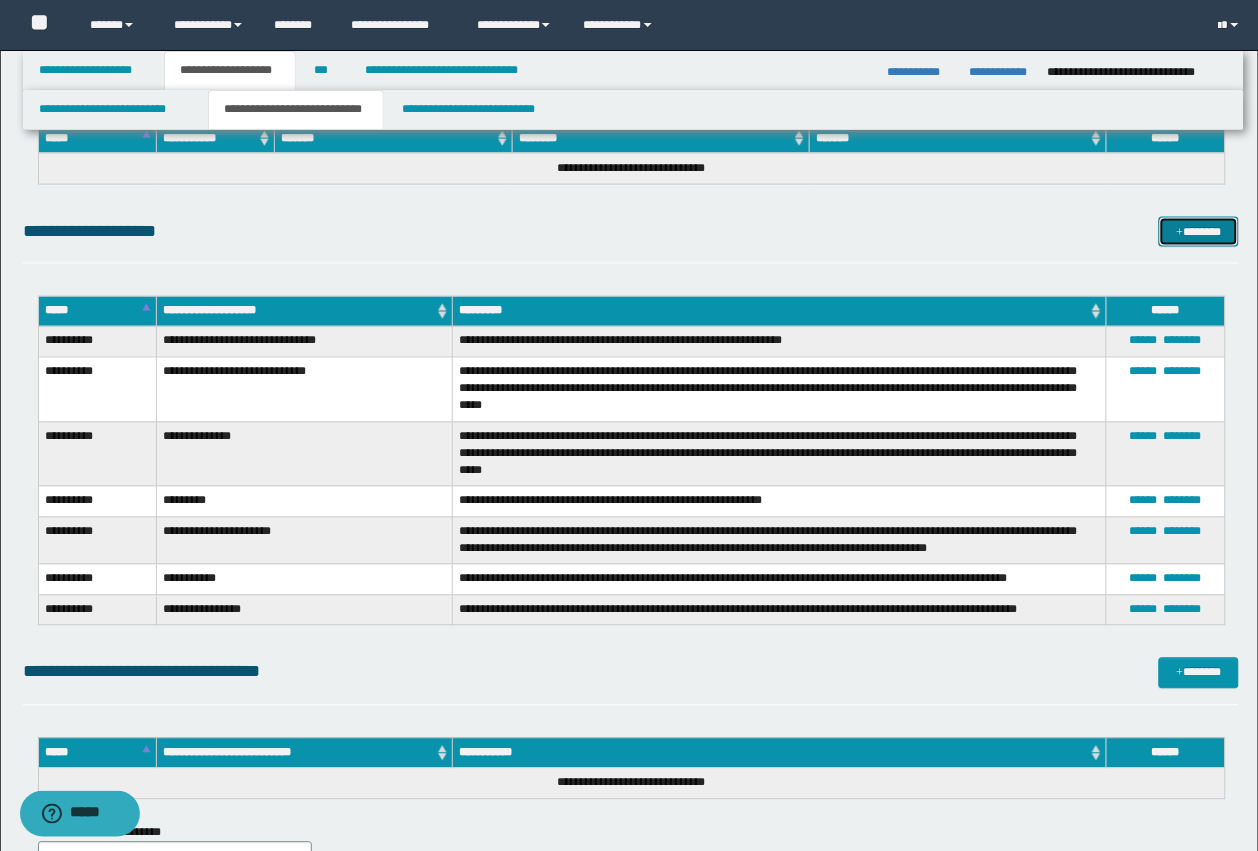 click on "*******" at bounding box center (1199, 232) 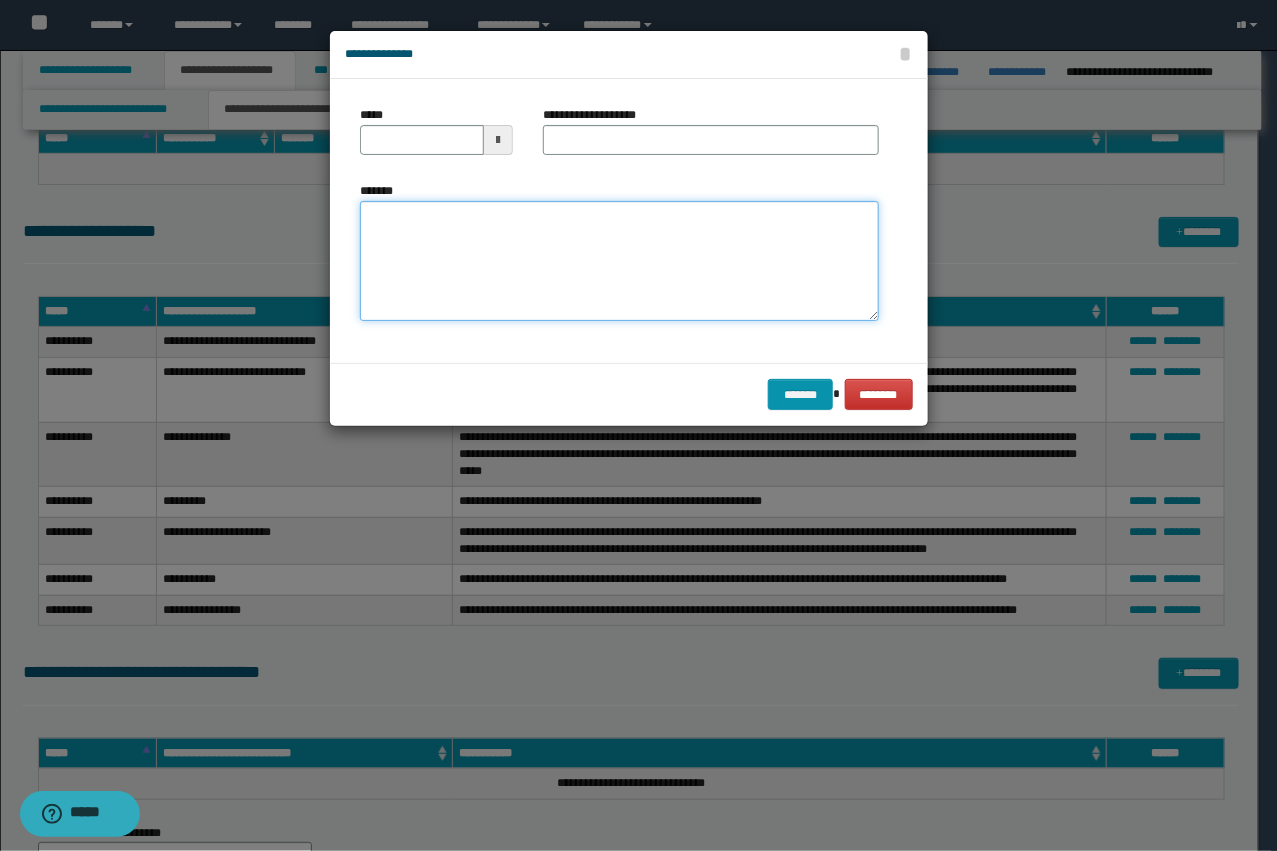 click on "*******" at bounding box center [619, 261] 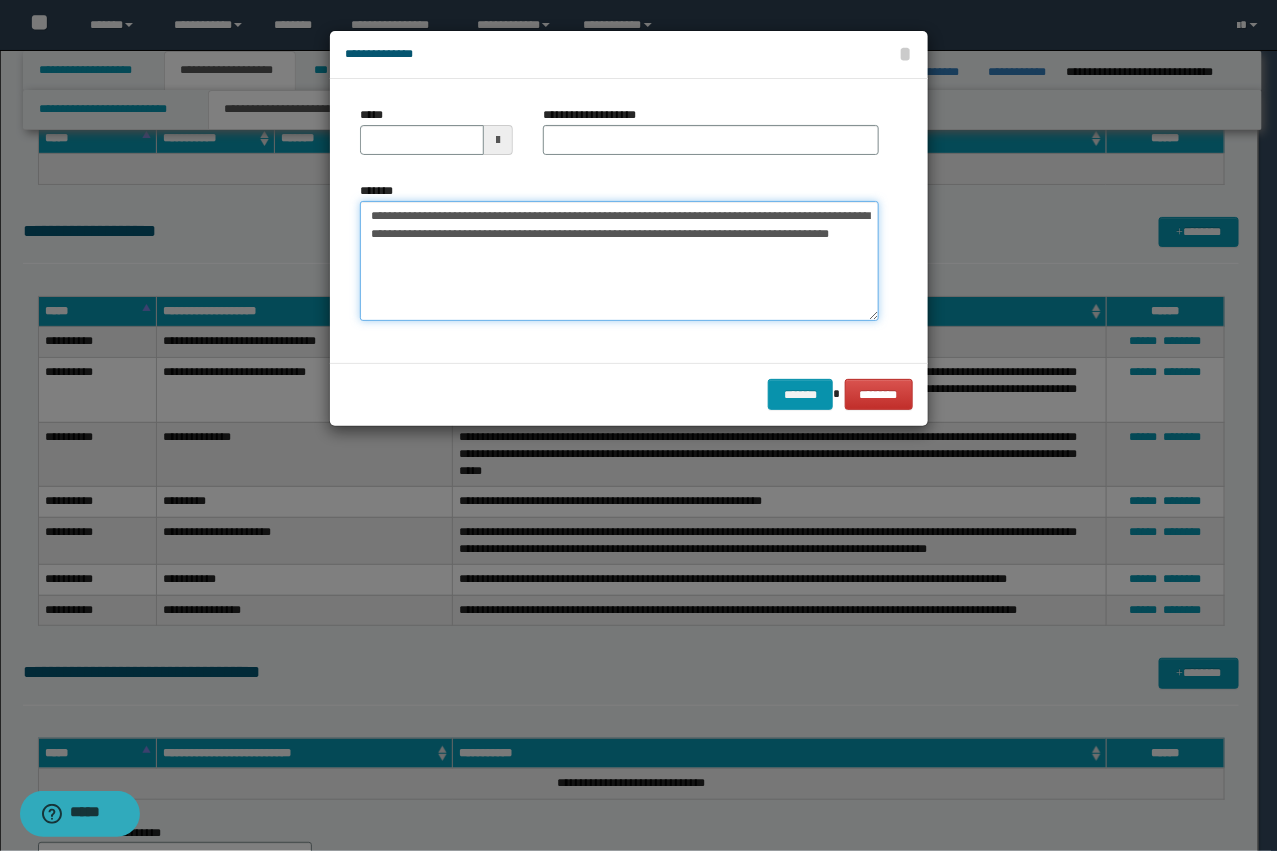 drag, startPoint x: 516, startPoint y: 222, endPoint x: 436, endPoint y: 203, distance: 82.2253 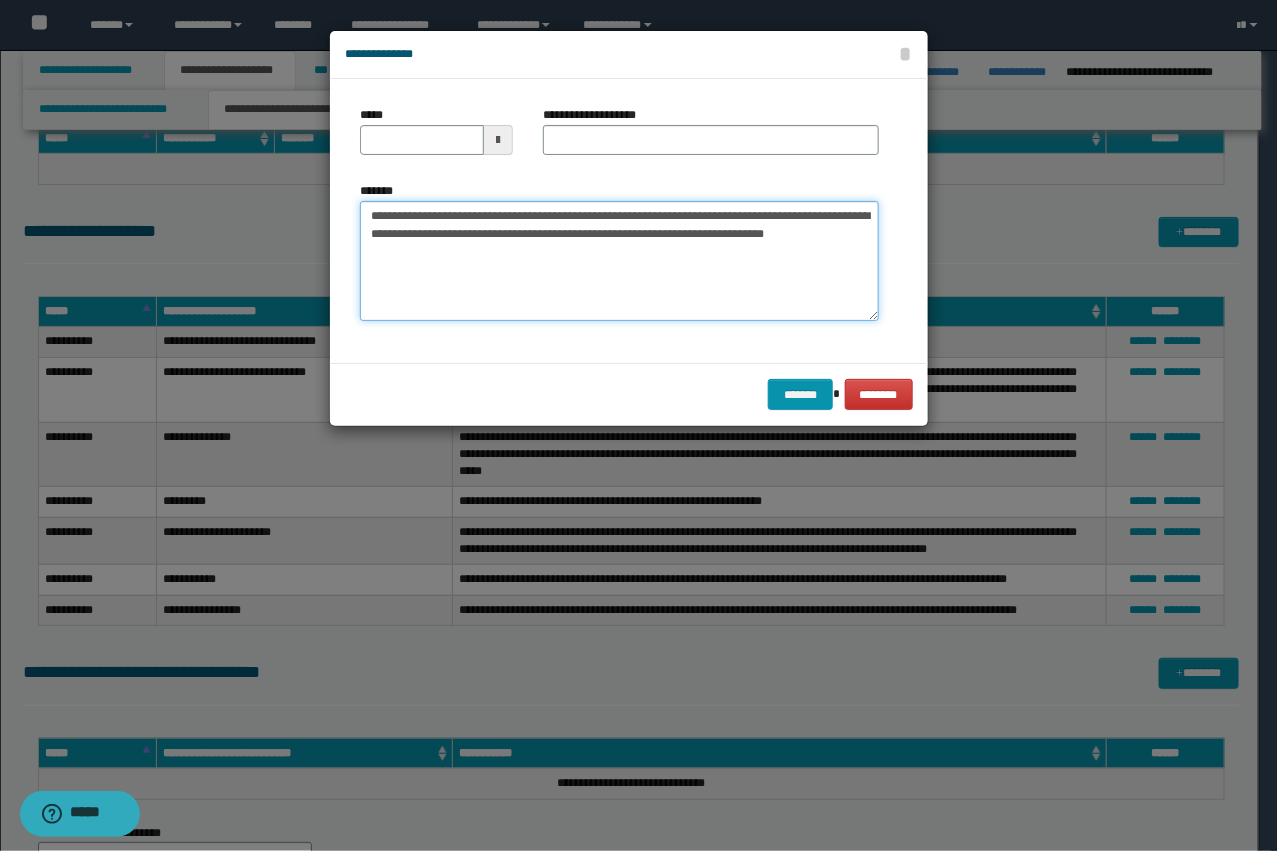 type on "**********" 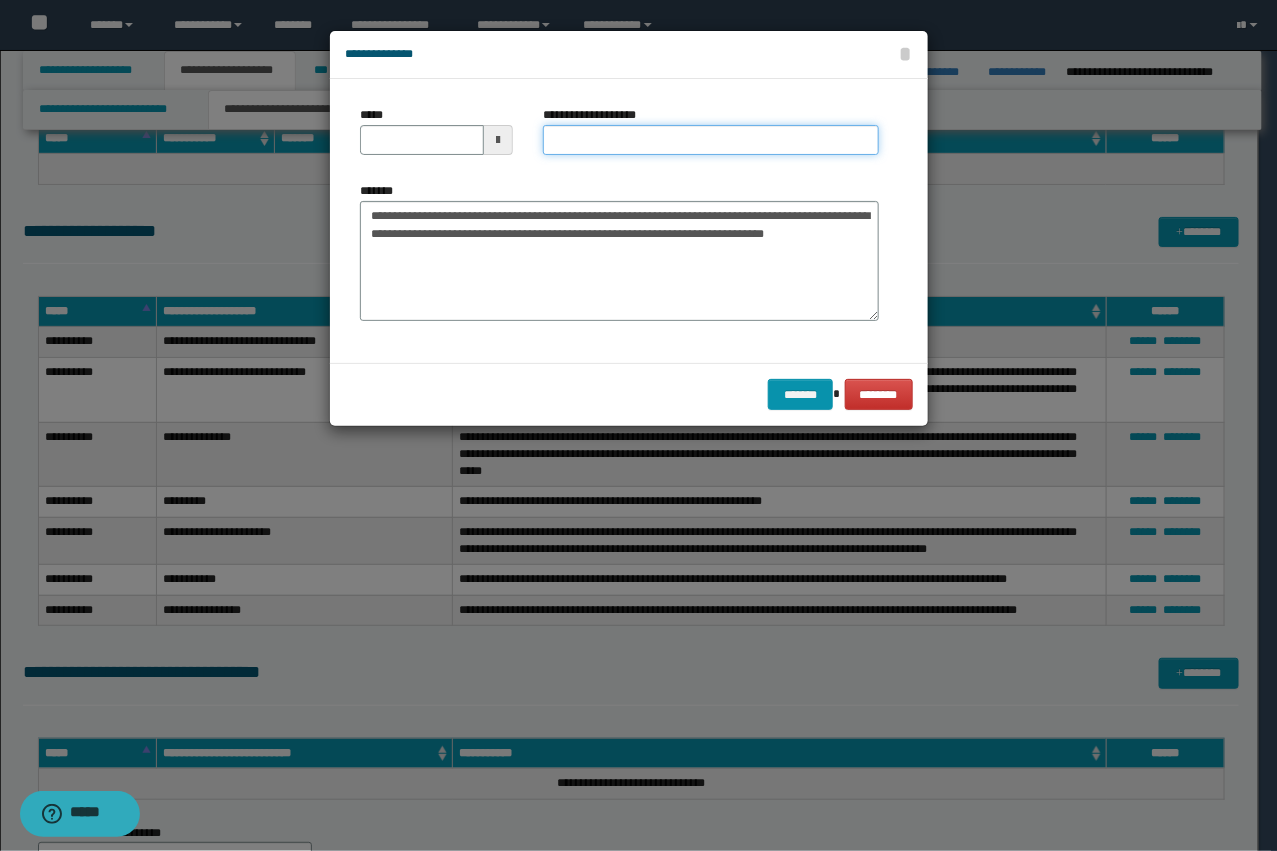 click on "**********" at bounding box center [711, 140] 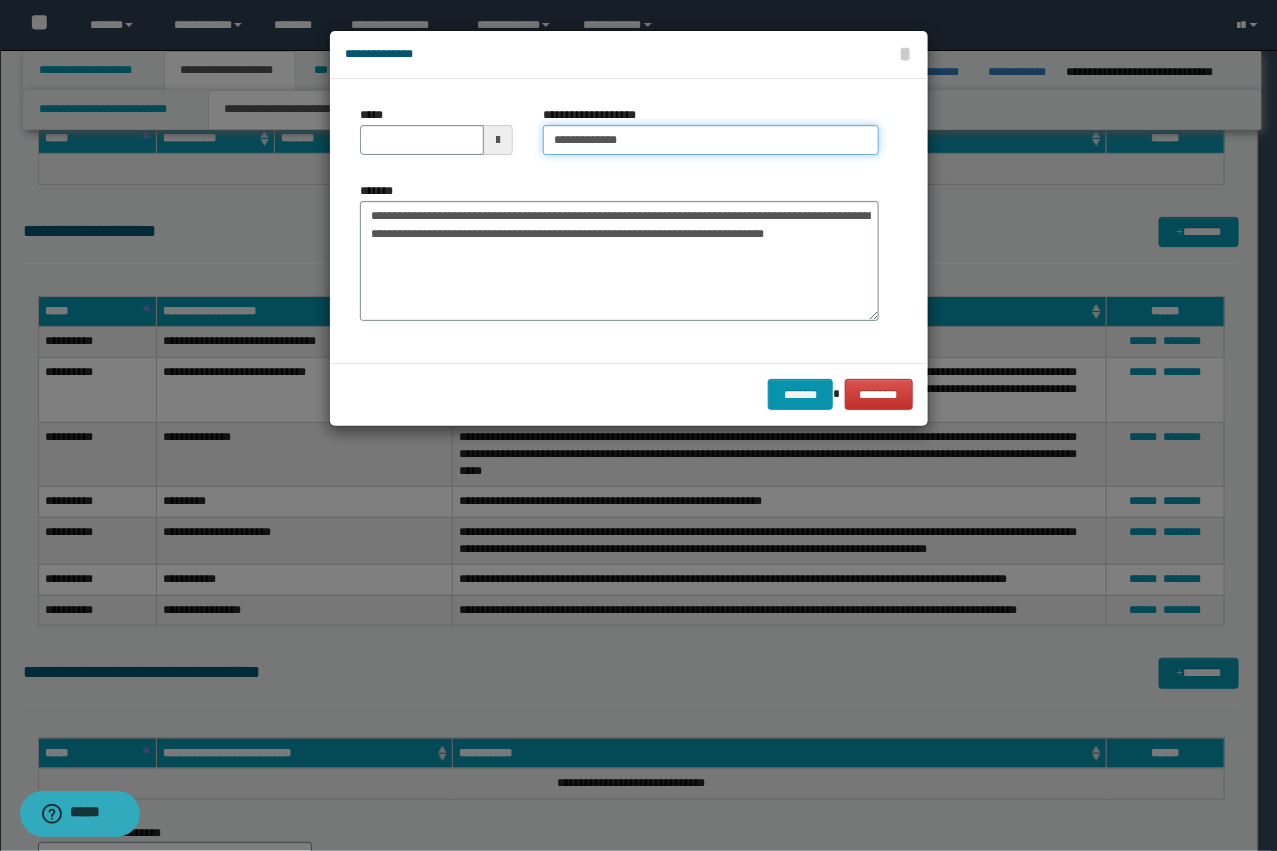 type on "**********" 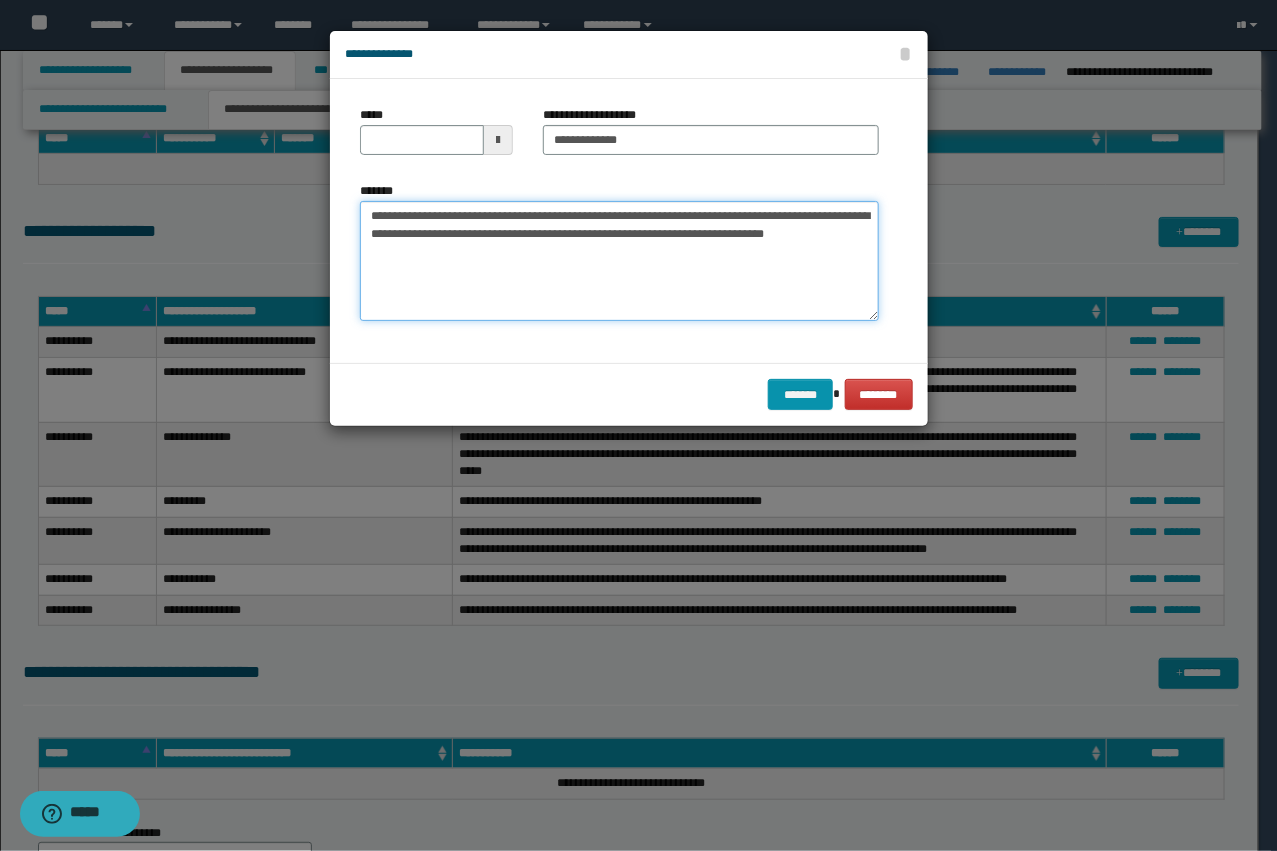 click on "**********" at bounding box center [619, 261] 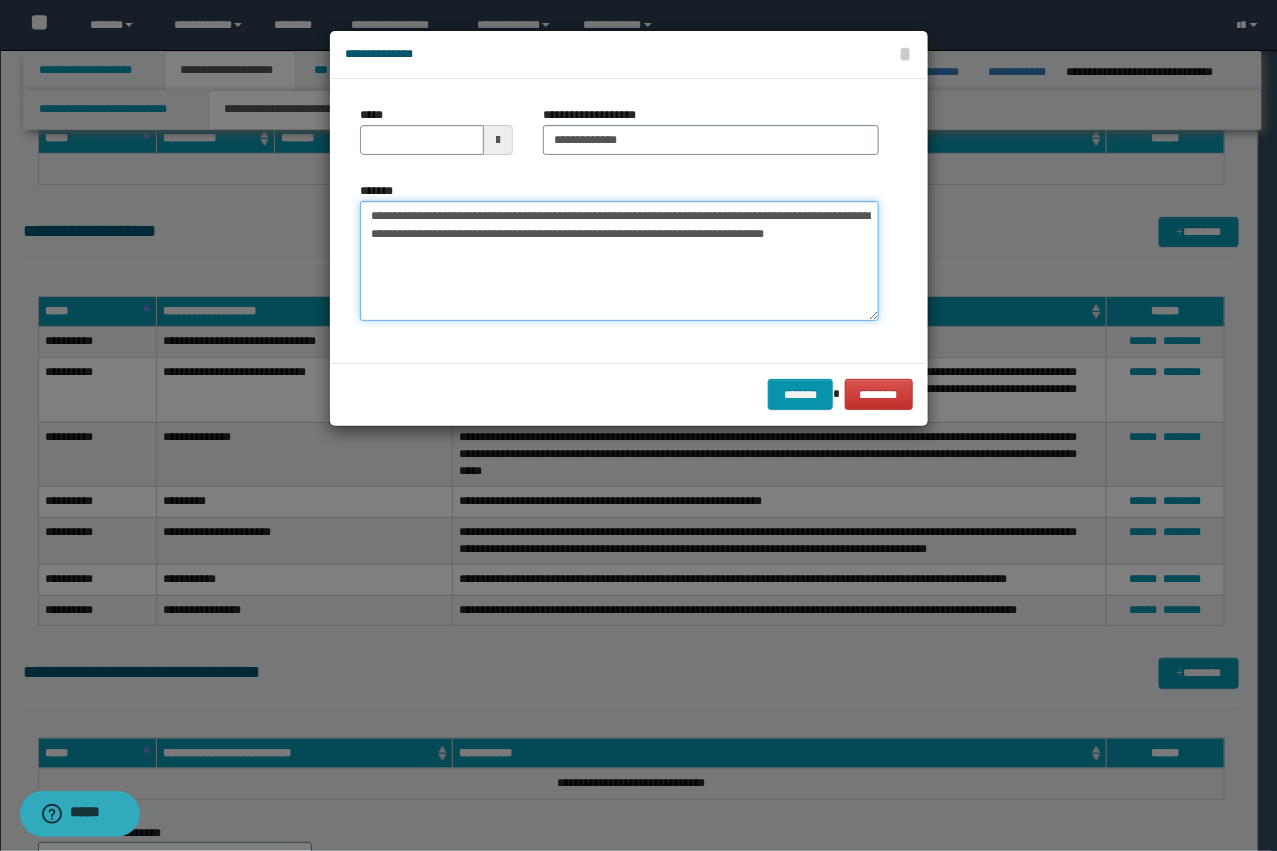 drag, startPoint x: 711, startPoint y: 212, endPoint x: 700, endPoint y: 262, distance: 51.1957 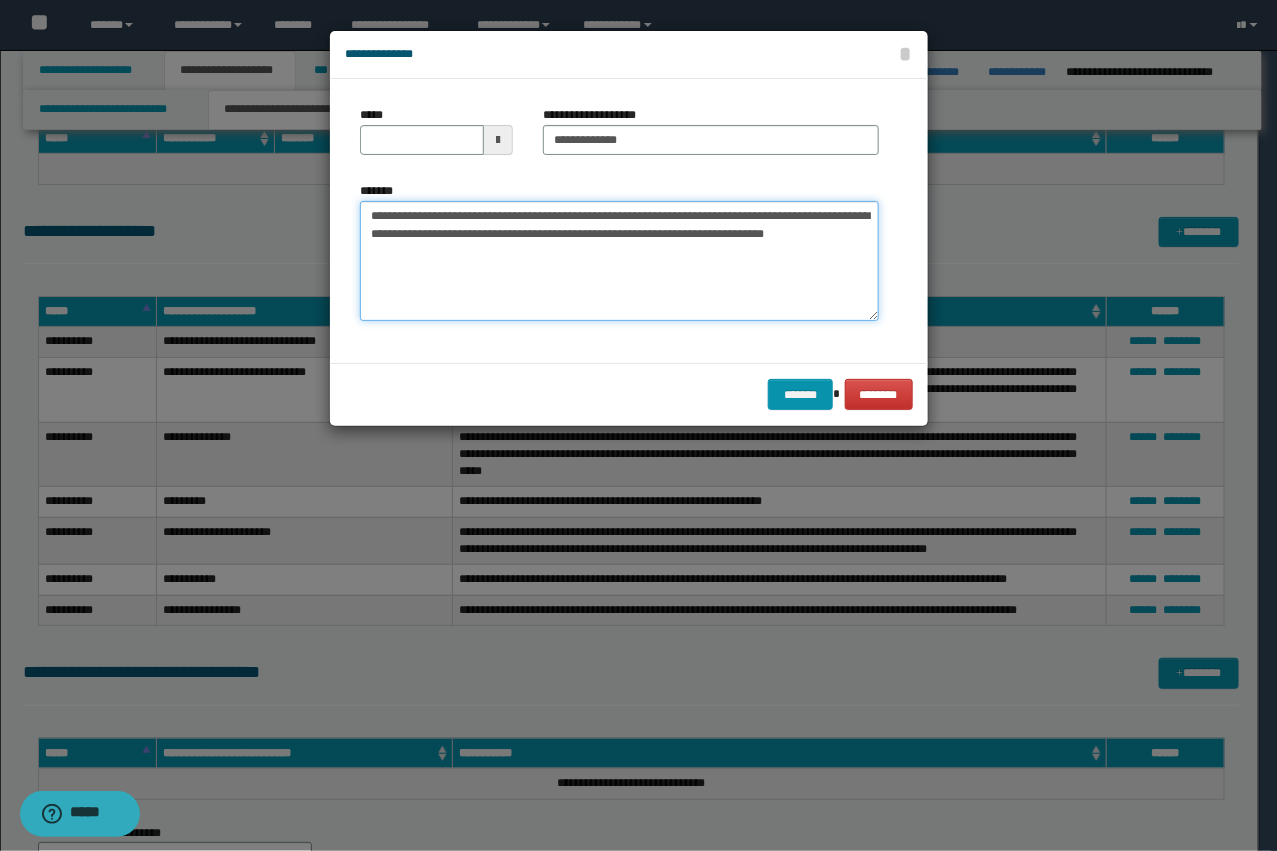 drag, startPoint x: 437, startPoint y: 216, endPoint x: 257, endPoint y: 205, distance: 180.3358 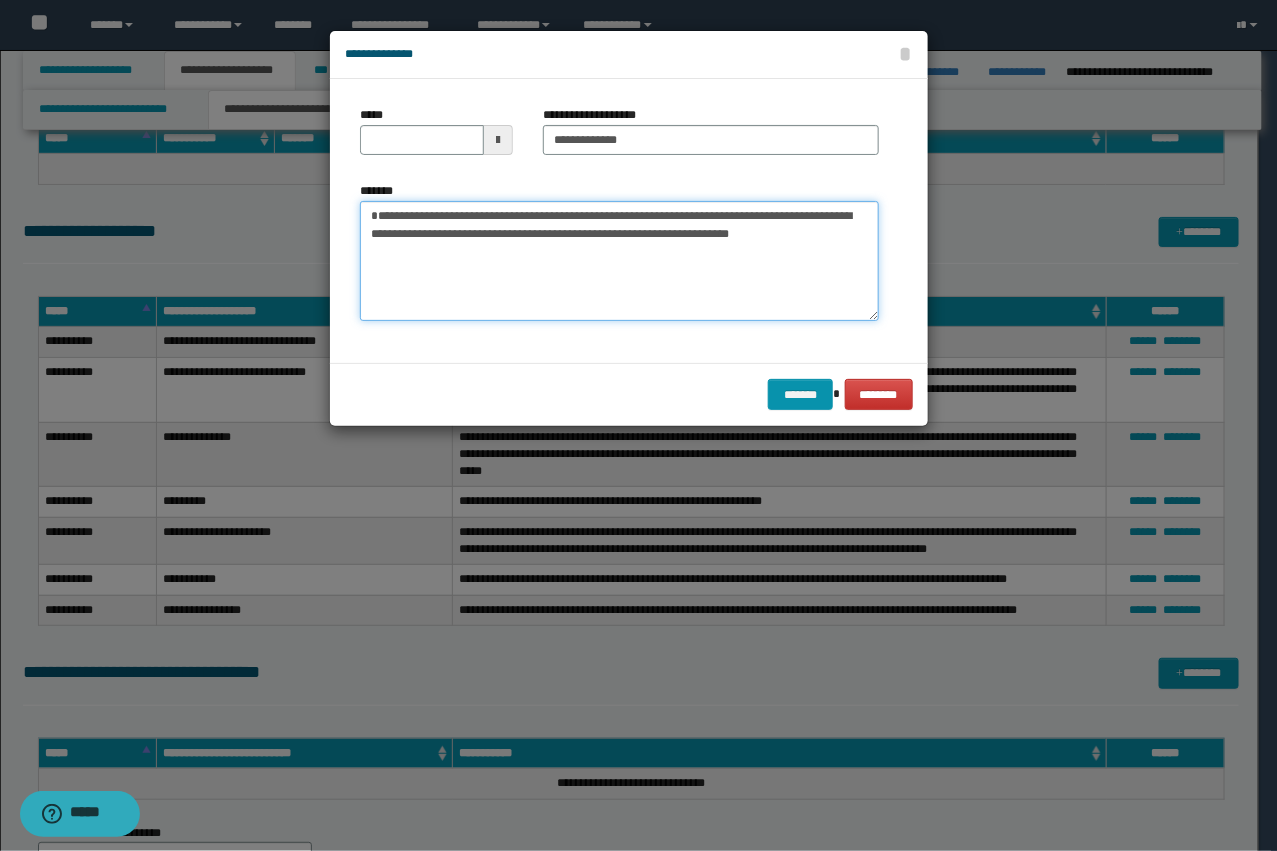 type on "**********" 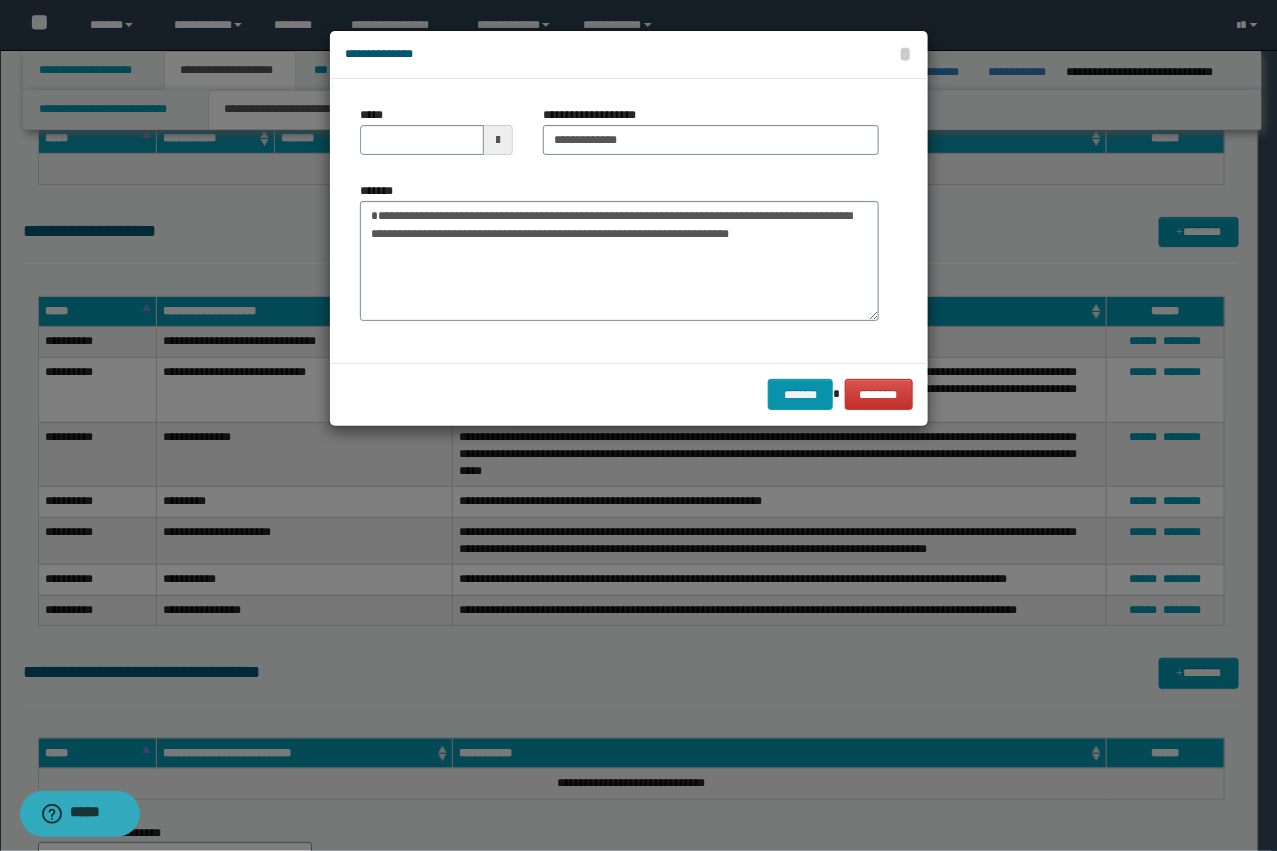 click on "*****" at bounding box center (436, 138) 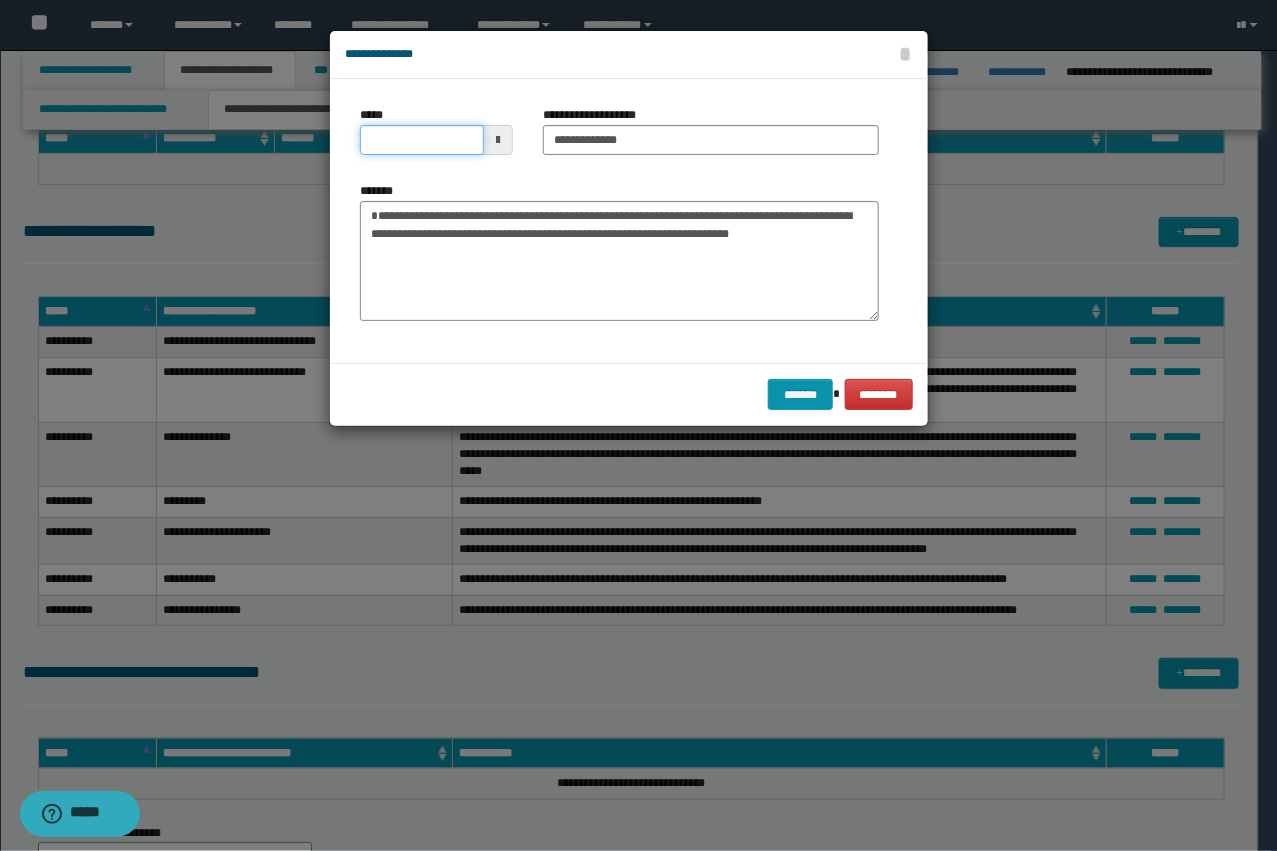 click on "*****" at bounding box center [422, 140] 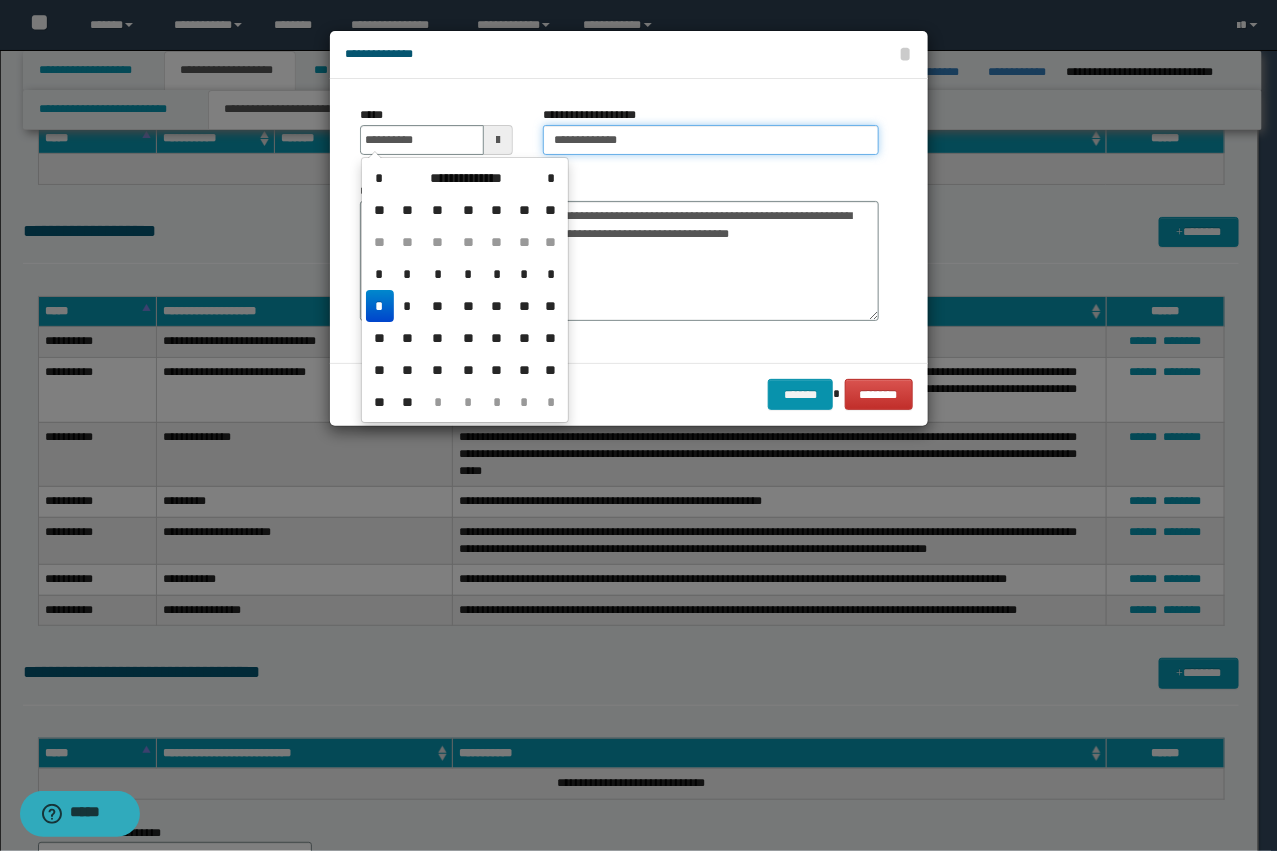 type on "**********" 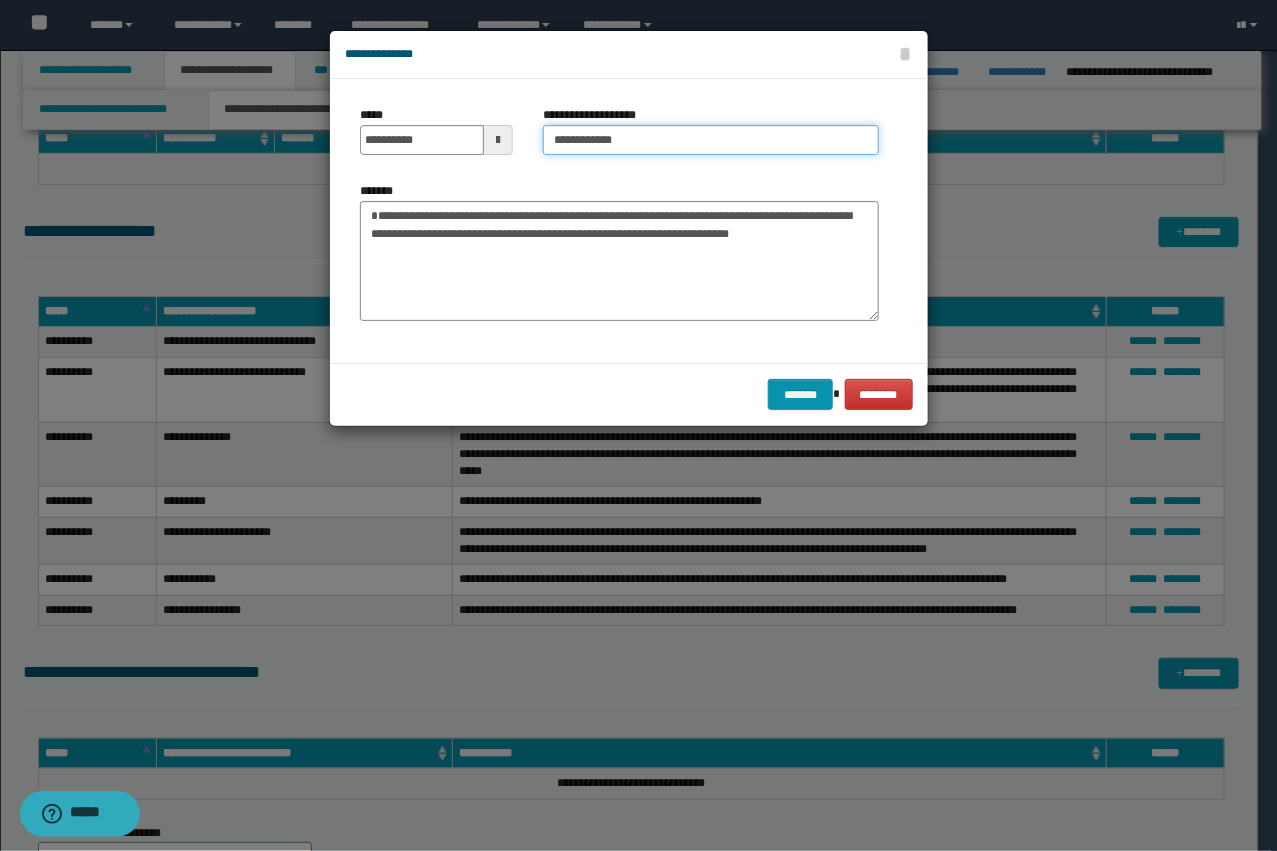 type on "**********" 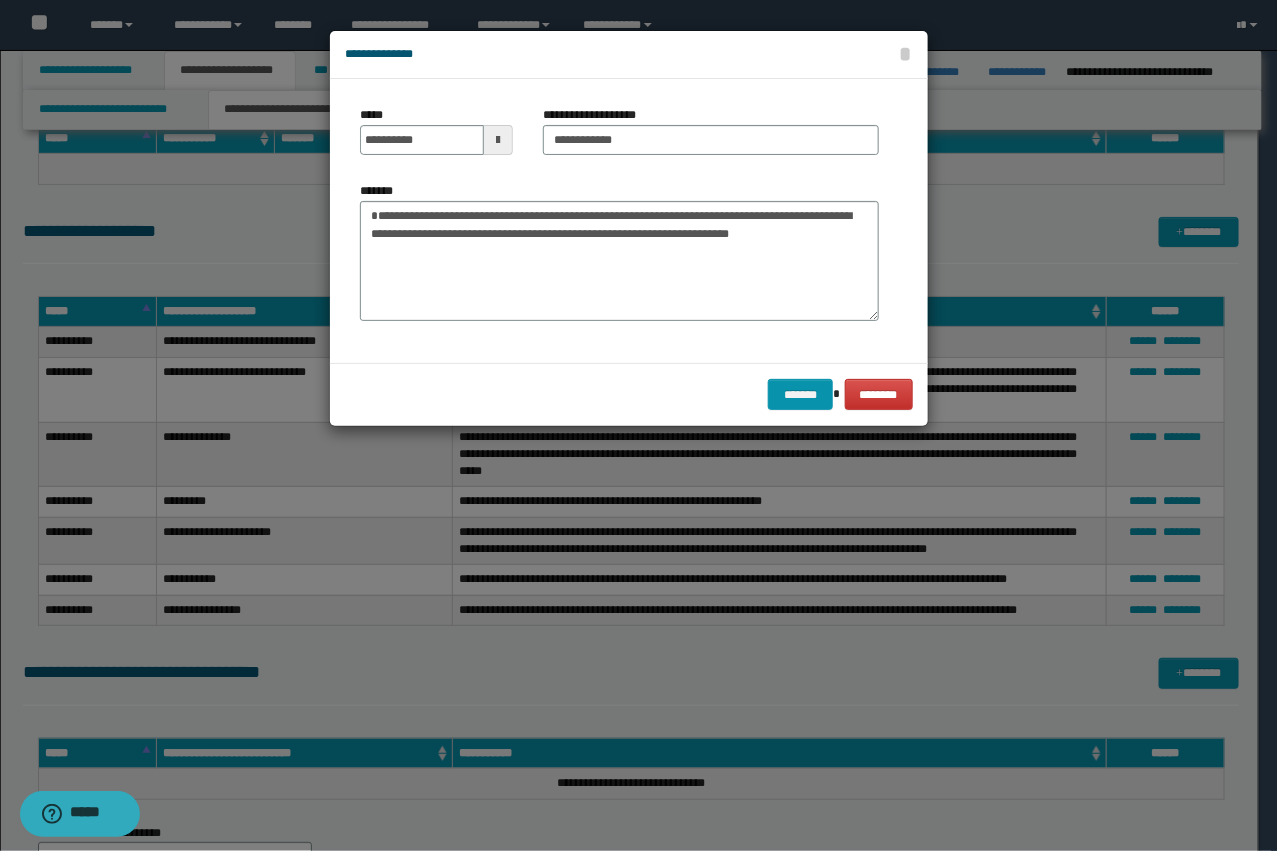 click on "*******
********" at bounding box center [629, 394] 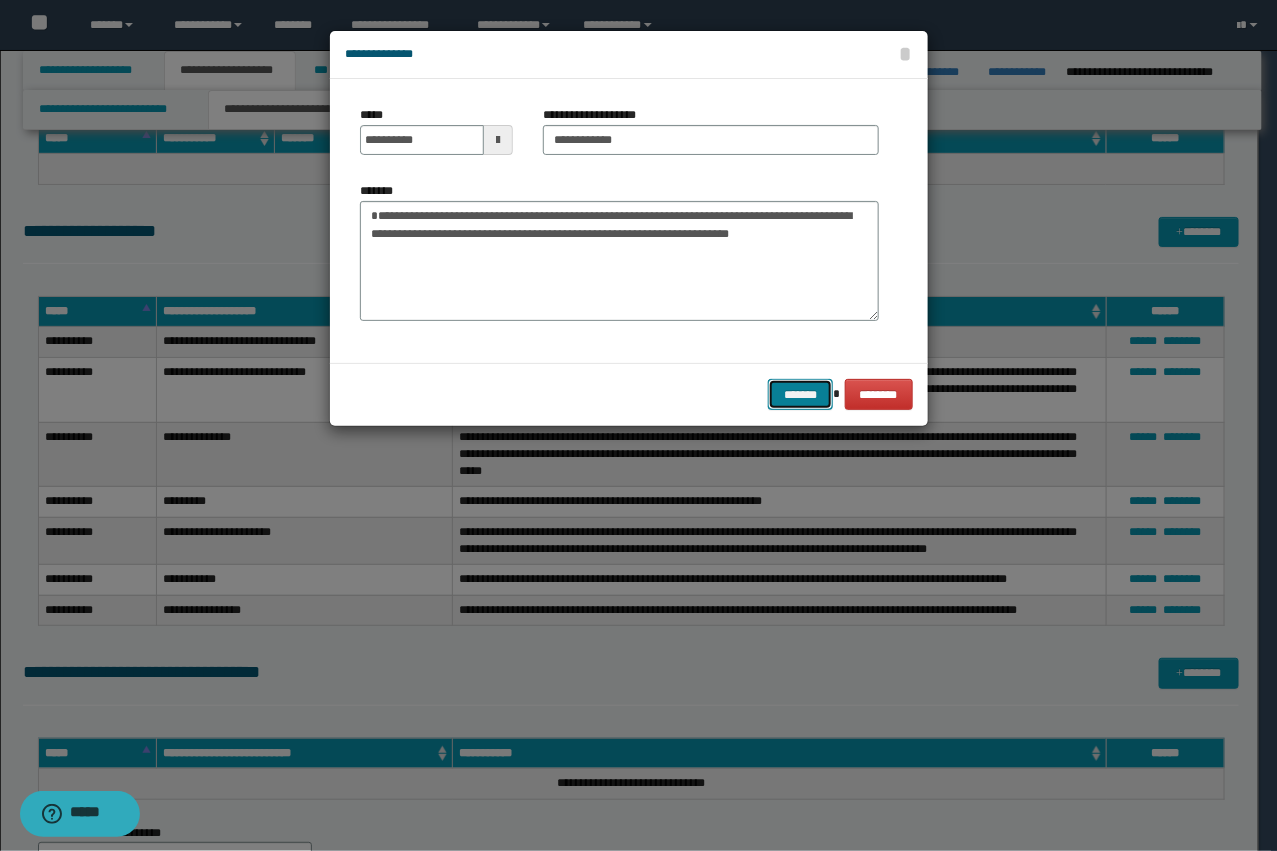 click on "*******" at bounding box center [800, 394] 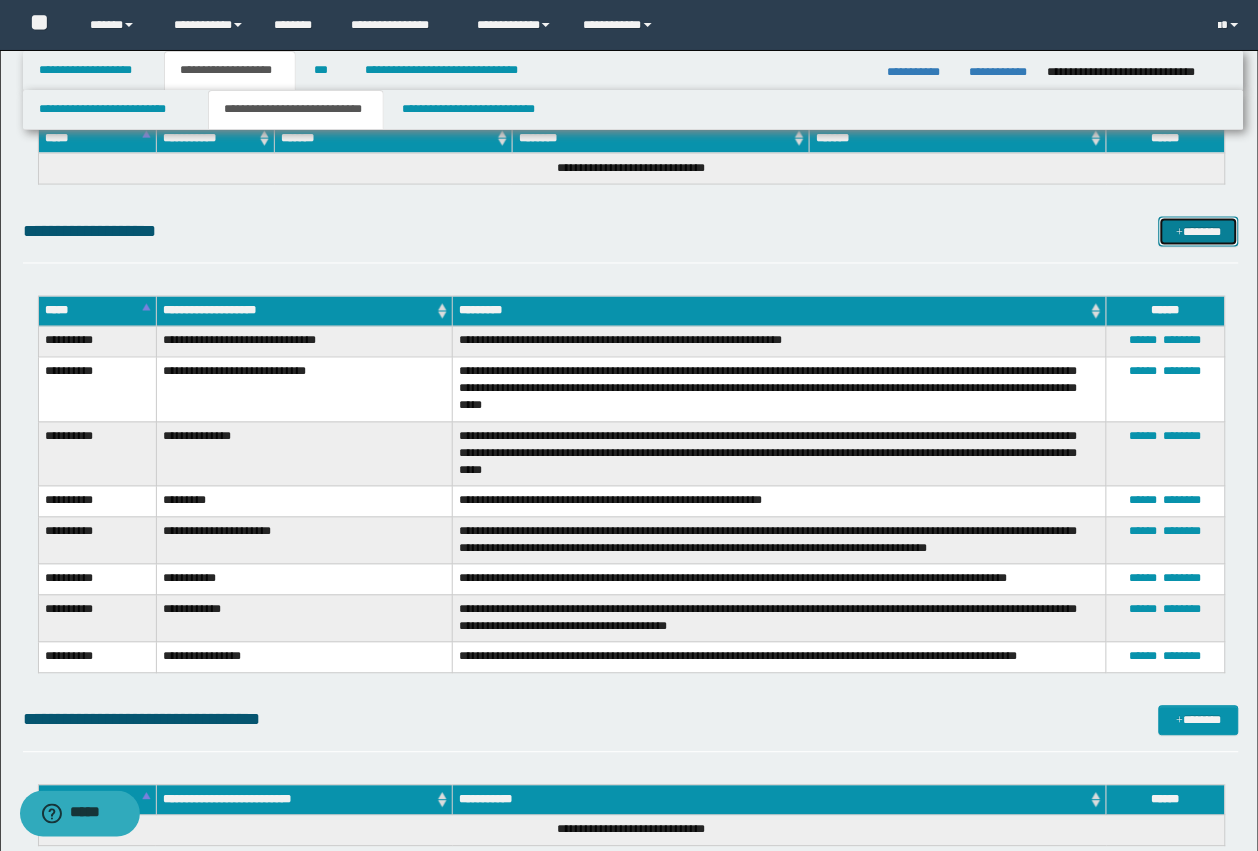 click on "*******" at bounding box center [1199, 232] 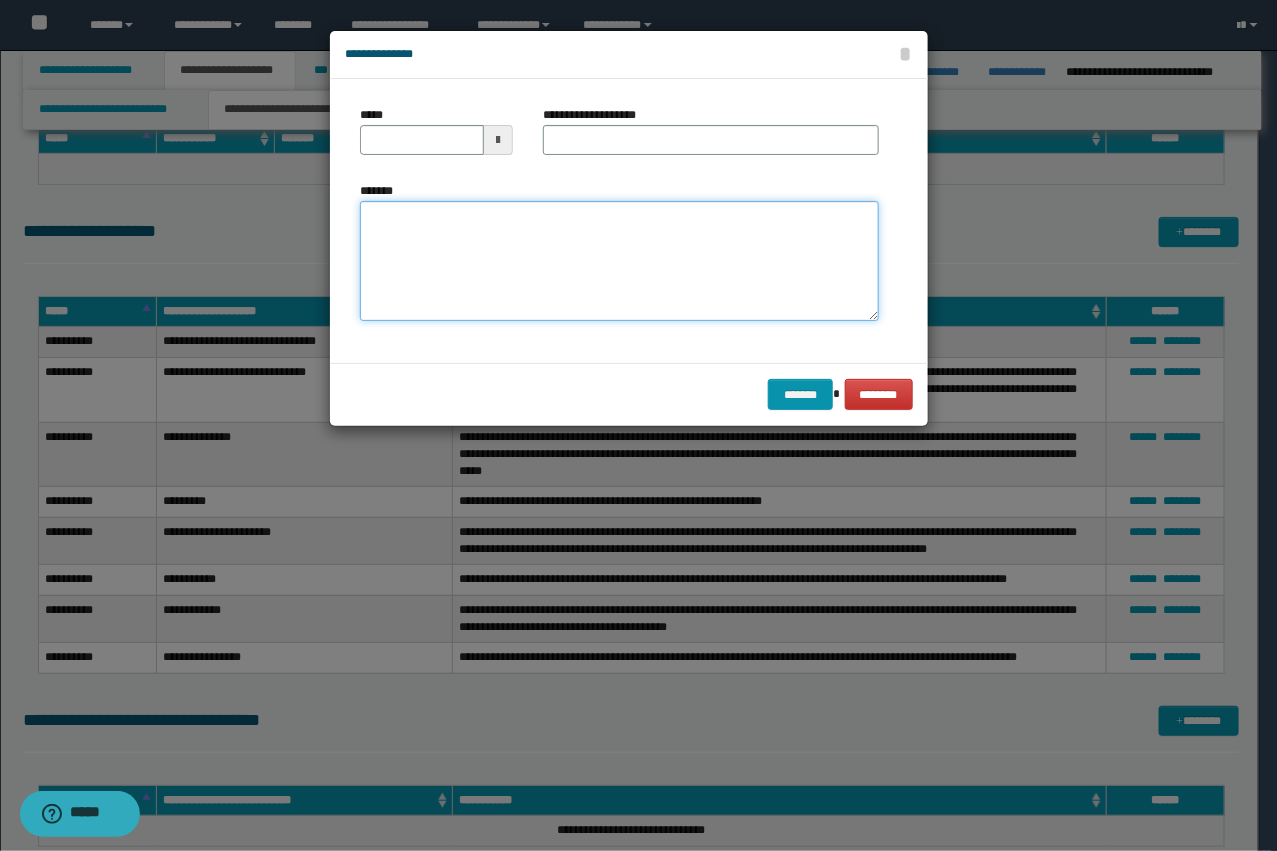 click on "*******" at bounding box center [619, 261] 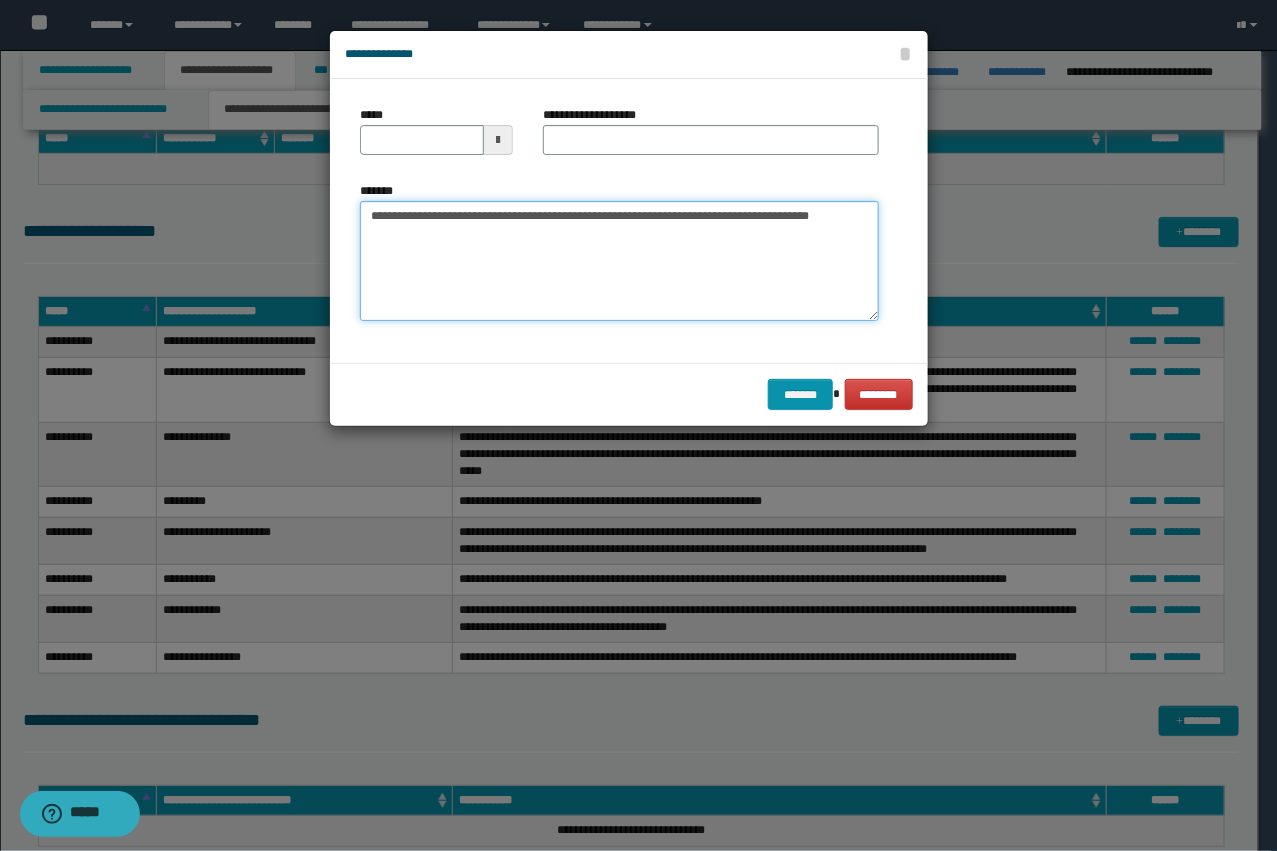 drag, startPoint x: 476, startPoint y: 211, endPoint x: 335, endPoint y: 206, distance: 141.08862 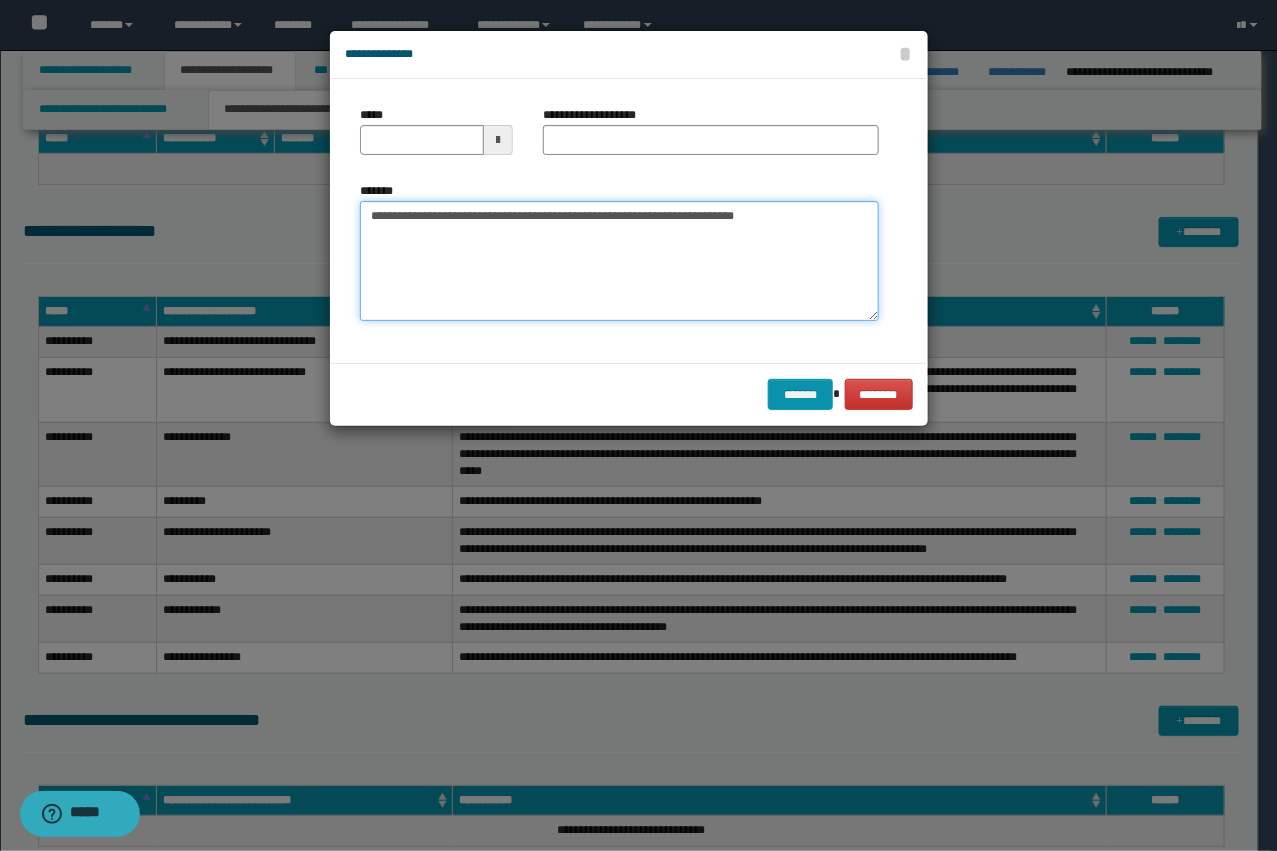 type on "**********" 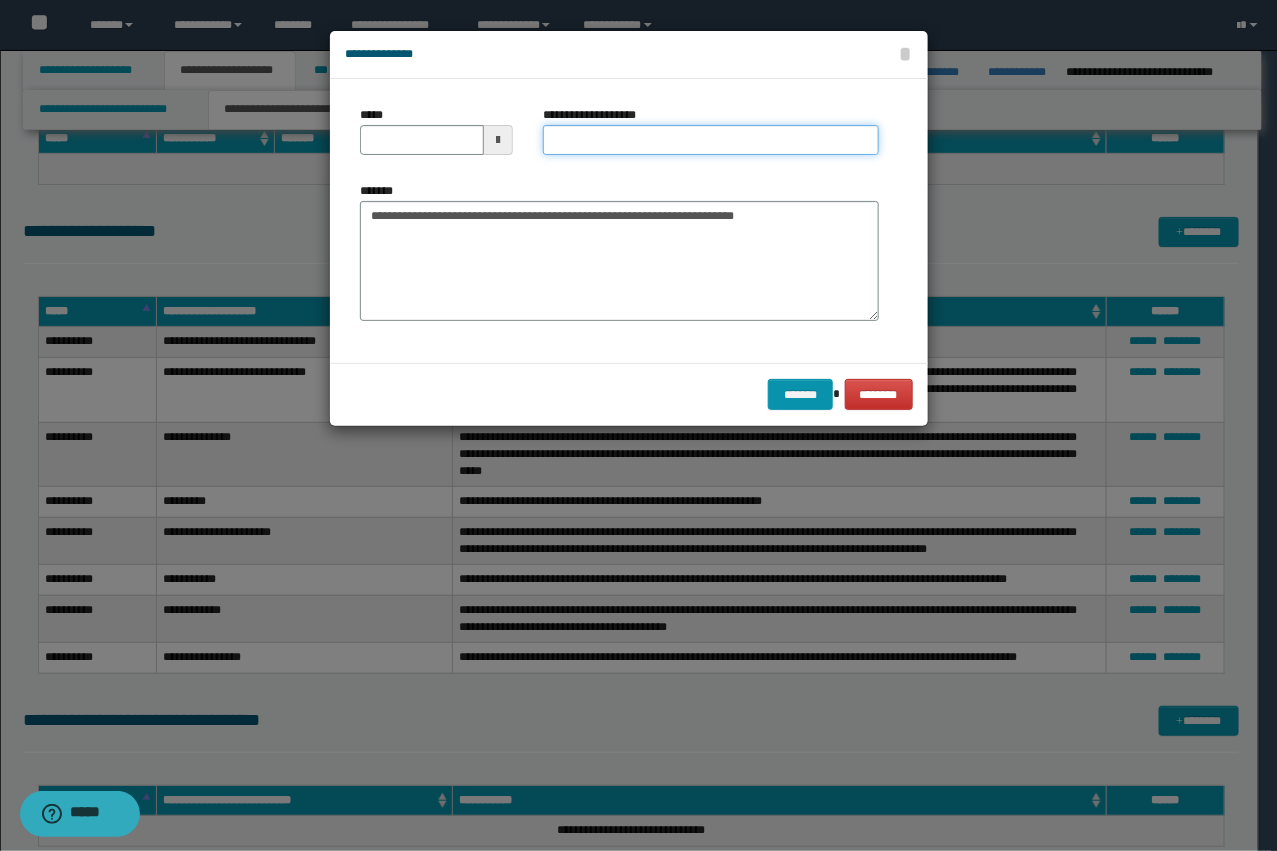 click on "**********" at bounding box center [711, 140] 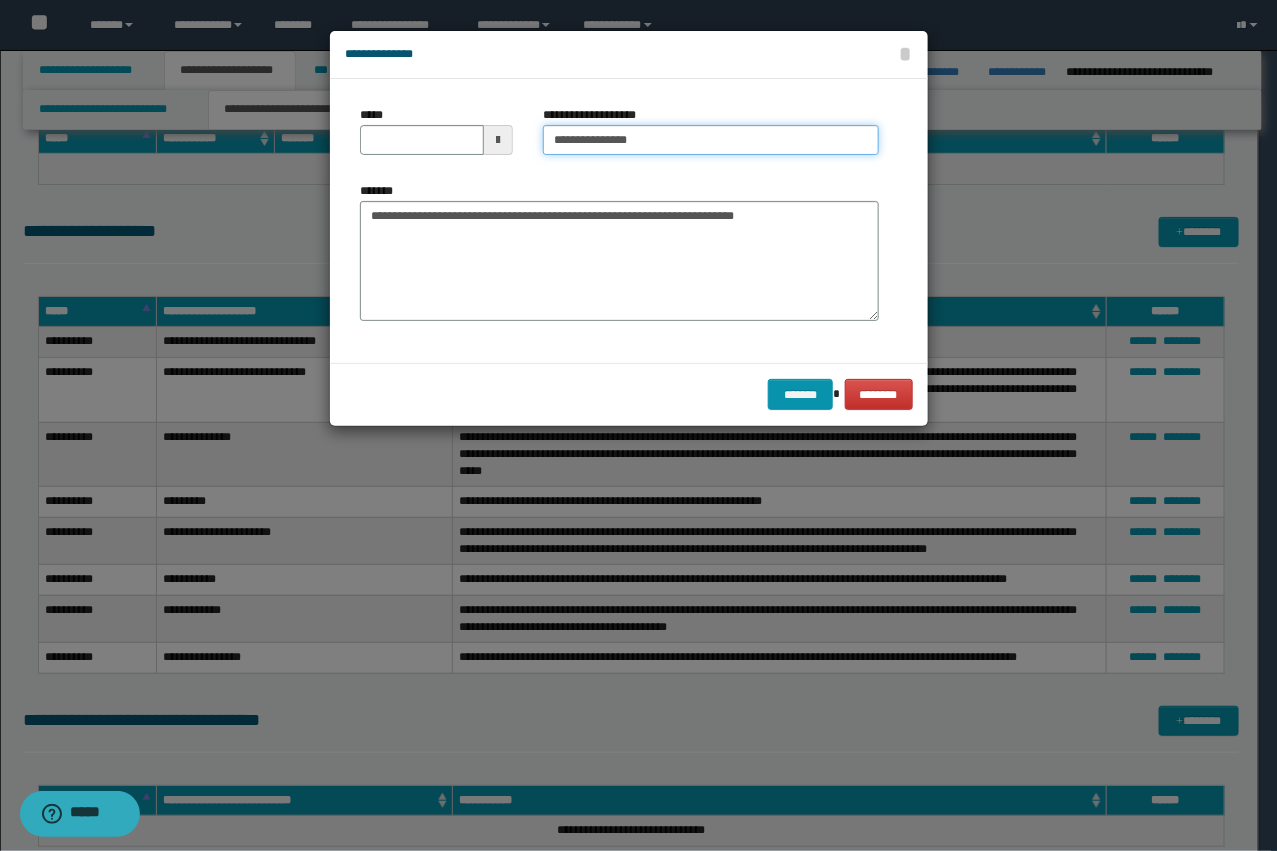 type on "**********" 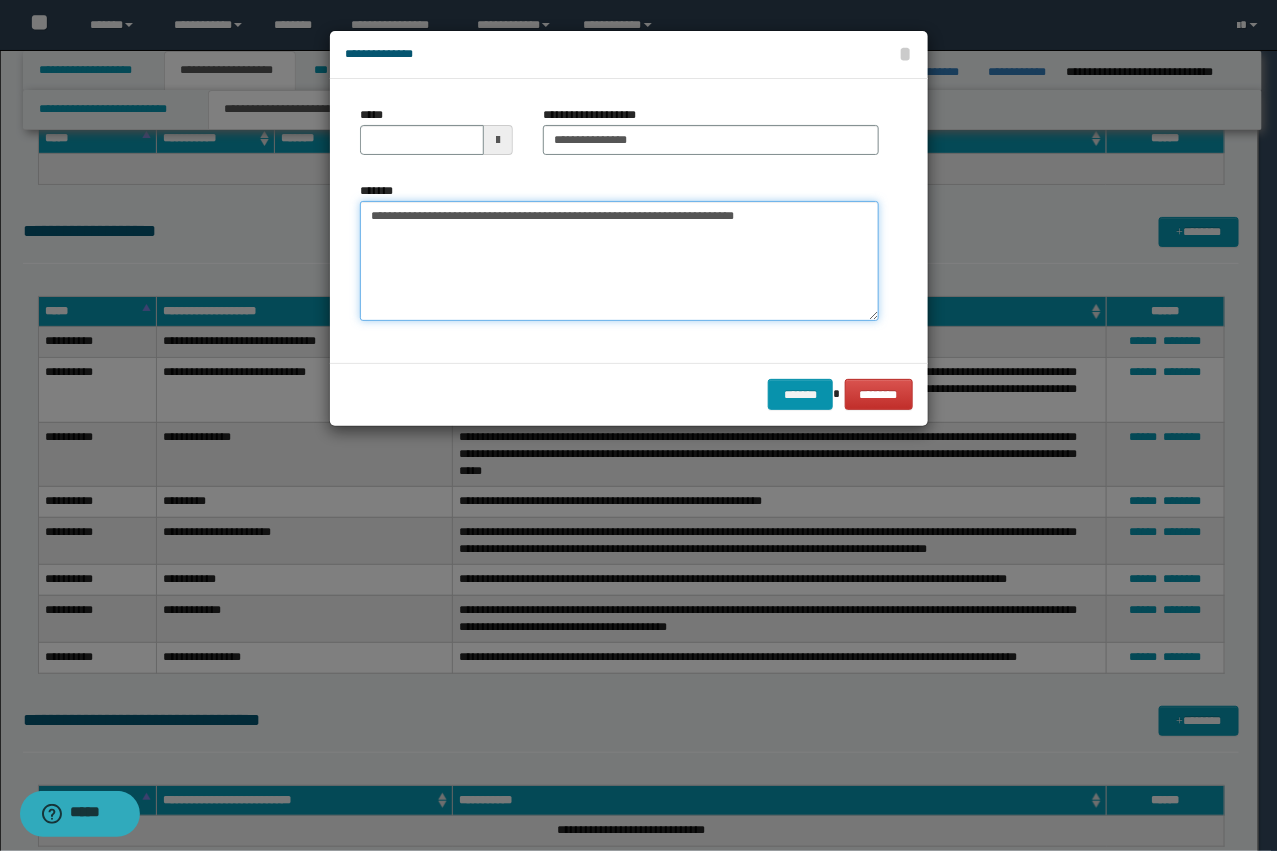 drag, startPoint x: 383, startPoint y: 215, endPoint x: 346, endPoint y: 215, distance: 37 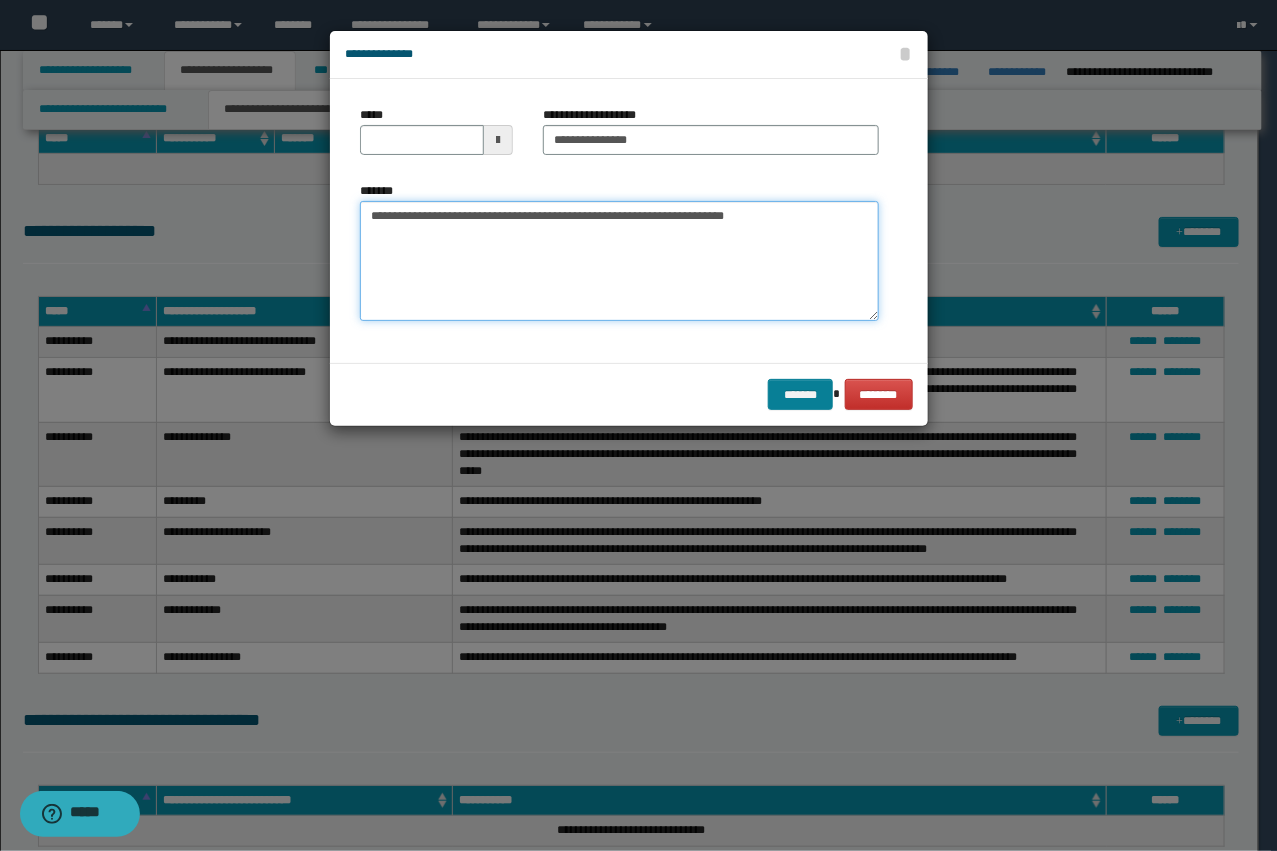 type on "**********" 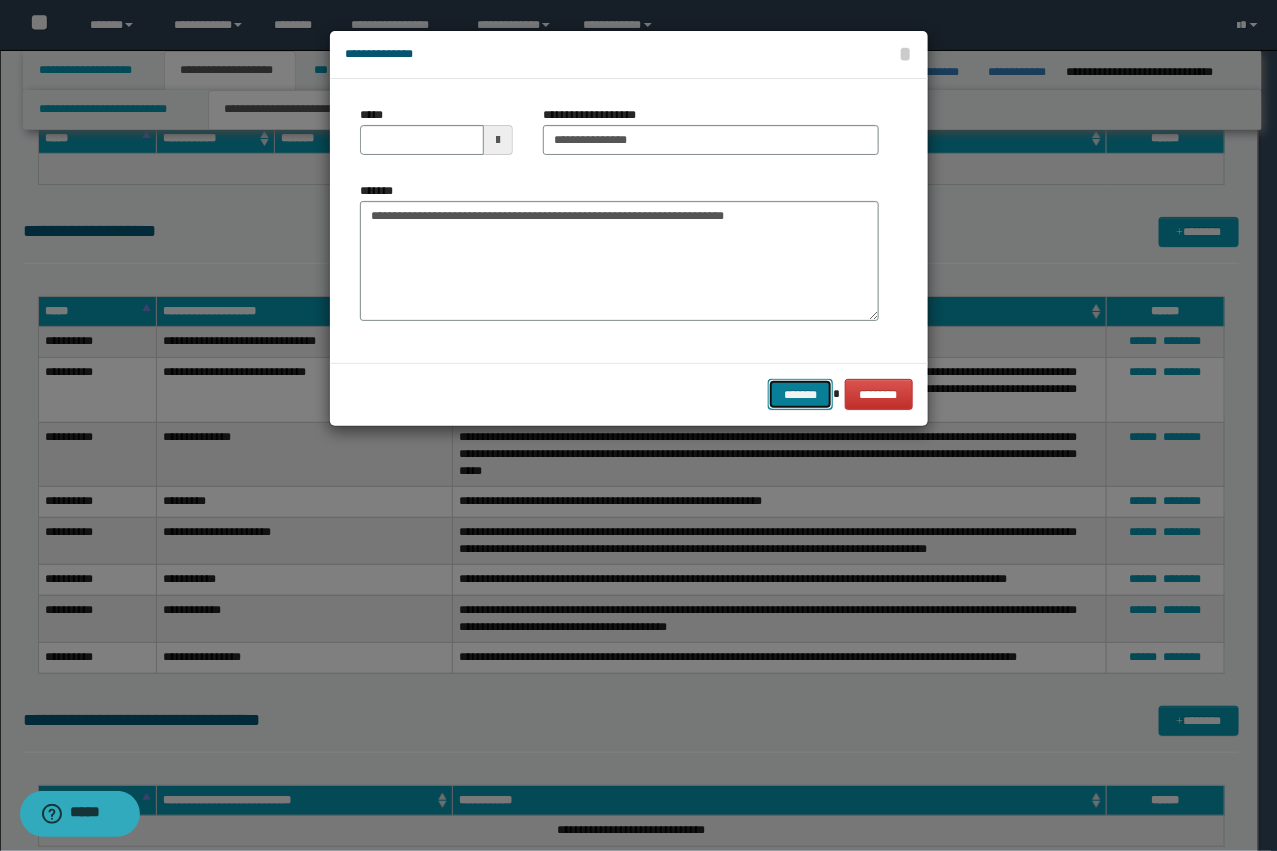 click on "*******" at bounding box center [800, 394] 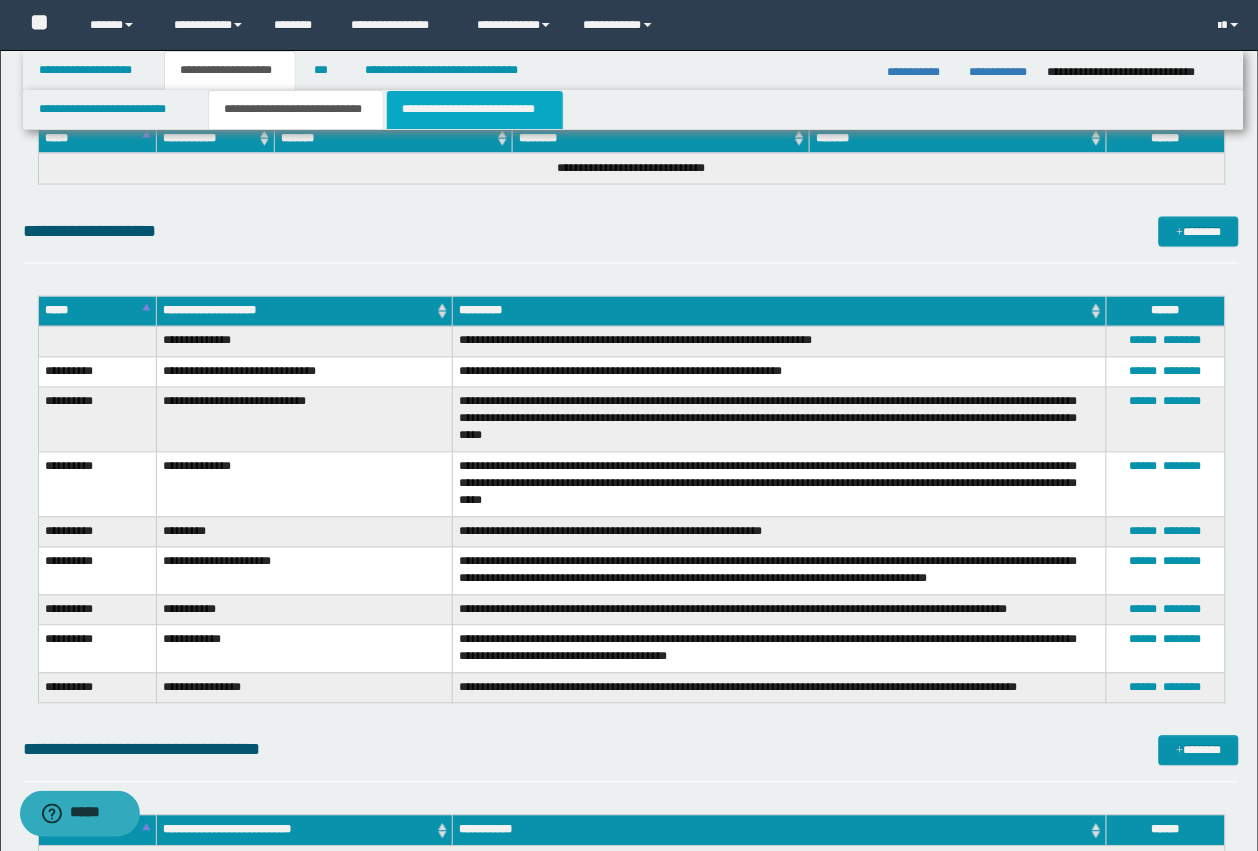 click on "**********" at bounding box center (475, 110) 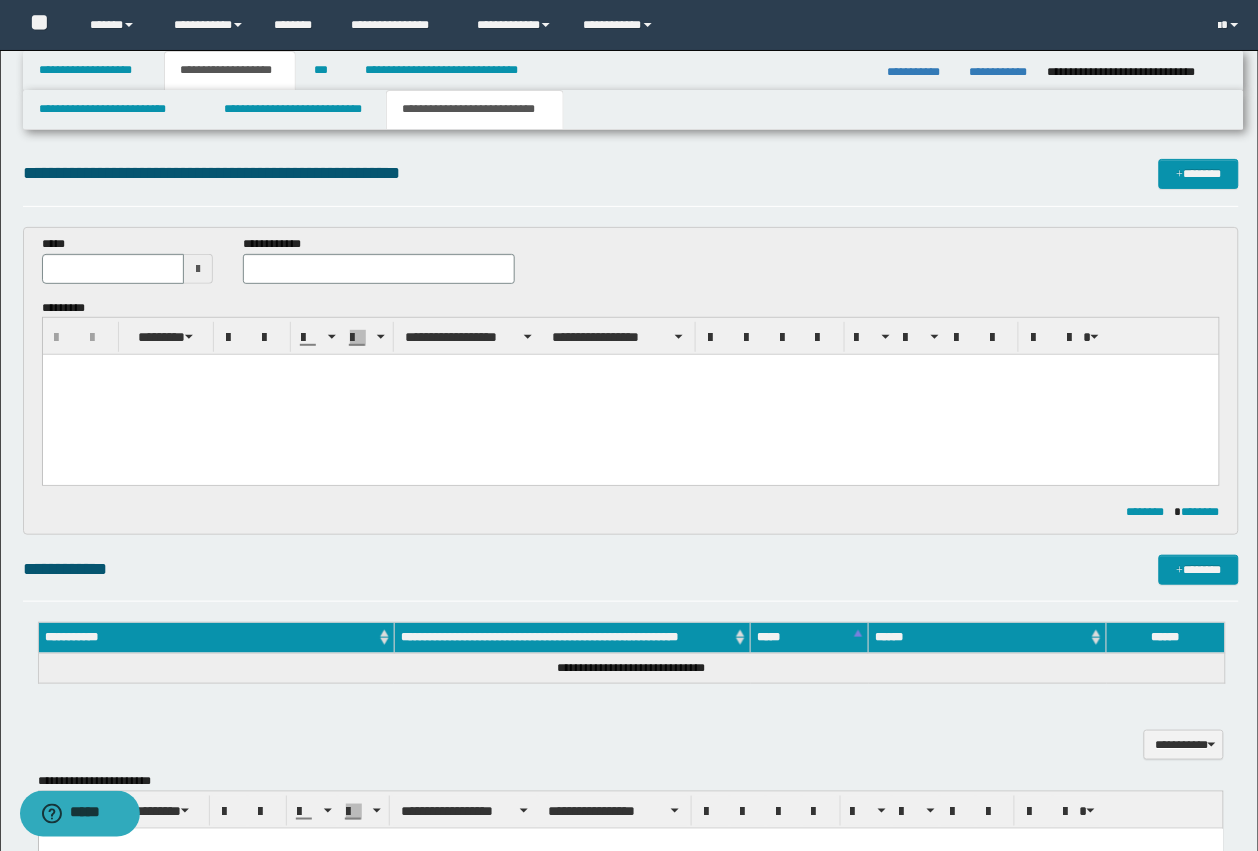 scroll, scrollTop: 0, scrollLeft: 0, axis: both 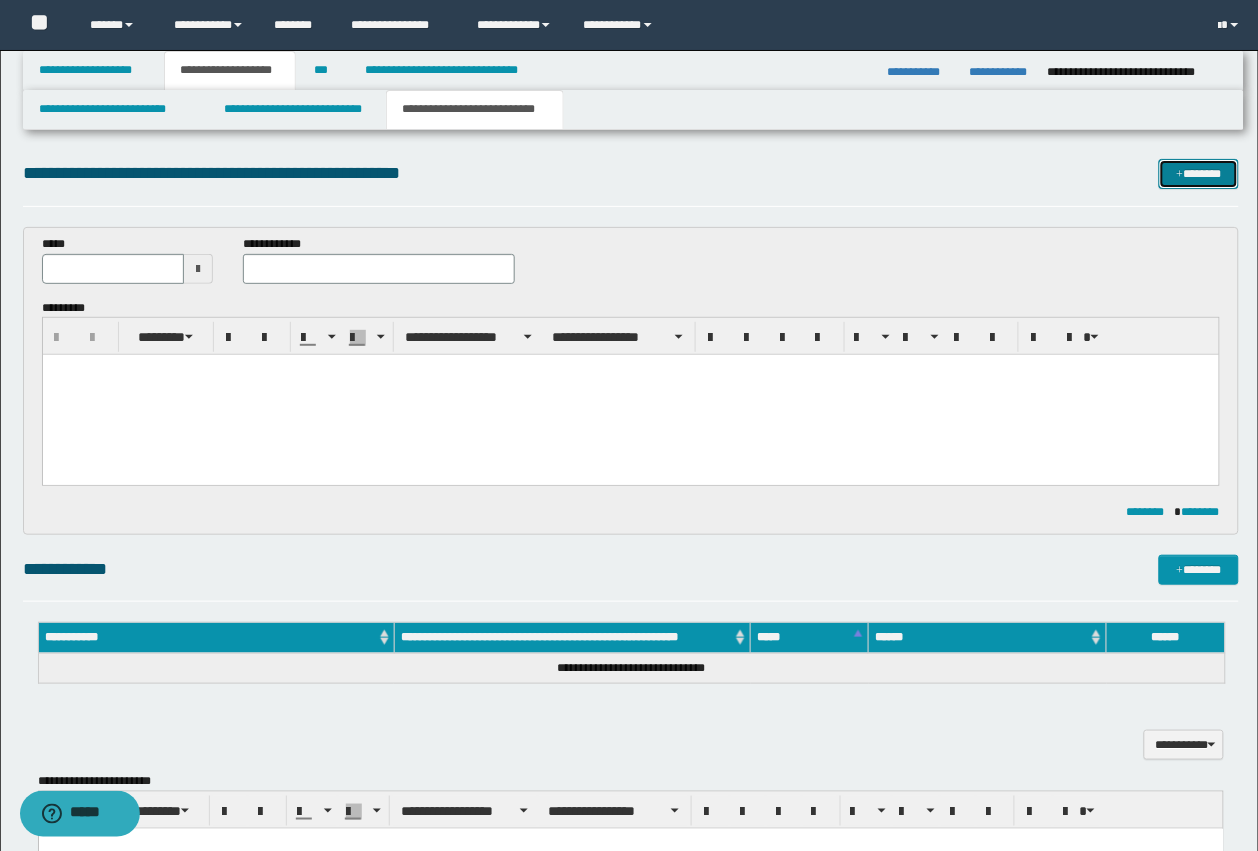 click on "*******" at bounding box center (1199, 174) 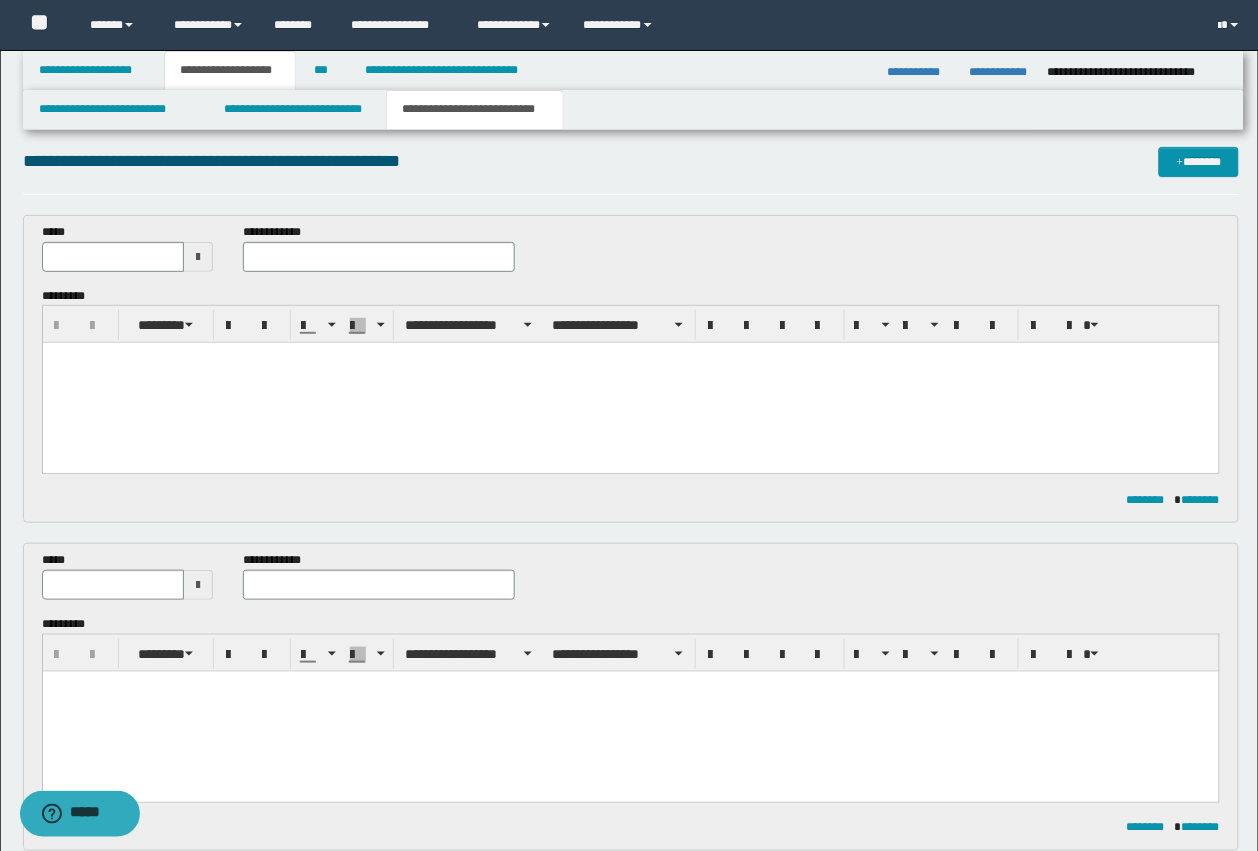 scroll, scrollTop: 0, scrollLeft: 0, axis: both 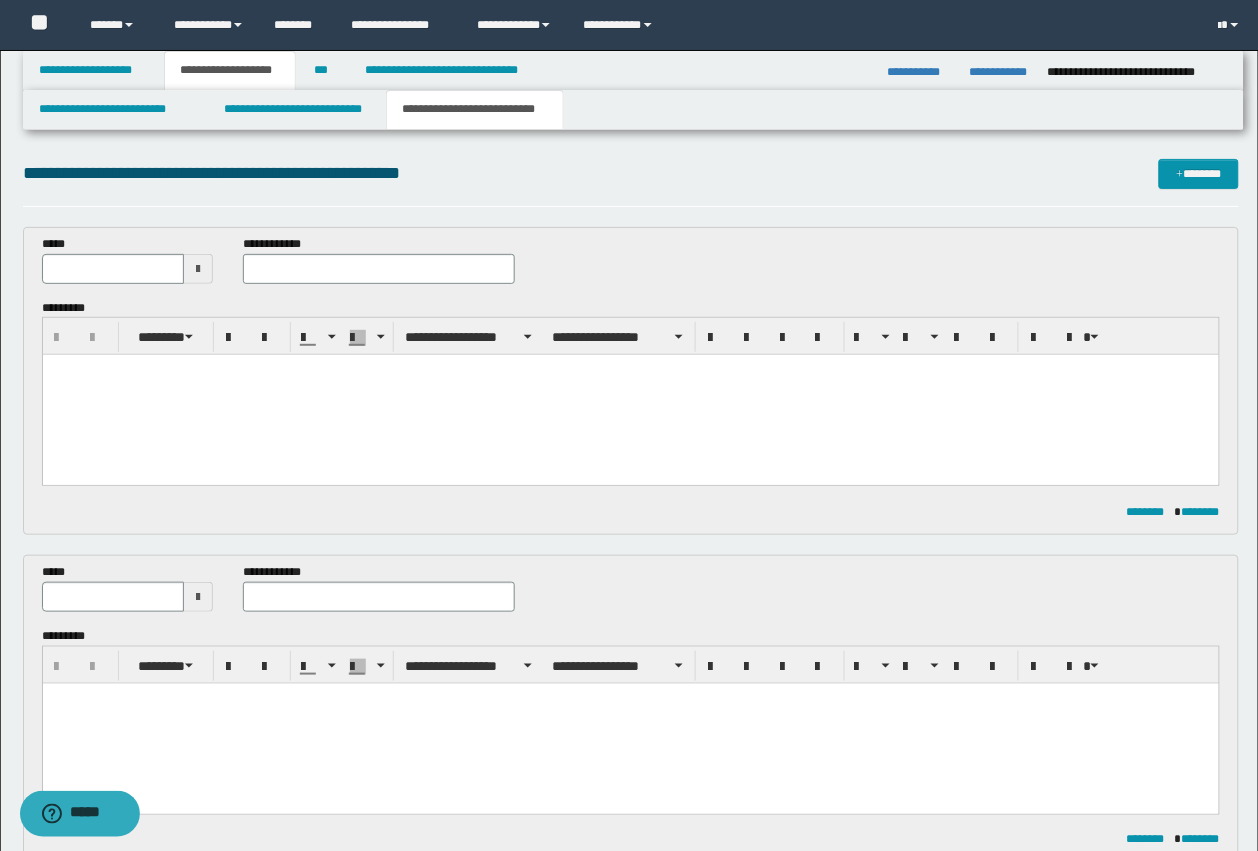 click at bounding box center (631, 419) 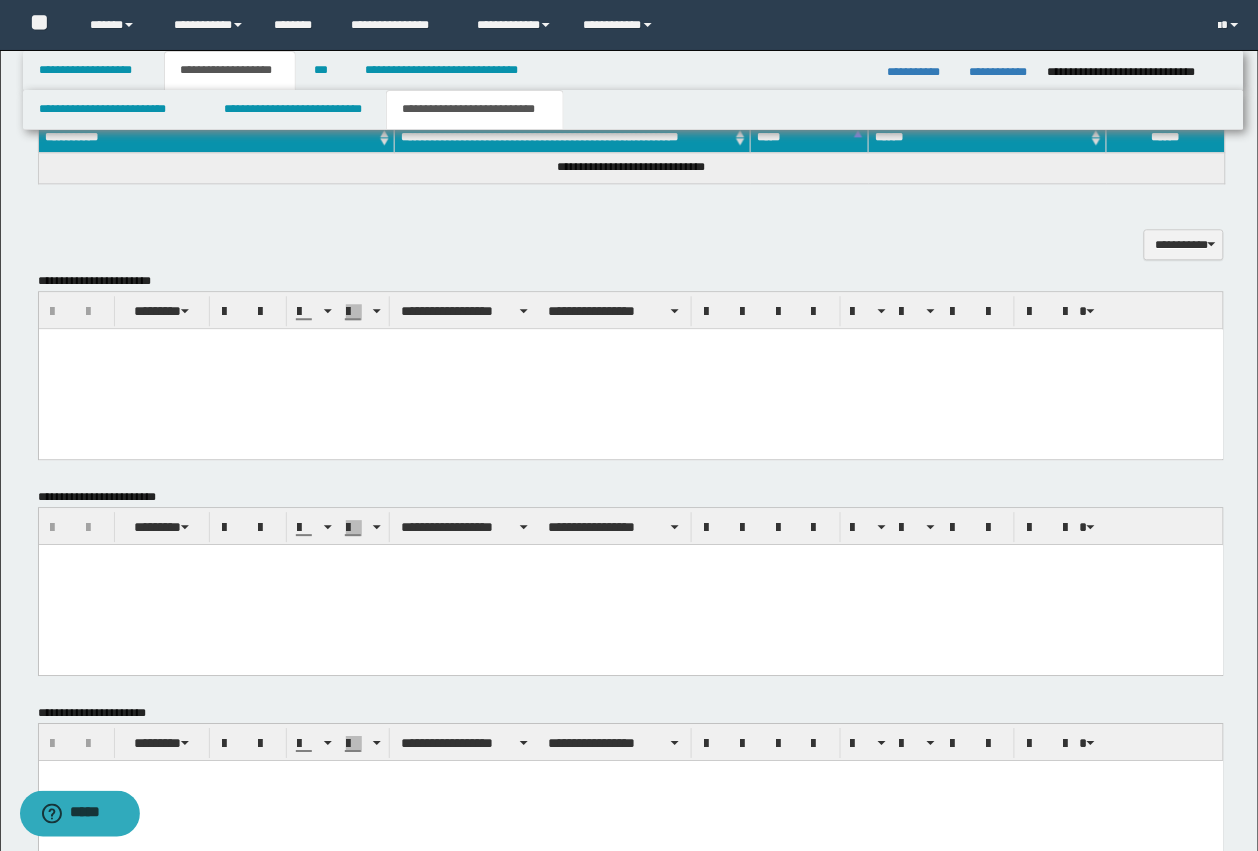 scroll, scrollTop: 1091, scrollLeft: 0, axis: vertical 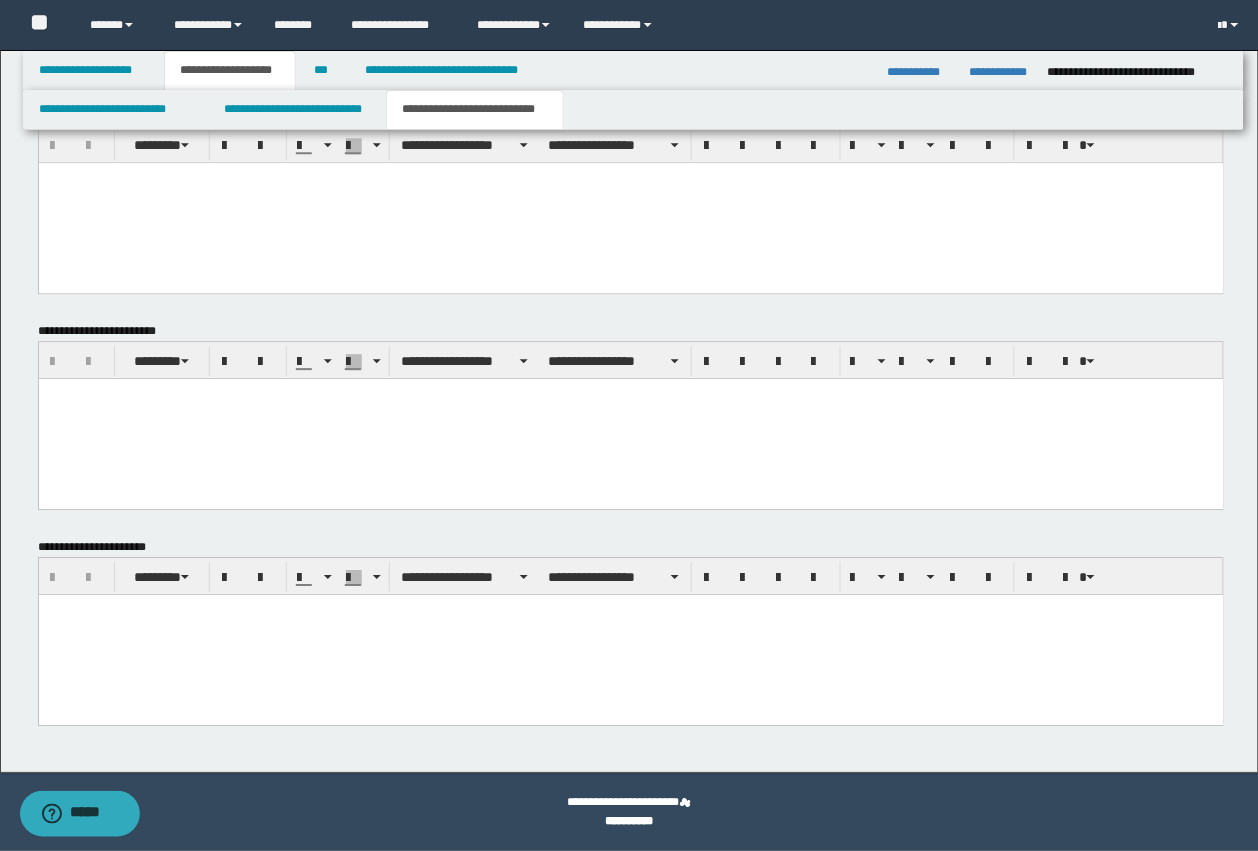 click at bounding box center (630, 634) 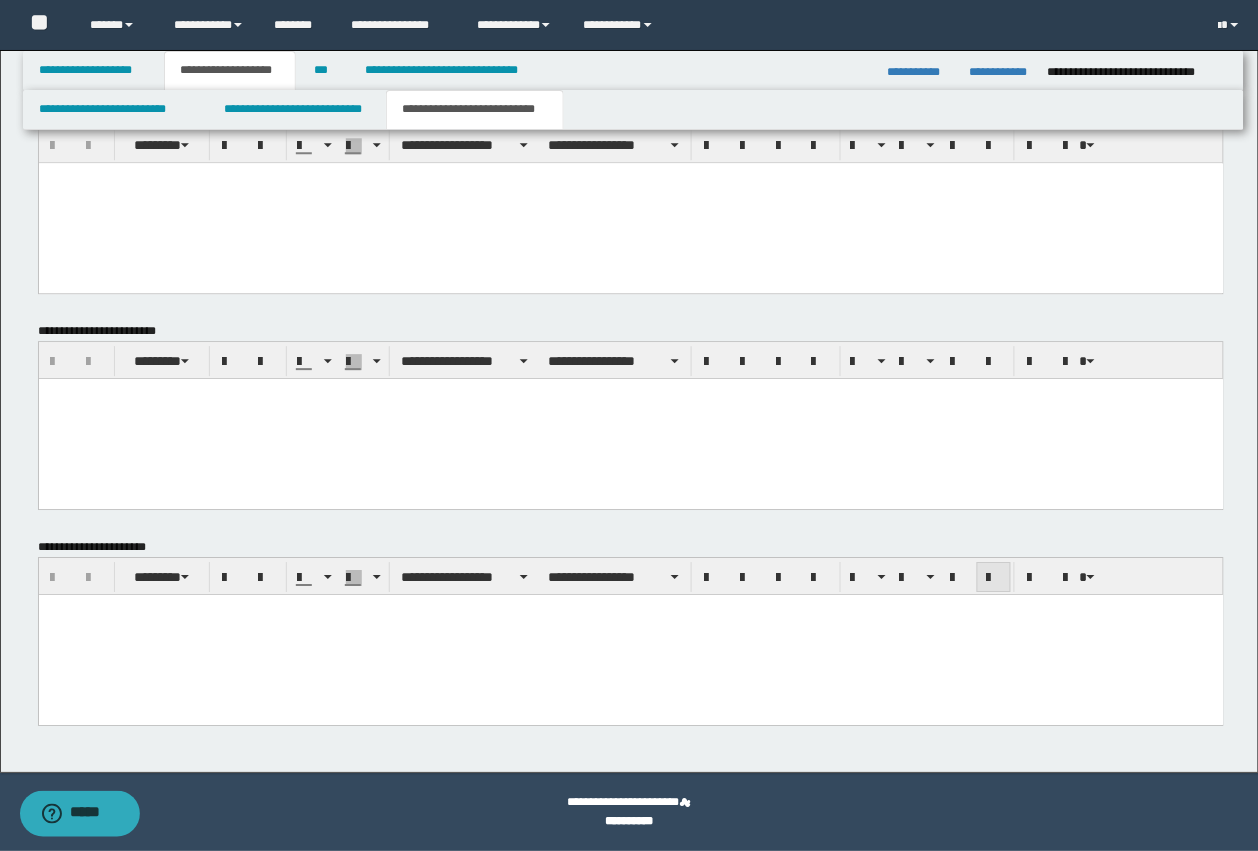 paste 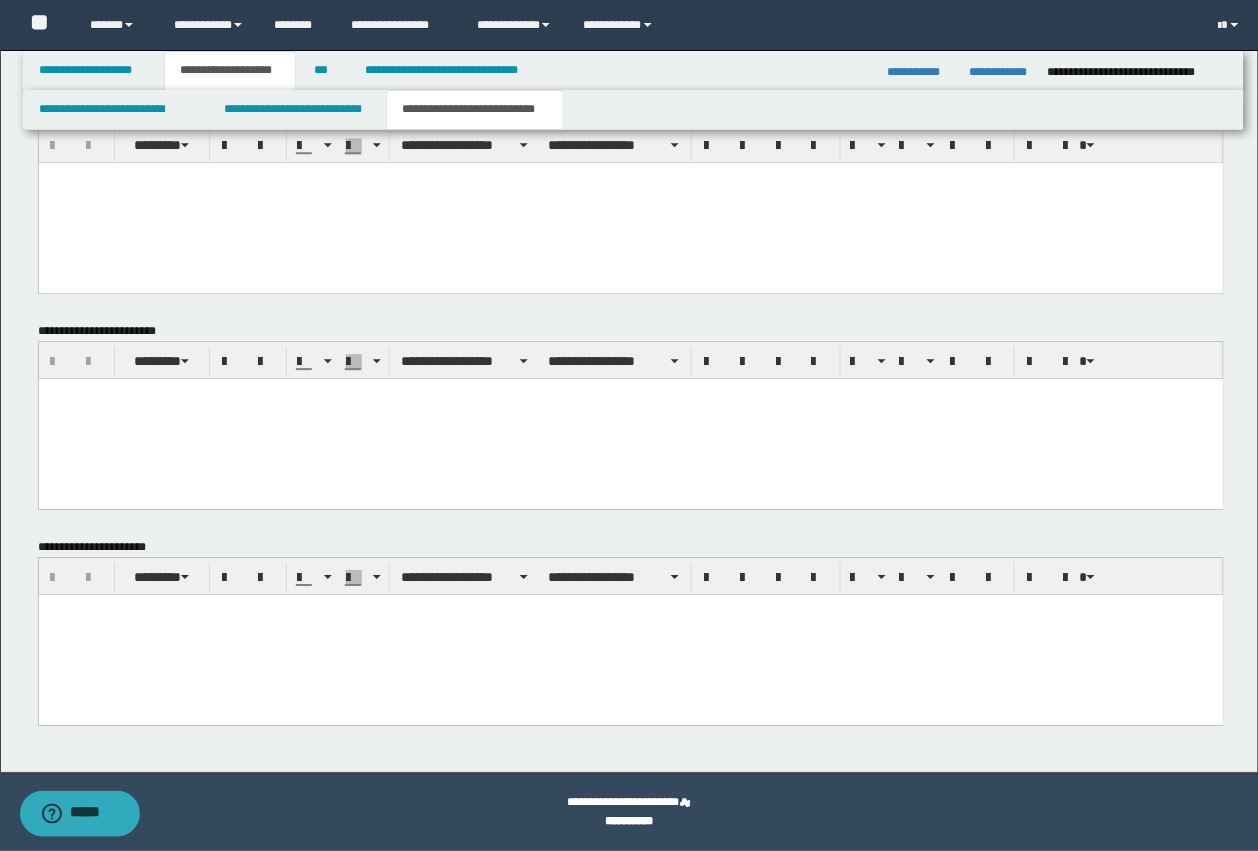 type 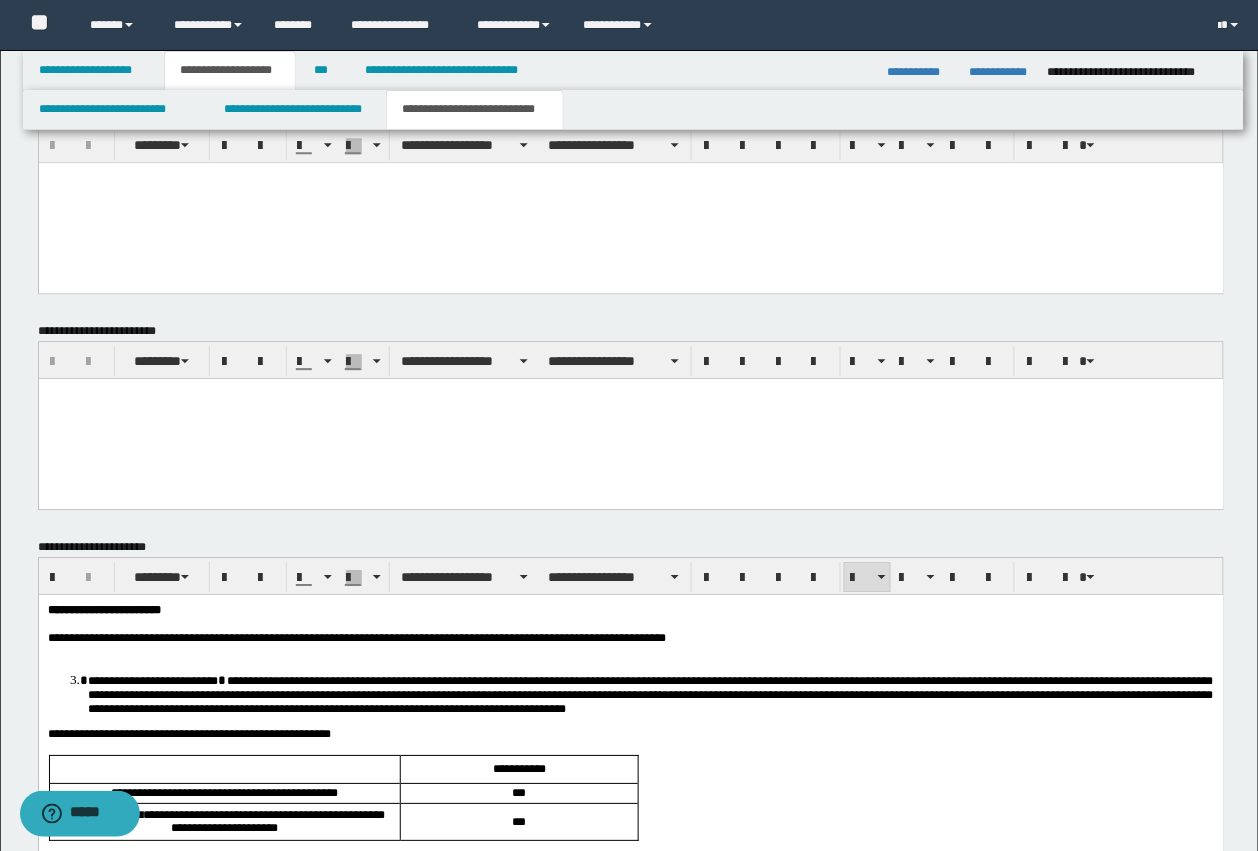 click at bounding box center (666, 623) 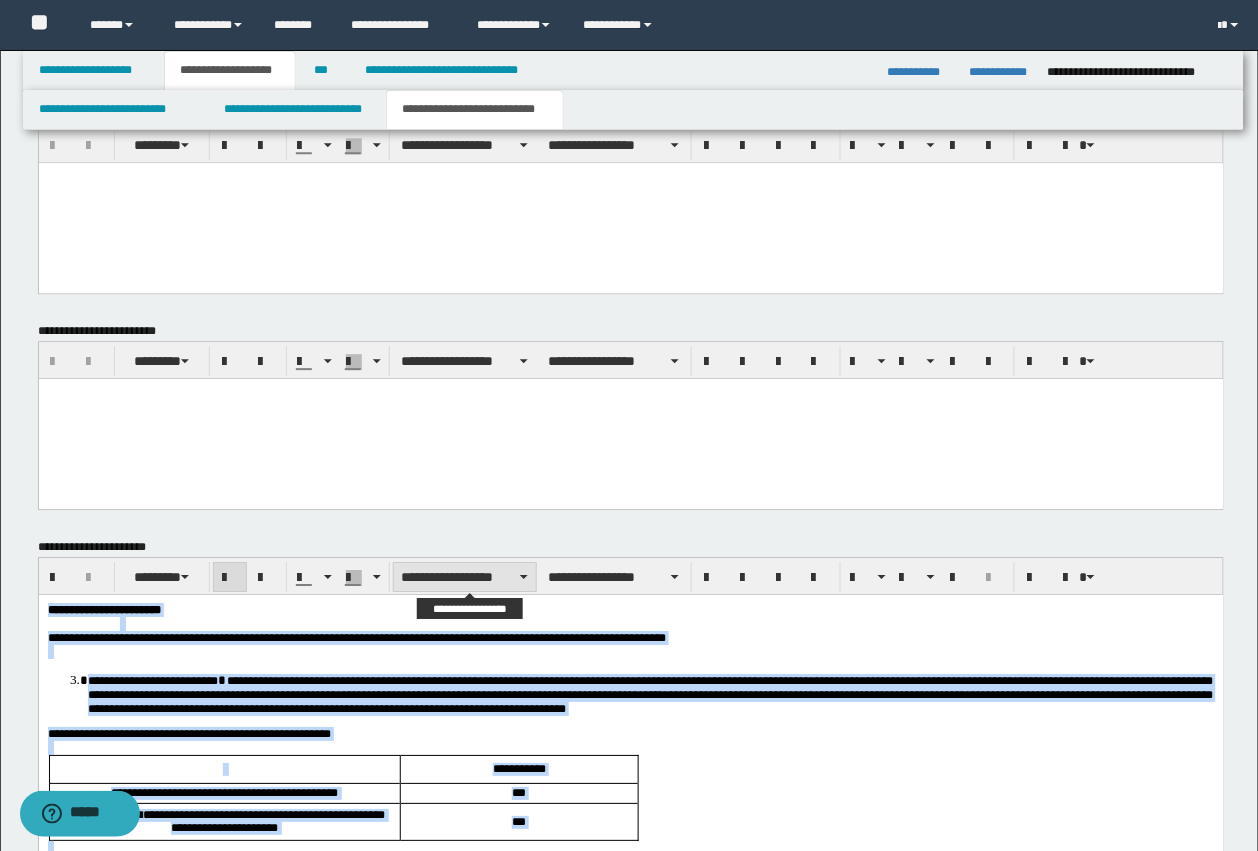 click on "**********" at bounding box center (465, 577) 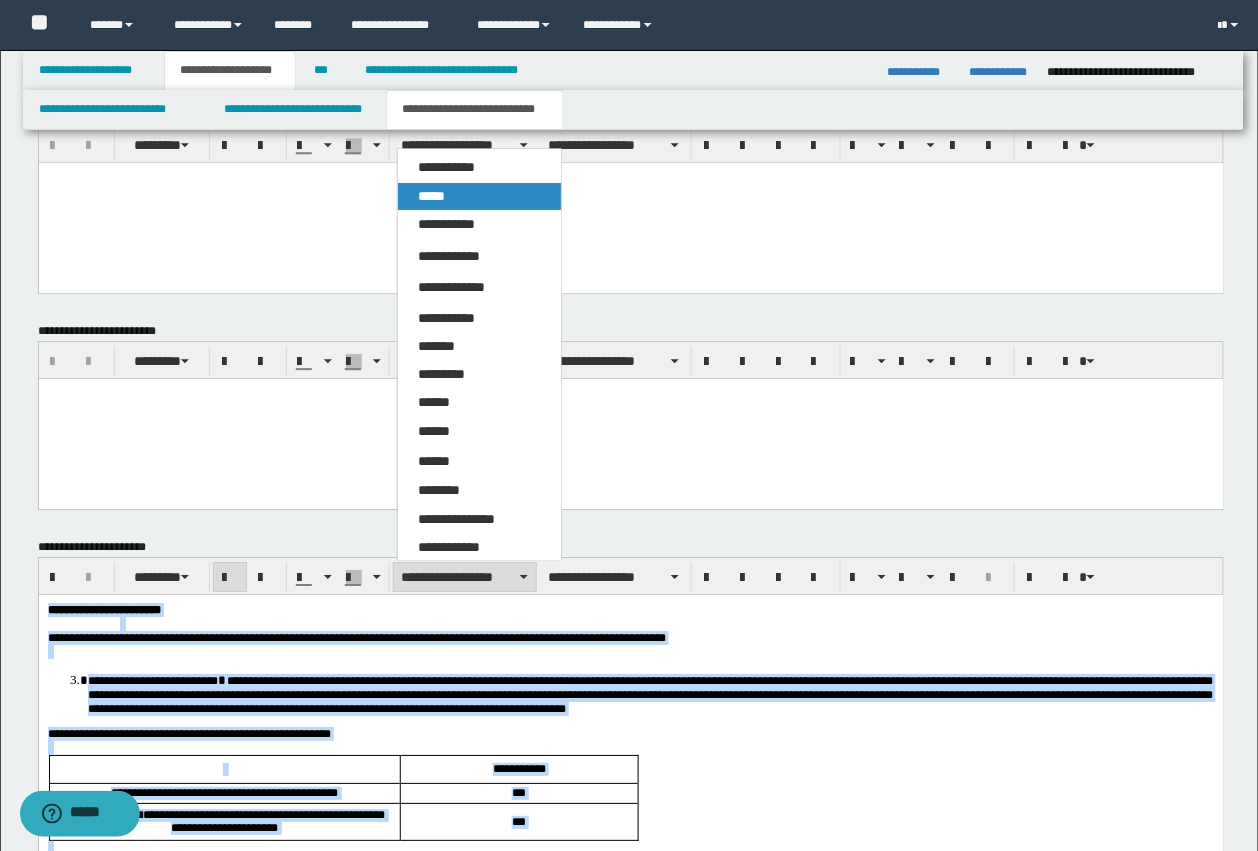 click on "*****" at bounding box center (431, 196) 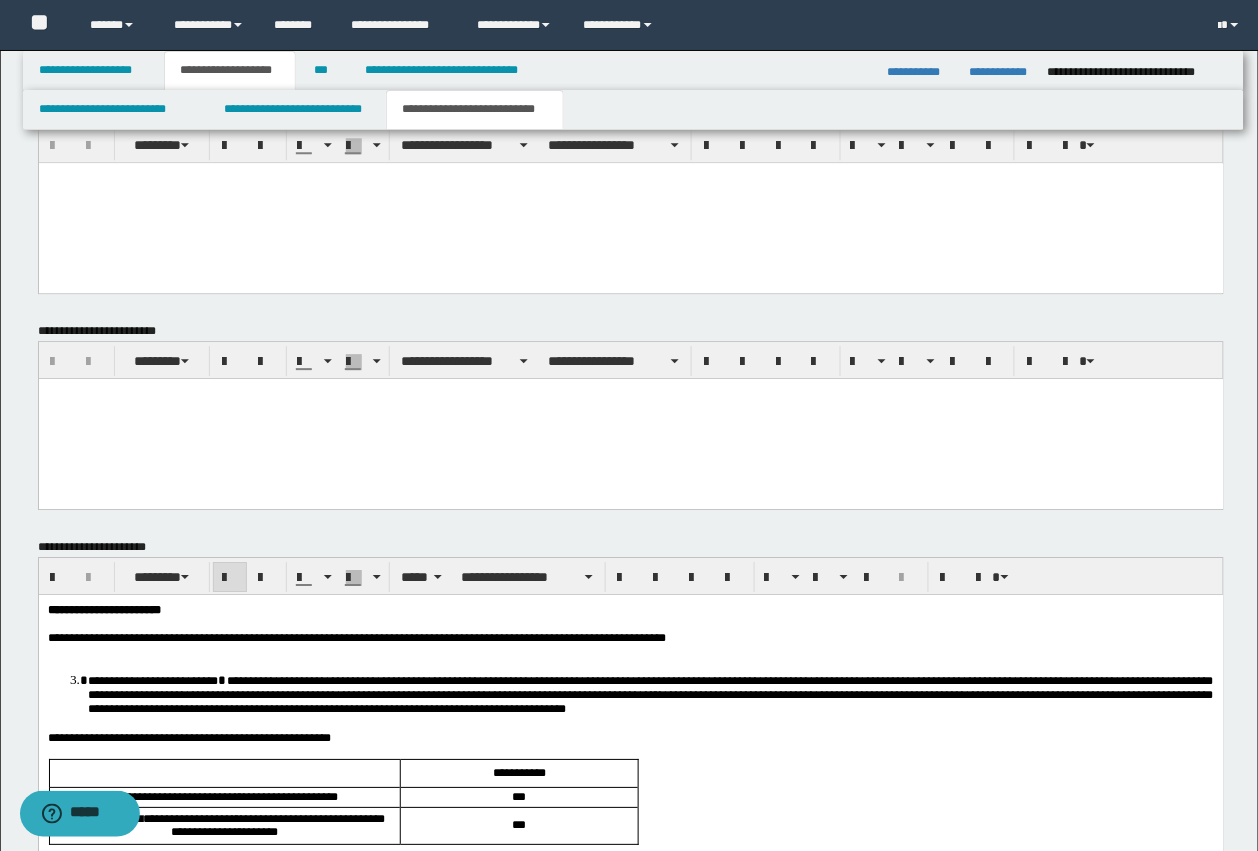 click on "**********" at bounding box center [630, 911] 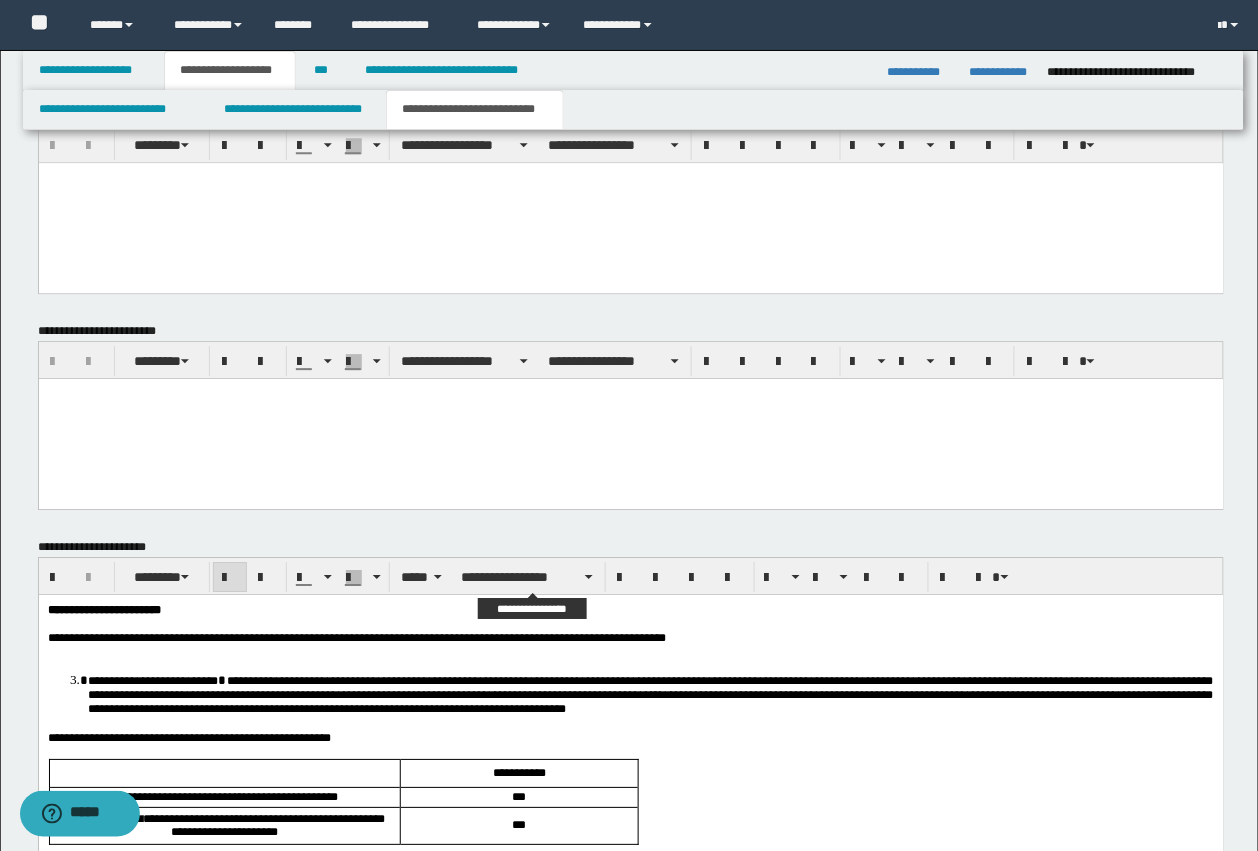 drag, startPoint x: 493, startPoint y: 643, endPoint x: 516, endPoint y: 629, distance: 26.925823 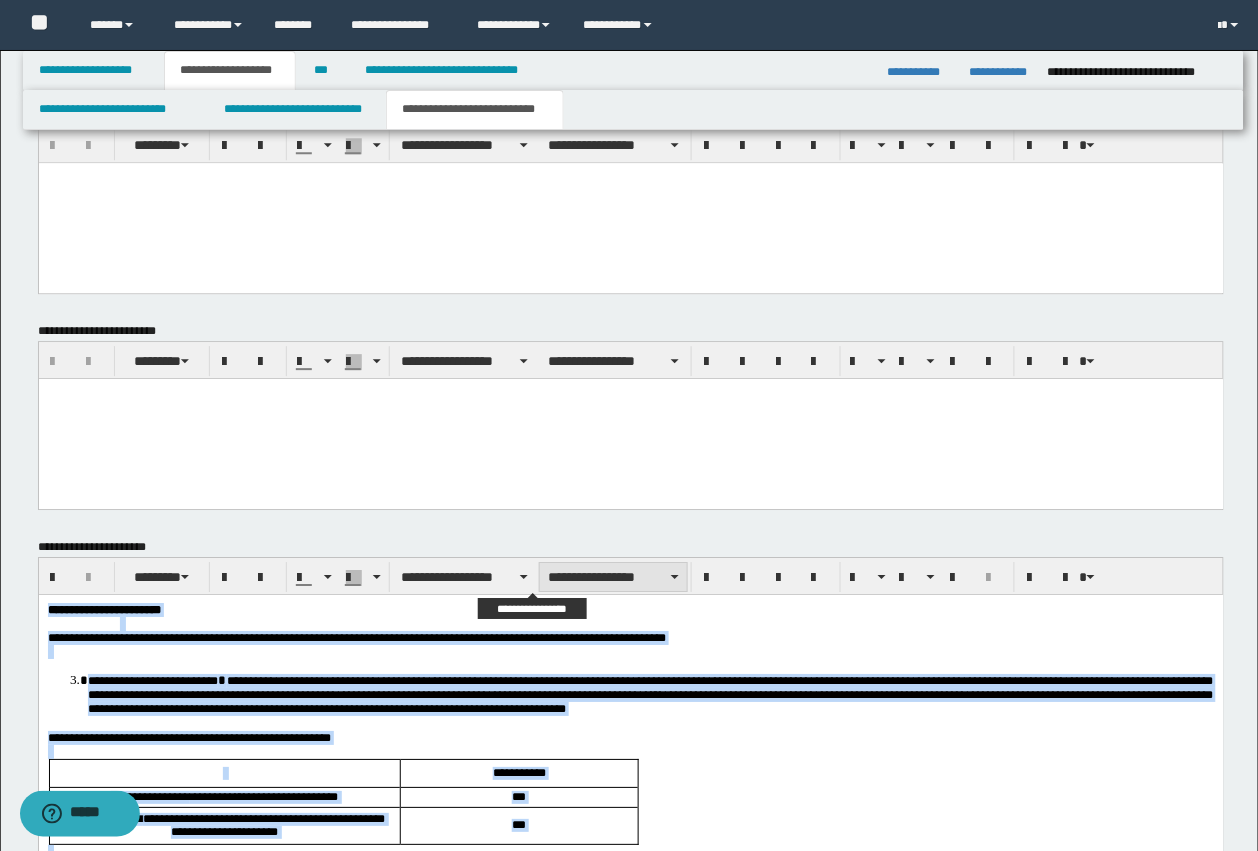 click on "**********" at bounding box center [613, 577] 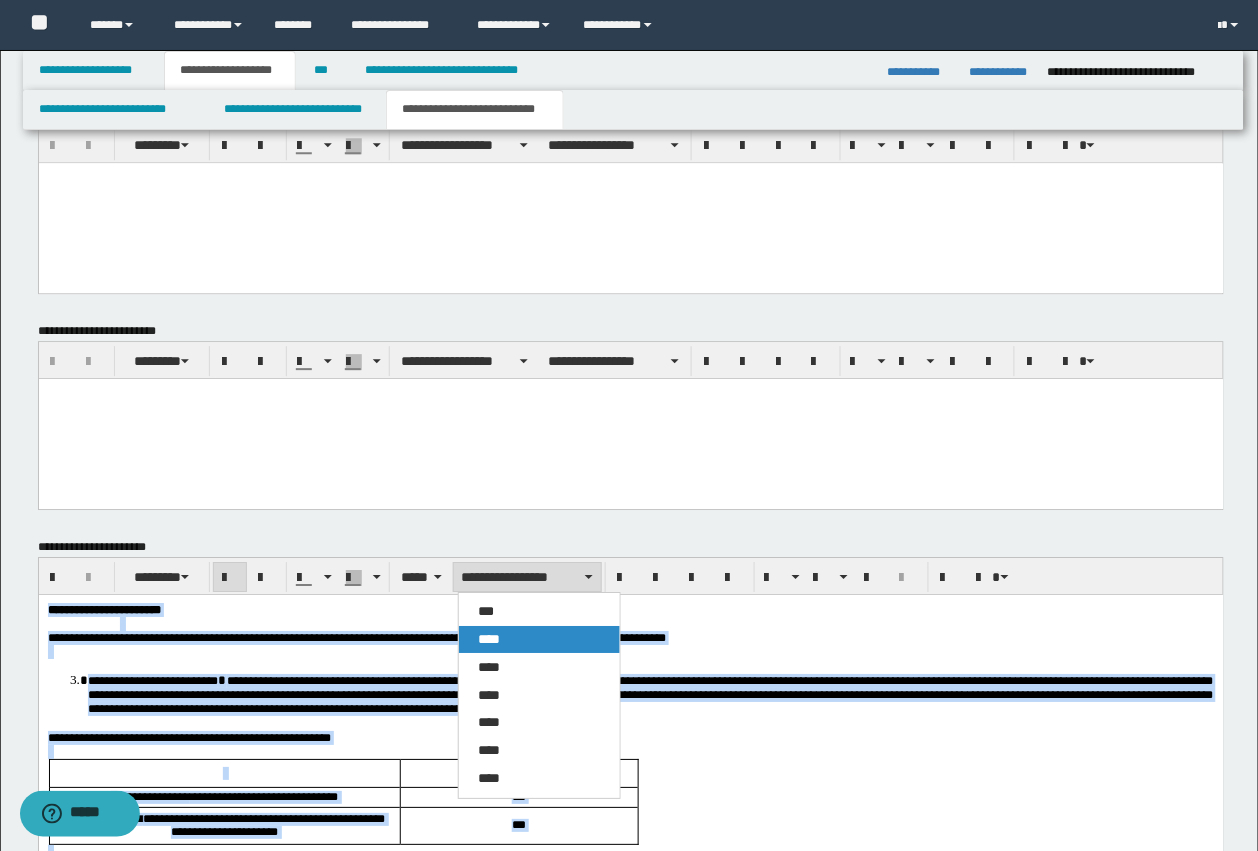click on "****" at bounding box center [539, 639] 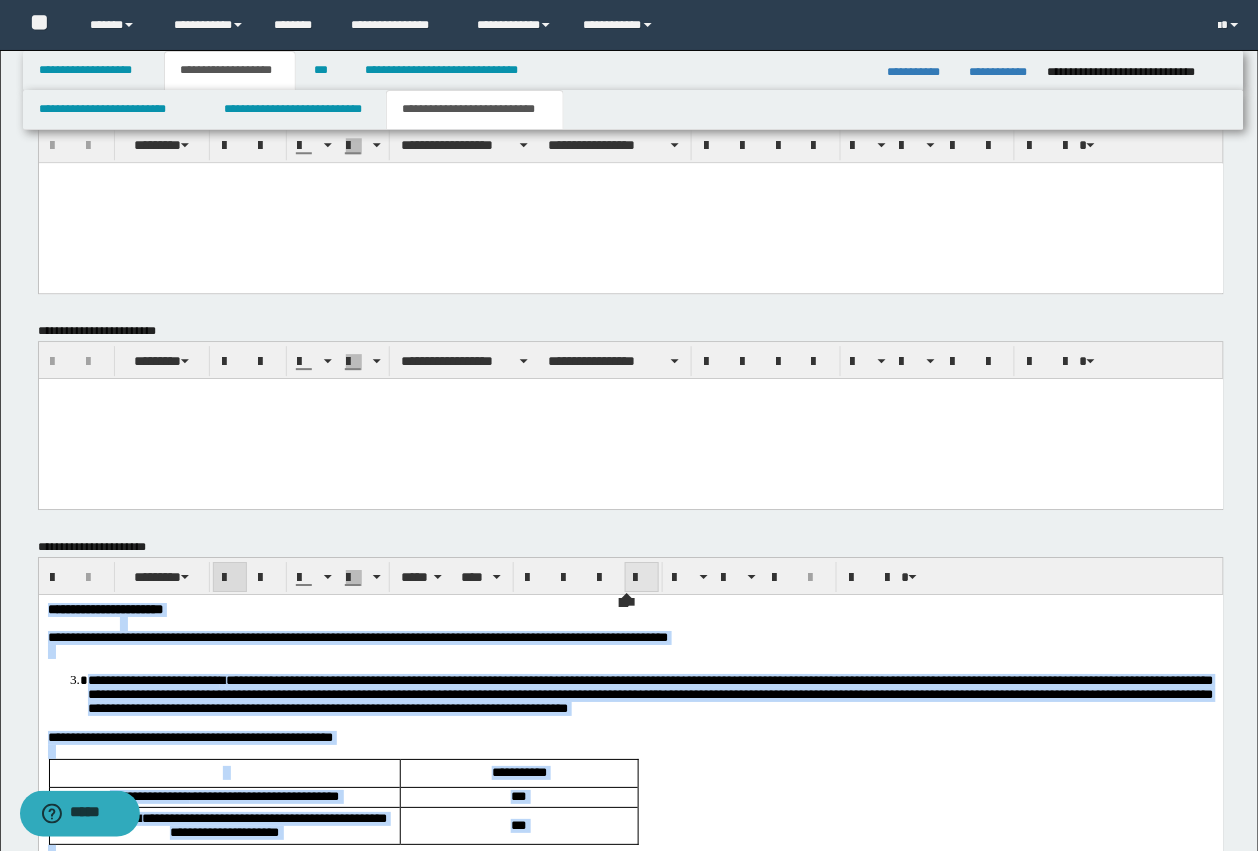 click at bounding box center [642, 577] 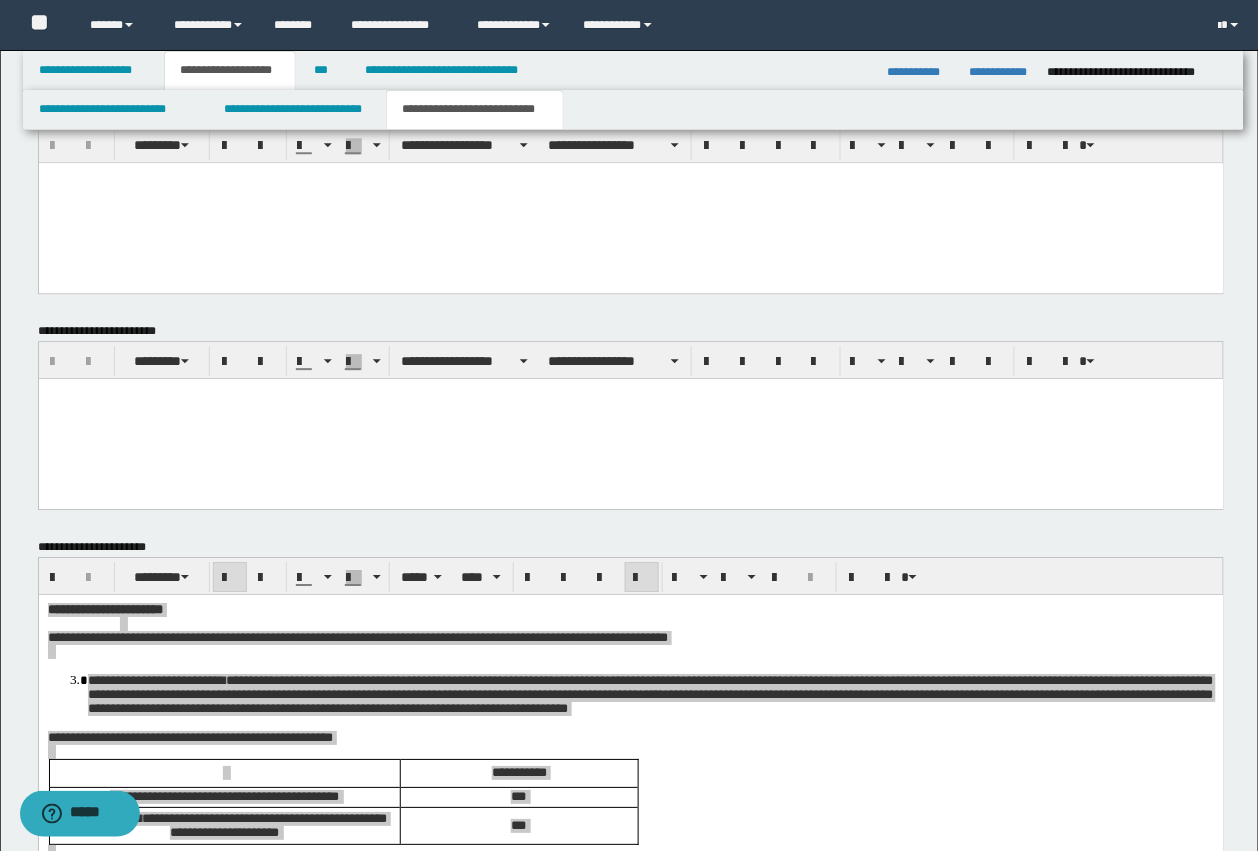 click at bounding box center [630, 418] 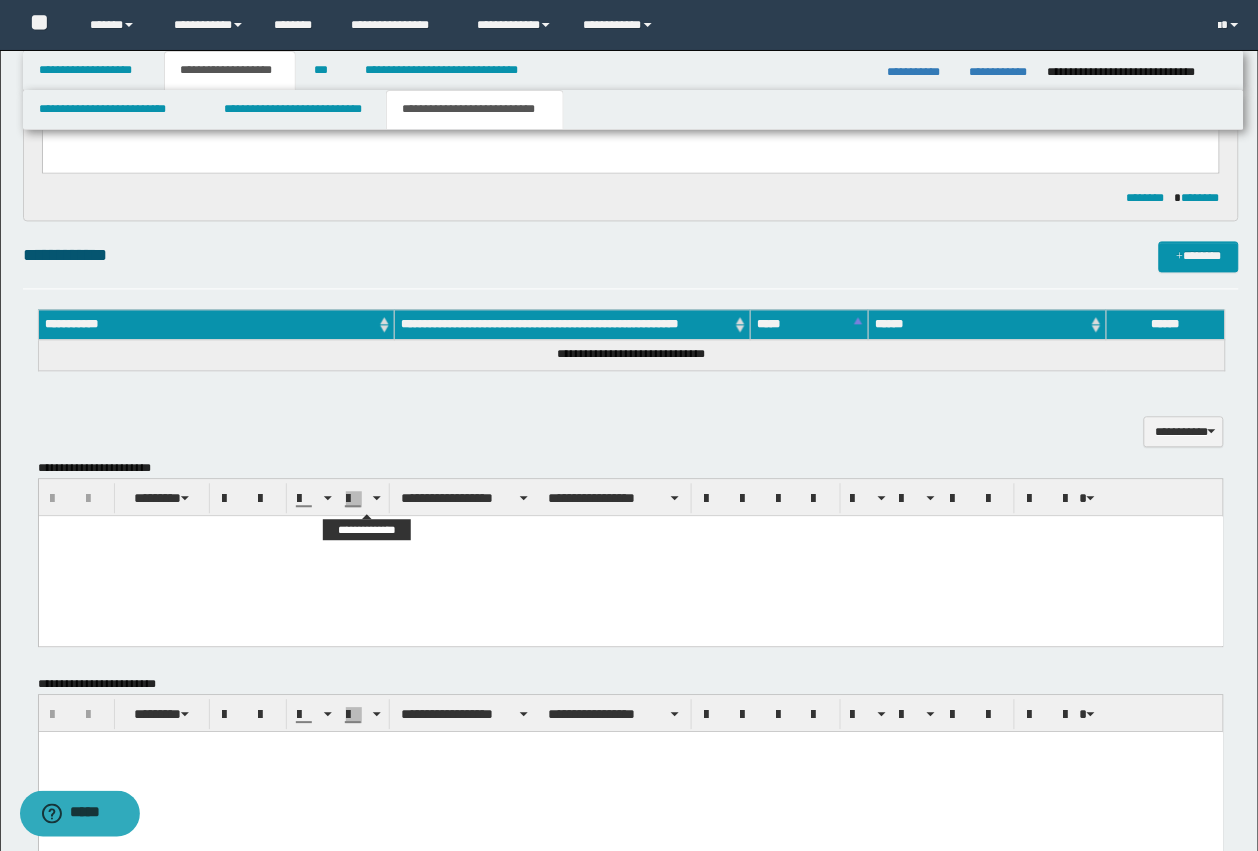 scroll, scrollTop: 716, scrollLeft: 0, axis: vertical 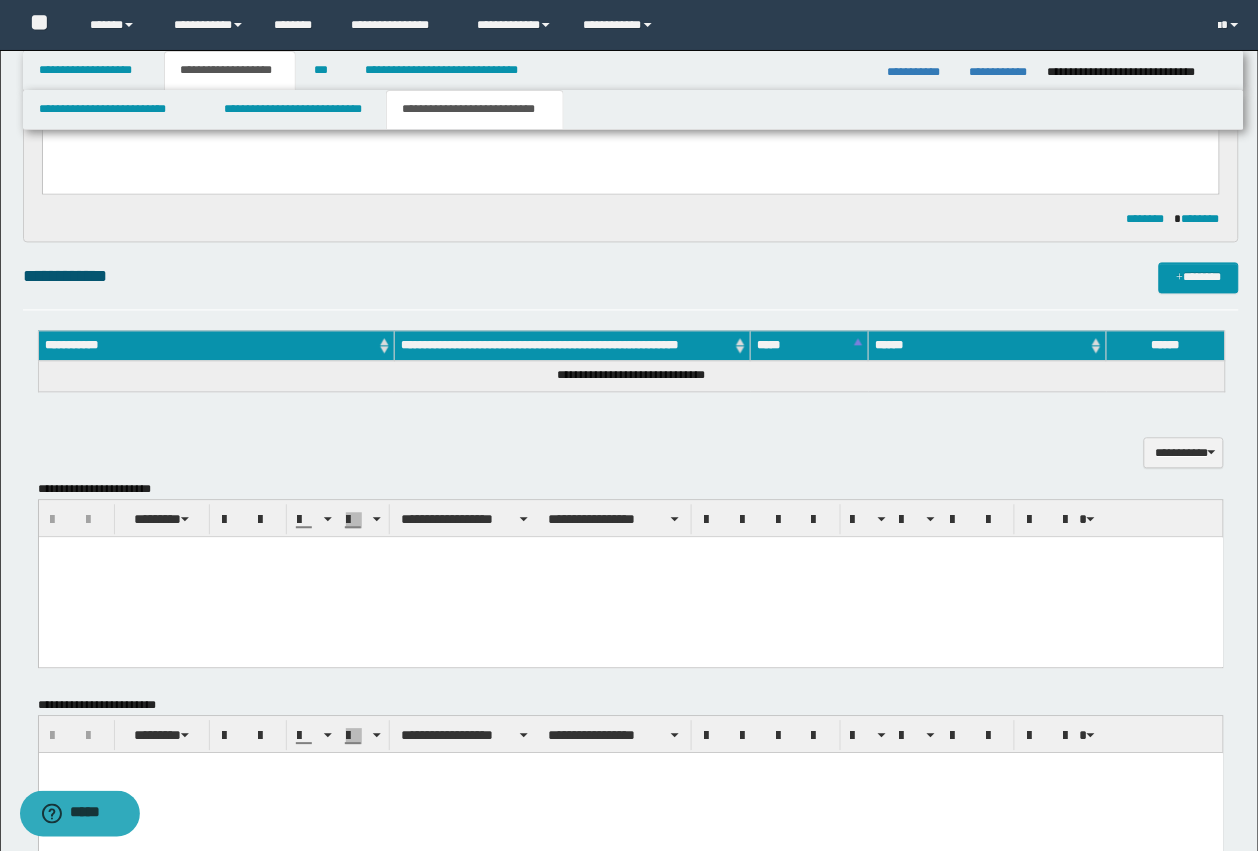 click at bounding box center (630, 577) 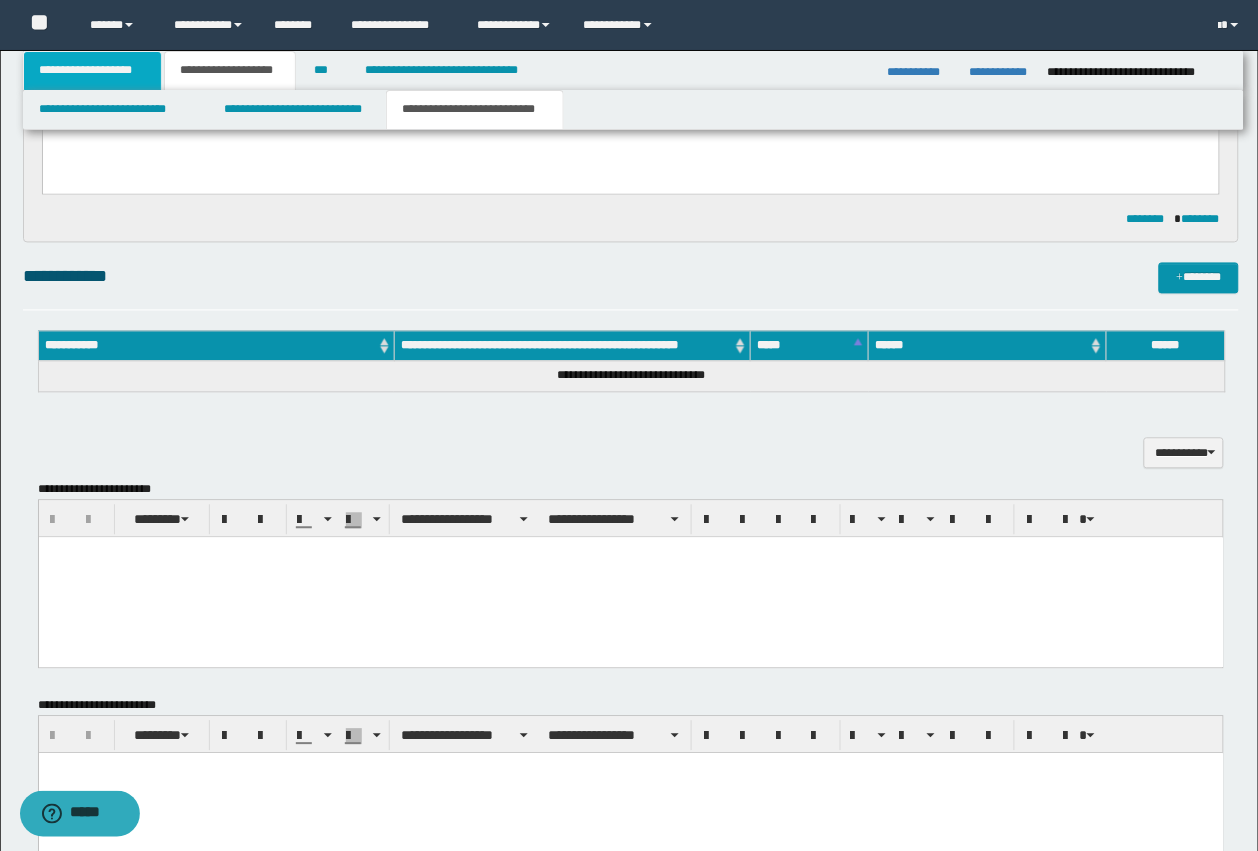 click on "**********" at bounding box center [92, 71] 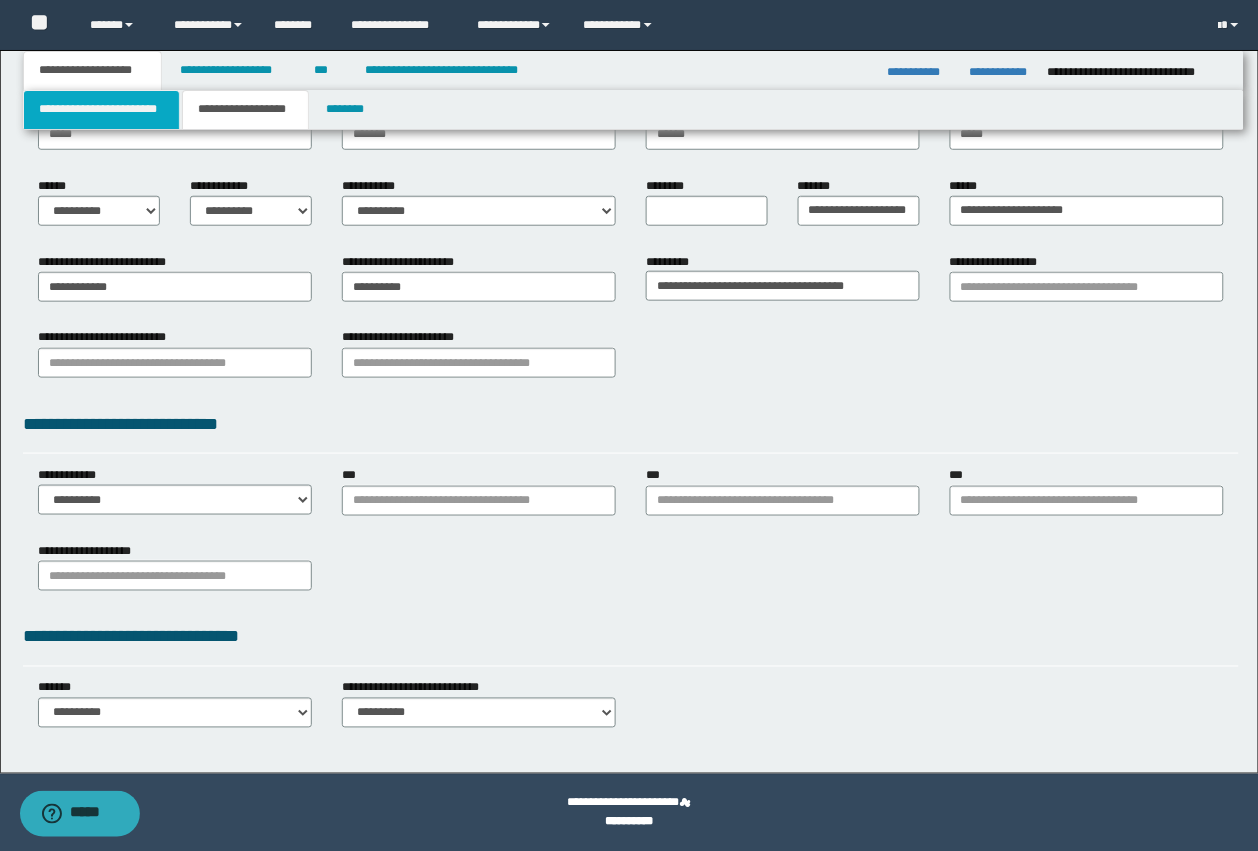 click on "**********" at bounding box center [102, 110] 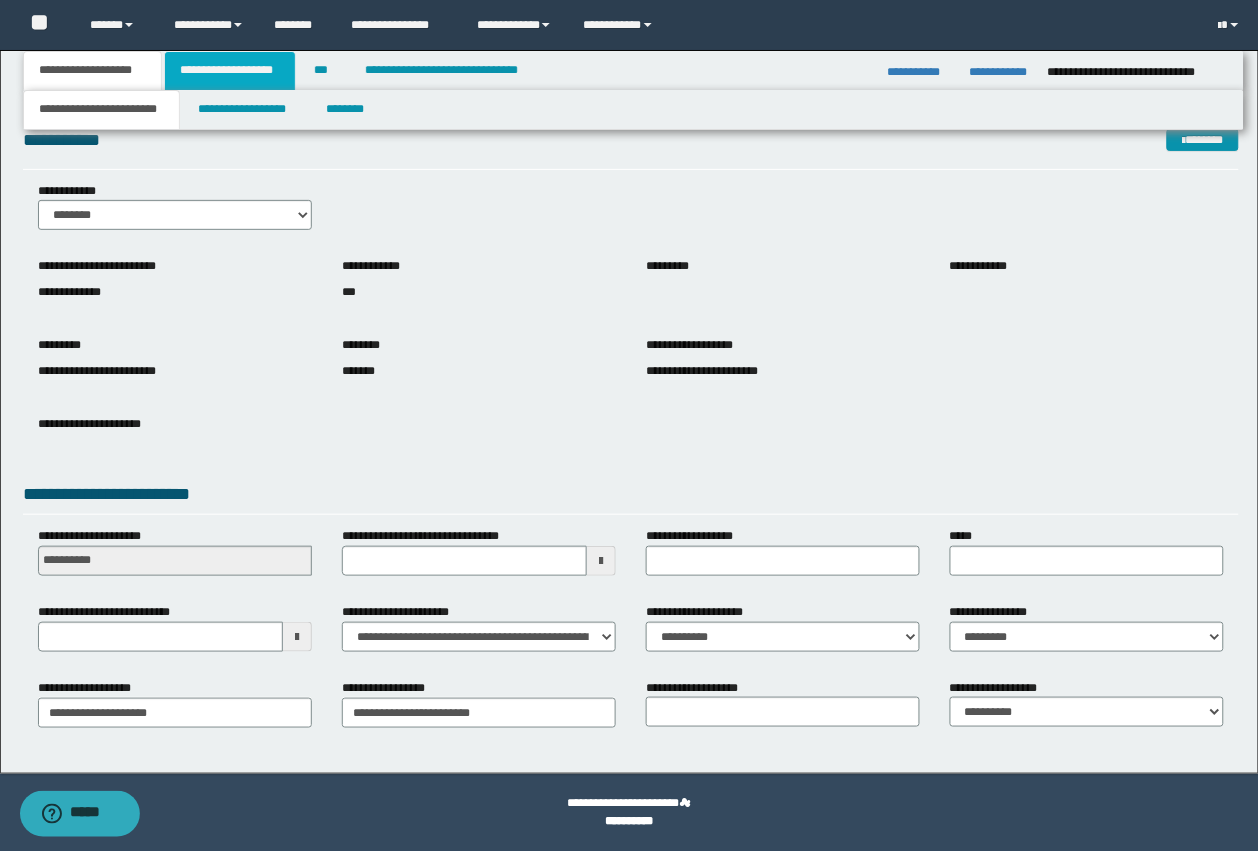 click on "**********" at bounding box center (230, 71) 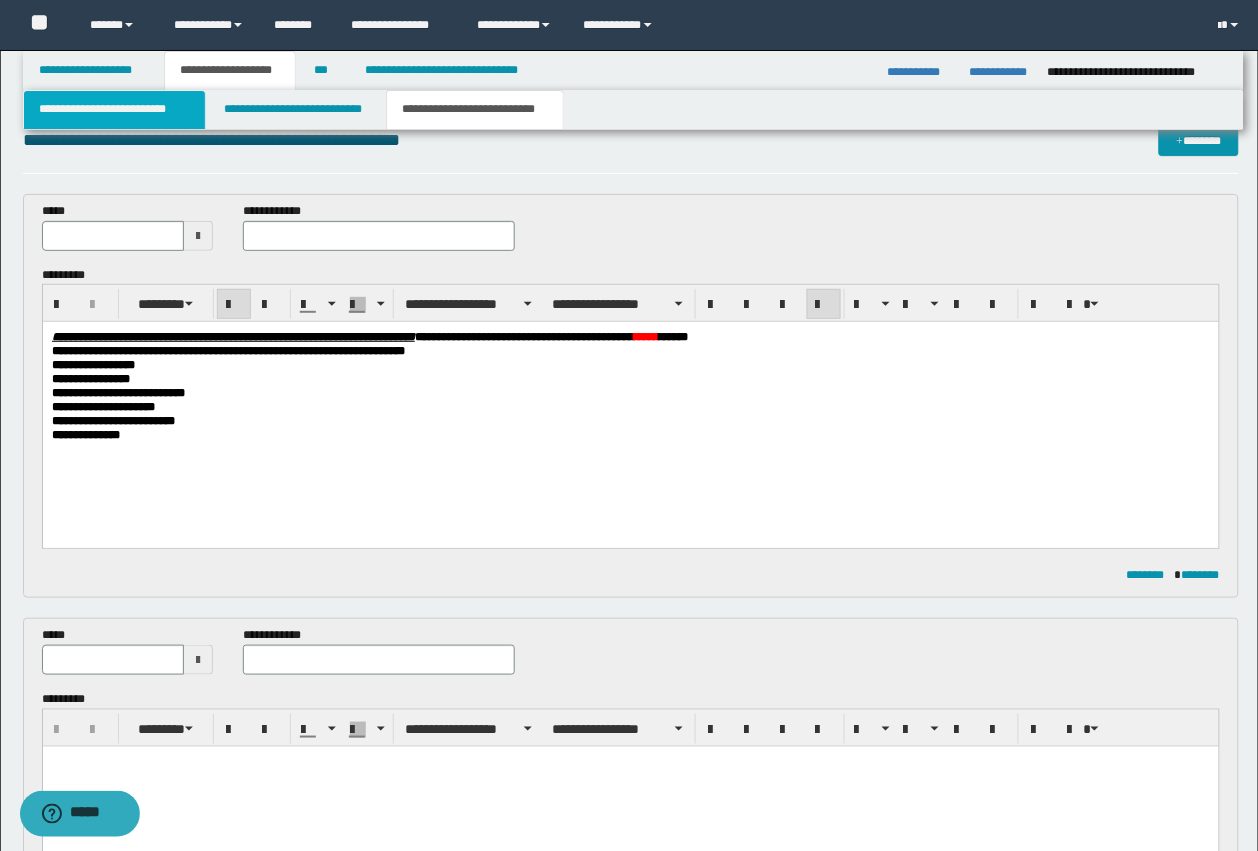 click on "**********" at bounding box center (114, 110) 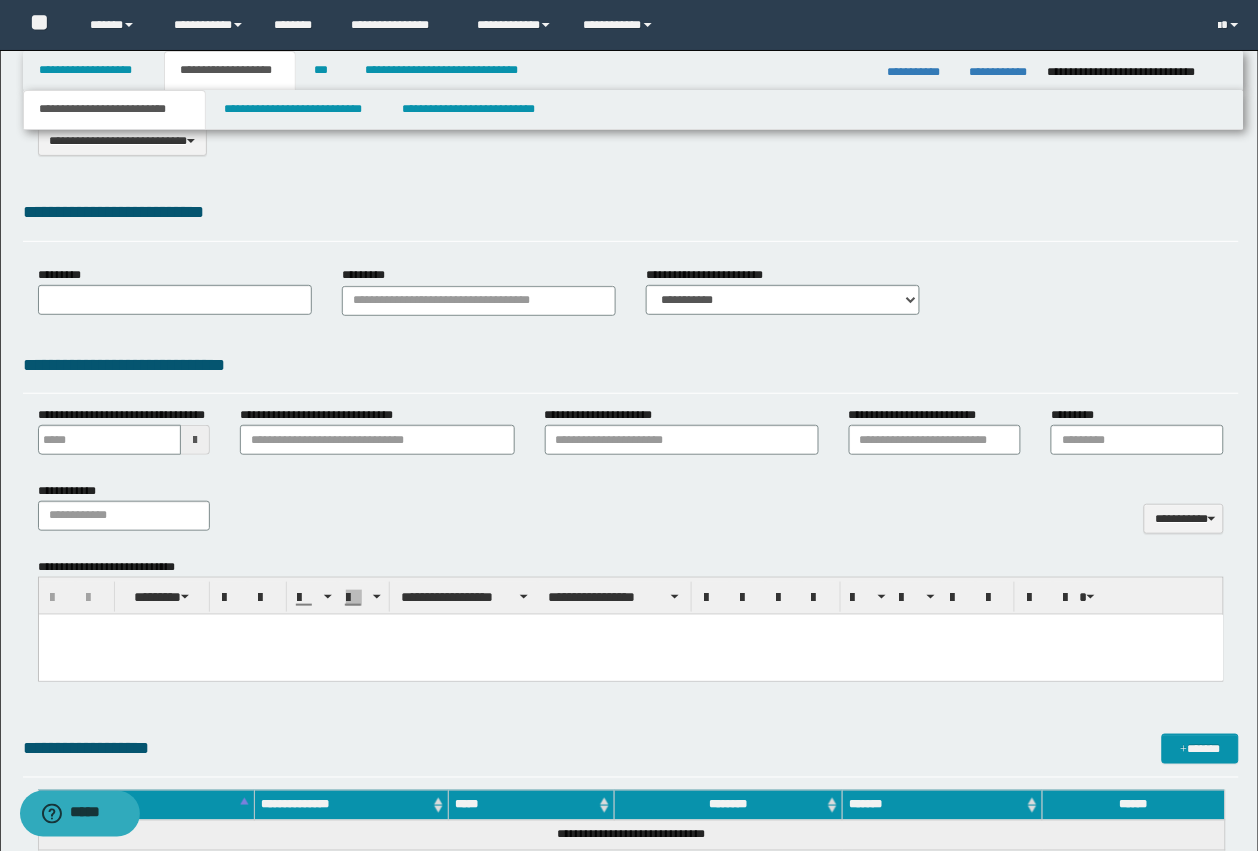 scroll, scrollTop: 0, scrollLeft: 0, axis: both 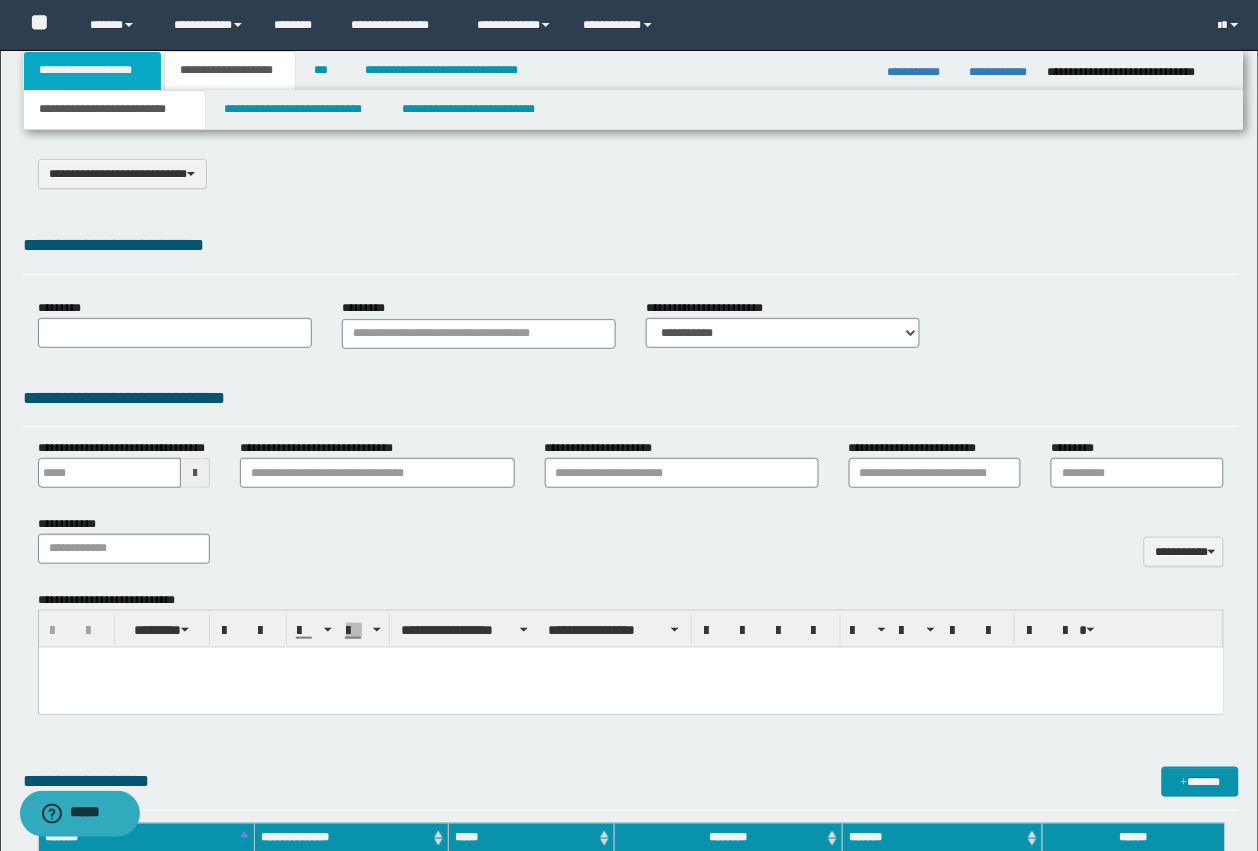 click on "**********" at bounding box center (92, 71) 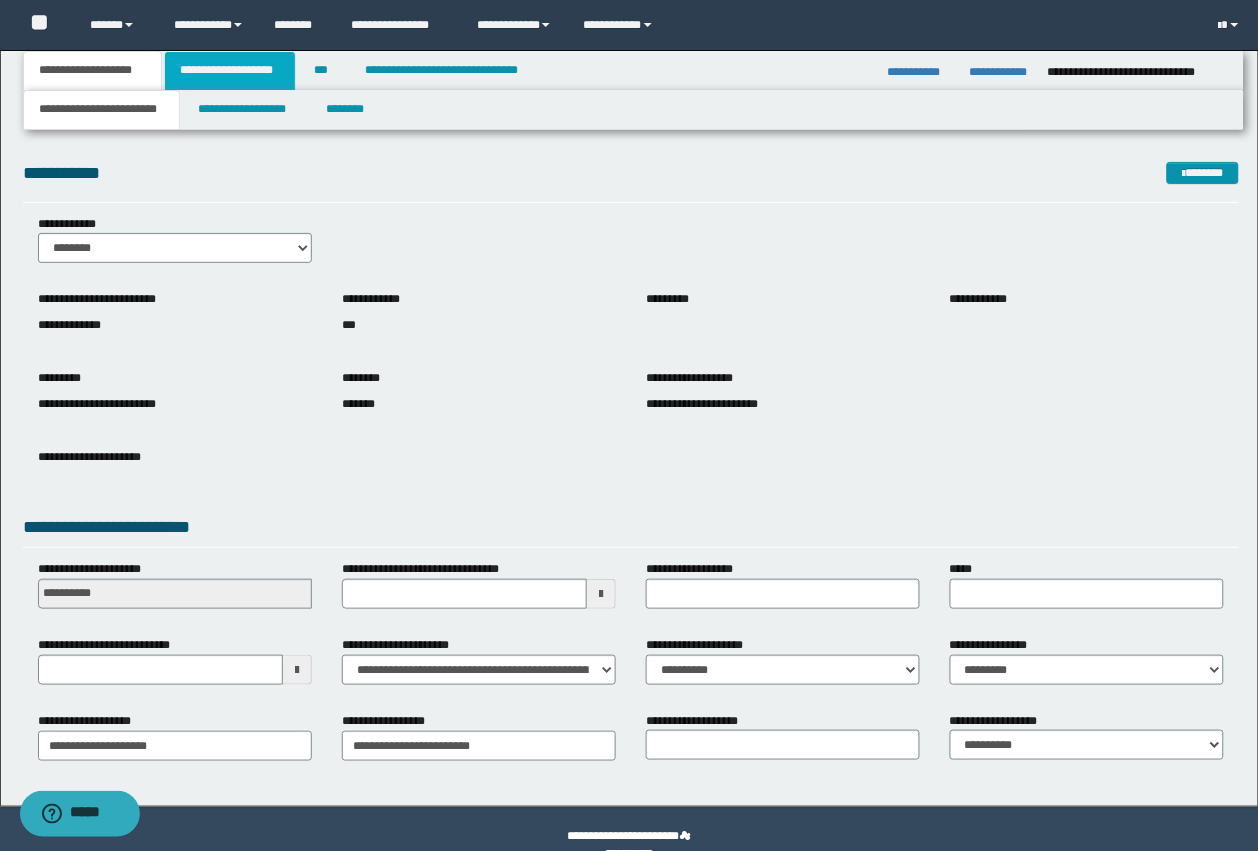 click on "**********" at bounding box center (230, 71) 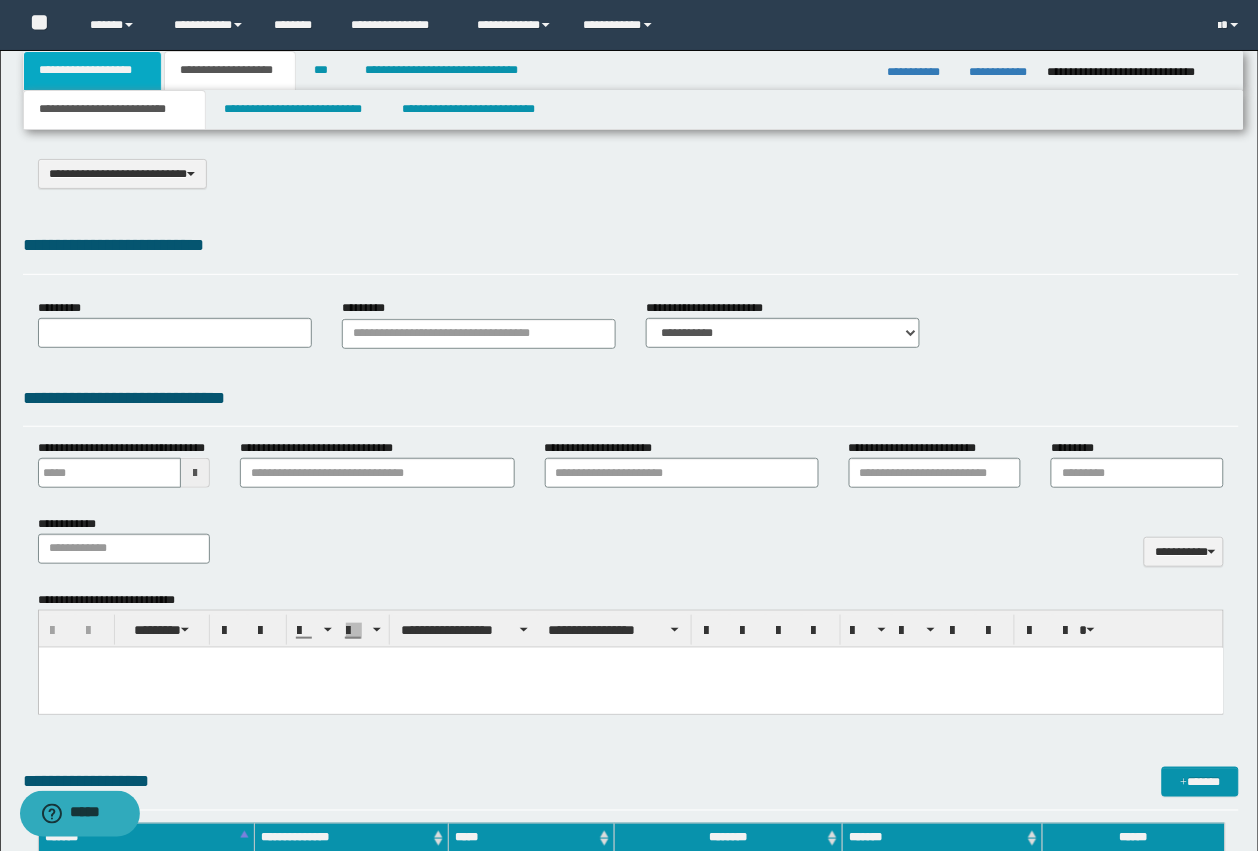 click on "**********" at bounding box center (92, 71) 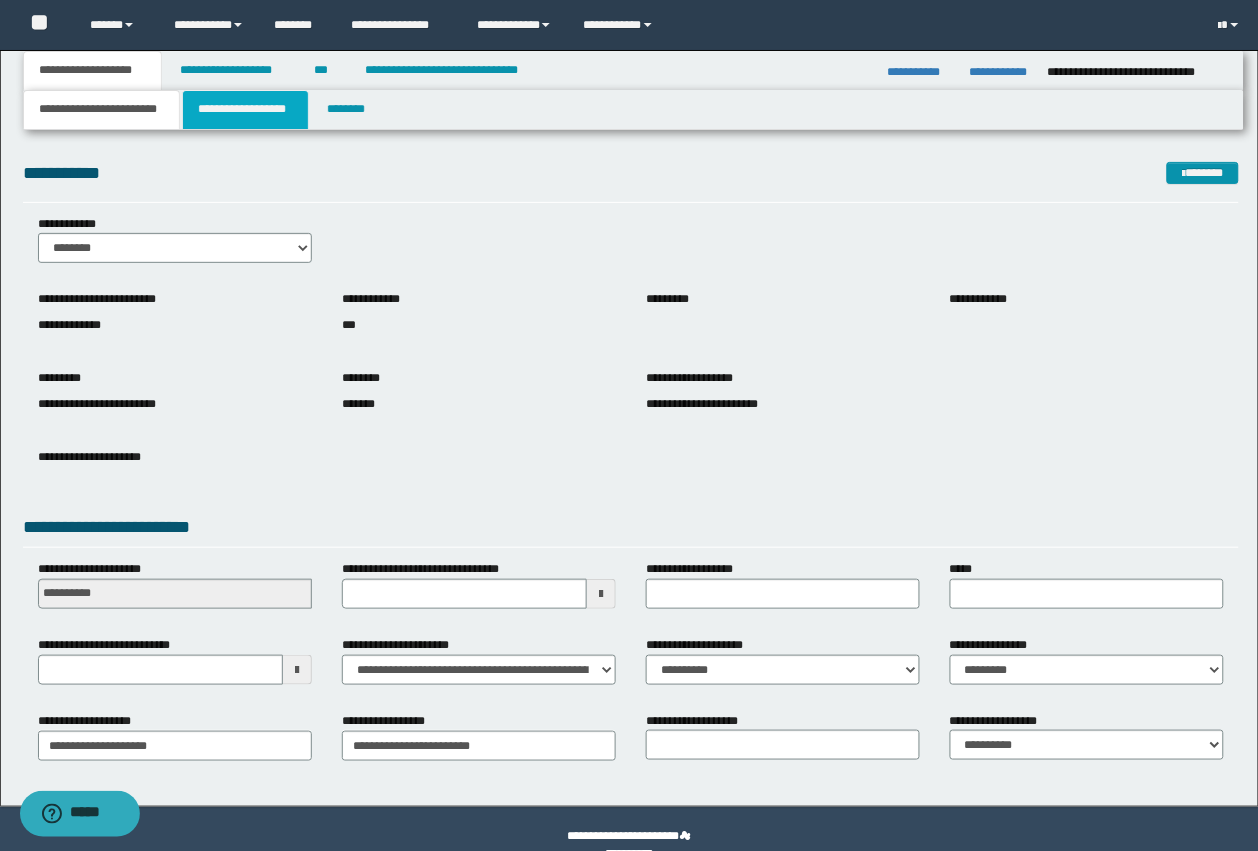 click on "**********" at bounding box center [245, 110] 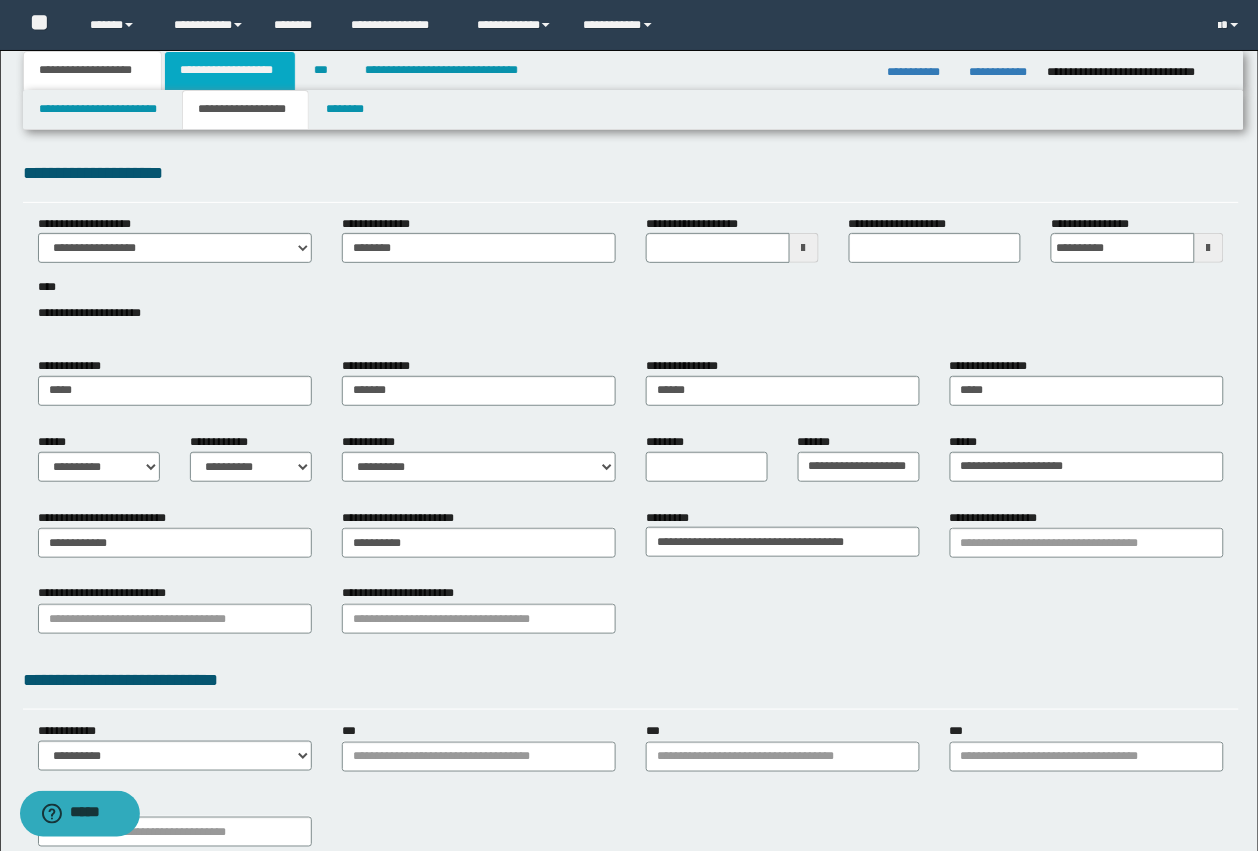 click on "**********" at bounding box center [230, 71] 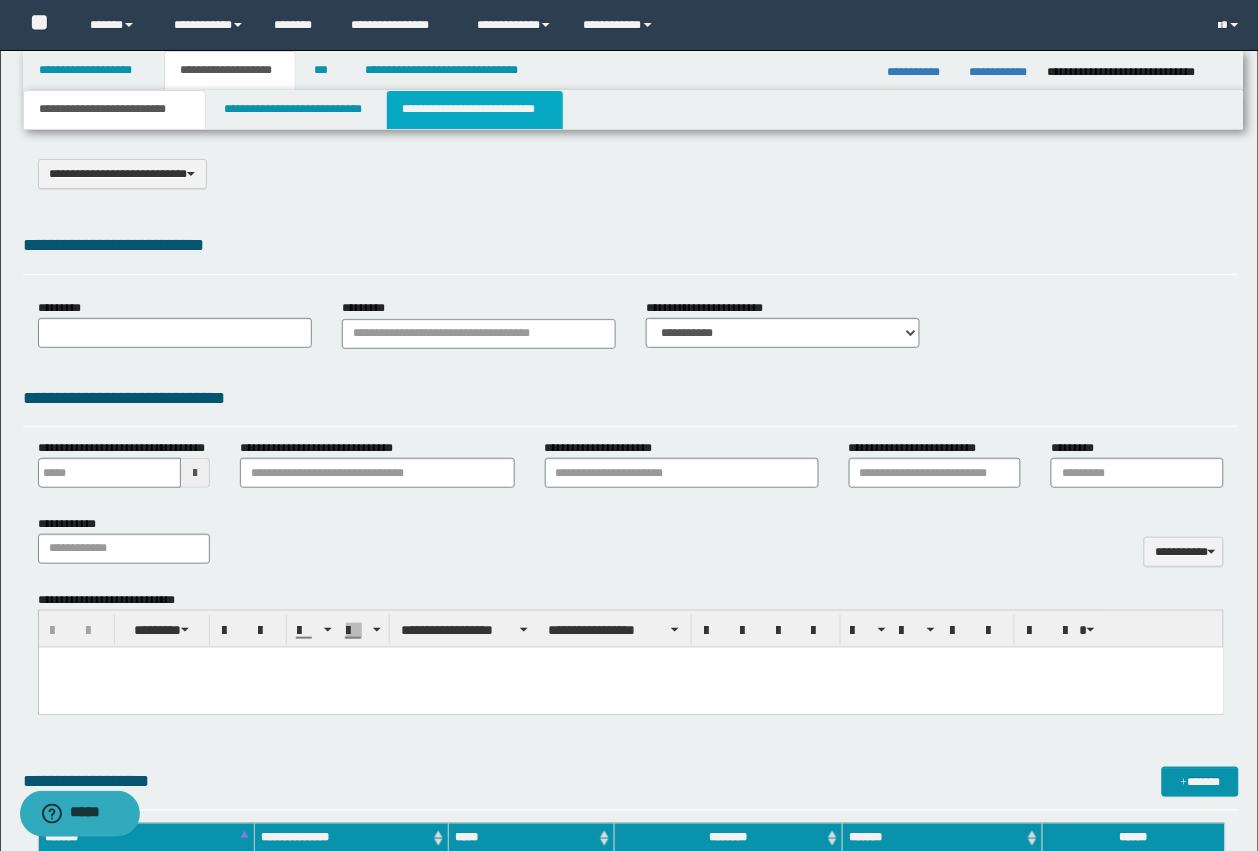 click on "**********" at bounding box center [475, 110] 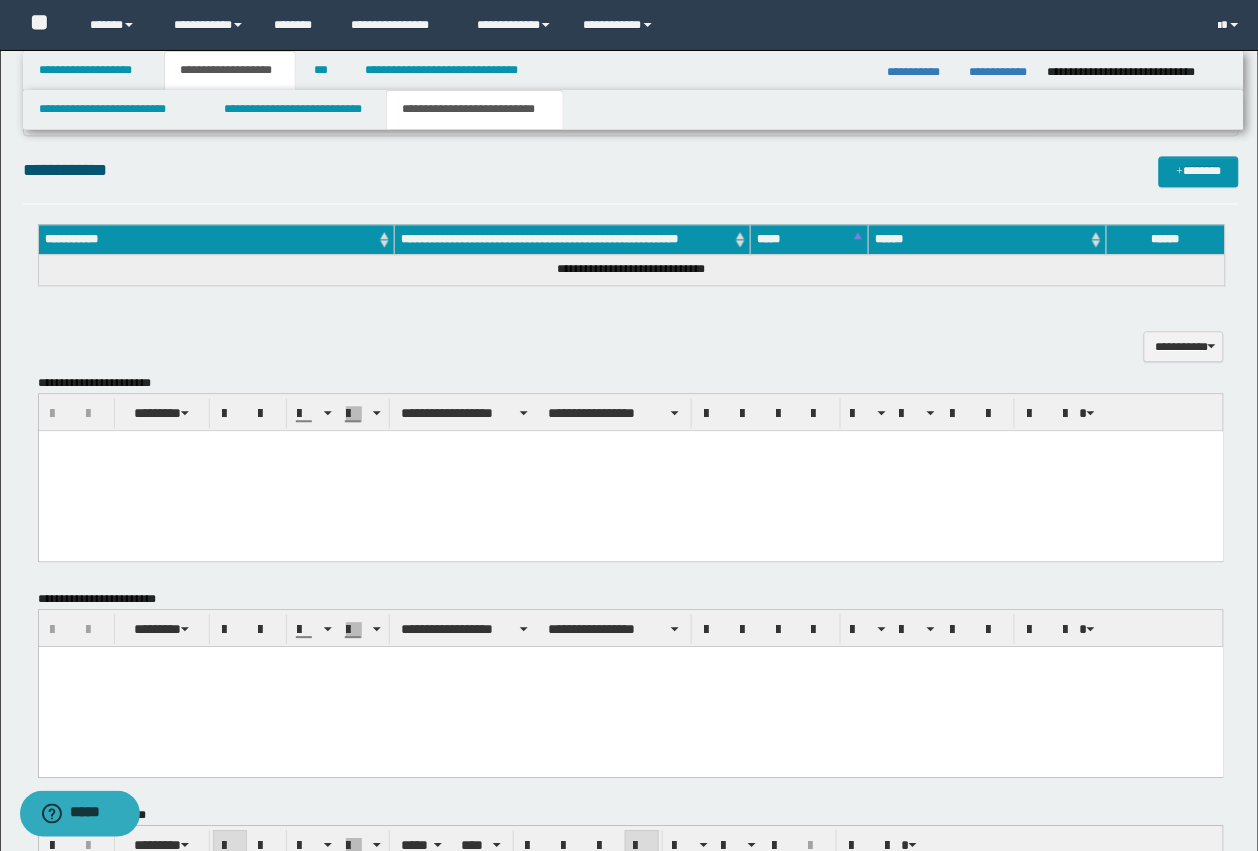 scroll, scrollTop: 1000, scrollLeft: 0, axis: vertical 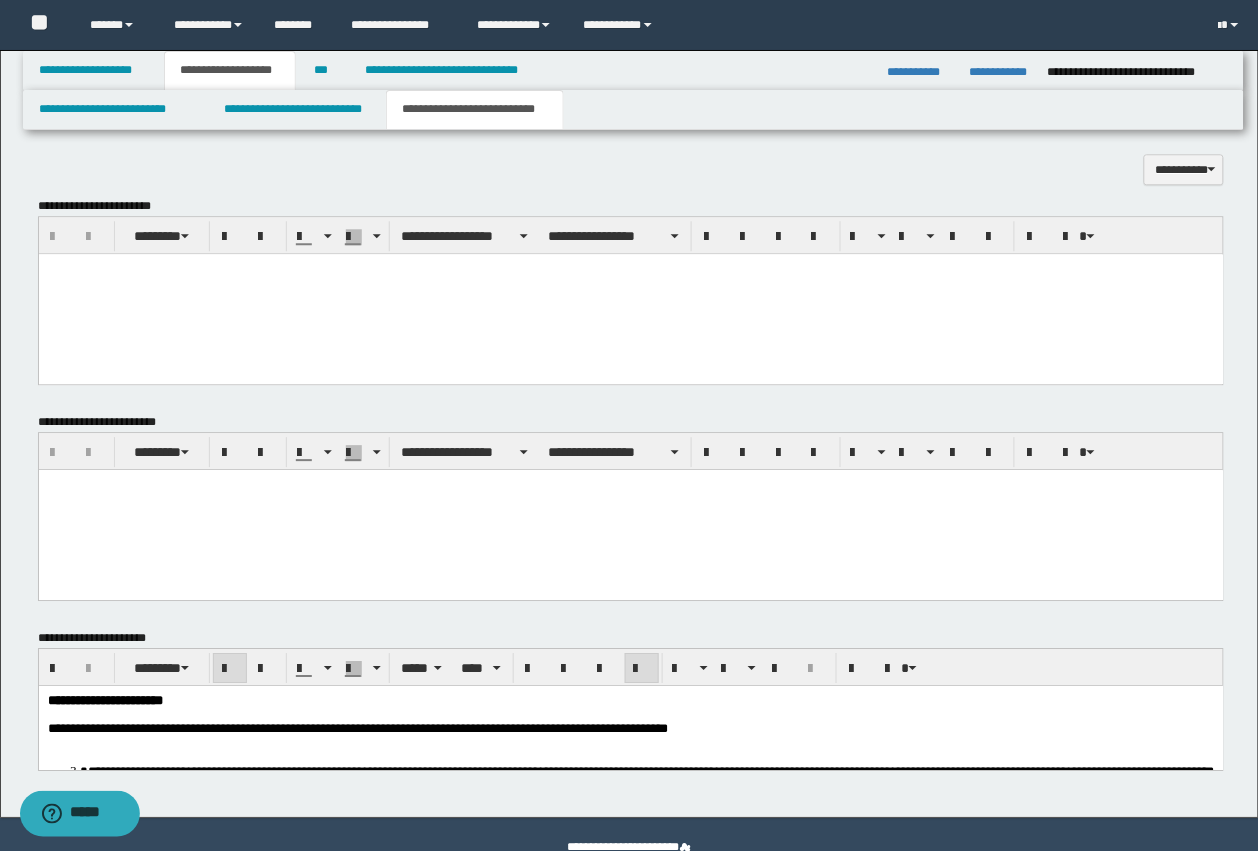 click at bounding box center [630, 293] 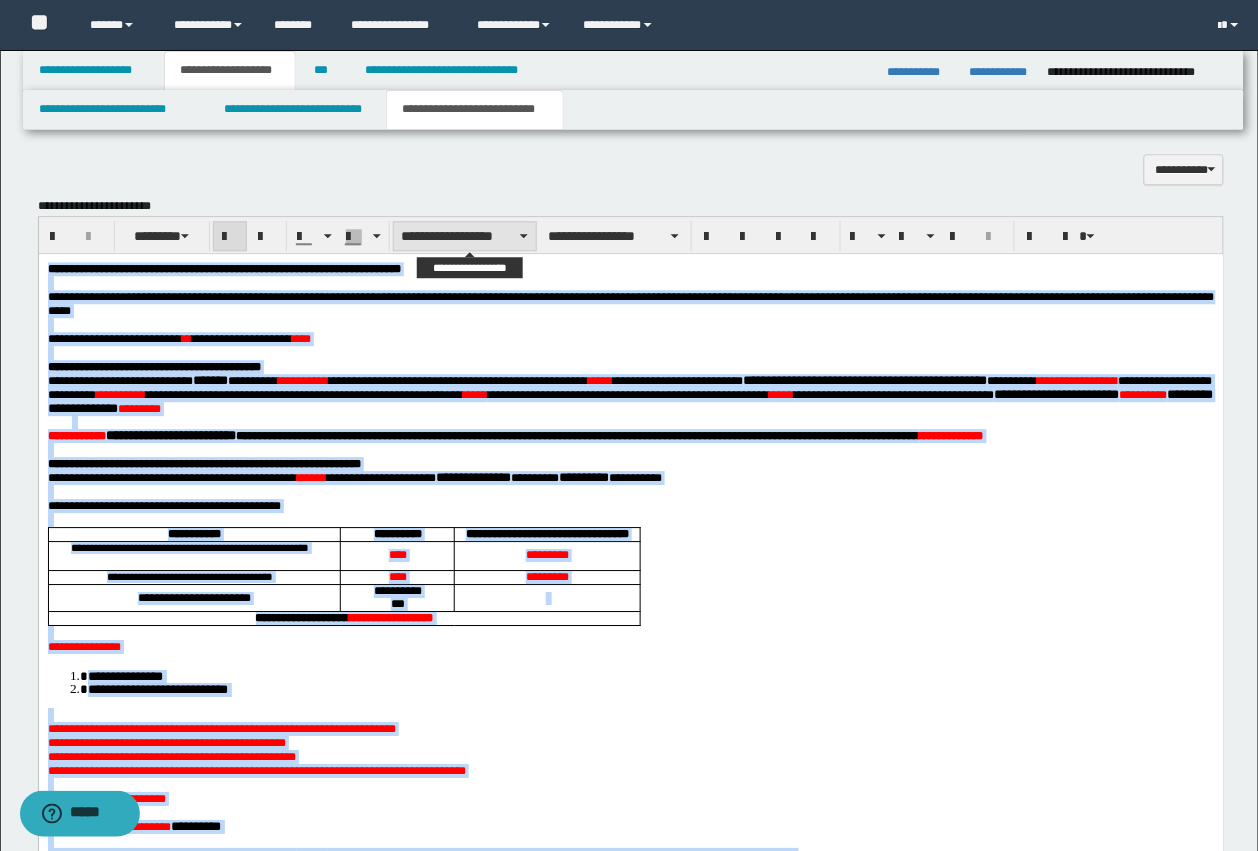 click on "**********" at bounding box center [465, 236] 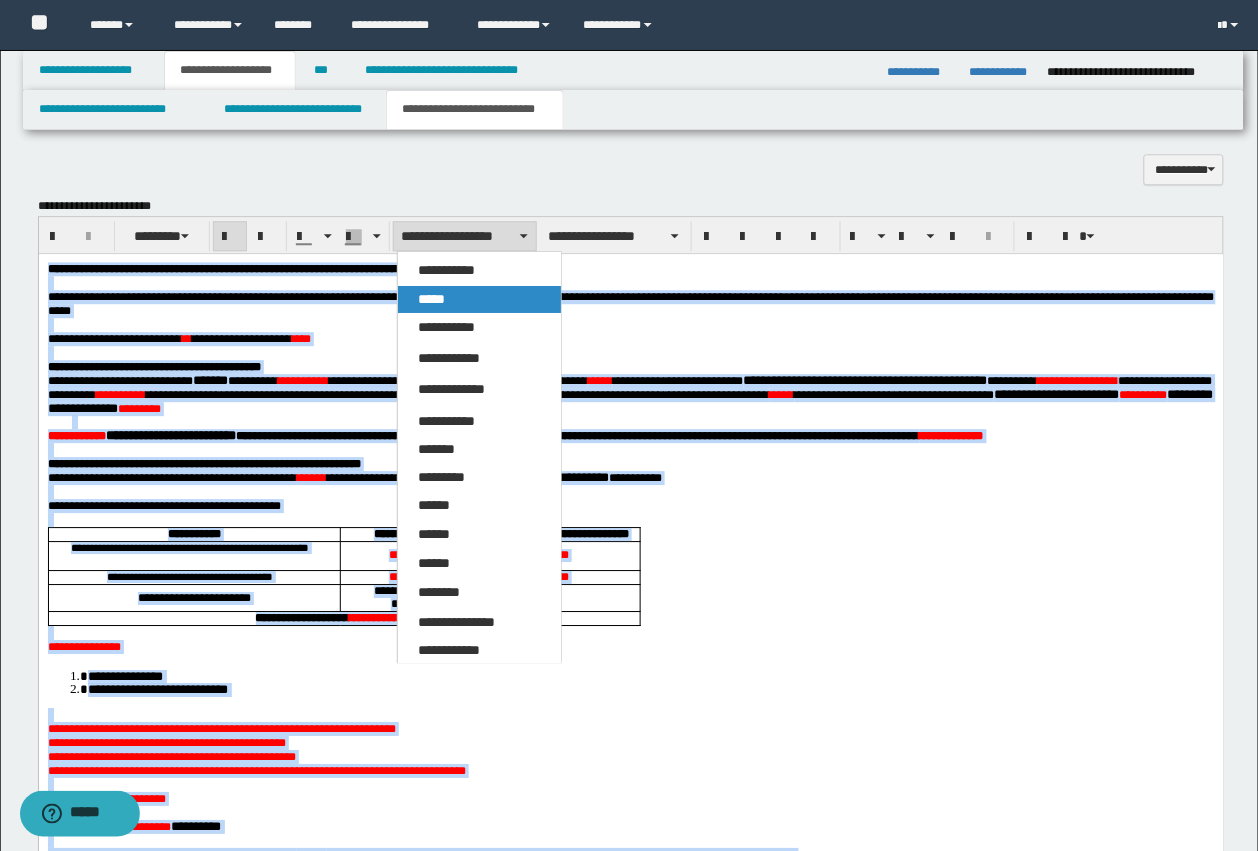 click on "*****" at bounding box center [431, 299] 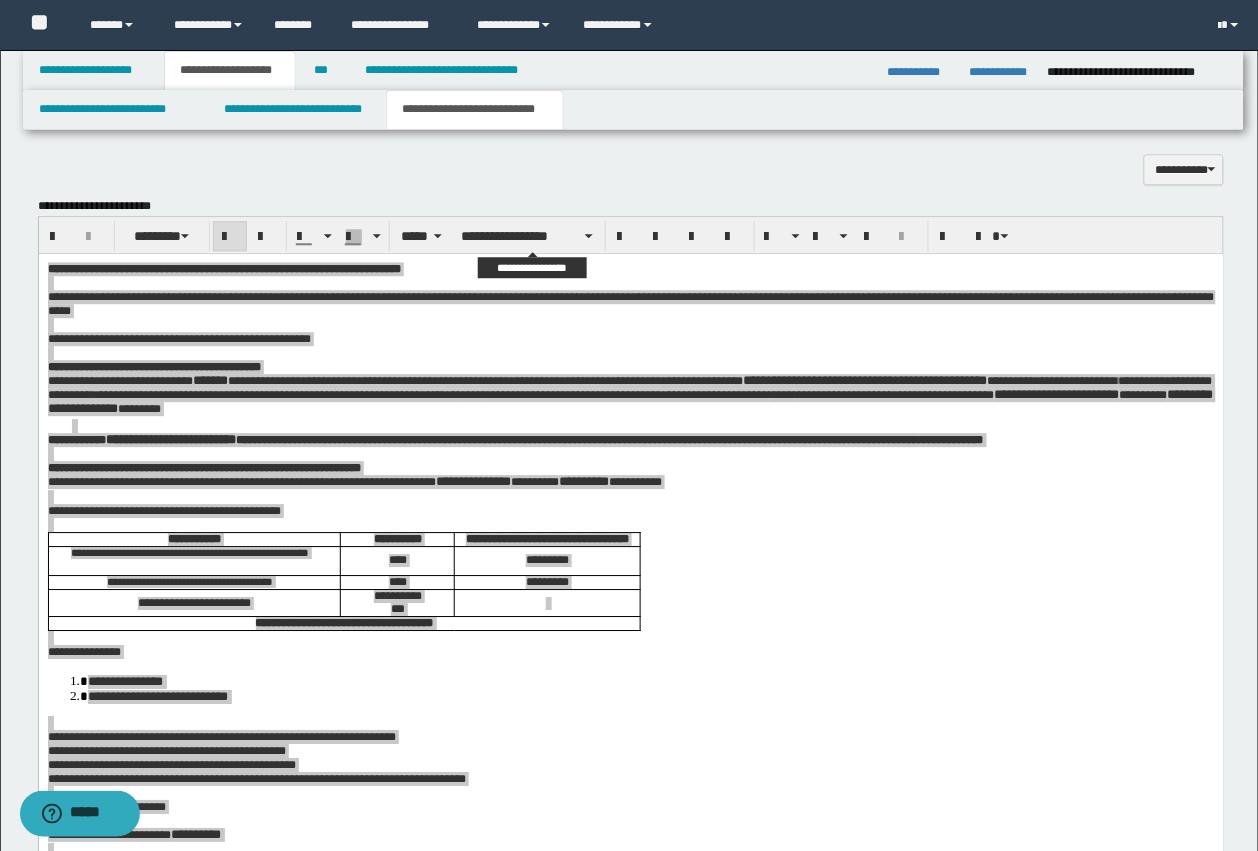 click on "**********" at bounding box center (631, 770) 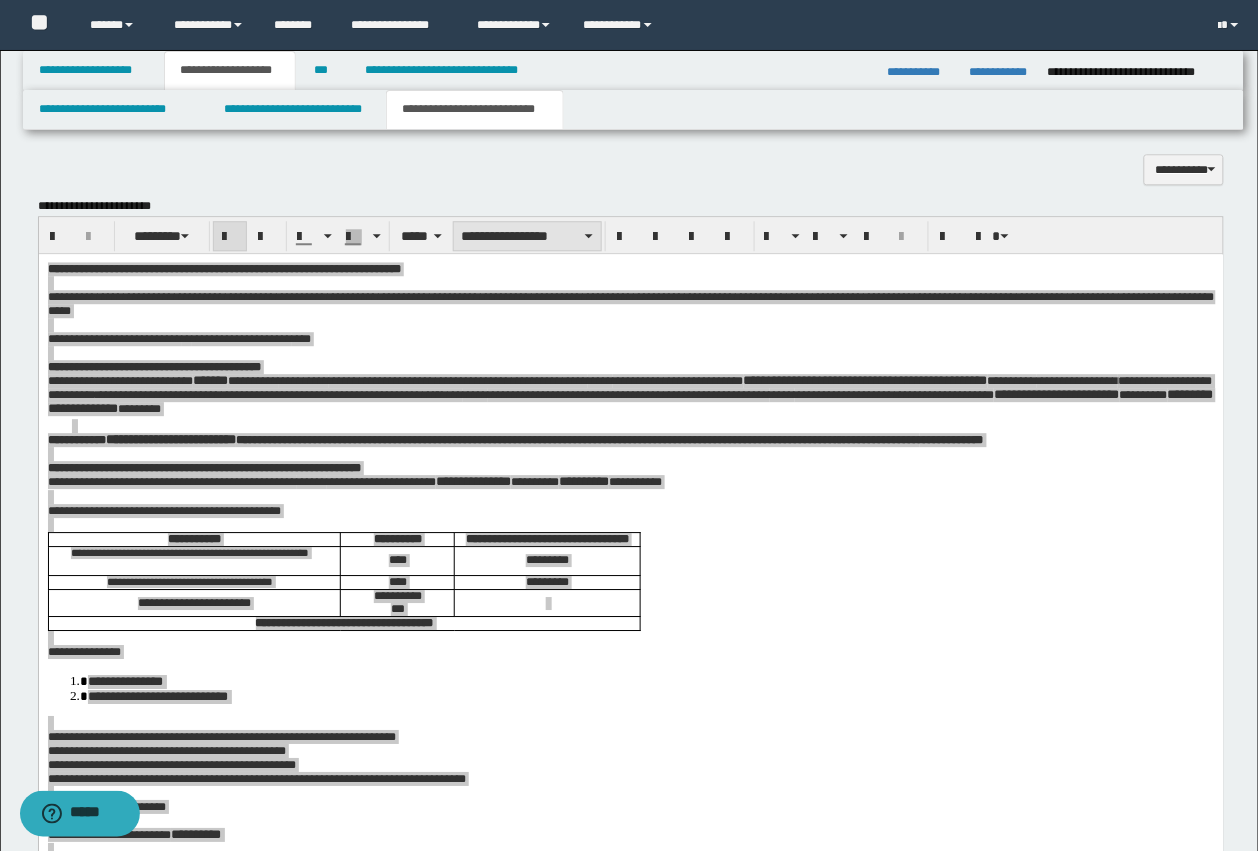 click on "**********" at bounding box center (527, 236) 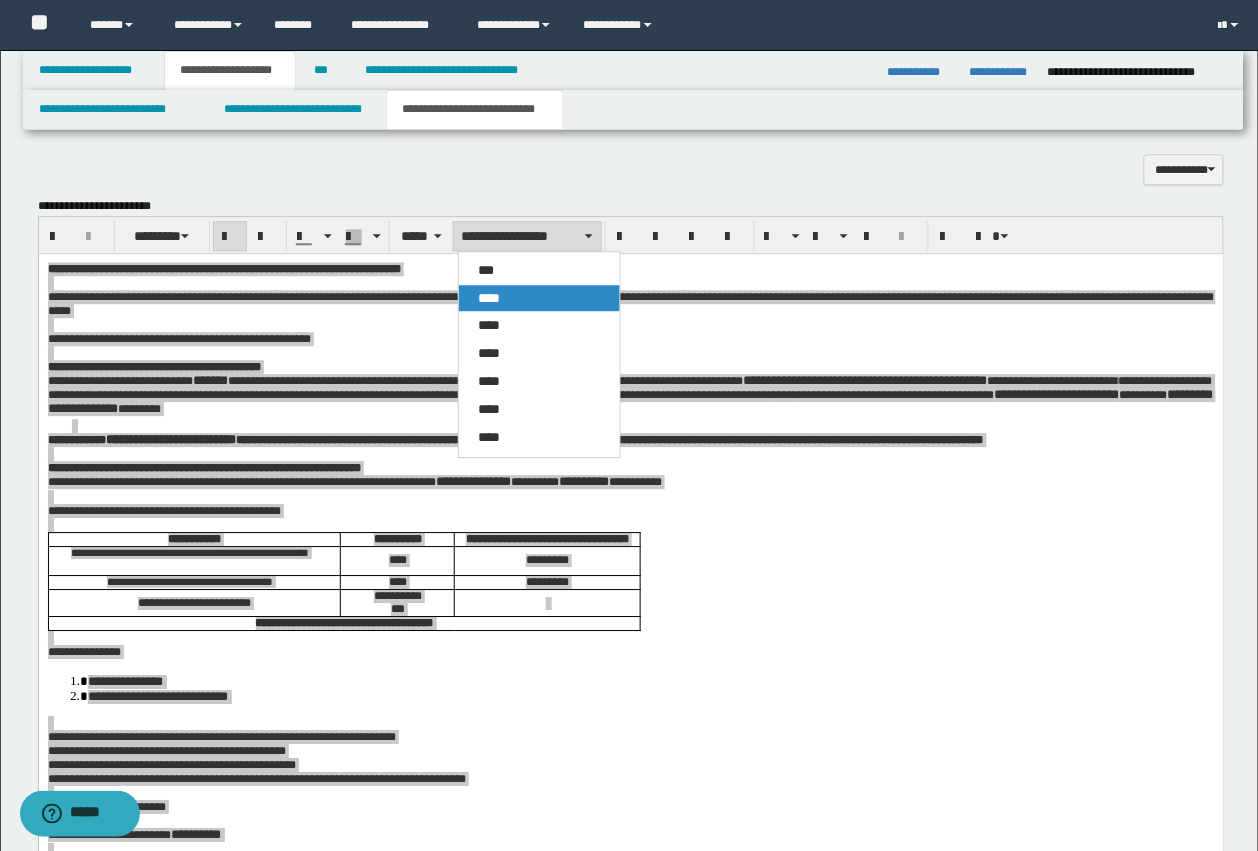 click on "****" at bounding box center [539, 298] 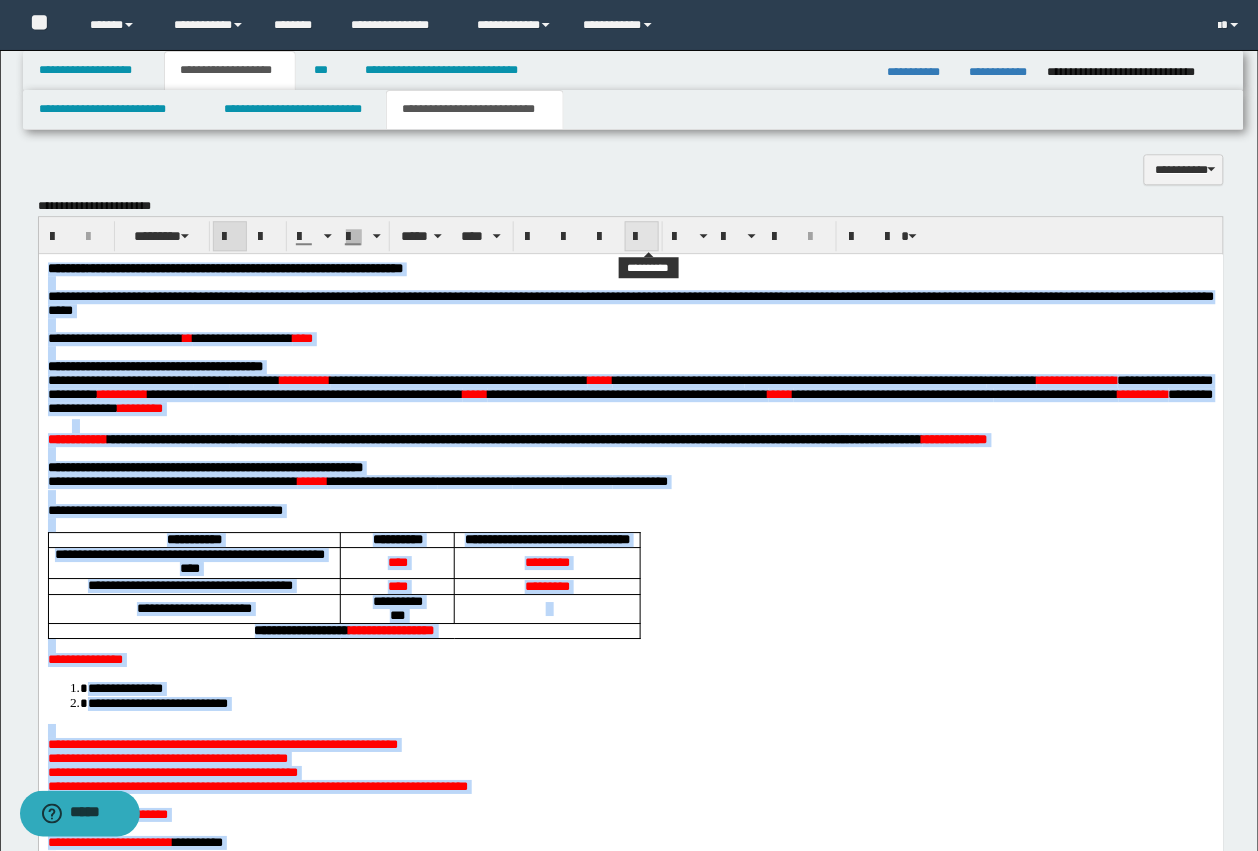 click at bounding box center (642, 236) 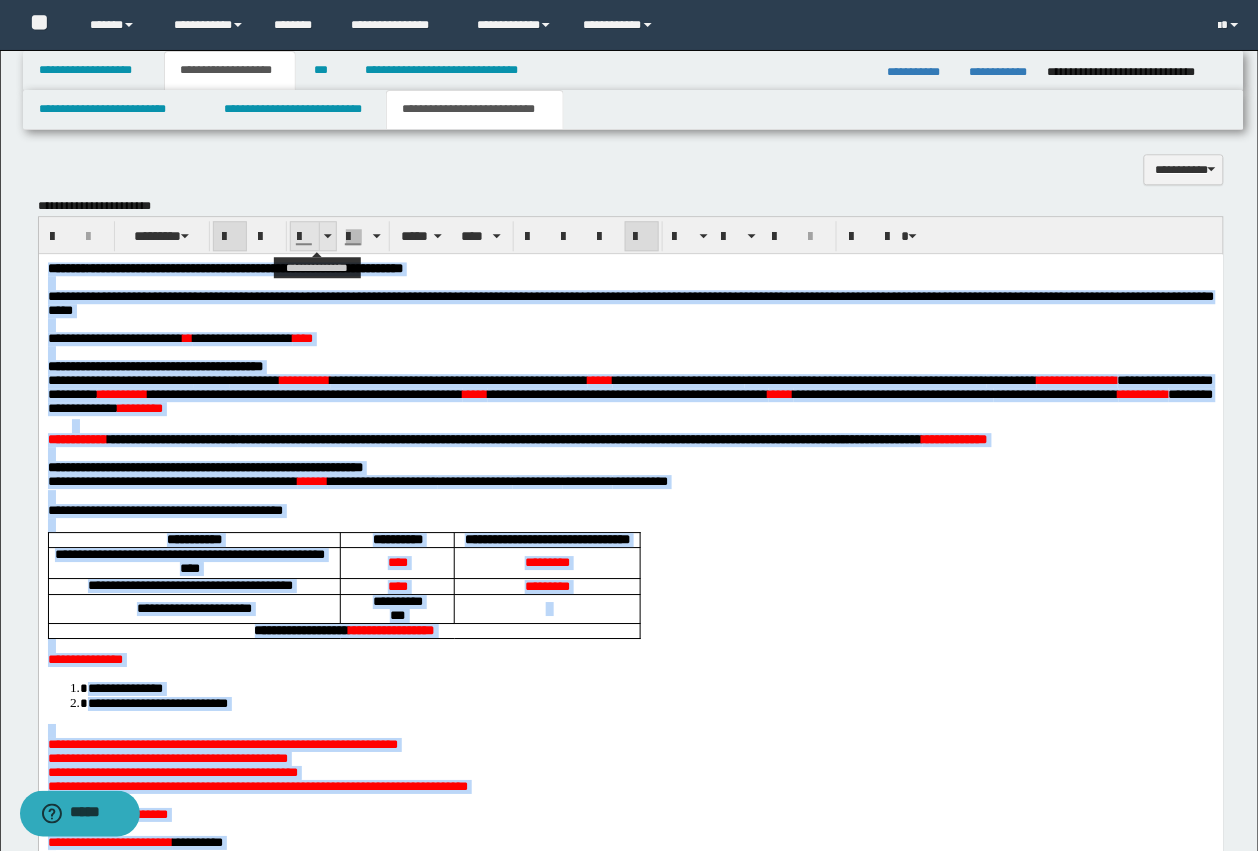click at bounding box center (305, 237) 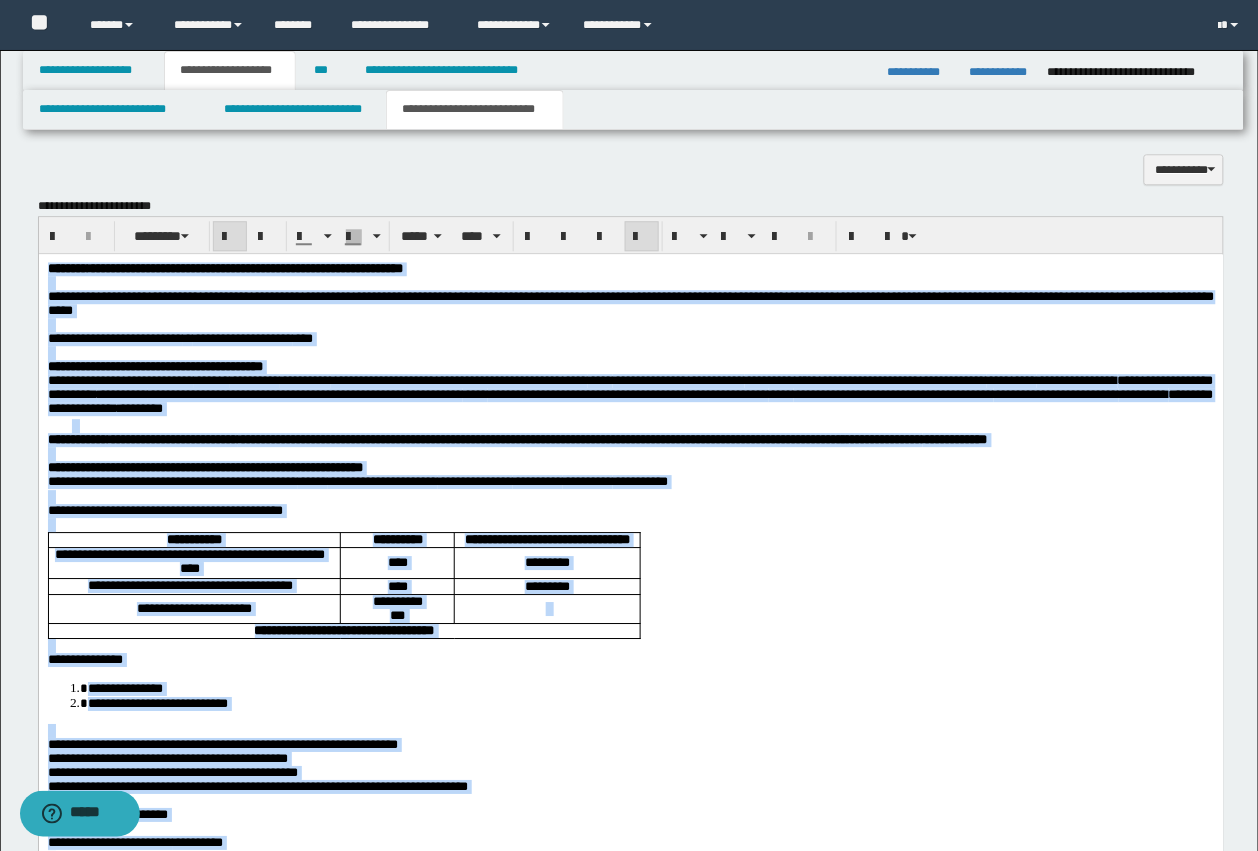 click on "**********" at bounding box center [630, 393] 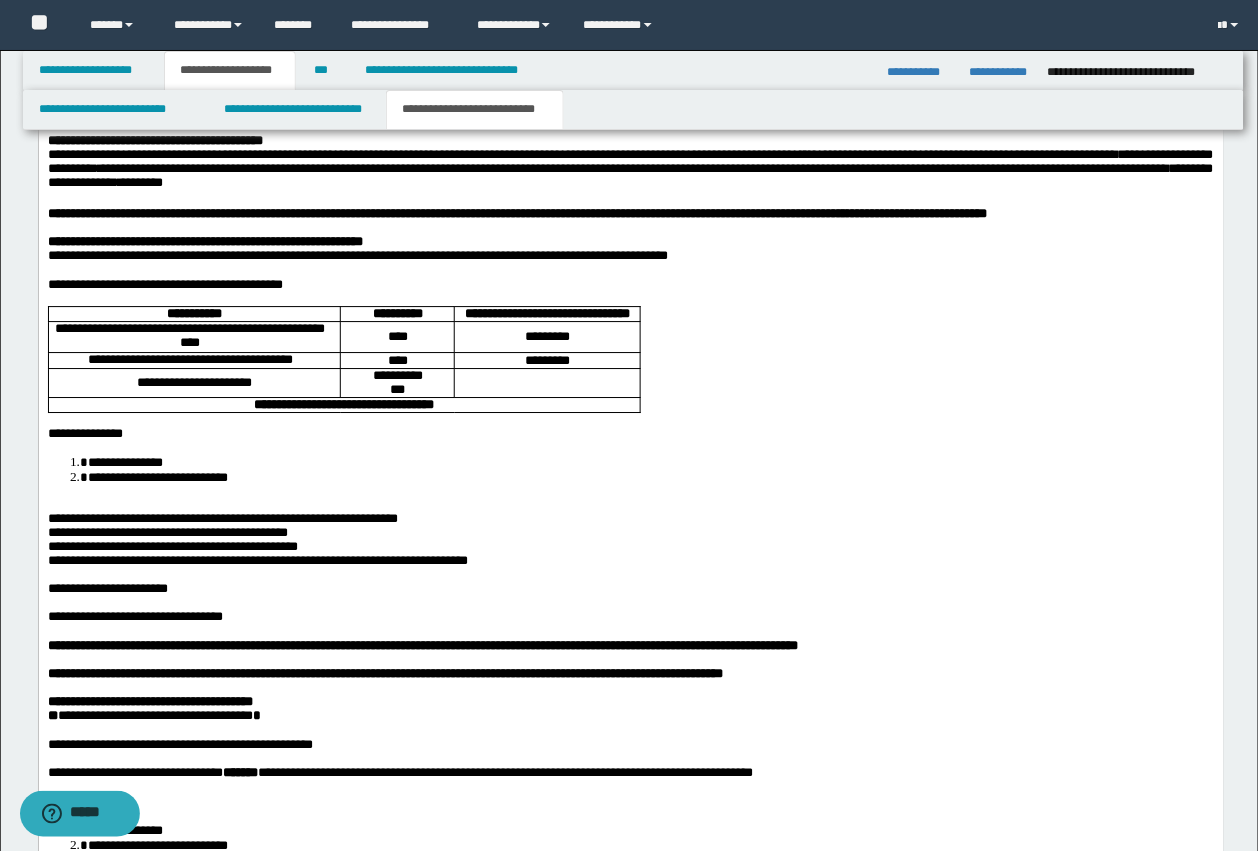 scroll, scrollTop: 1250, scrollLeft: 0, axis: vertical 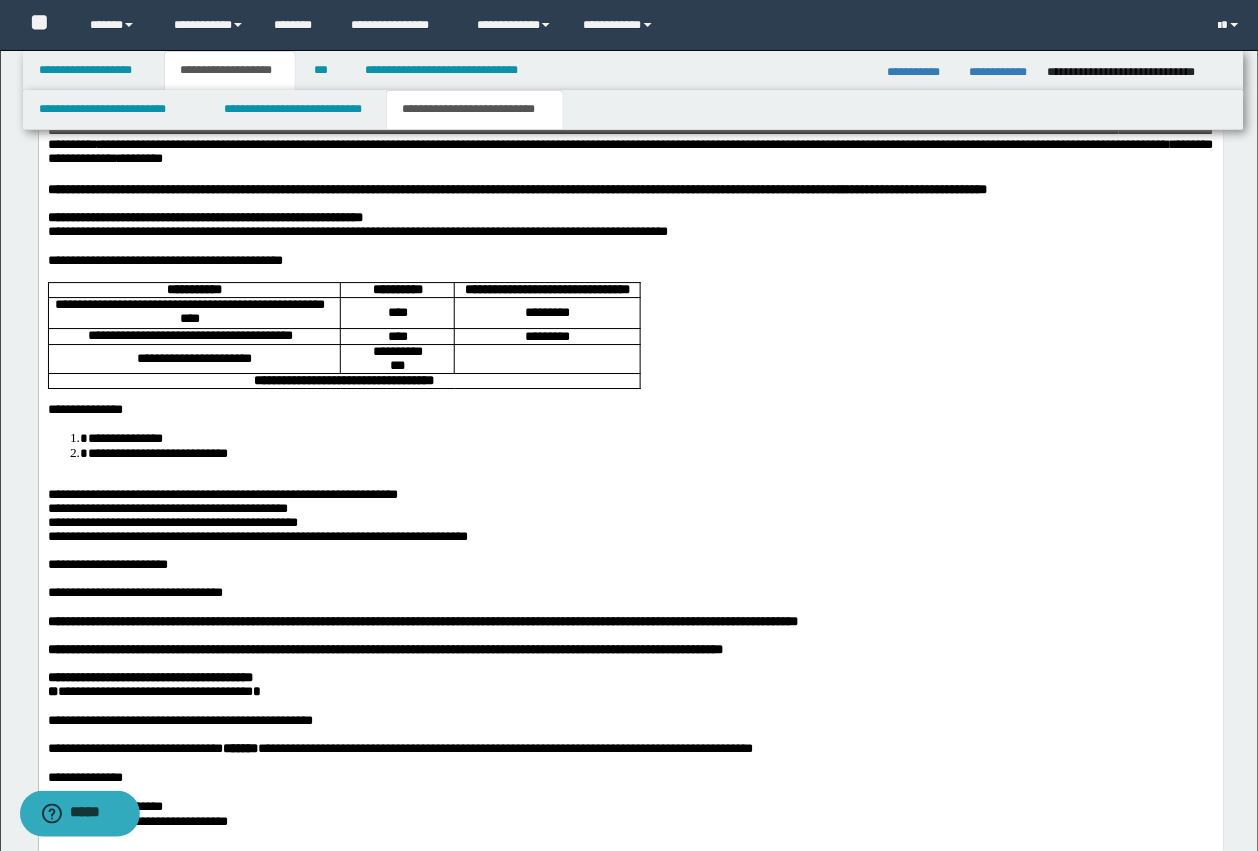 click on "**********" at bounding box center [124, 437] 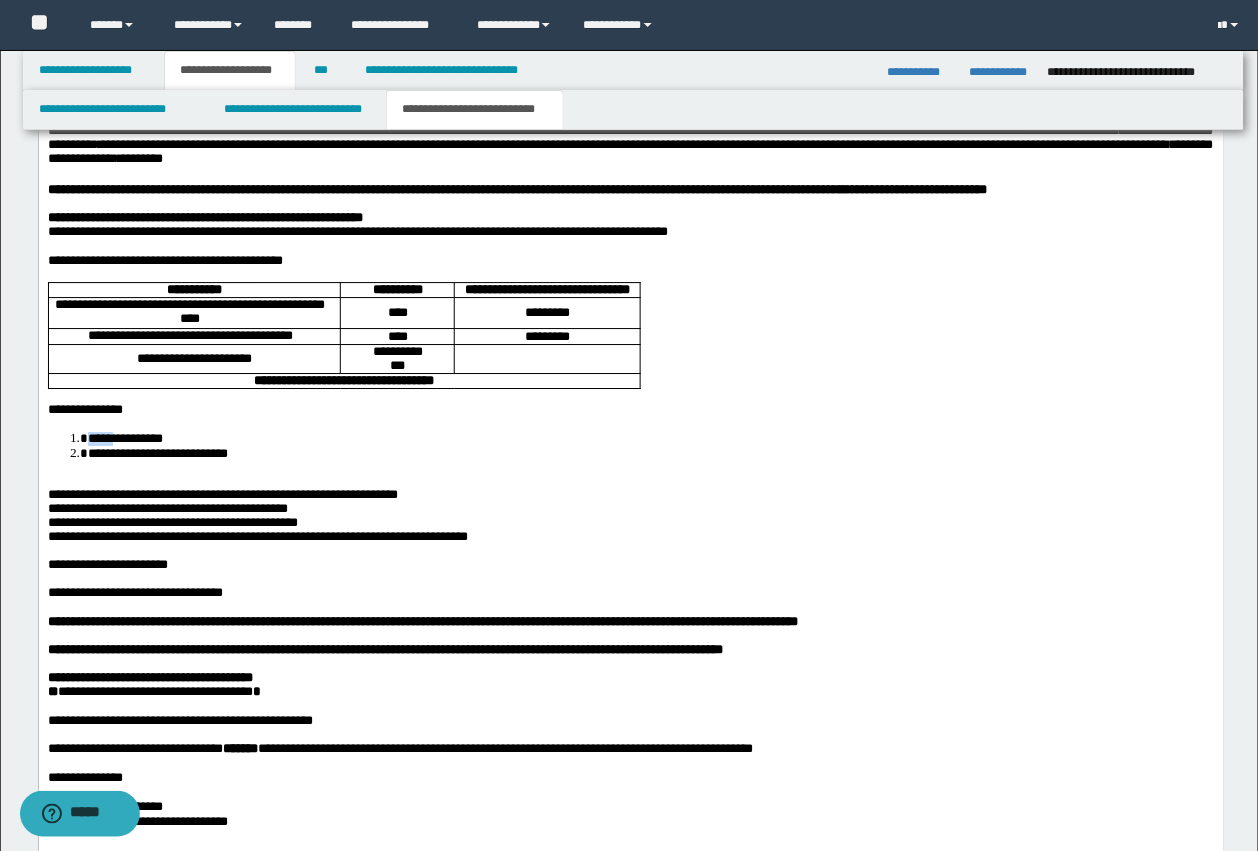 click on "**********" at bounding box center [124, 437] 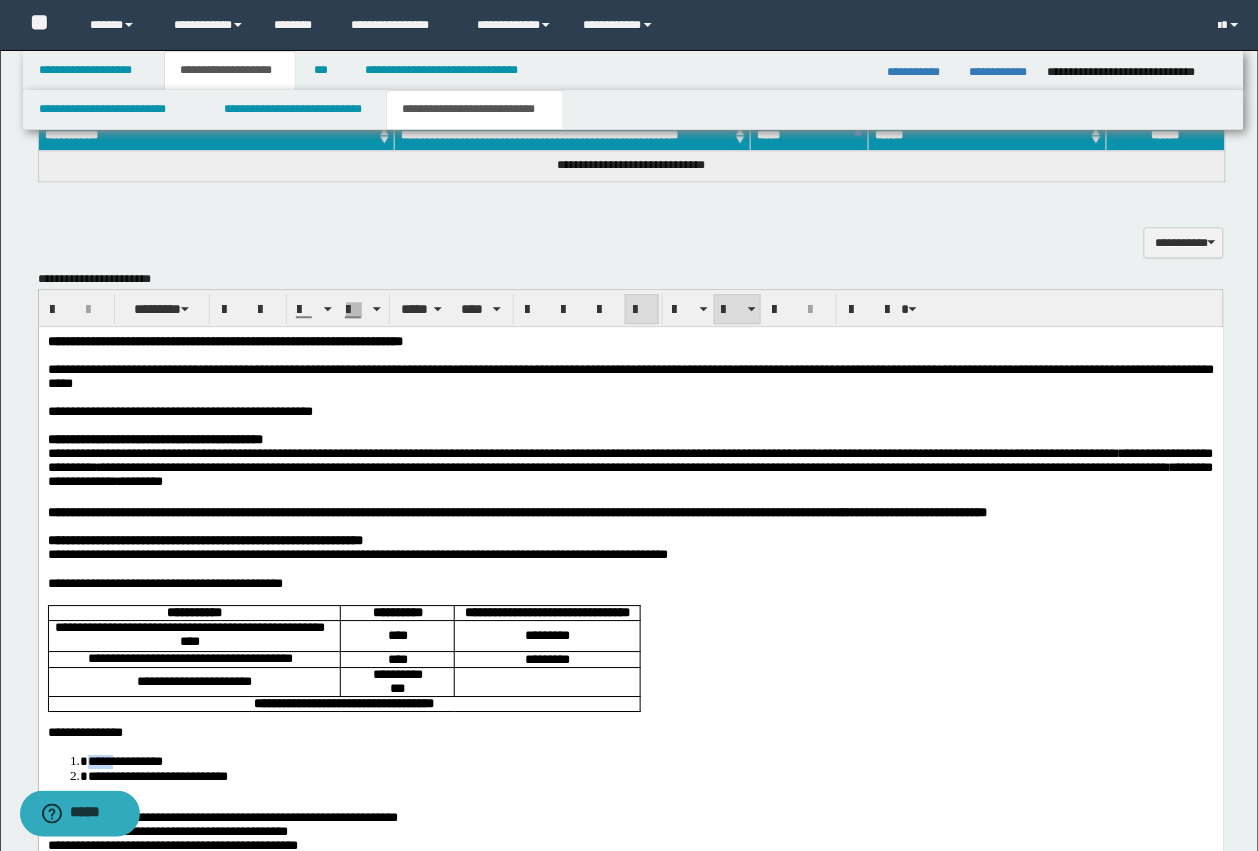 scroll, scrollTop: 875, scrollLeft: 0, axis: vertical 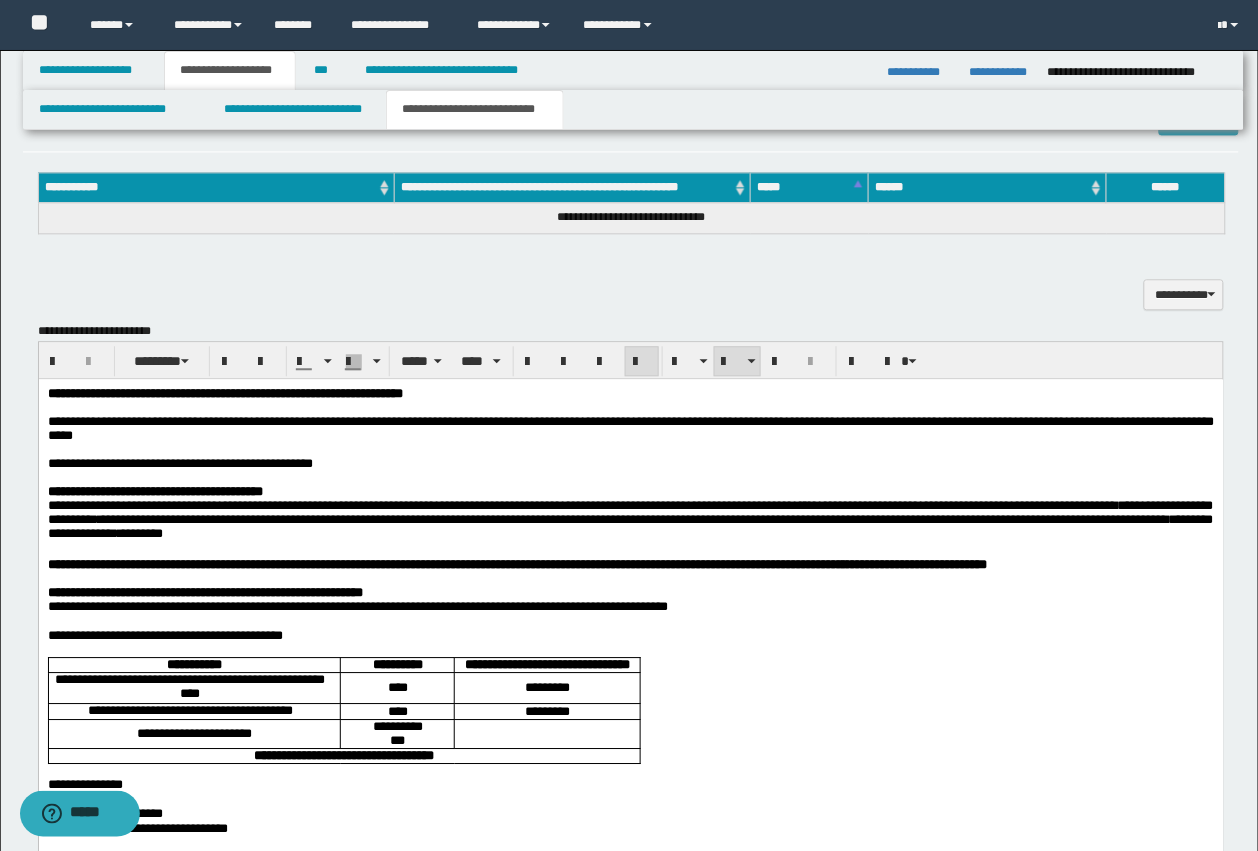 click on "**********" at bounding box center [631, 128] 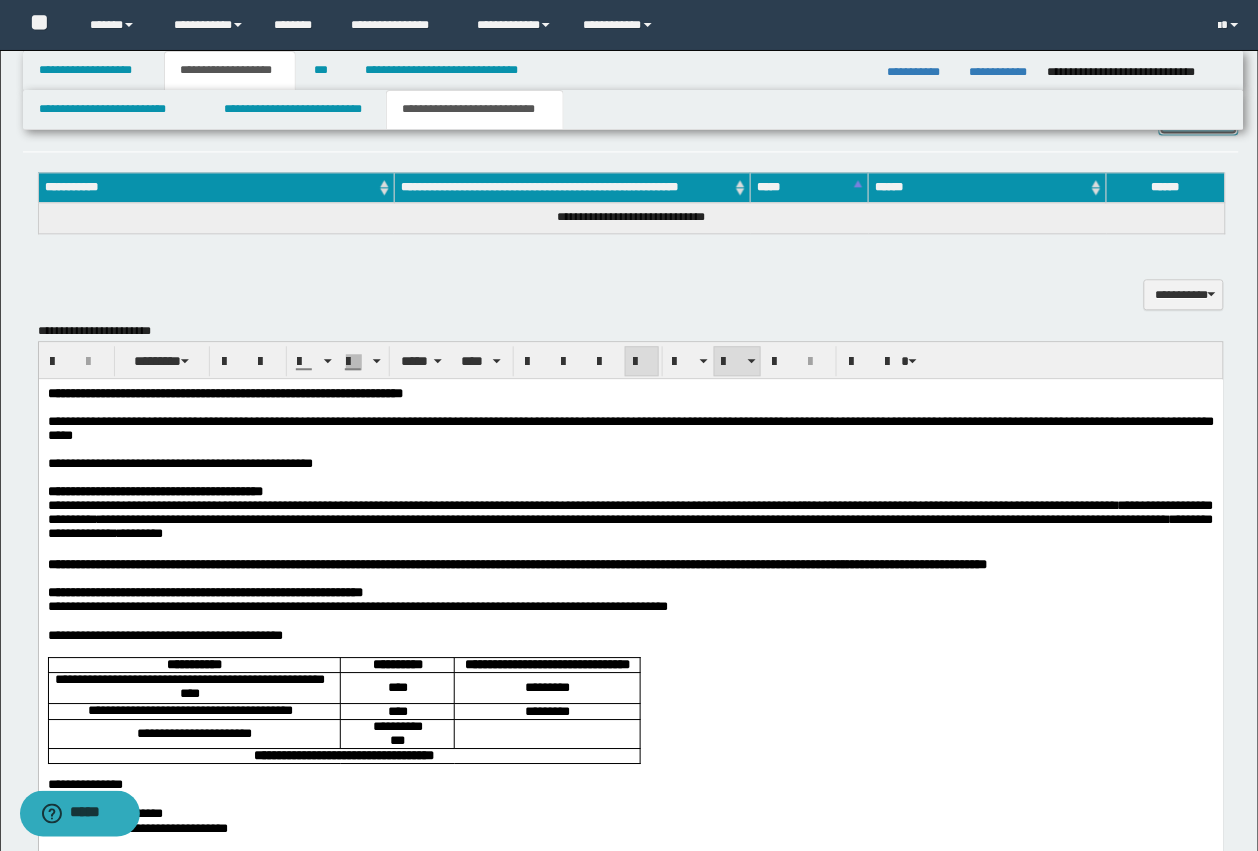 click on "*******" at bounding box center (1199, 119) 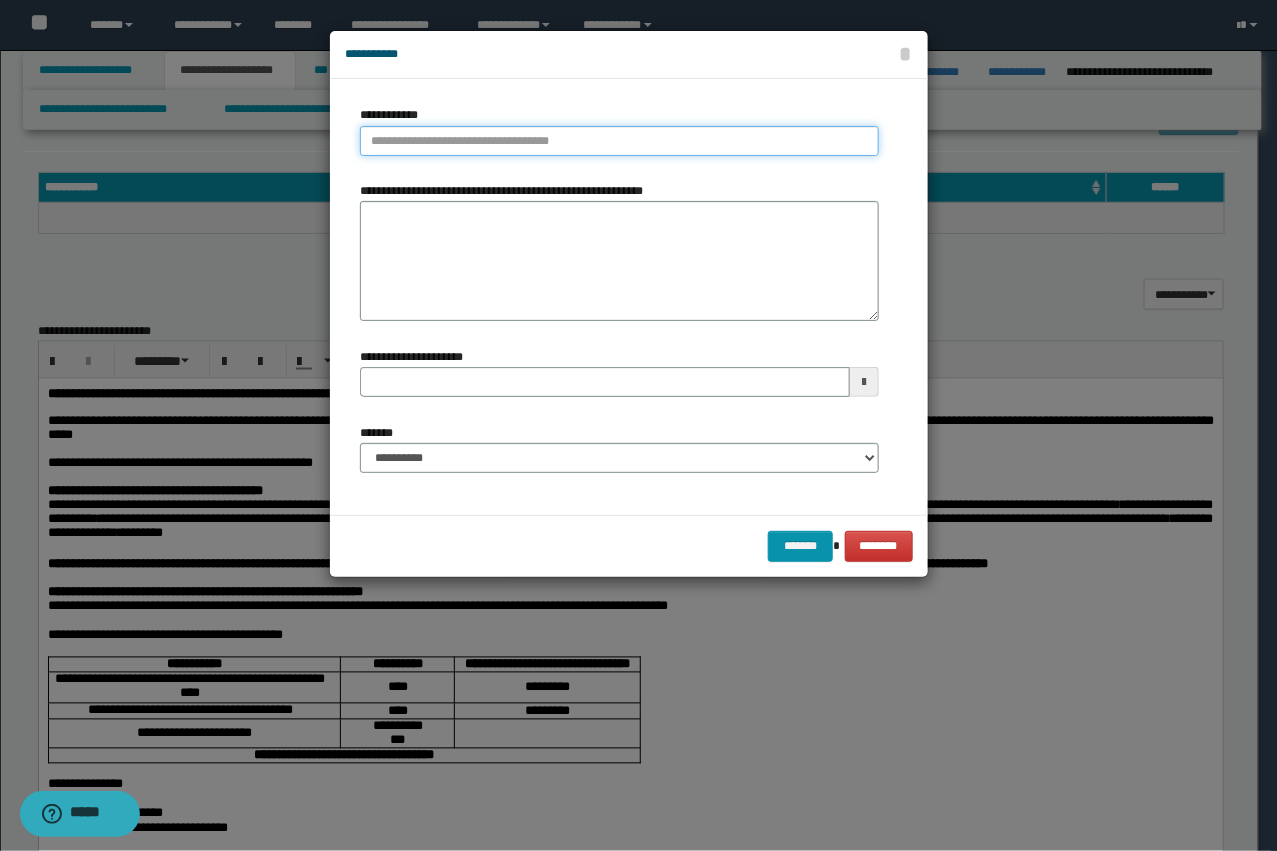 click on "**********" at bounding box center (619, 141) 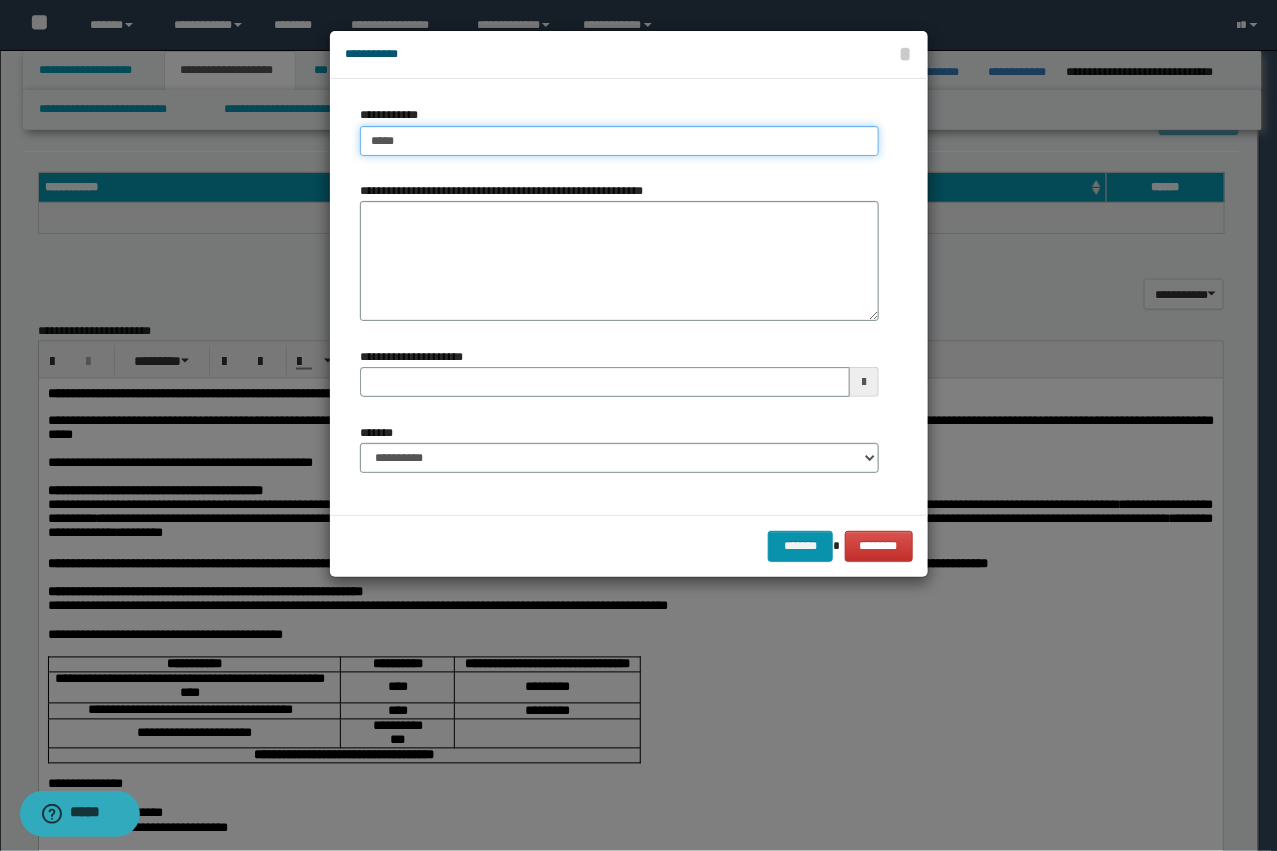 type on "****" 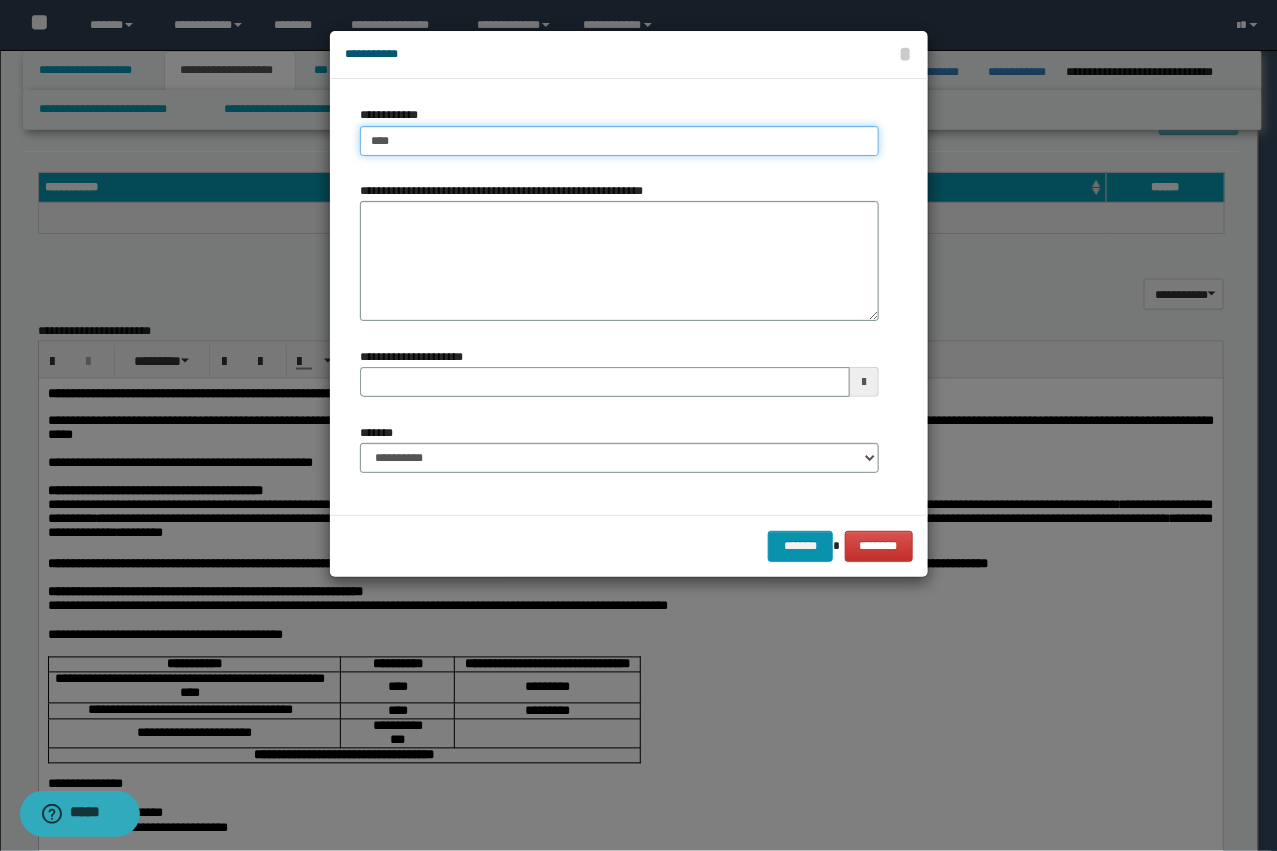 type on "****" 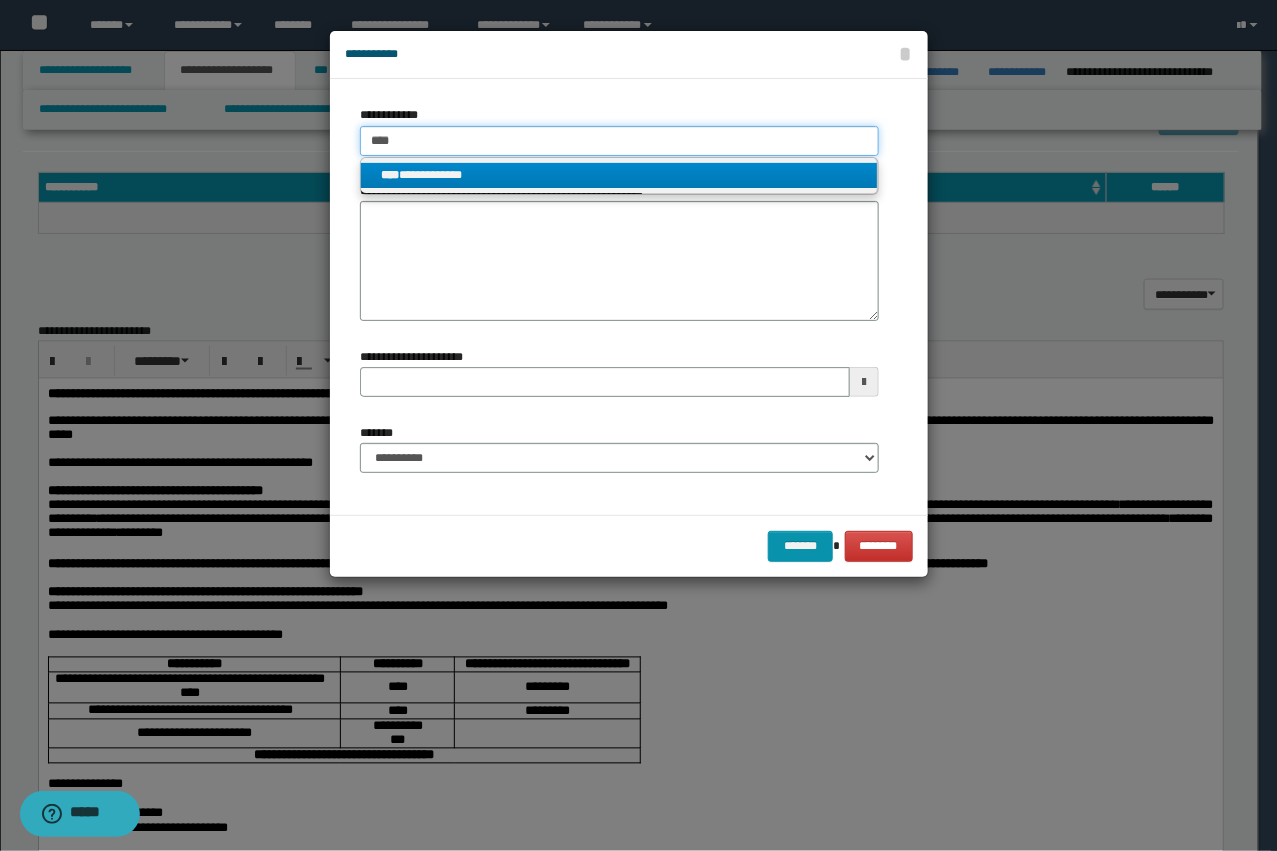 type on "****" 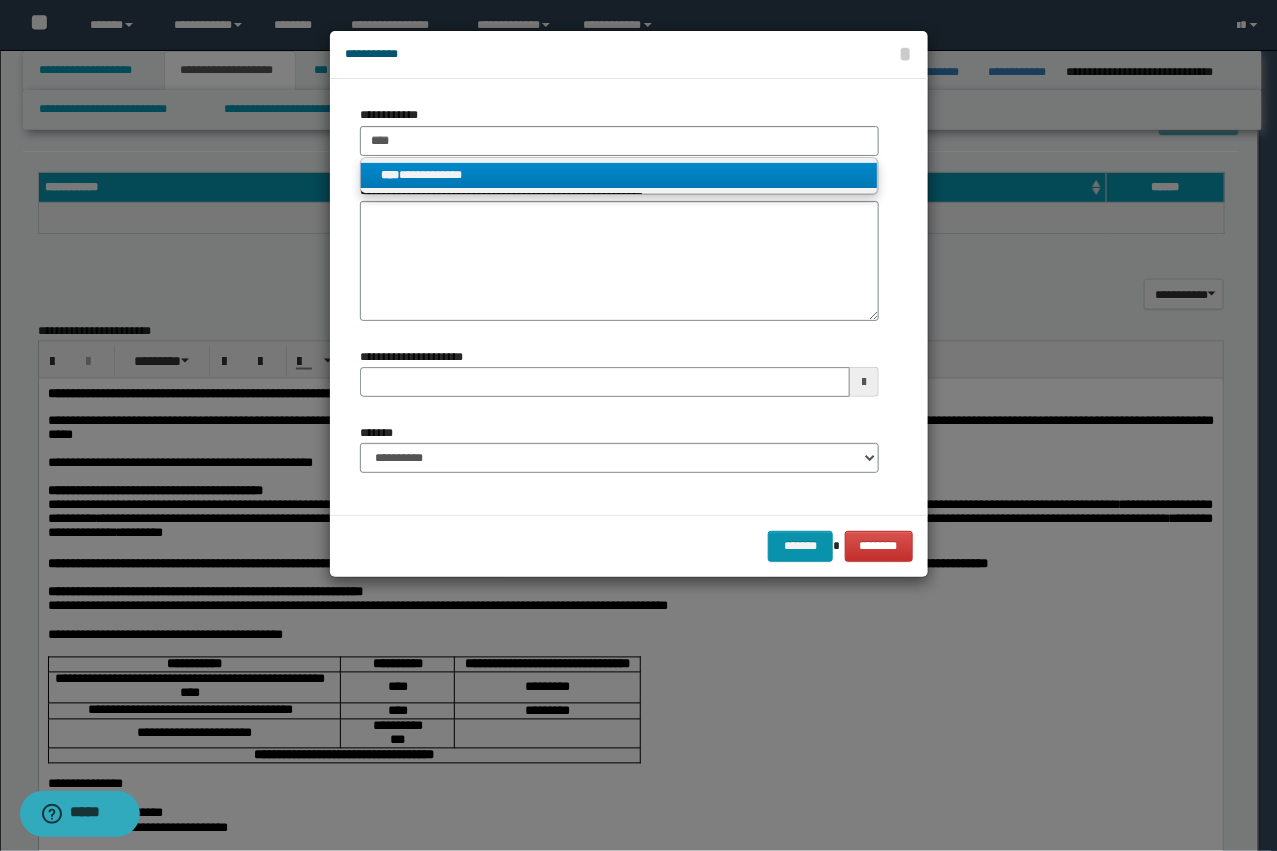 click on "**********" at bounding box center (619, 175) 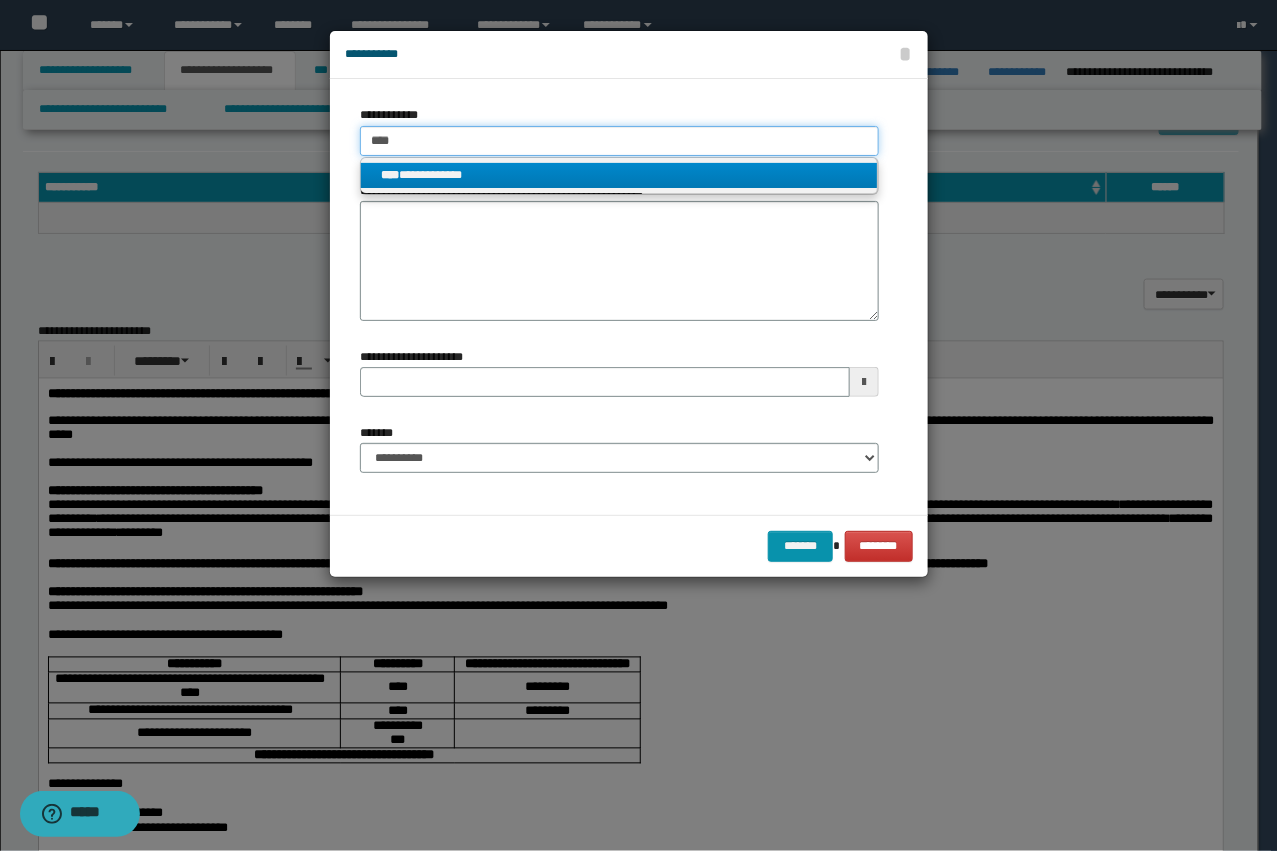 type 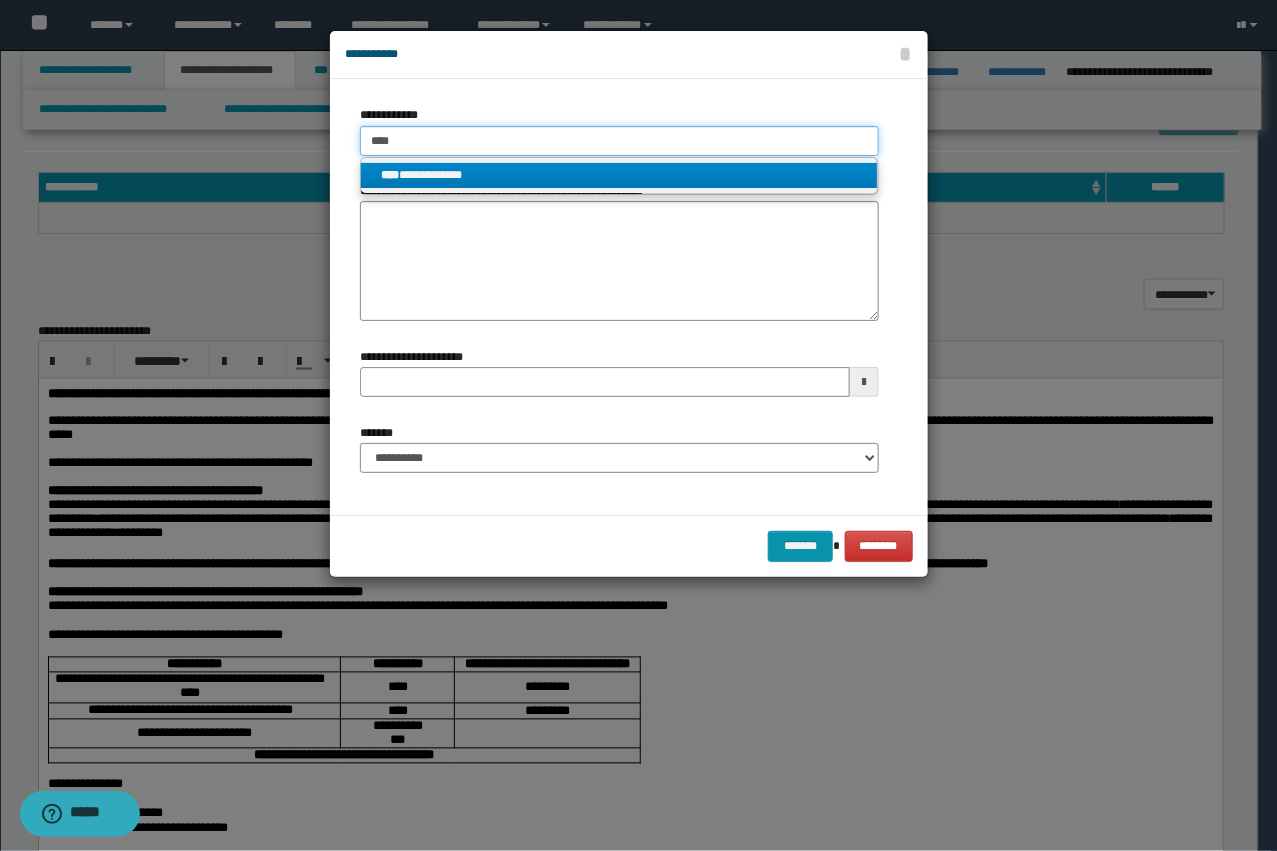 type on "**********" 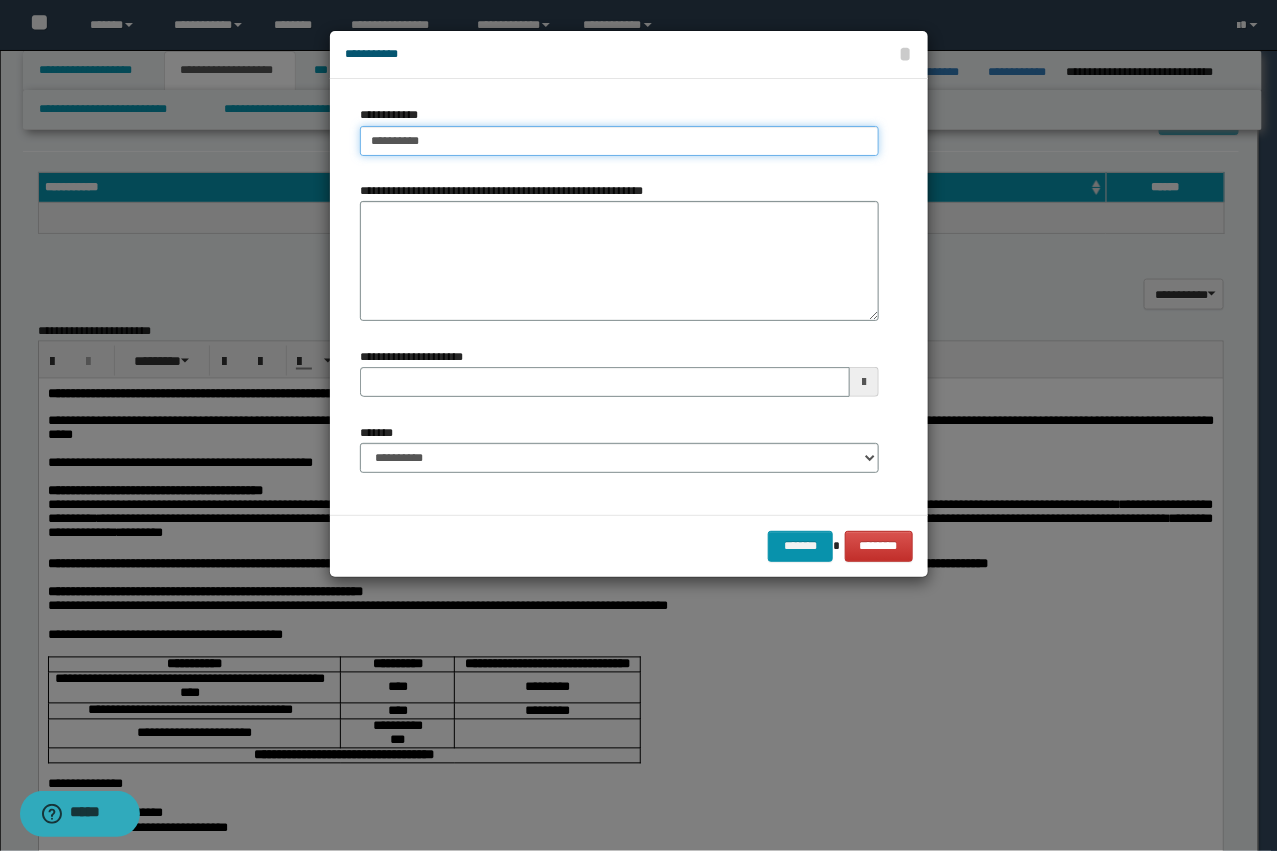 type 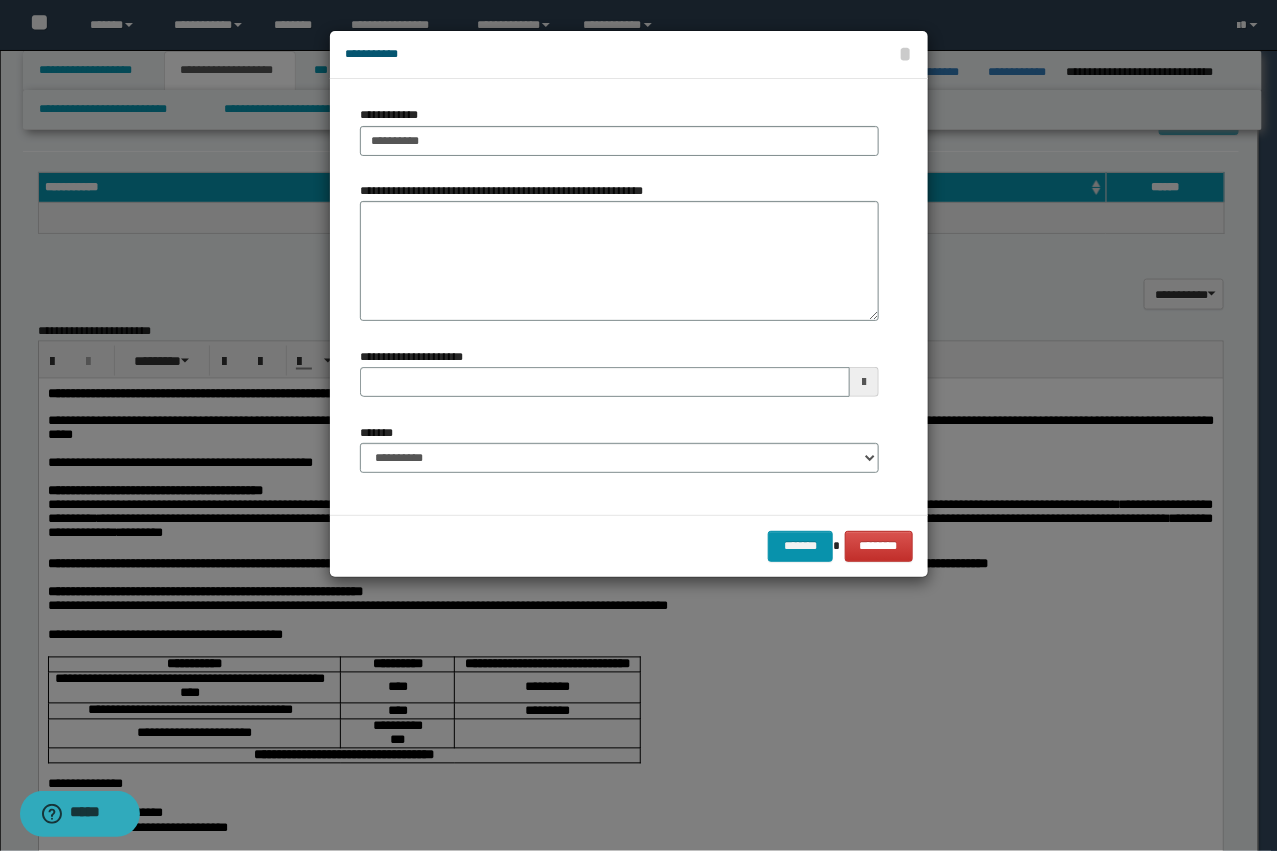 click on "*******" at bounding box center [379, 433] 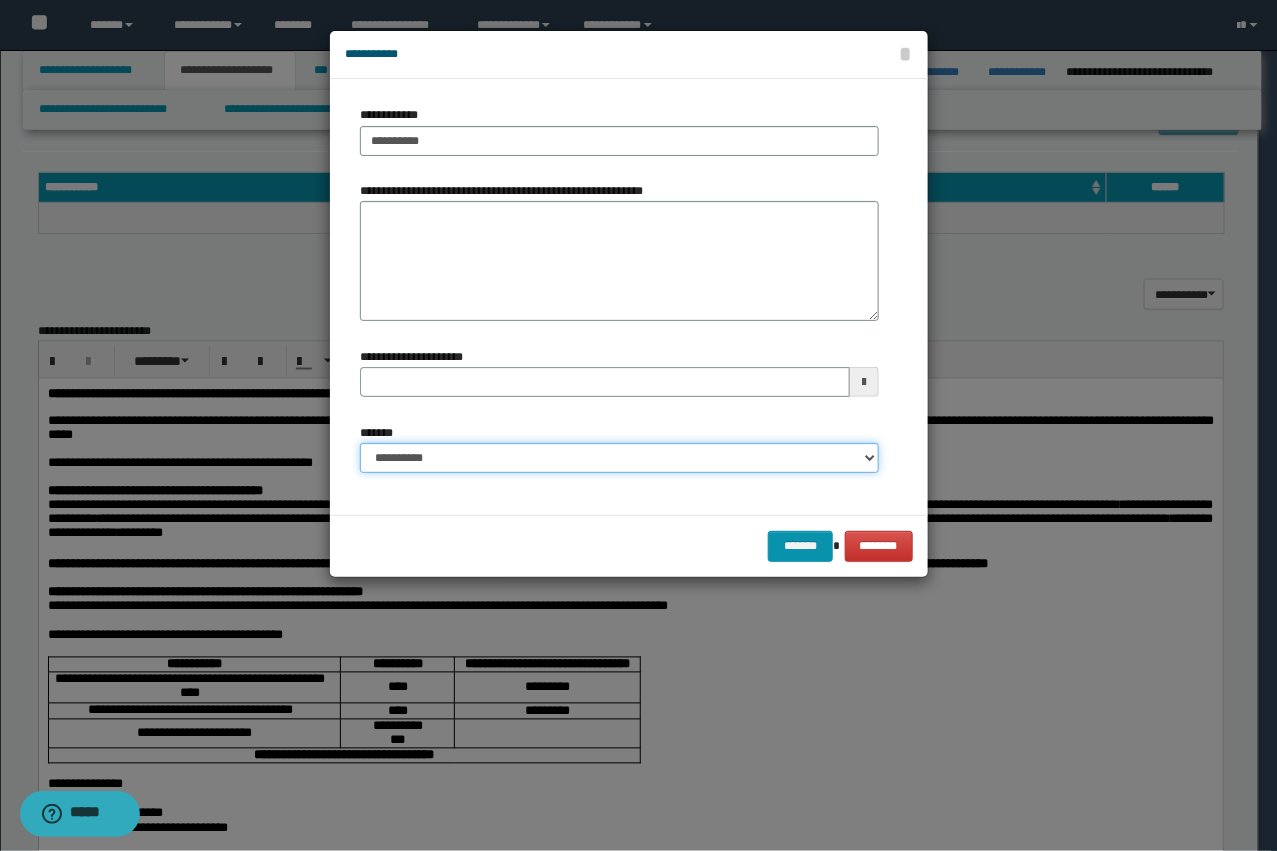 click on "**********" at bounding box center [619, 458] 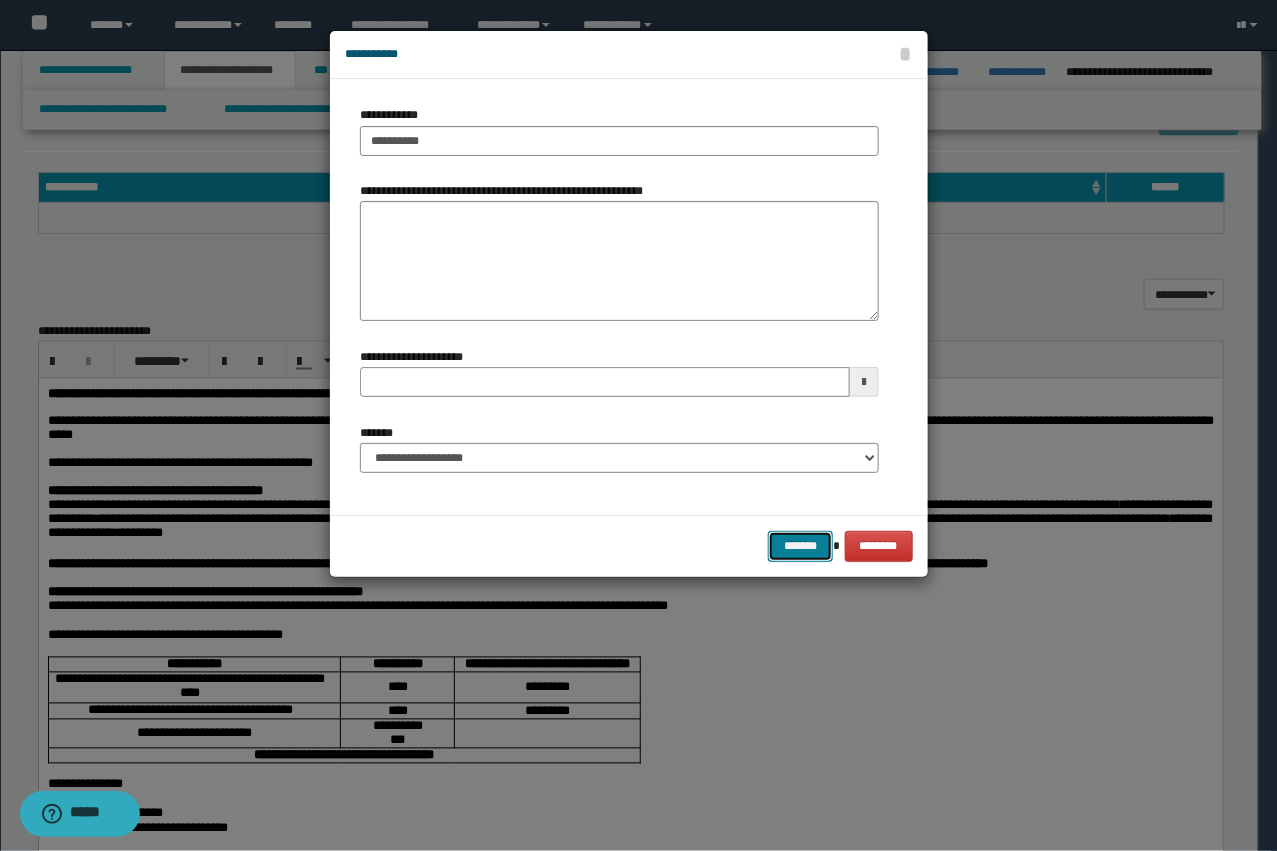 click on "*******" at bounding box center (800, 546) 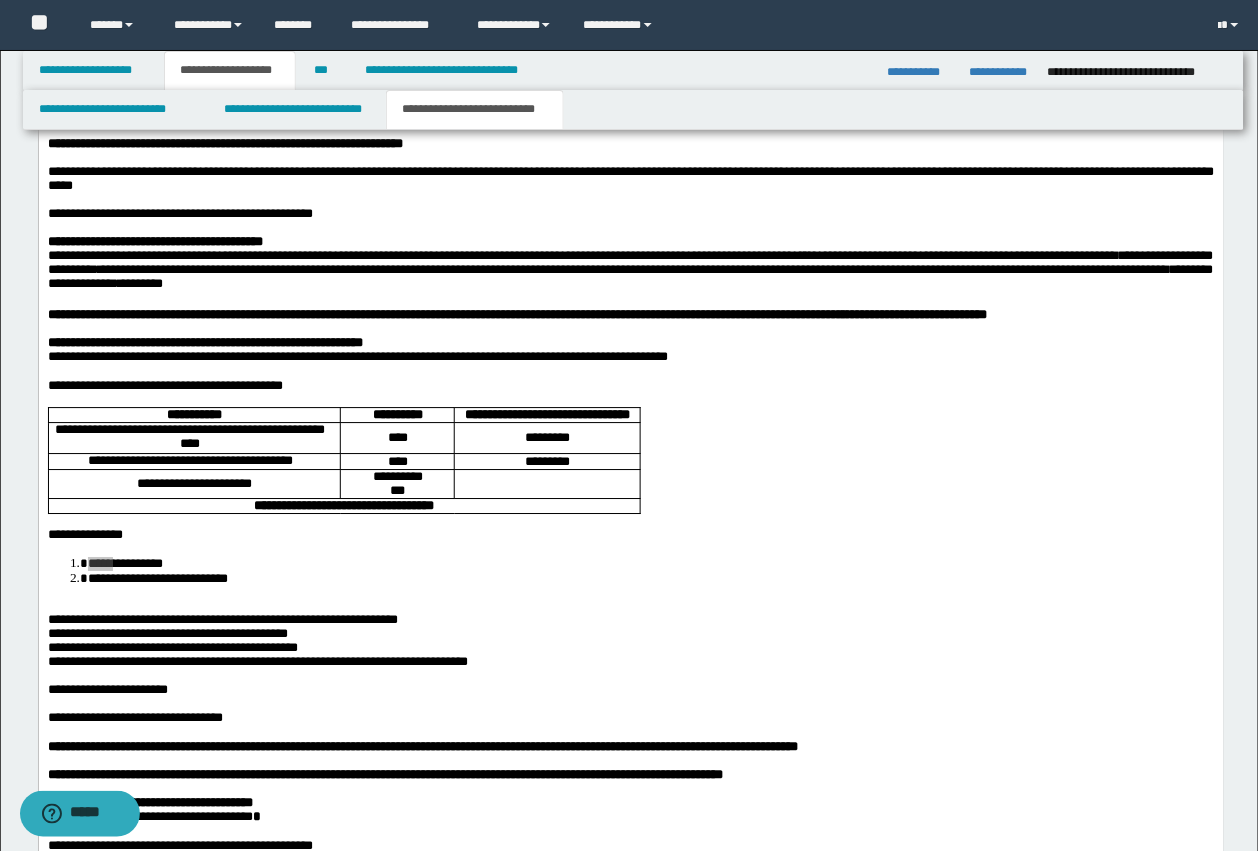 scroll, scrollTop: 1375, scrollLeft: 0, axis: vertical 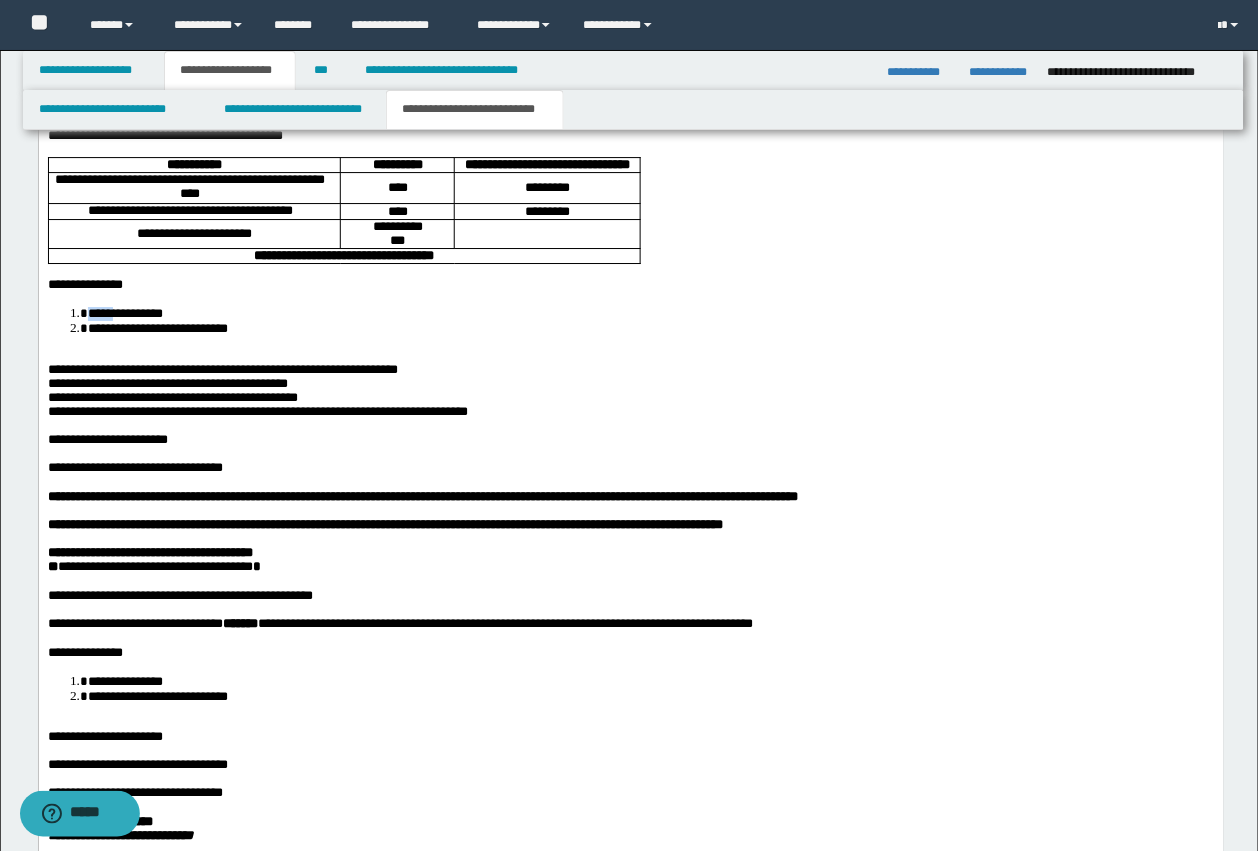 click on "**********" at bounding box center [157, 328] 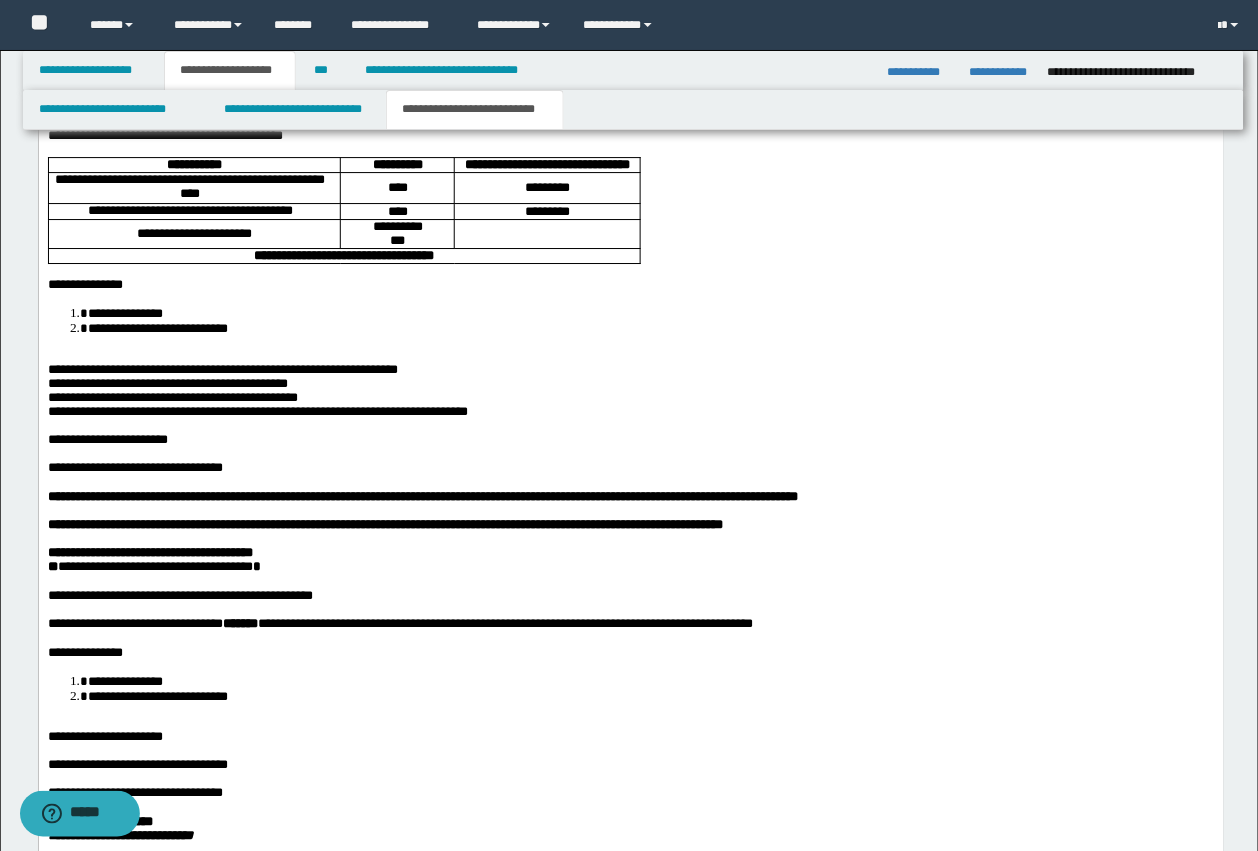 click on "**********" at bounding box center (157, 328) 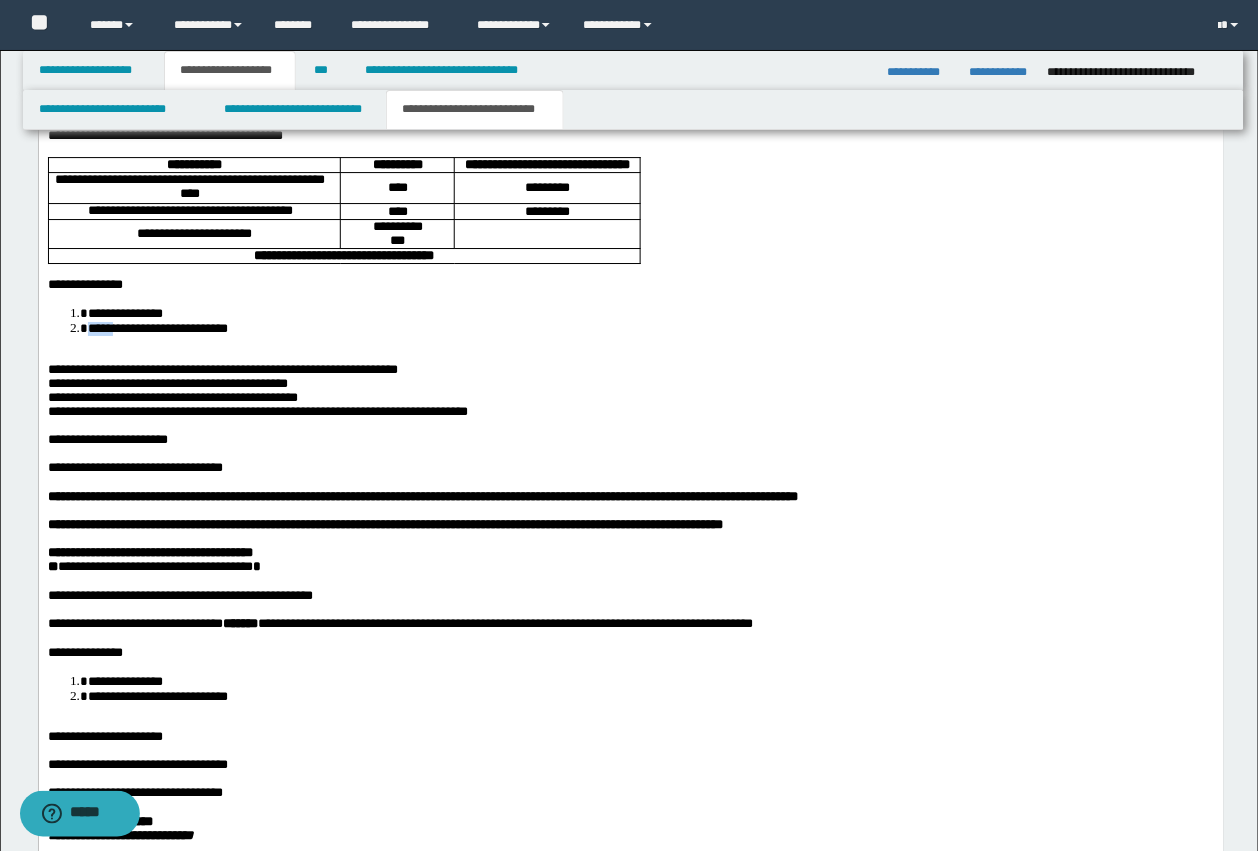 click on "**********" at bounding box center (157, 328) 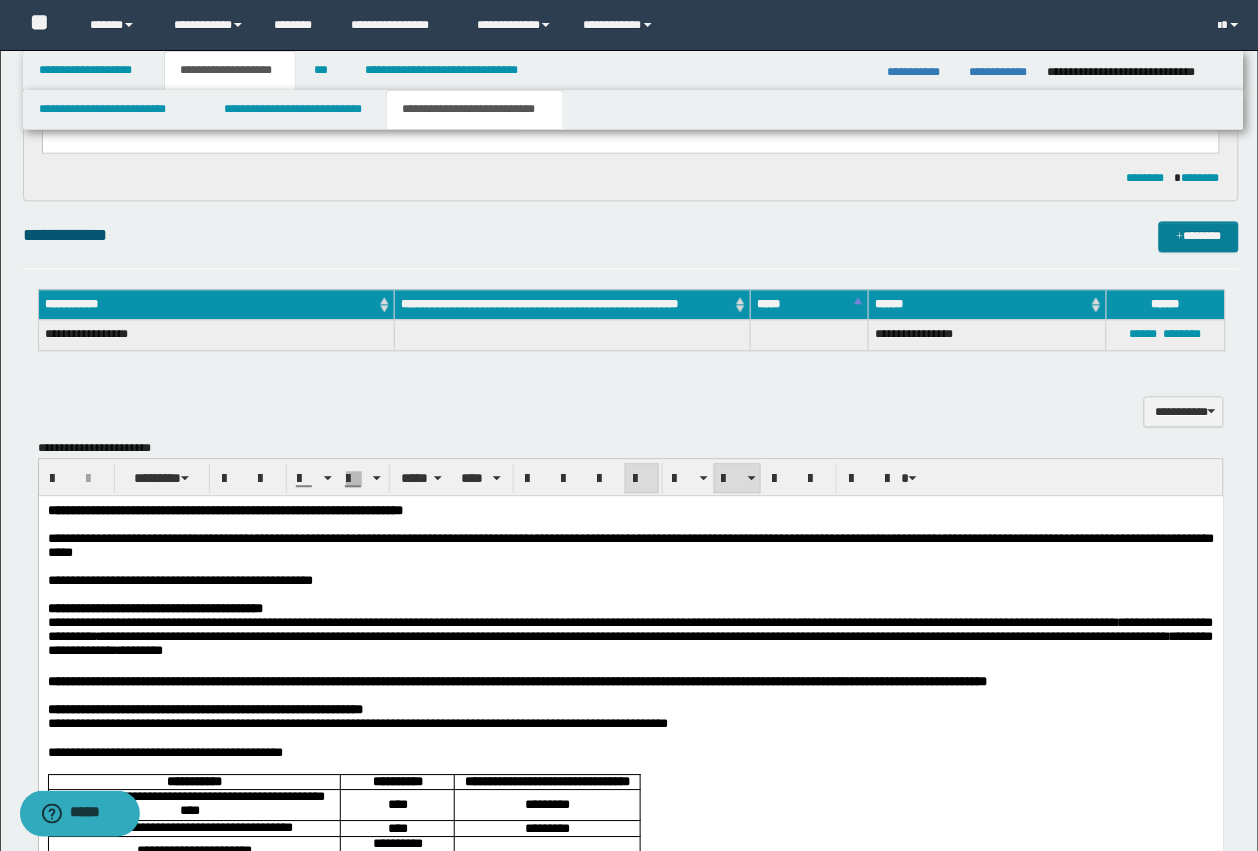 scroll, scrollTop: 750, scrollLeft: 0, axis: vertical 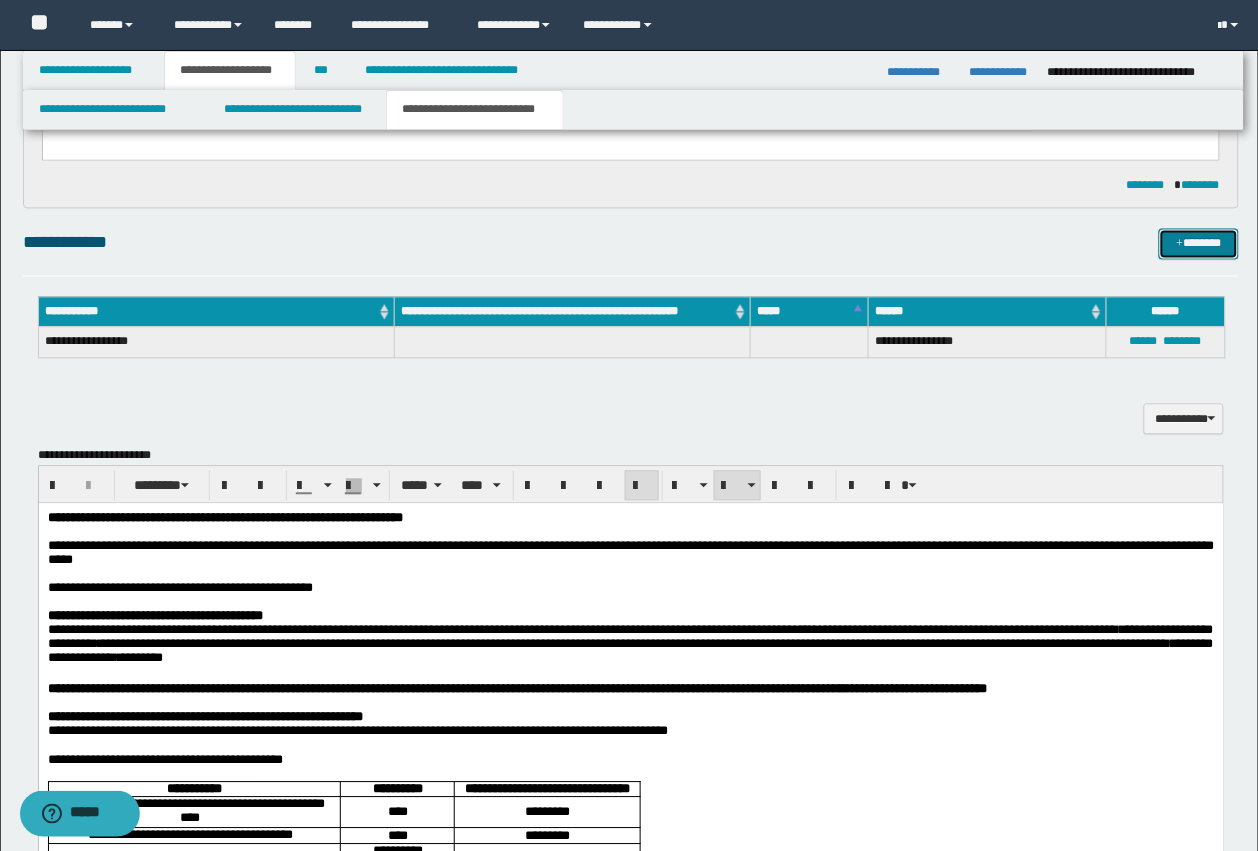 click at bounding box center [1180, 245] 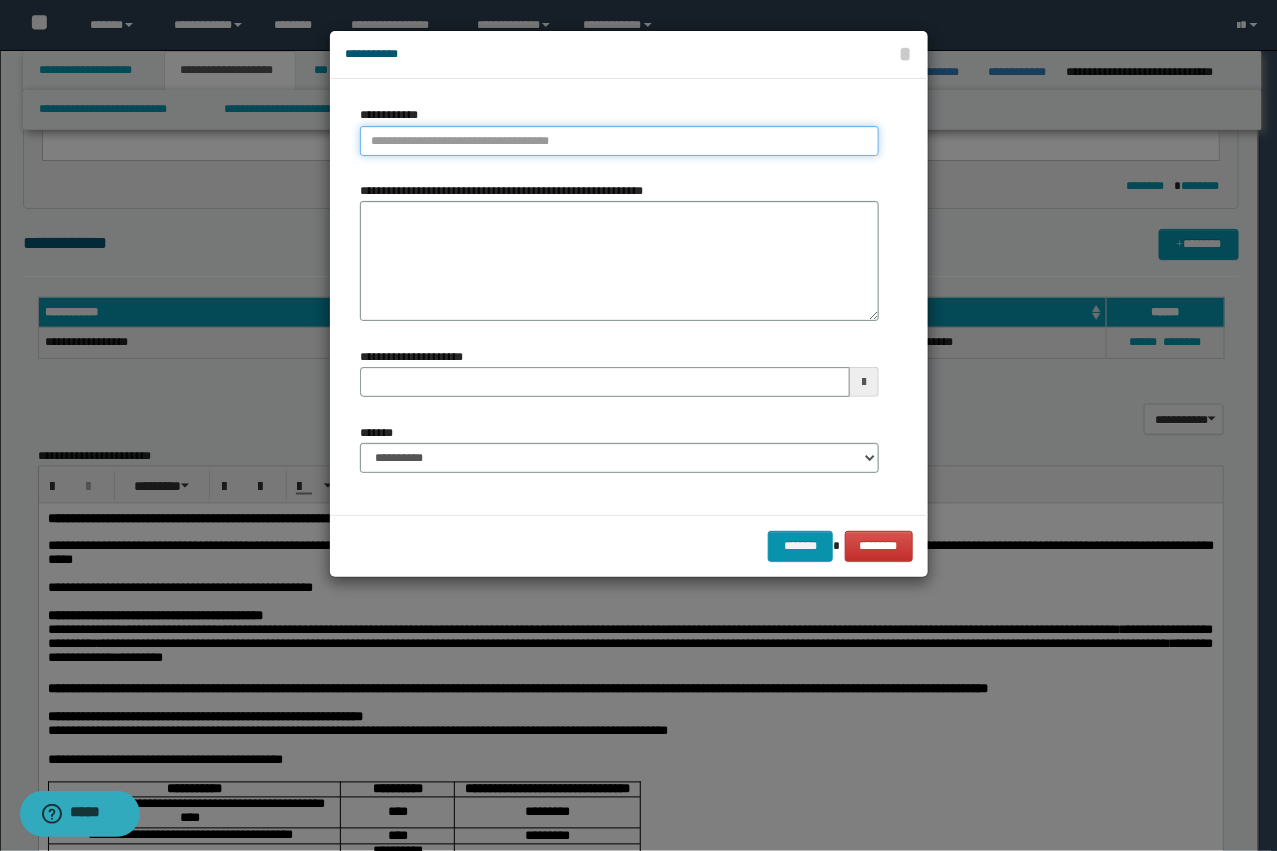type on "**********" 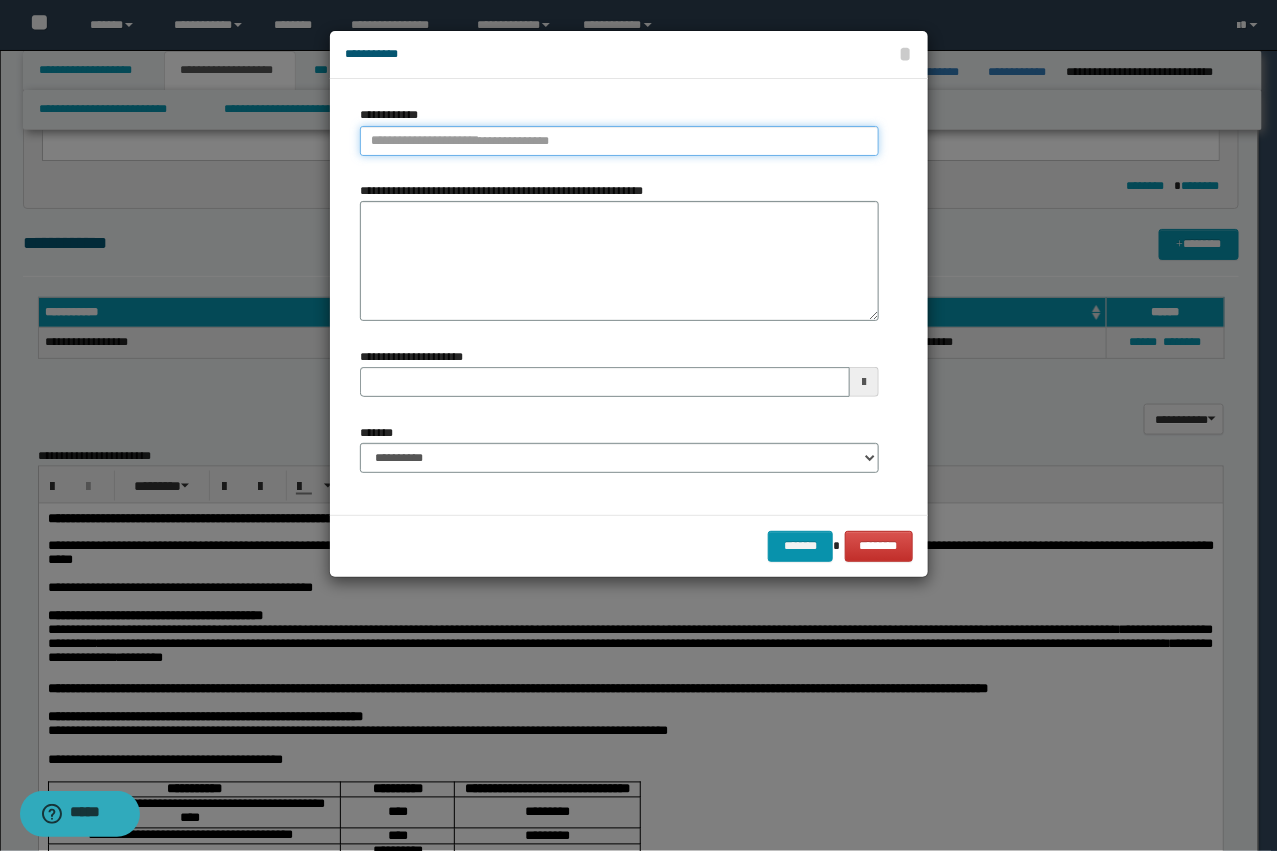 click on "**********" at bounding box center [619, 141] 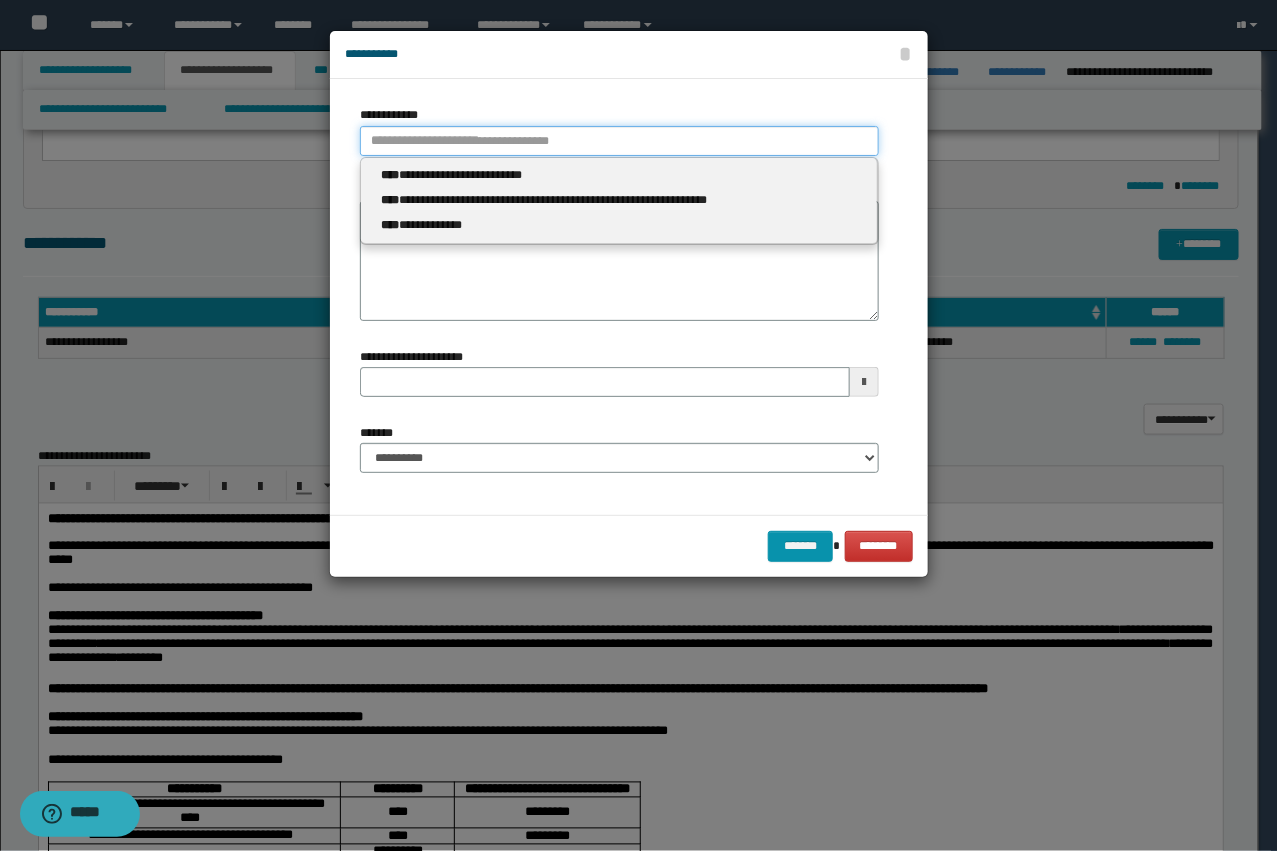 paste on "****" 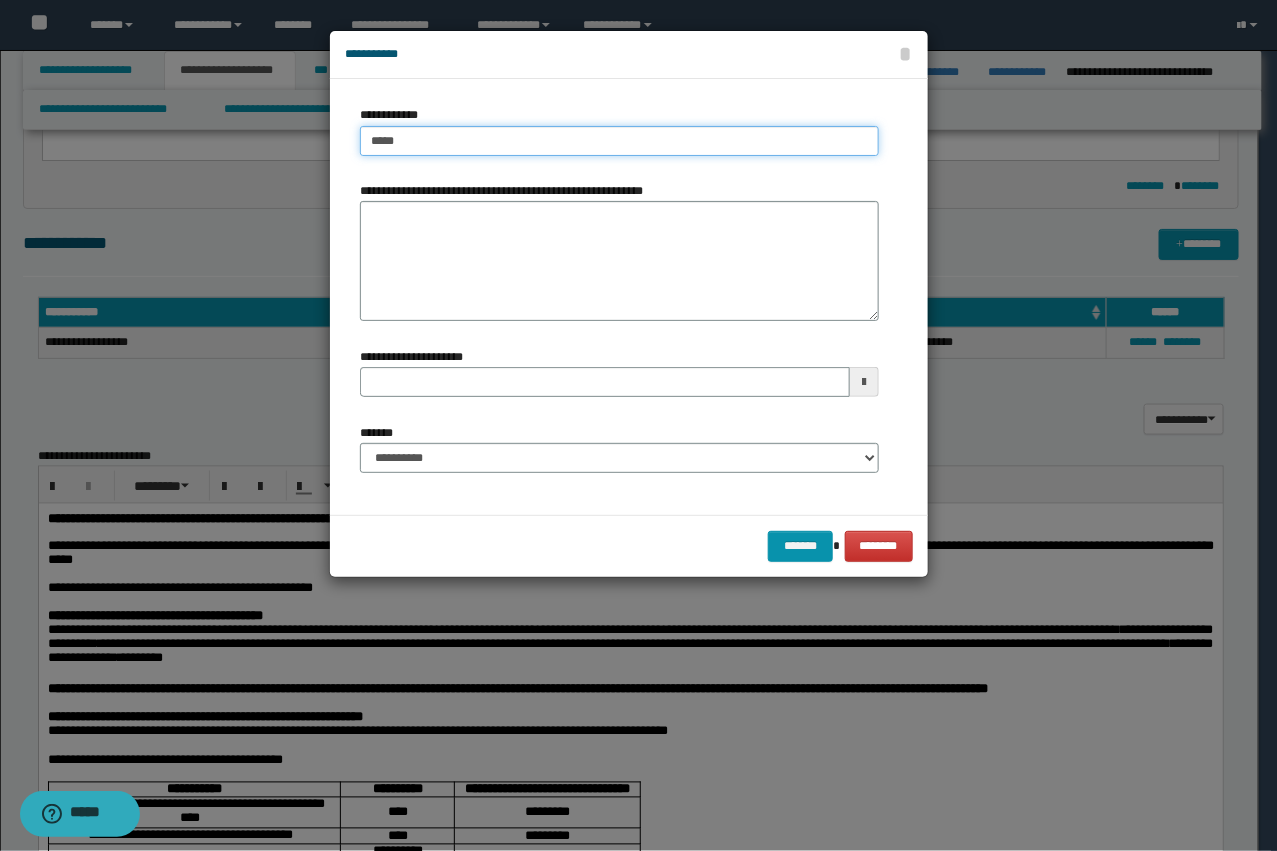 type on "****" 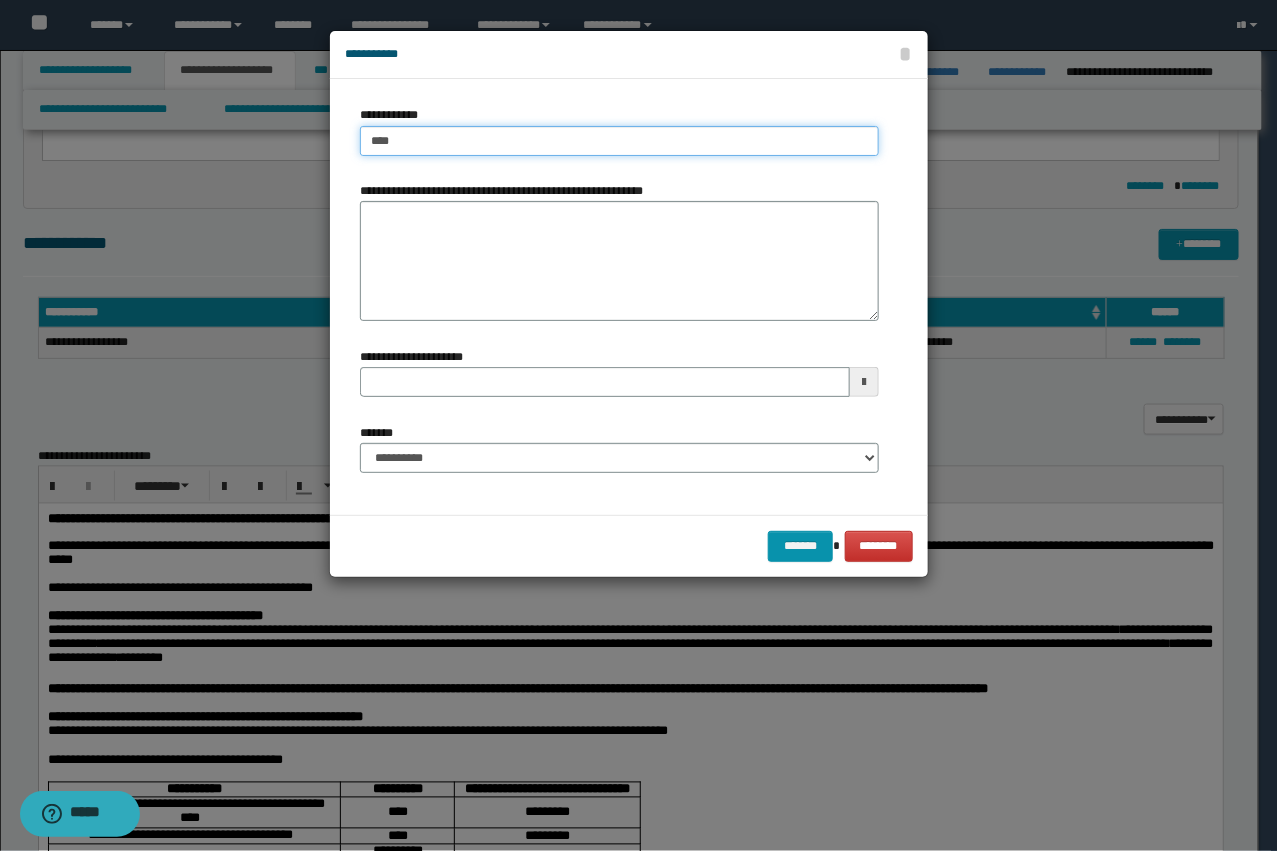 type on "****" 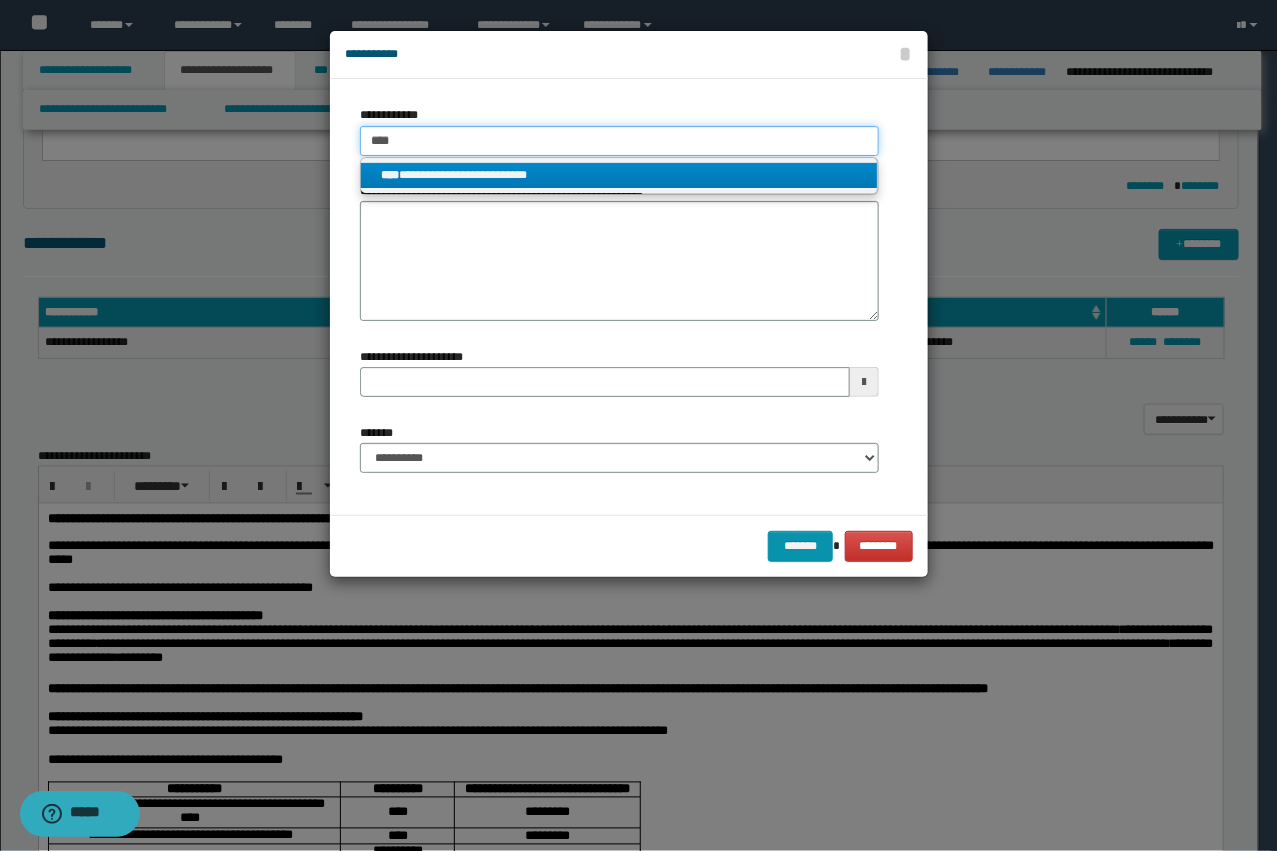 type on "****" 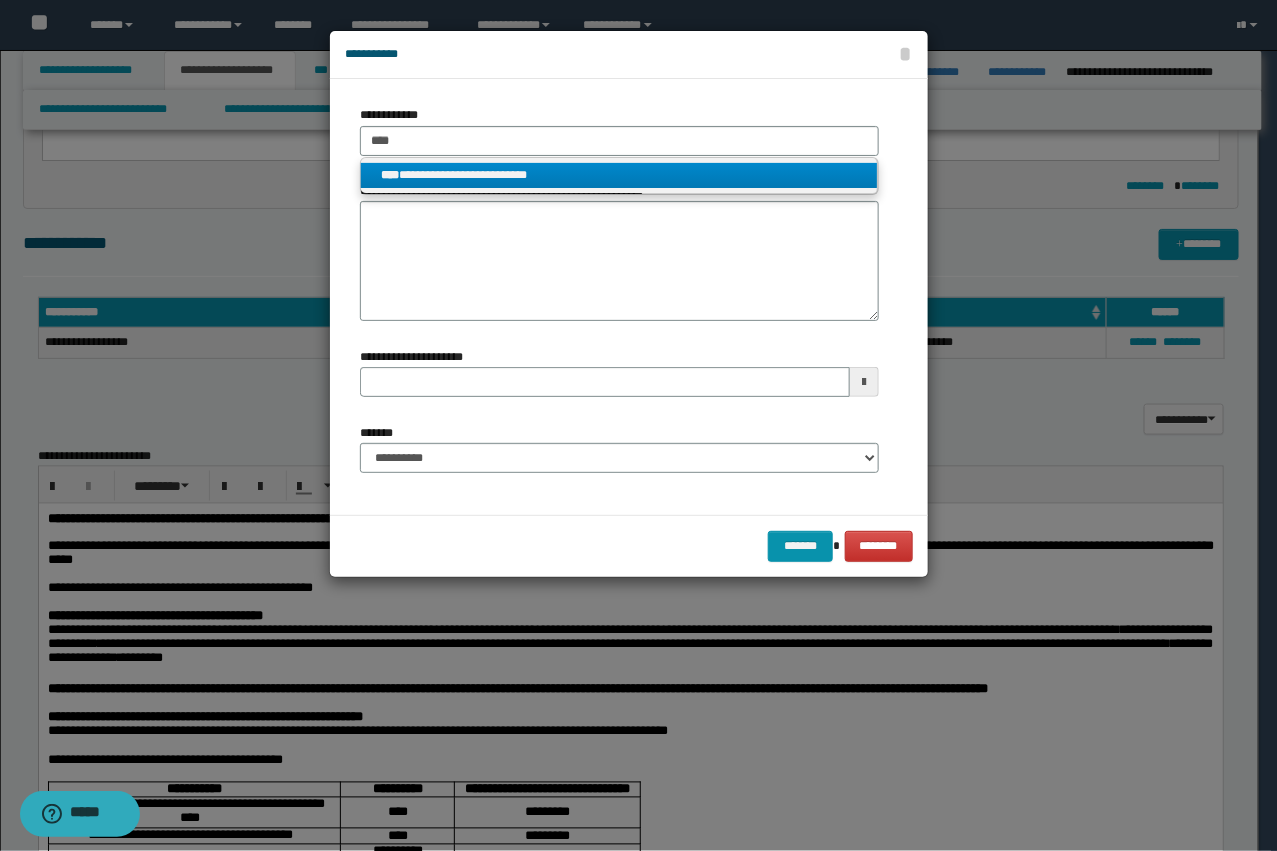 click on "**********" at bounding box center [619, 175] 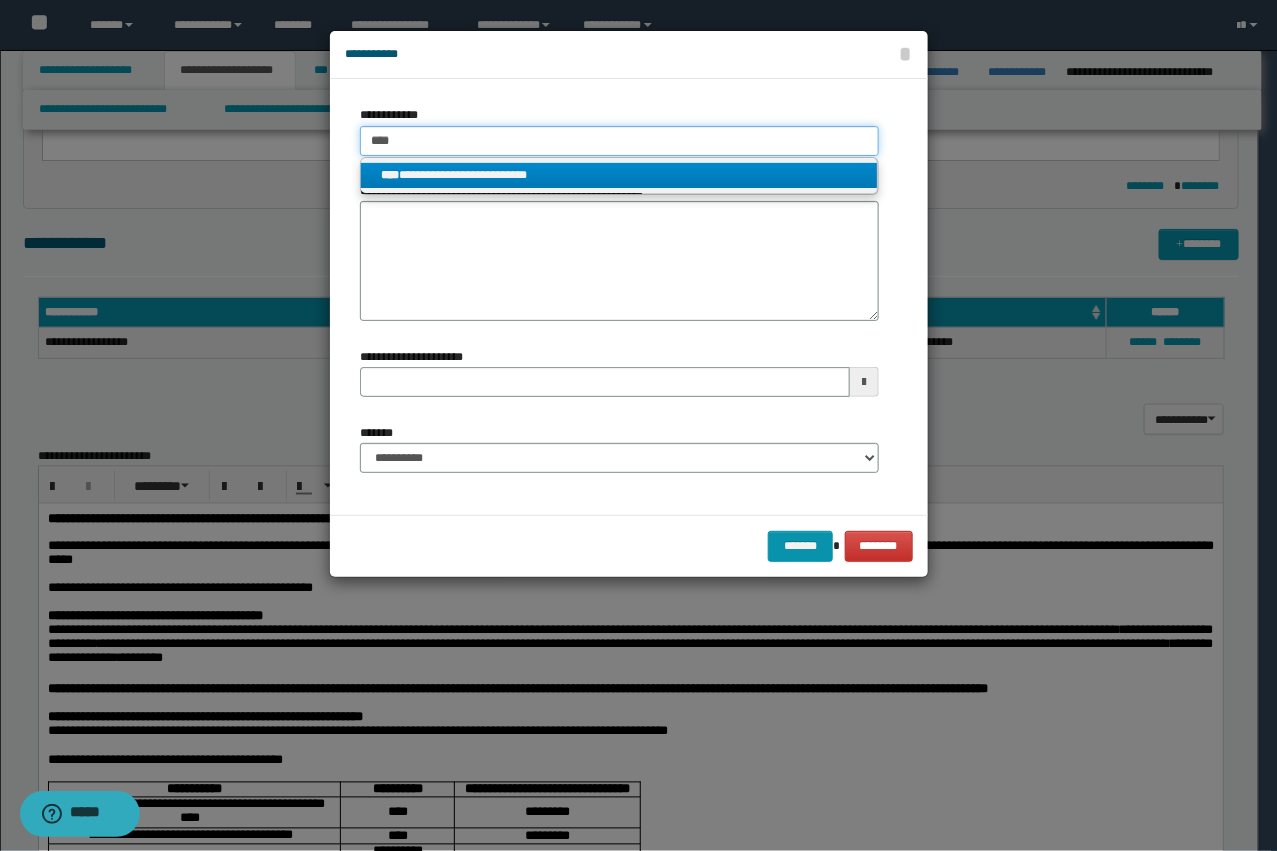 type 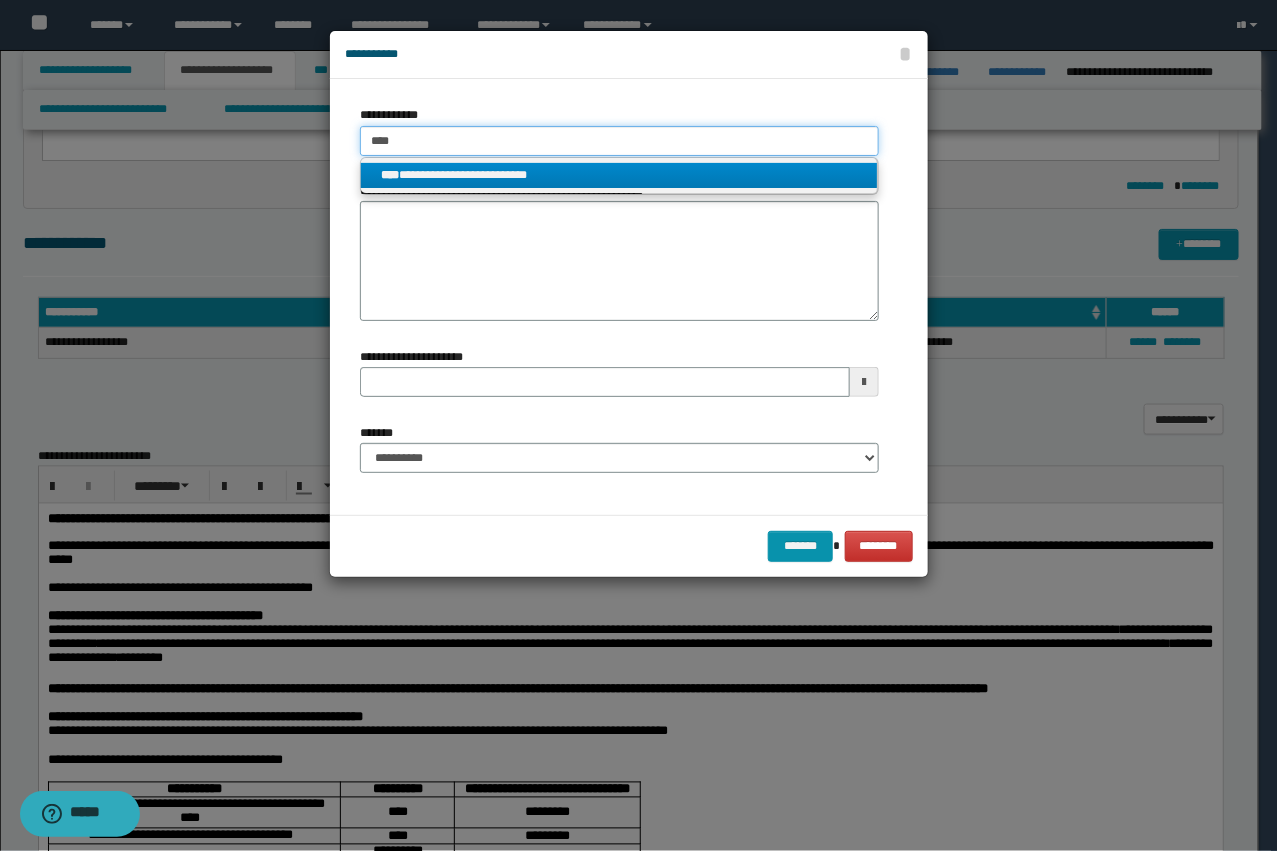 type on "**********" 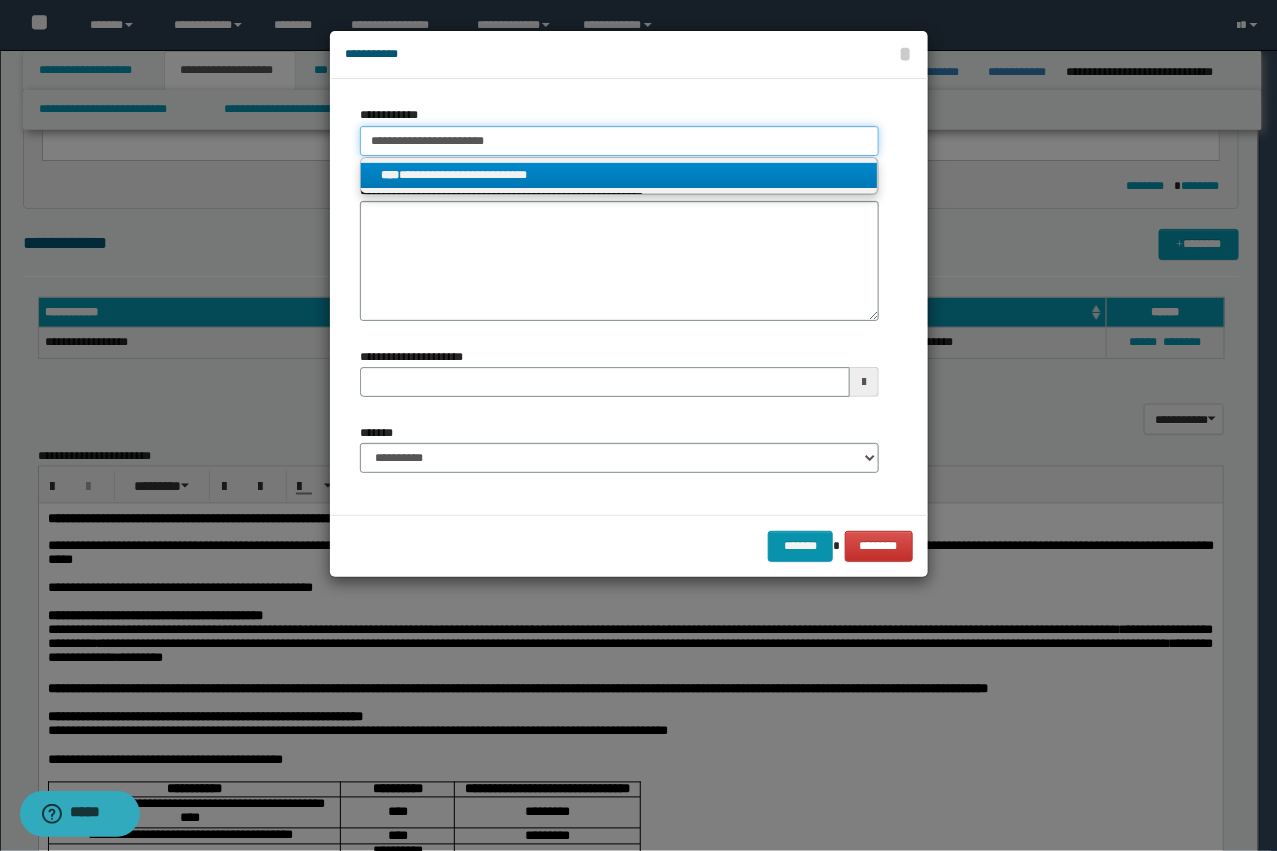 type 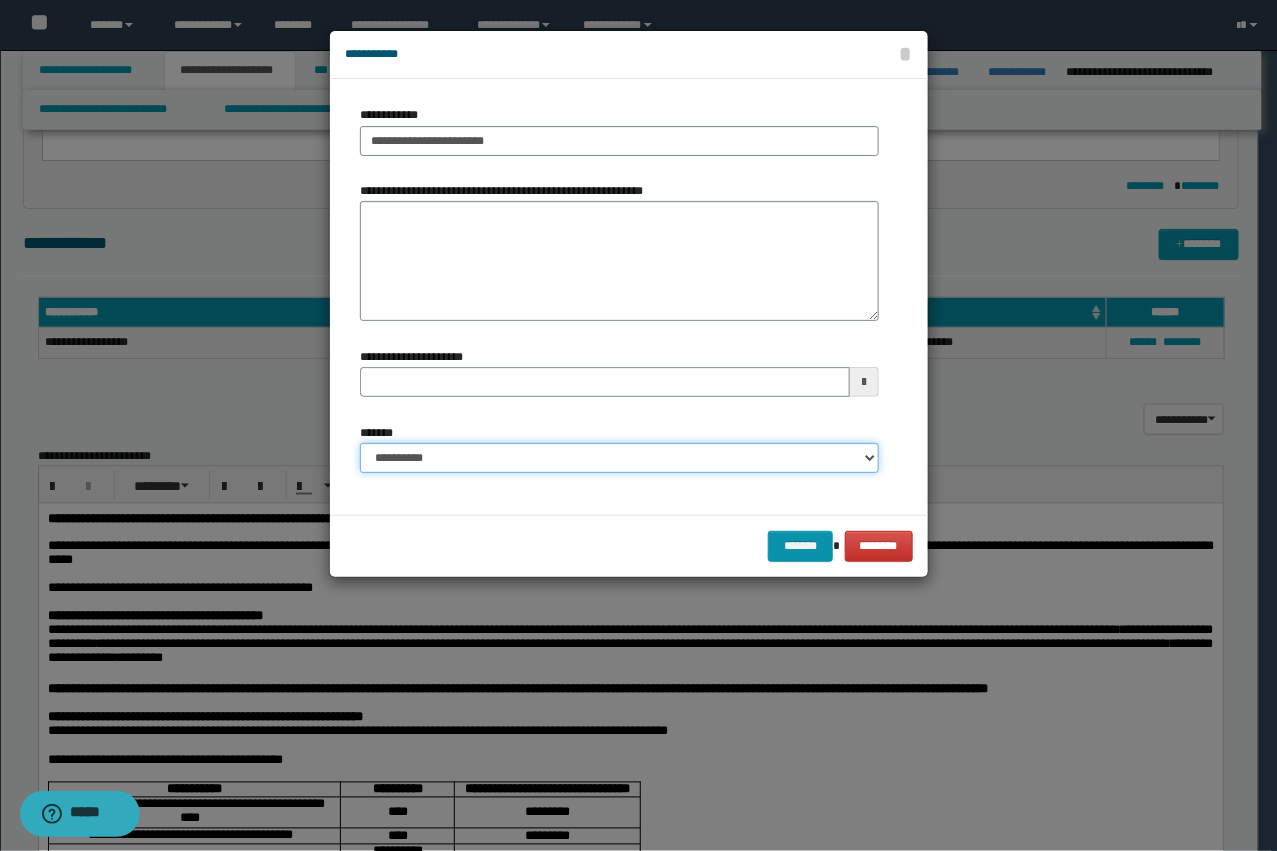click on "**********" at bounding box center (619, 458) 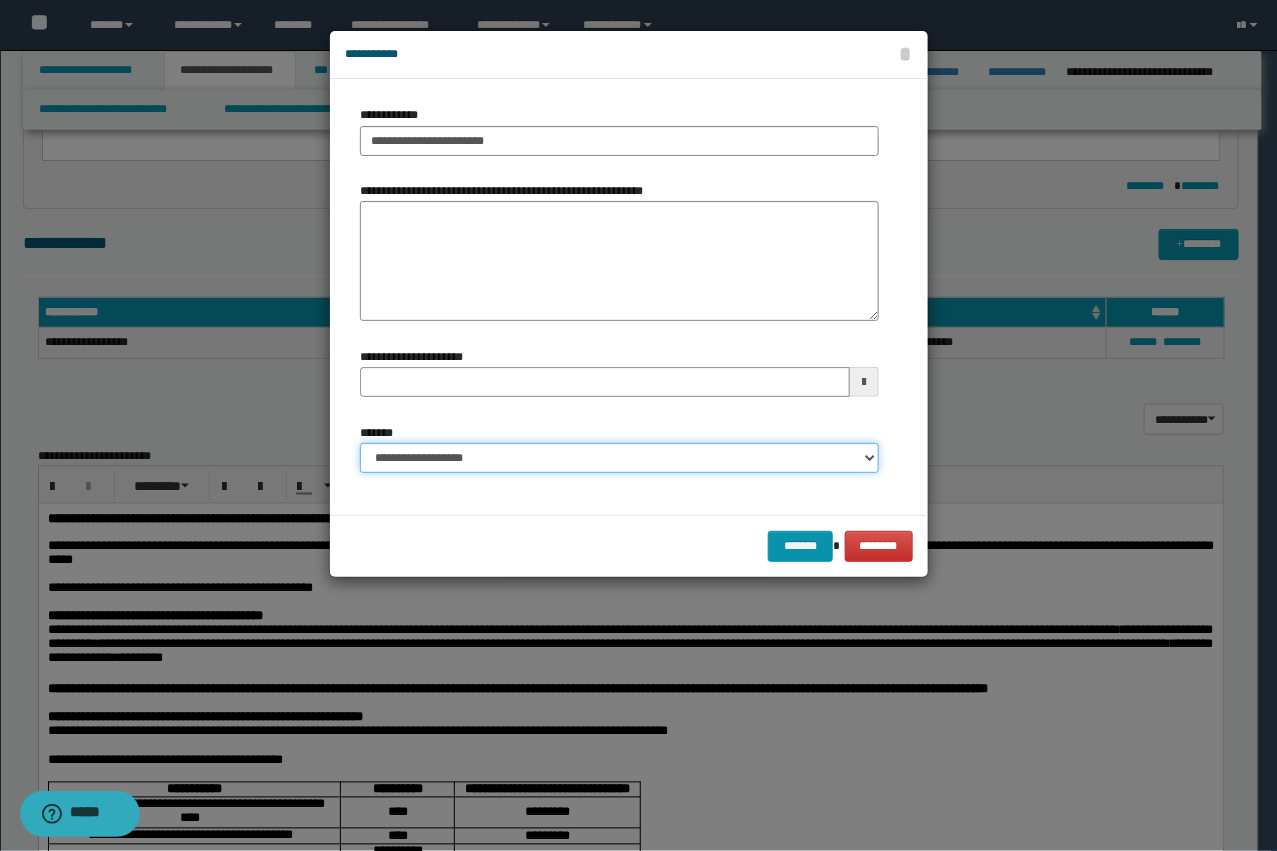 click on "**********" at bounding box center (619, 458) 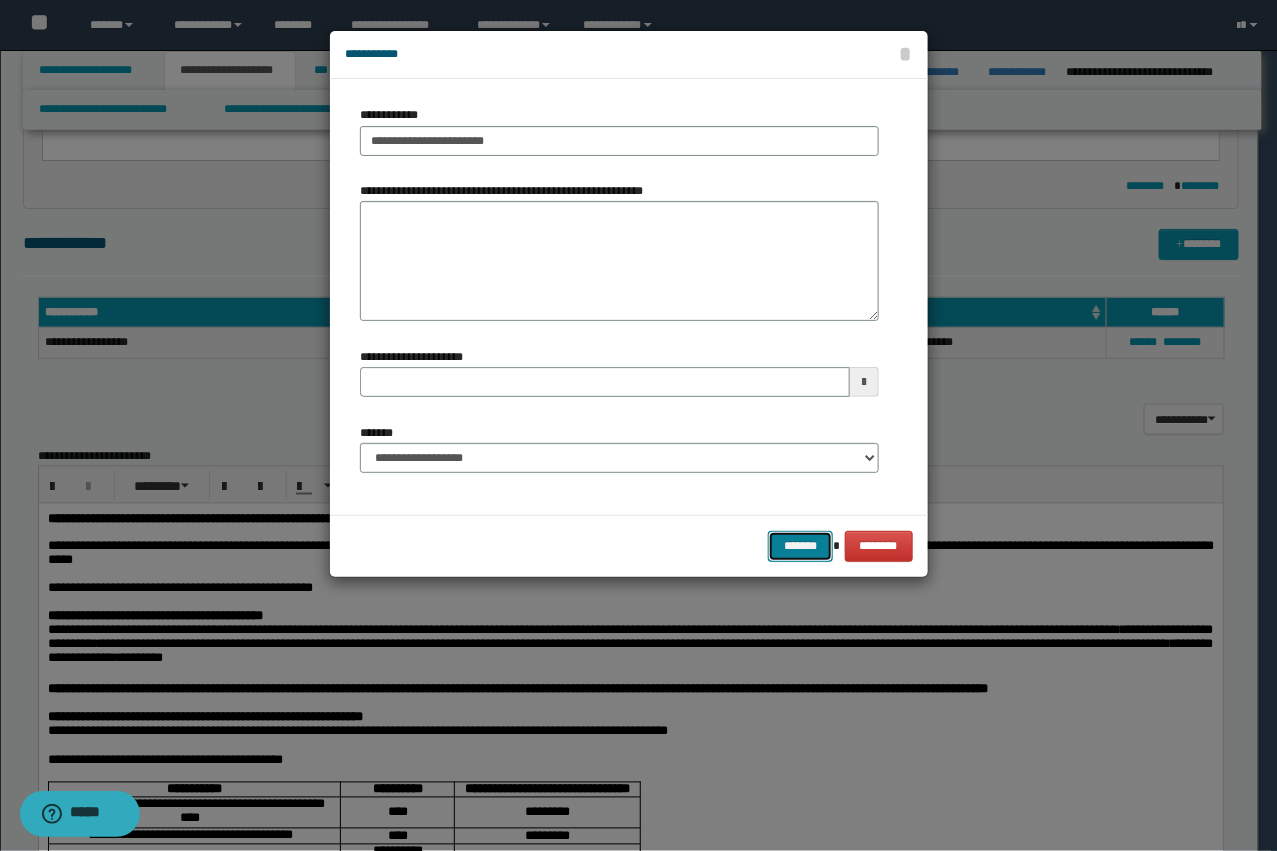 click on "*******" at bounding box center [800, 546] 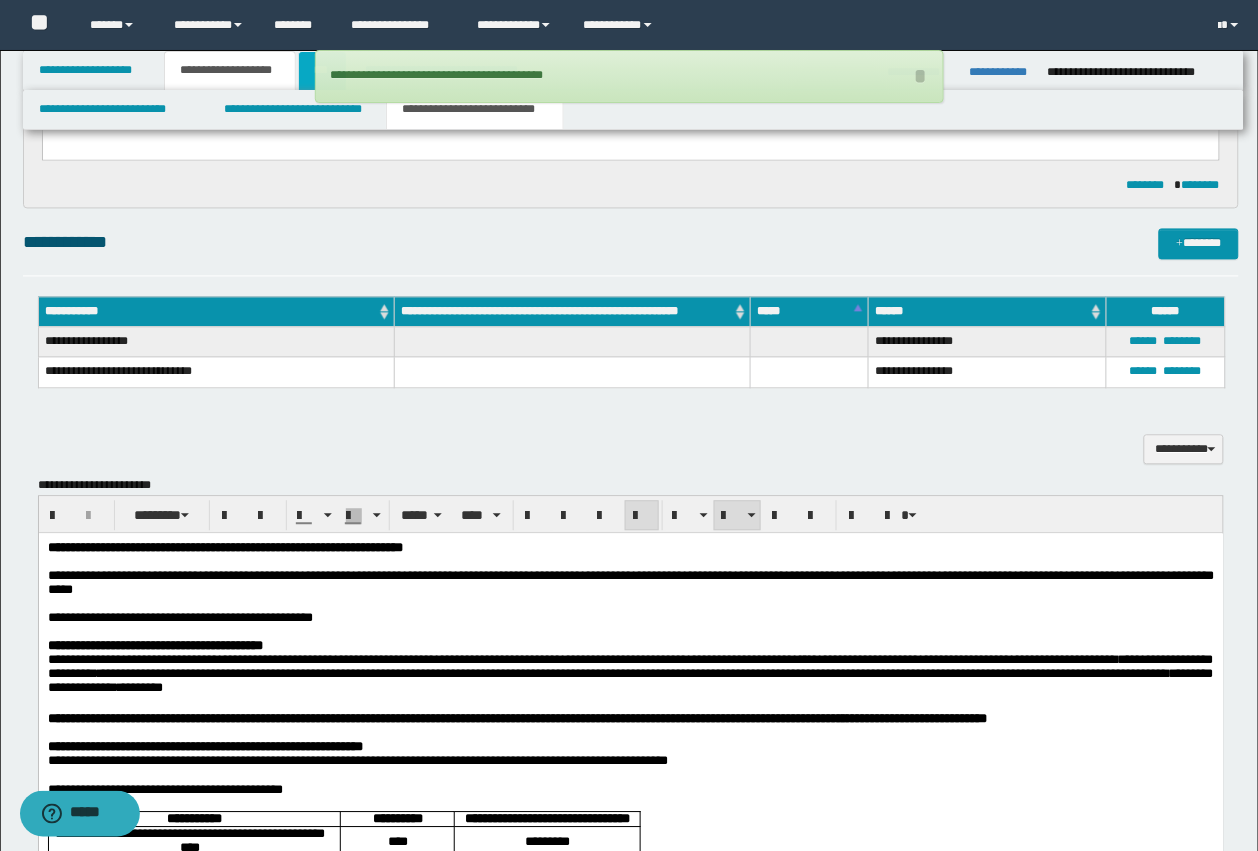 click on "***" at bounding box center [322, 71] 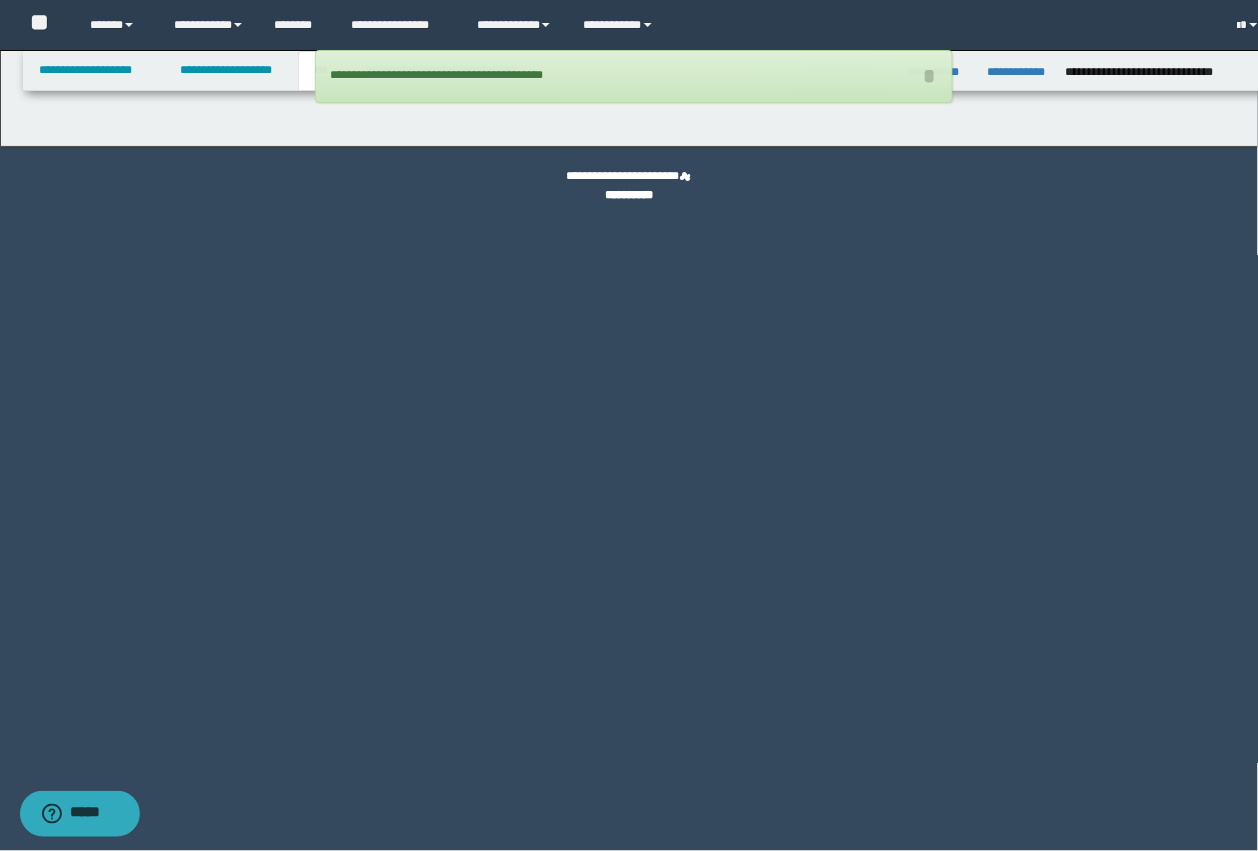 scroll, scrollTop: 0, scrollLeft: 0, axis: both 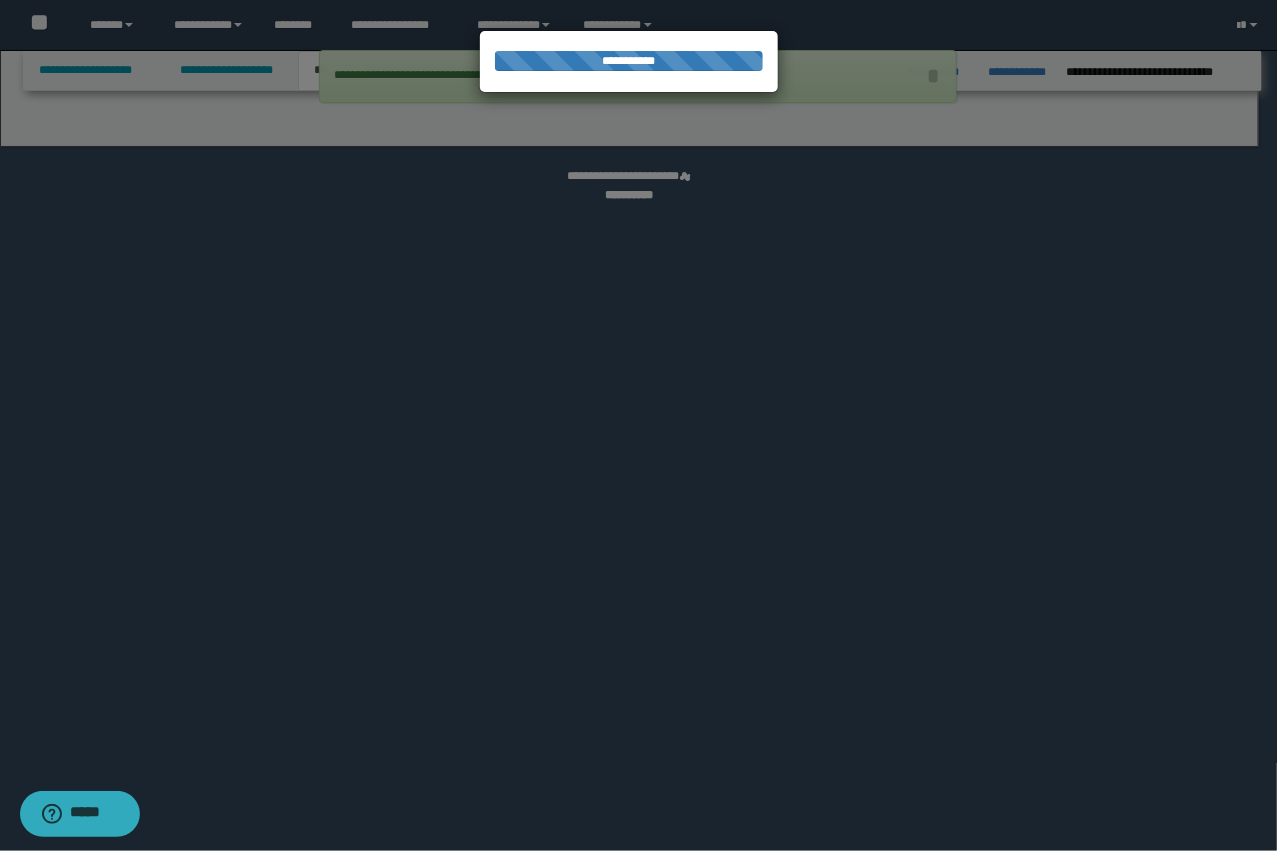 select on "***" 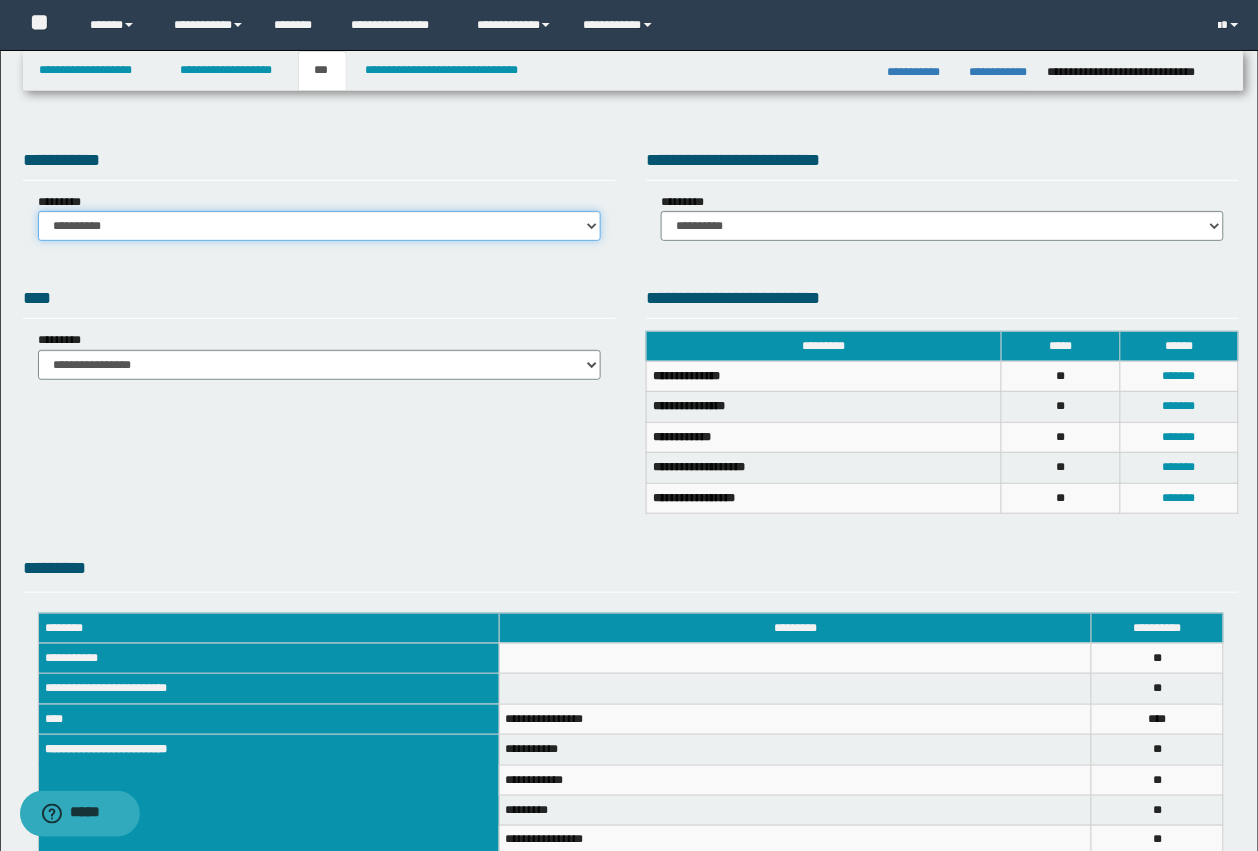 drag, startPoint x: 516, startPoint y: 216, endPoint x: 482, endPoint y: 233, distance: 38.013157 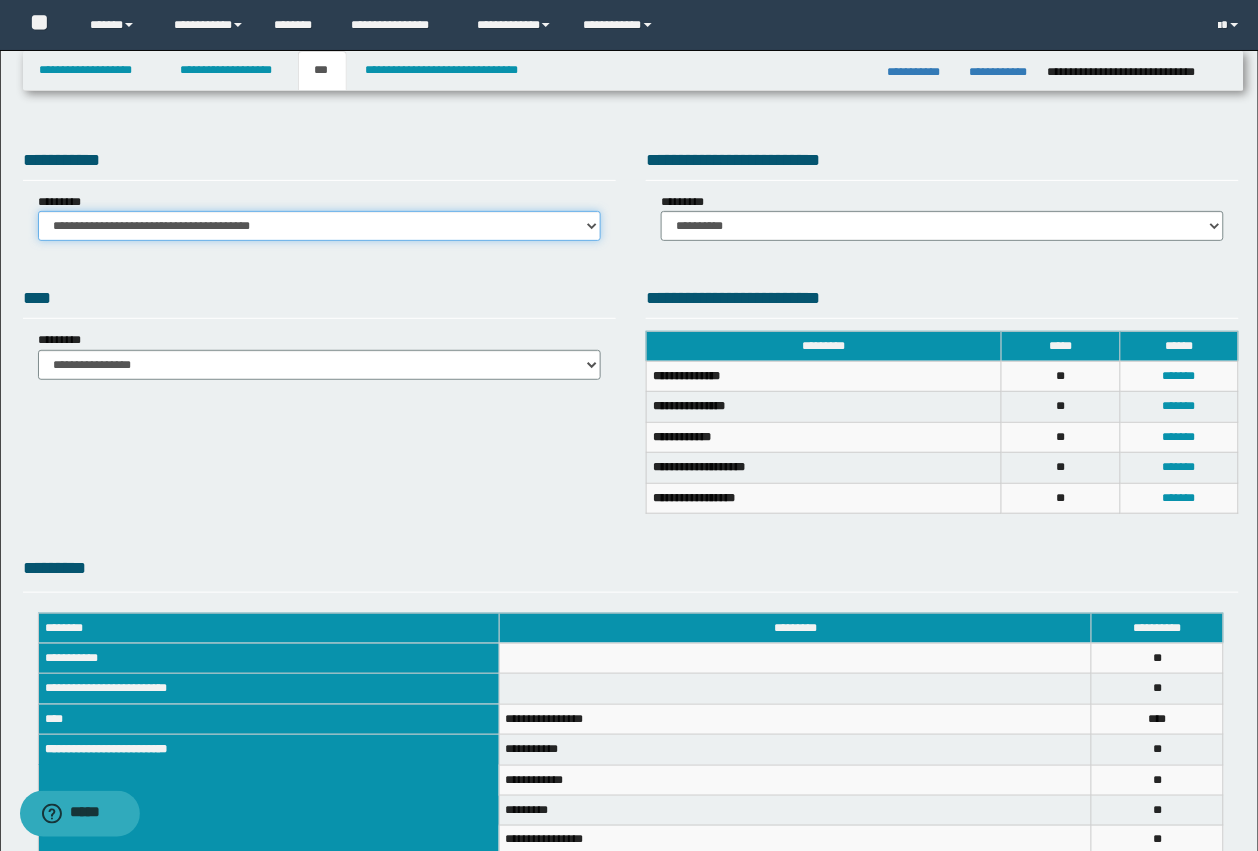 click on "**********" at bounding box center [319, 226] 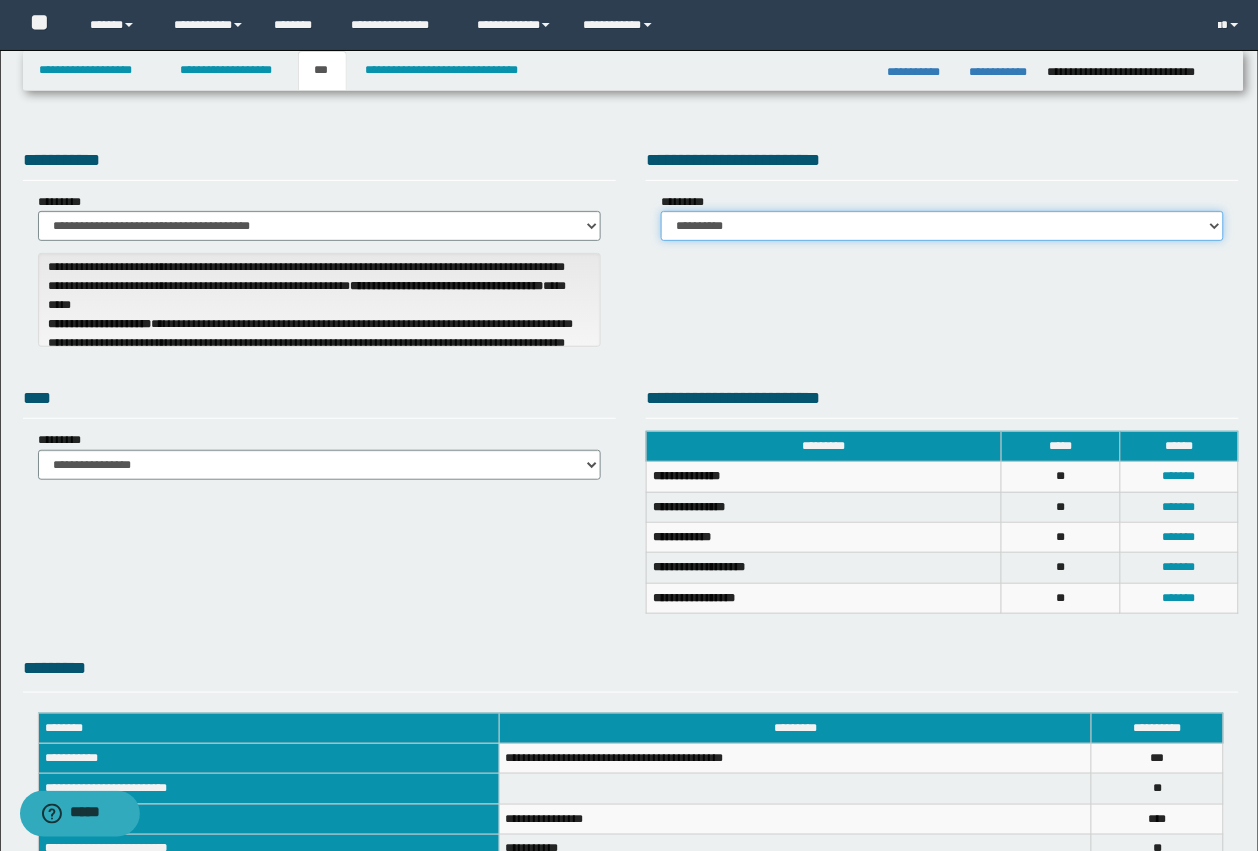 click on "**********" at bounding box center [942, 226] 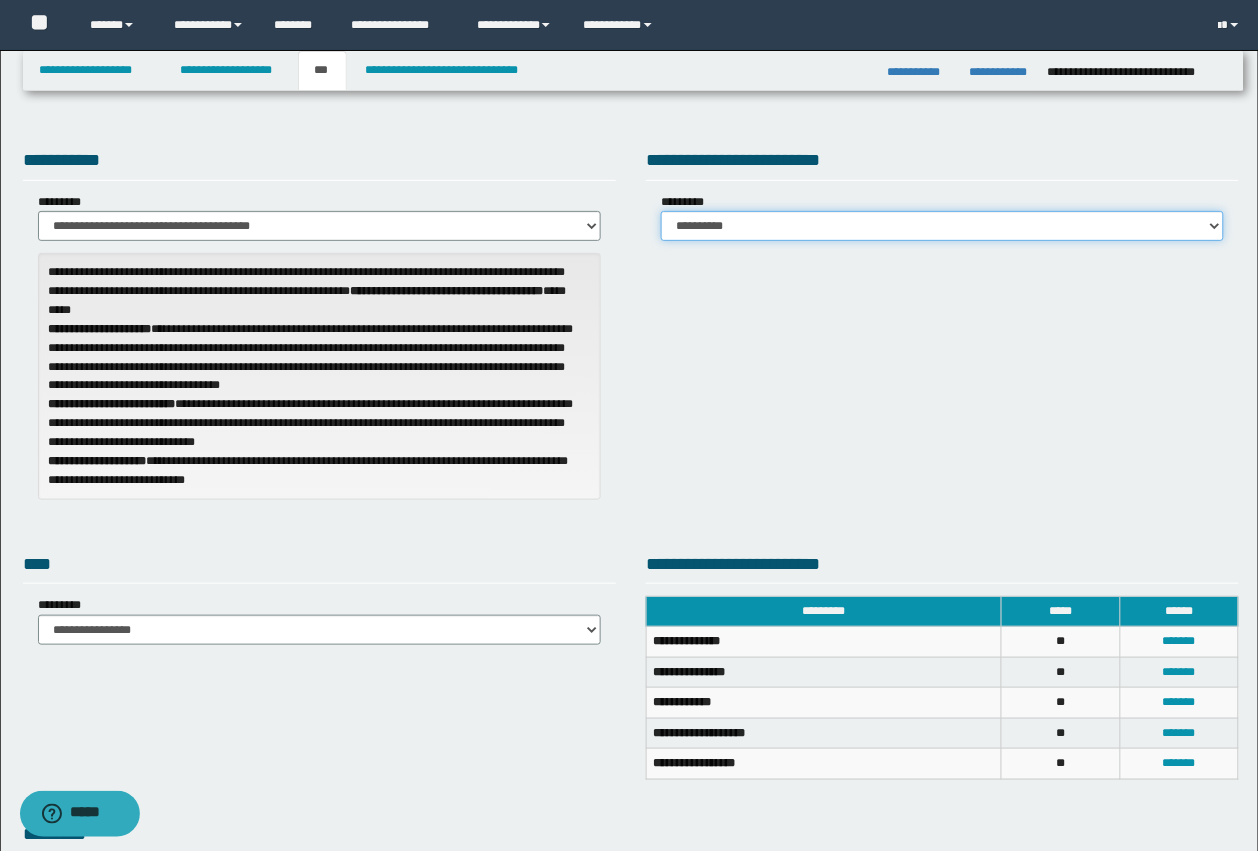 select on "***" 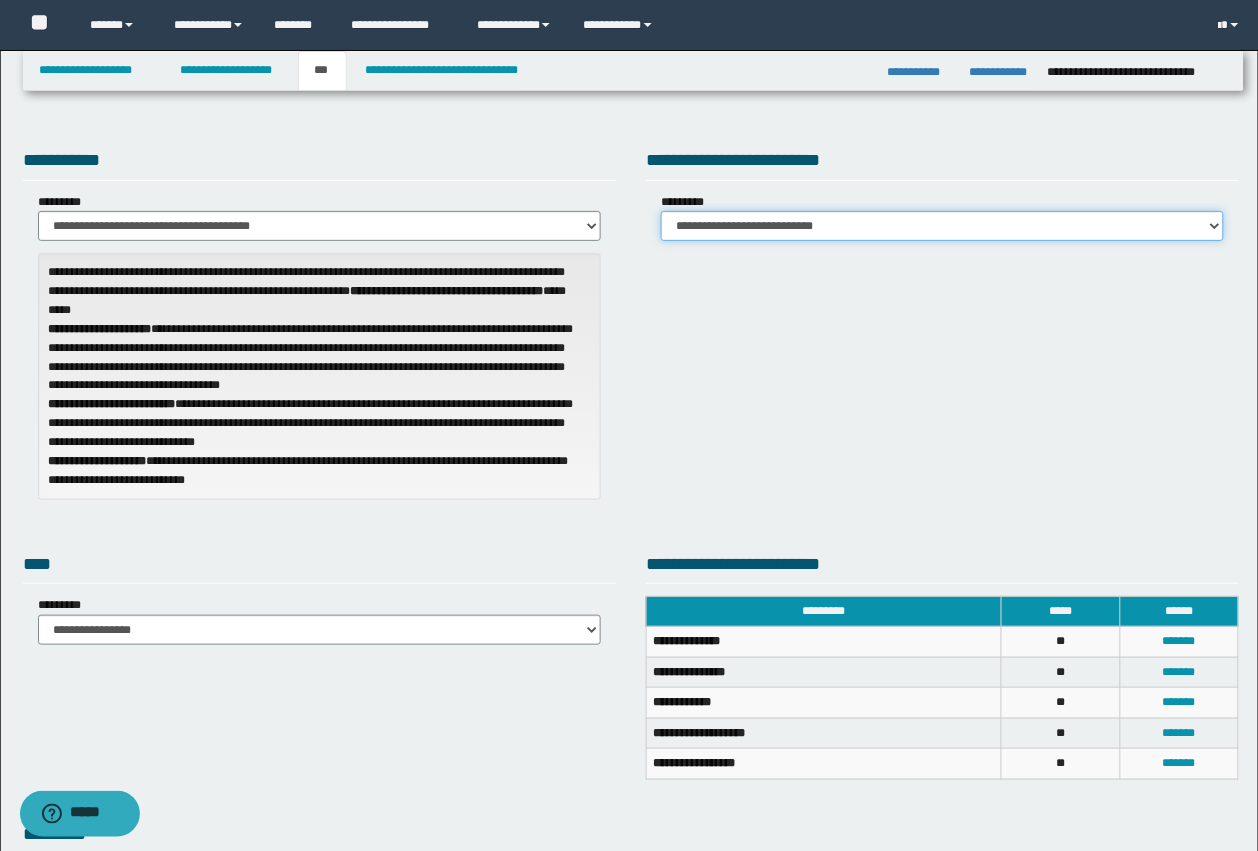 click on "**********" at bounding box center (942, 226) 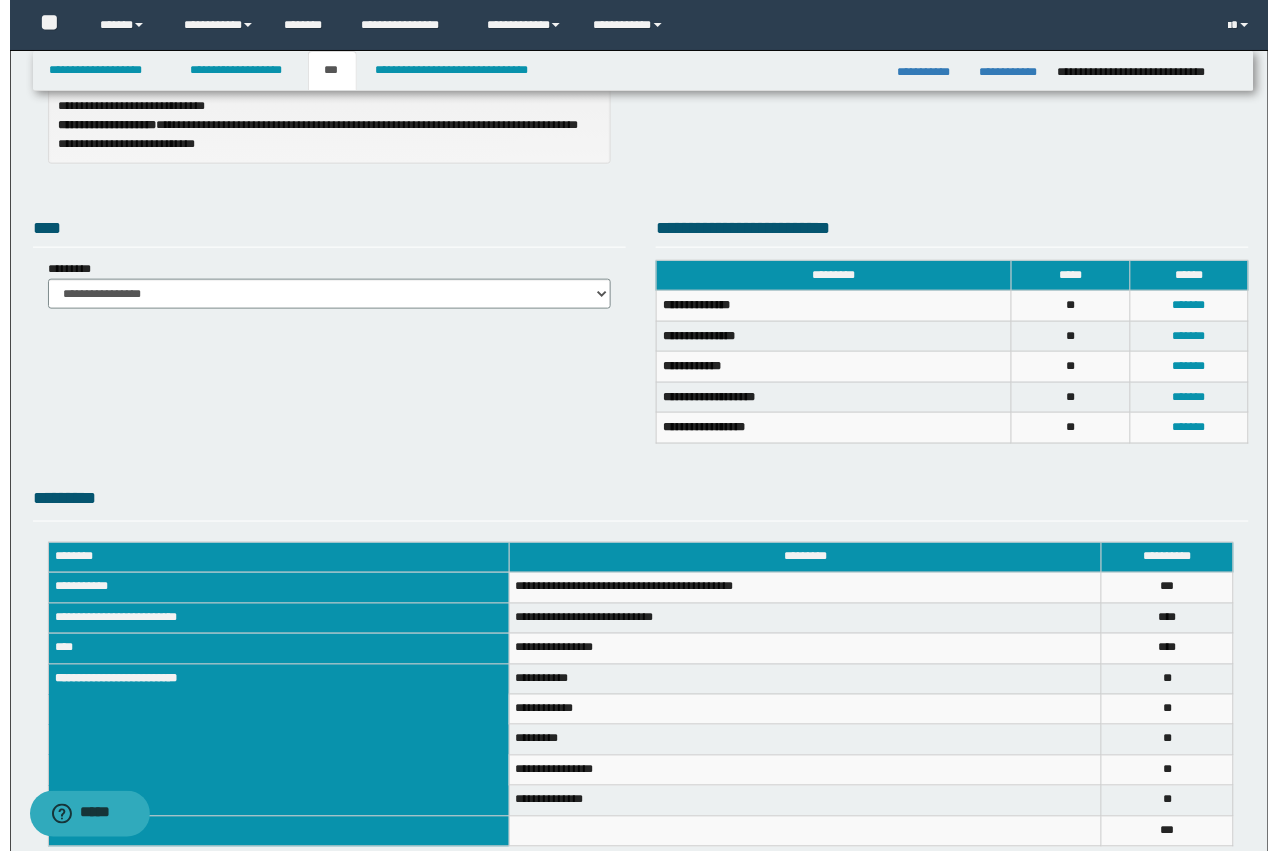 scroll, scrollTop: 375, scrollLeft: 0, axis: vertical 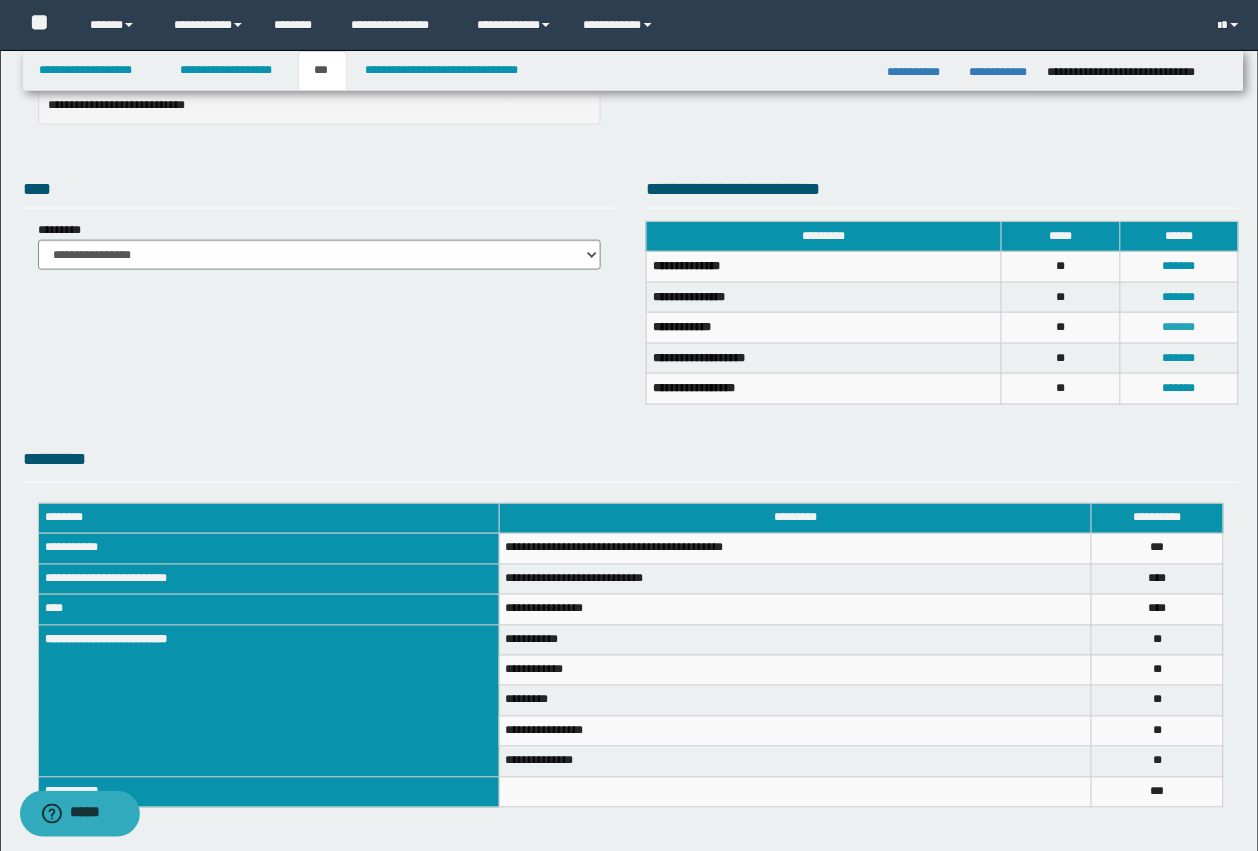 click on "*******" at bounding box center (1179, 327) 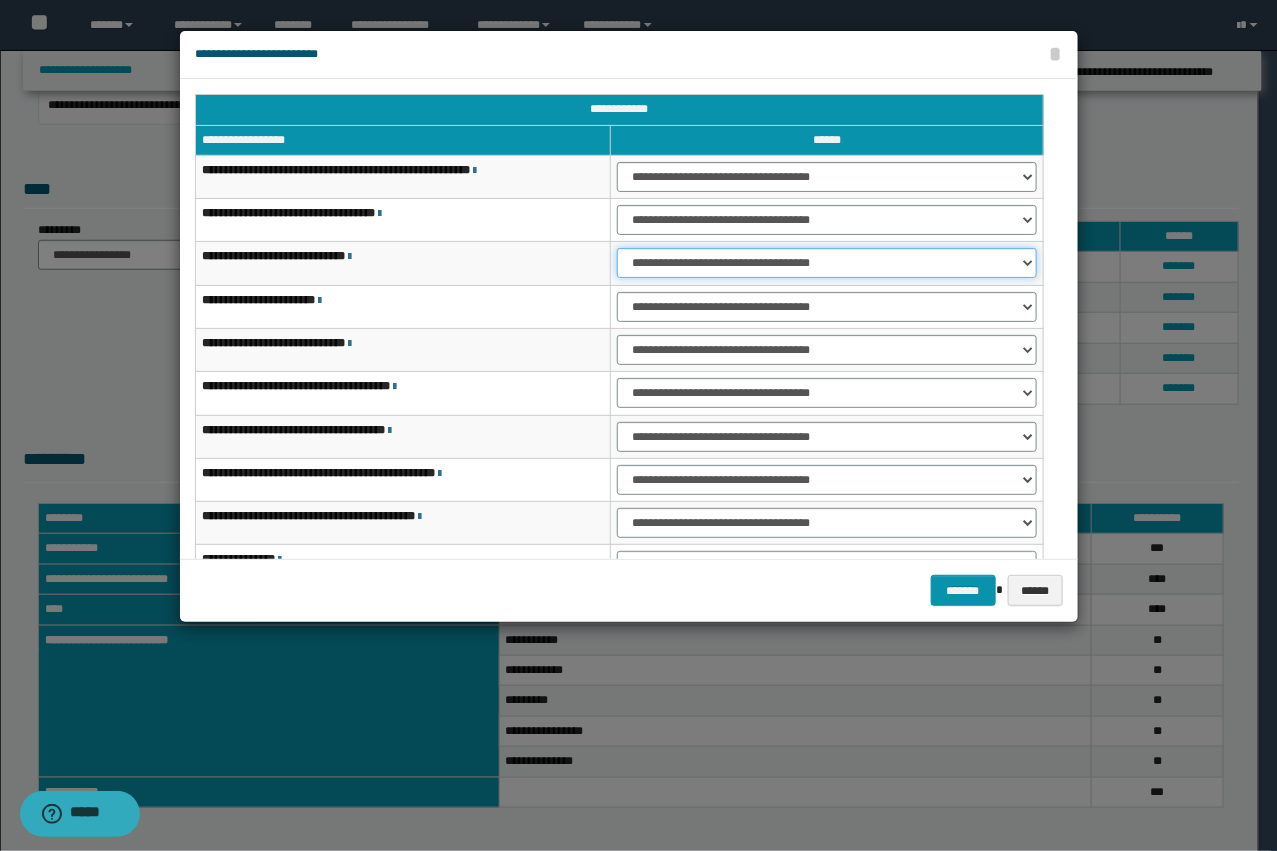 click on "**********" at bounding box center (826, 263) 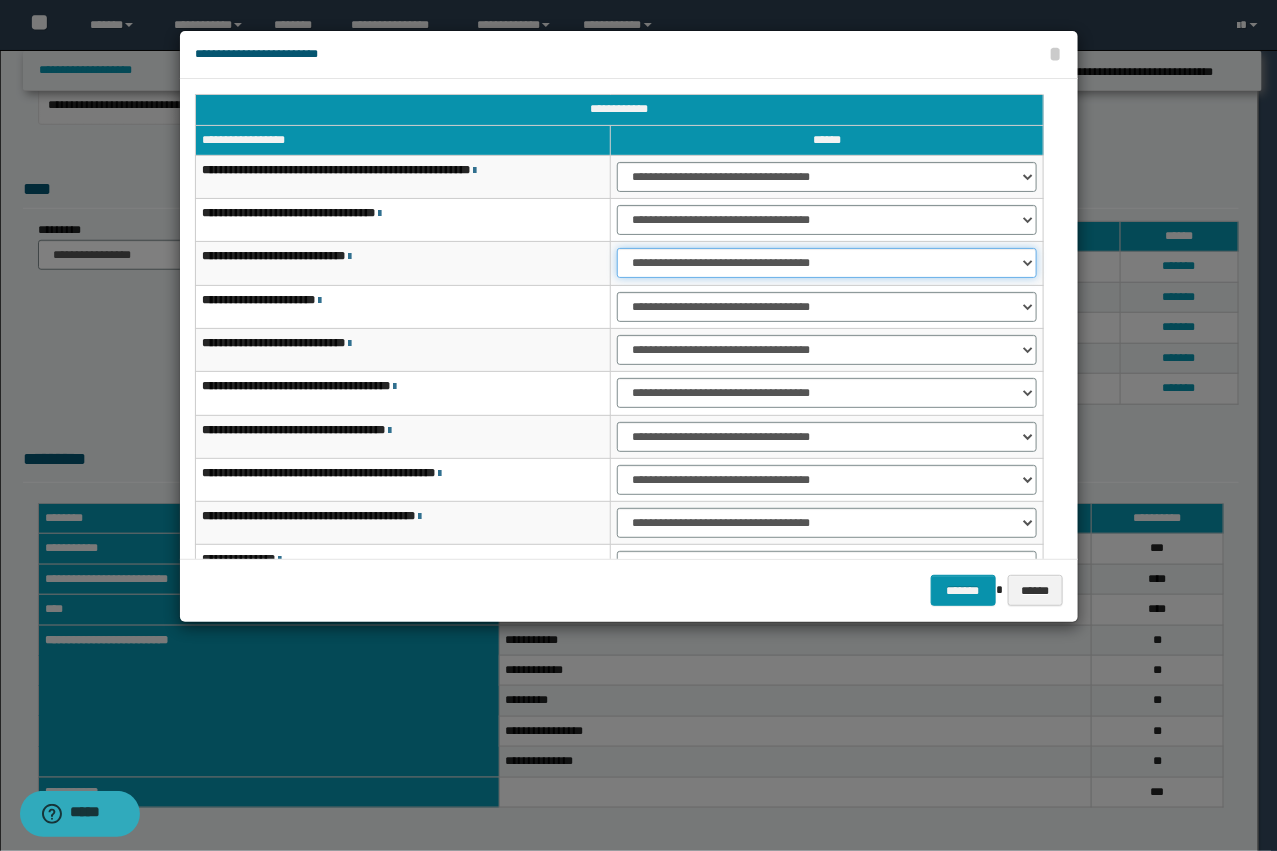 click on "**********" at bounding box center [826, 263] 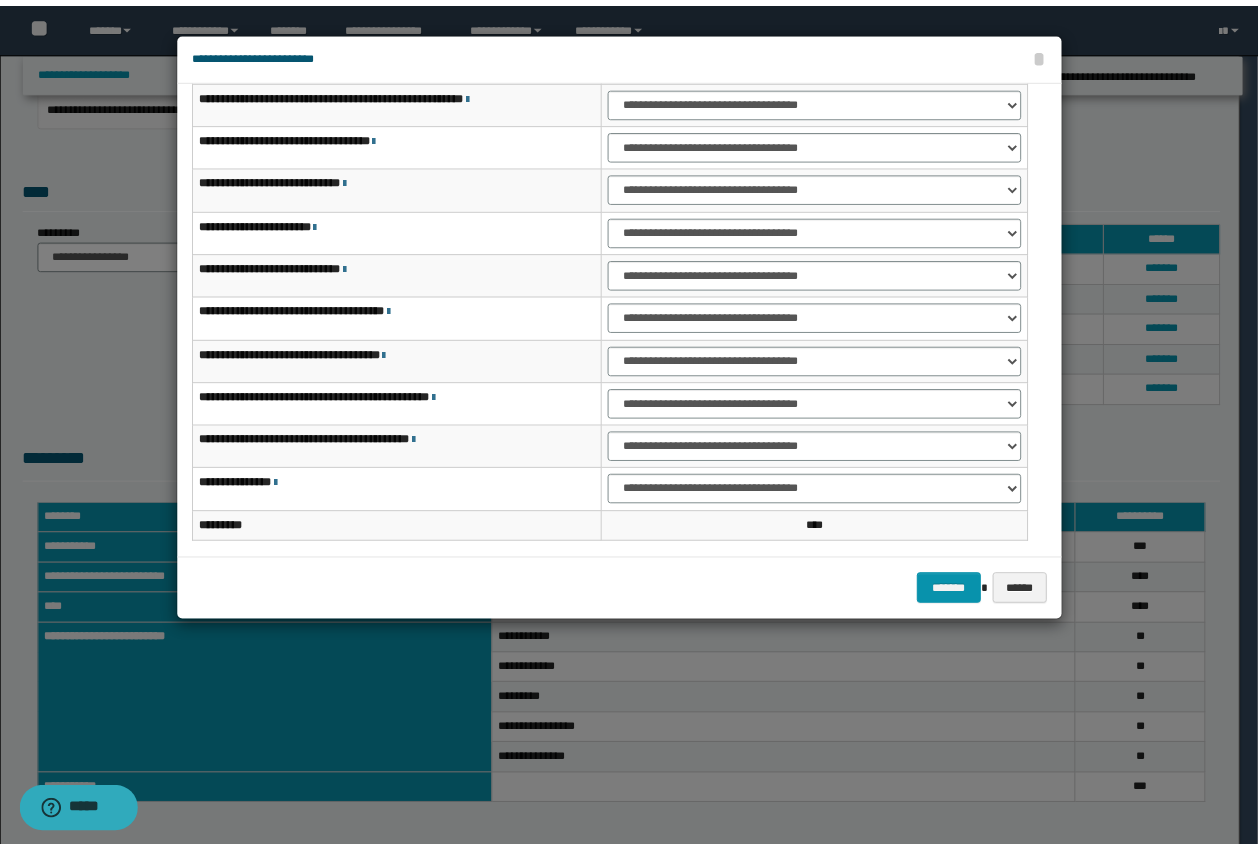 scroll, scrollTop: 81, scrollLeft: 0, axis: vertical 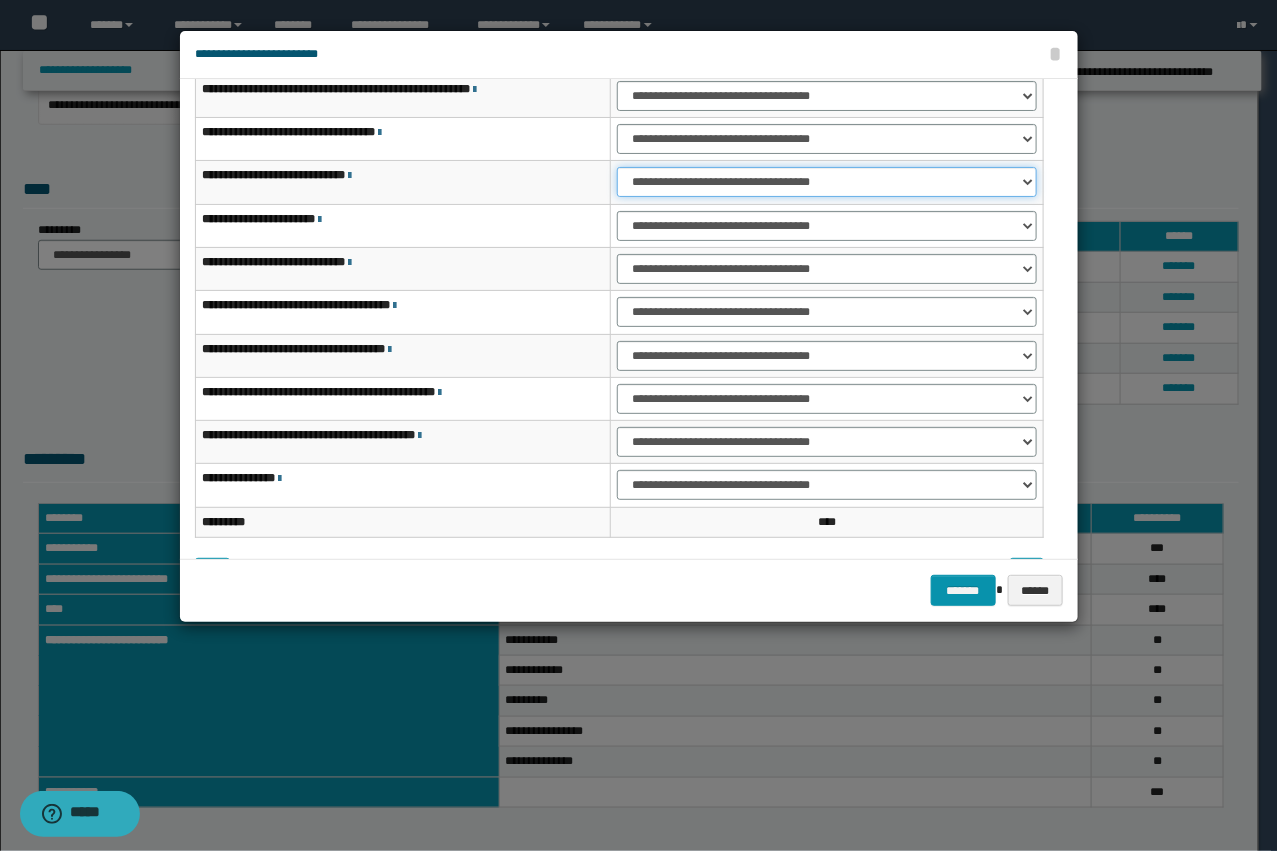 click on "**********" at bounding box center (826, 182) 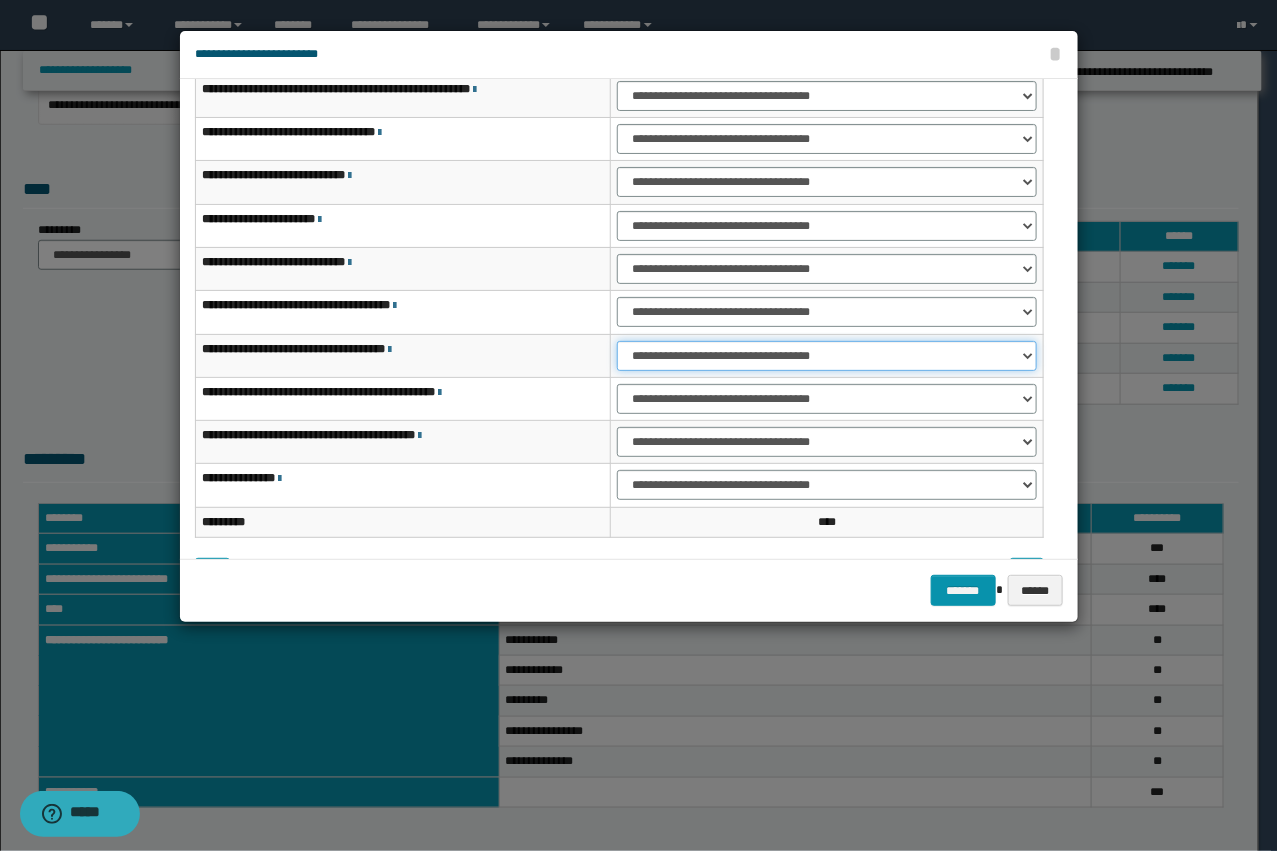 click on "**********" at bounding box center (826, 356) 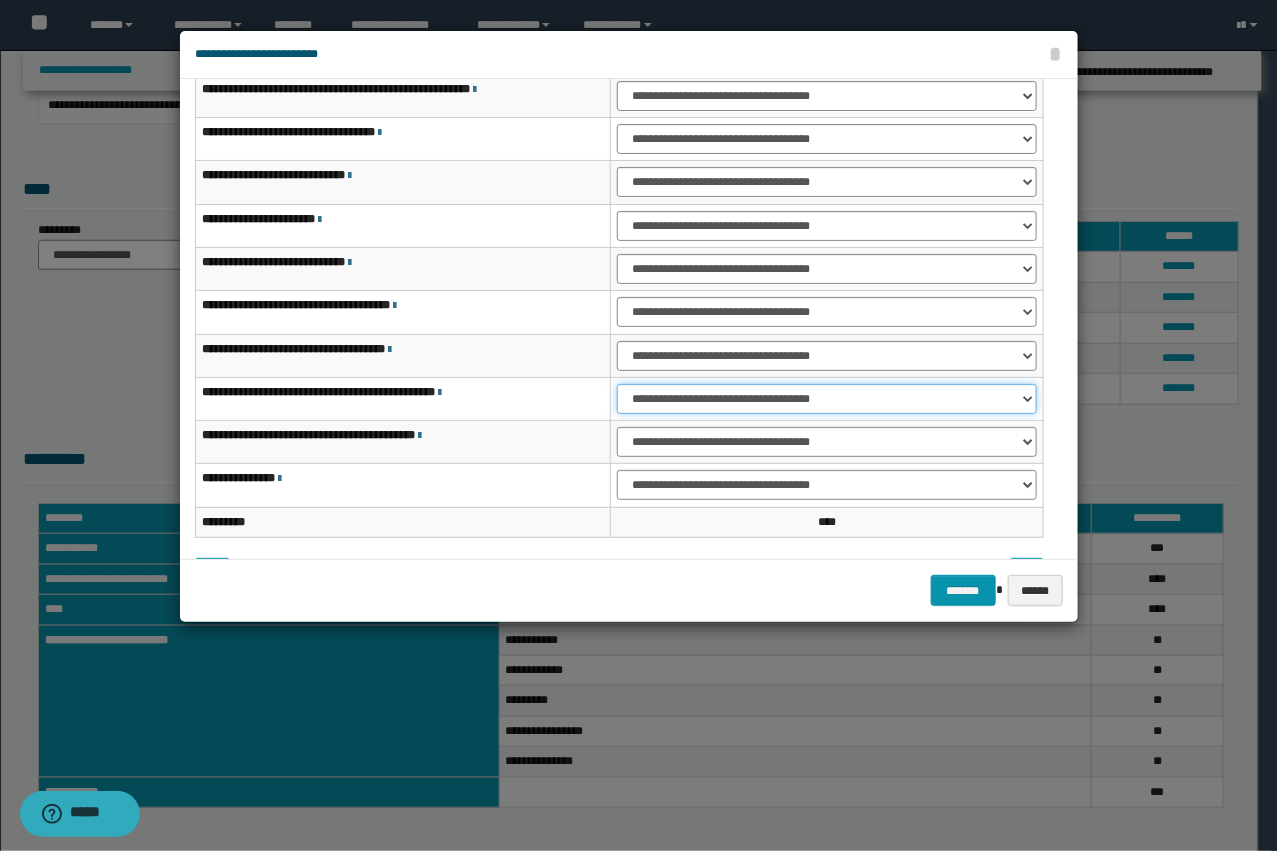 click on "**********" at bounding box center (826, 399) 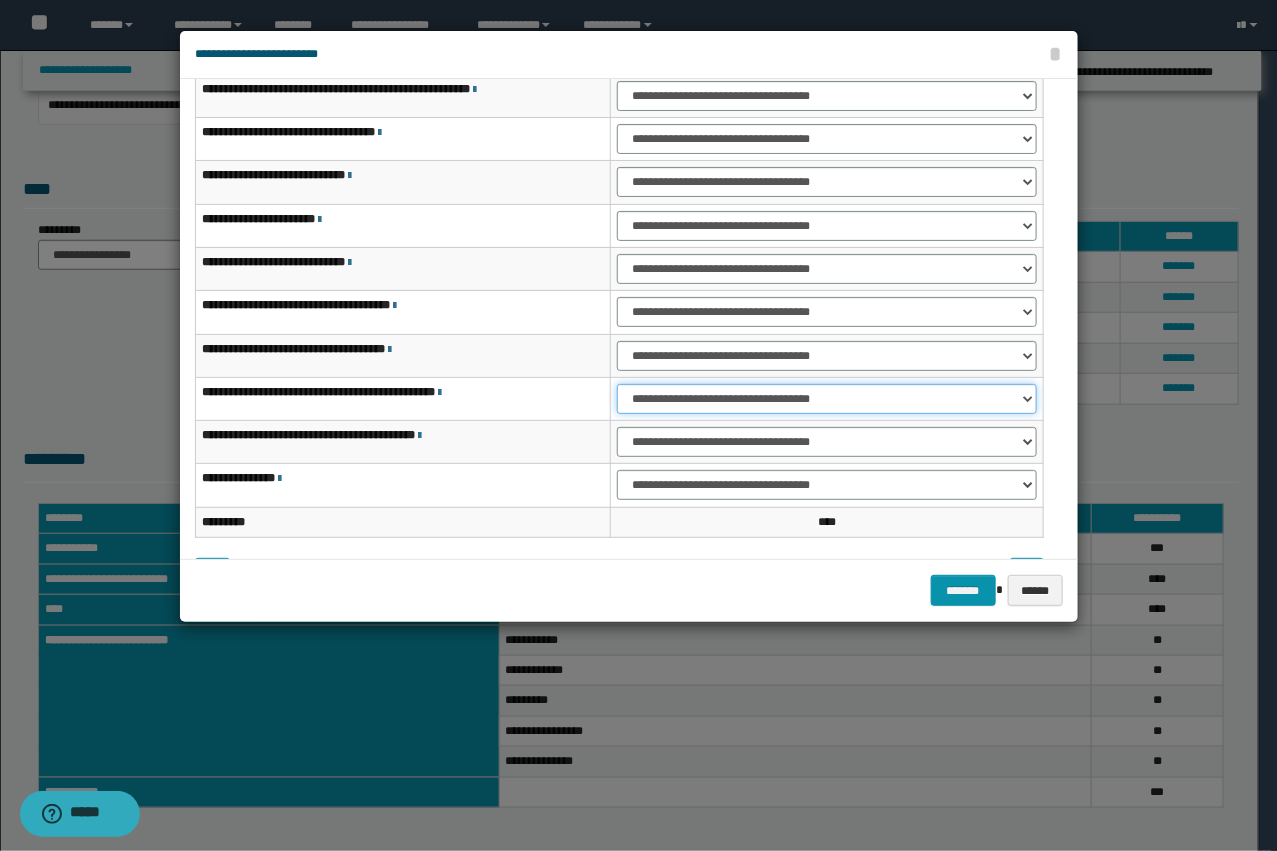 click on "**********" at bounding box center (826, 399) 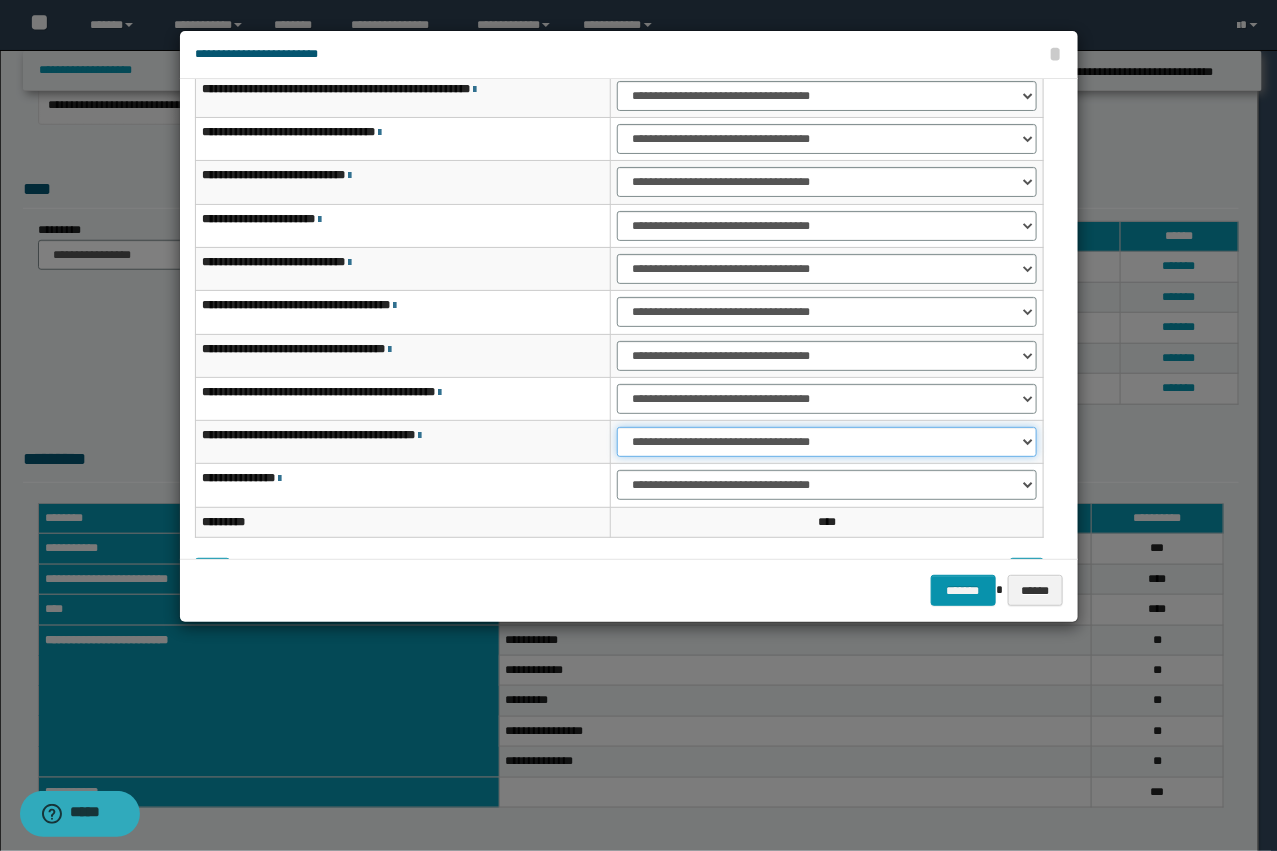 drag, startPoint x: 662, startPoint y: 436, endPoint x: 662, endPoint y: 451, distance: 15 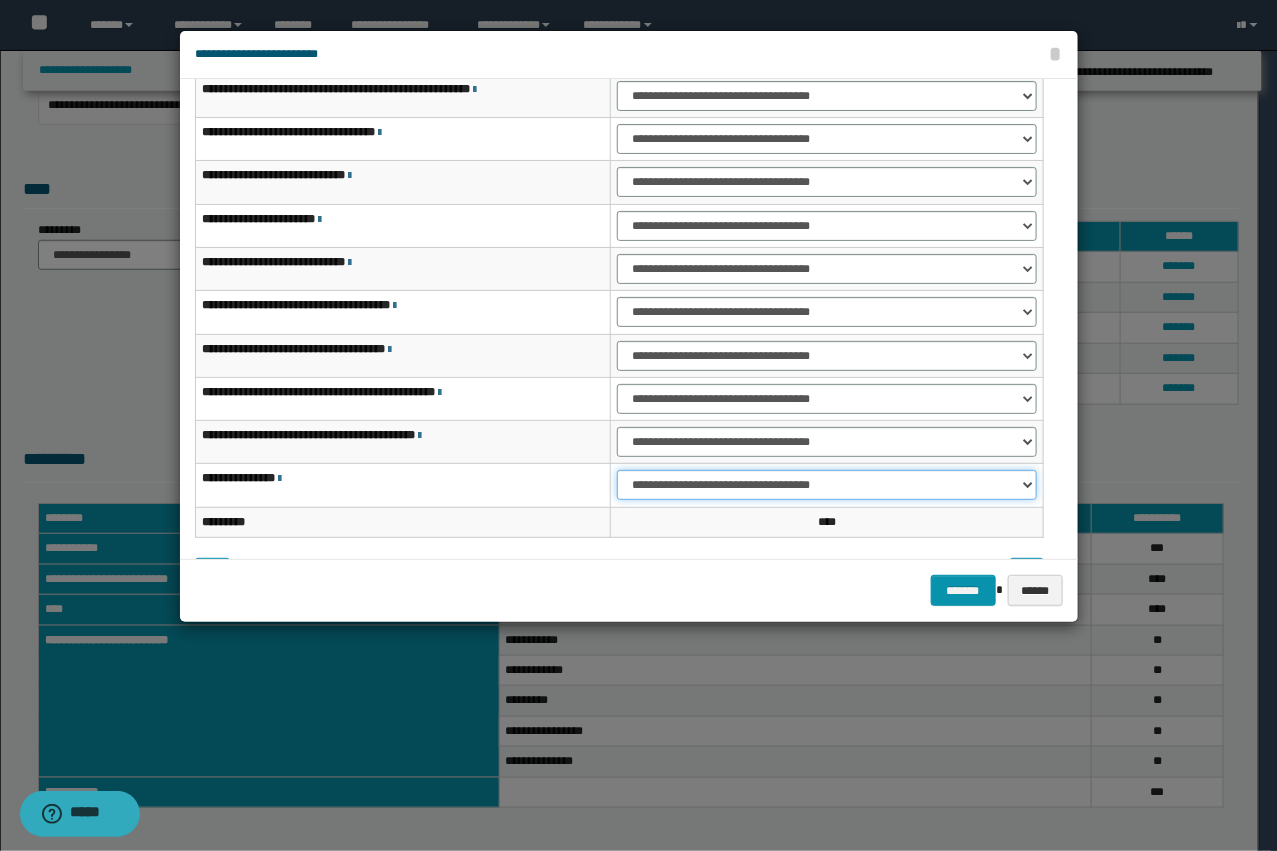 click on "**********" at bounding box center [826, 485] 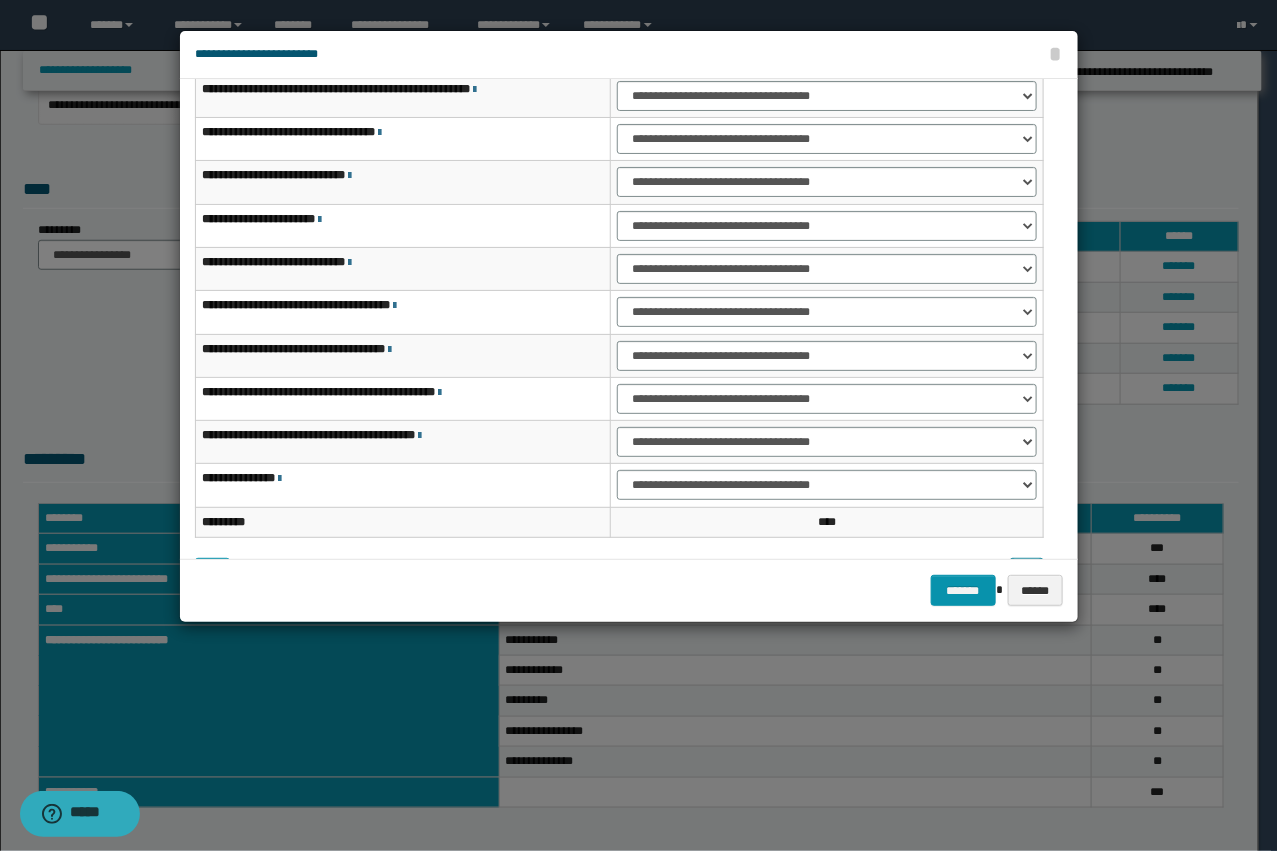 click at bounding box center [1027, 573] 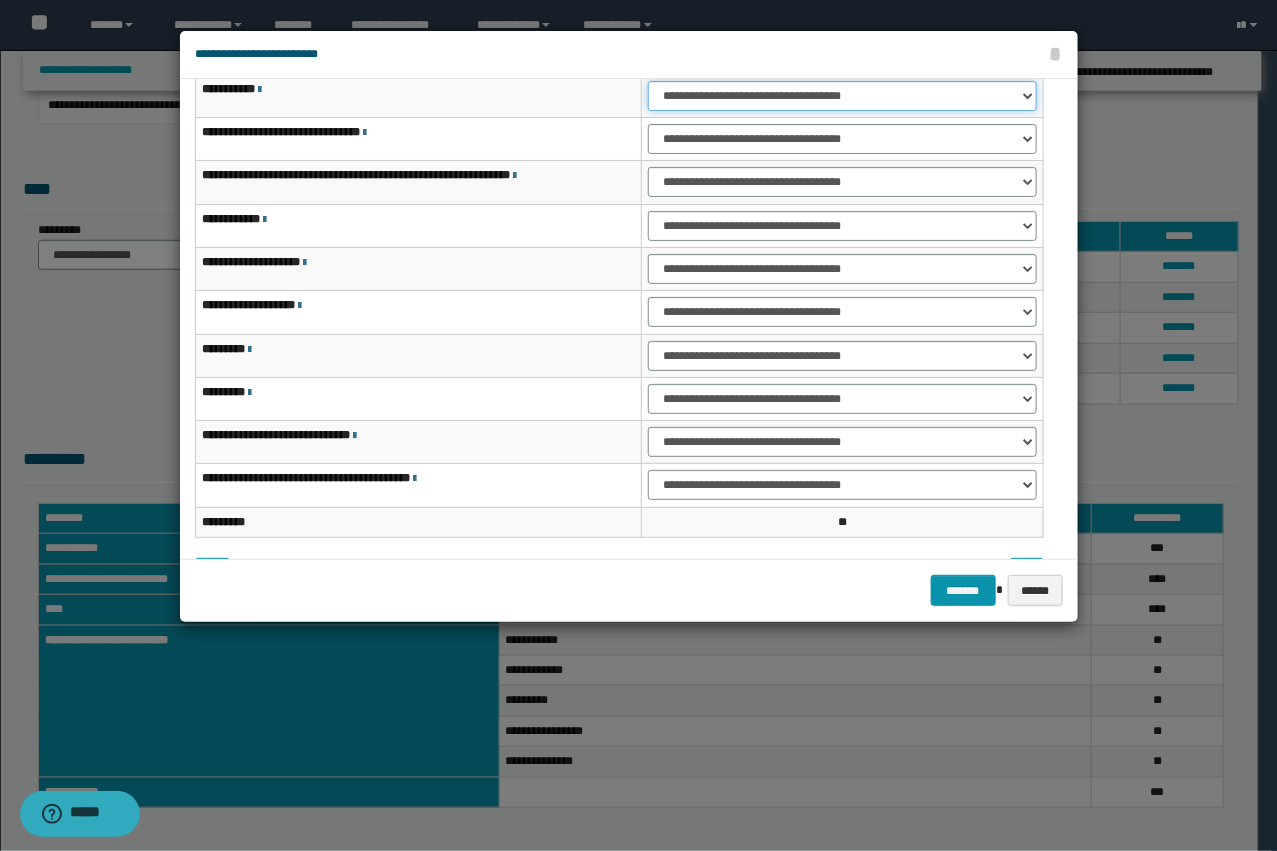 click on "**********" at bounding box center (842, 96) 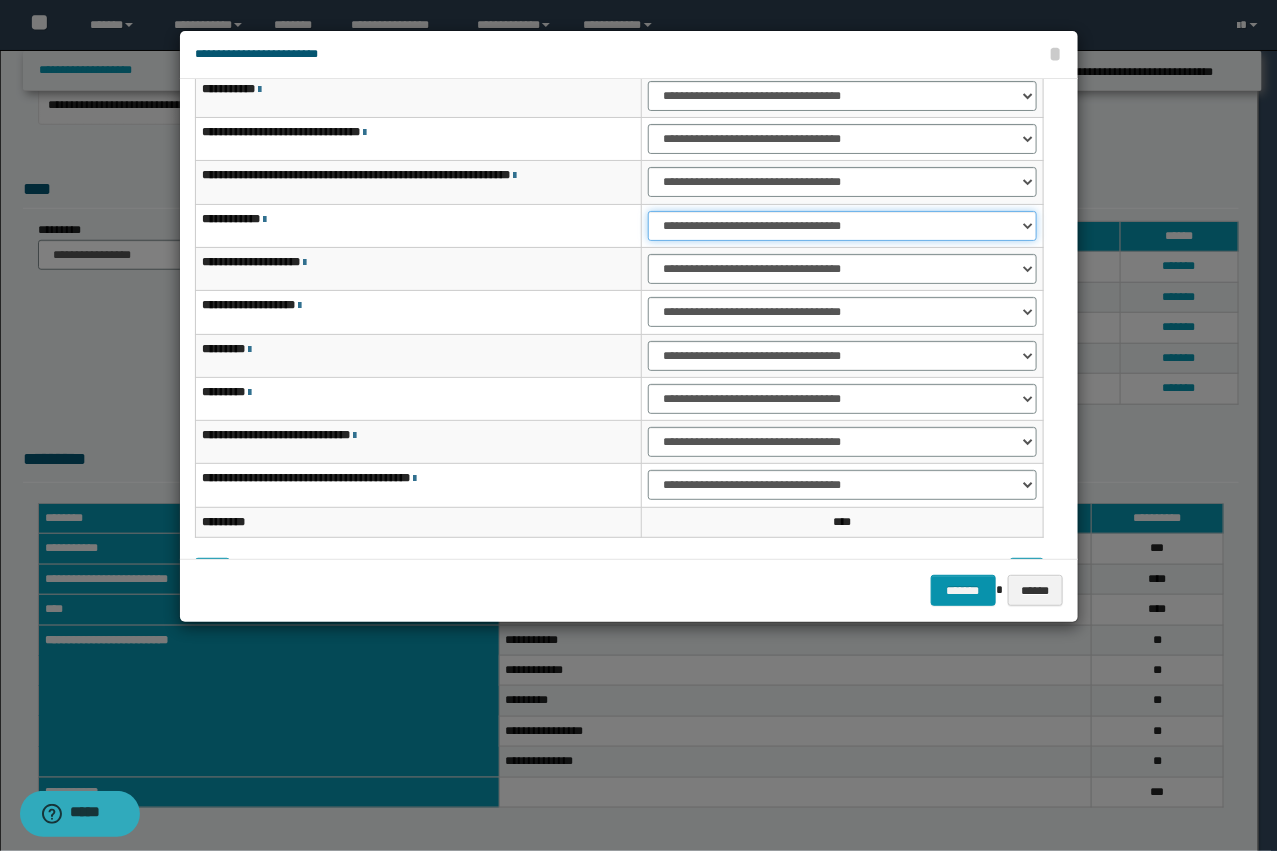 drag, startPoint x: 695, startPoint y: 225, endPoint x: 687, endPoint y: 240, distance: 17 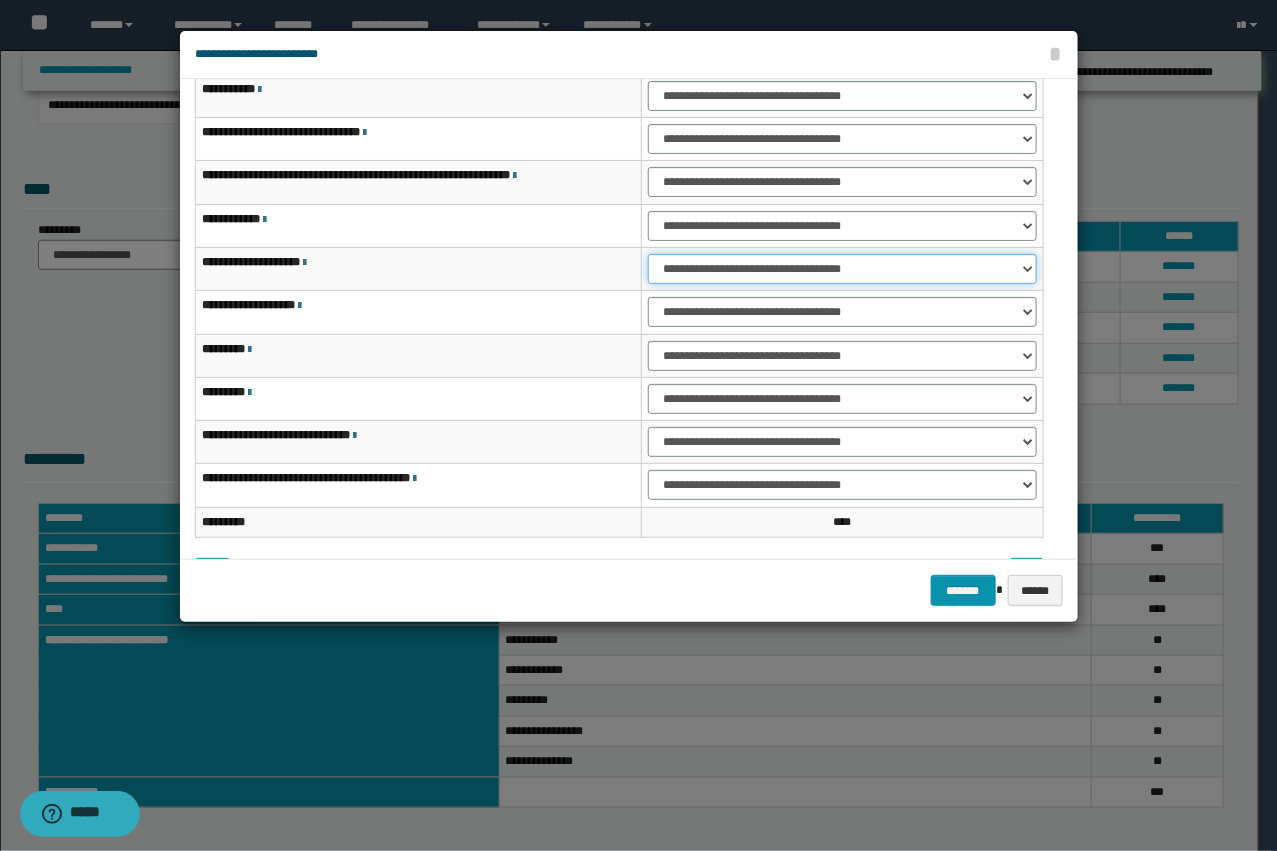 click on "**********" at bounding box center [842, 269] 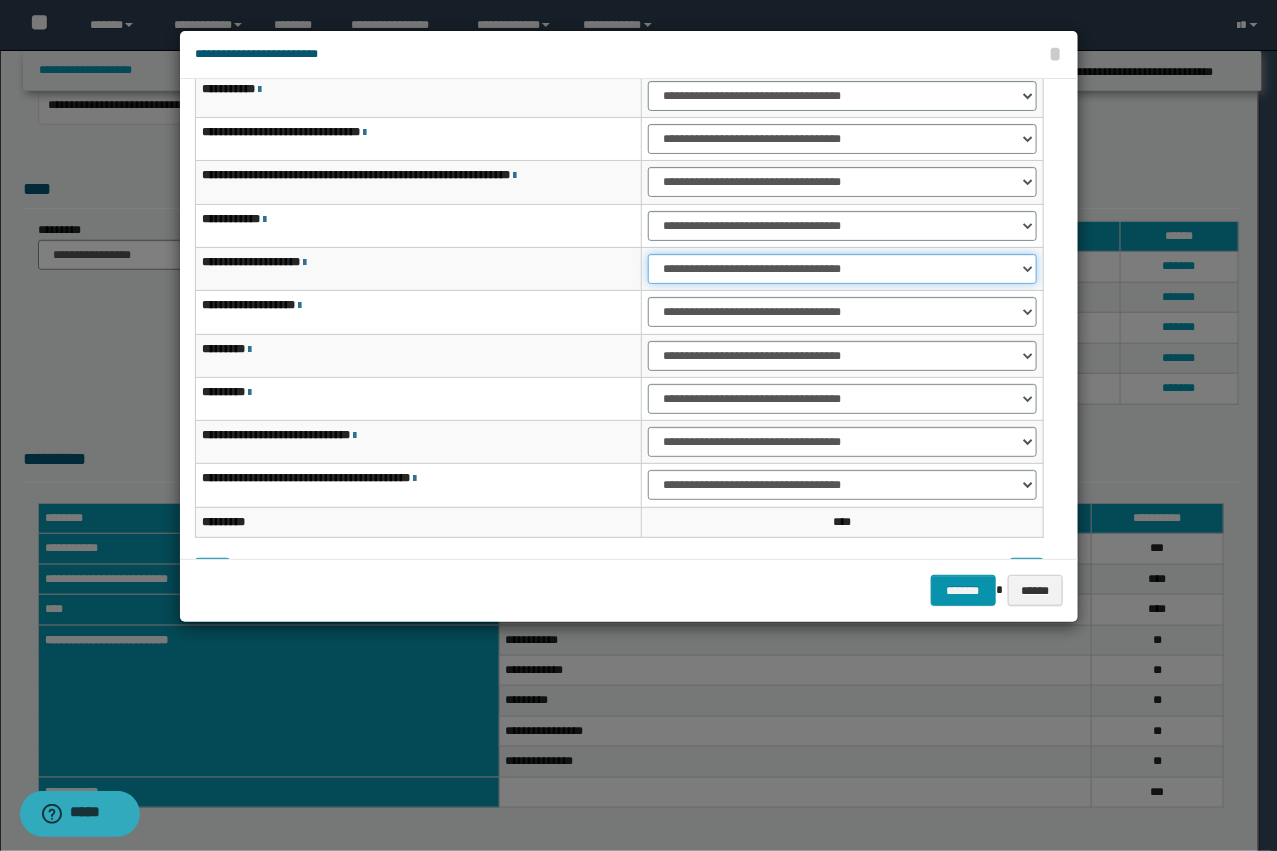 select on "***" 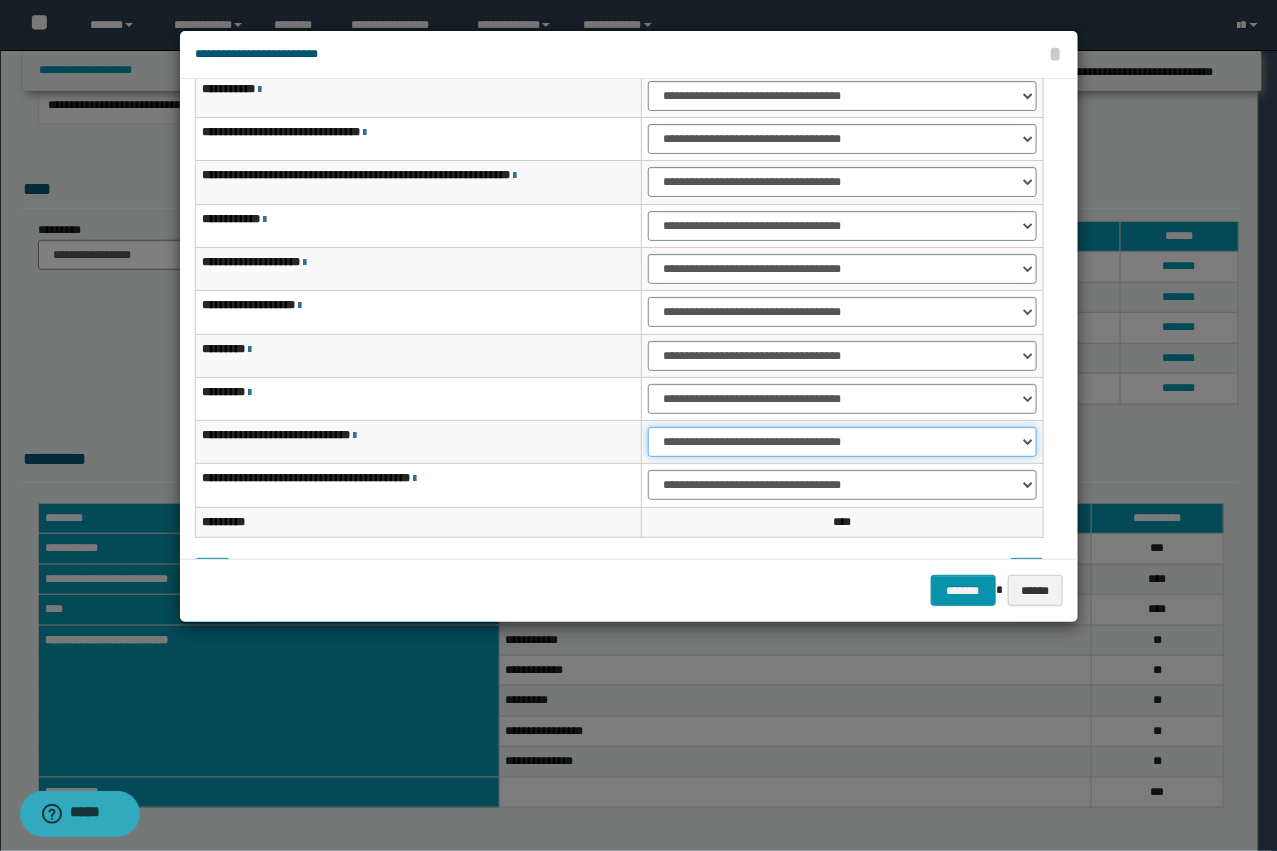 drag, startPoint x: 690, startPoint y: 435, endPoint x: 688, endPoint y: 455, distance: 20.09975 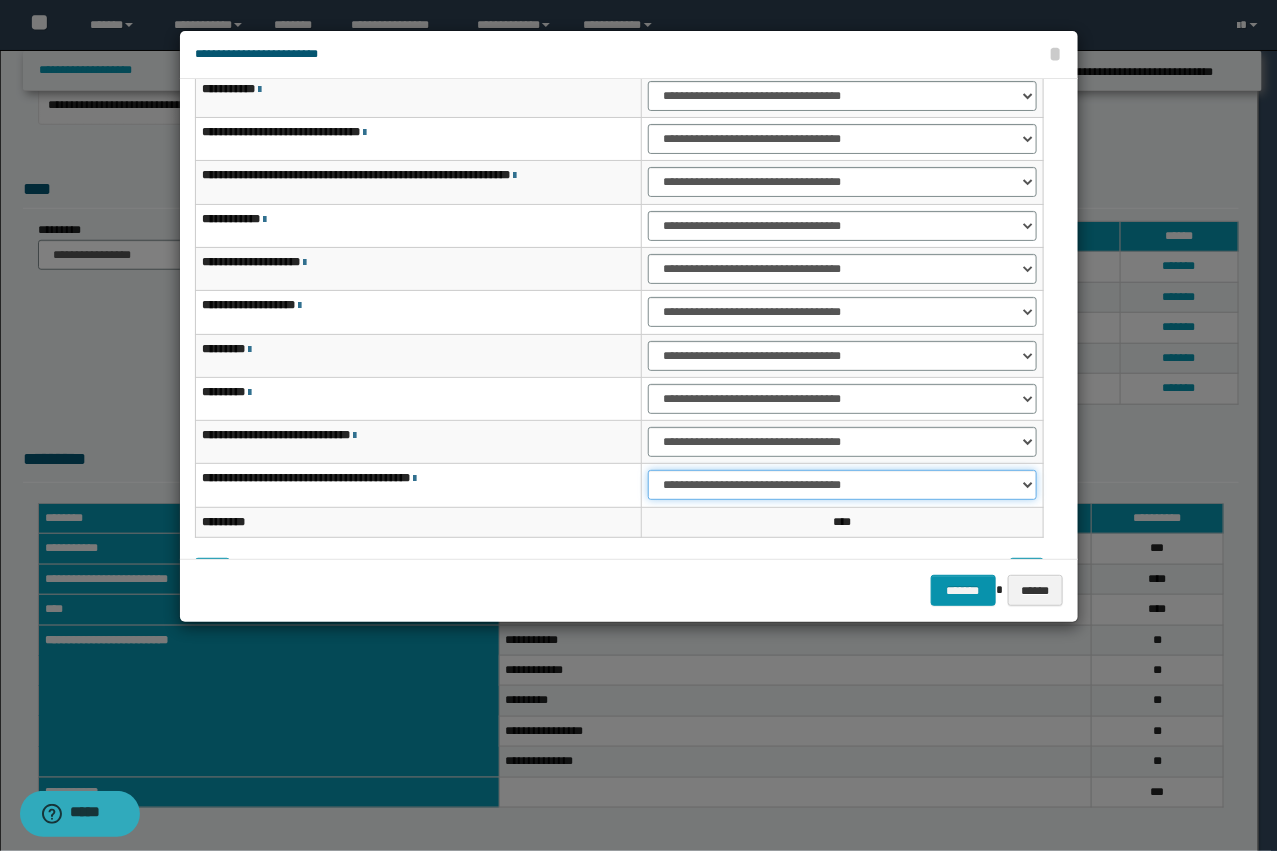 drag, startPoint x: 688, startPoint y: 486, endPoint x: 688, endPoint y: 498, distance: 12 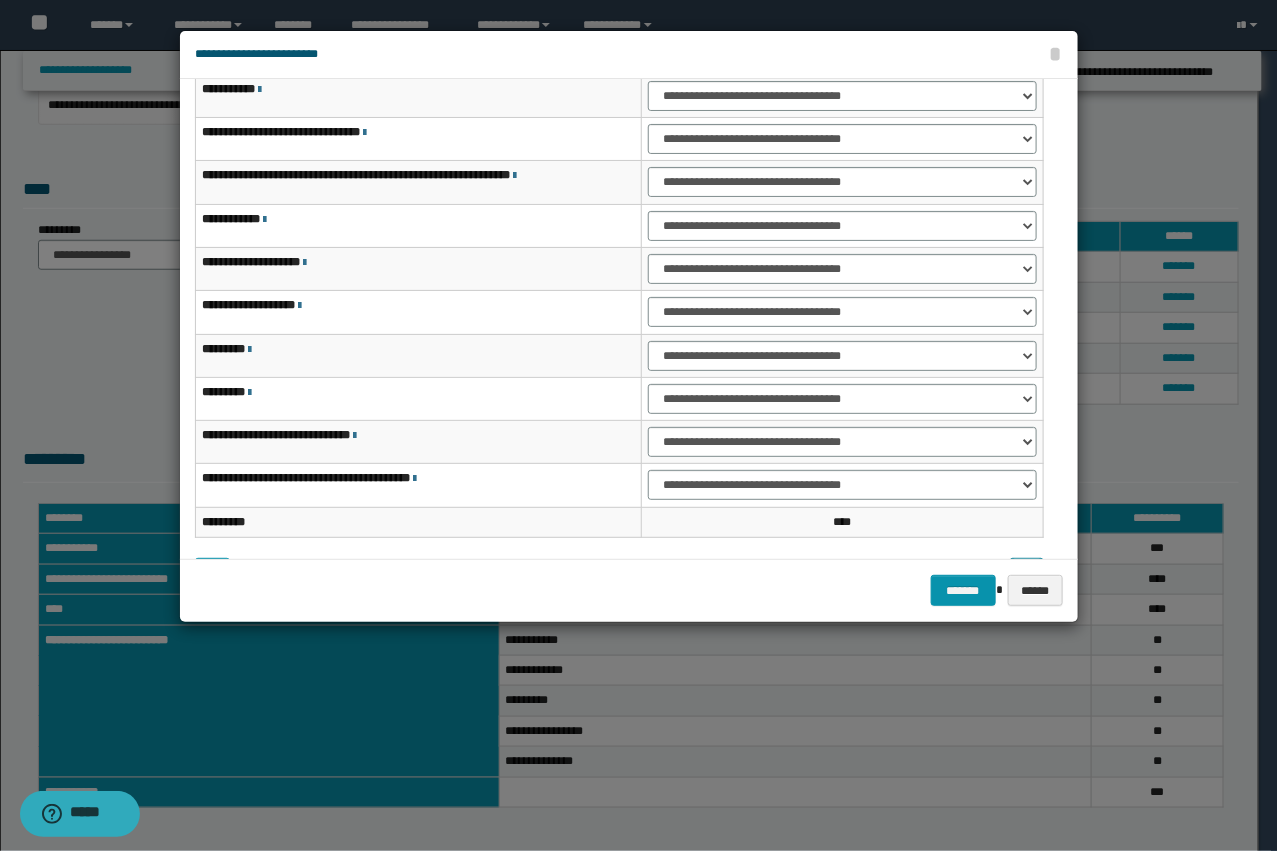 click at bounding box center [1027, 573] 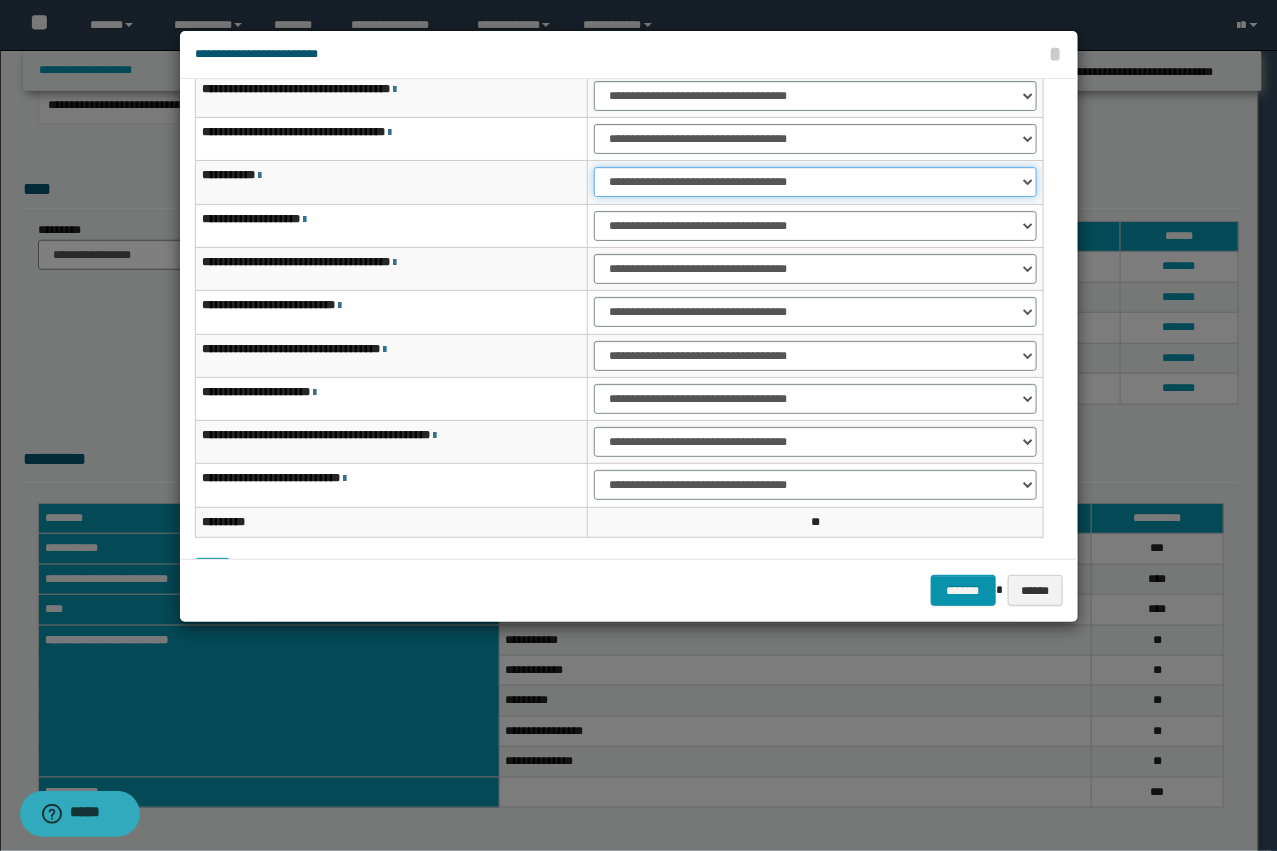 click on "**********" at bounding box center (815, 182) 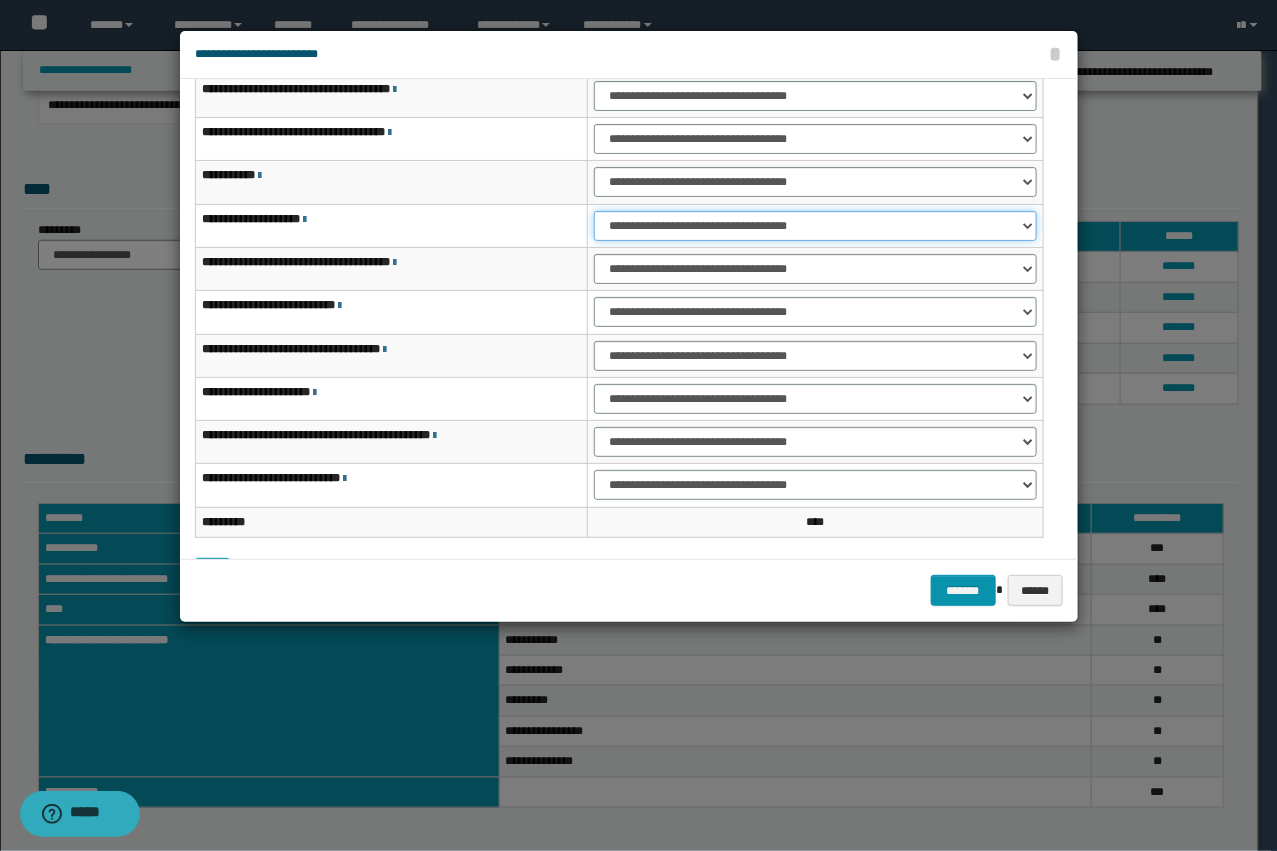 click on "**********" at bounding box center (815, 226) 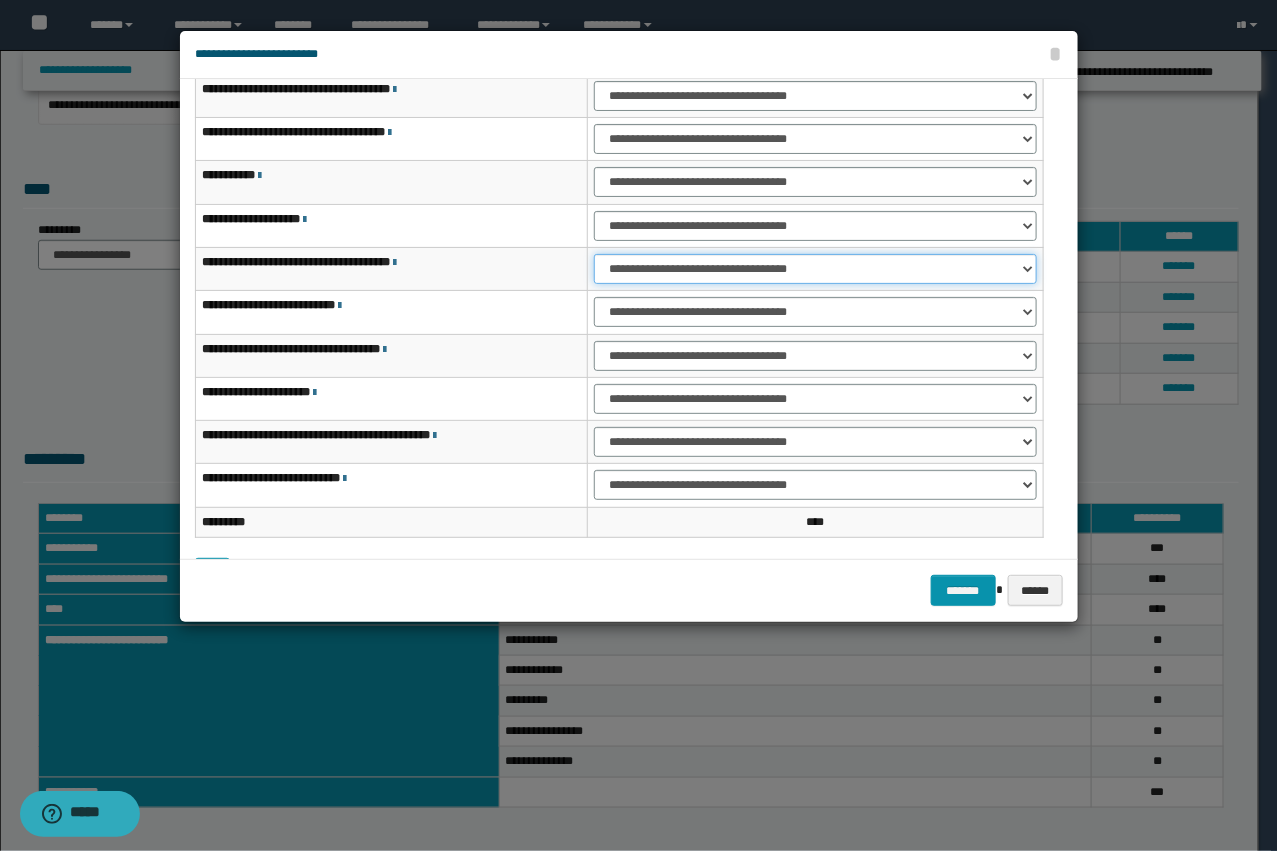 click on "**********" at bounding box center (815, 269) 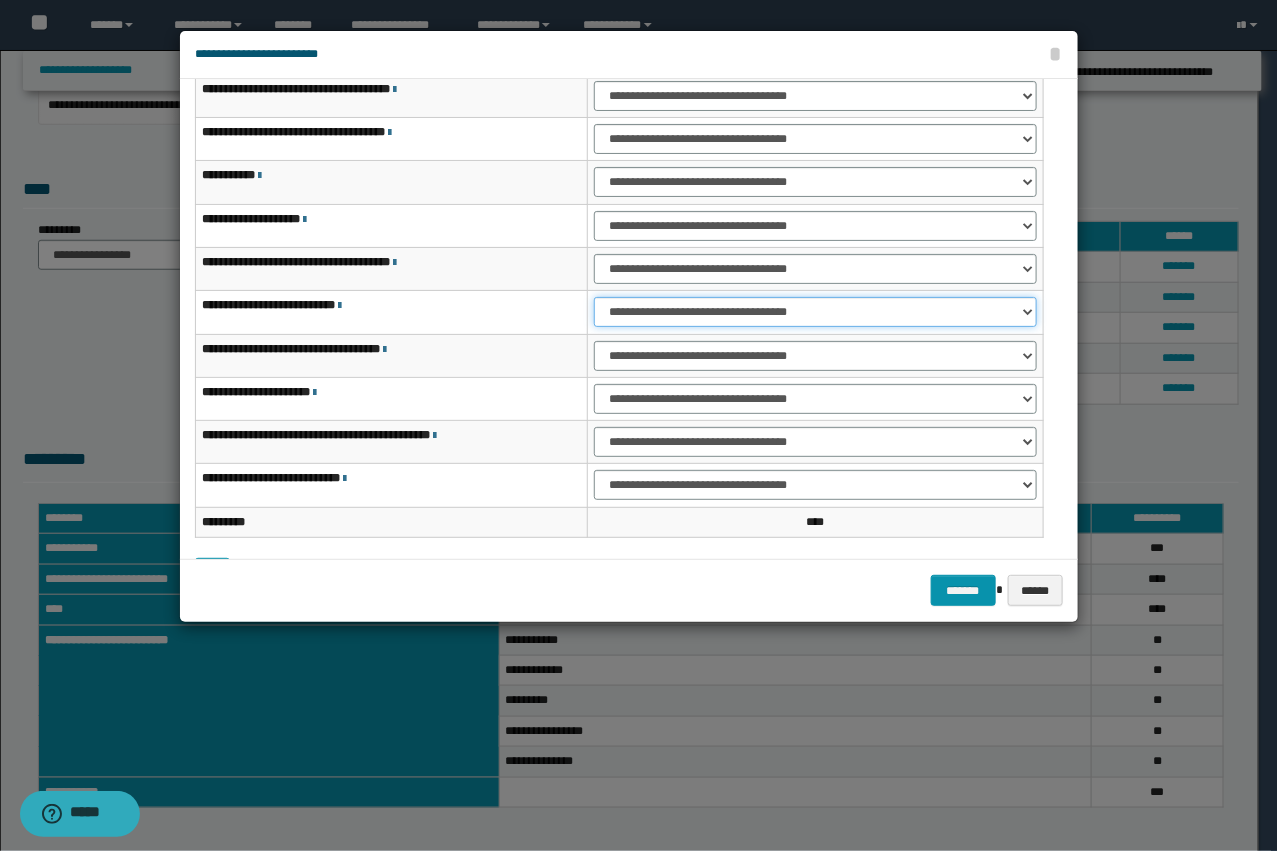 drag, startPoint x: 620, startPoint y: 313, endPoint x: 620, endPoint y: 325, distance: 12 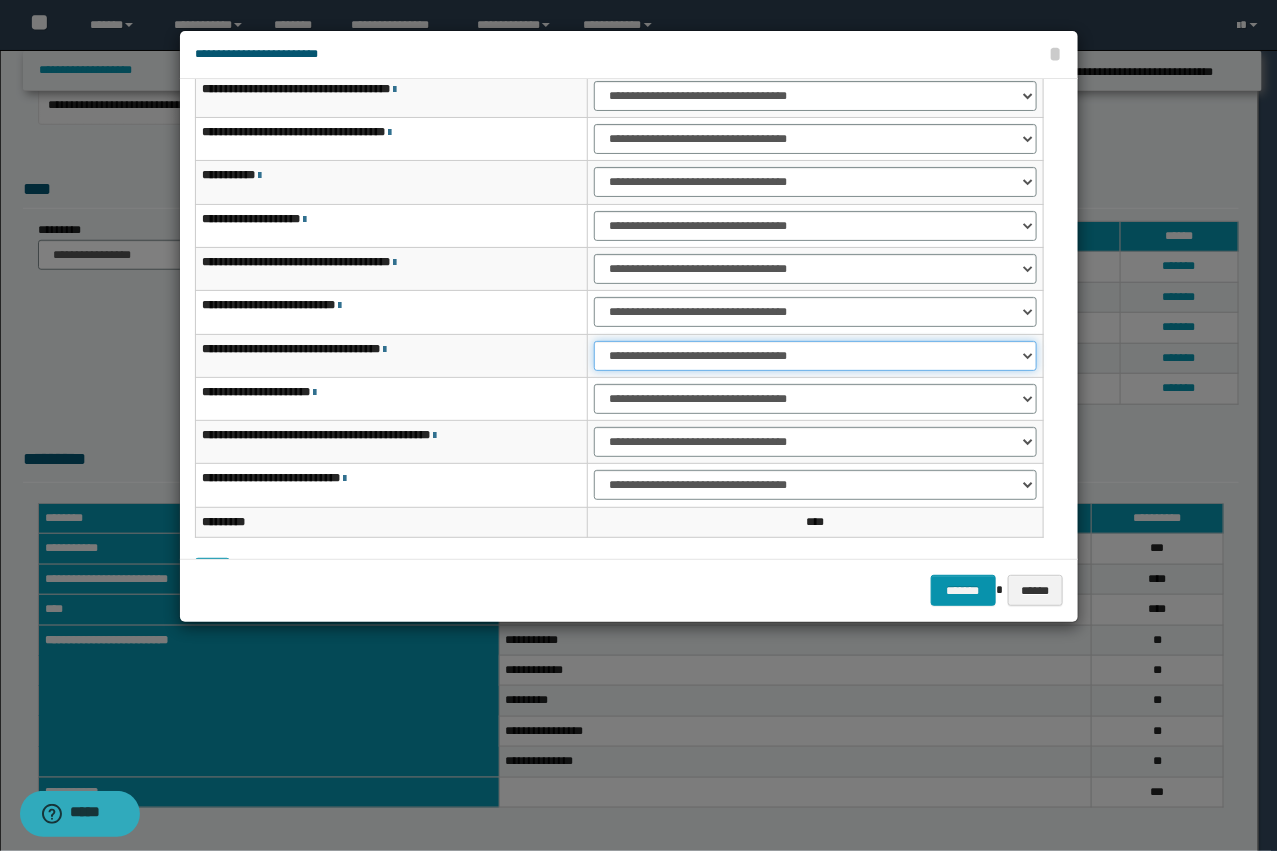 click on "**********" at bounding box center [815, 356] 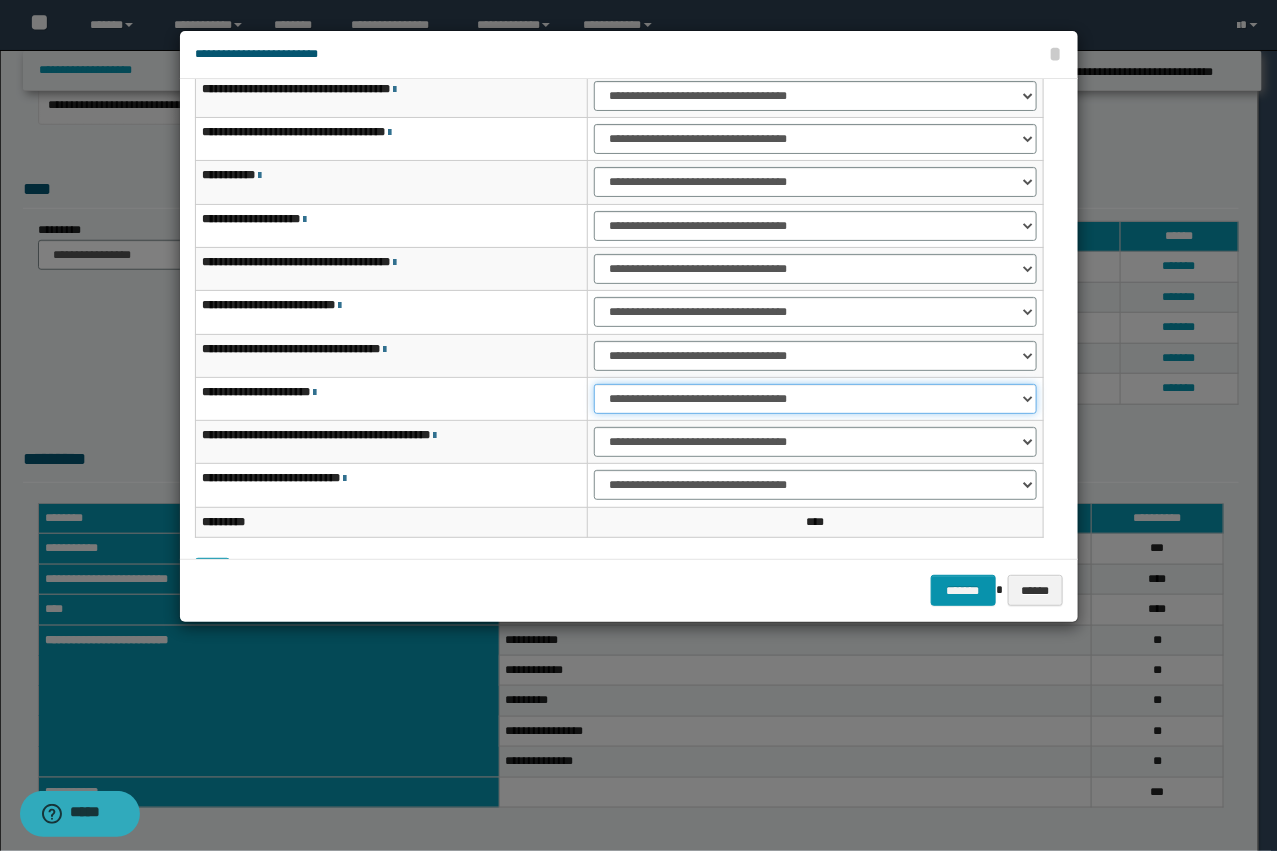 click on "**********" at bounding box center (815, 399) 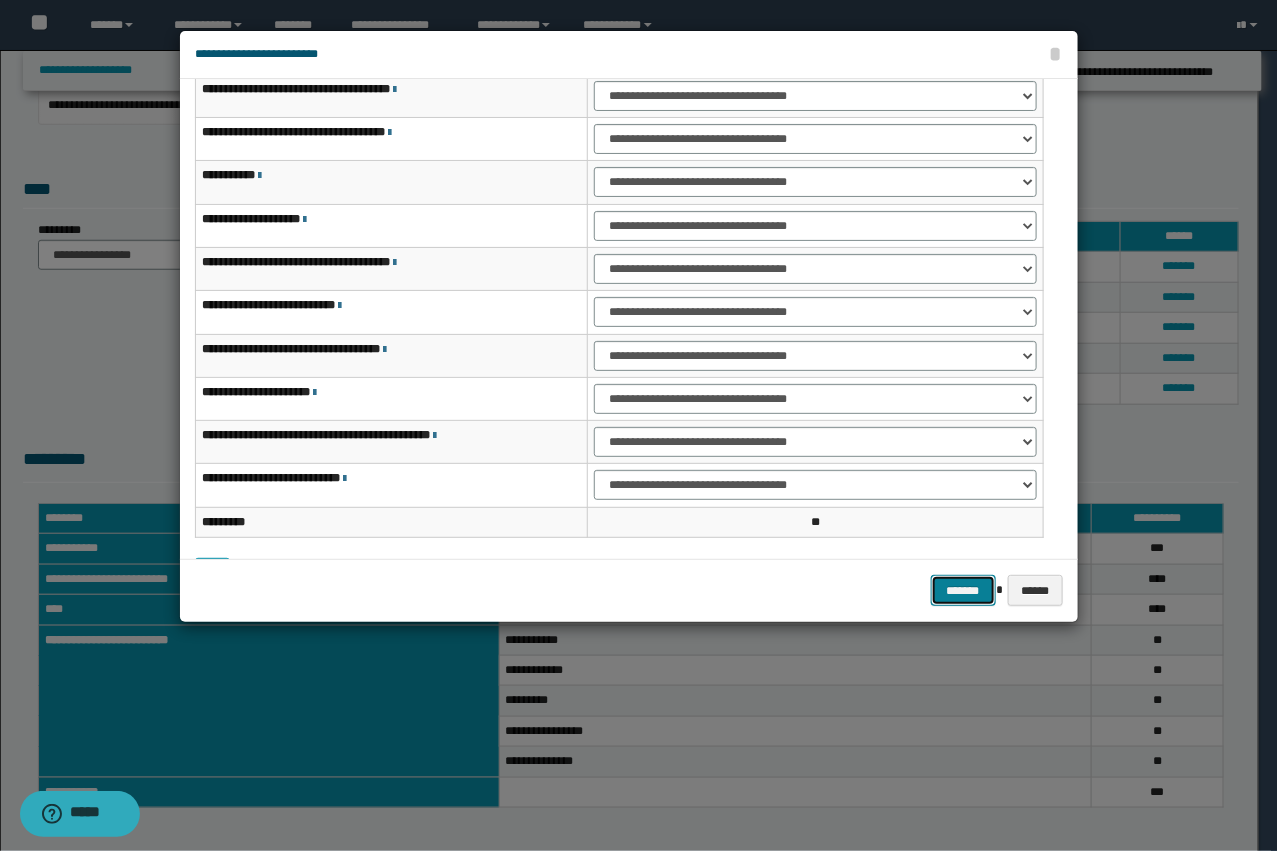 click on "*******" at bounding box center (963, 590) 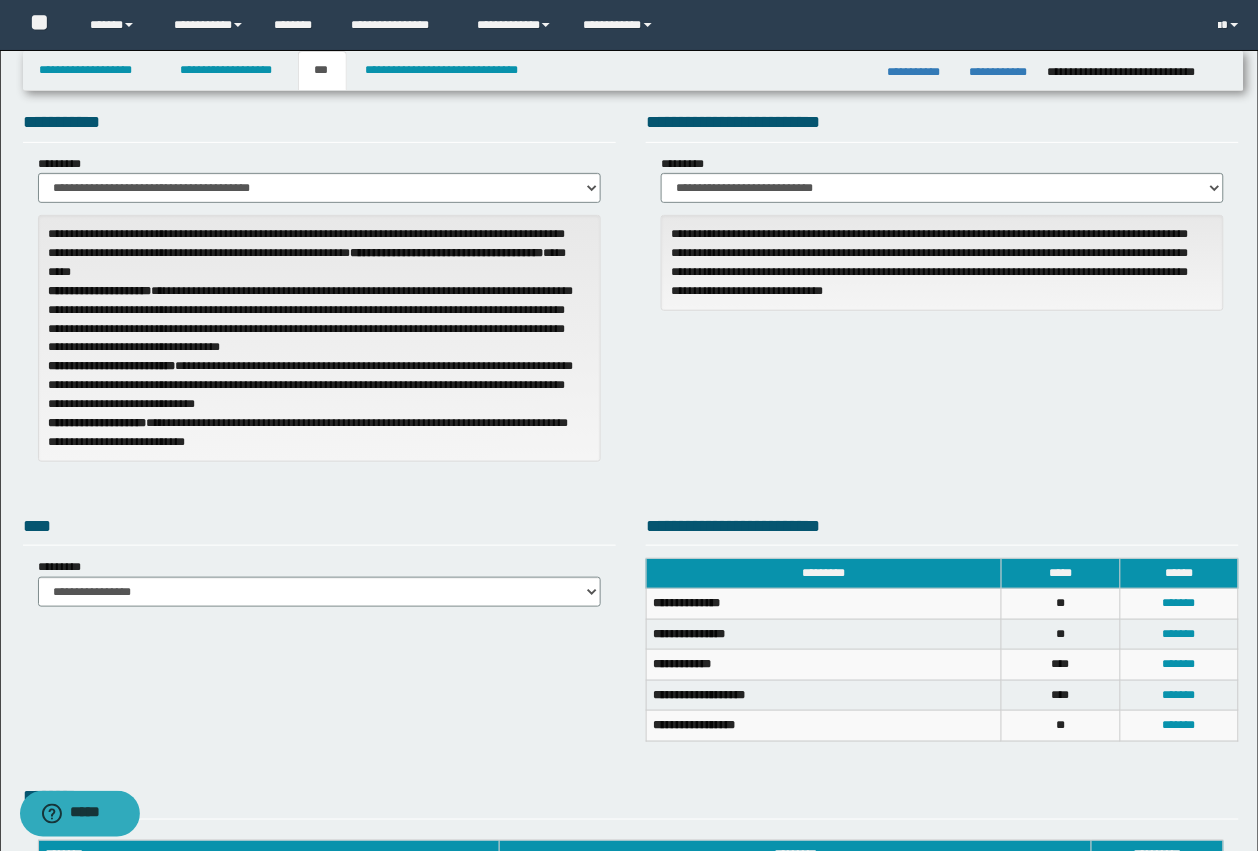 scroll, scrollTop: 0, scrollLeft: 0, axis: both 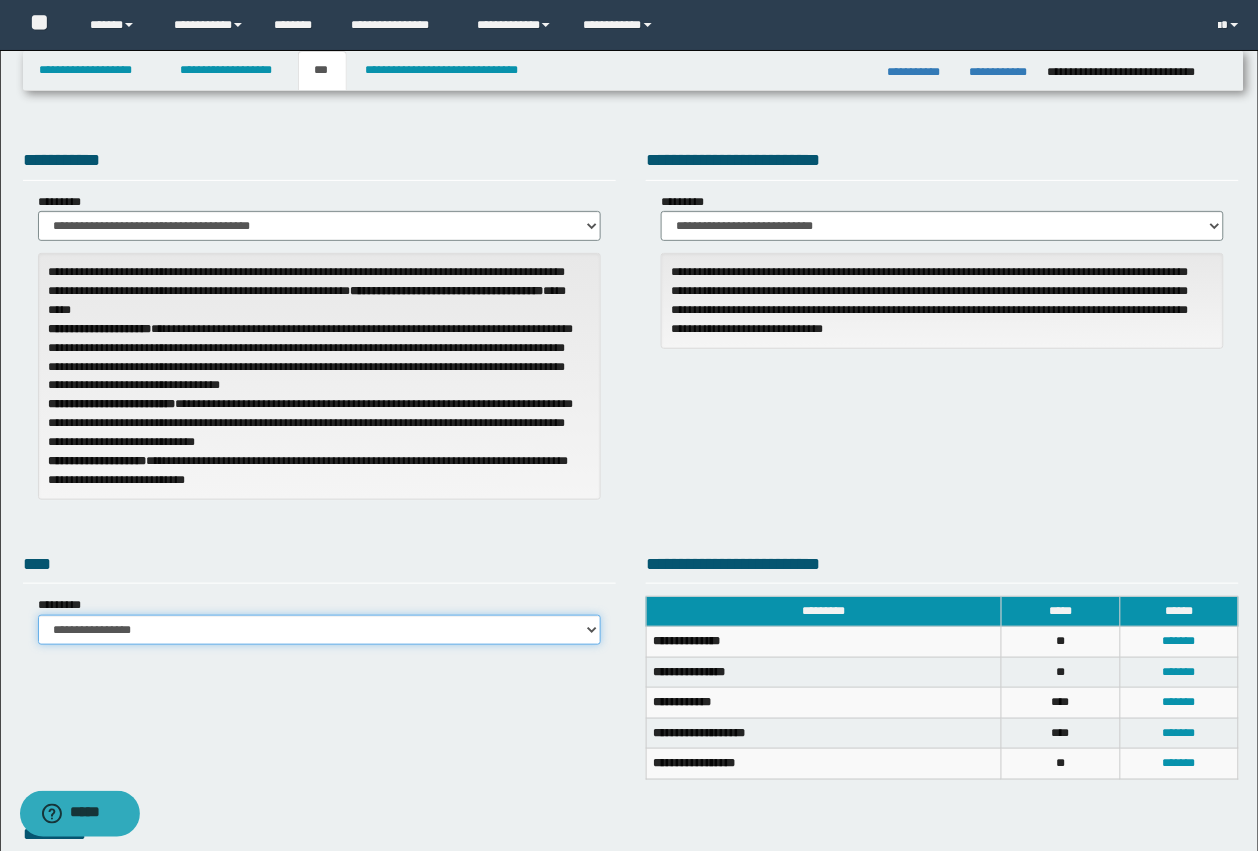 click on "**********" at bounding box center [319, 630] 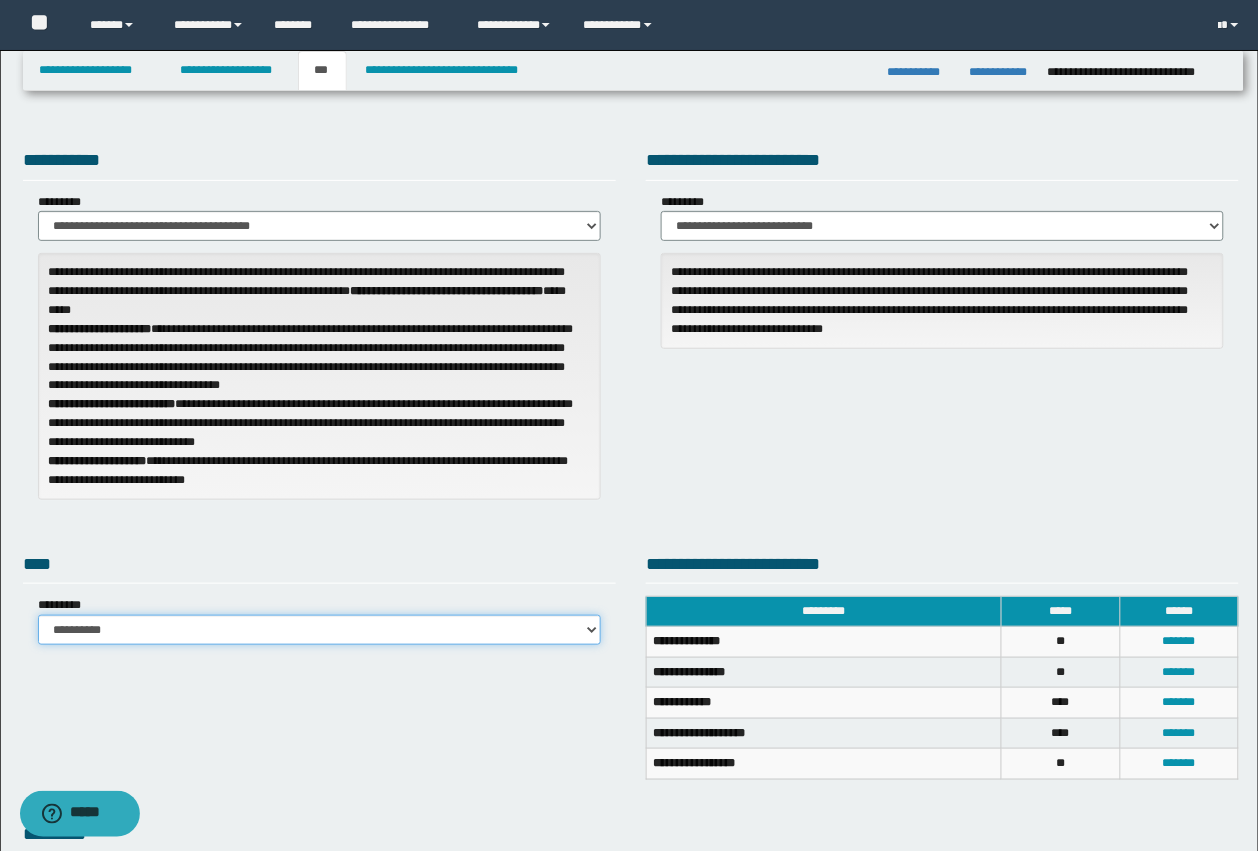 click on "**********" at bounding box center [319, 630] 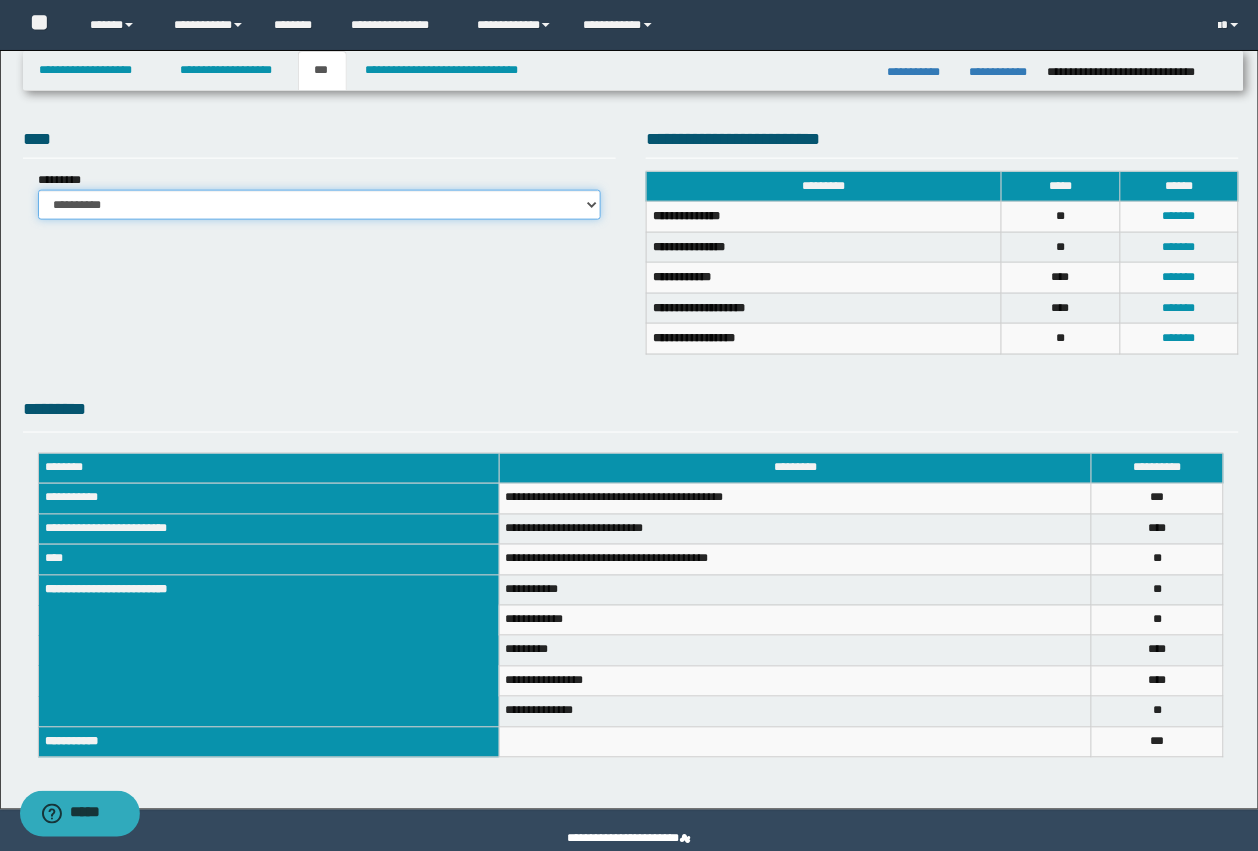 scroll, scrollTop: 461, scrollLeft: 0, axis: vertical 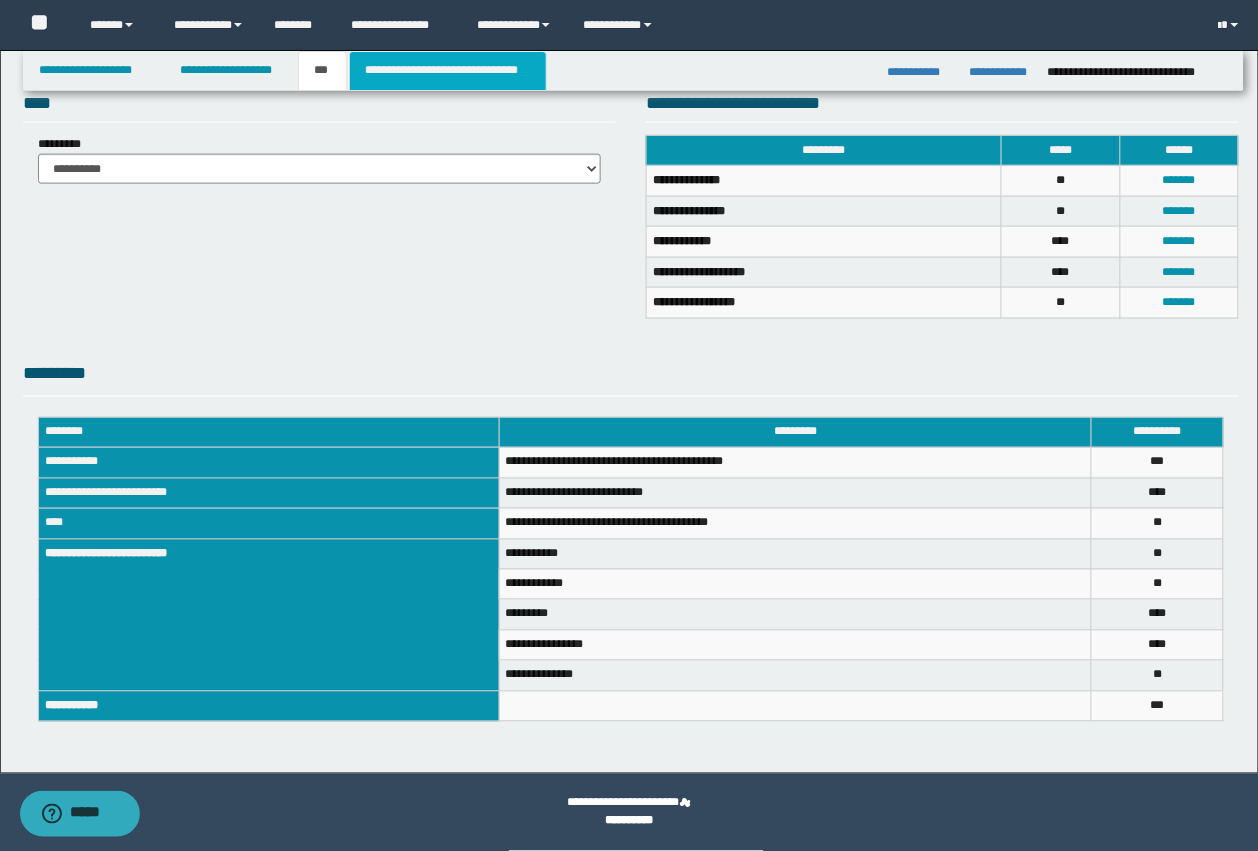click on "**********" at bounding box center (448, 71) 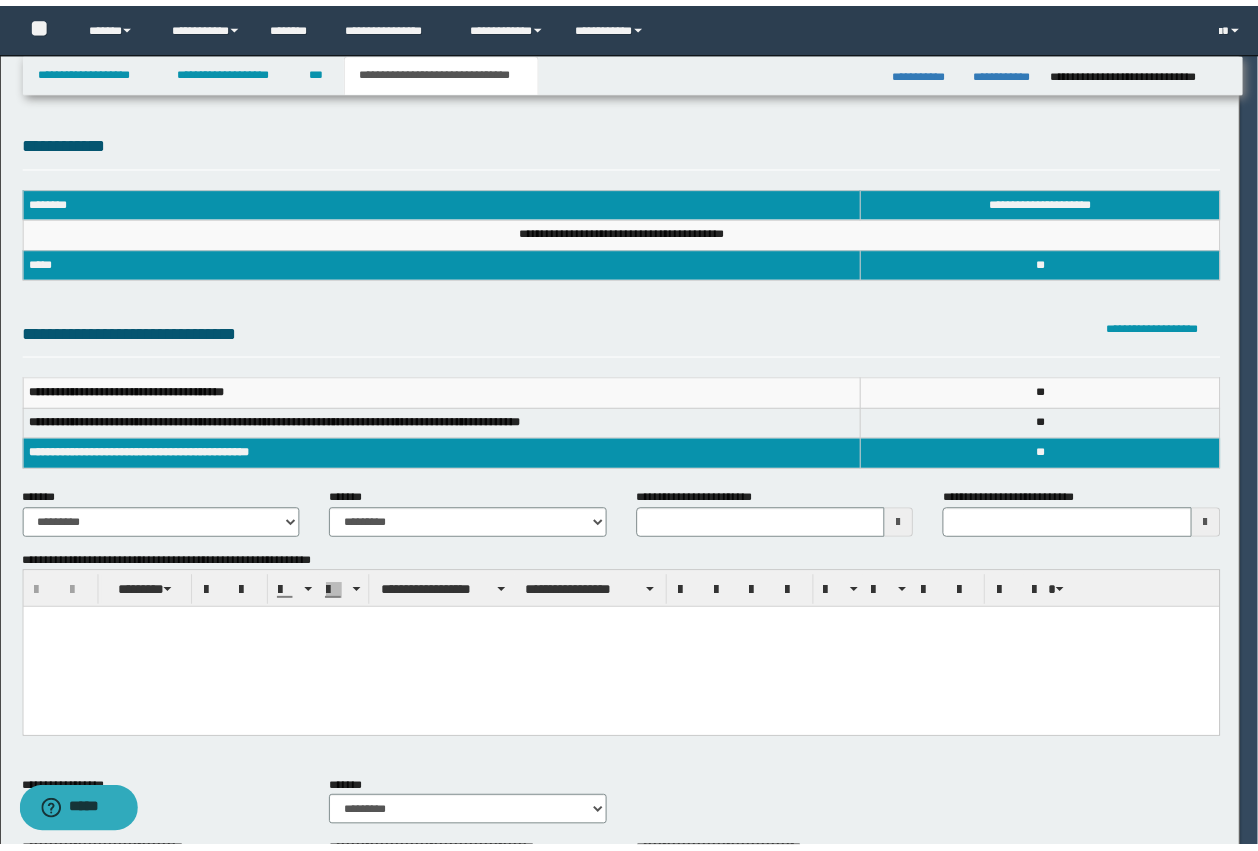 scroll, scrollTop: 0, scrollLeft: 0, axis: both 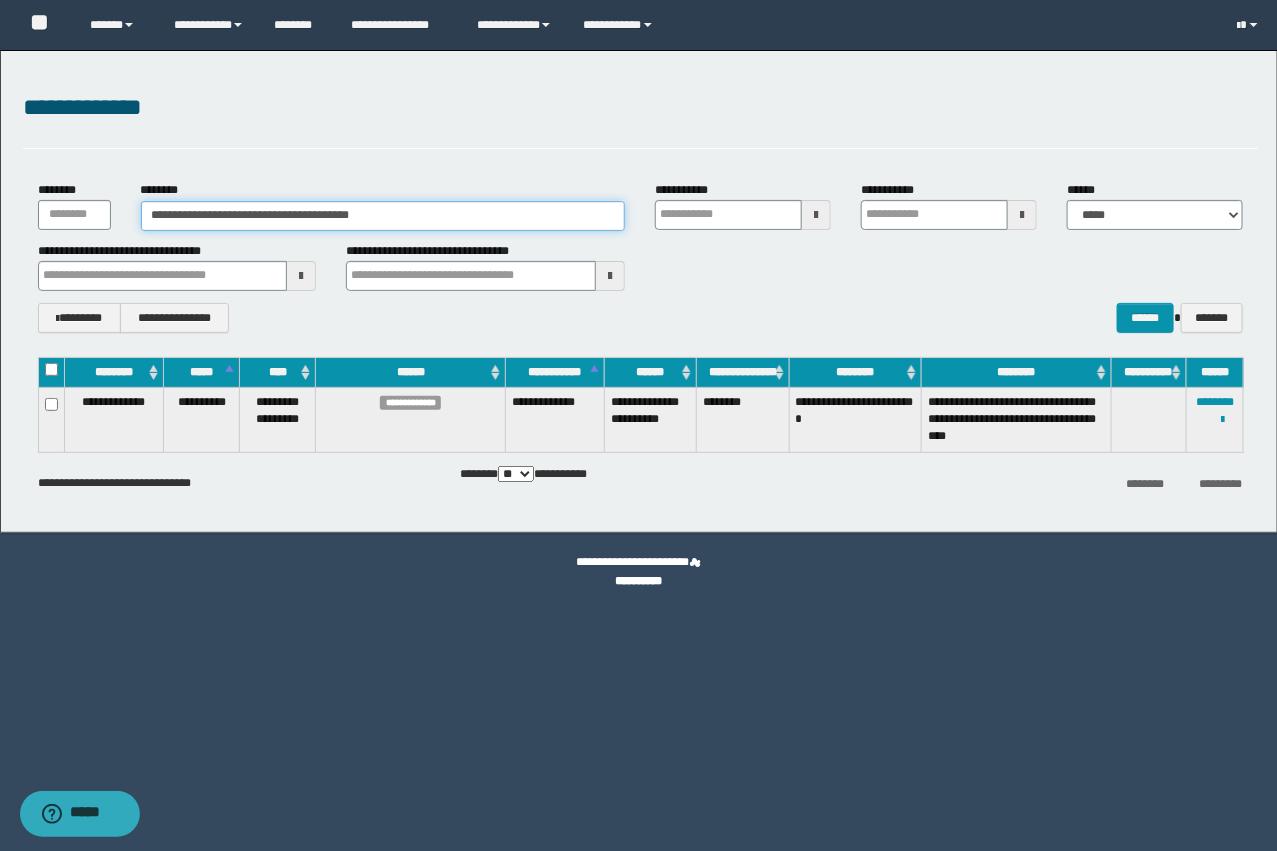 drag, startPoint x: 445, startPoint y: 226, endPoint x: 87, endPoint y: 225, distance: 358.0014 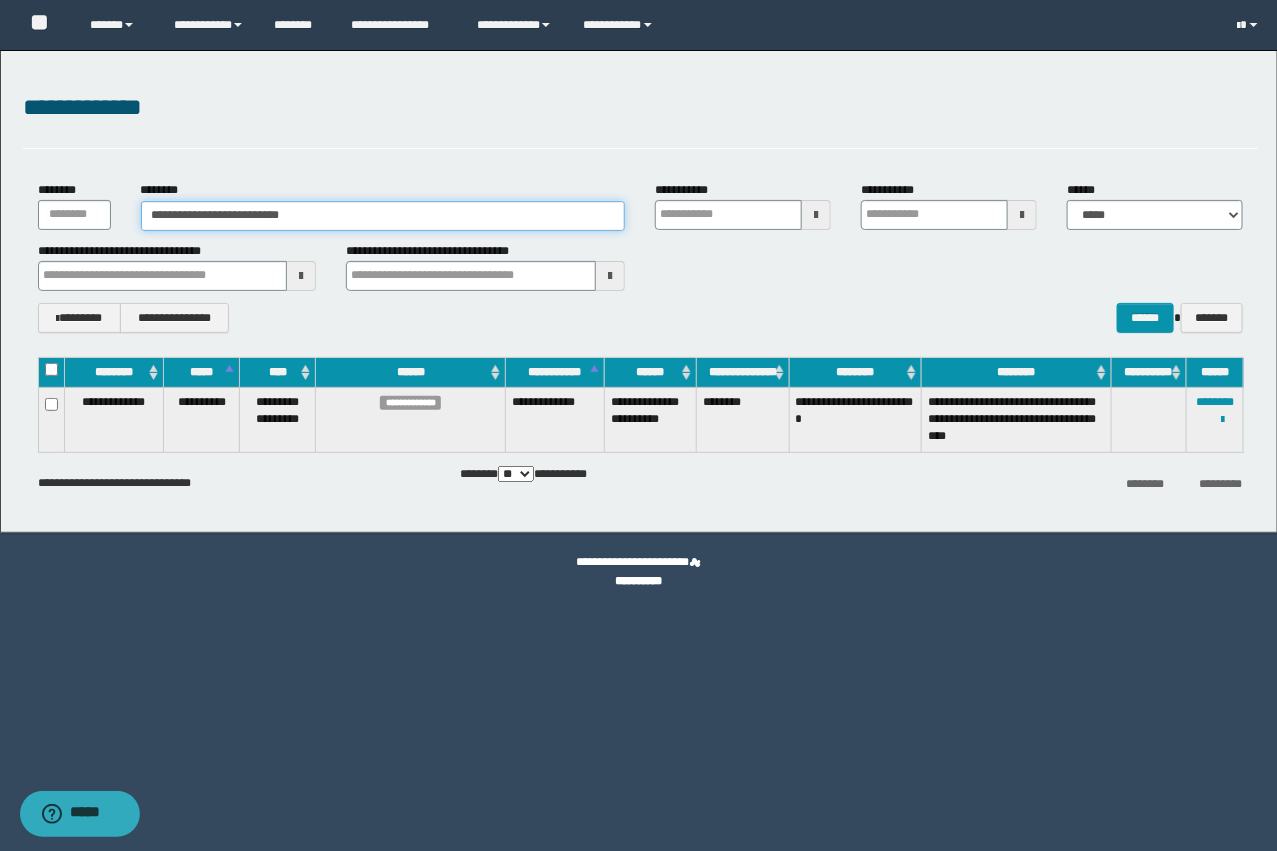 type on "**********" 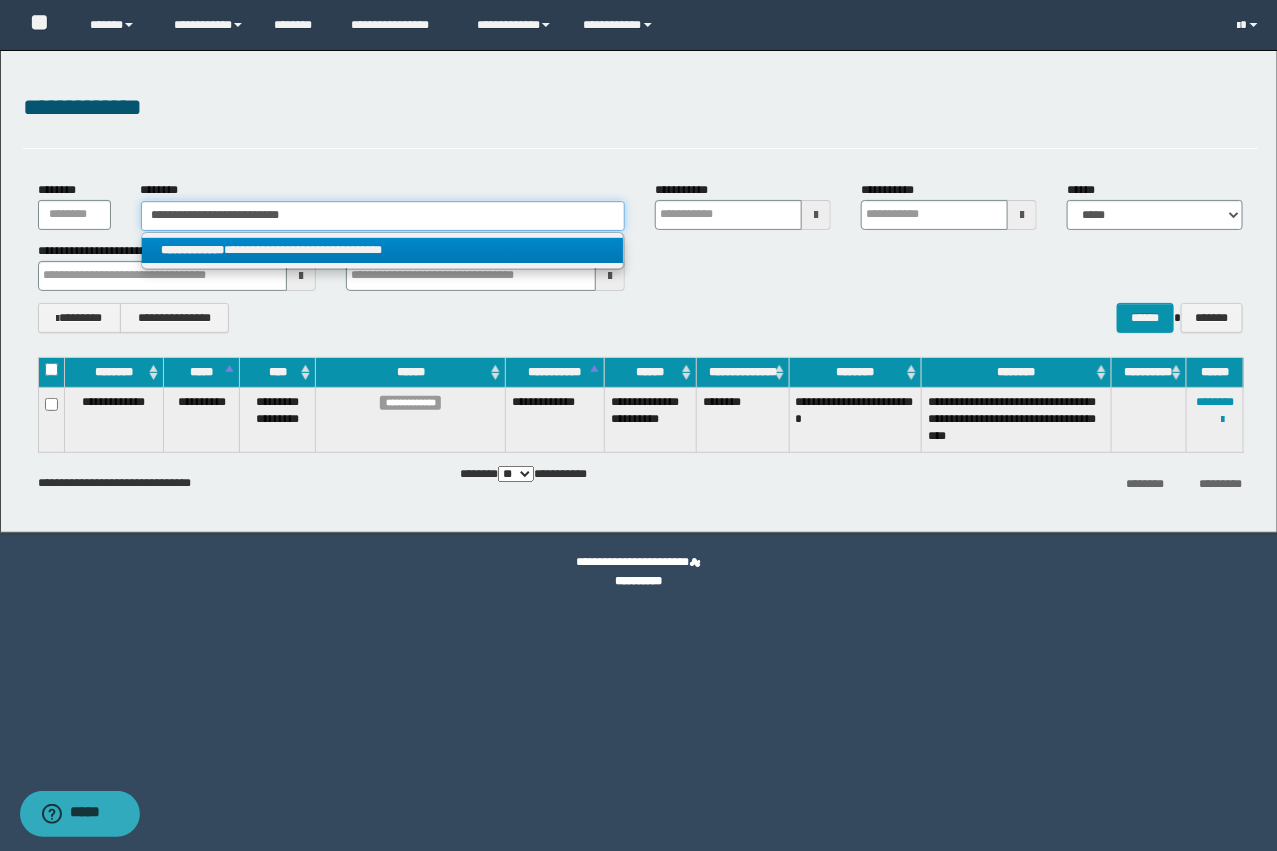 type on "**********" 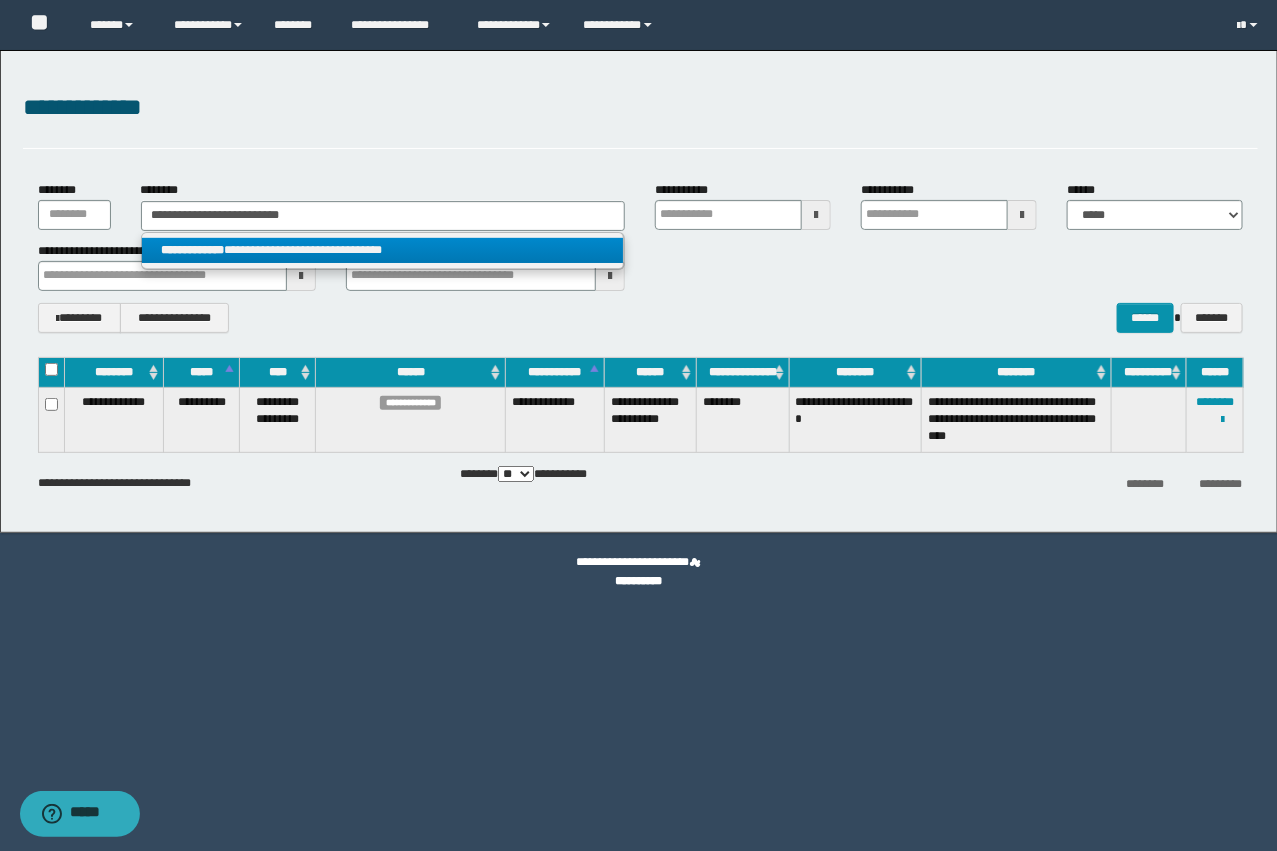 click on "**********" at bounding box center (383, 250) 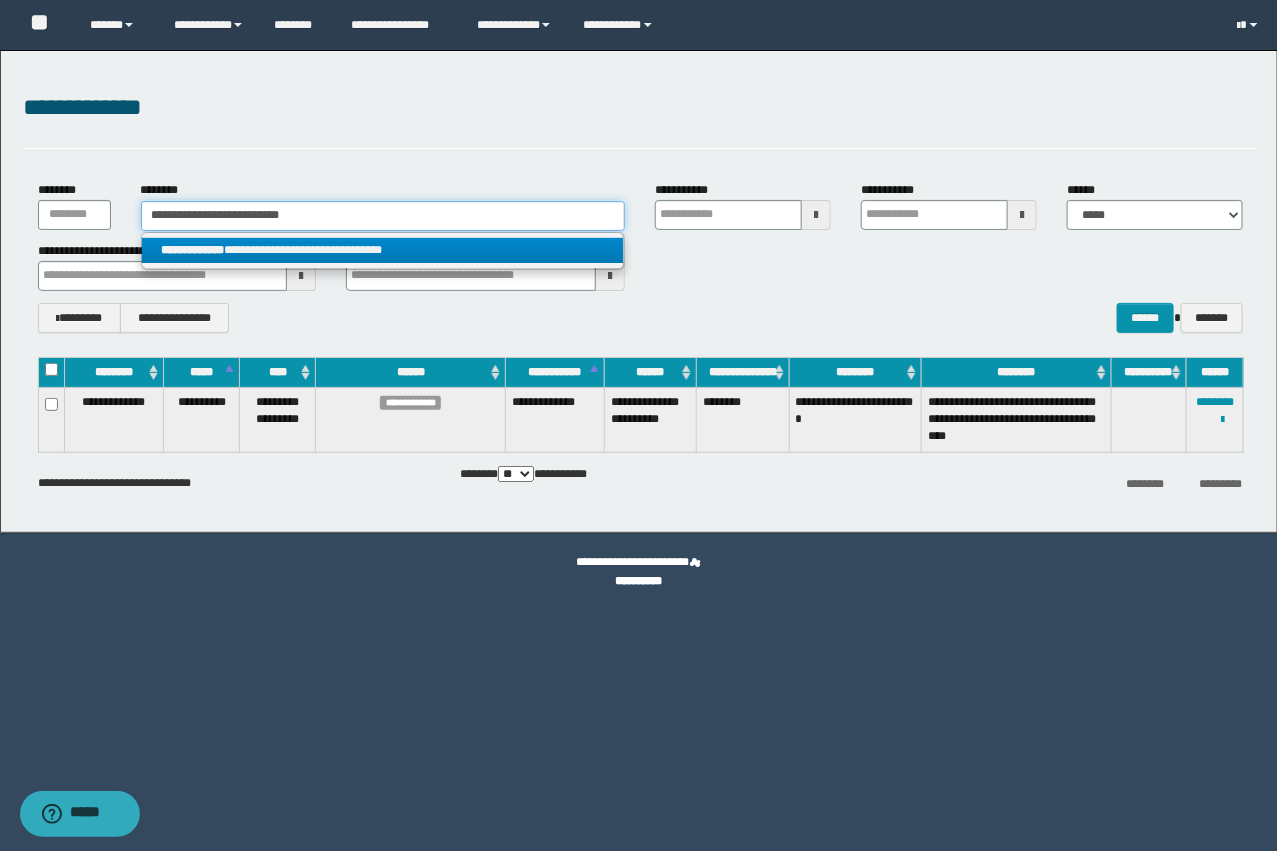 type 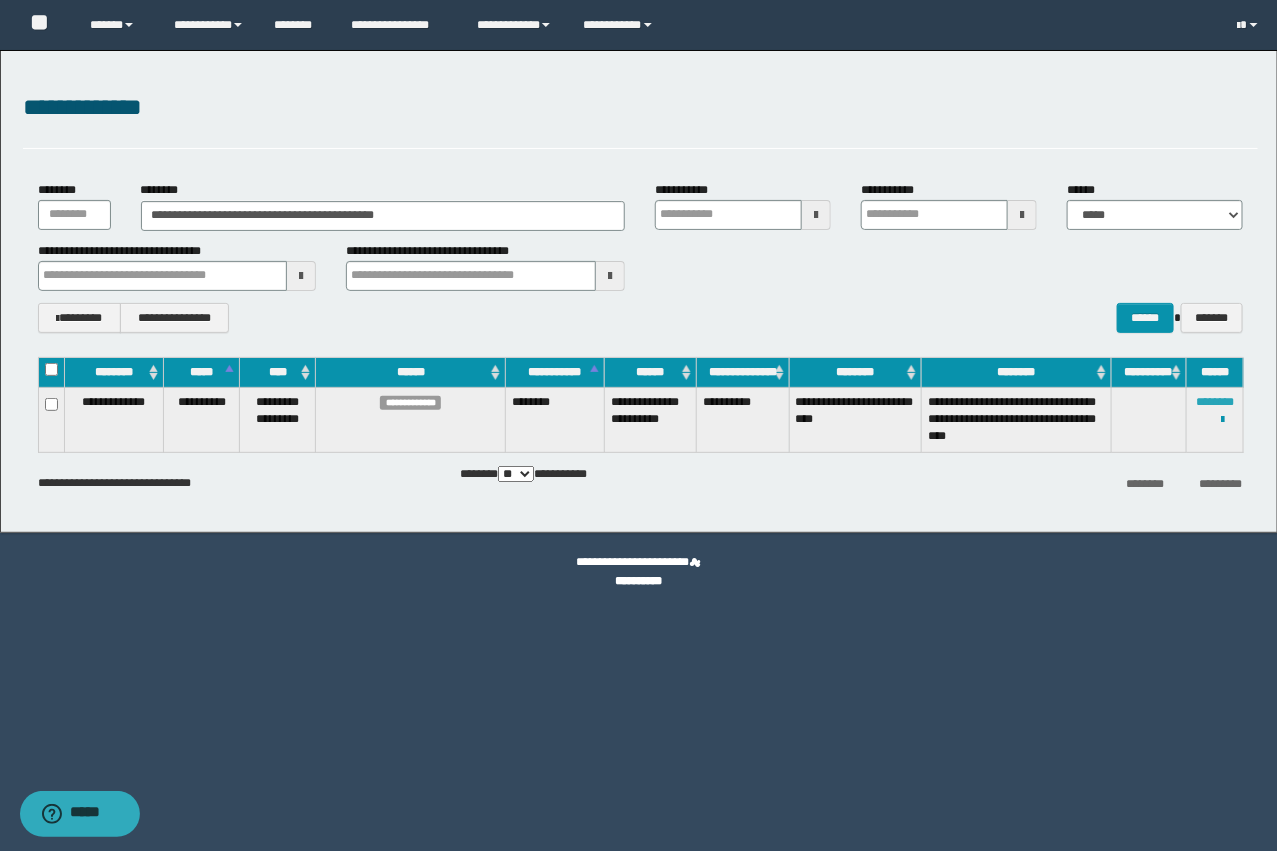 click on "********" at bounding box center (1215, 402) 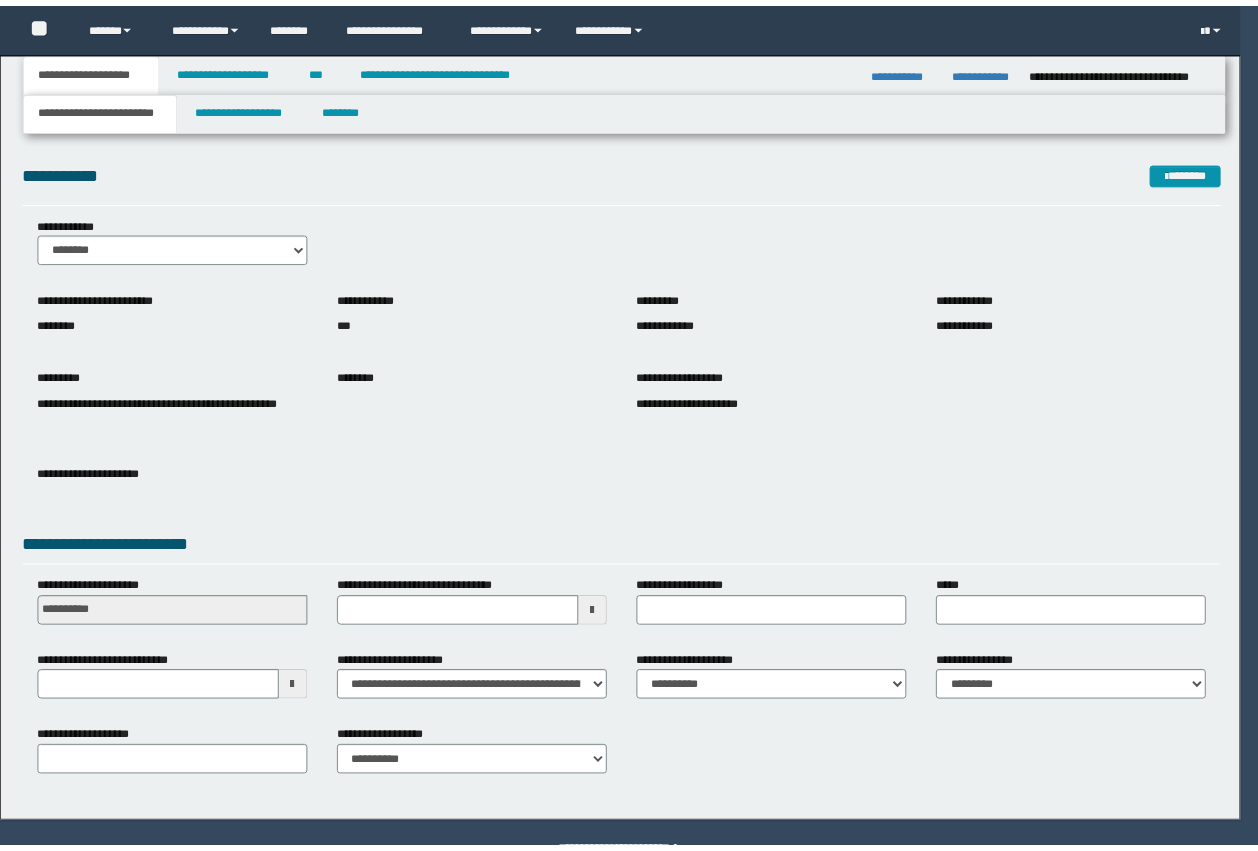 scroll, scrollTop: 0, scrollLeft: 0, axis: both 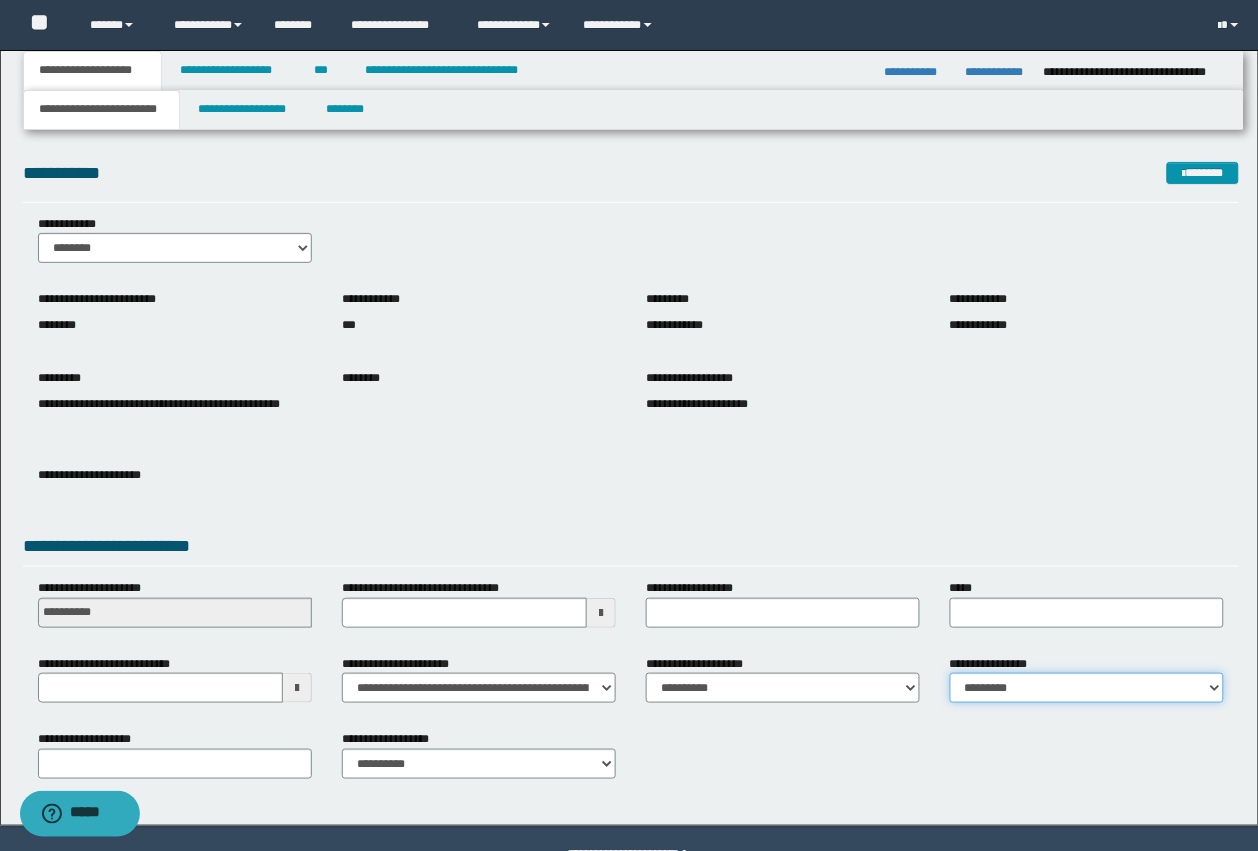 click on "**********" at bounding box center (1087, 688) 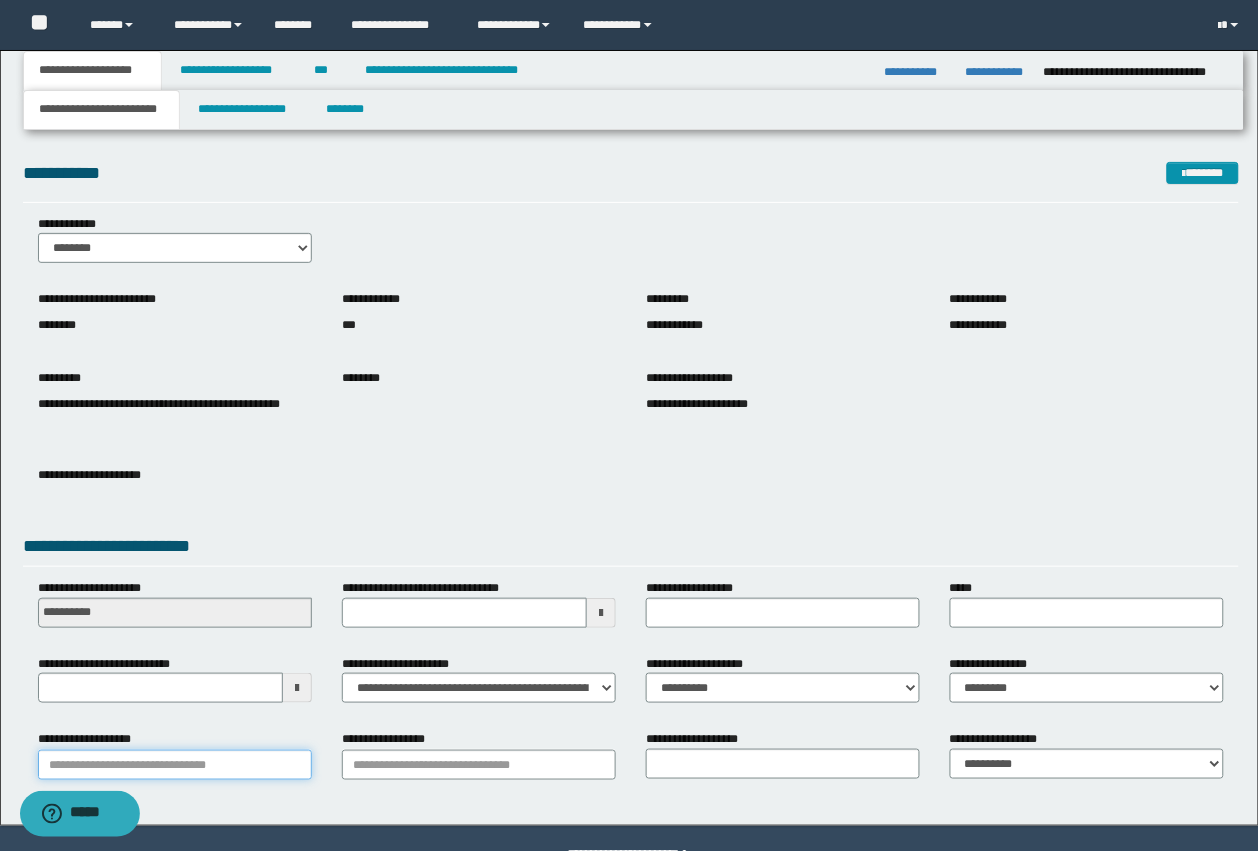 click on "**********" at bounding box center (175, 765) 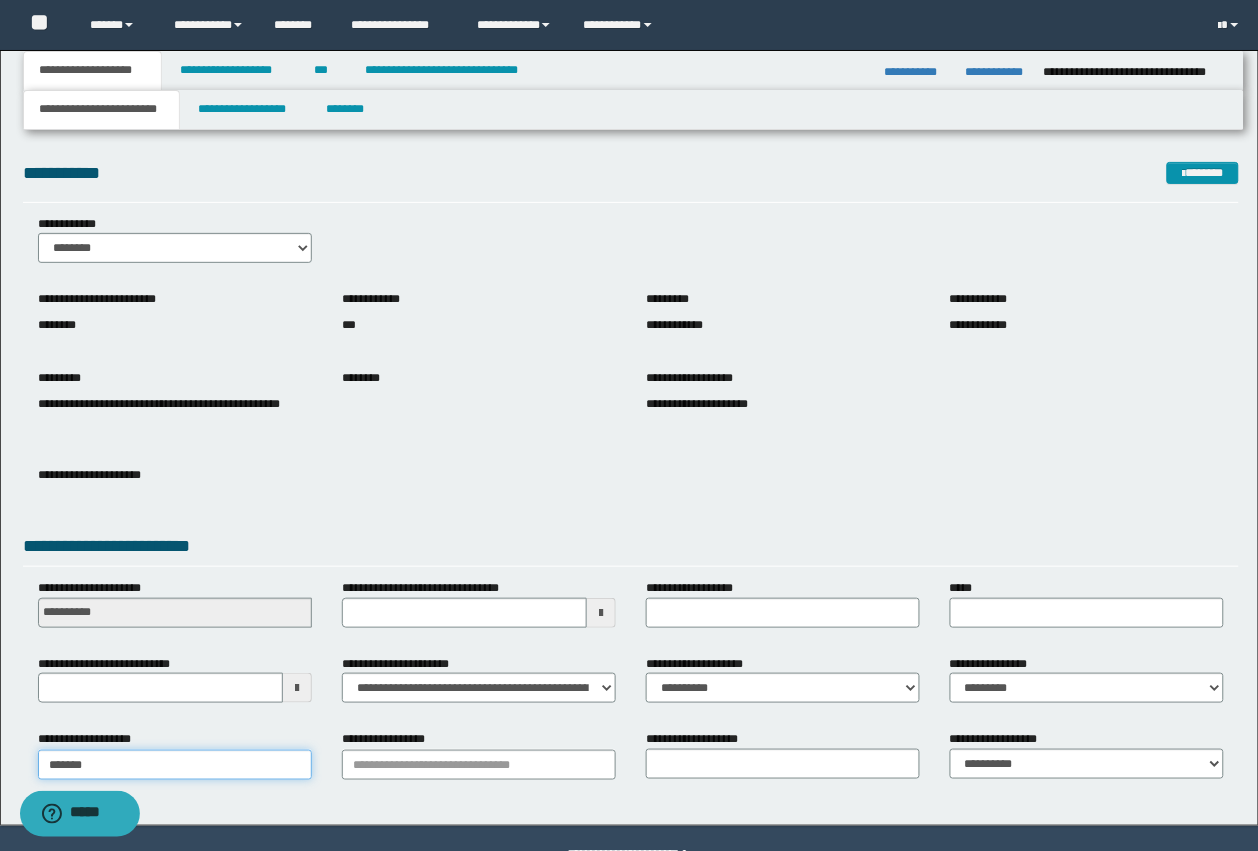 type on "********" 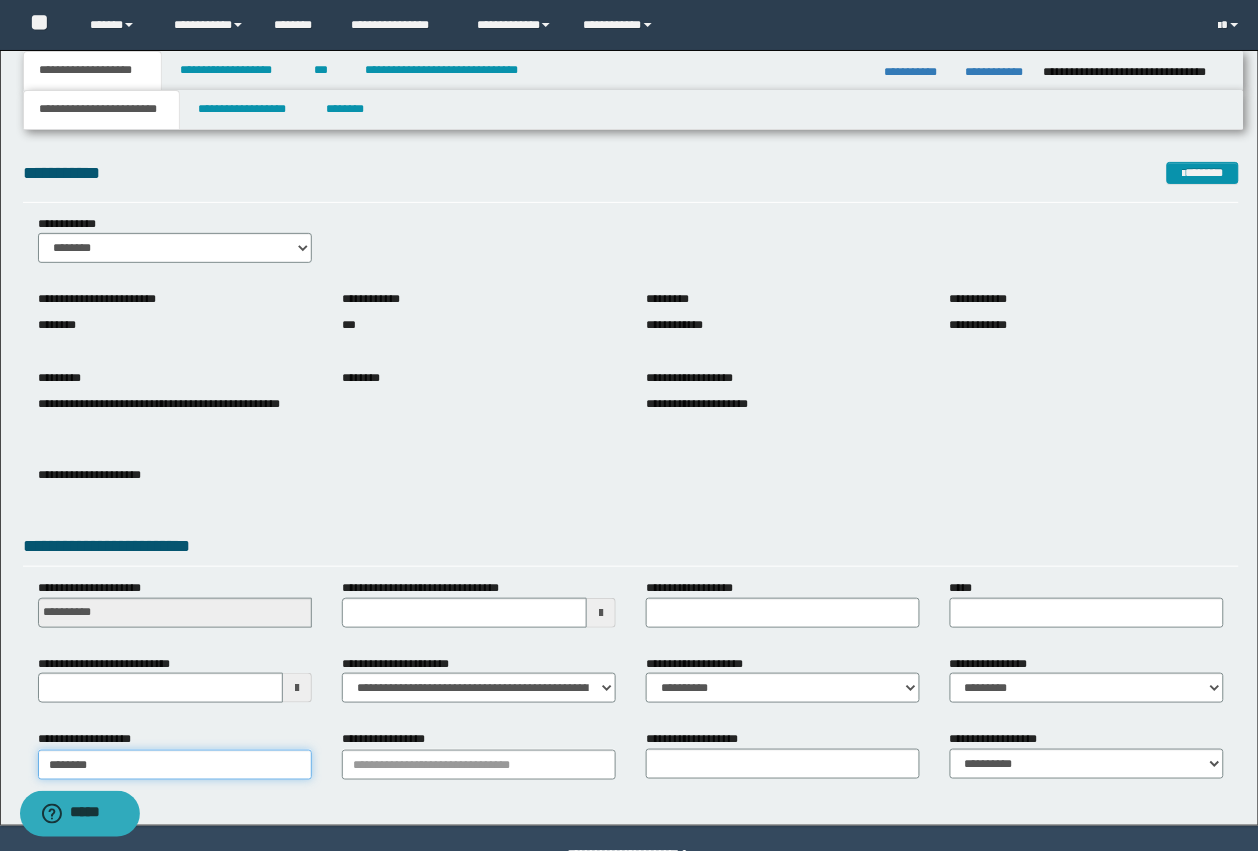 type on "**********" 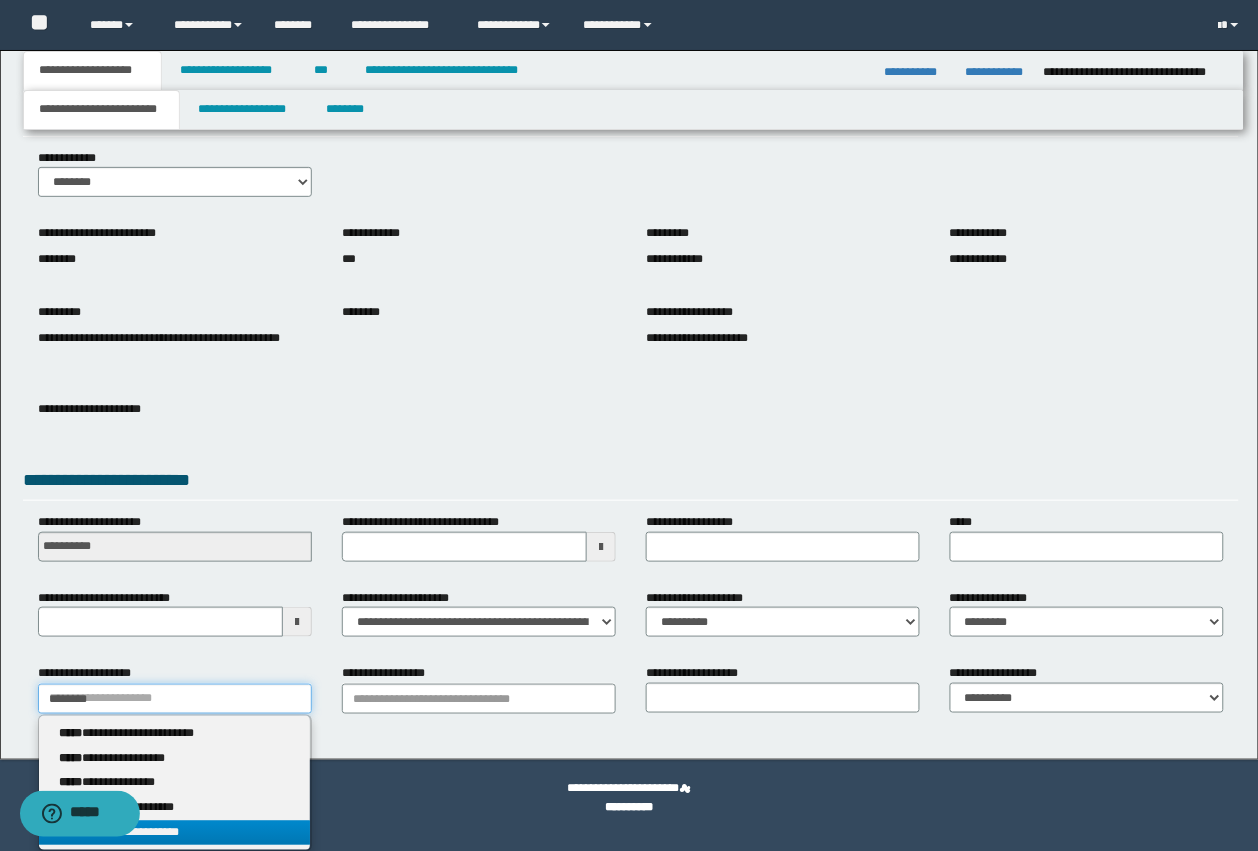 type on "********" 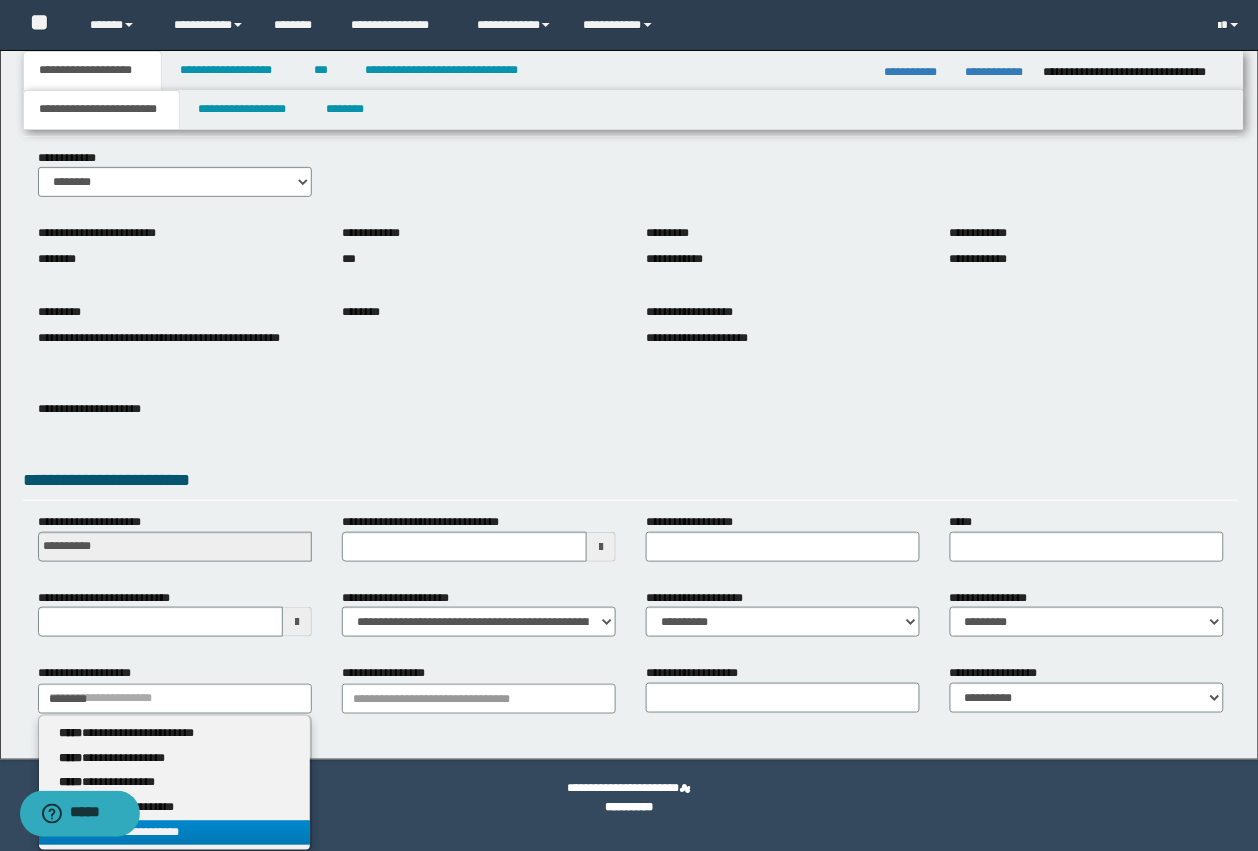 click on "**********" at bounding box center (175, 833) 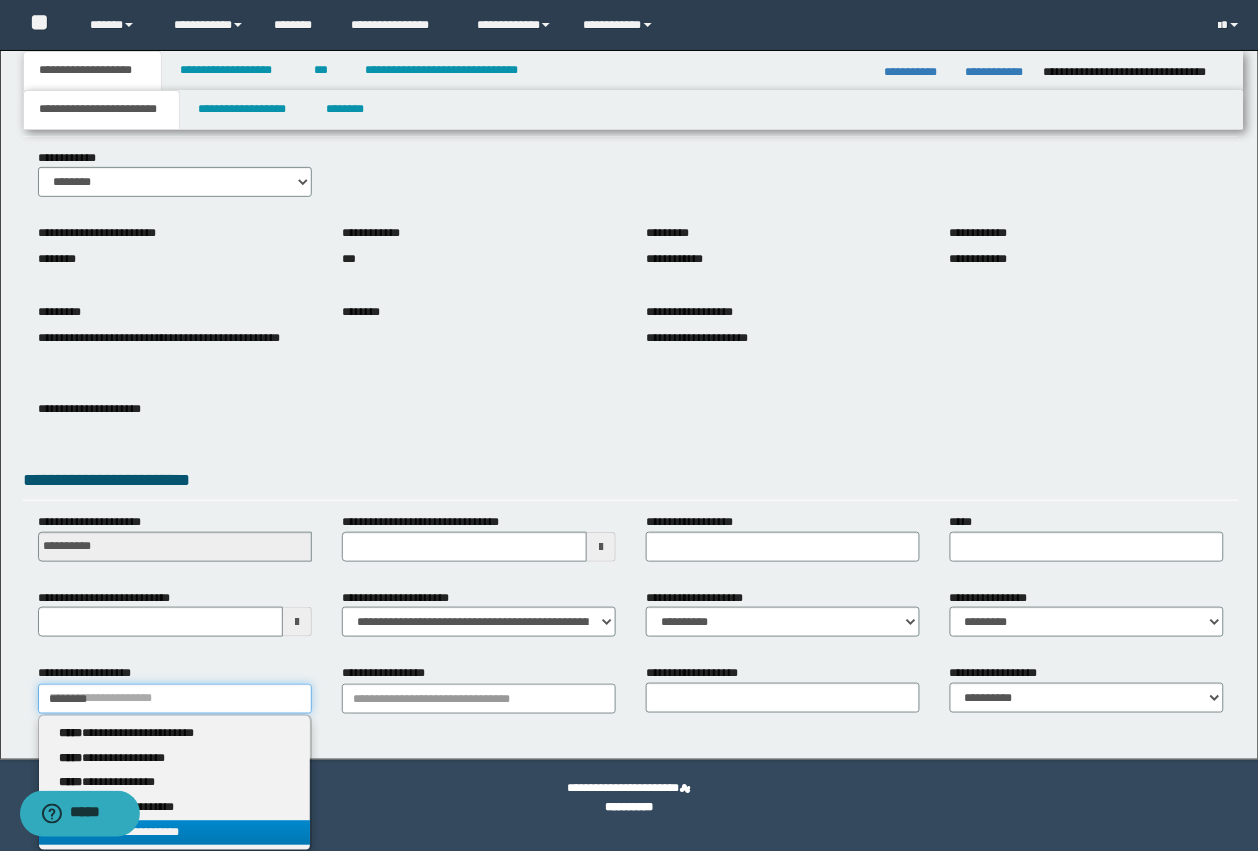 type 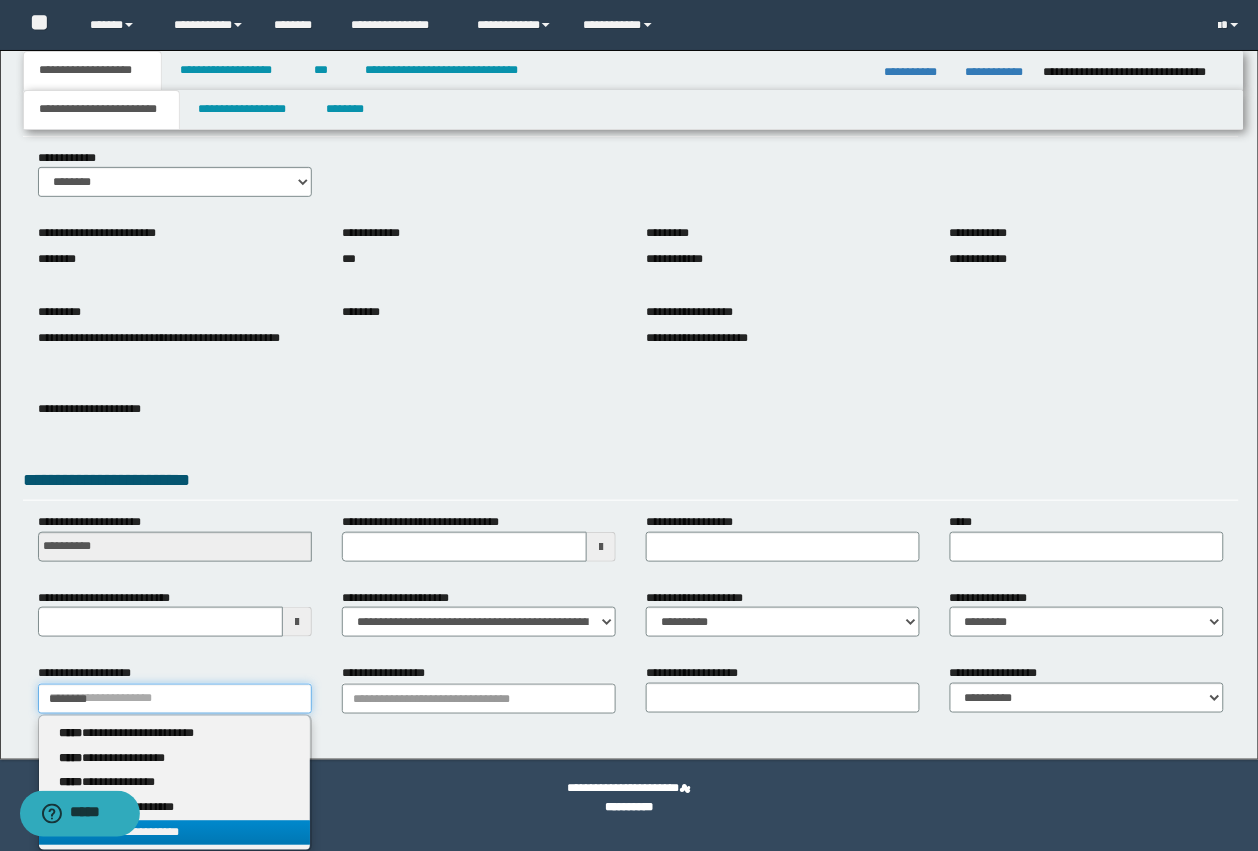 type on "********" 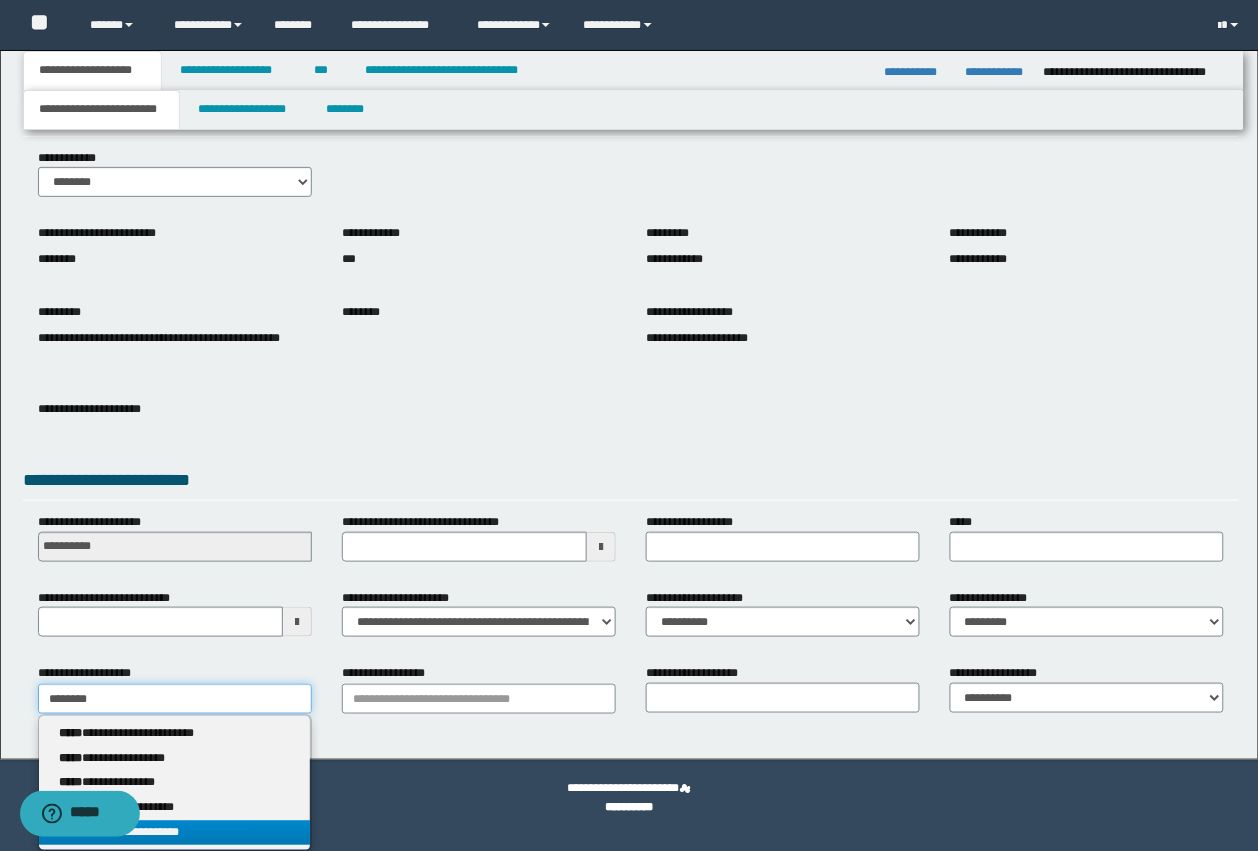 scroll, scrollTop: 52, scrollLeft: 0, axis: vertical 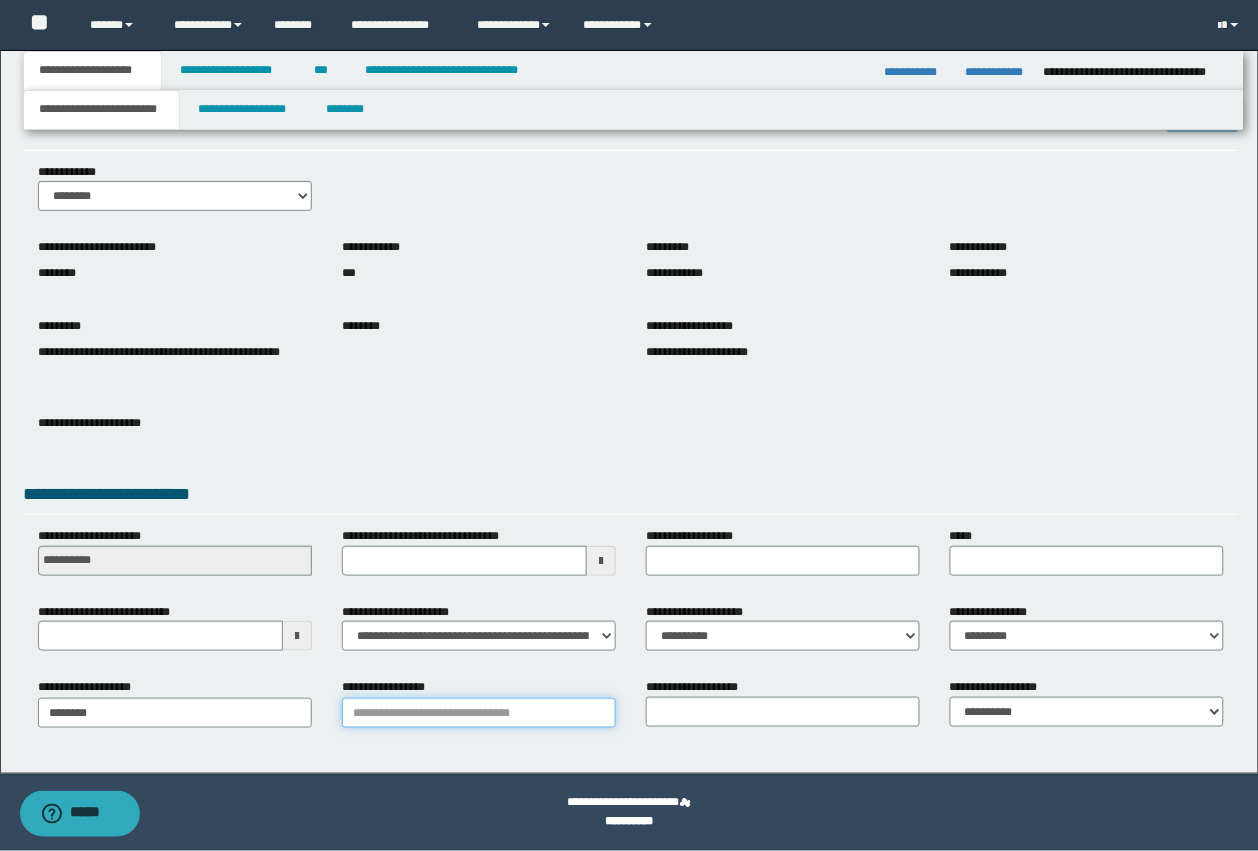 click on "**********" at bounding box center [479, 713] 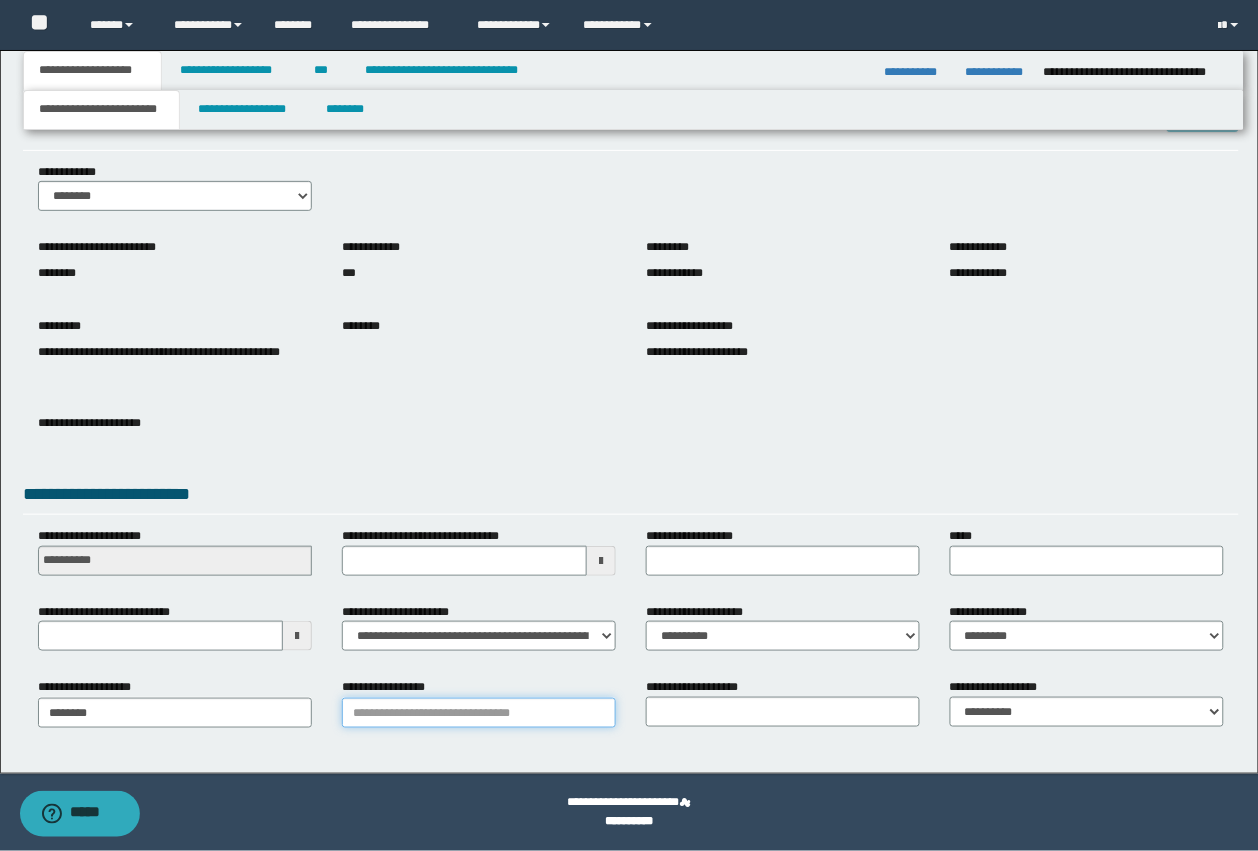 type on "*" 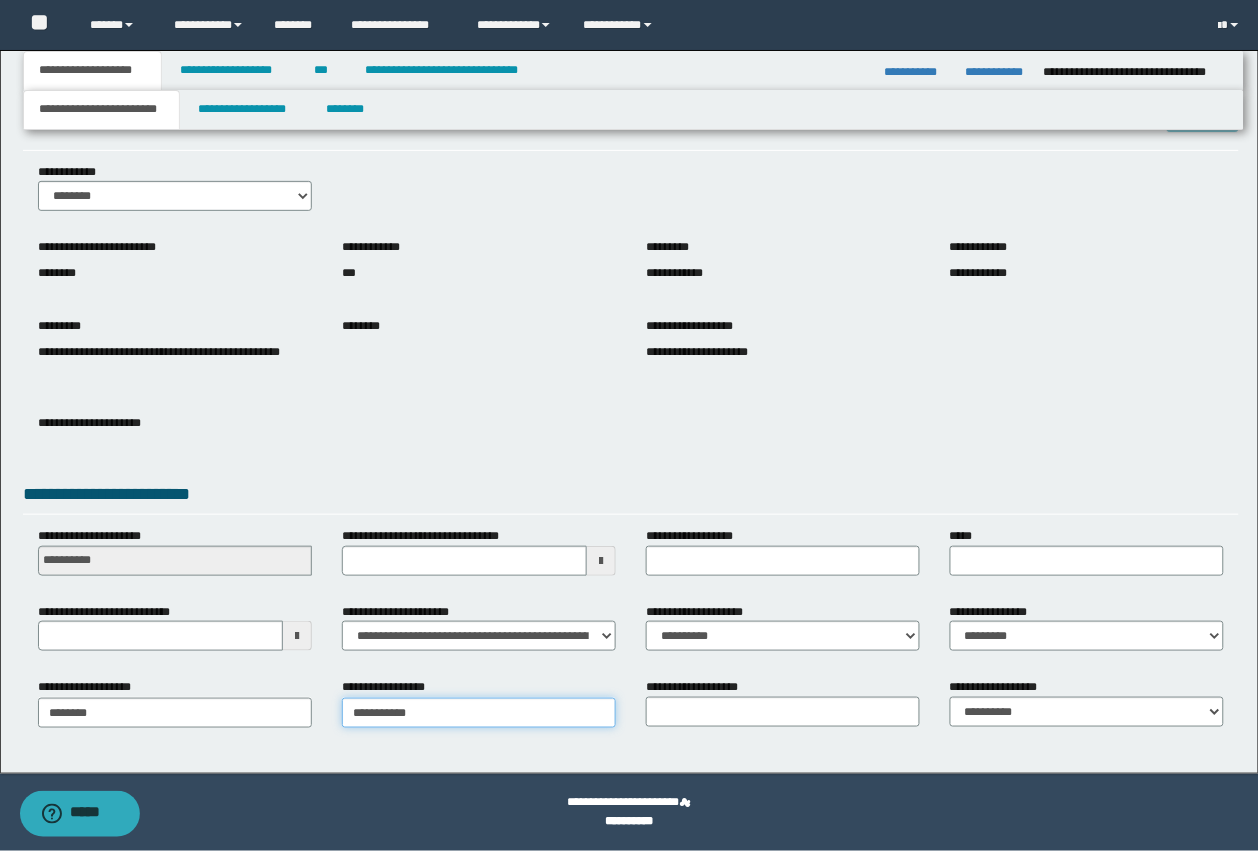type on "**********" 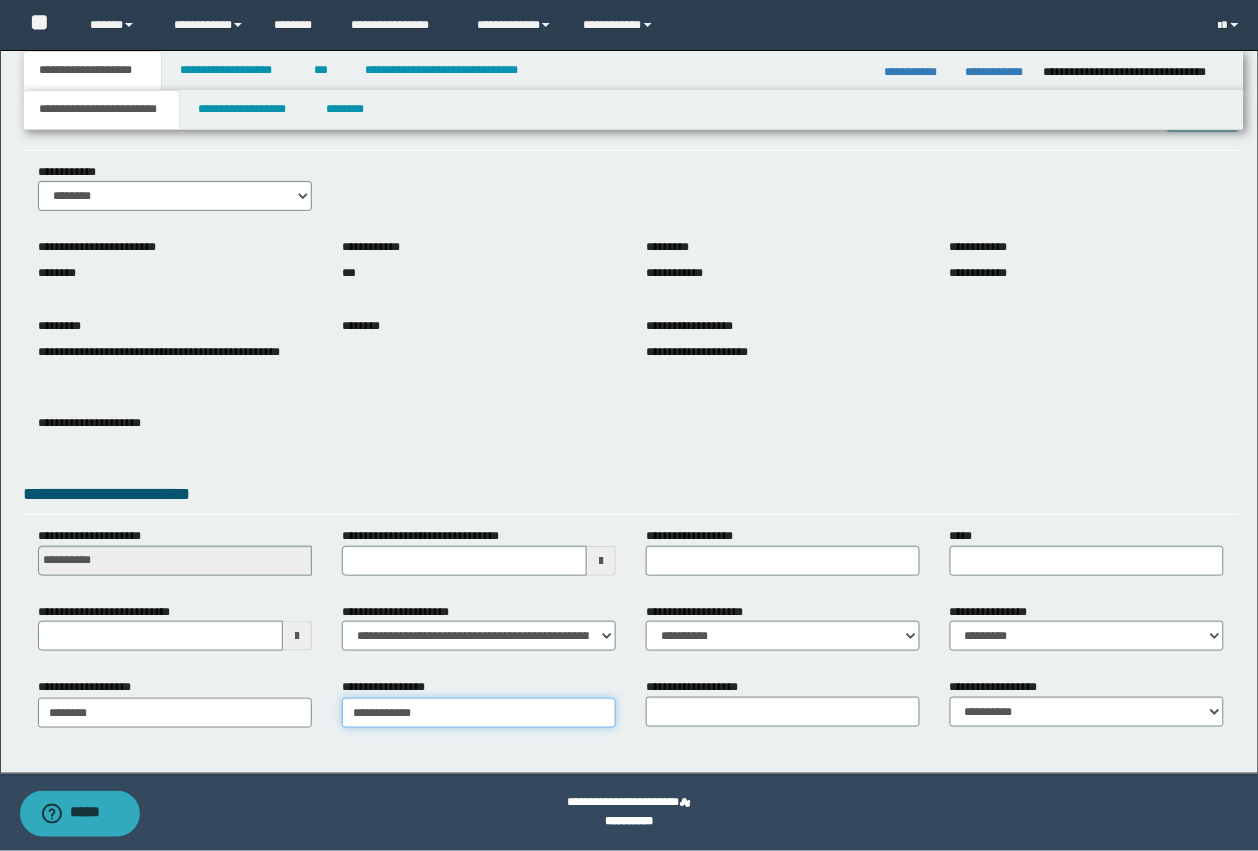 type on "**********" 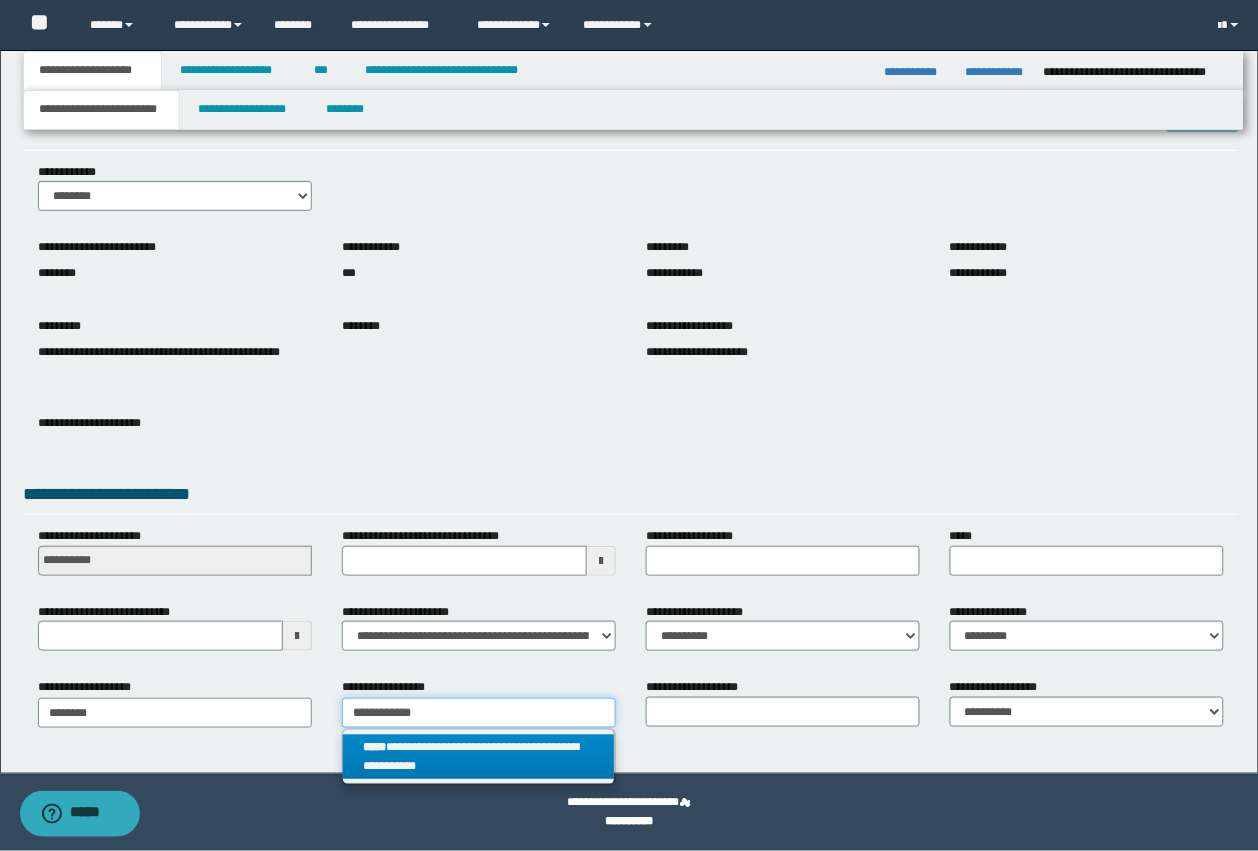 type on "**********" 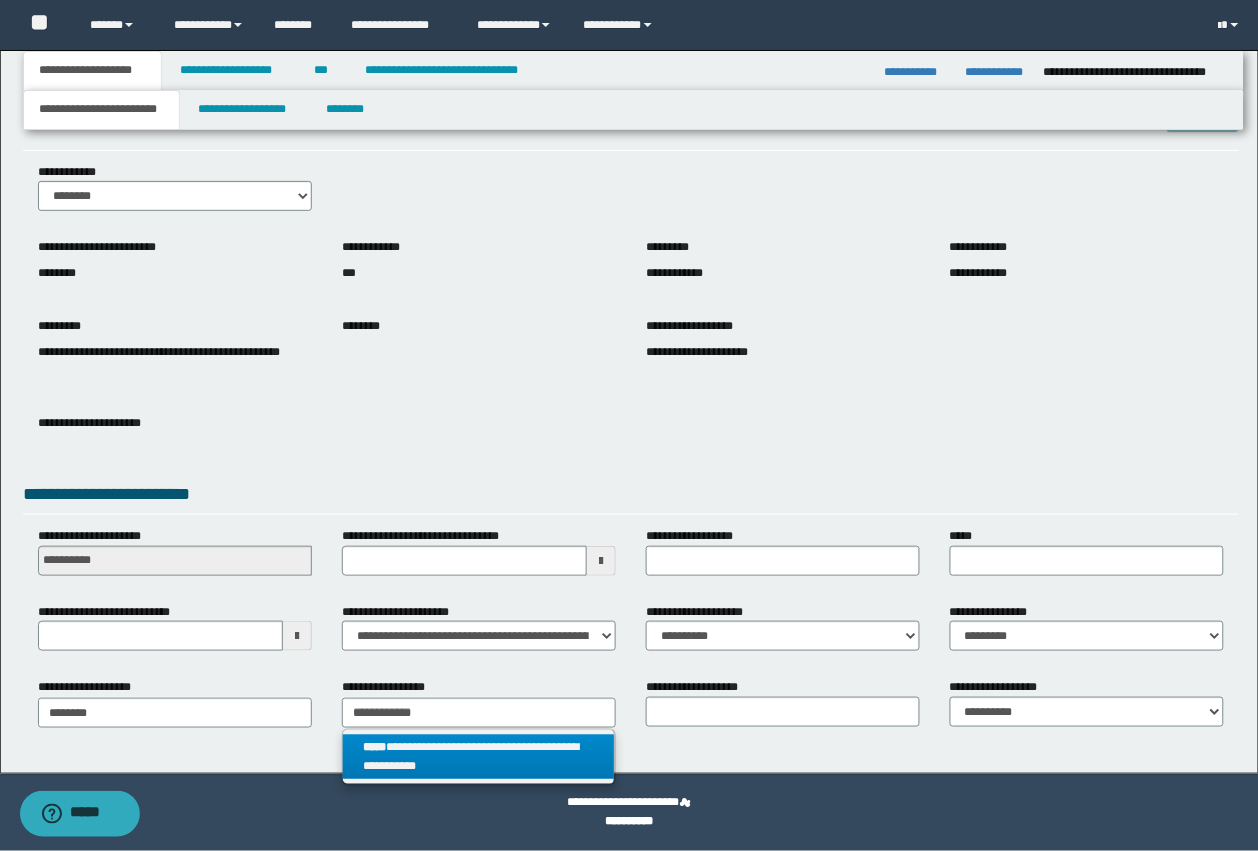 click on "**********" at bounding box center (479, 757) 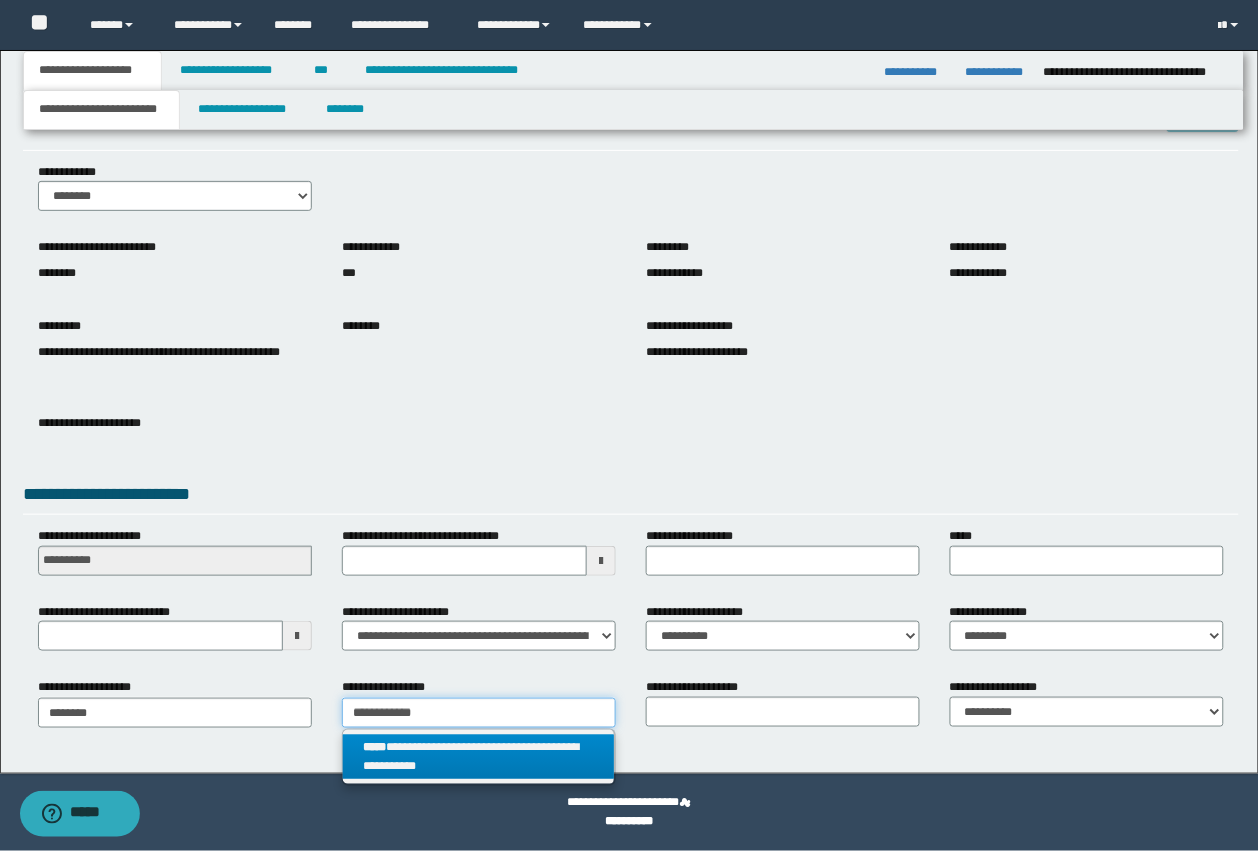 type 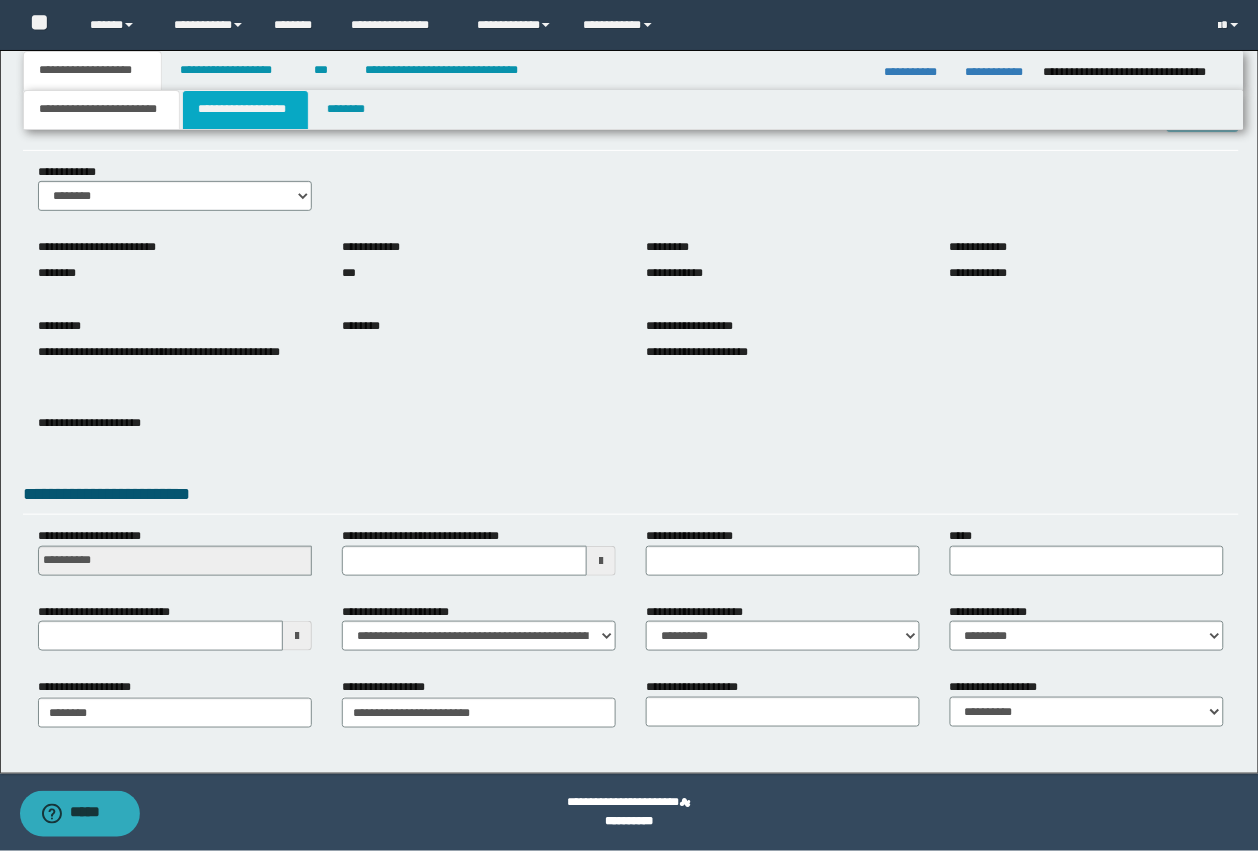 click on "**********" at bounding box center [245, 110] 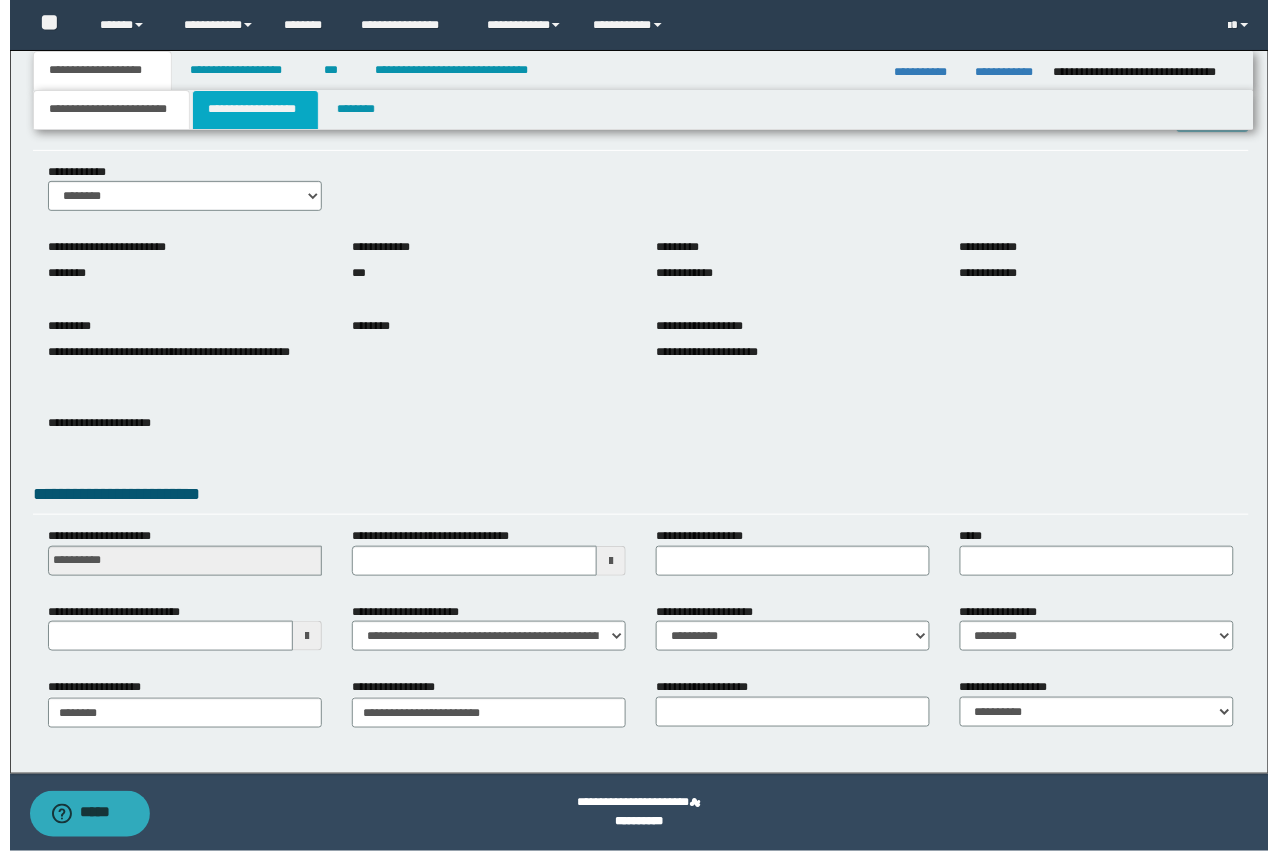 scroll, scrollTop: 0, scrollLeft: 0, axis: both 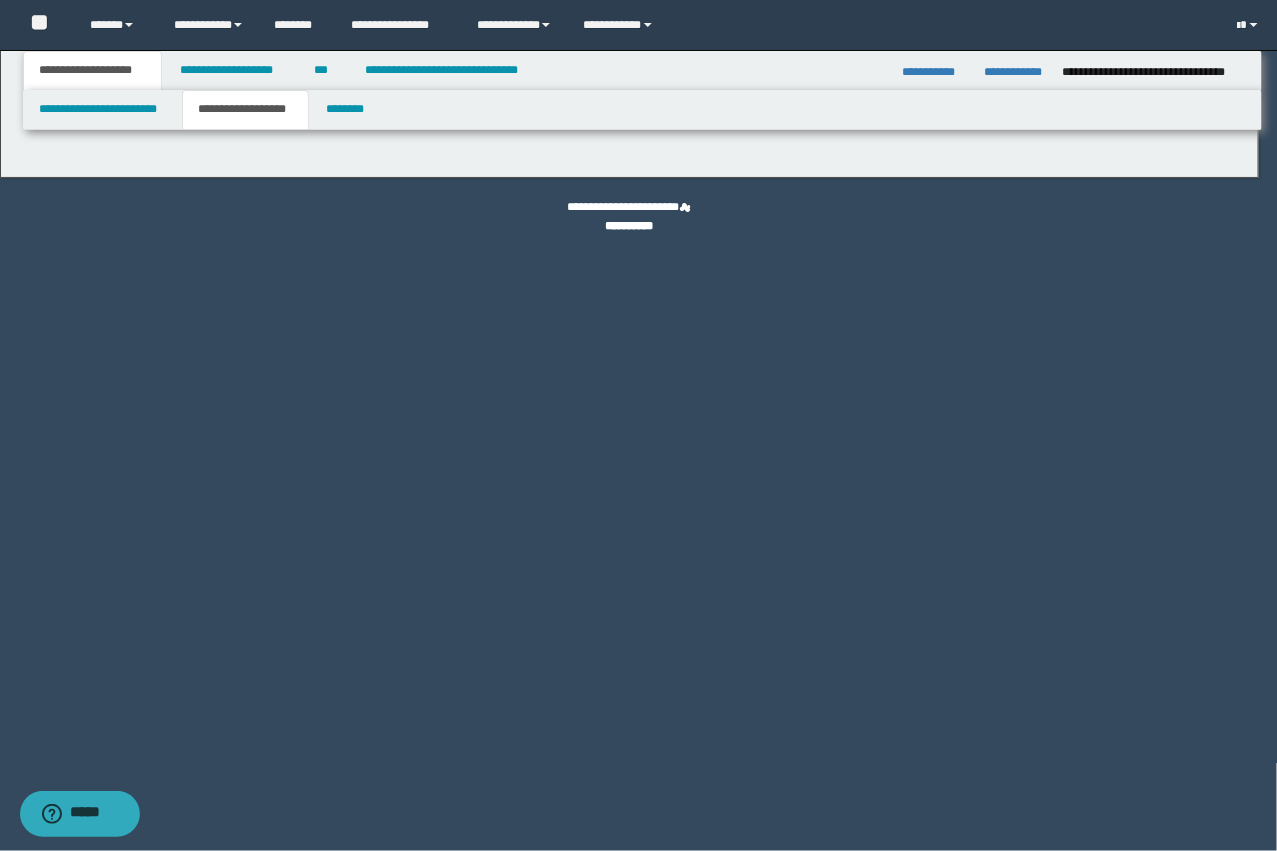 type on "**********" 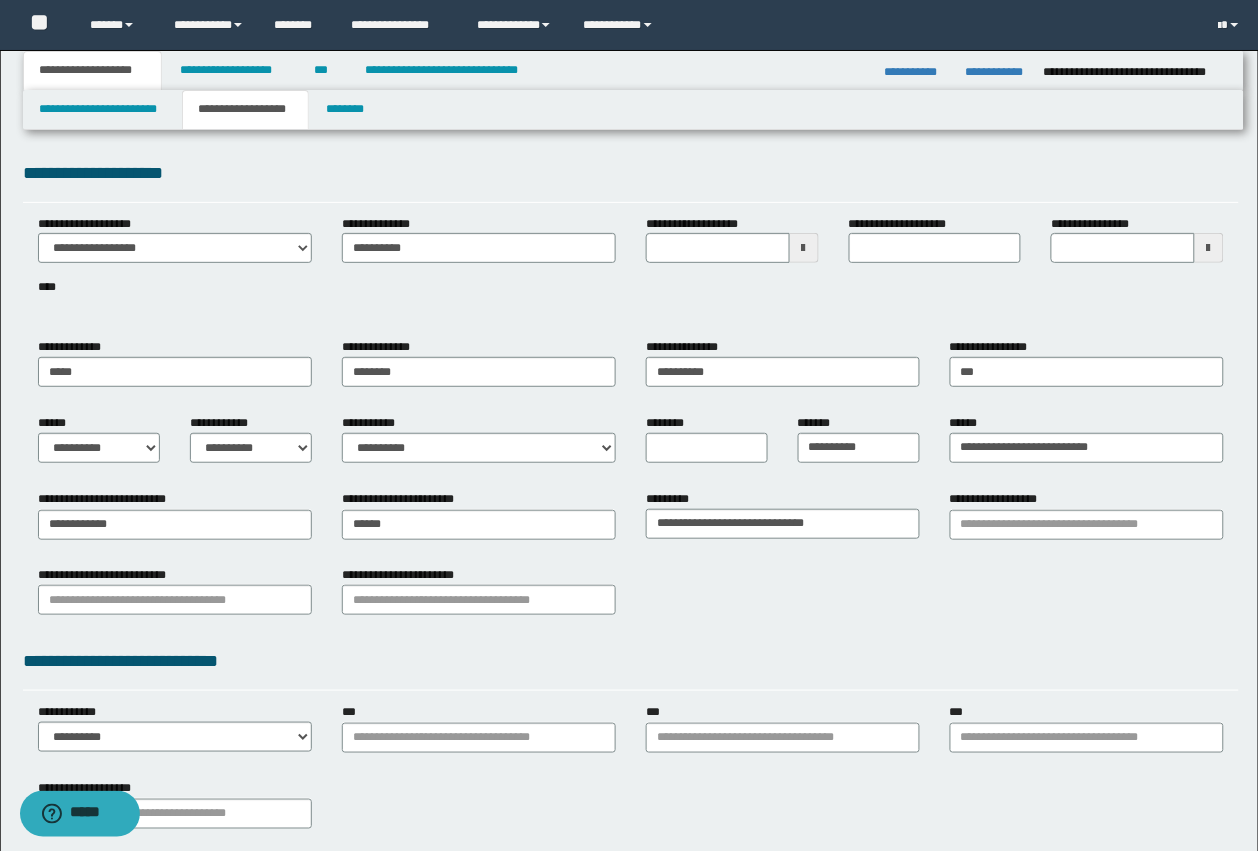 click on "**********" at bounding box center [1137, 247] 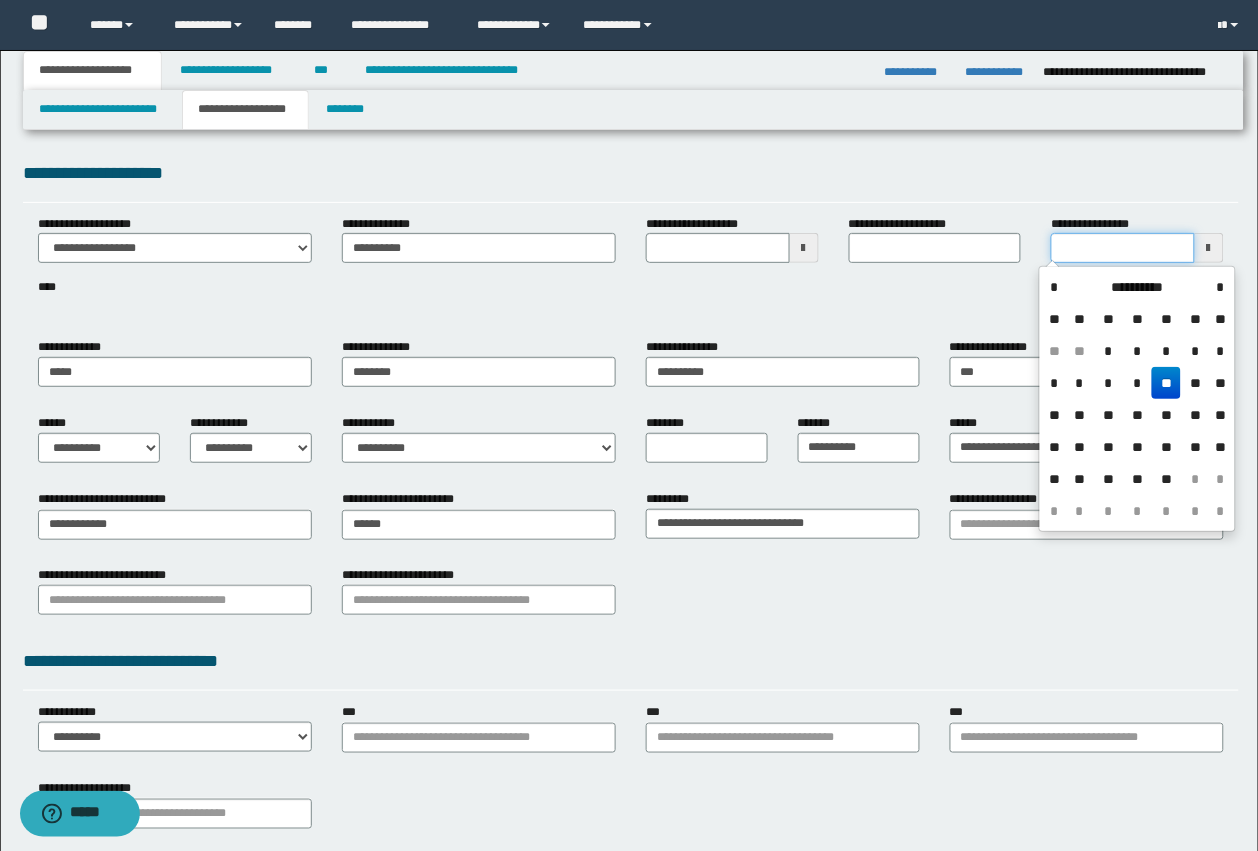 click on "**********" at bounding box center [1123, 248] 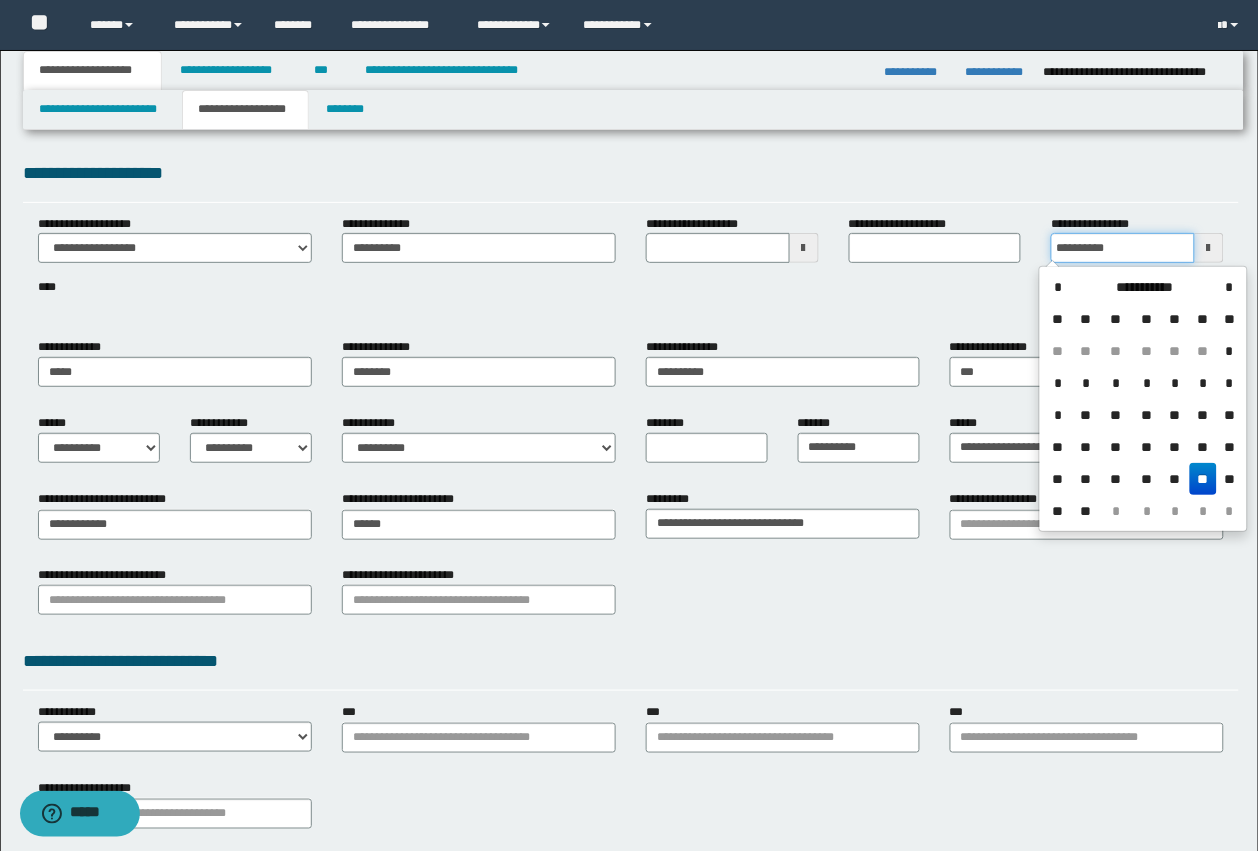 type on "**********" 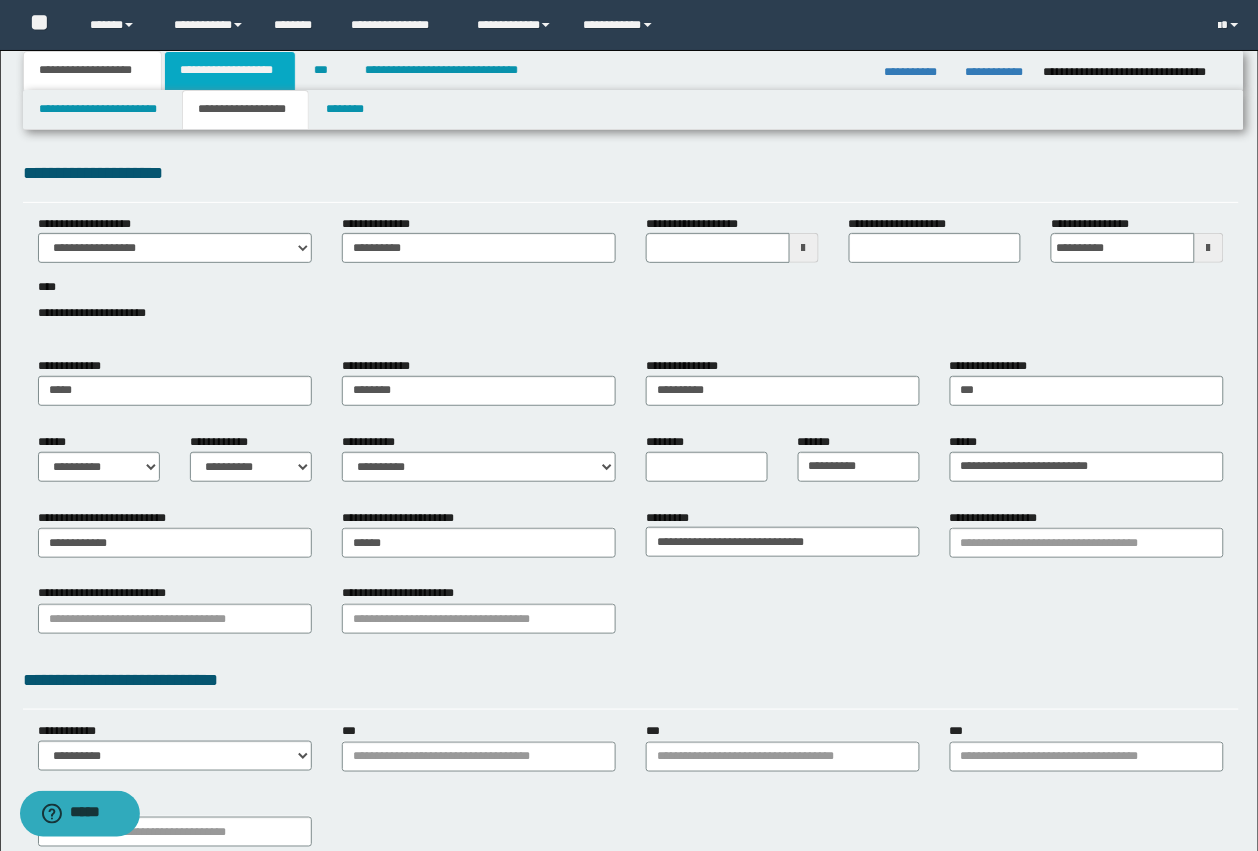 click on "**********" at bounding box center (230, 71) 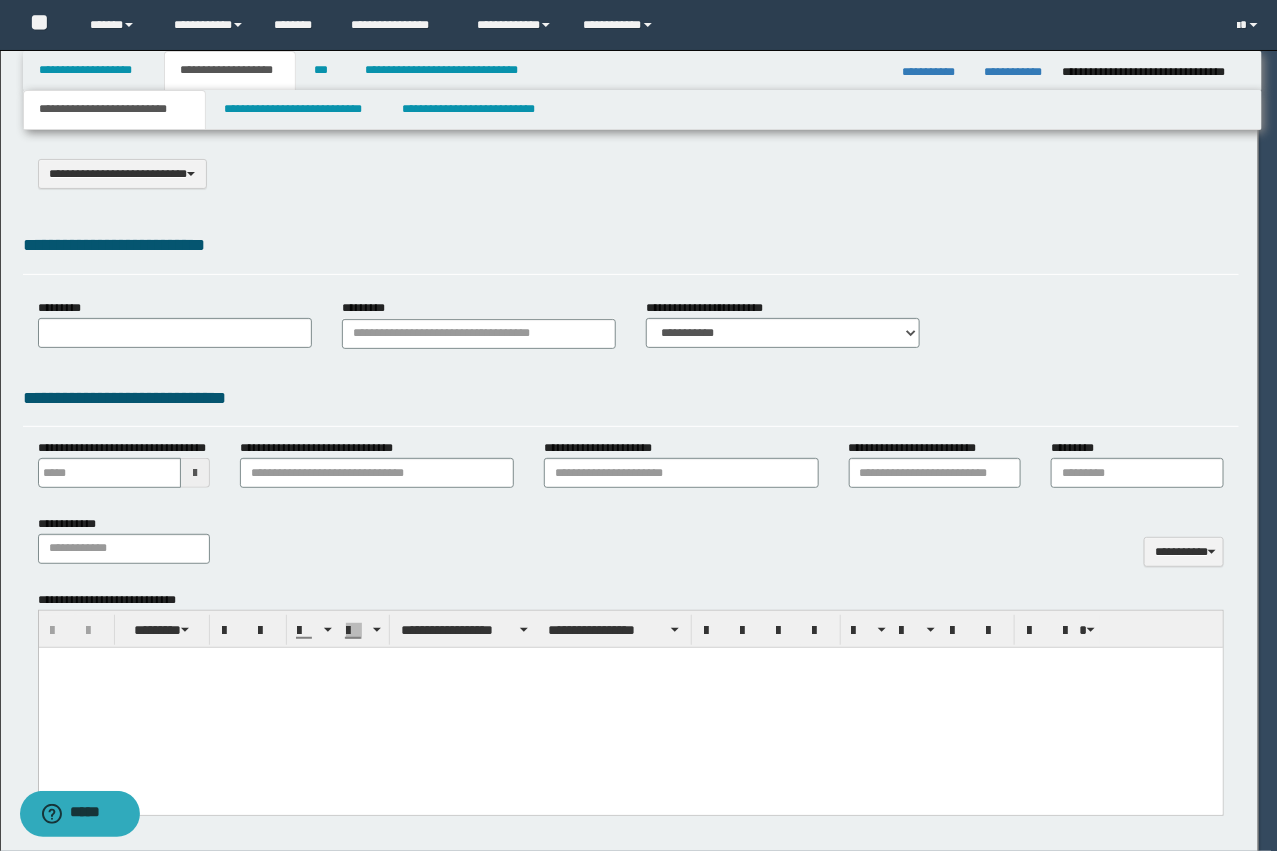 scroll, scrollTop: 0, scrollLeft: 0, axis: both 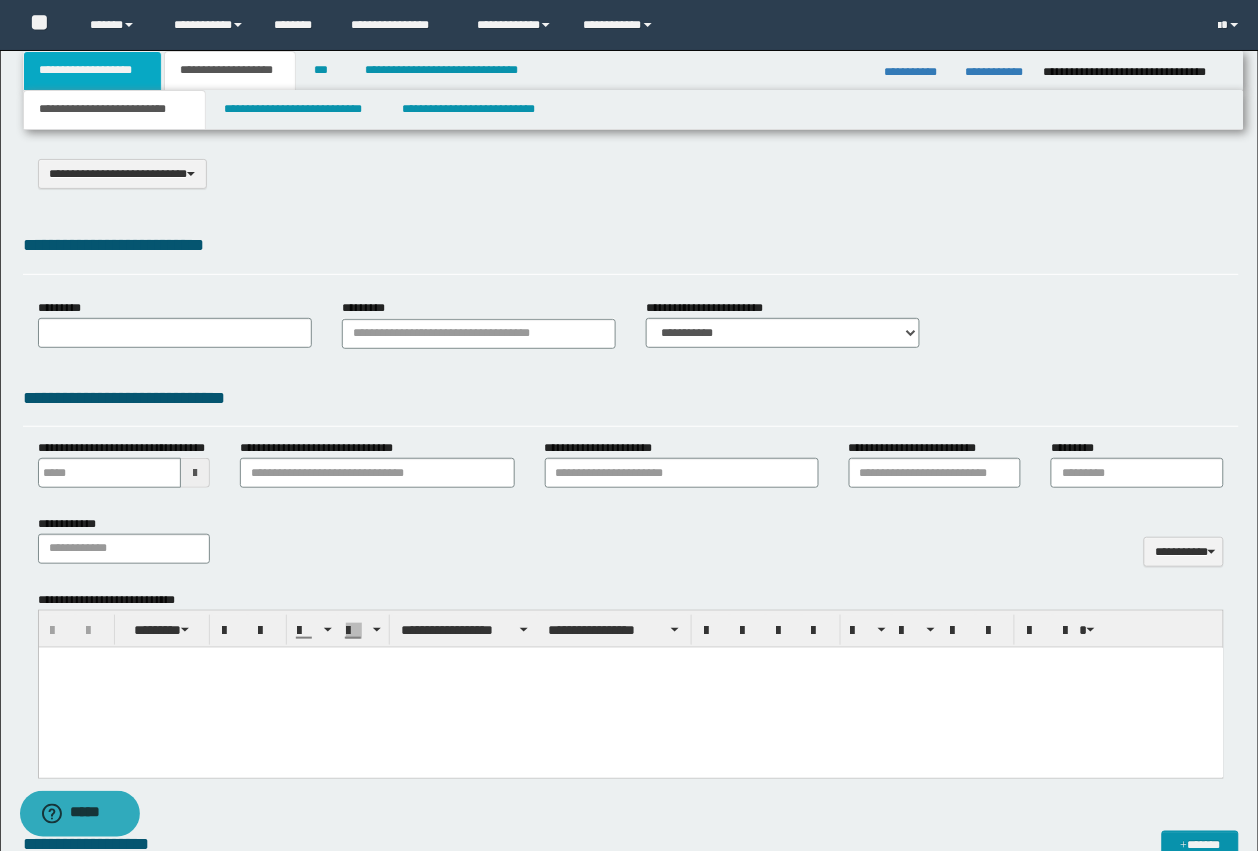 click on "**********" at bounding box center [92, 71] 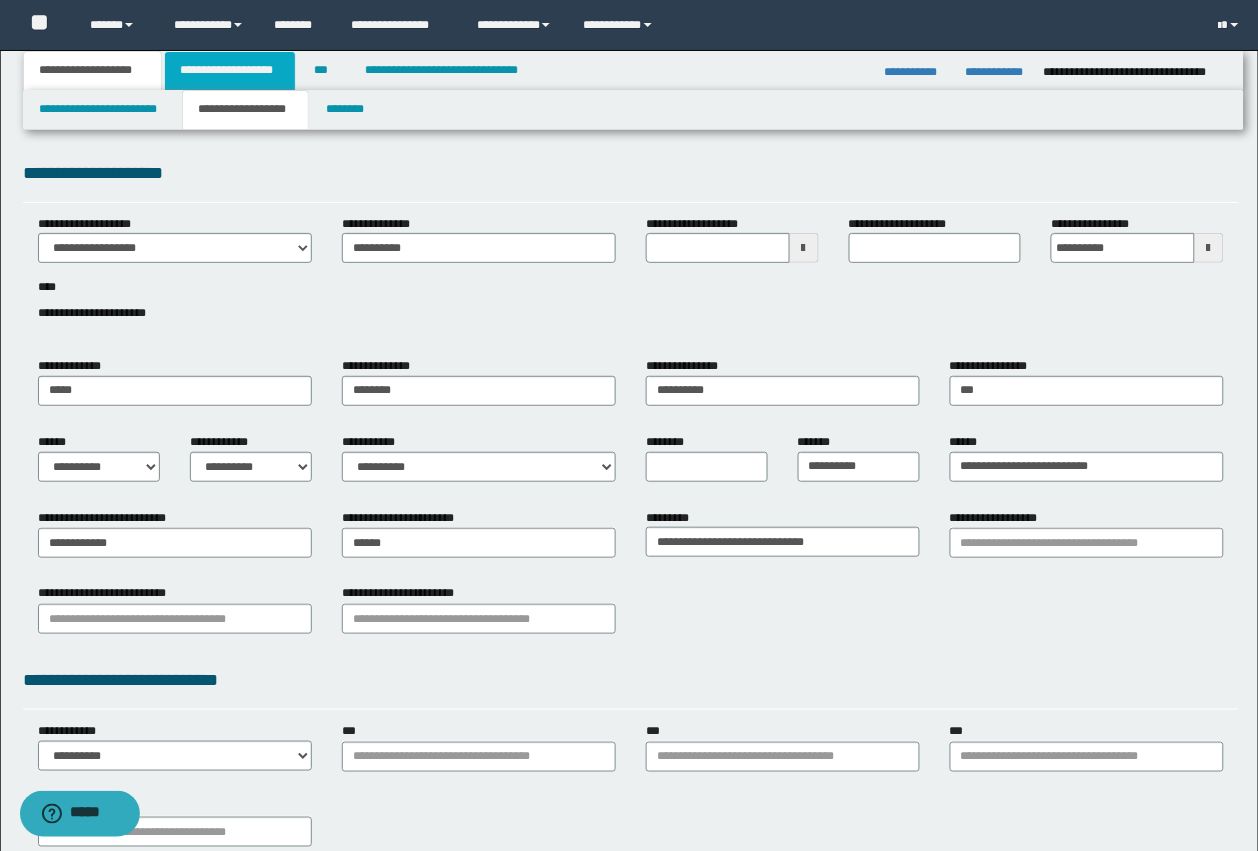 click on "**********" at bounding box center [230, 71] 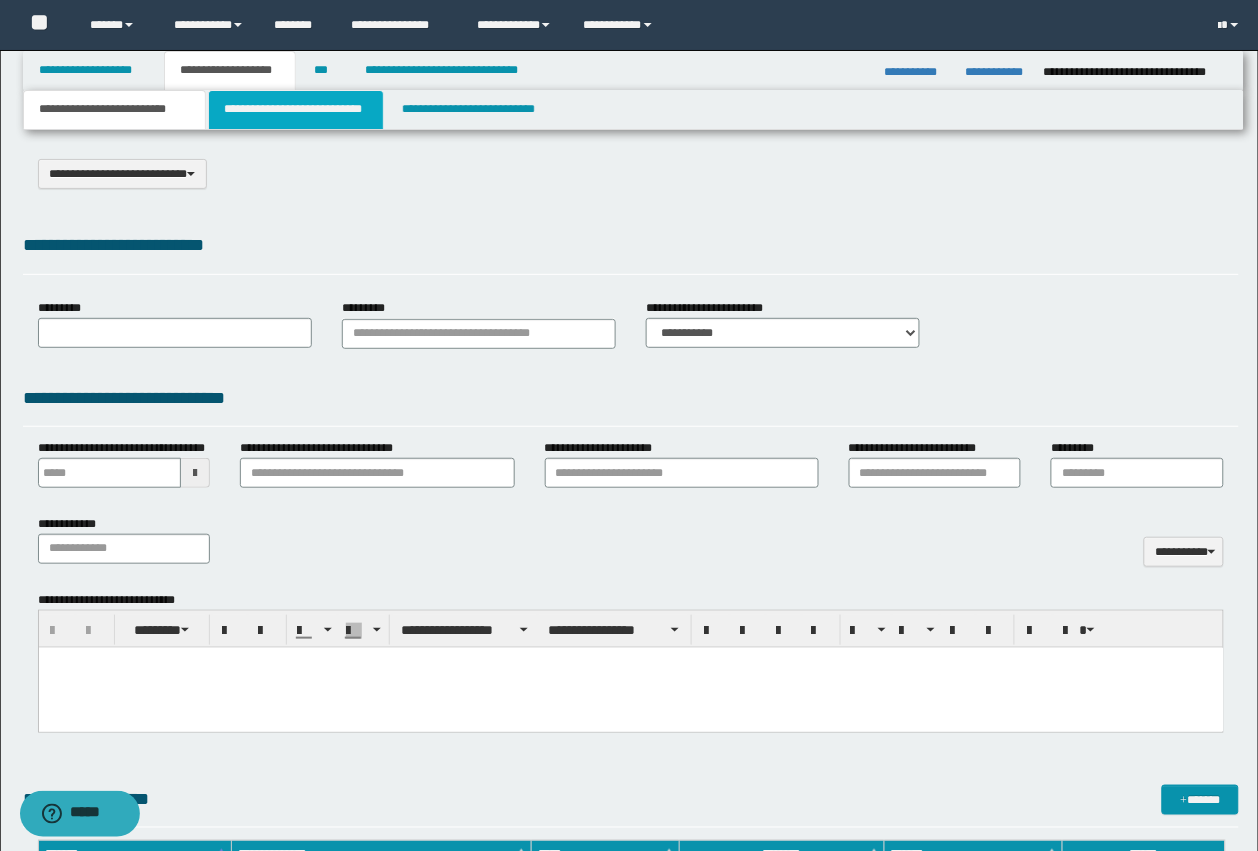click on "**********" at bounding box center [296, 110] 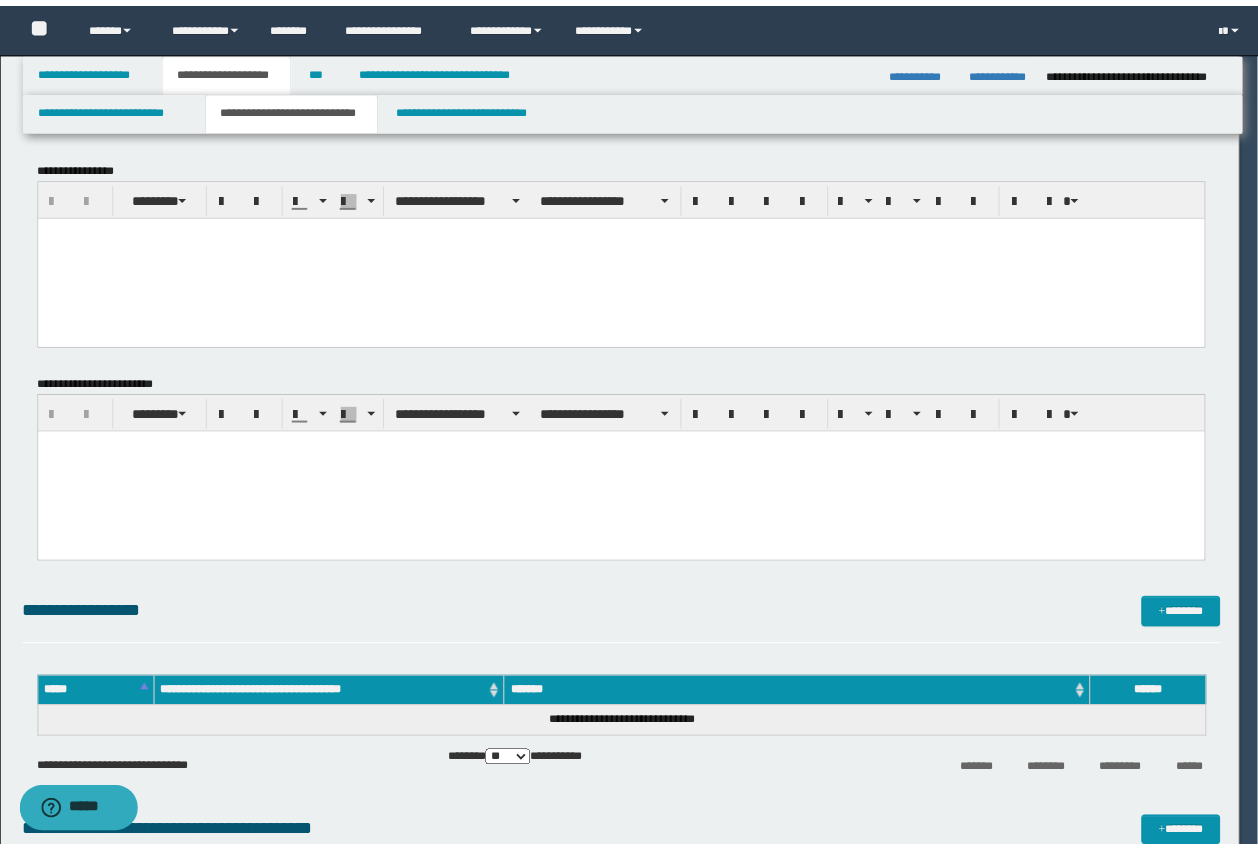 scroll, scrollTop: 0, scrollLeft: 0, axis: both 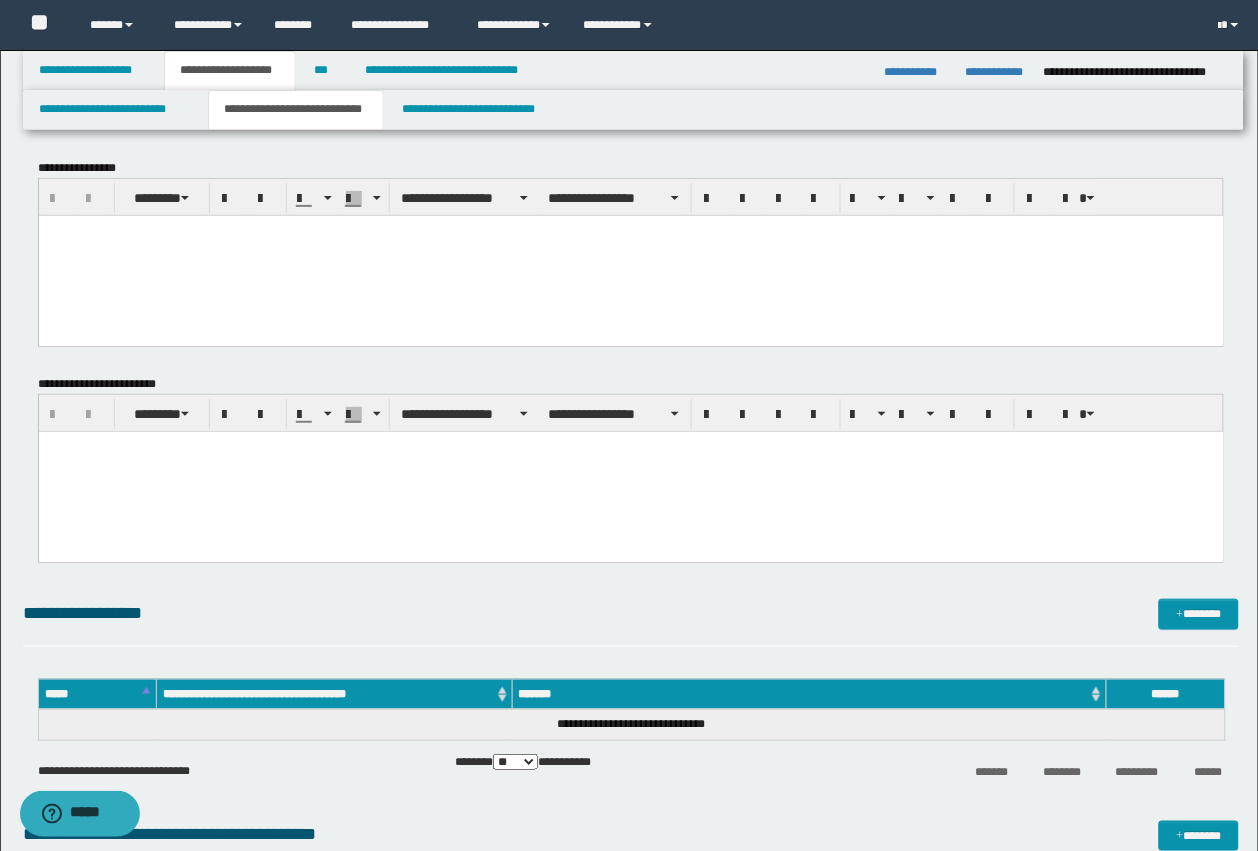 click at bounding box center (630, 255) 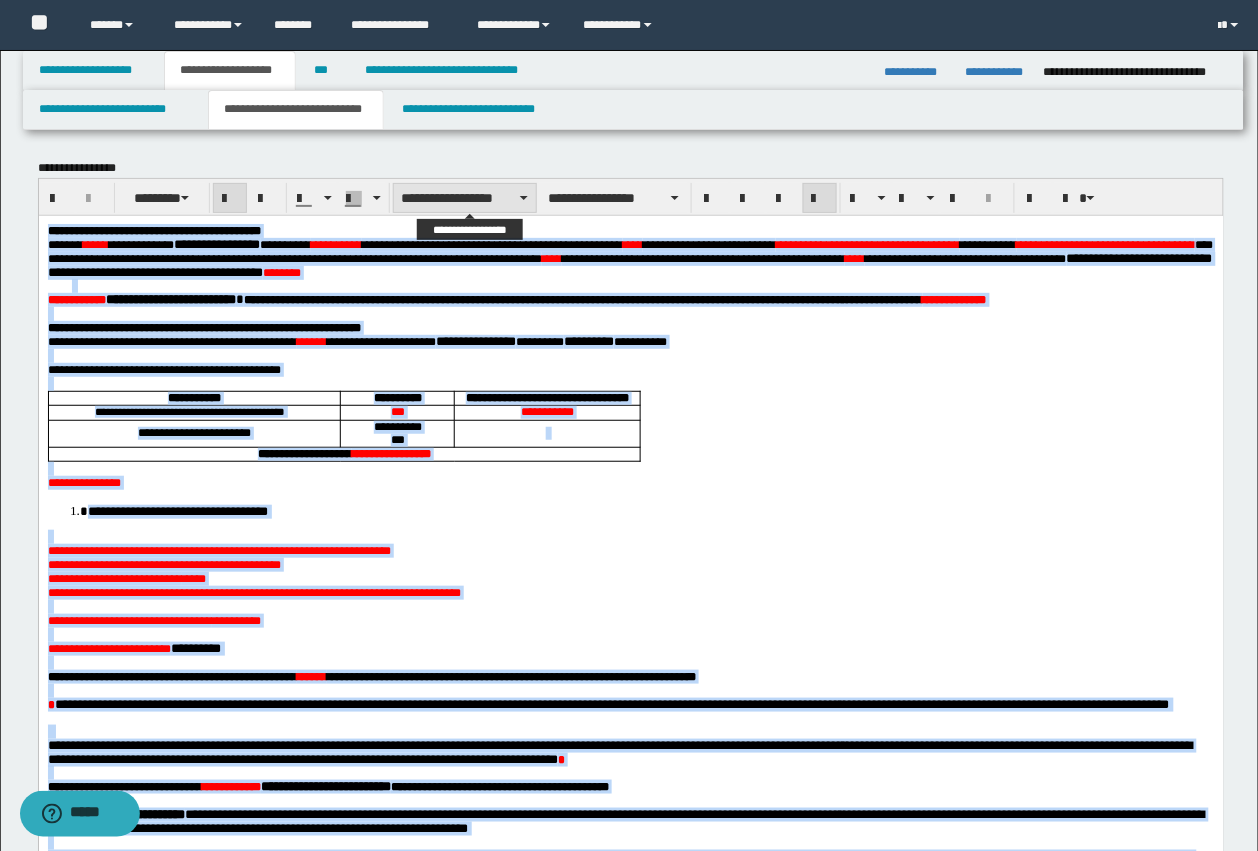 click on "**********" at bounding box center (465, 198) 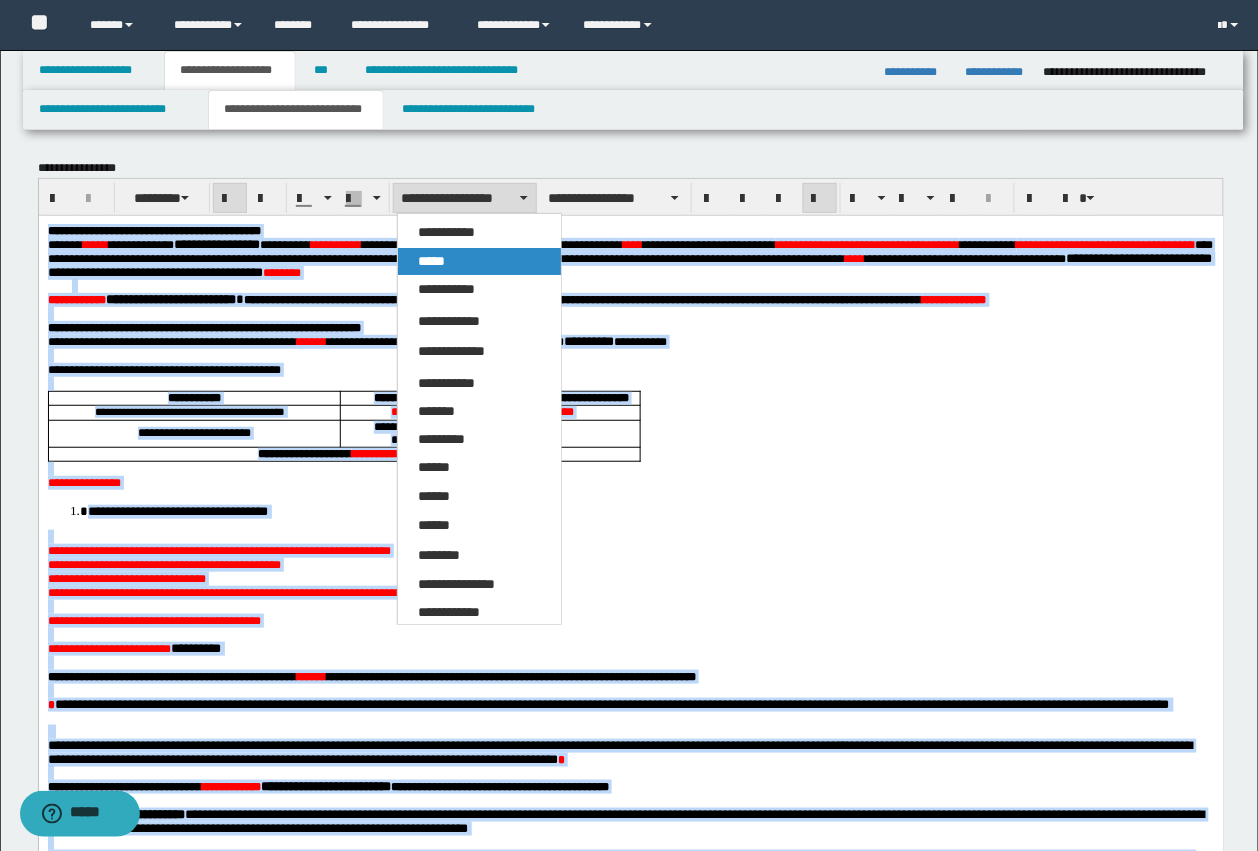 click on "*****" at bounding box center [479, 261] 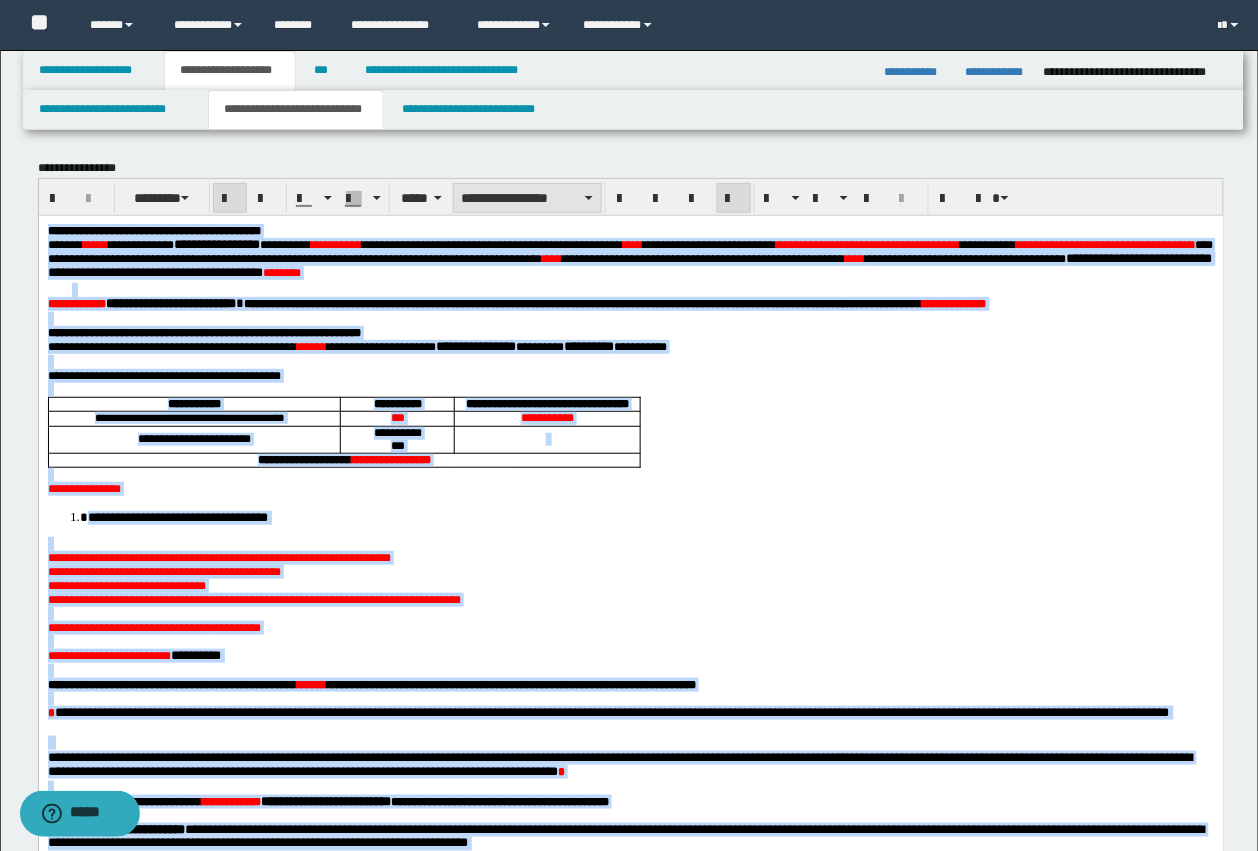 click on "**********" at bounding box center (527, 198) 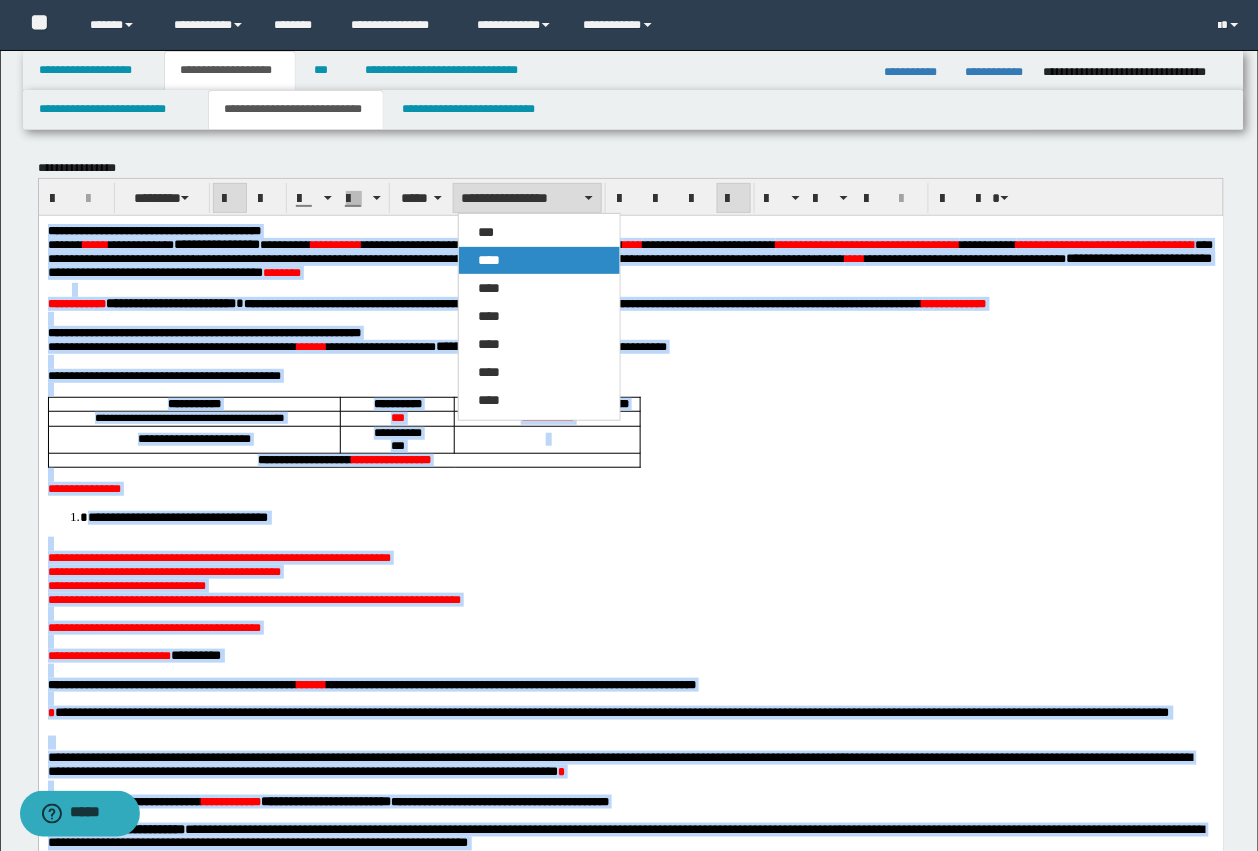 click on "****" at bounding box center [490, 260] 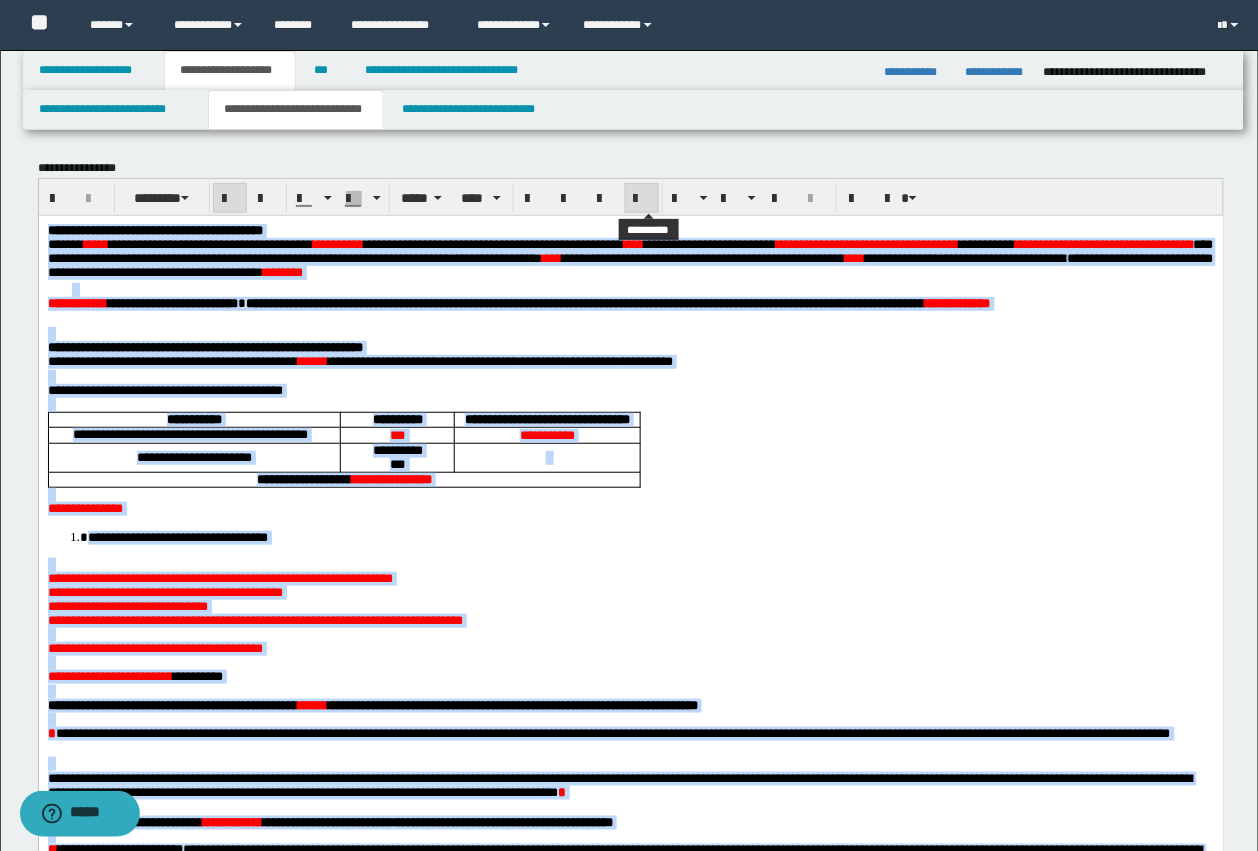 click at bounding box center (642, 198) 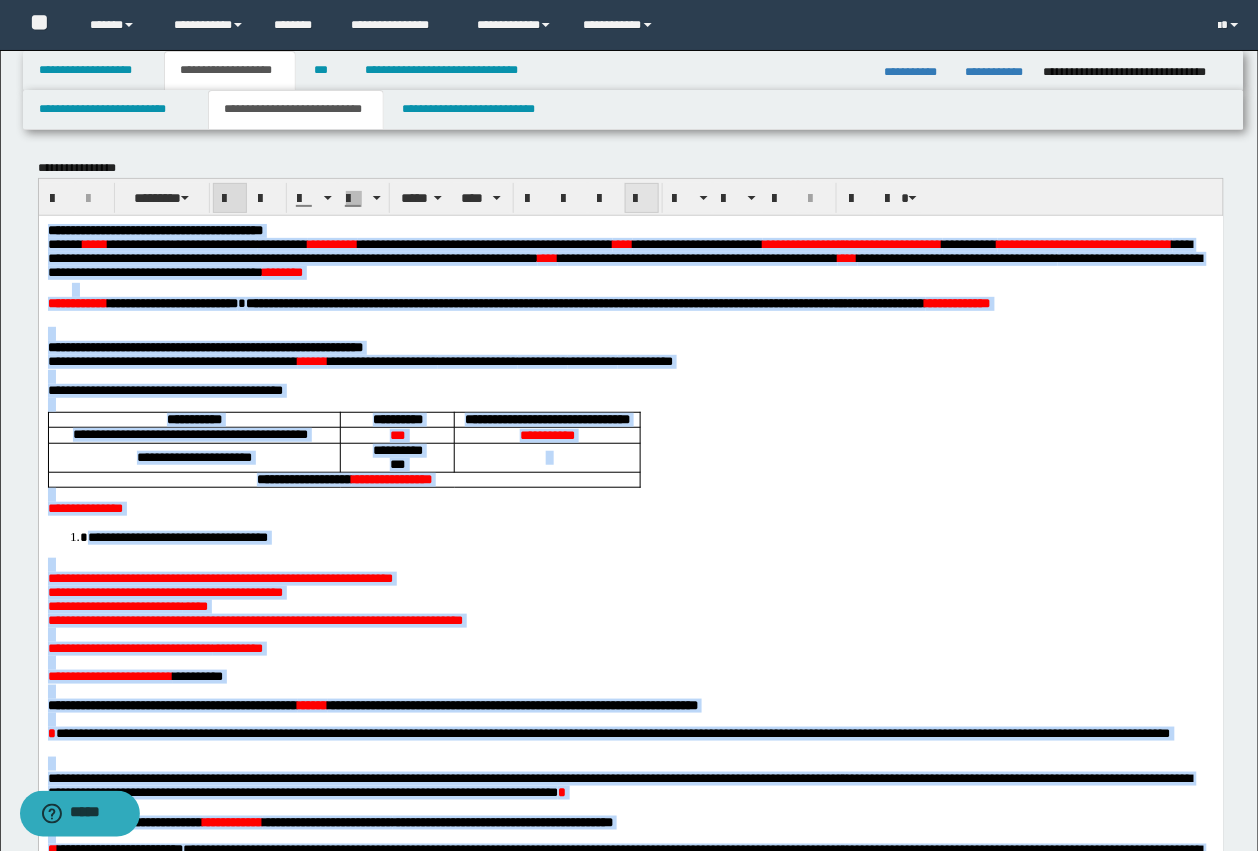 click at bounding box center [642, 198] 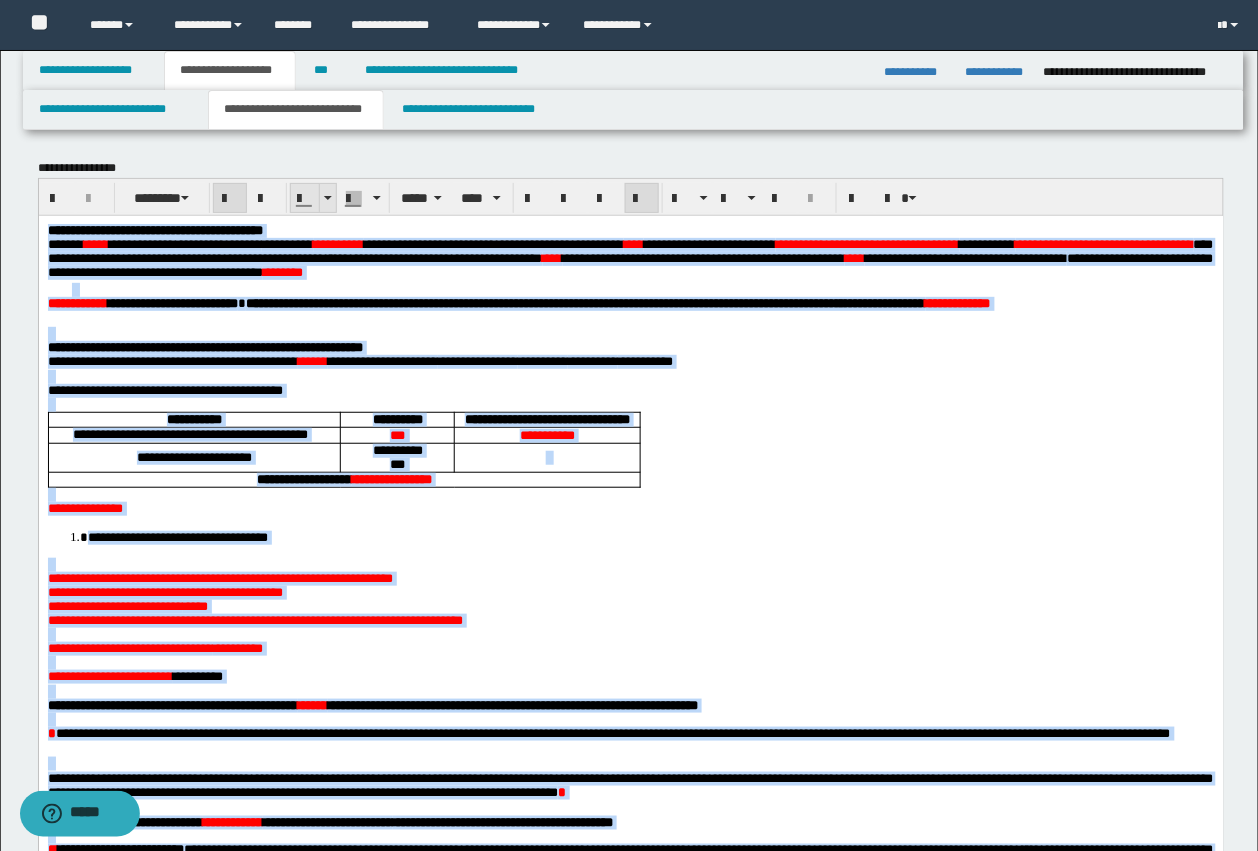 click at bounding box center [305, 198] 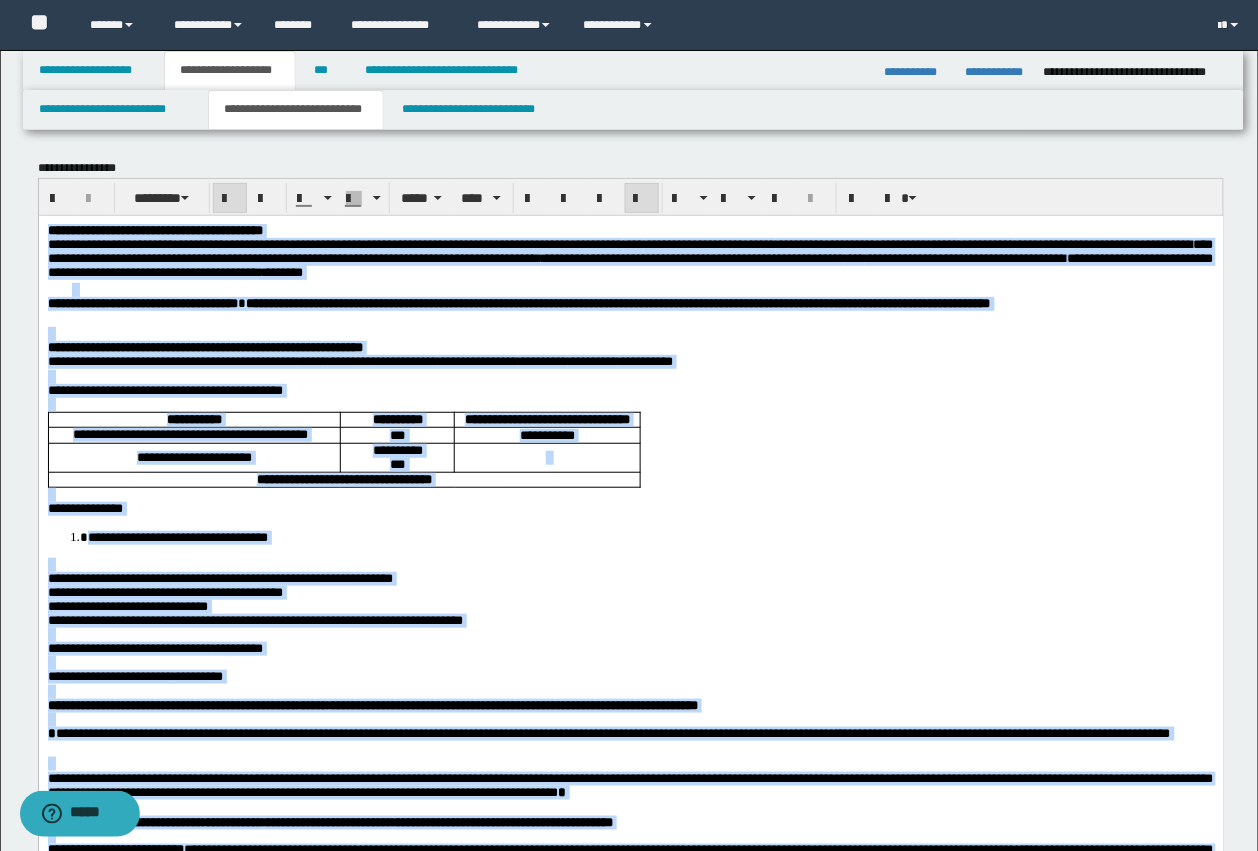 click on "**********" at bounding box center [397, 419] 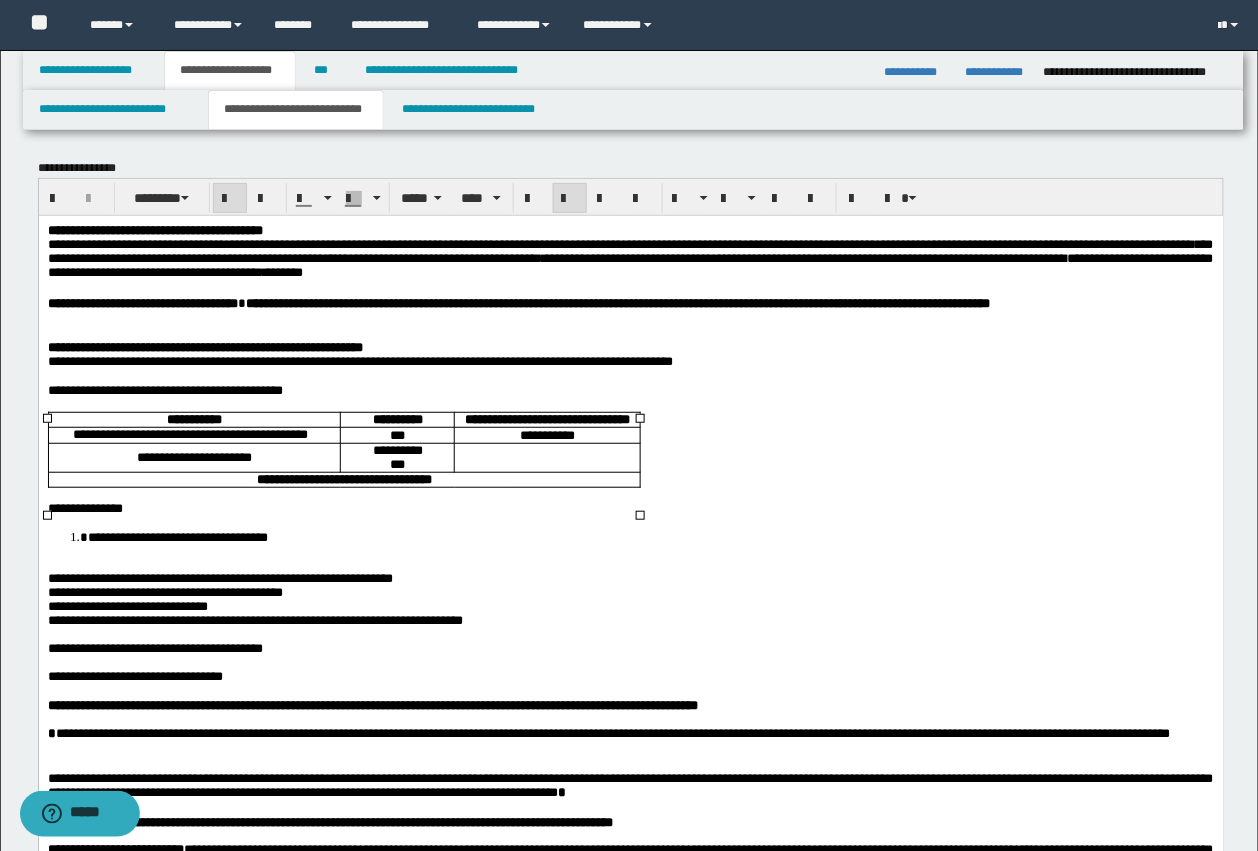click on "**********" at bounding box center [177, 536] 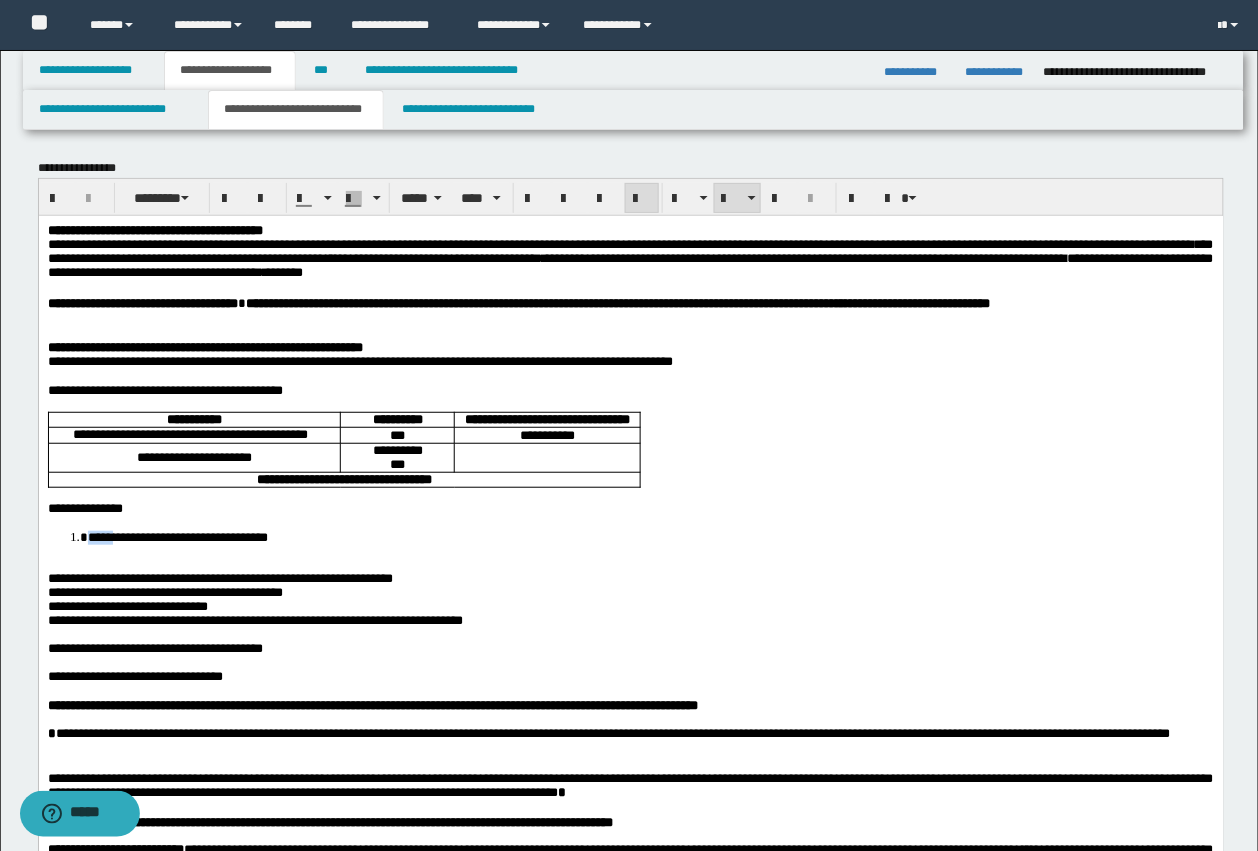 click on "**********" at bounding box center [177, 536] 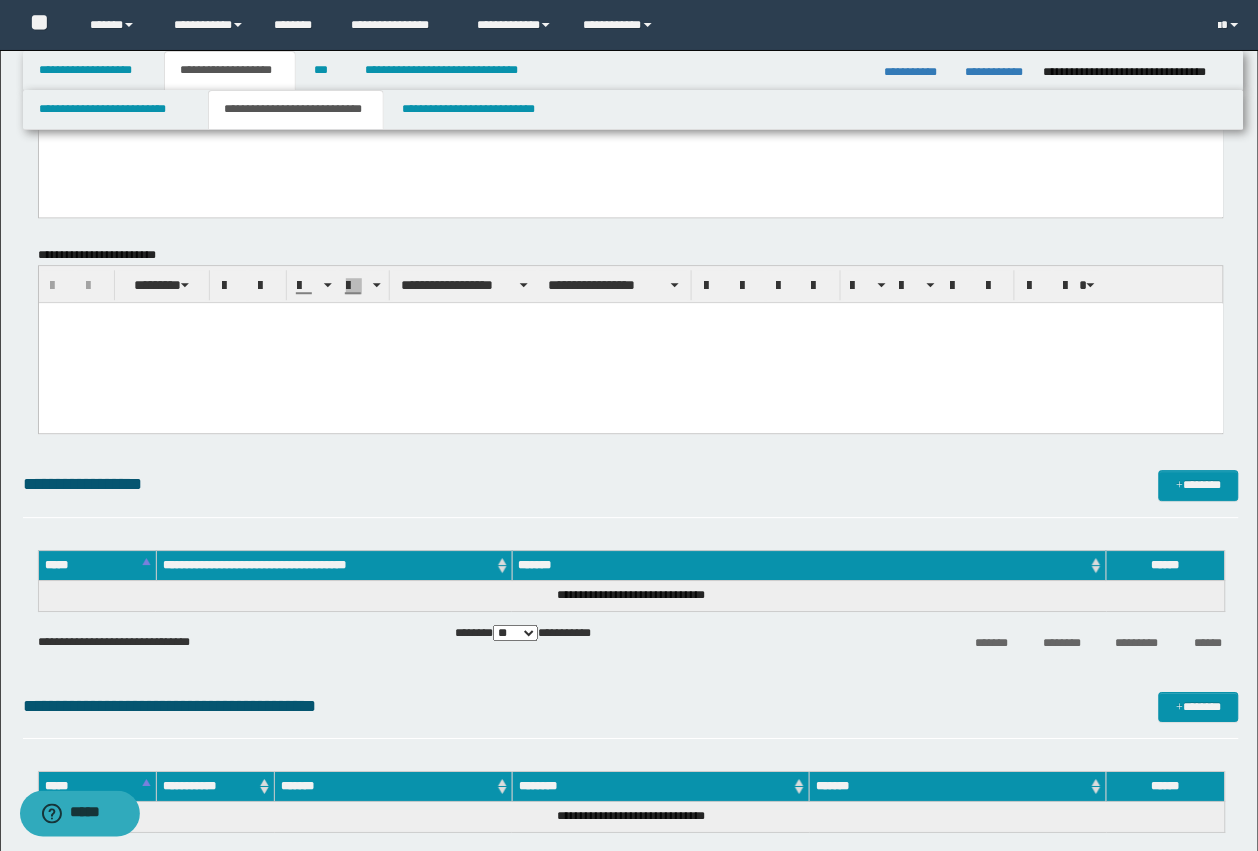 scroll, scrollTop: 1000, scrollLeft: 0, axis: vertical 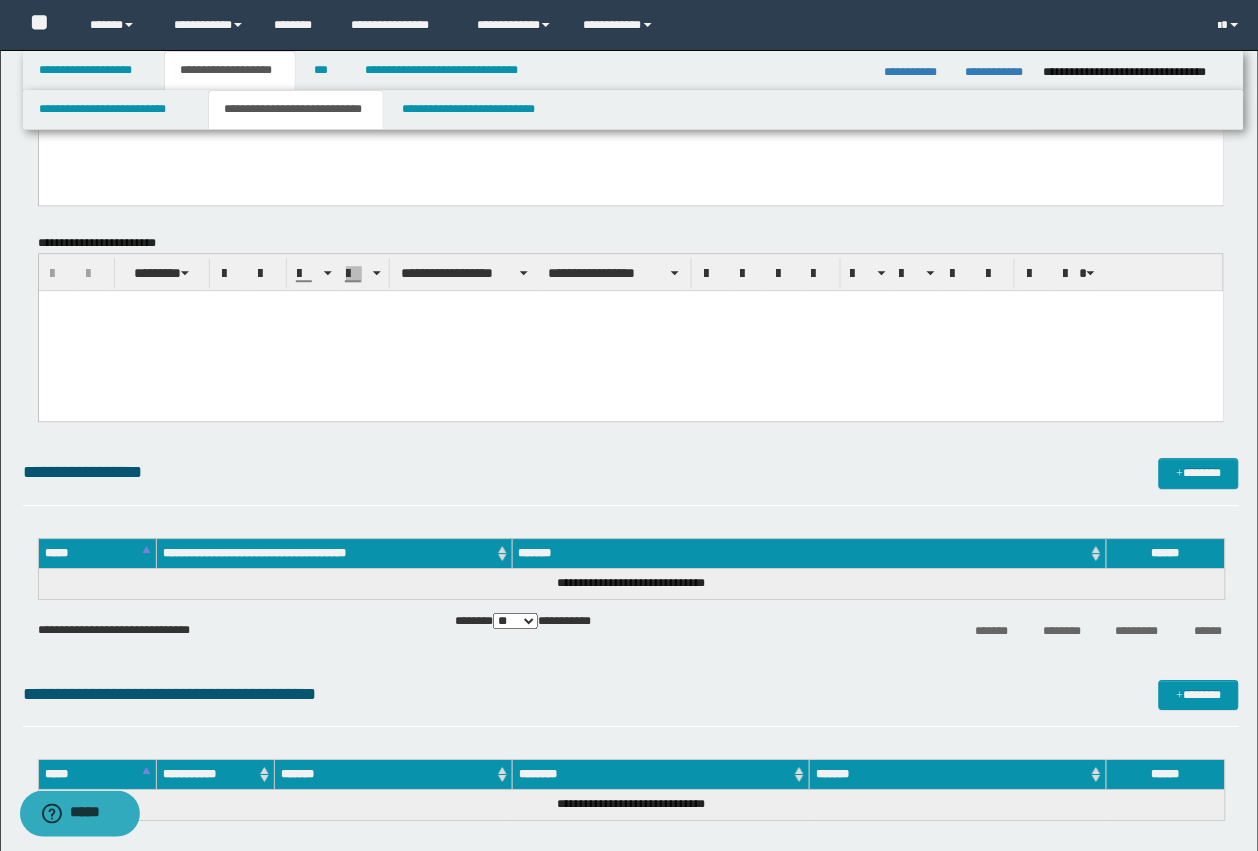 click at bounding box center (630, 330) 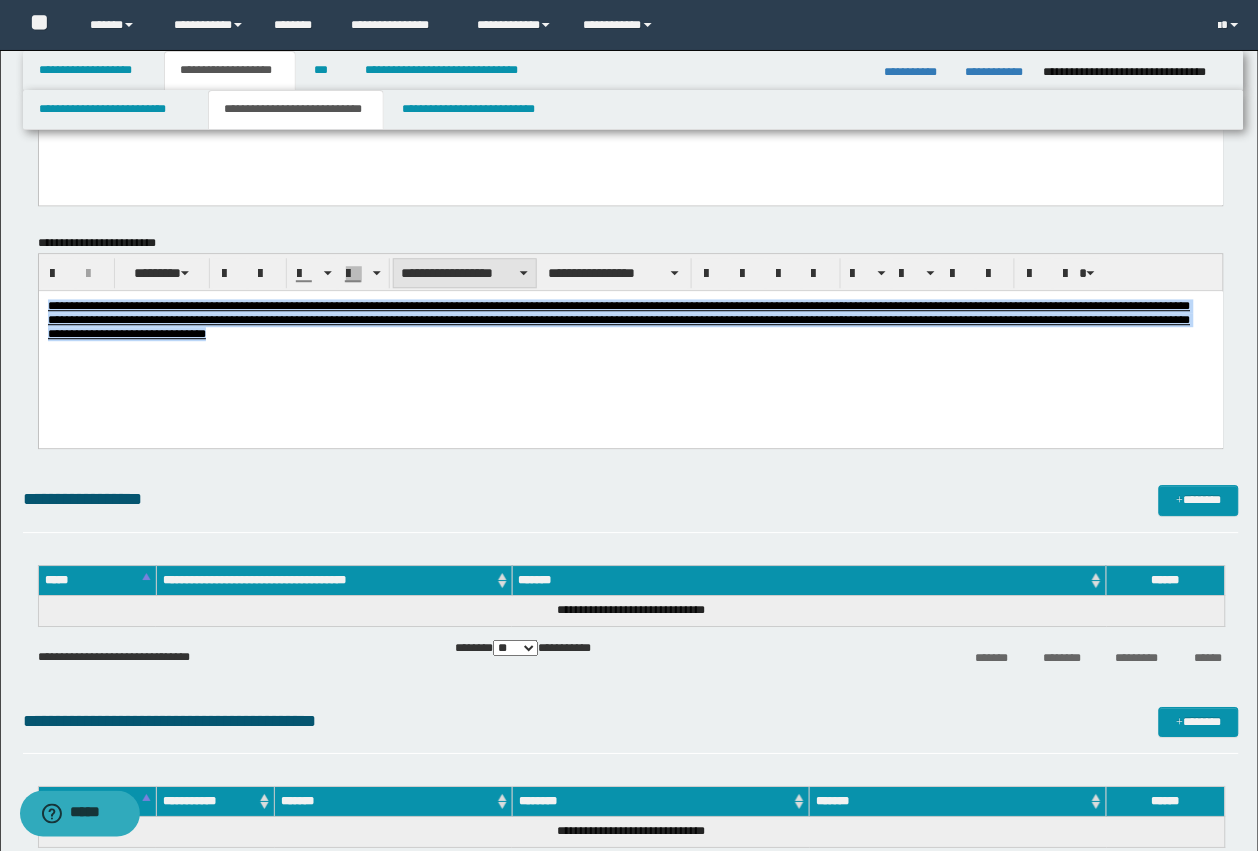 click on "**********" at bounding box center (465, 273) 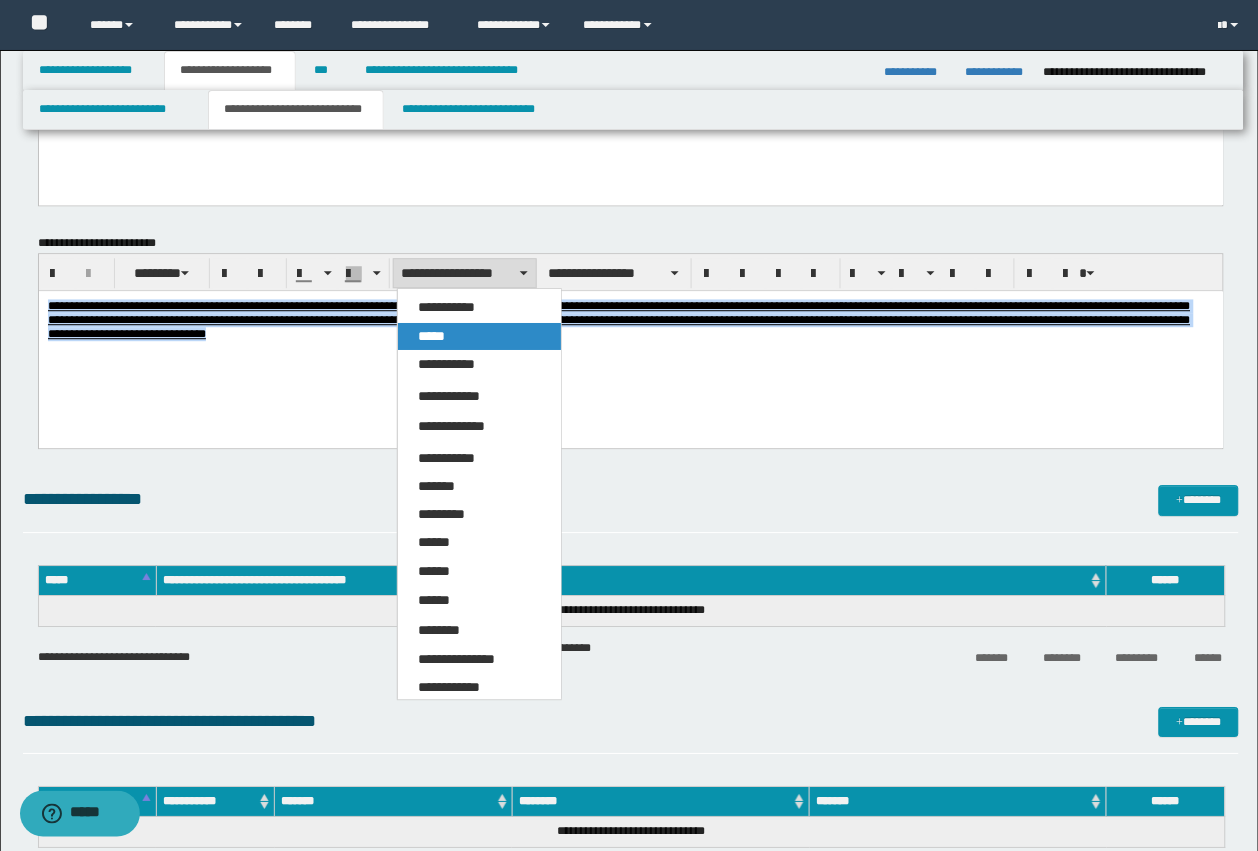 click on "*****" at bounding box center [431, 336] 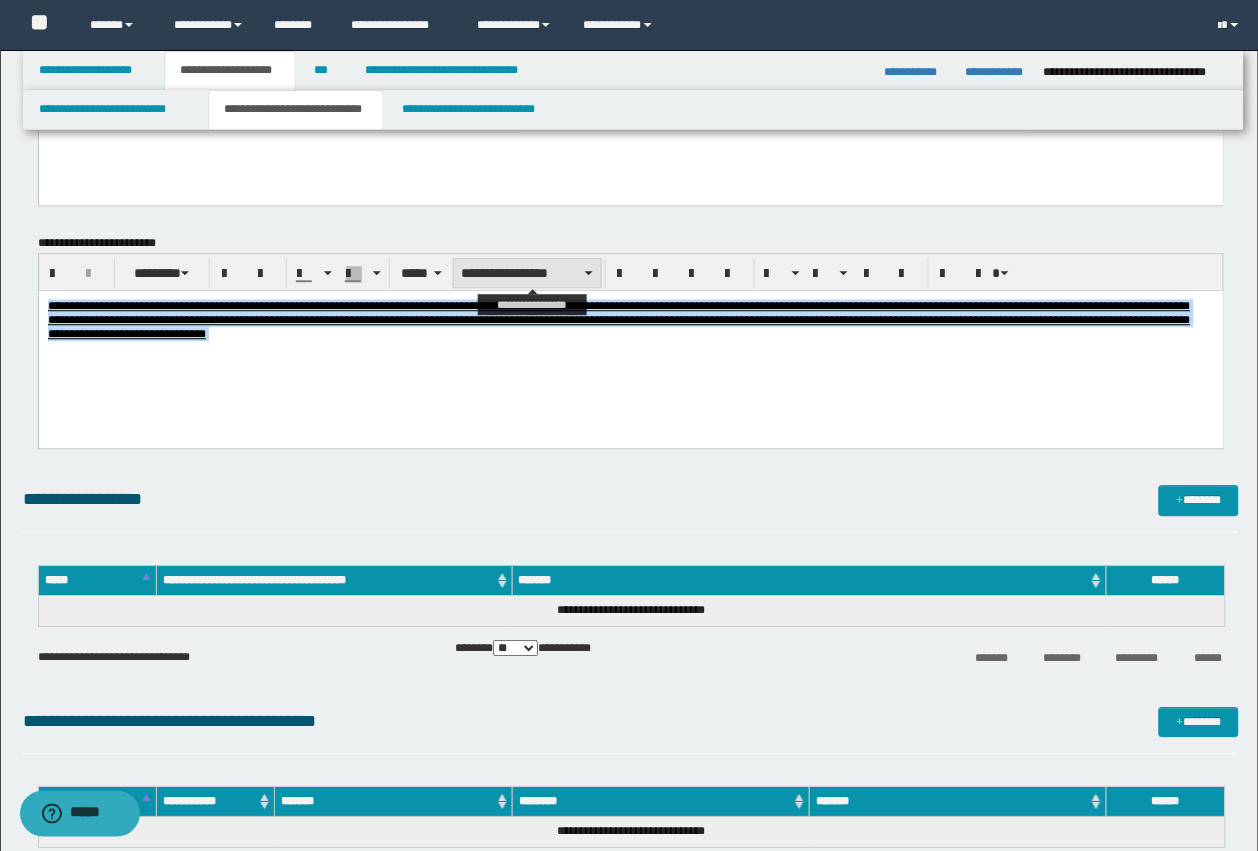 click on "**********" at bounding box center (527, 273) 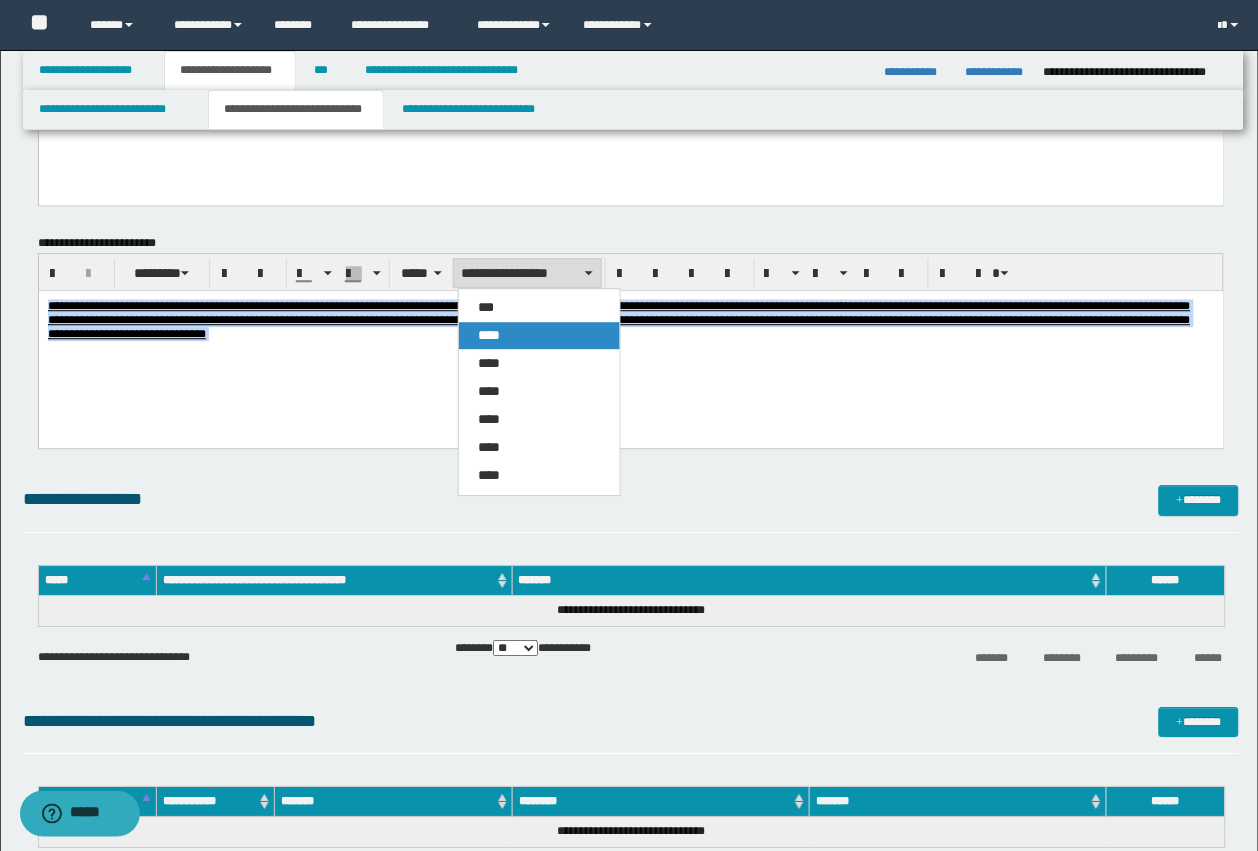click on "****" at bounding box center (539, 335) 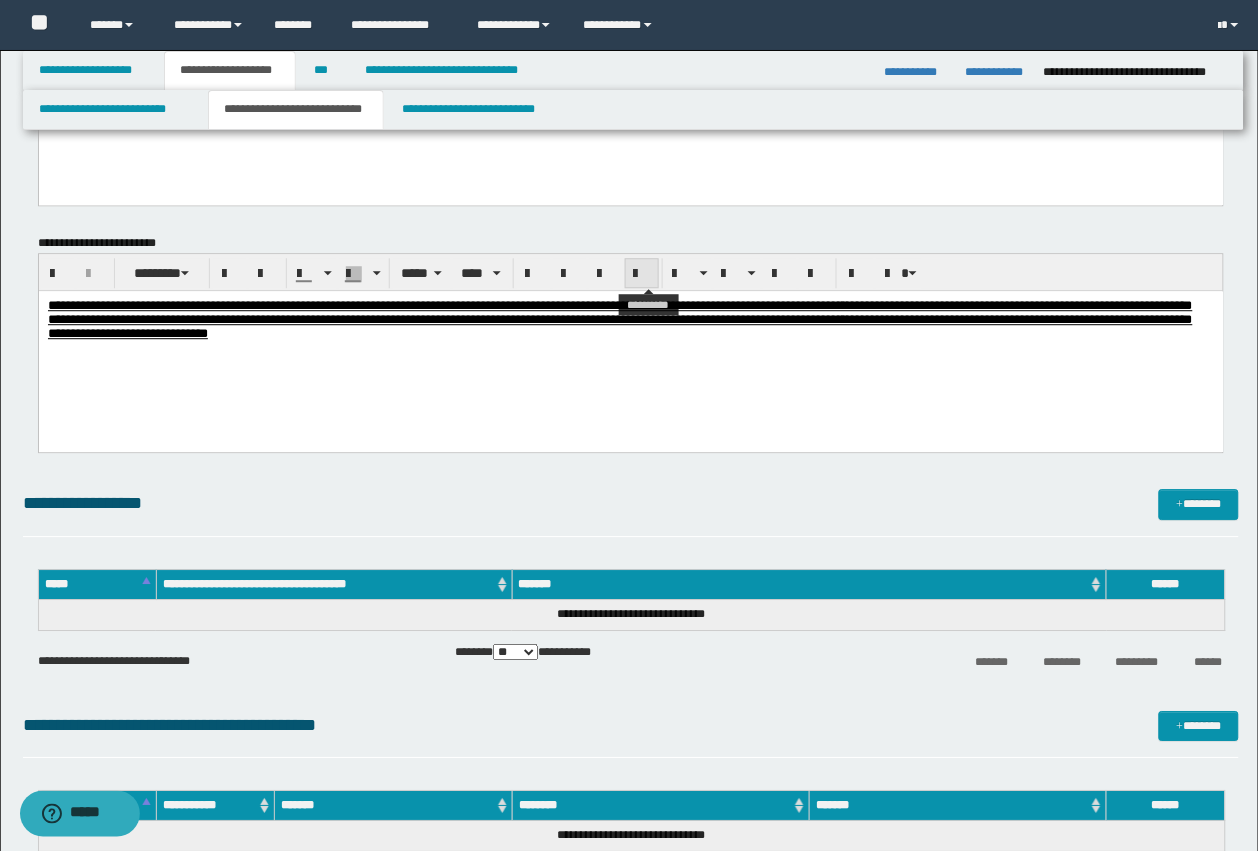 click at bounding box center [642, 274] 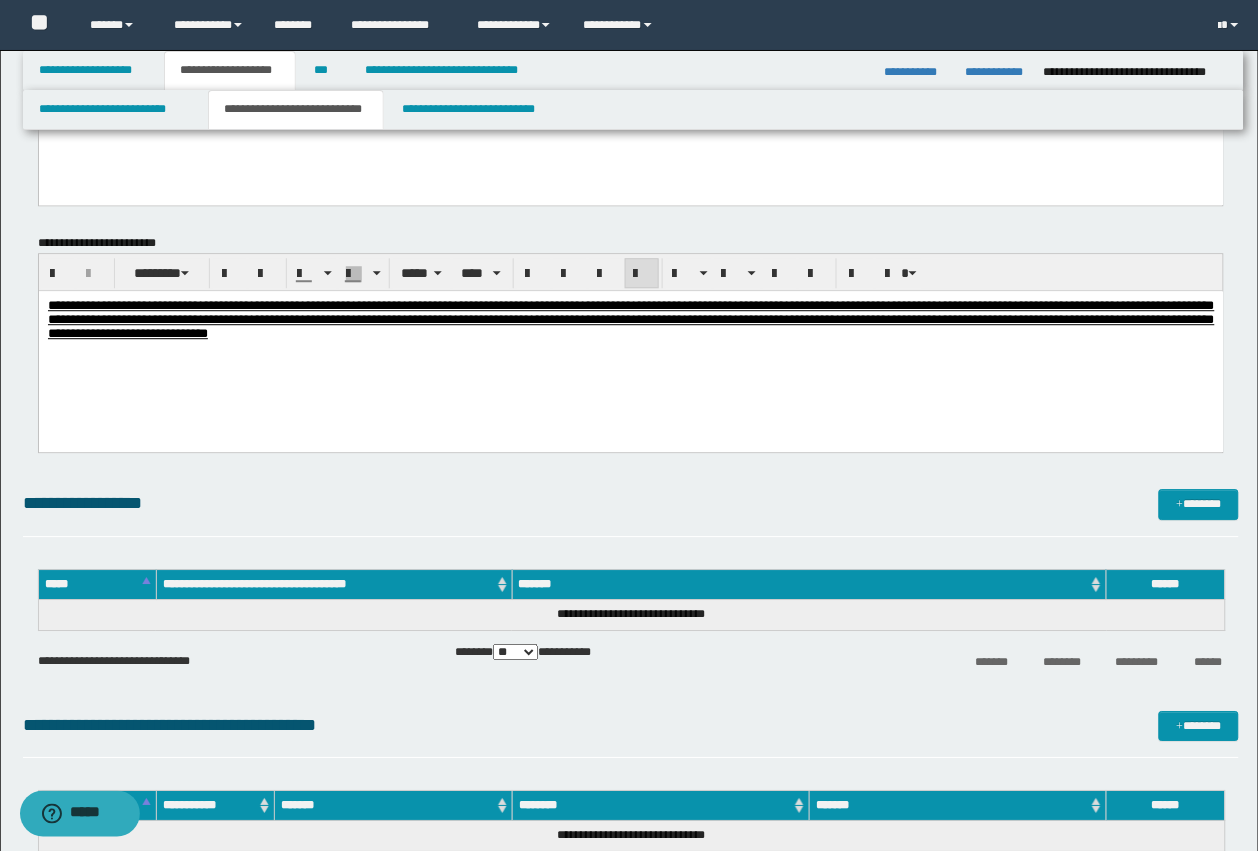 click on "**********" at bounding box center (630, 344) 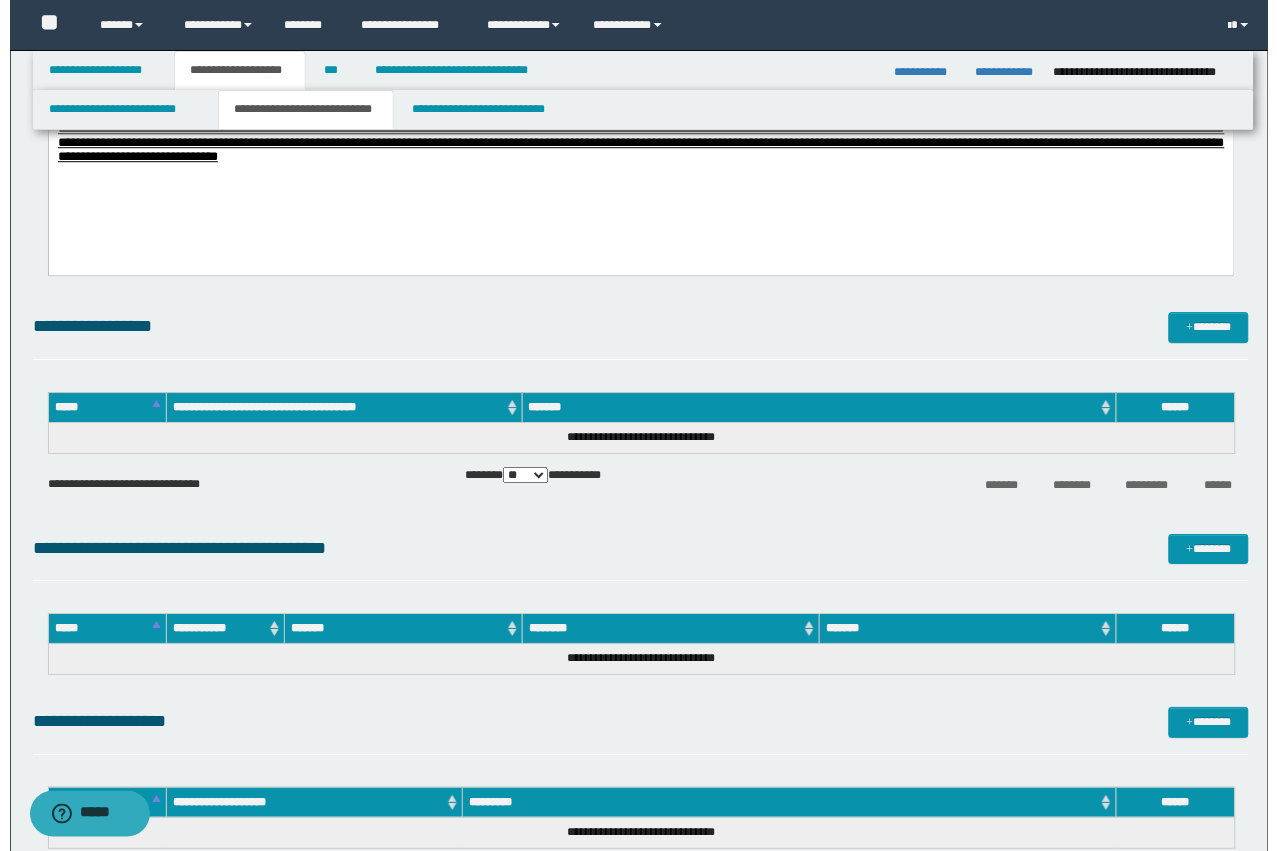 scroll, scrollTop: 1250, scrollLeft: 0, axis: vertical 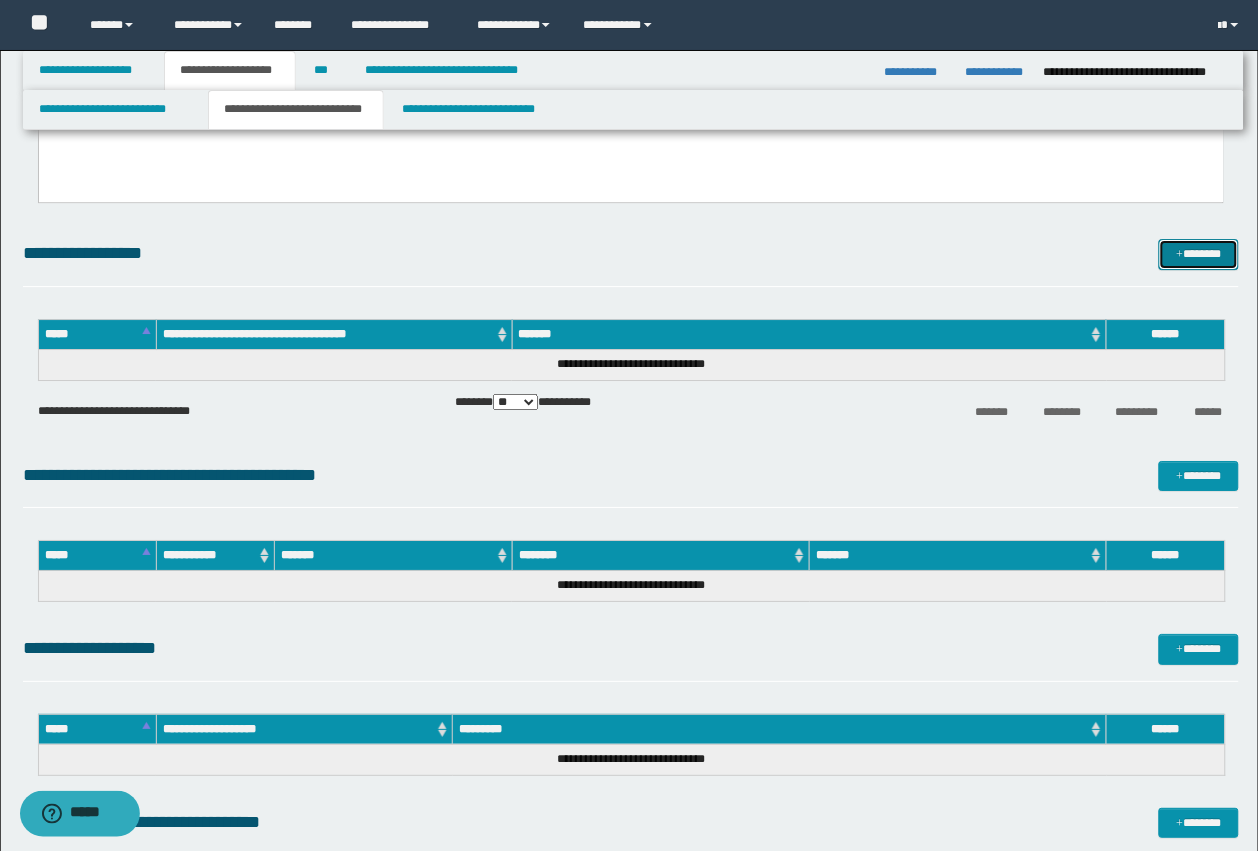 click on "*******" at bounding box center [1199, 254] 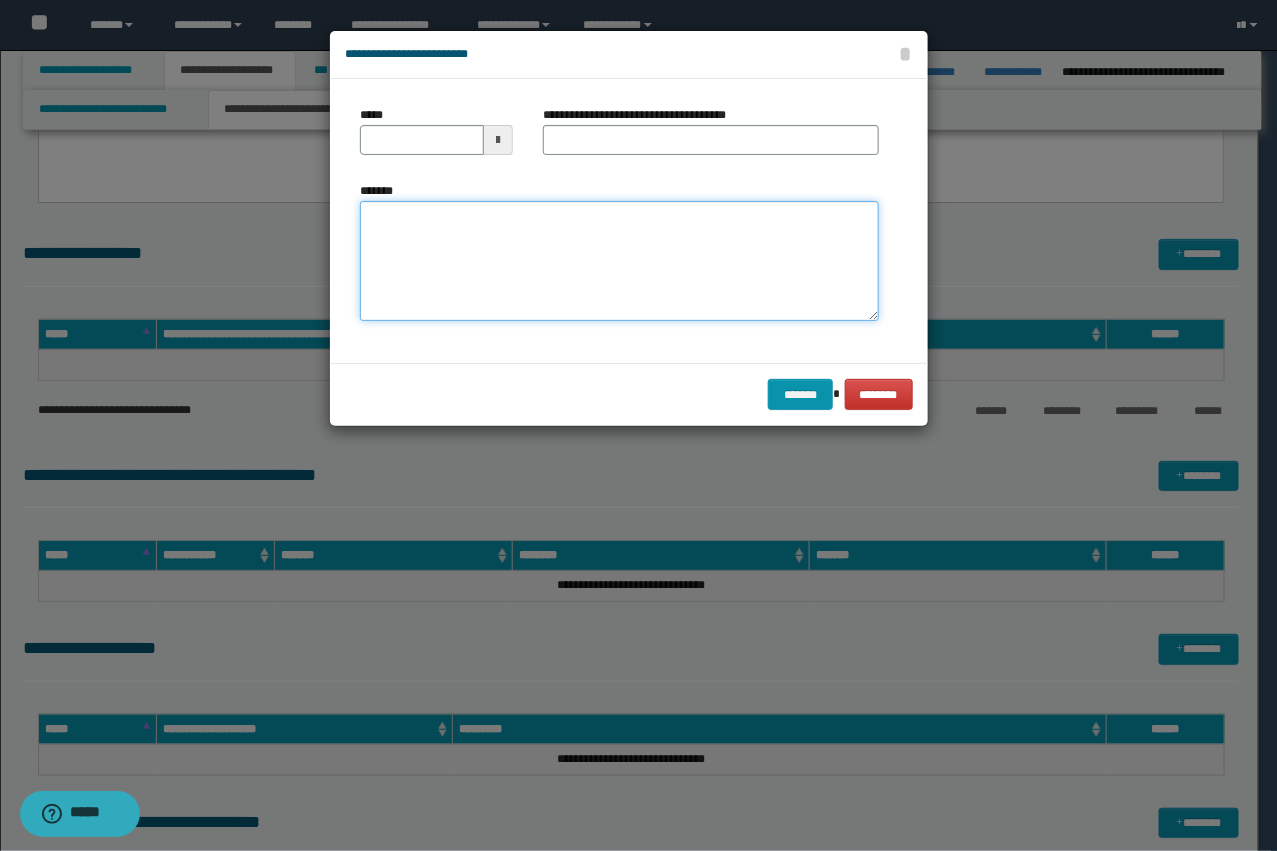 click on "*******" at bounding box center [619, 261] 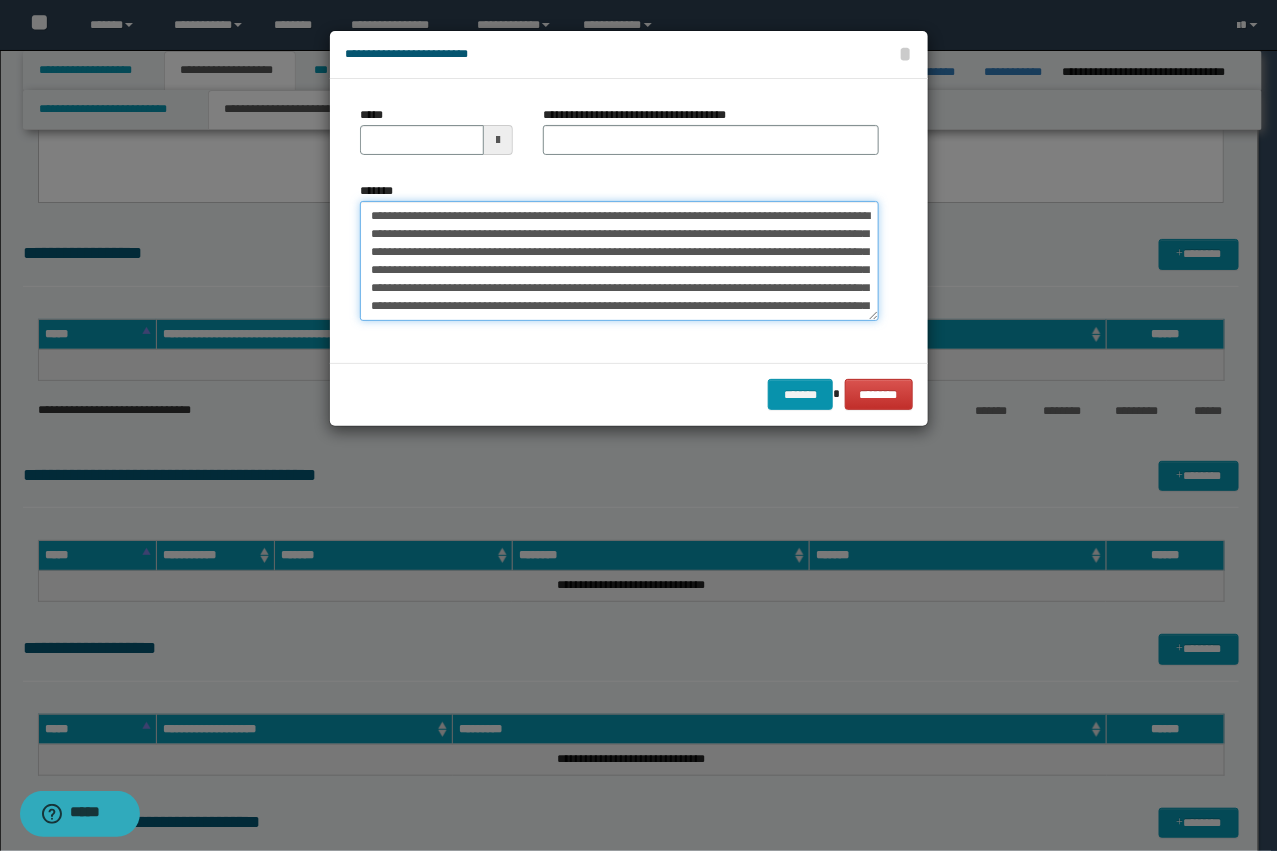 scroll, scrollTop: 66, scrollLeft: 0, axis: vertical 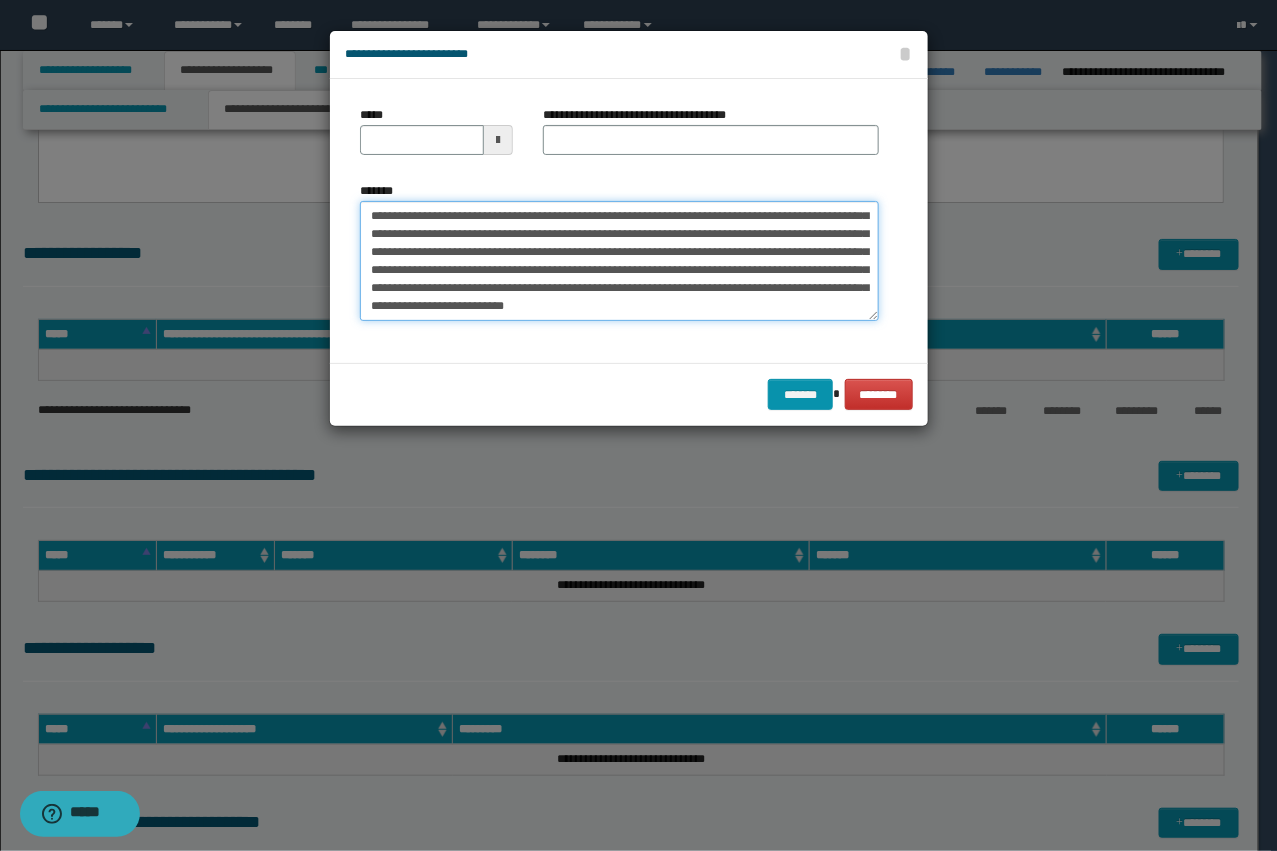 type on "**********" 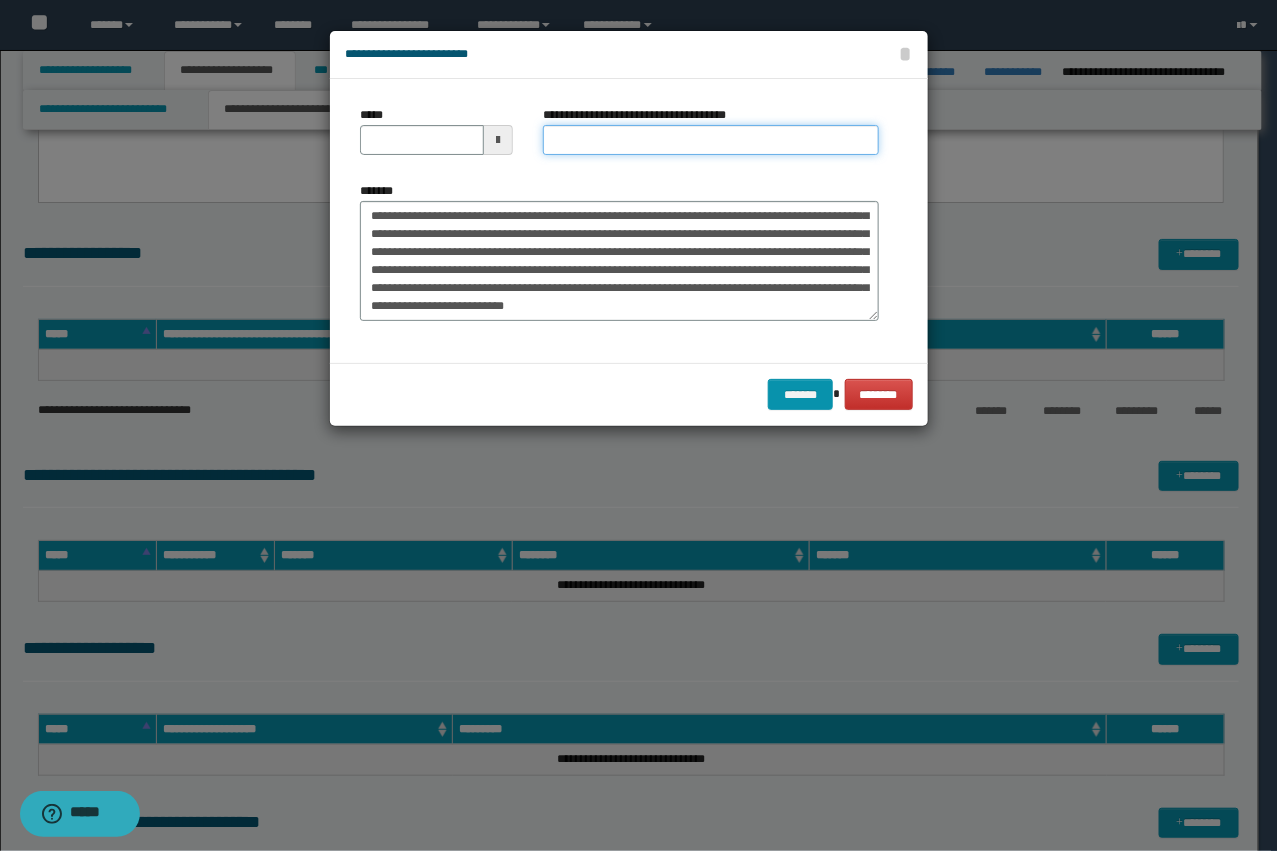 click on "**********" at bounding box center [711, 140] 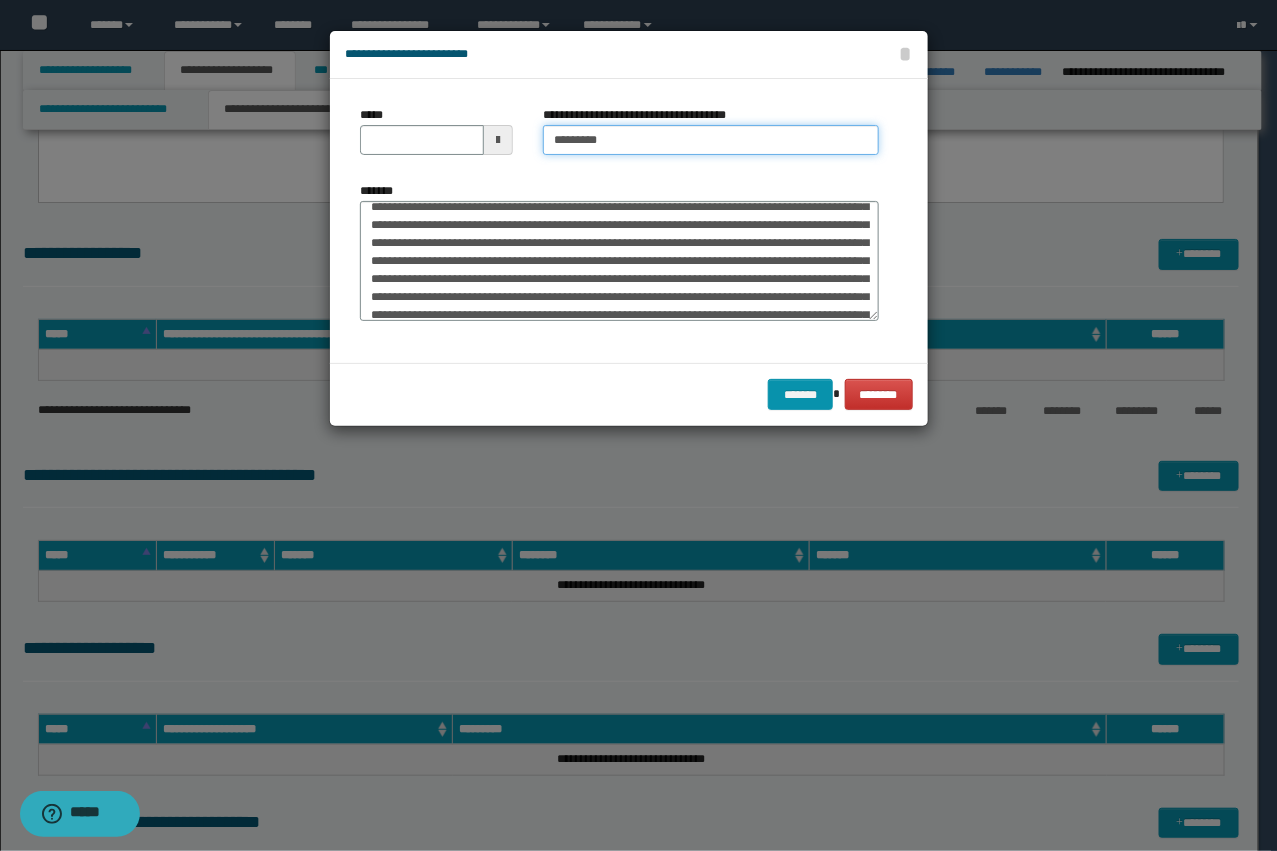 scroll, scrollTop: 0, scrollLeft: 0, axis: both 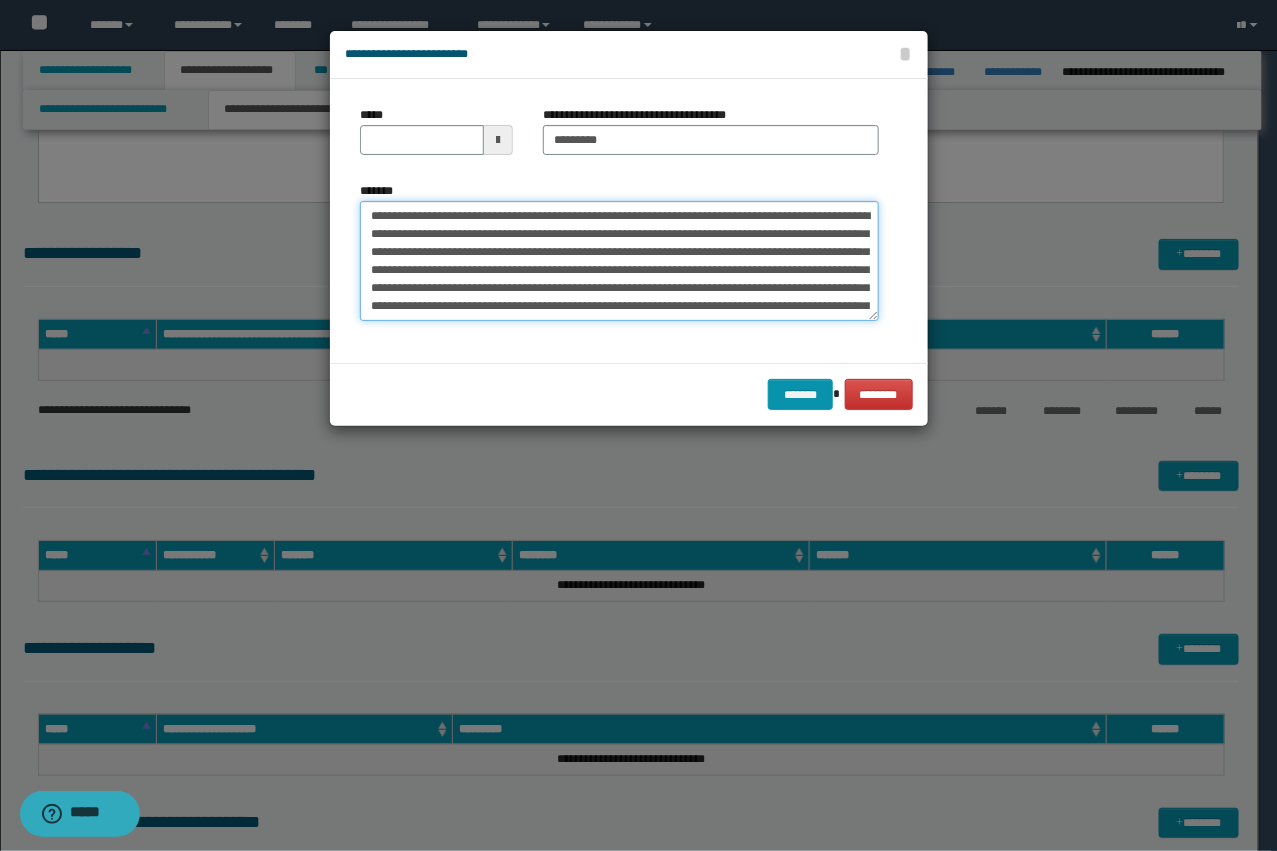 drag, startPoint x: 490, startPoint y: 211, endPoint x: 326, endPoint y: 172, distance: 168.57343 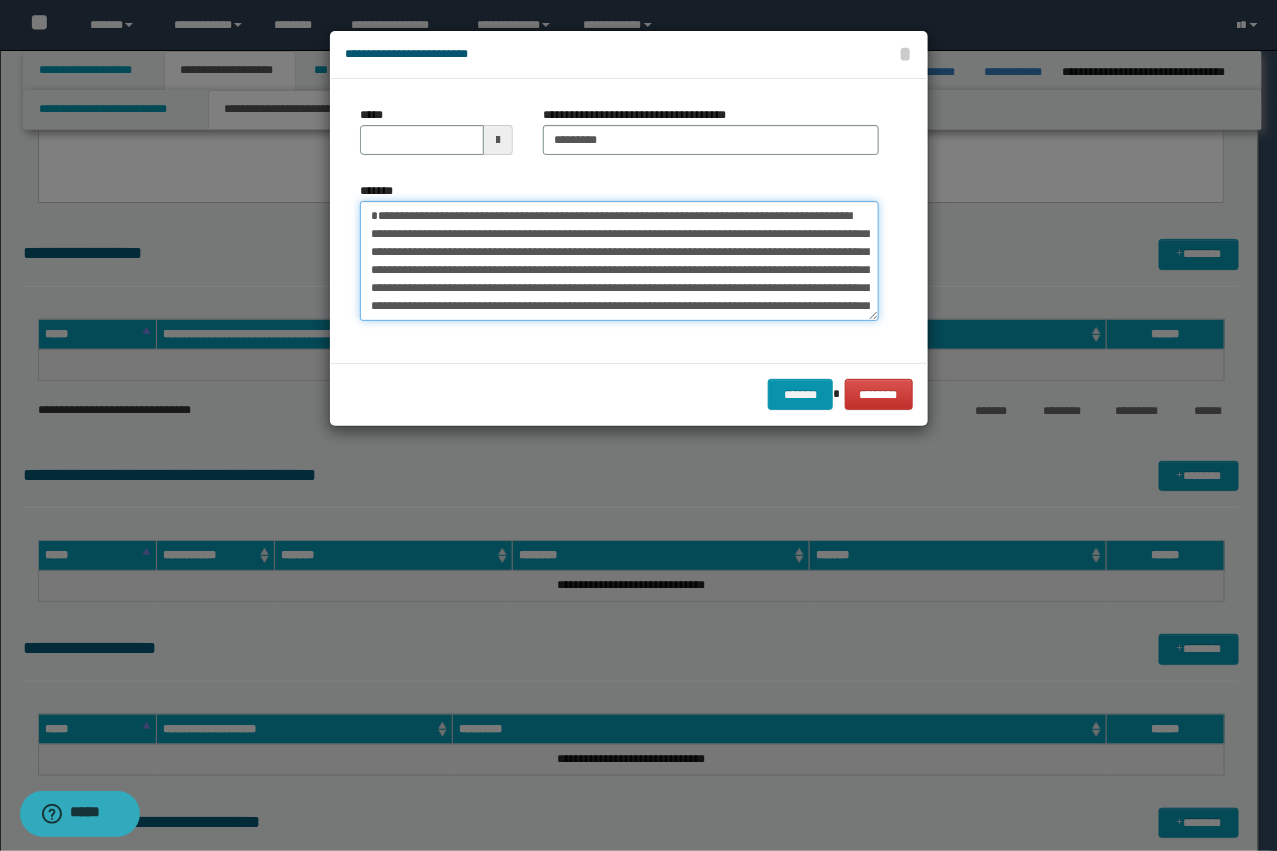 type 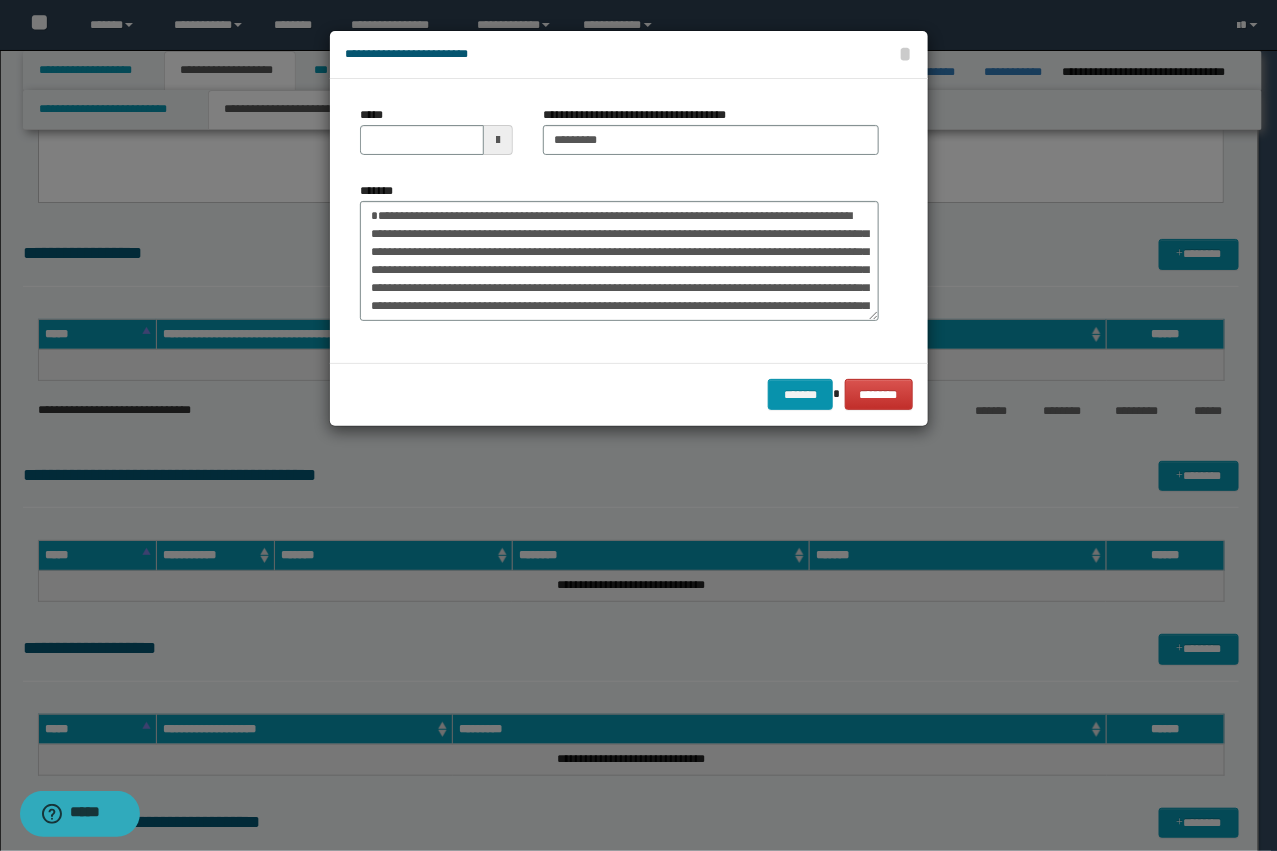 click on "*****" at bounding box center [436, 130] 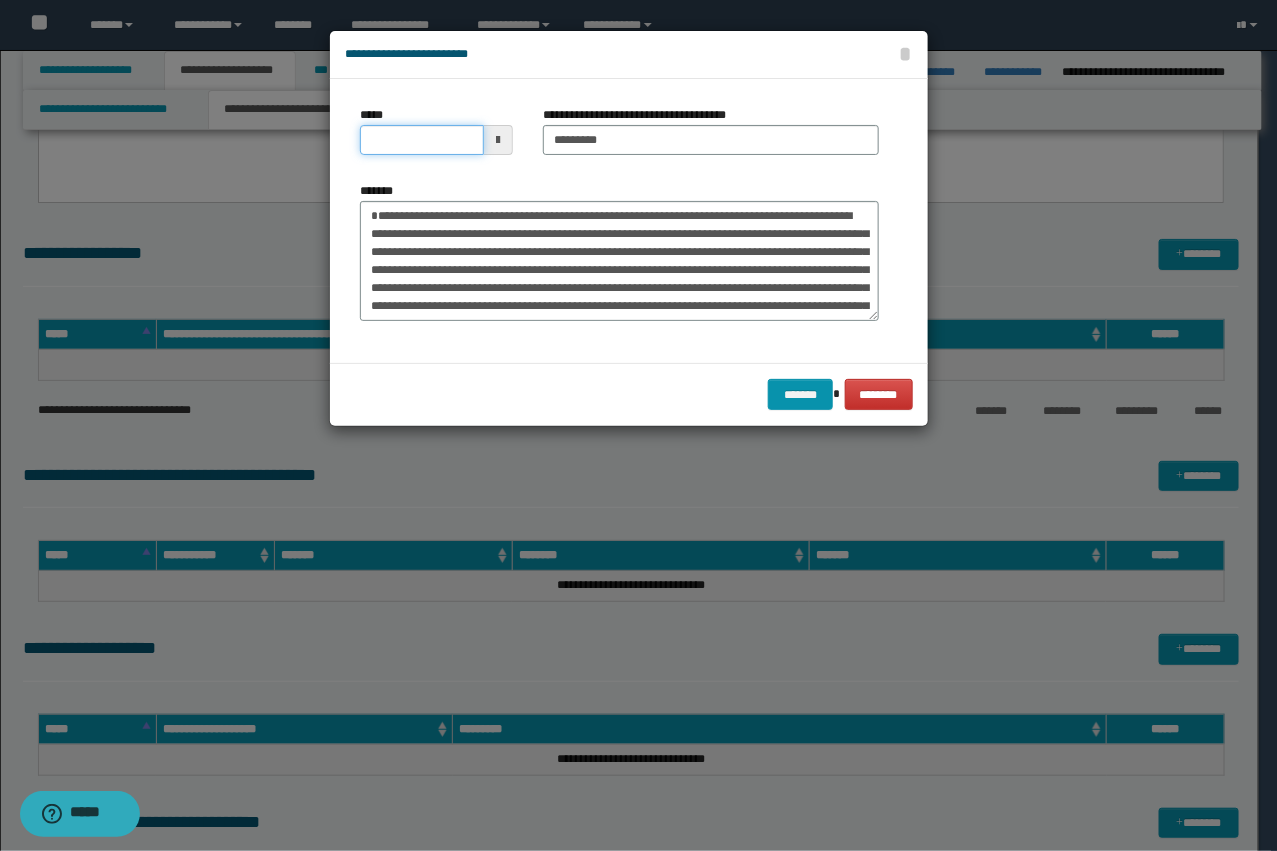 click on "*****" at bounding box center [422, 140] 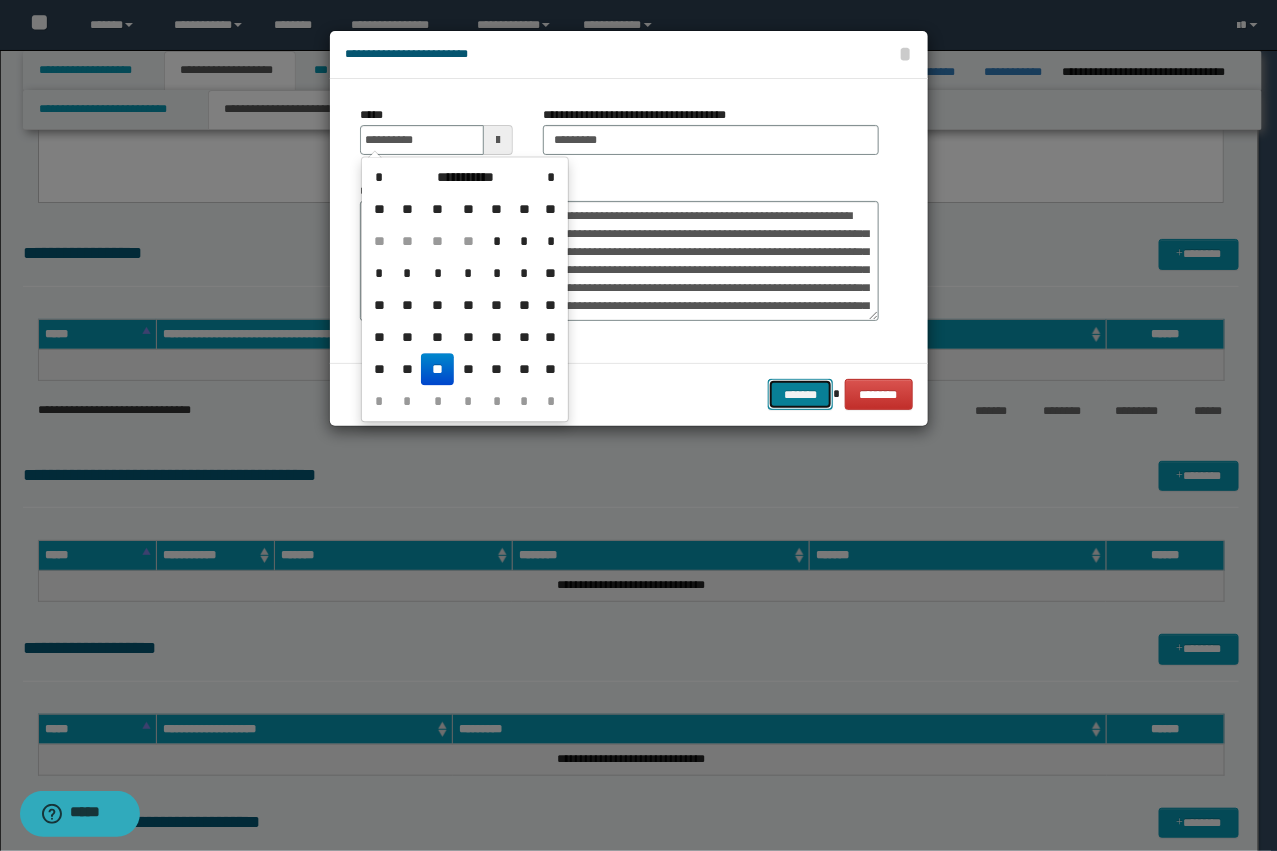 type on "**********" 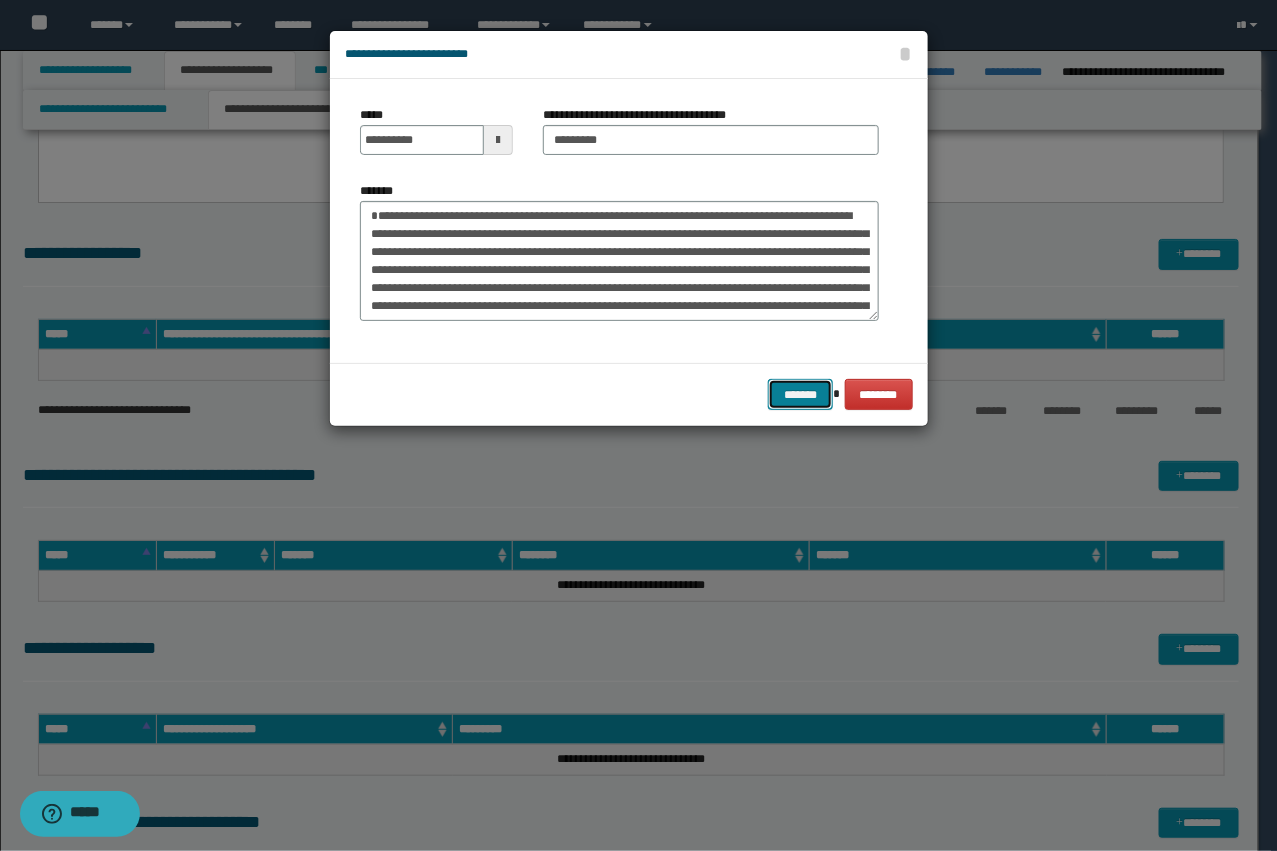 click on "*******" at bounding box center (800, 394) 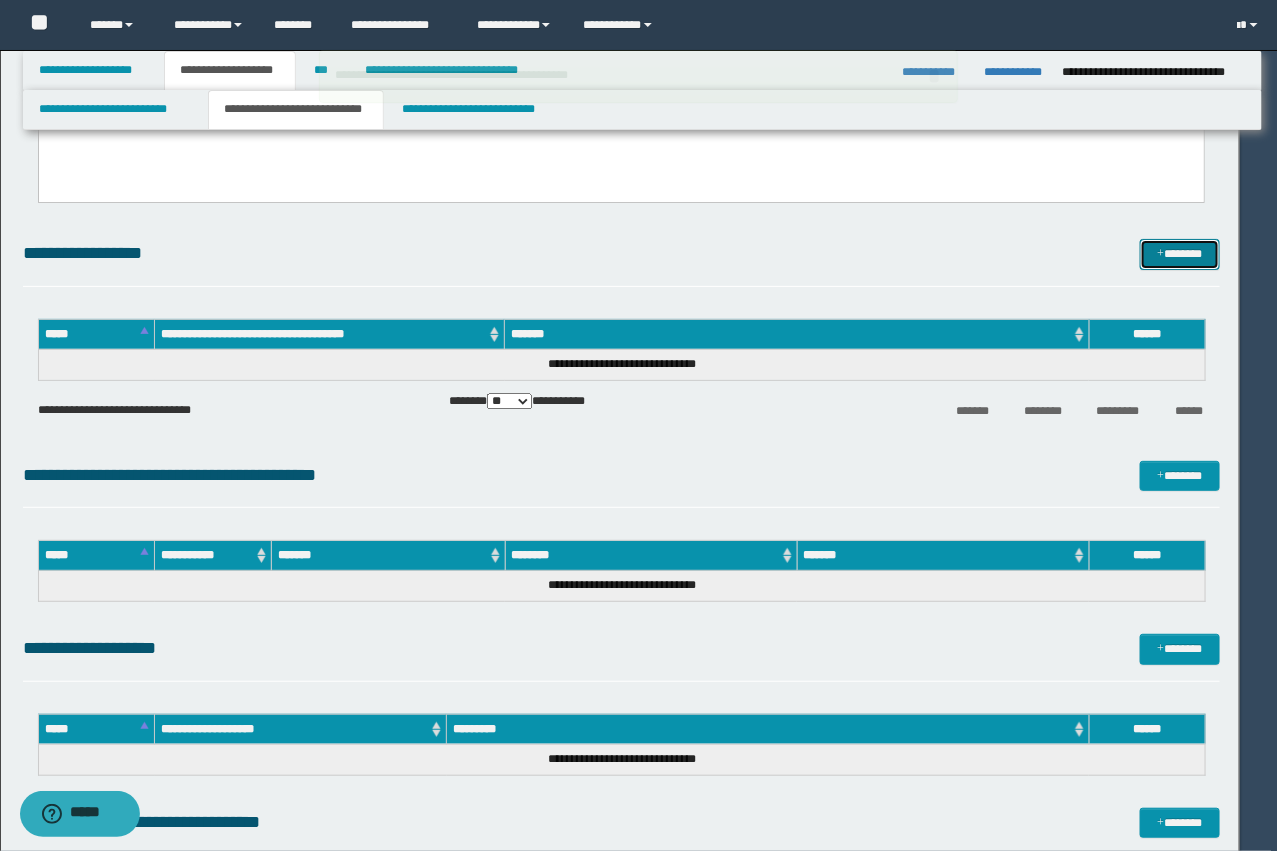 type 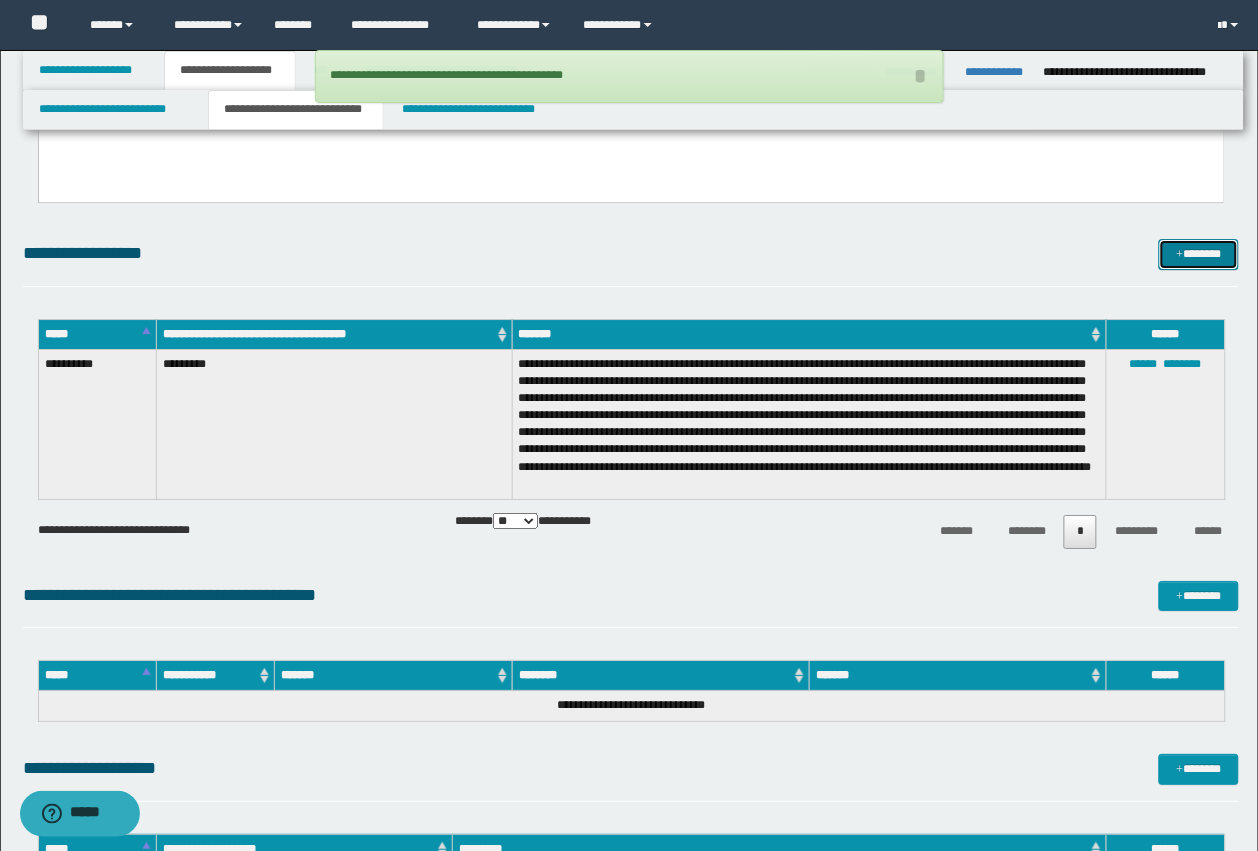 click at bounding box center (1180, 255) 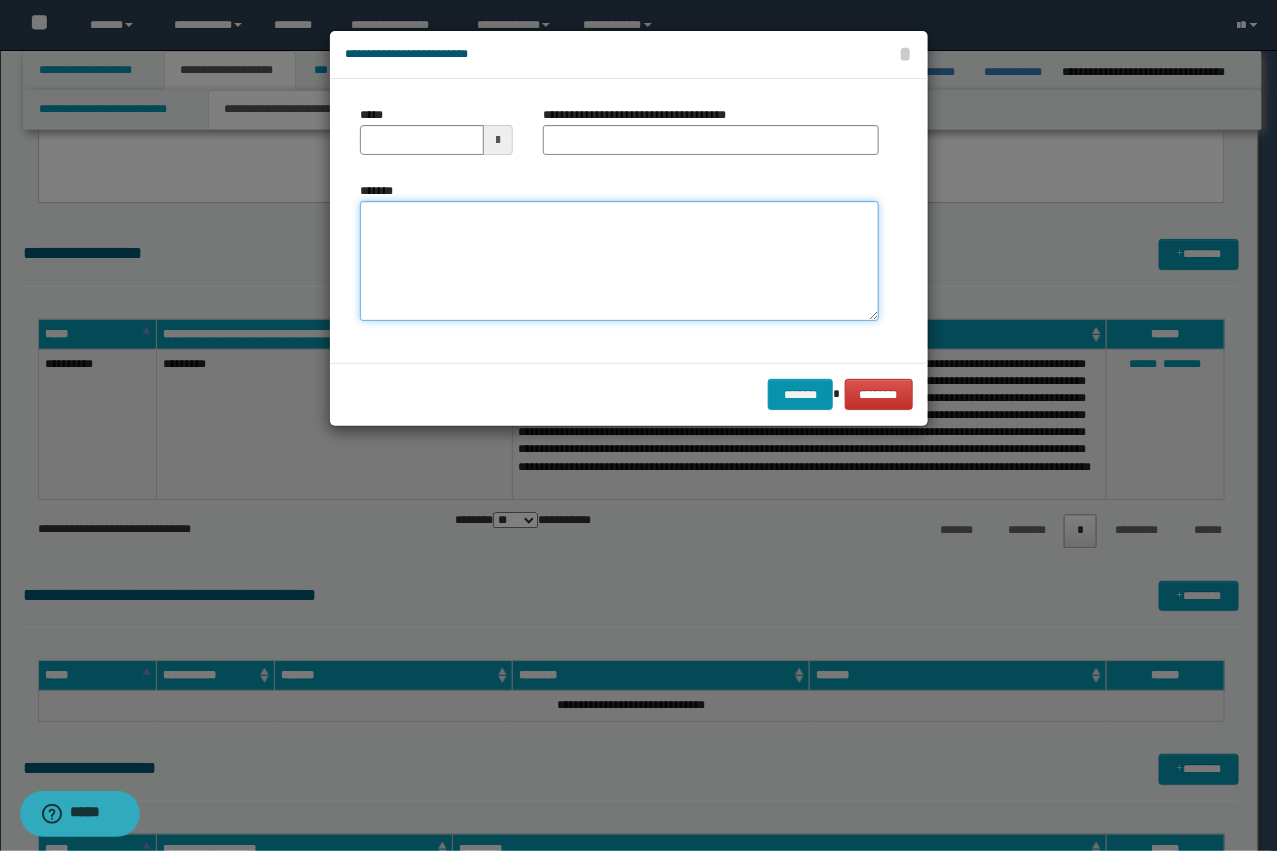 click on "*******" at bounding box center (619, 261) 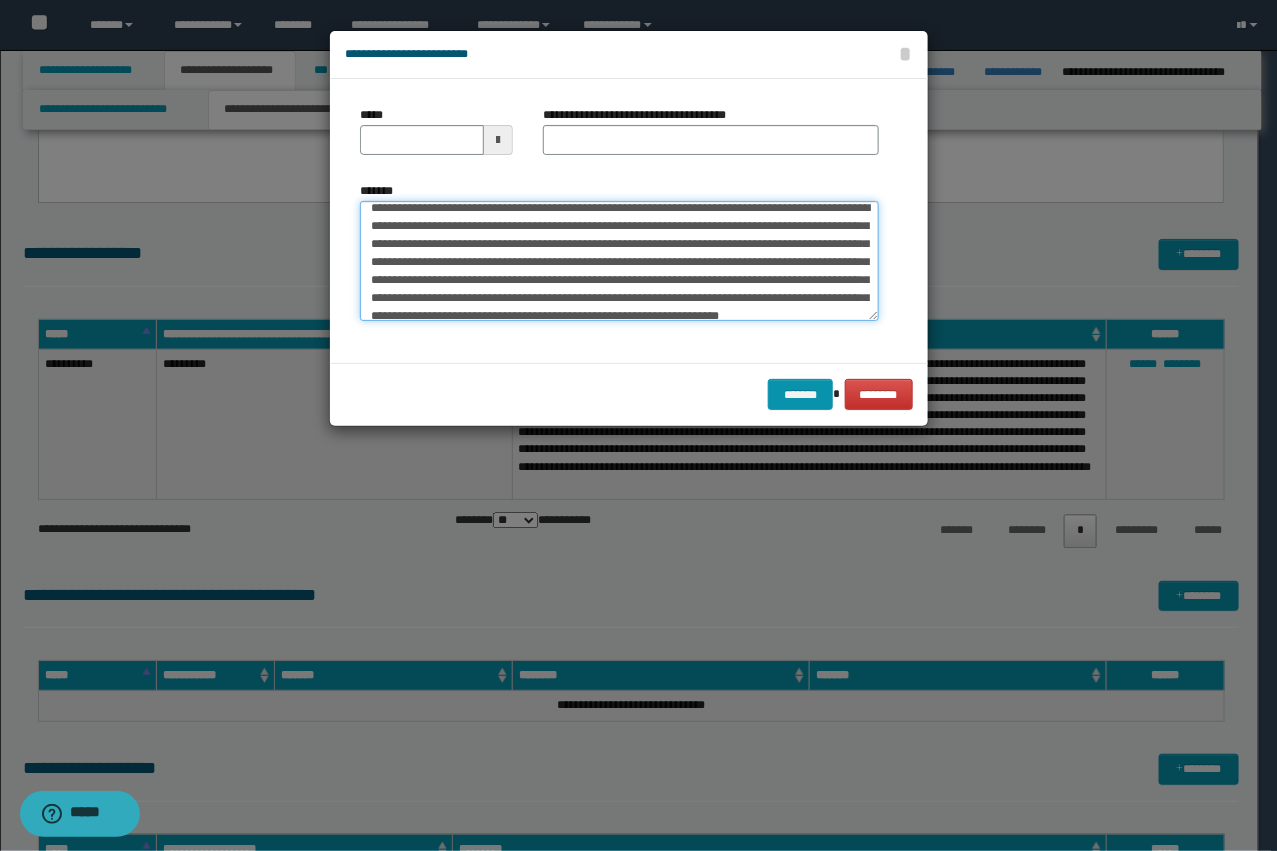 scroll, scrollTop: 0, scrollLeft: 0, axis: both 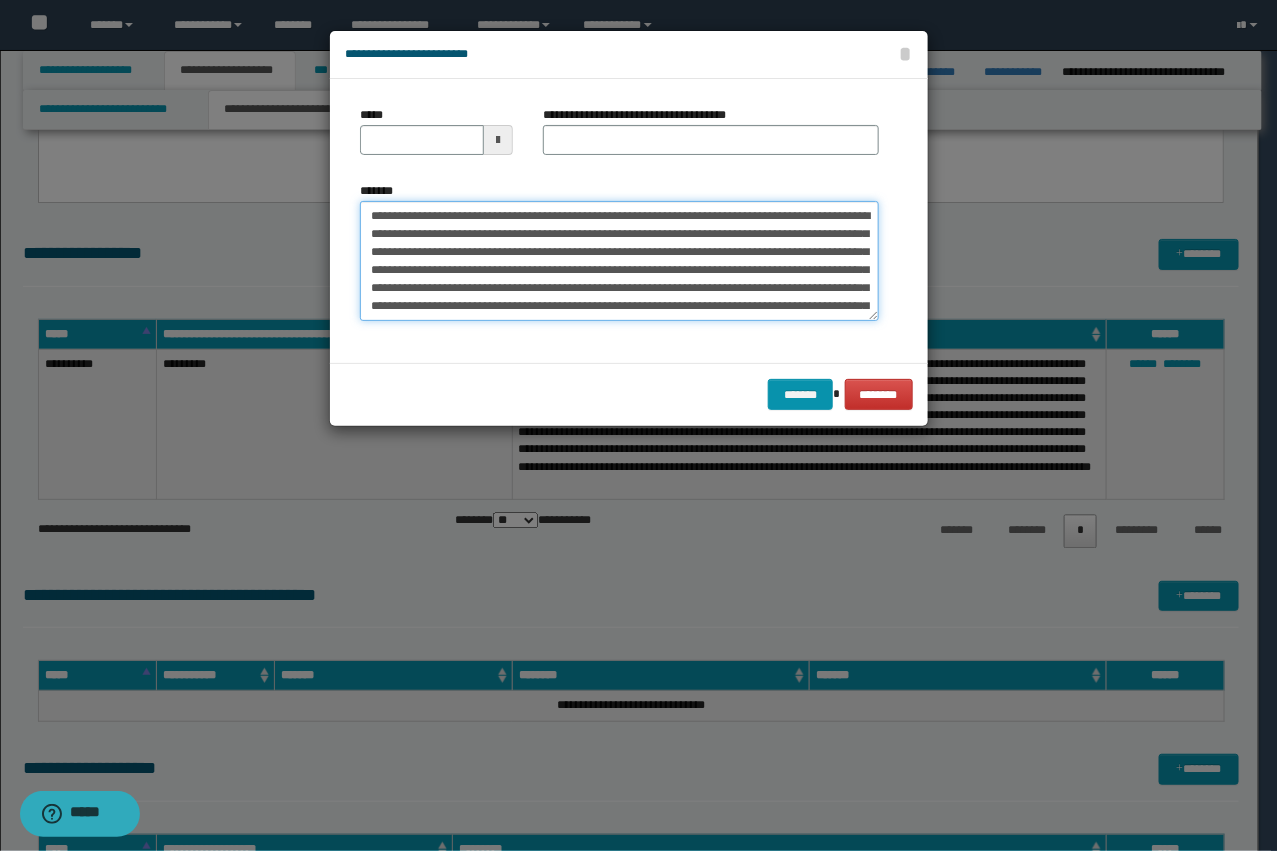 drag, startPoint x: 600, startPoint y: 215, endPoint x: 433, endPoint y: 211, distance: 167.0479 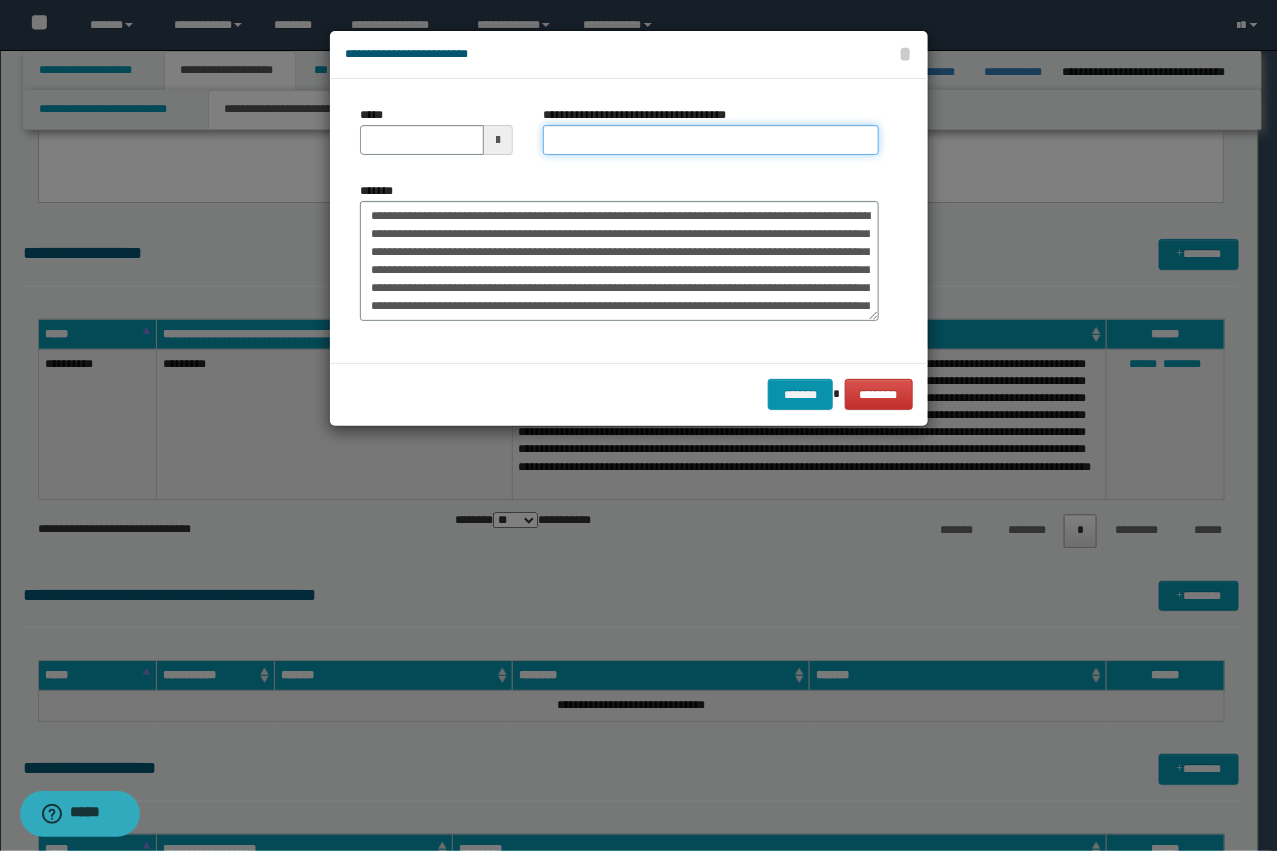 click on "**********" at bounding box center [711, 140] 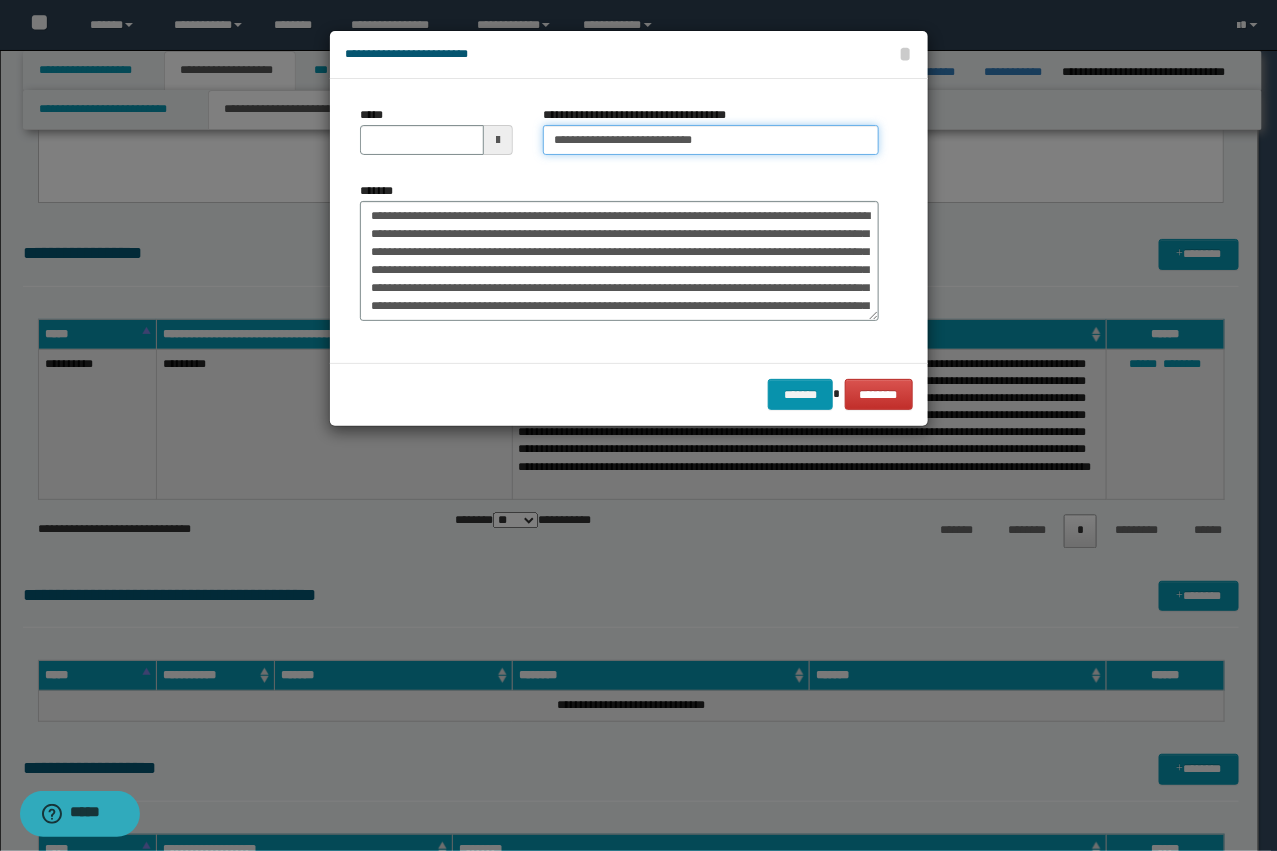 type on "**********" 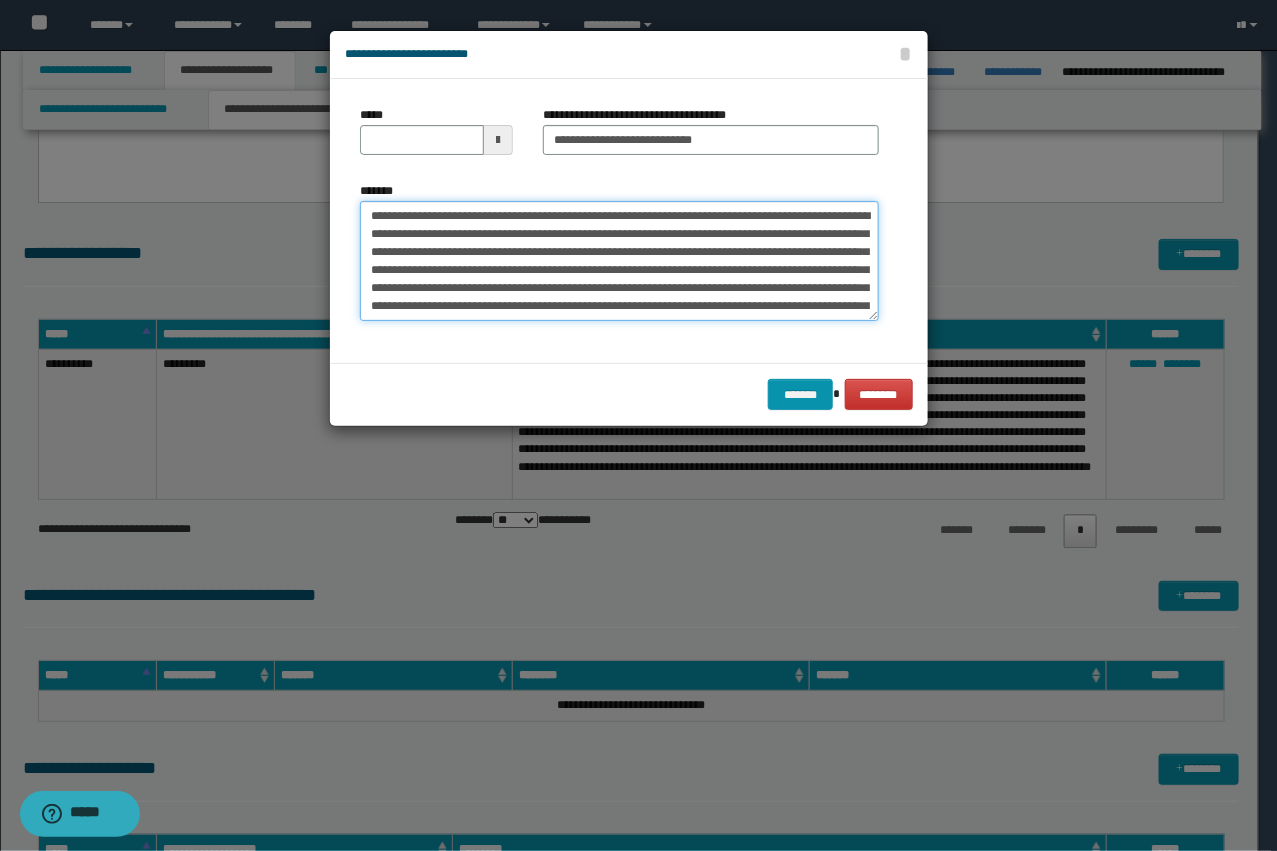 drag, startPoint x: 436, startPoint y: 213, endPoint x: 237, endPoint y: 205, distance: 199.16074 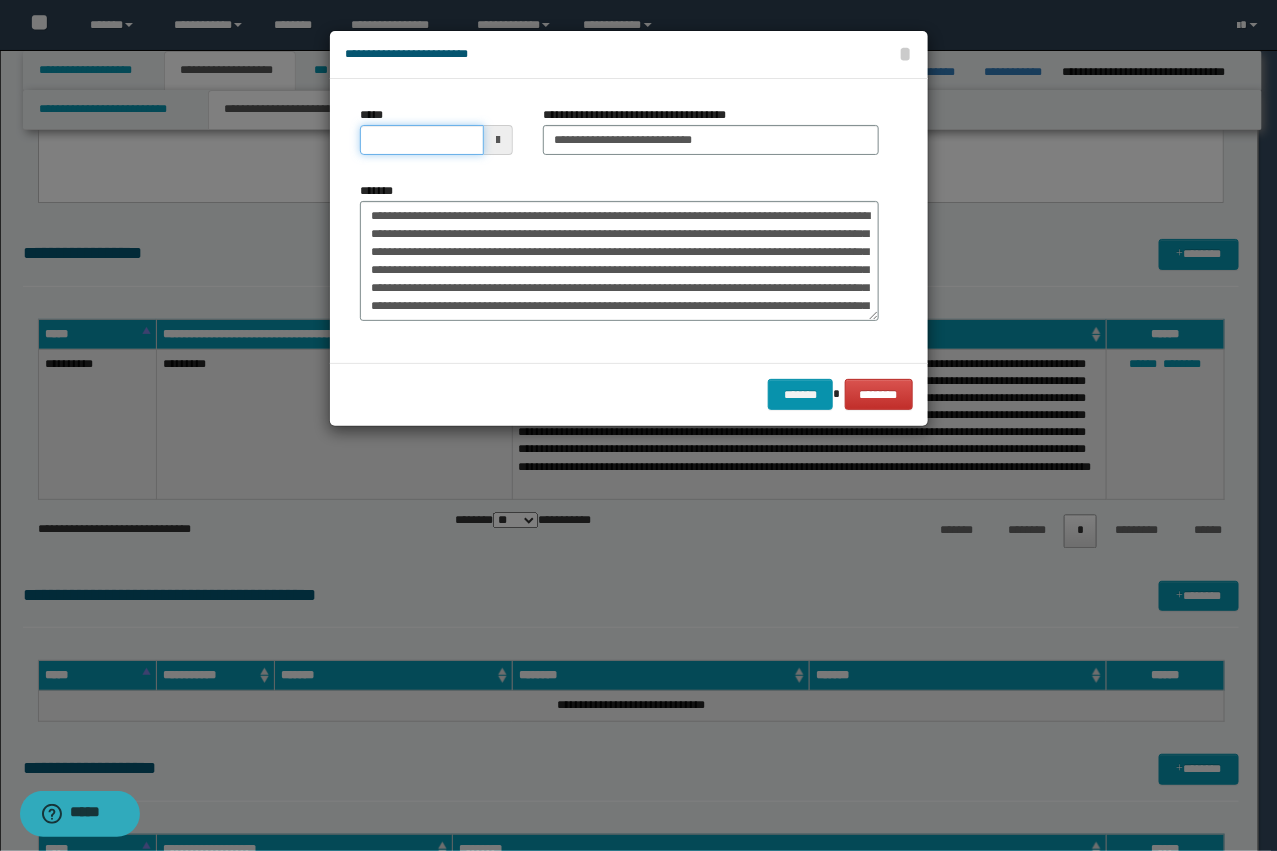 click on "*****" at bounding box center (422, 140) 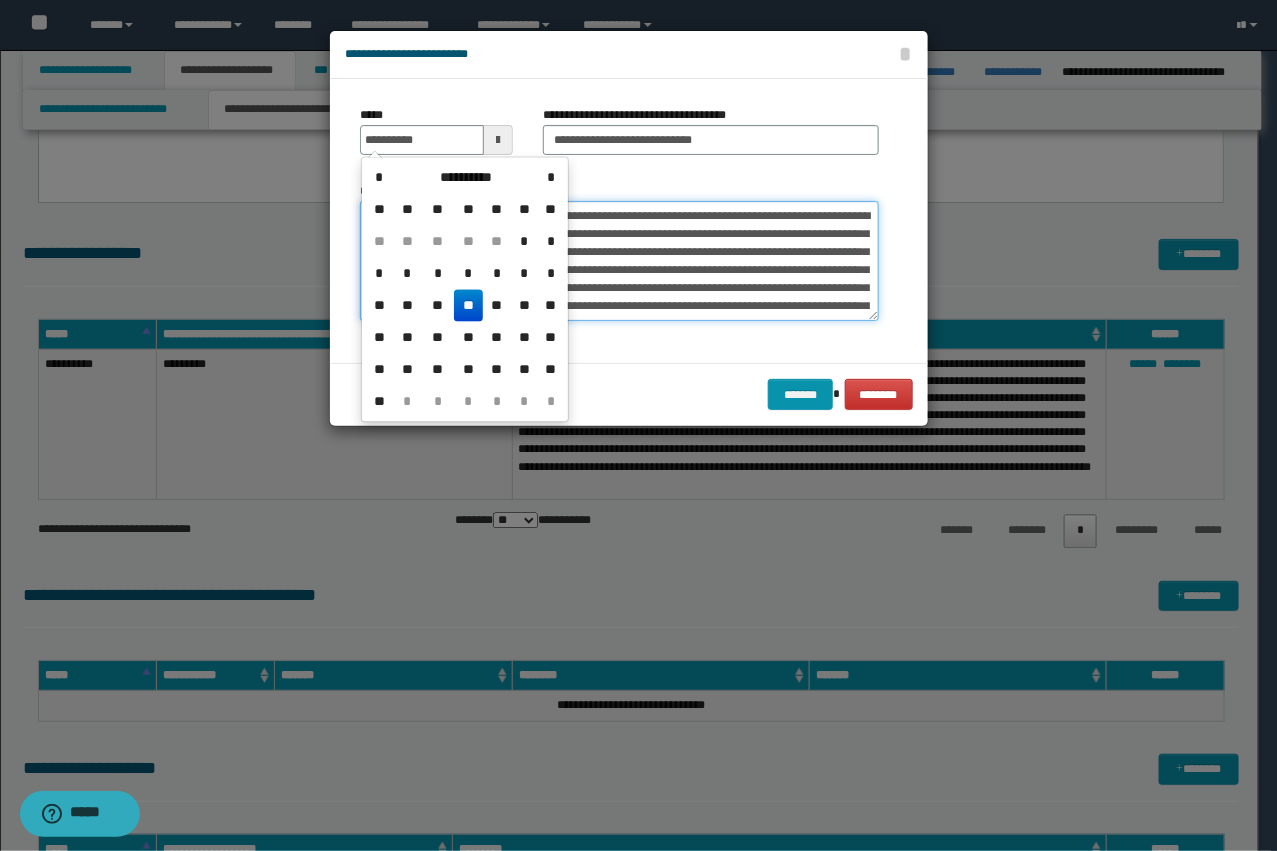 type on "**********" 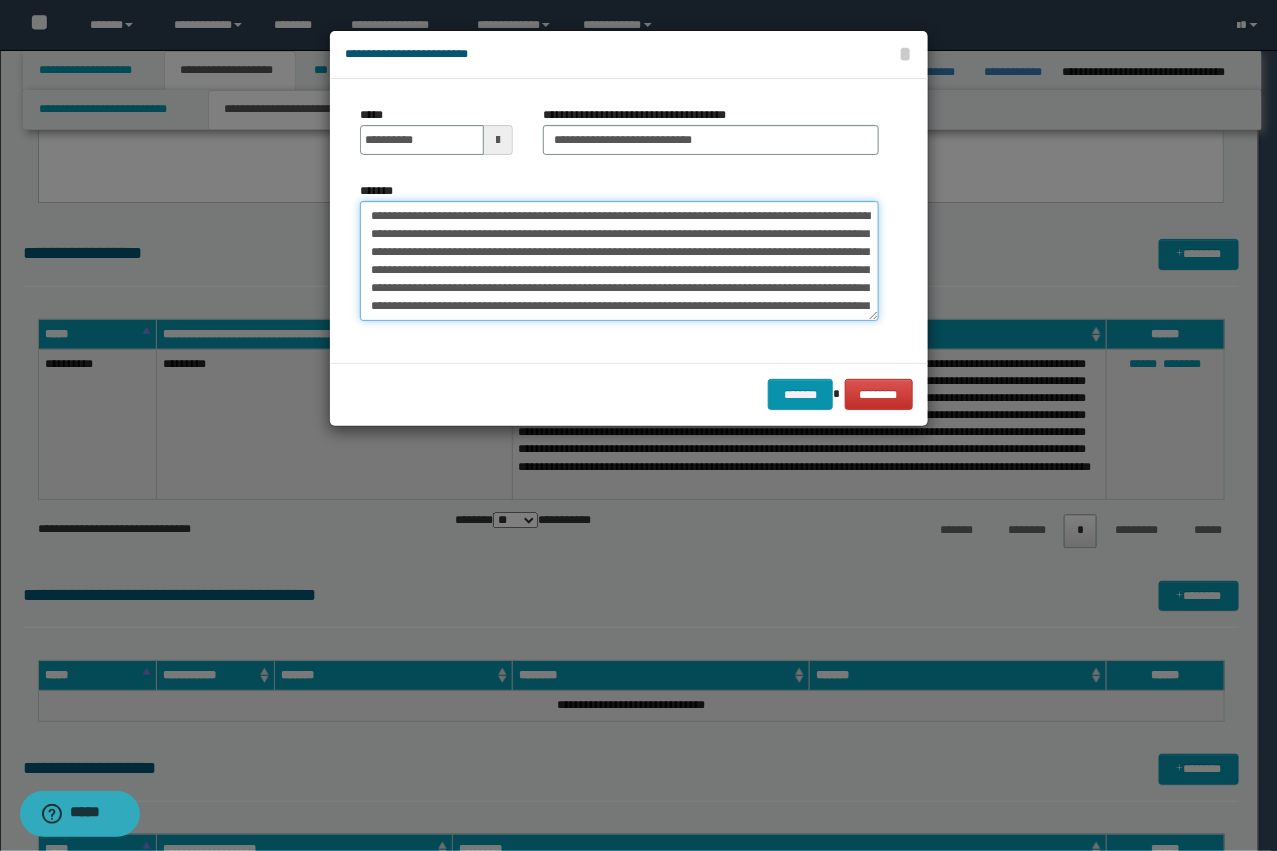 click on "**********" at bounding box center (619, 261) 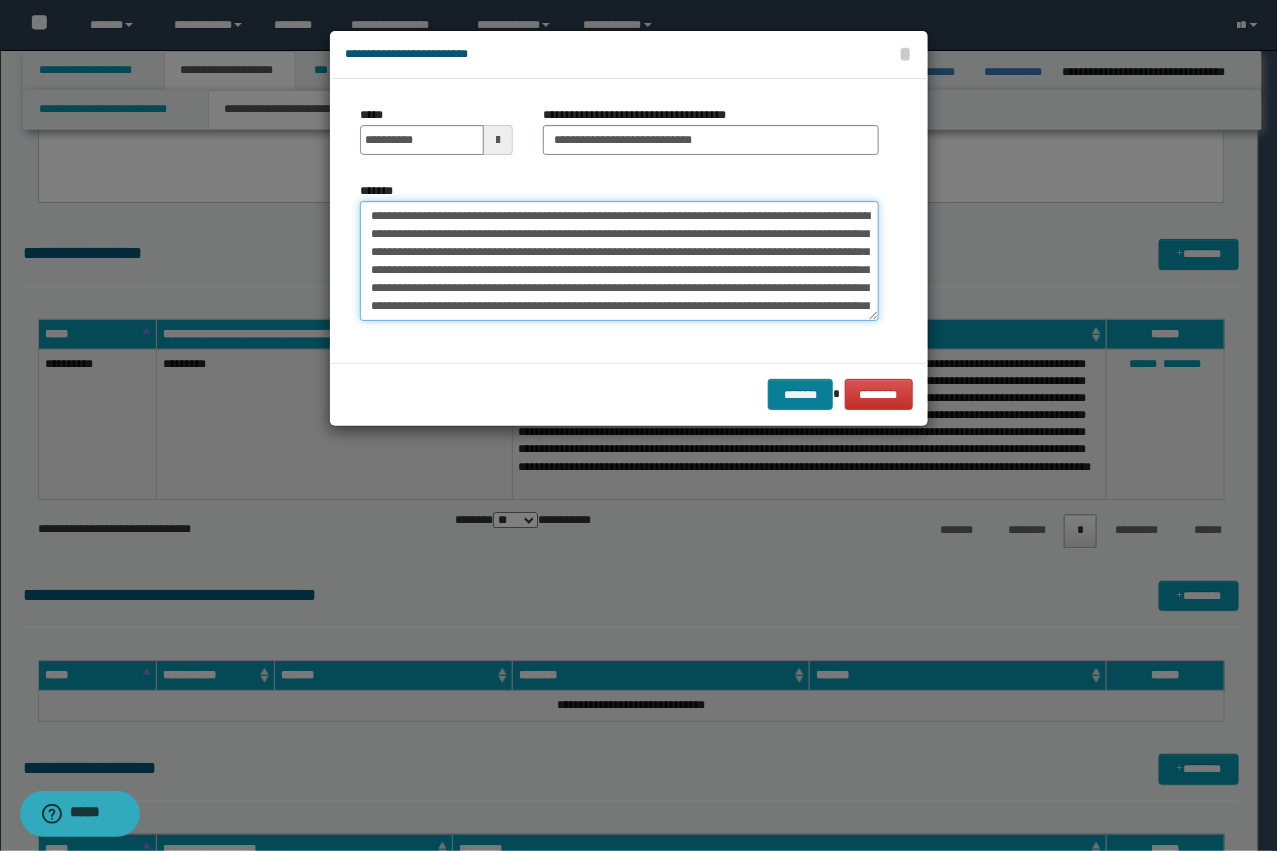 type on "**********" 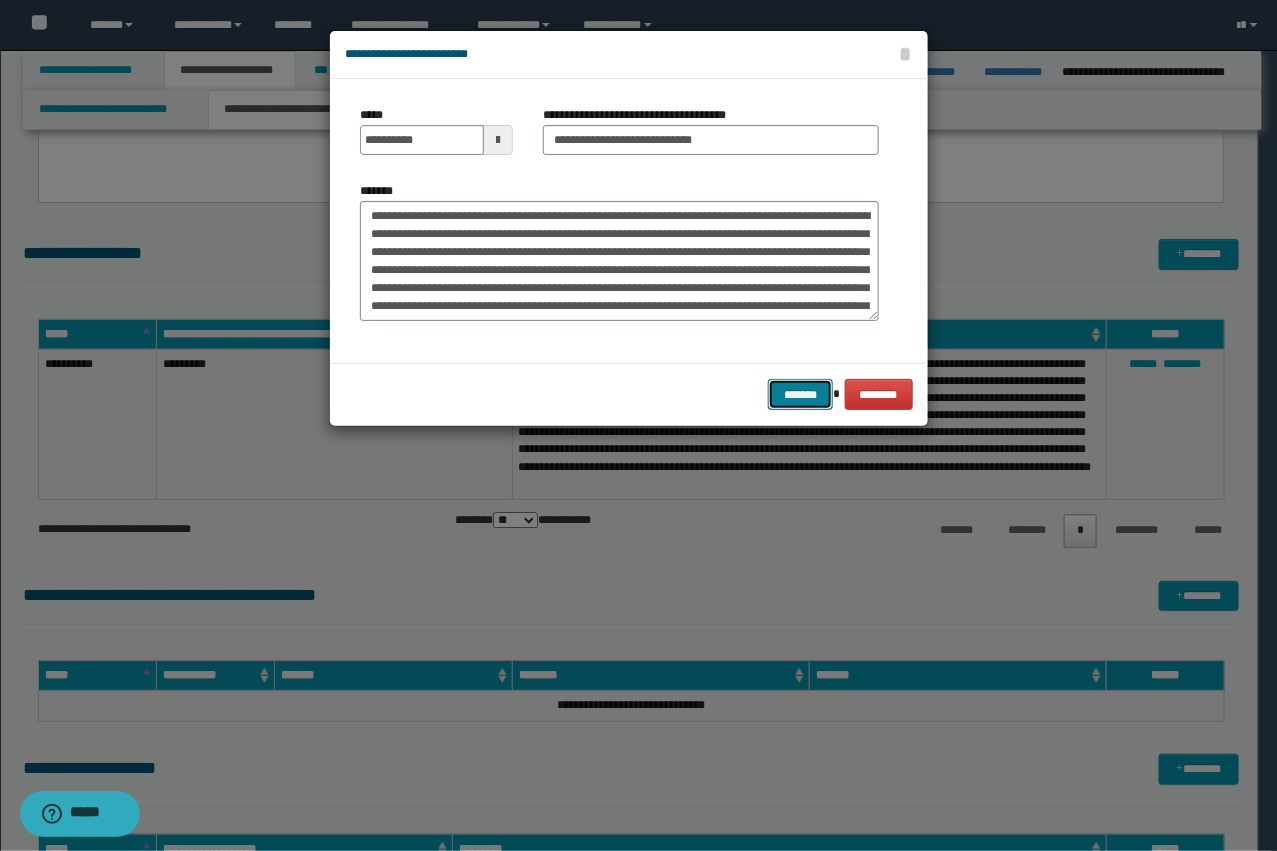 click on "*******" at bounding box center (800, 394) 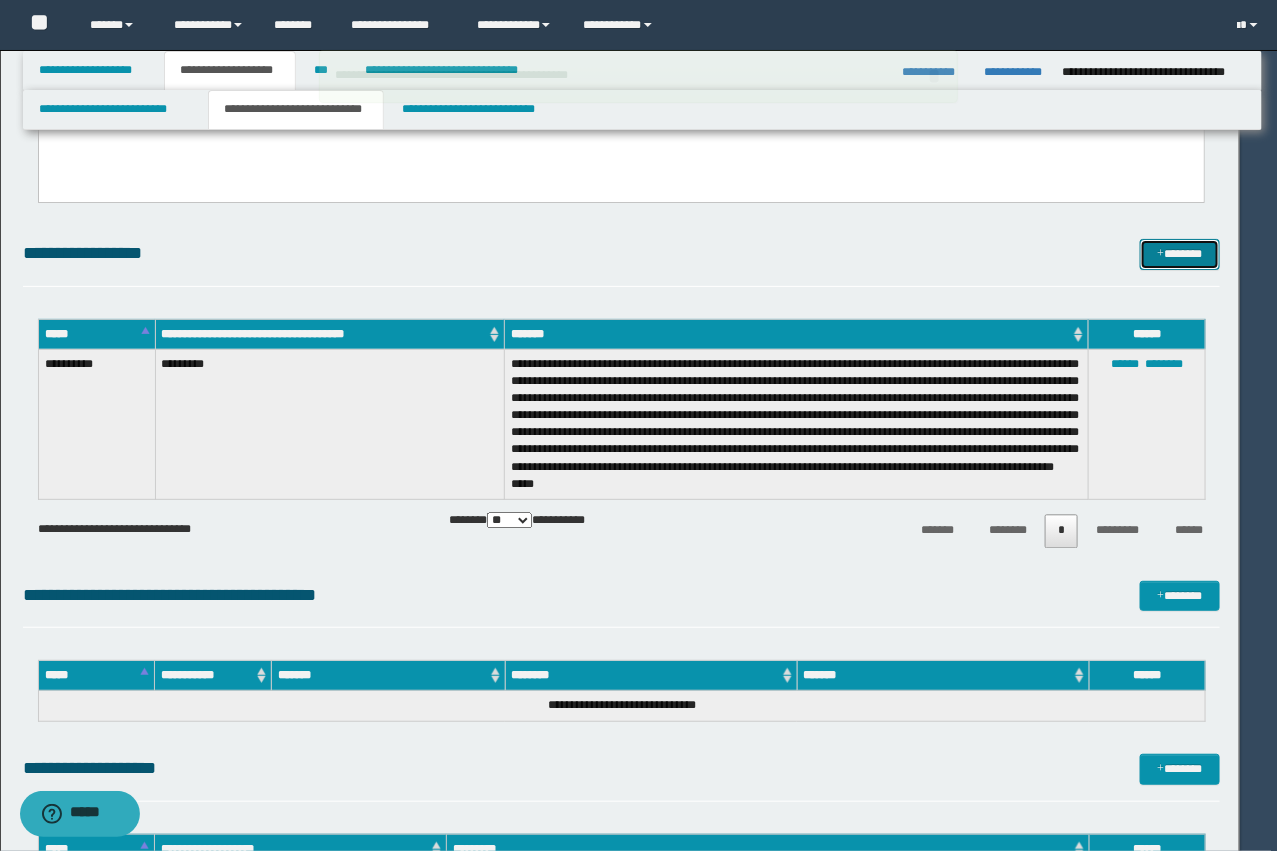 type 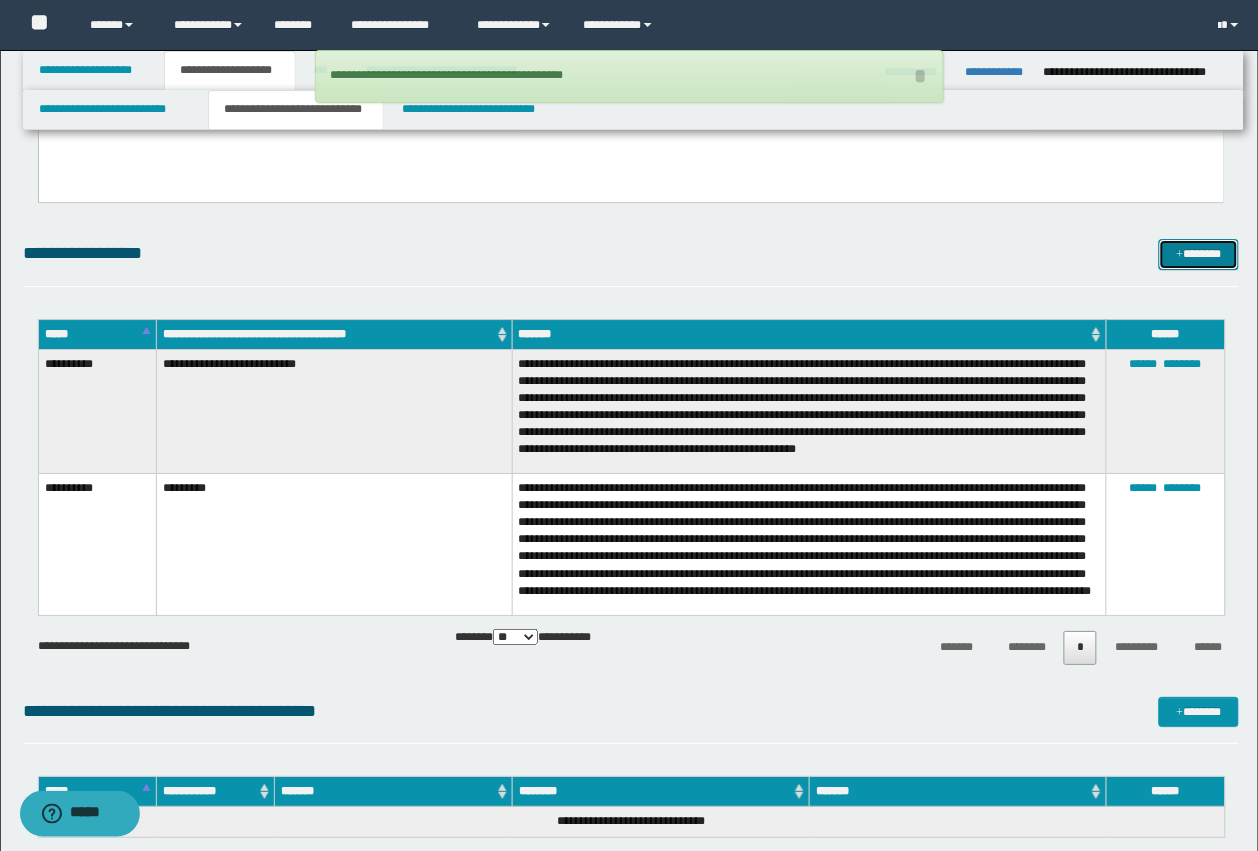 click on "*******" at bounding box center [1199, 254] 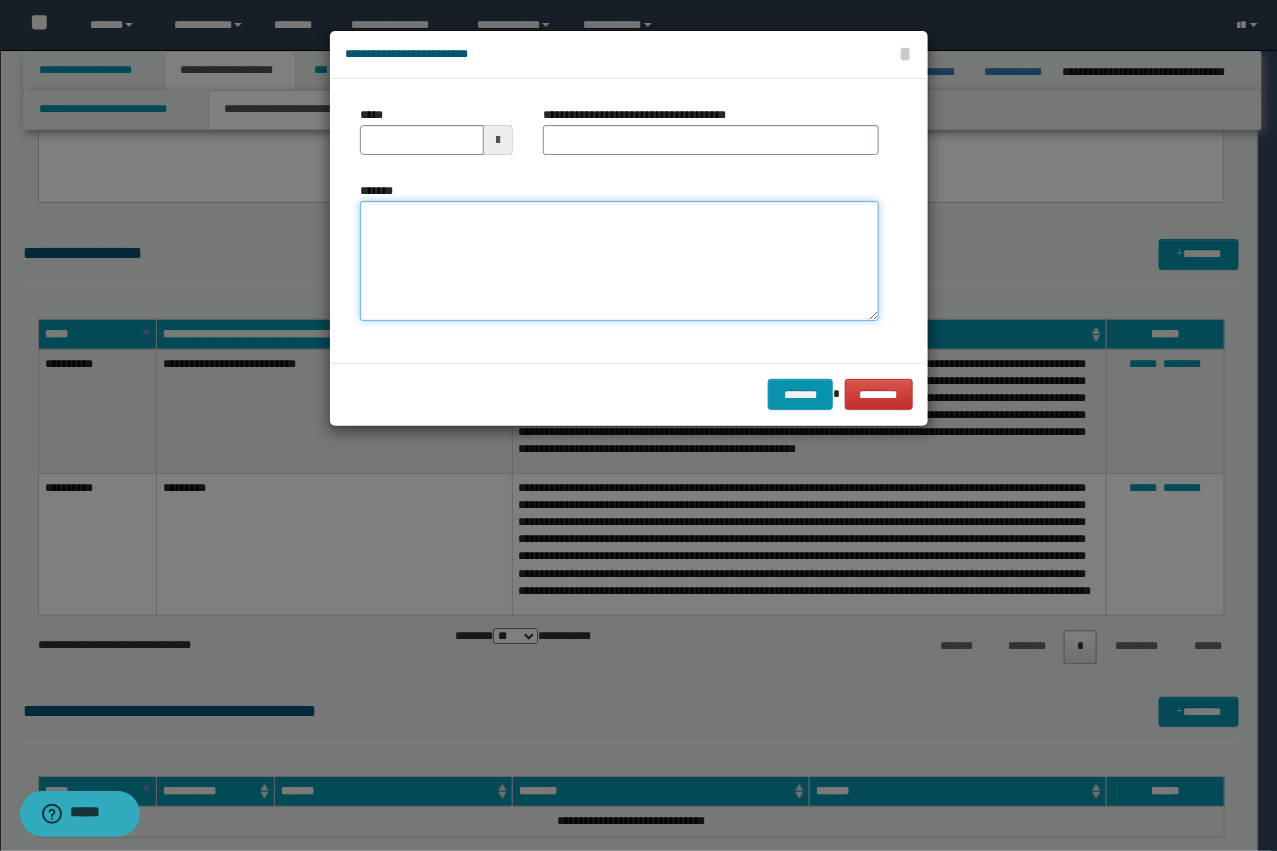 click on "*******" at bounding box center [619, 261] 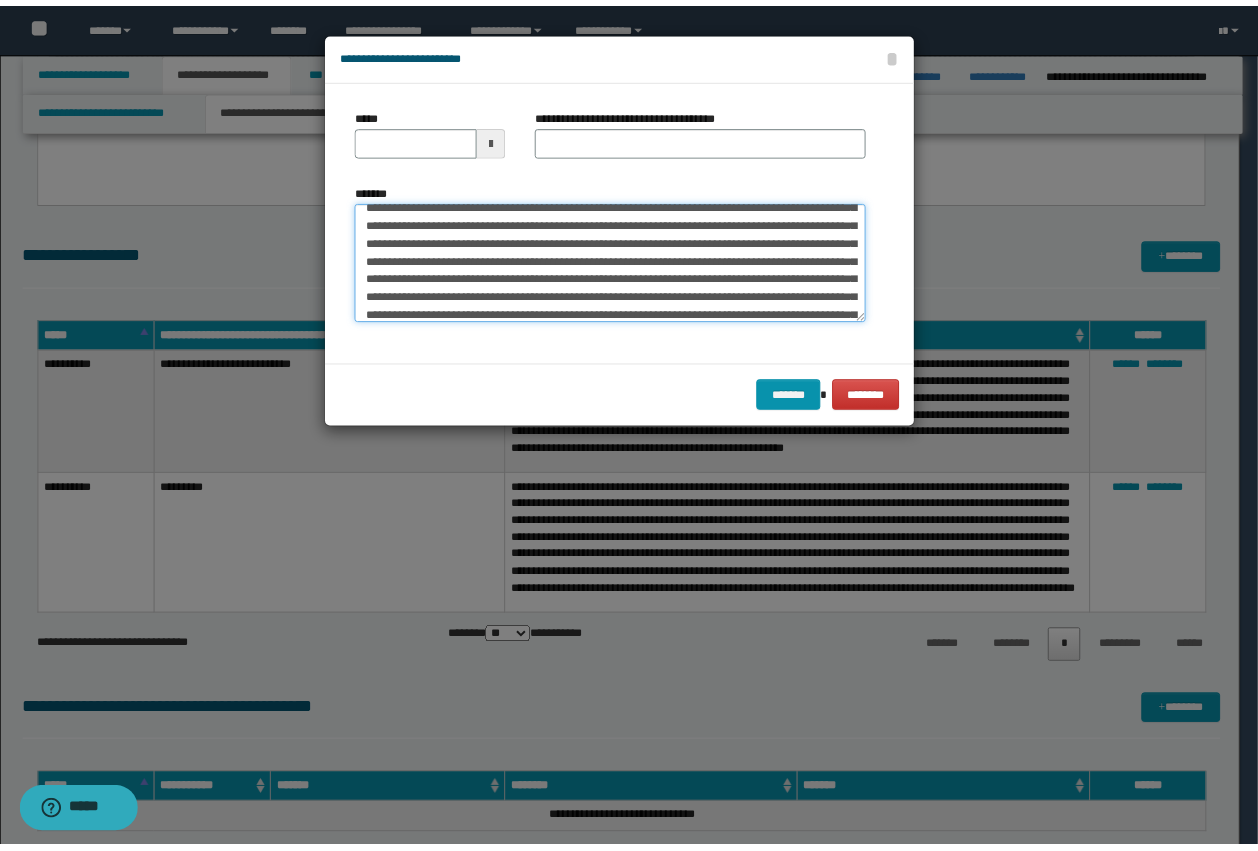 scroll, scrollTop: 0, scrollLeft: 0, axis: both 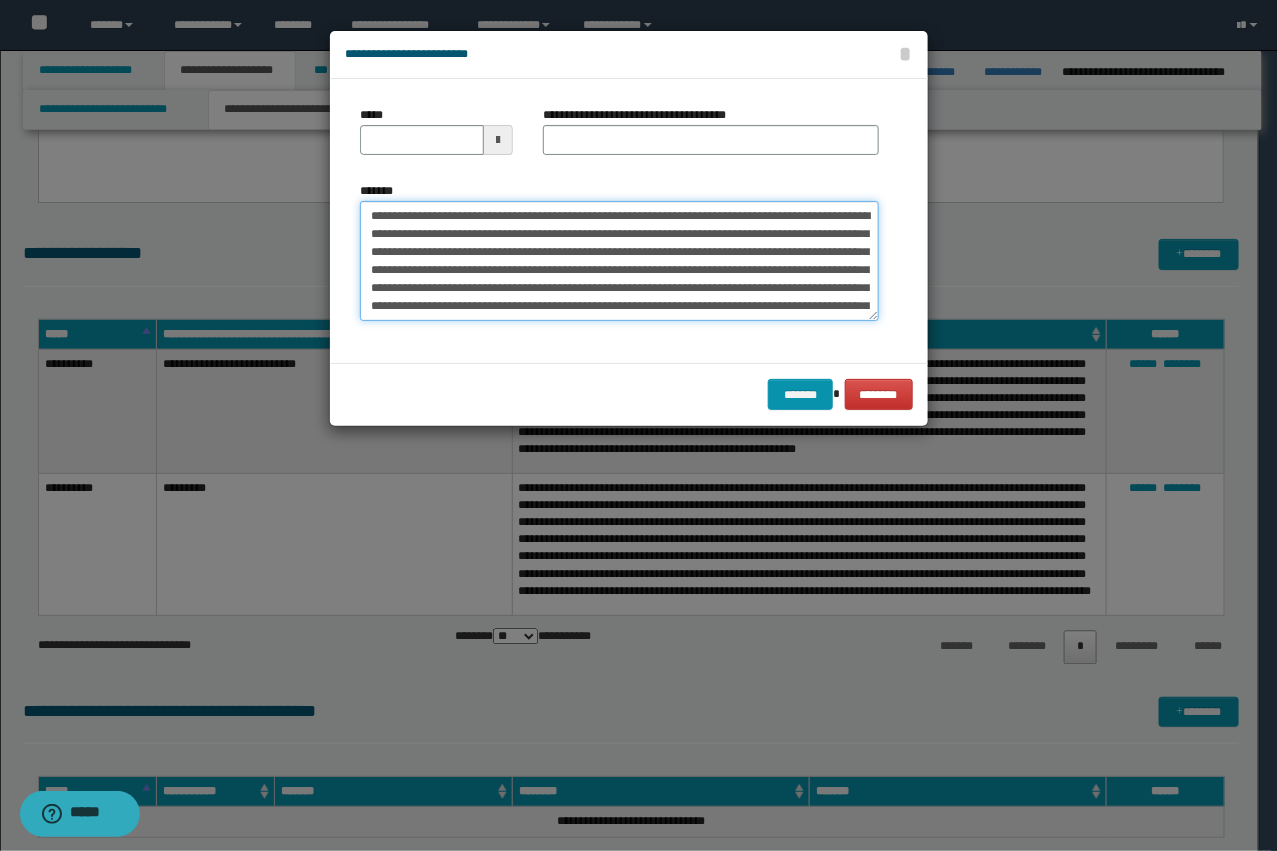 type on "**********" 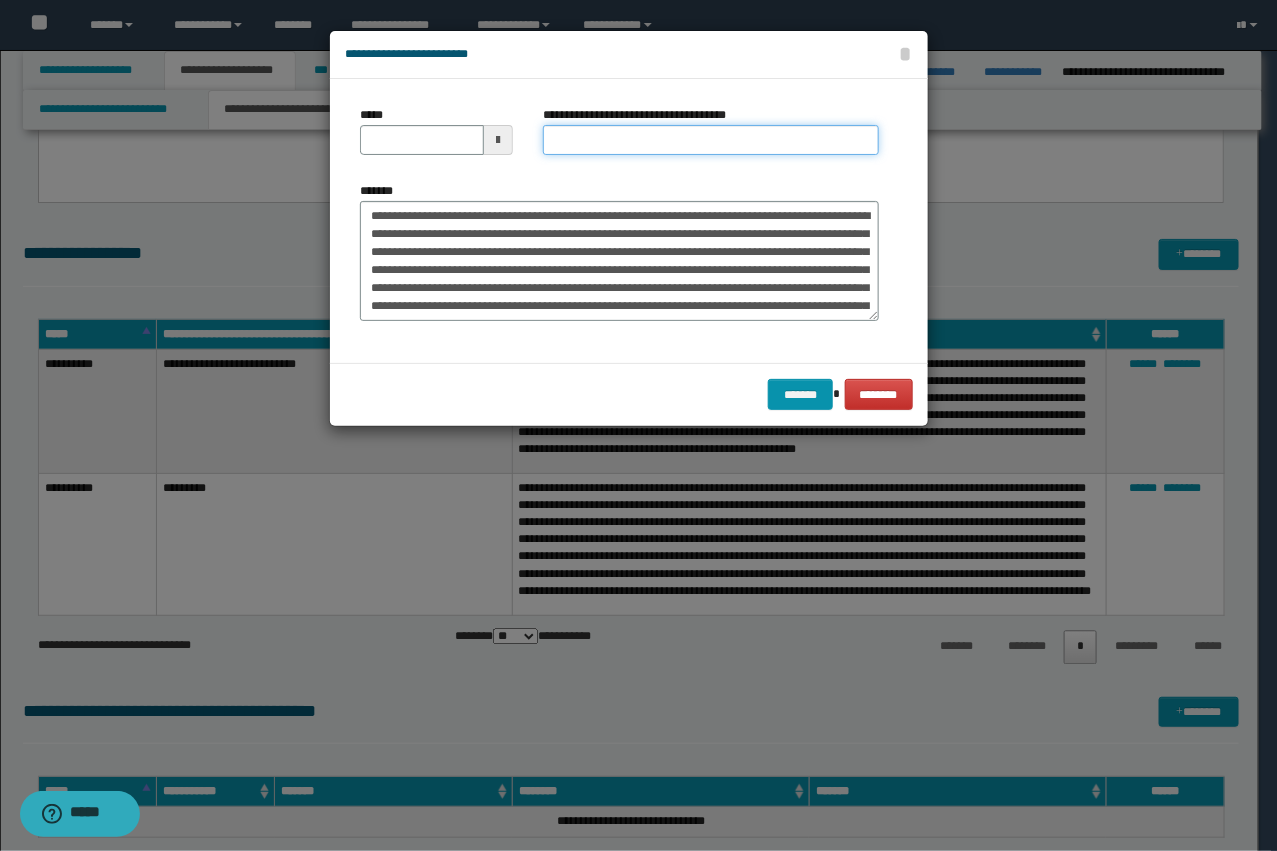 click on "**********" at bounding box center [711, 140] 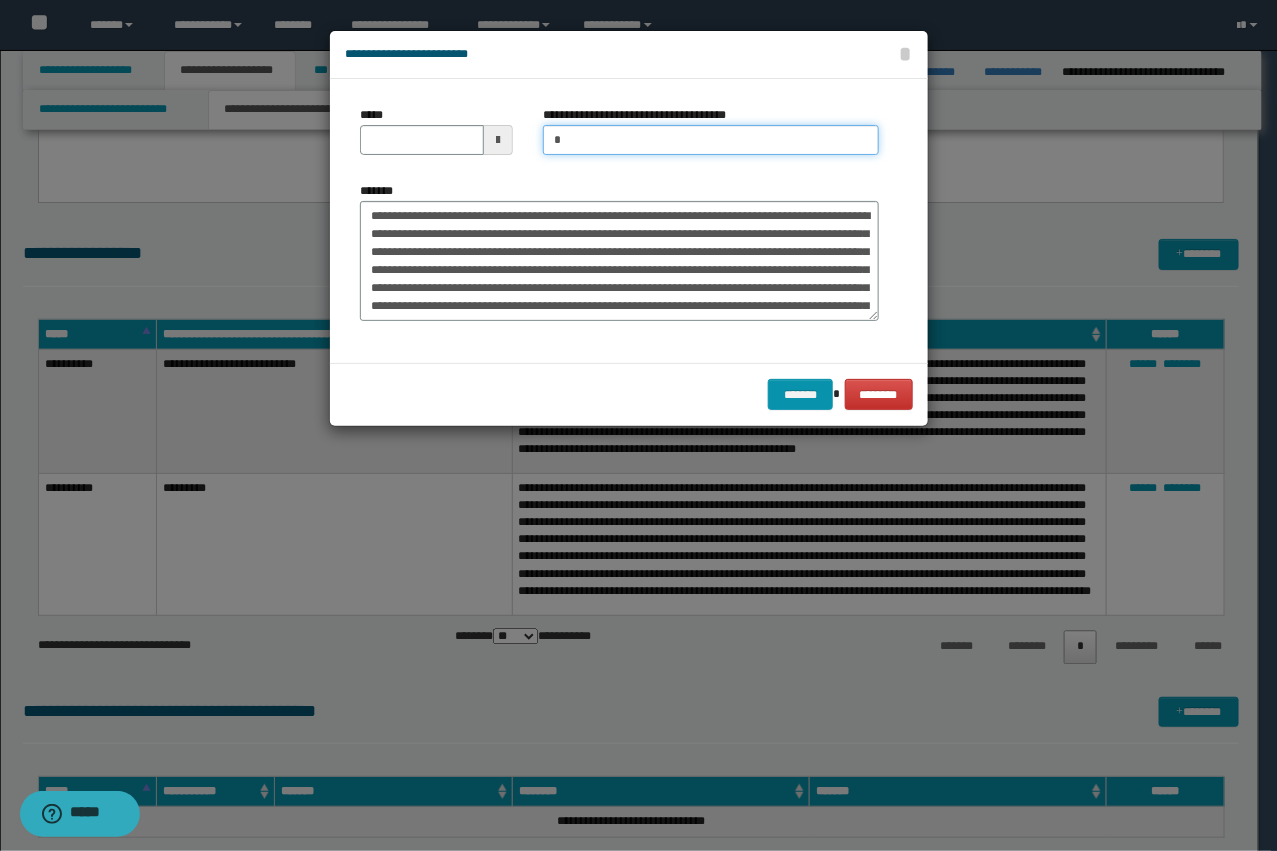 type on "*********" 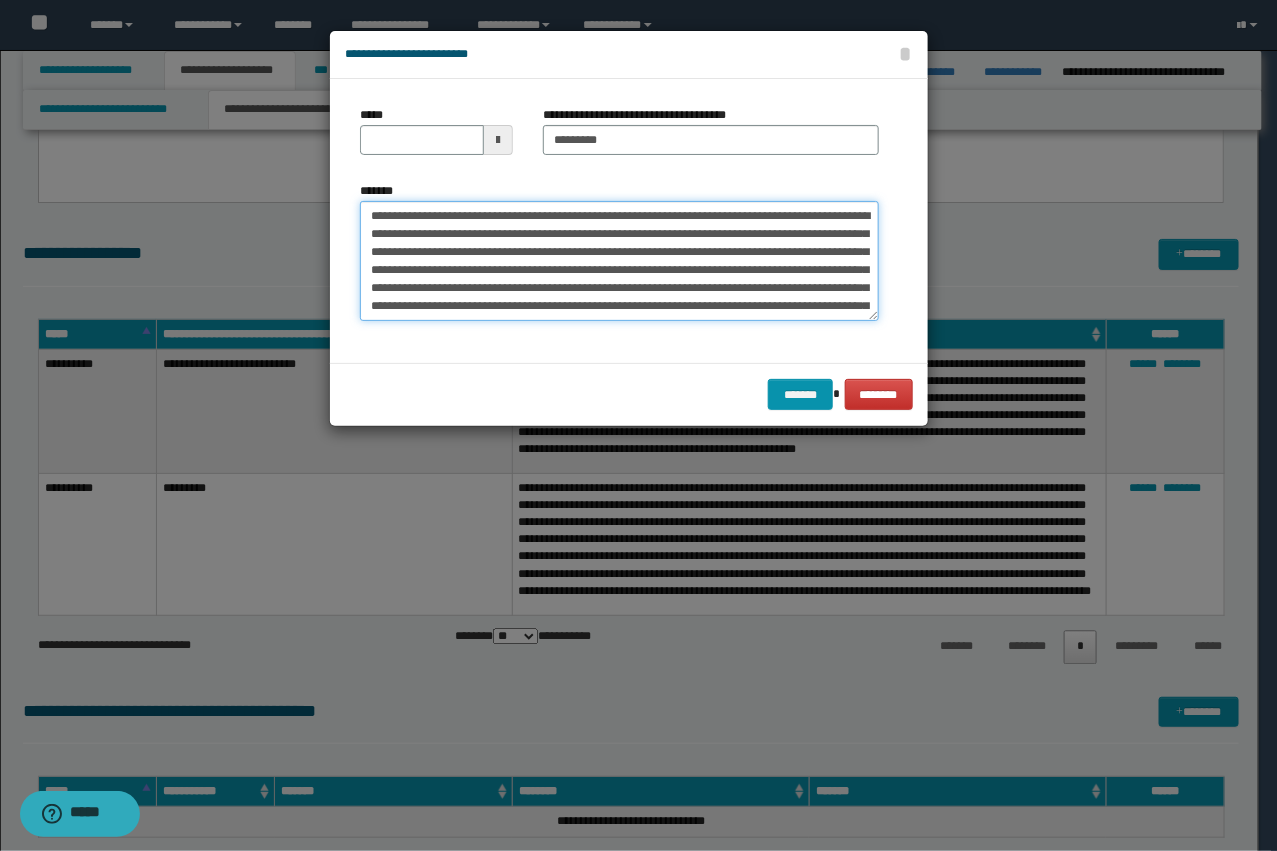 drag, startPoint x: 501, startPoint y: 213, endPoint x: 340, endPoint y: 197, distance: 161.79308 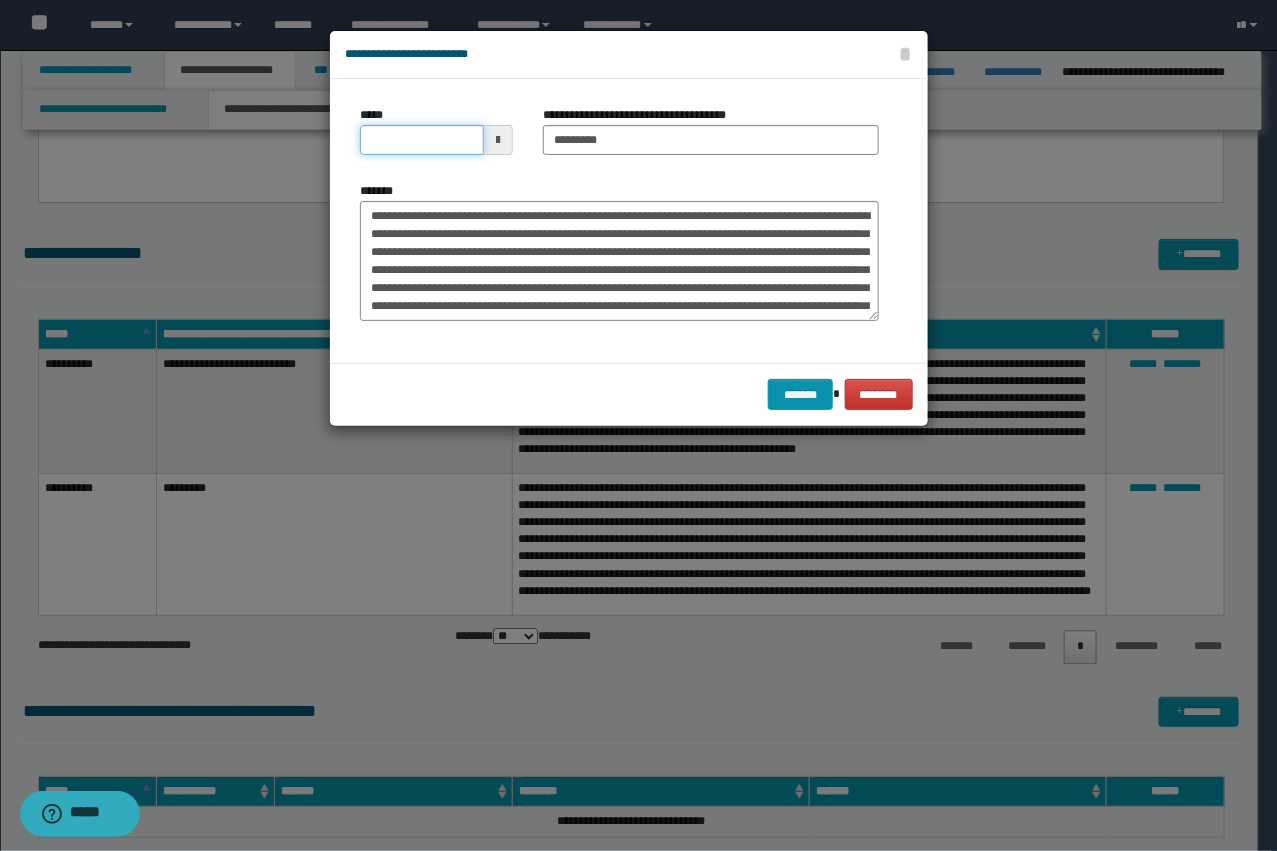 click on "*****" at bounding box center (422, 140) 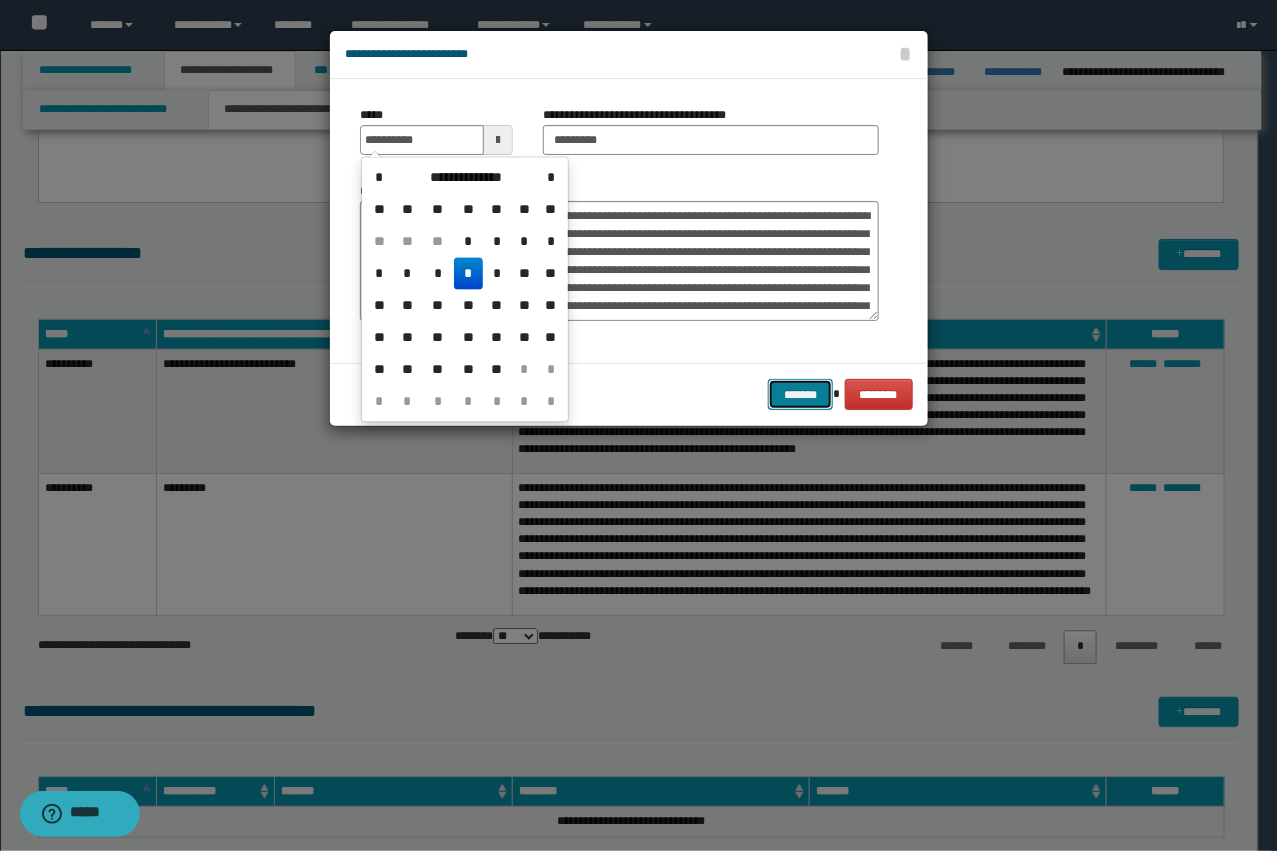 type on "**********" 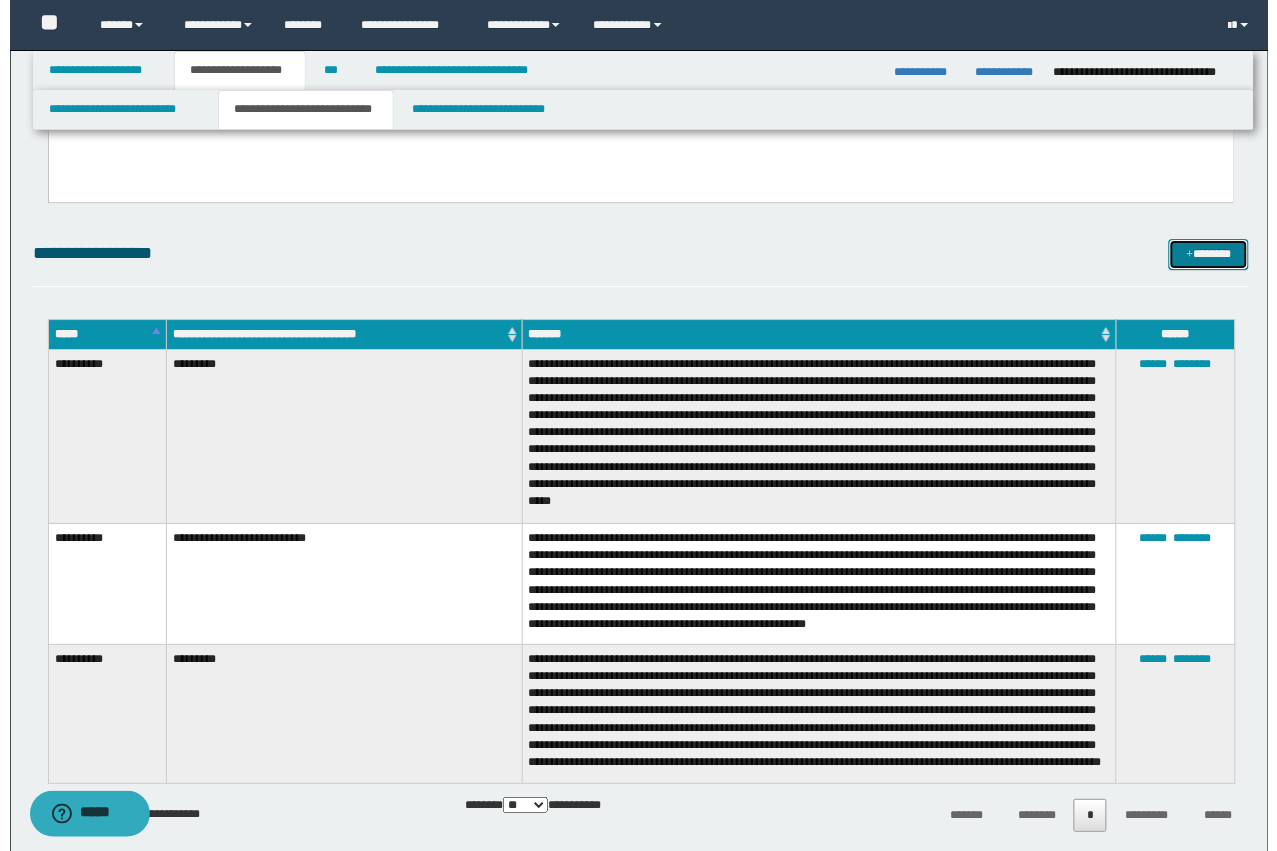 scroll, scrollTop: 1875, scrollLeft: 0, axis: vertical 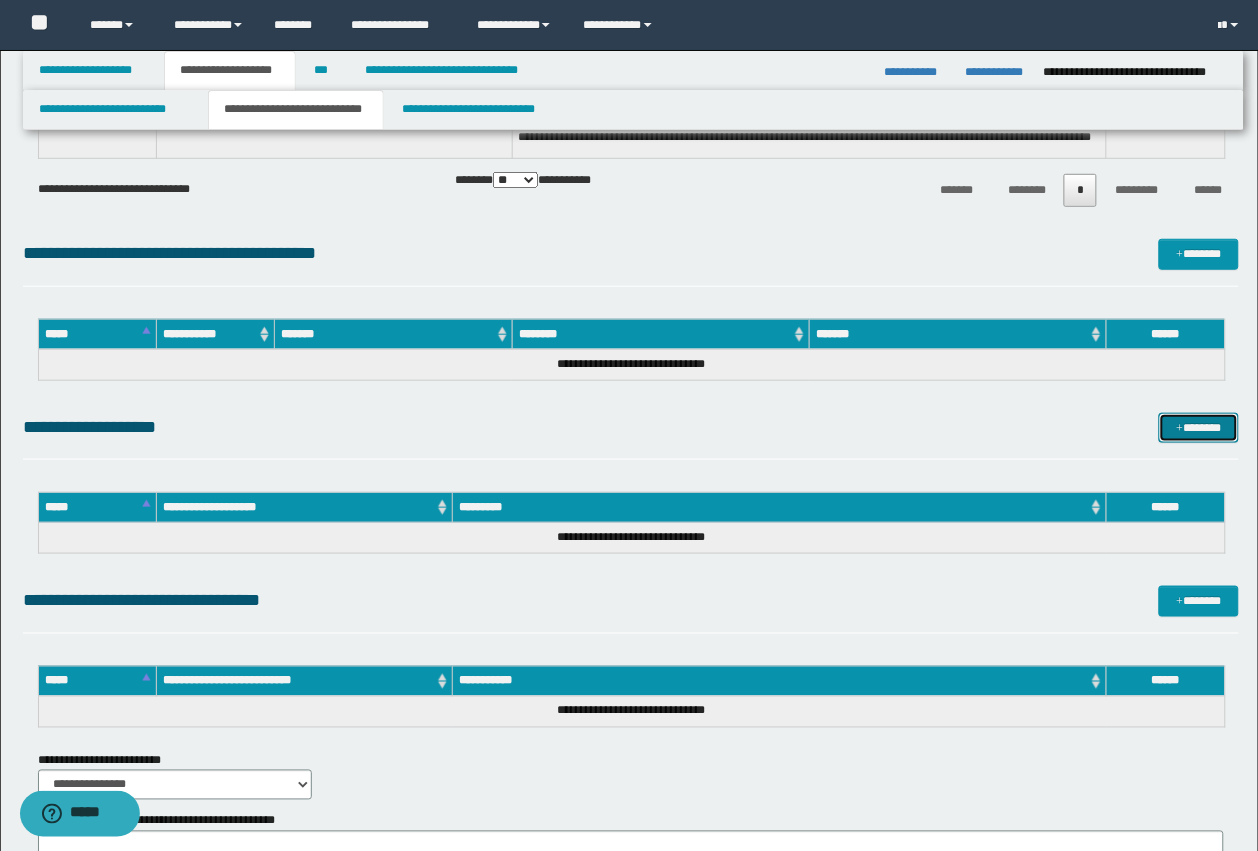 click on "*******" at bounding box center [1199, 428] 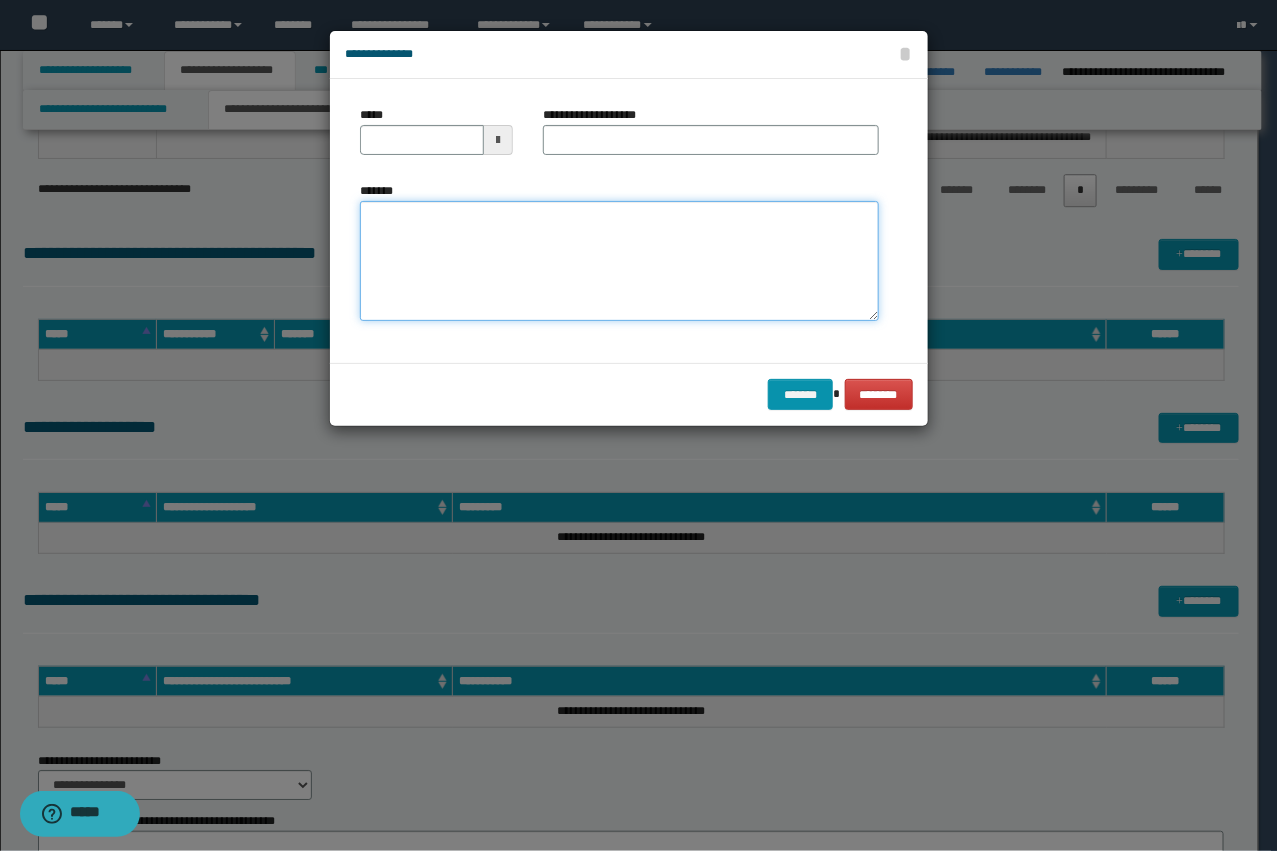 click on "*******" at bounding box center [619, 261] 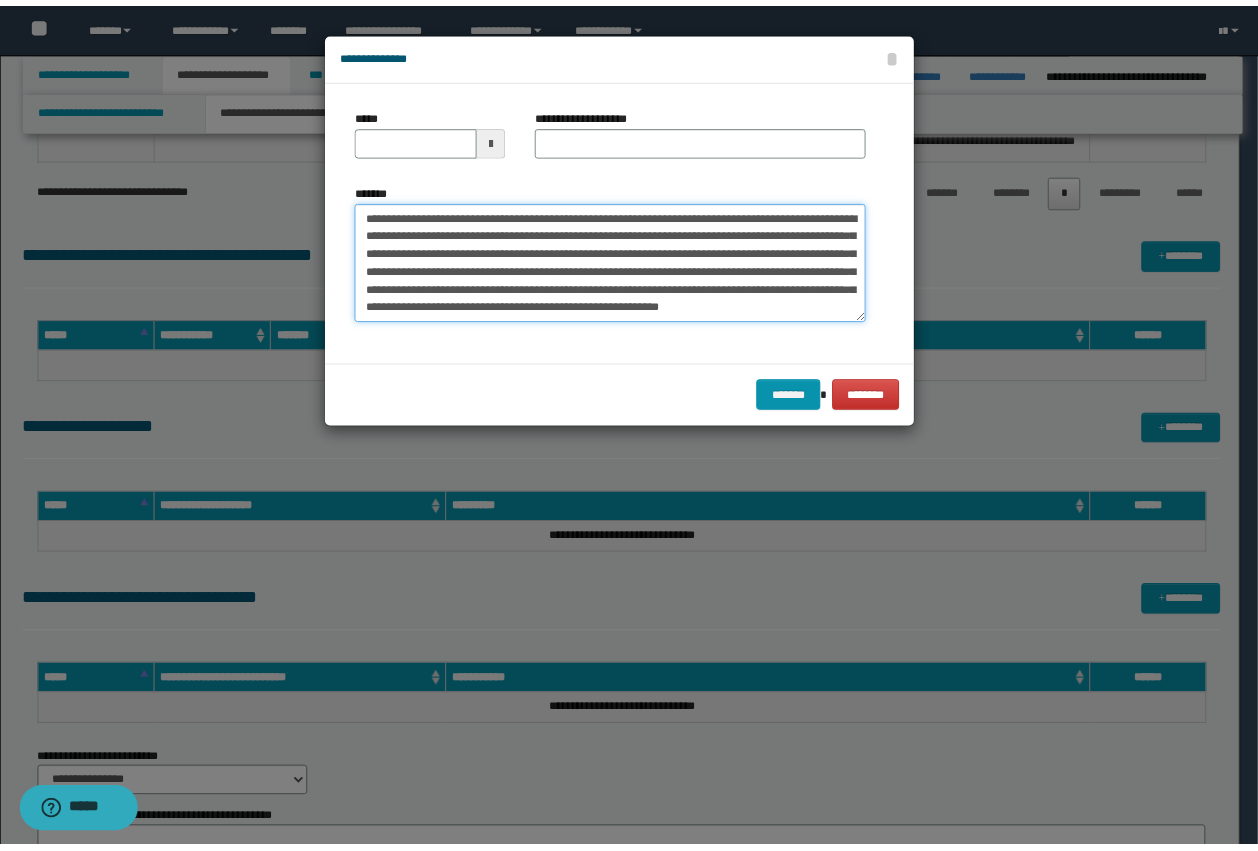 scroll, scrollTop: 0, scrollLeft: 0, axis: both 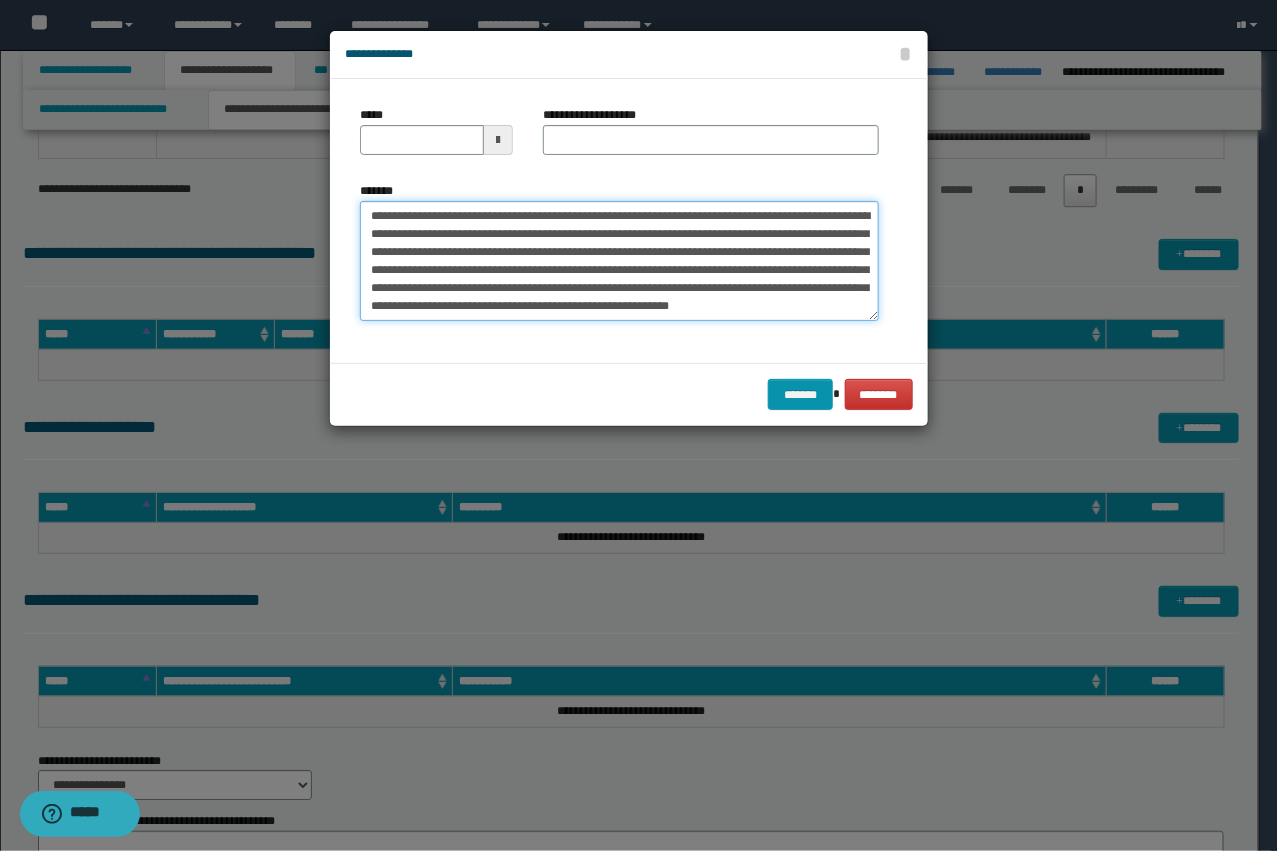 type on "**********" 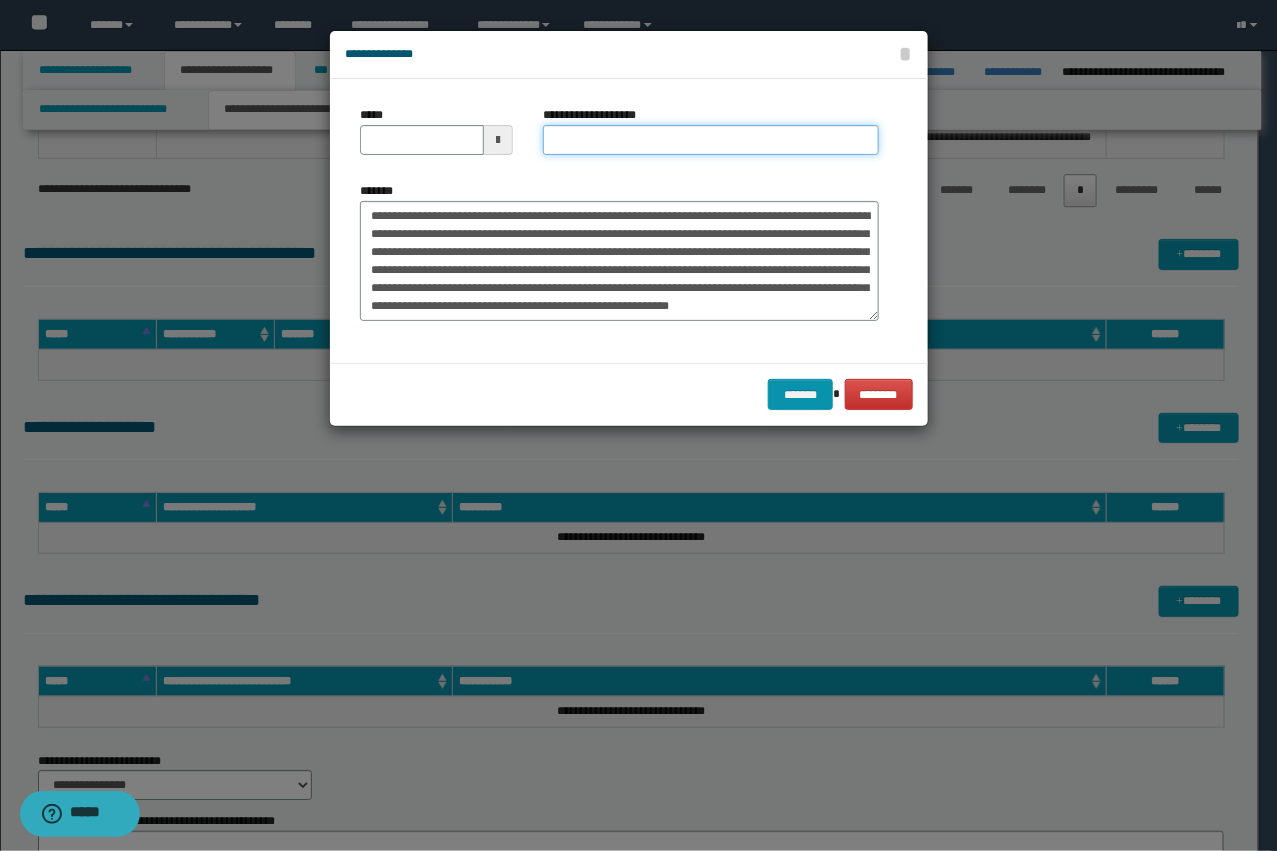 click on "**********" at bounding box center (711, 140) 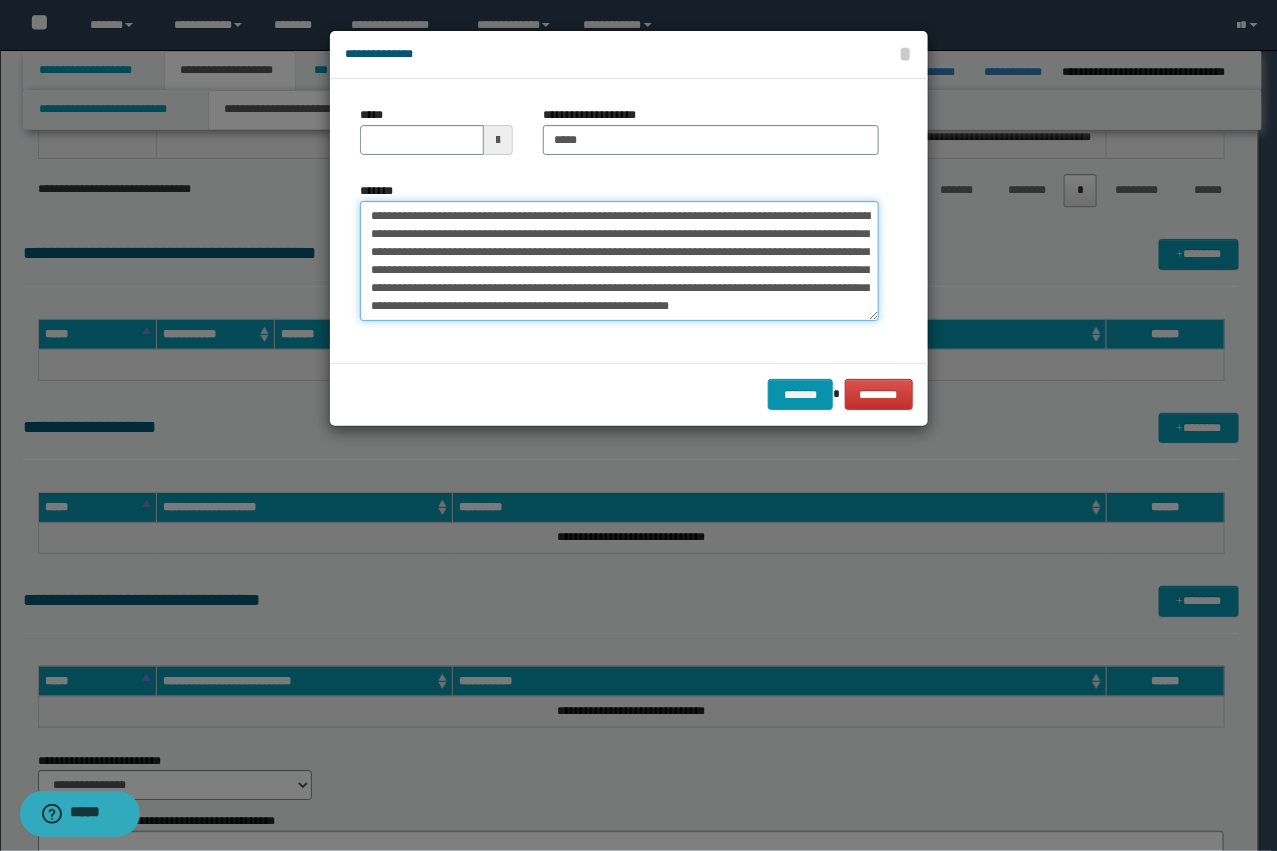 click on "**********" at bounding box center [619, 261] 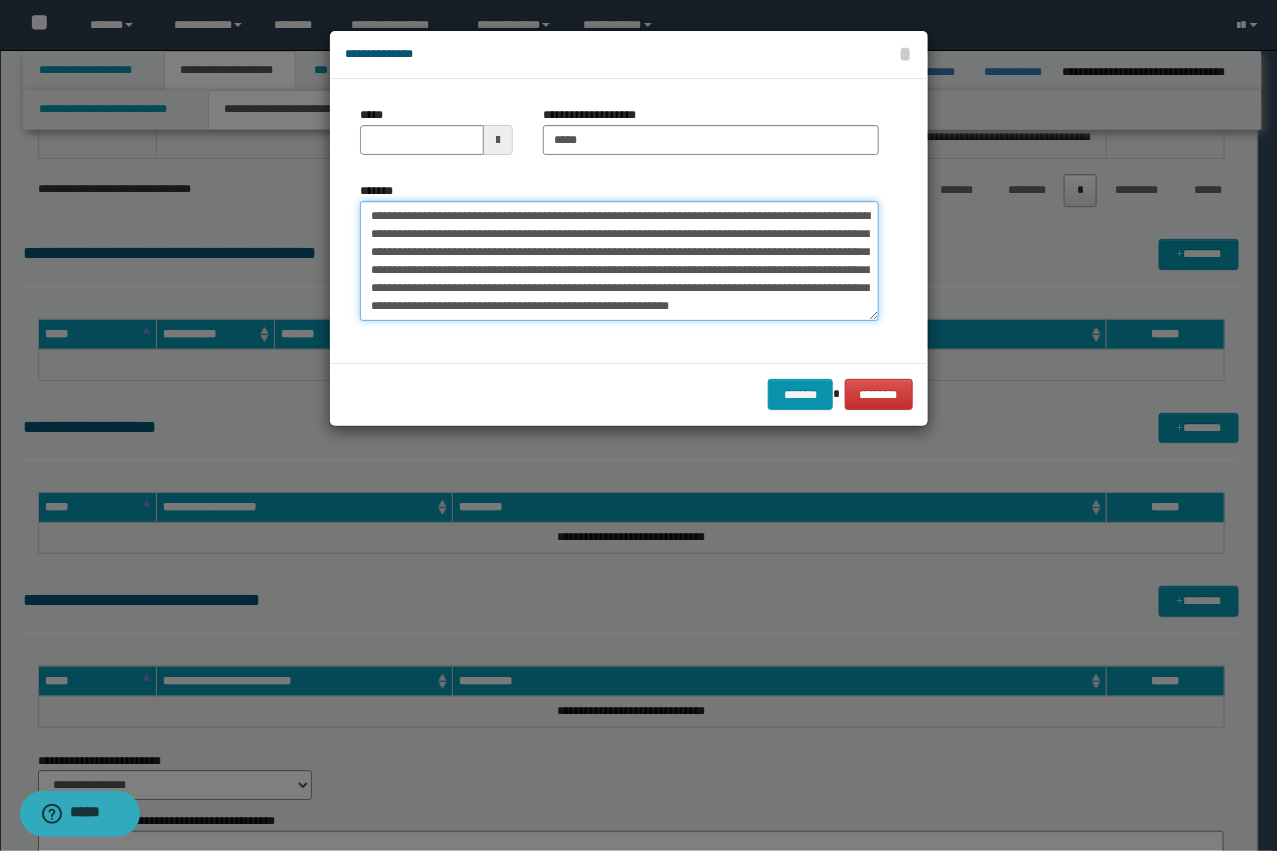 drag, startPoint x: 481, startPoint y: 222, endPoint x: 442, endPoint y: 220, distance: 39.051247 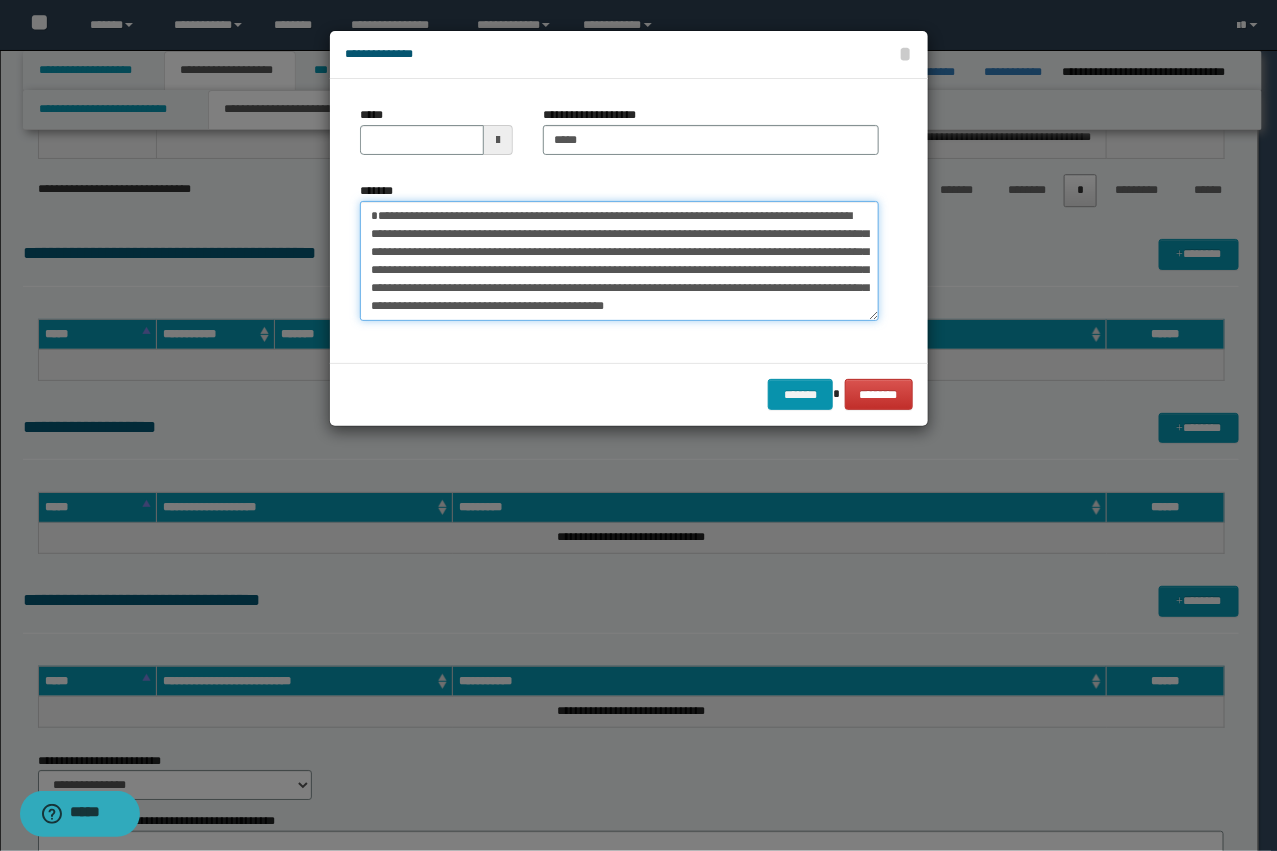 type 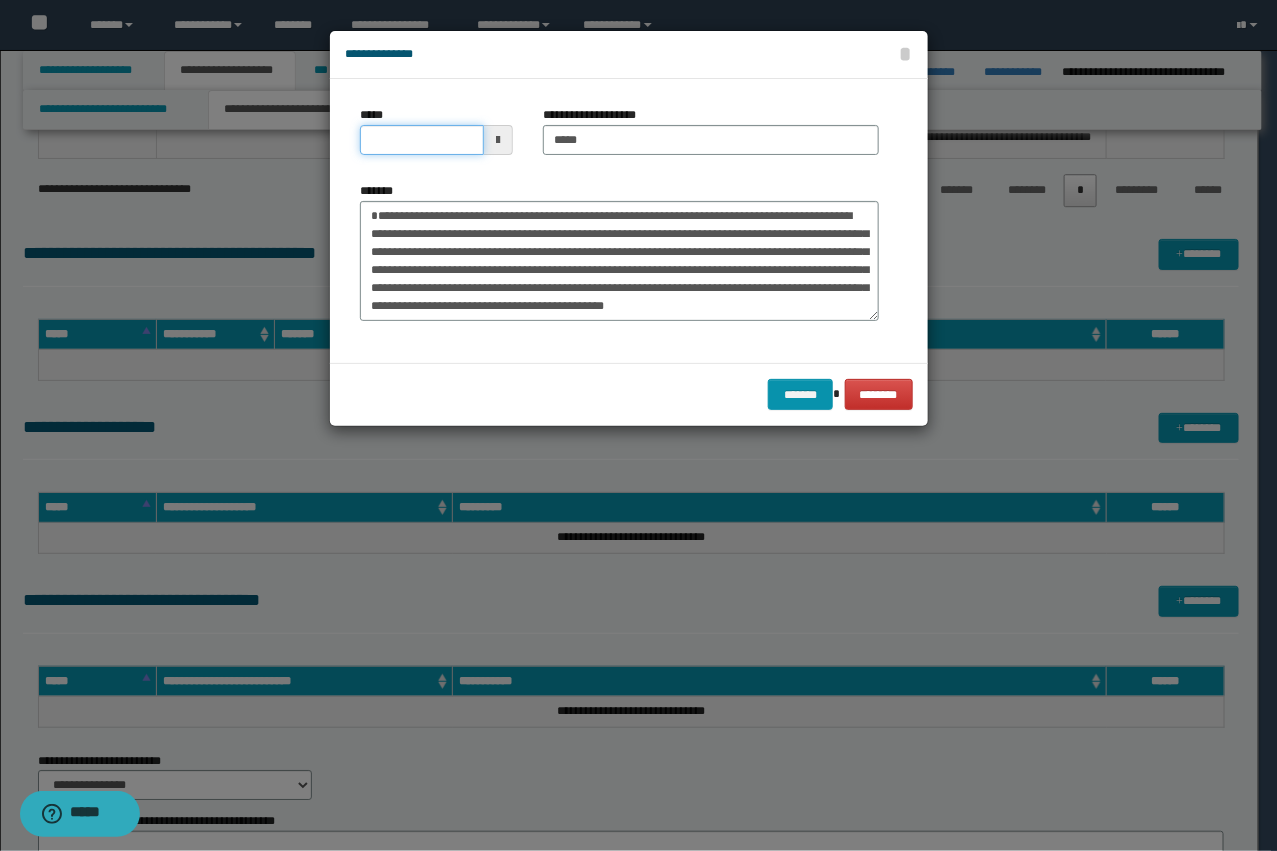 click on "*****" at bounding box center [422, 140] 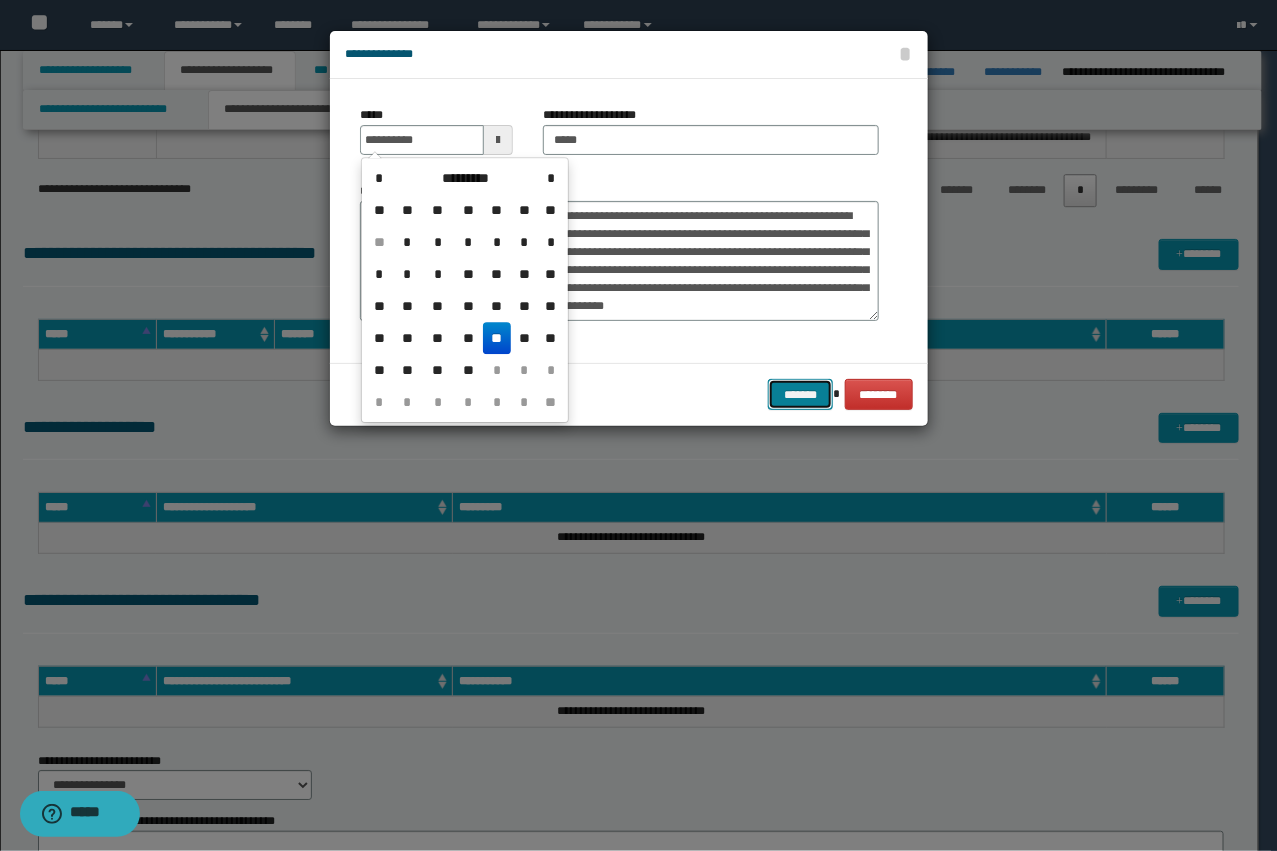 type on "**********" 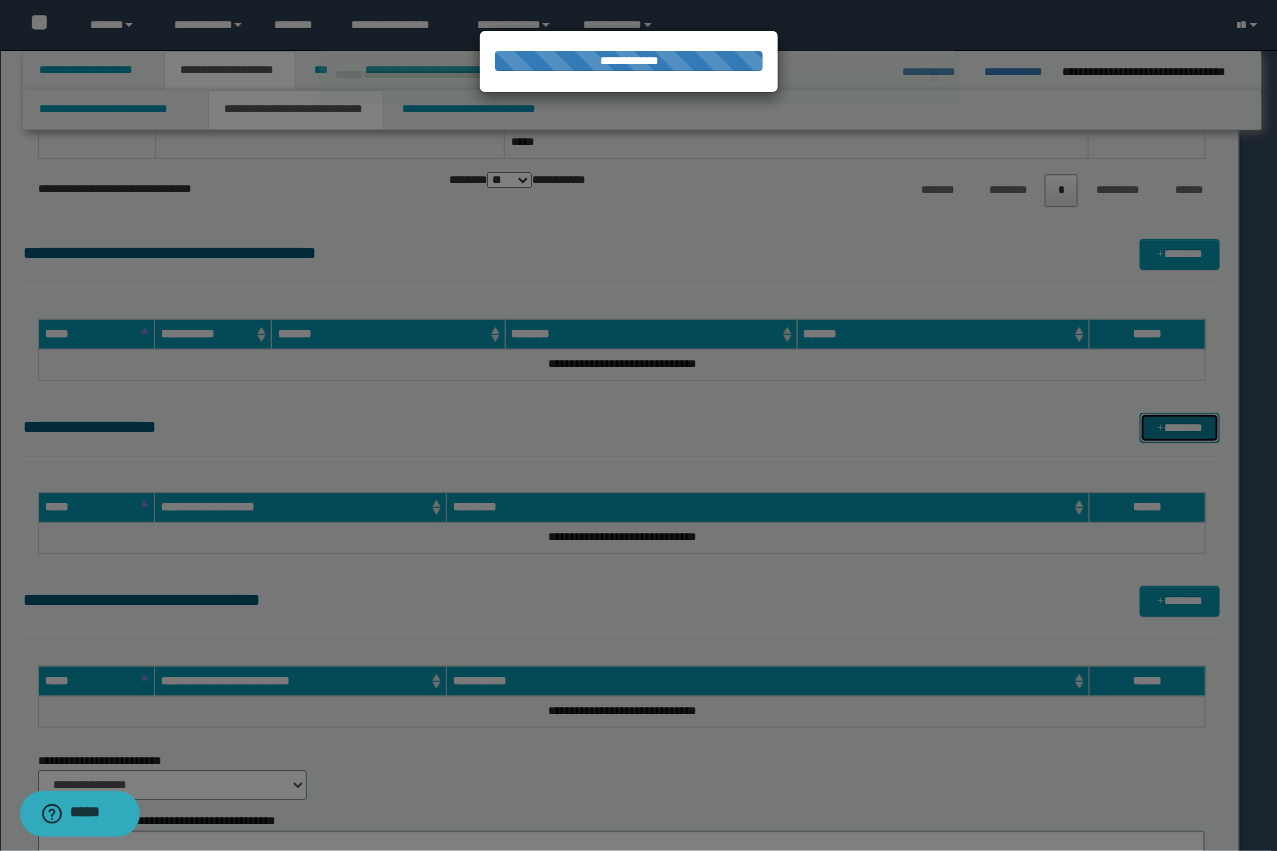 type 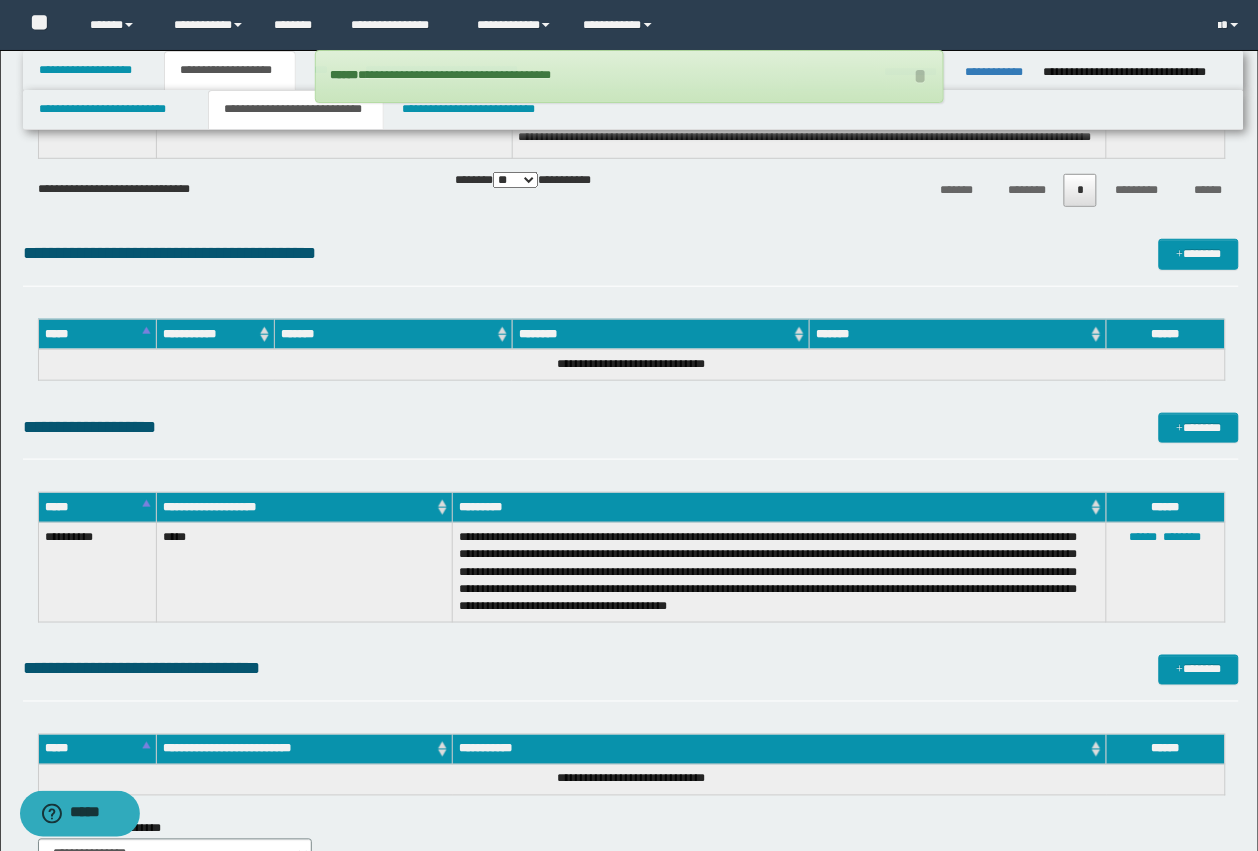 click on "**********" at bounding box center (631, -328) 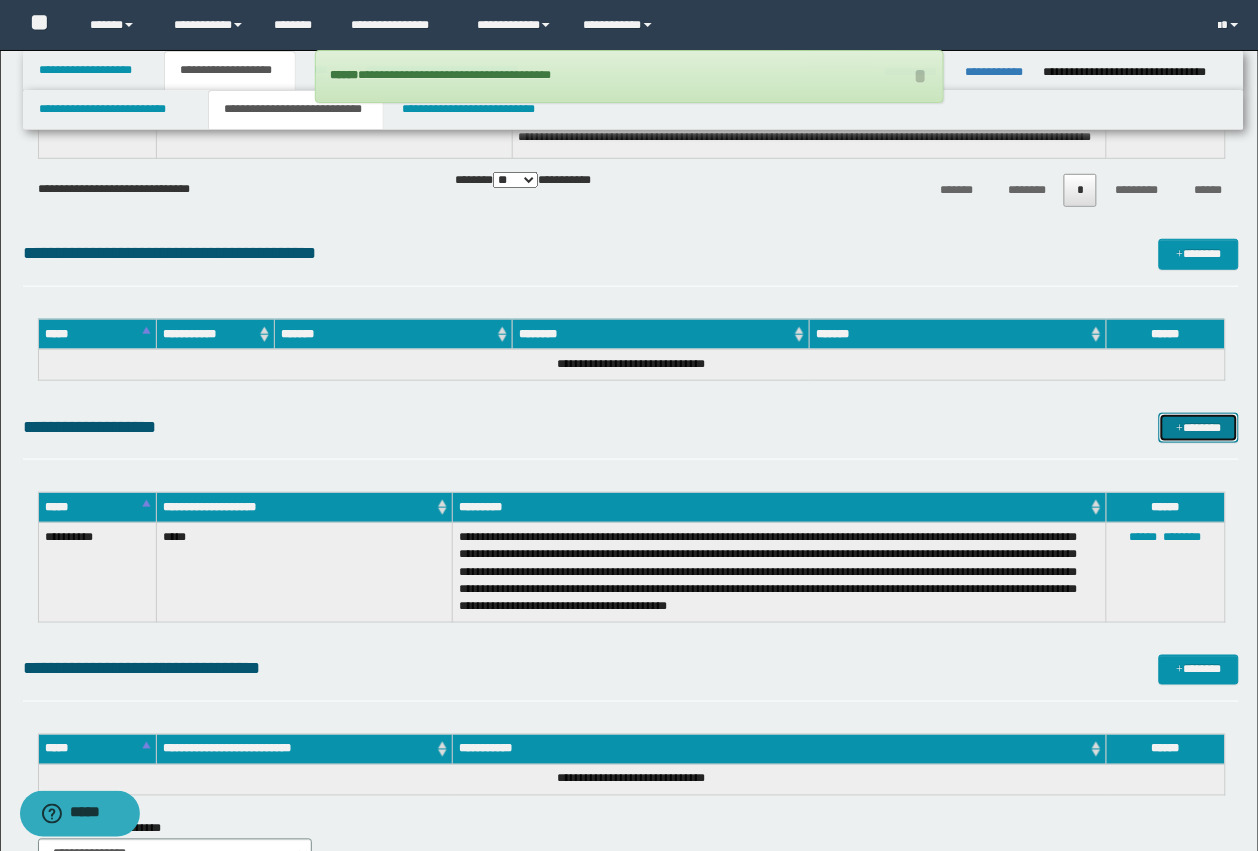 click on "*******" at bounding box center [1199, 428] 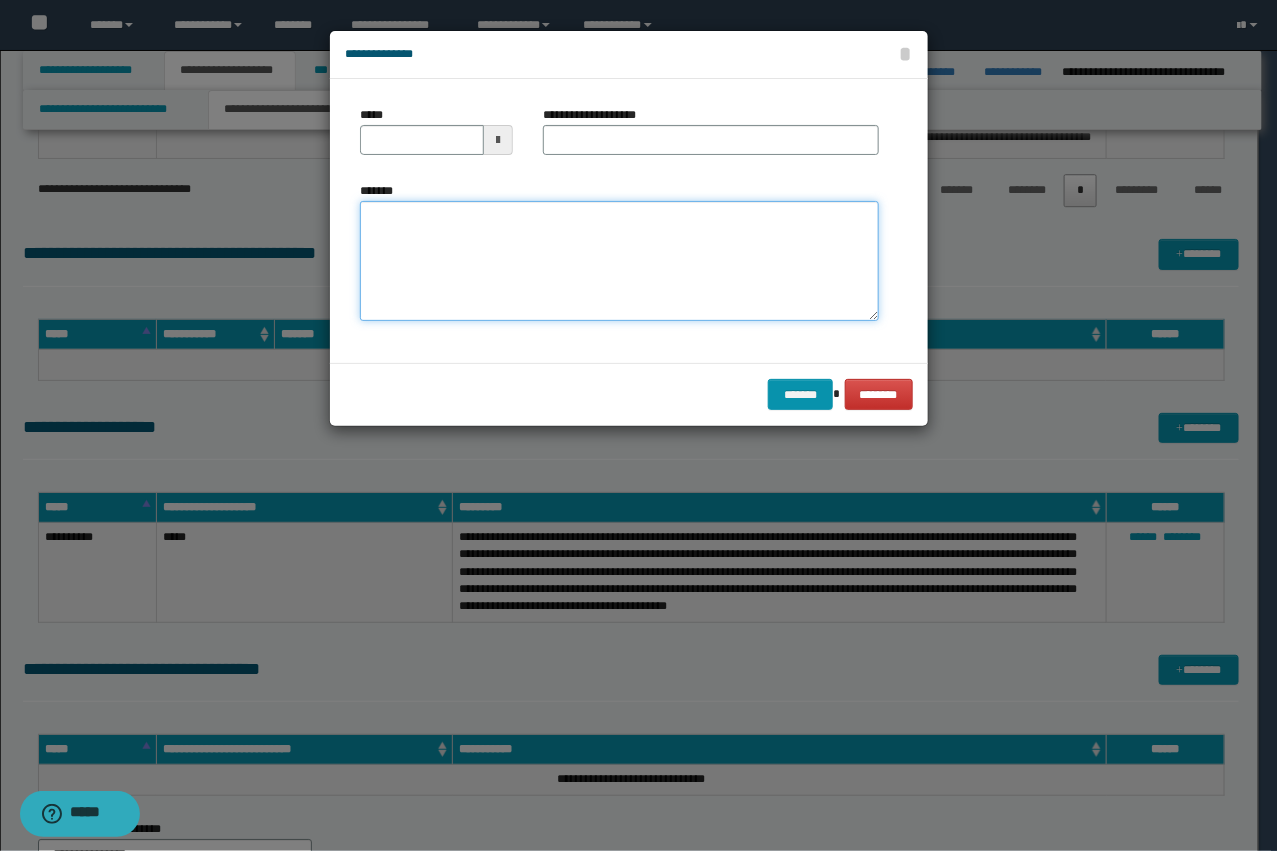 click on "*******" at bounding box center (619, 261) 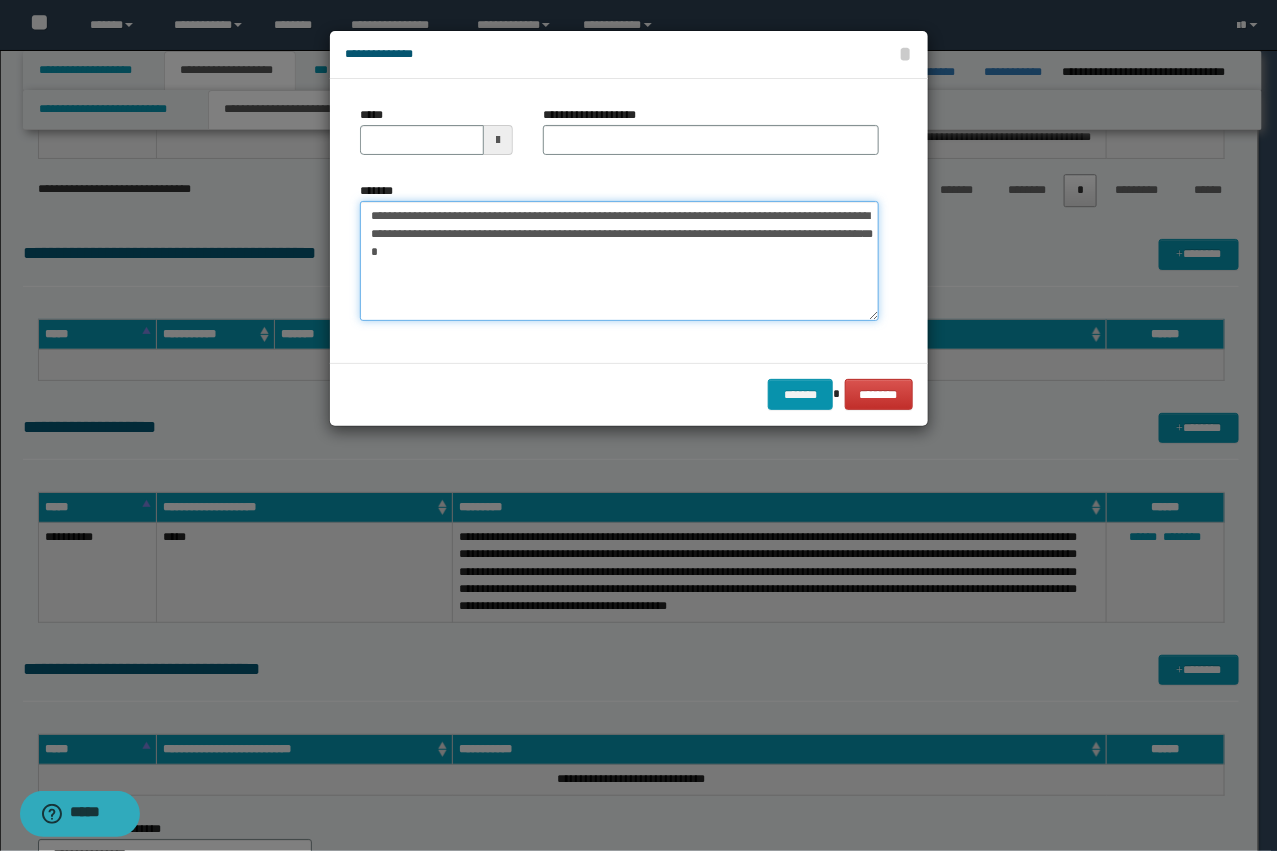 drag, startPoint x: 572, startPoint y: 220, endPoint x: 435, endPoint y: 207, distance: 137.6154 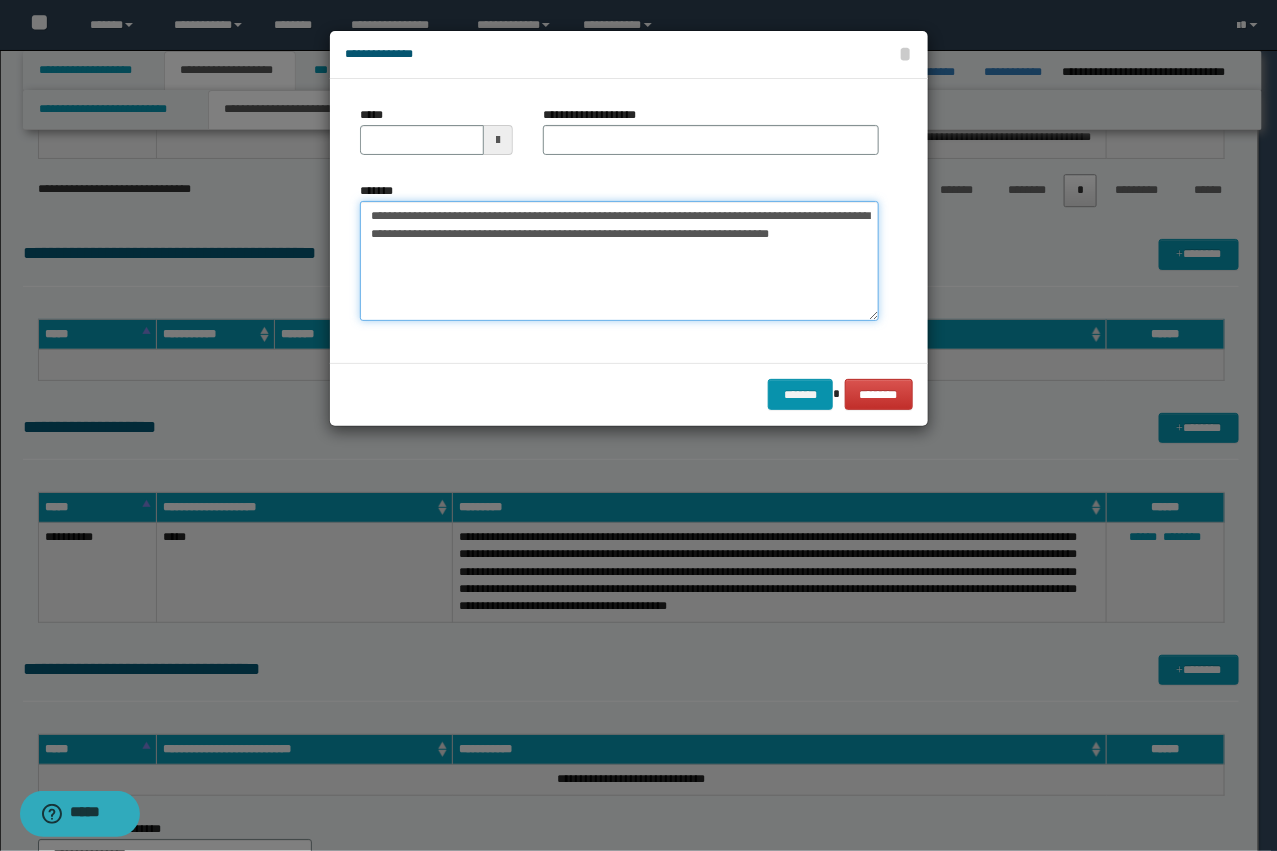 type on "**********" 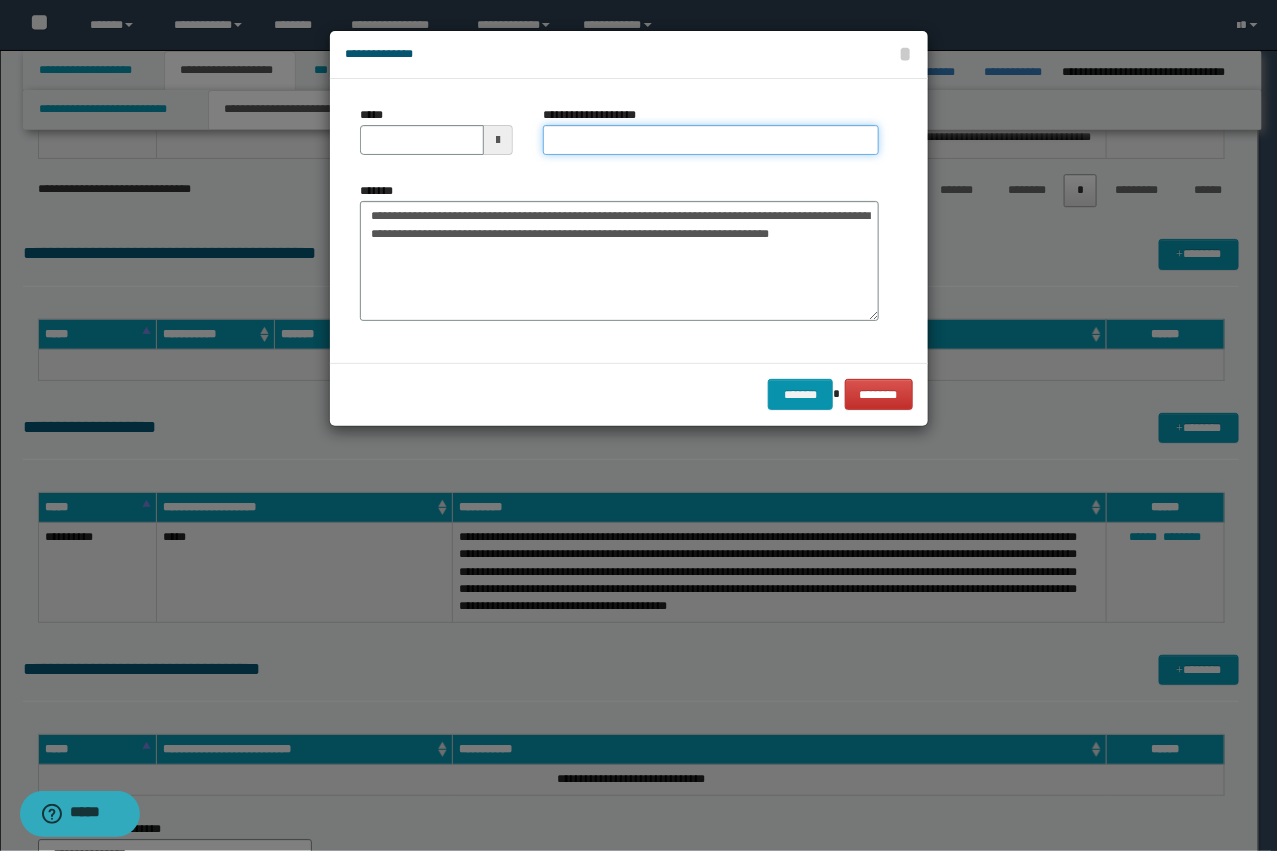 click on "**********" at bounding box center (711, 140) 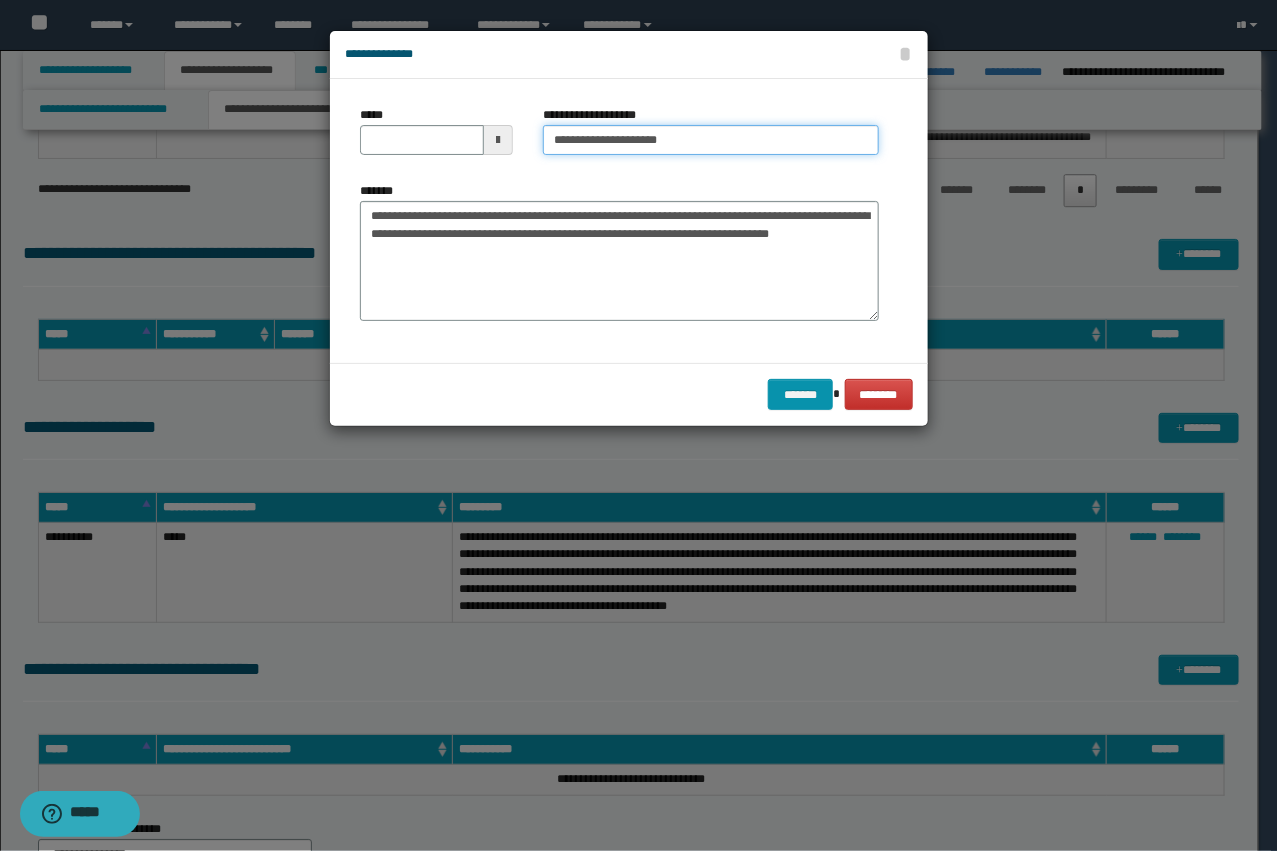 type on "**********" 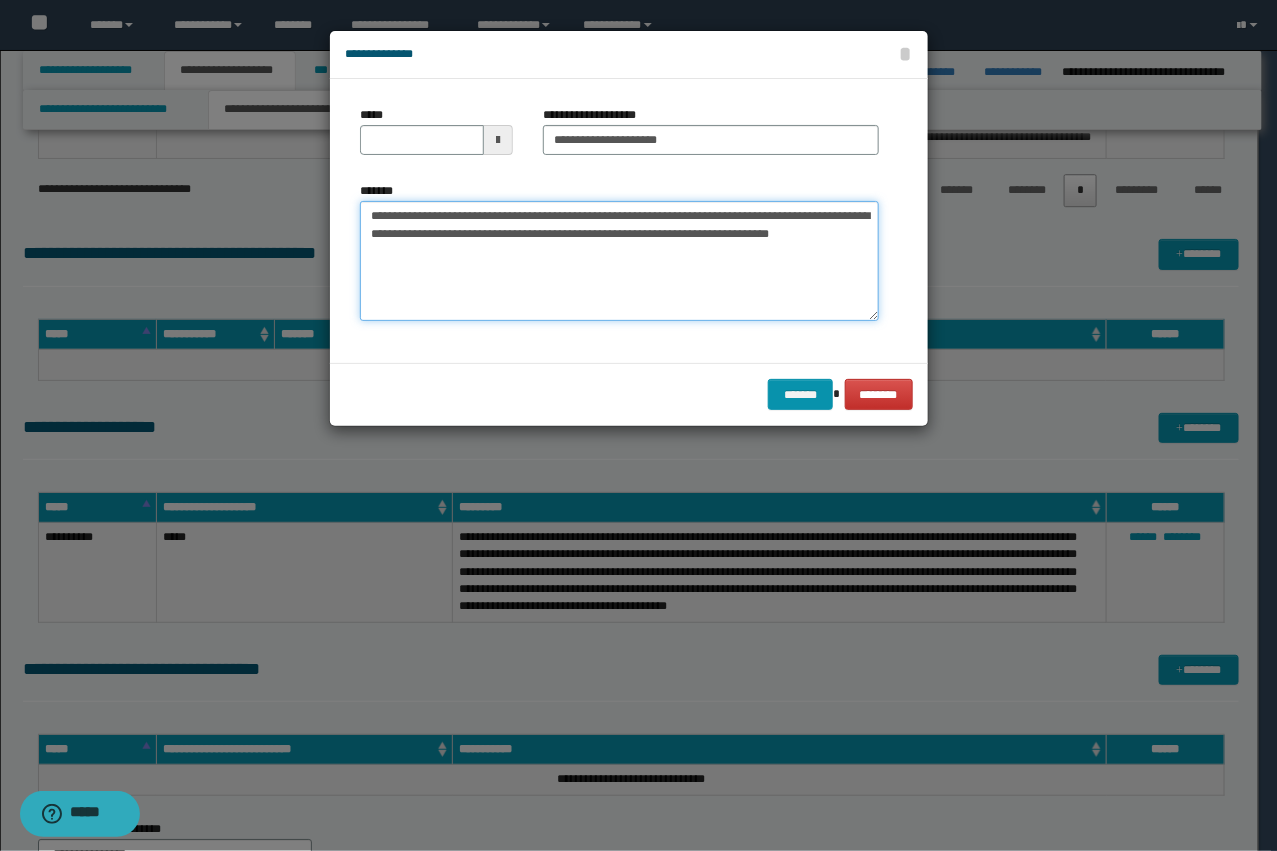 drag, startPoint x: 441, startPoint y: 220, endPoint x: 330, endPoint y: 205, distance: 112.00893 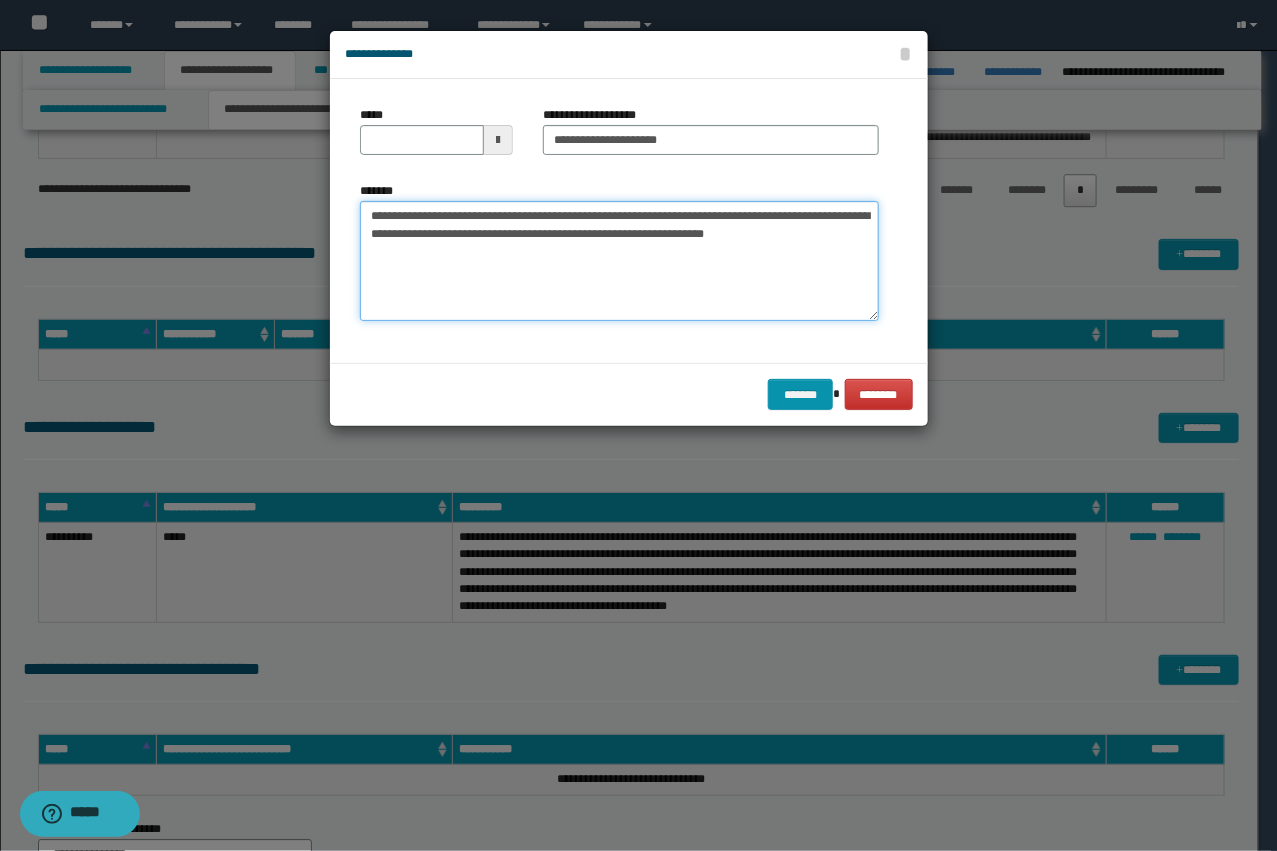type 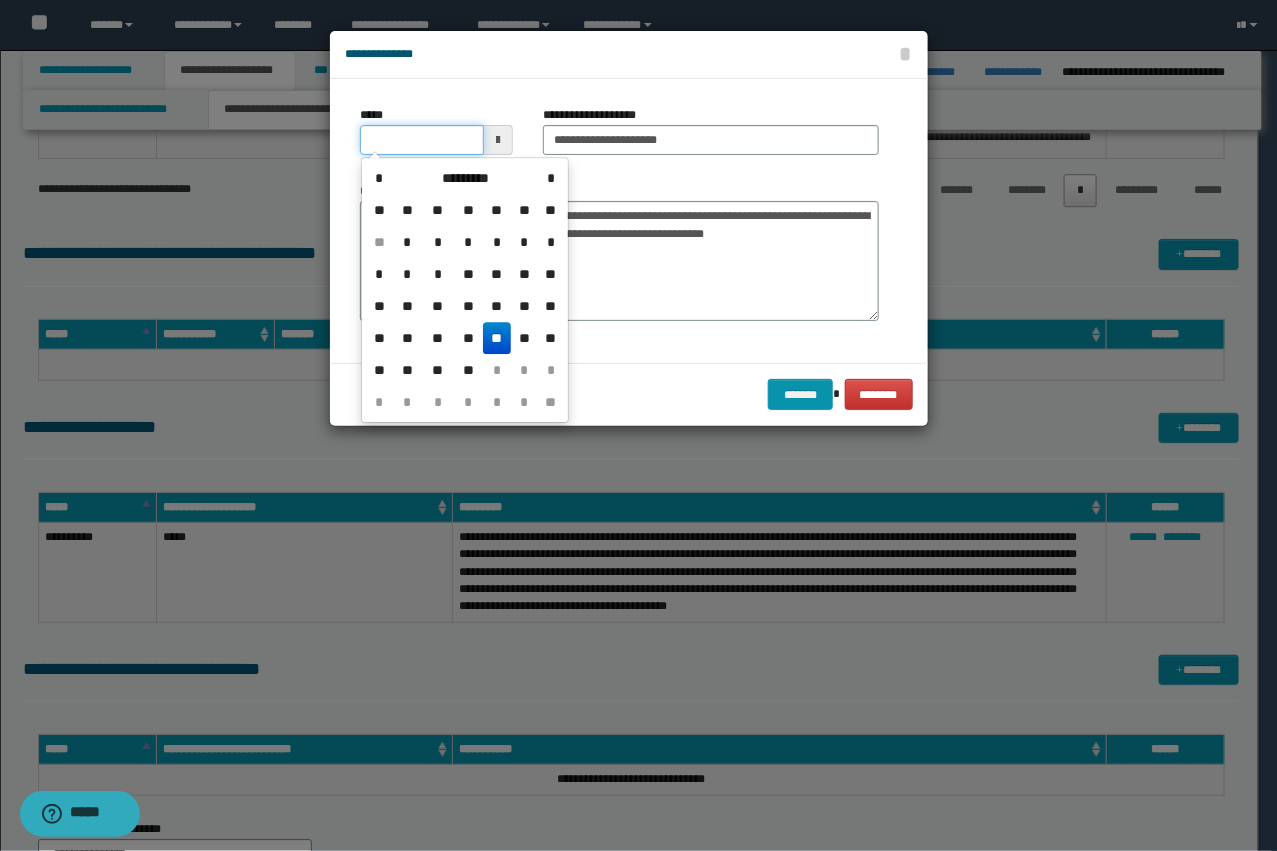 click on "*****" at bounding box center (422, 140) 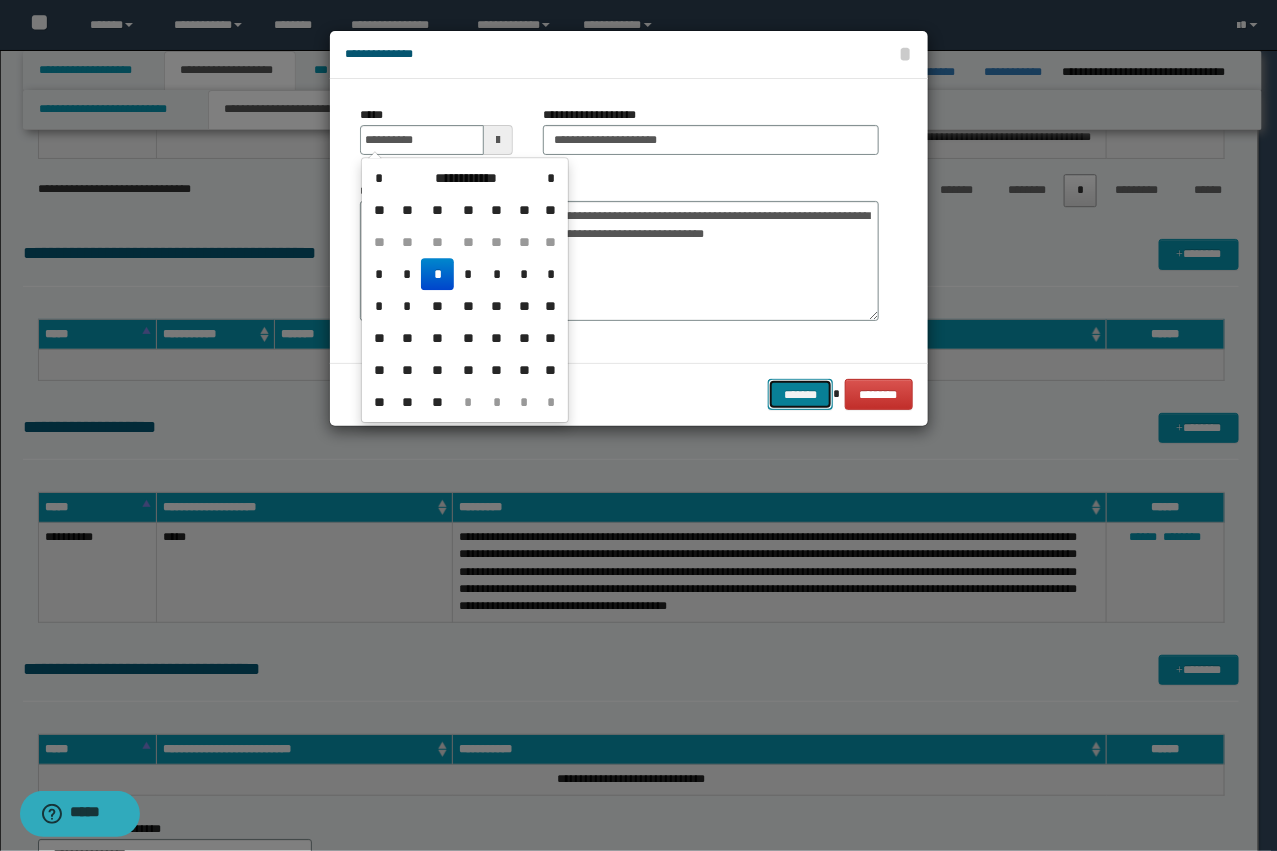 type on "**********" 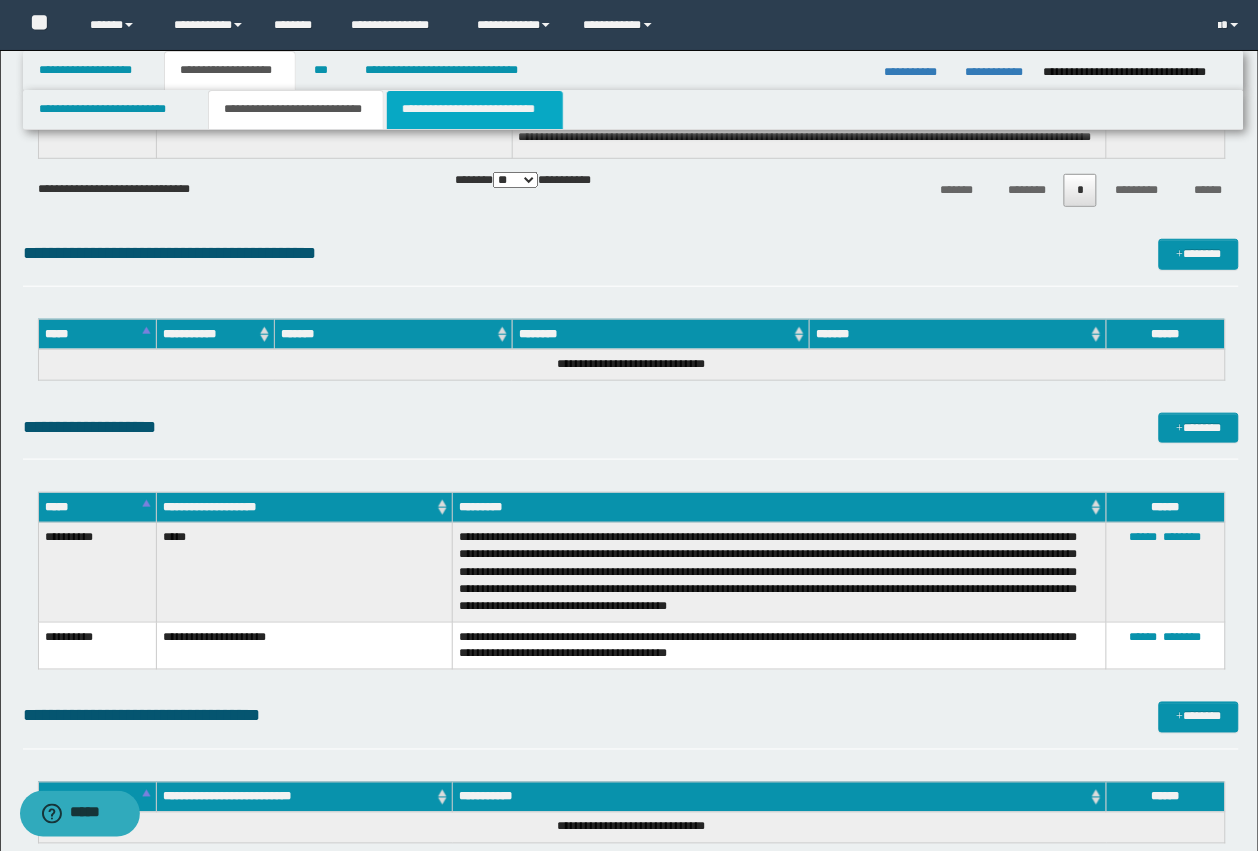 click on "**********" at bounding box center (475, 110) 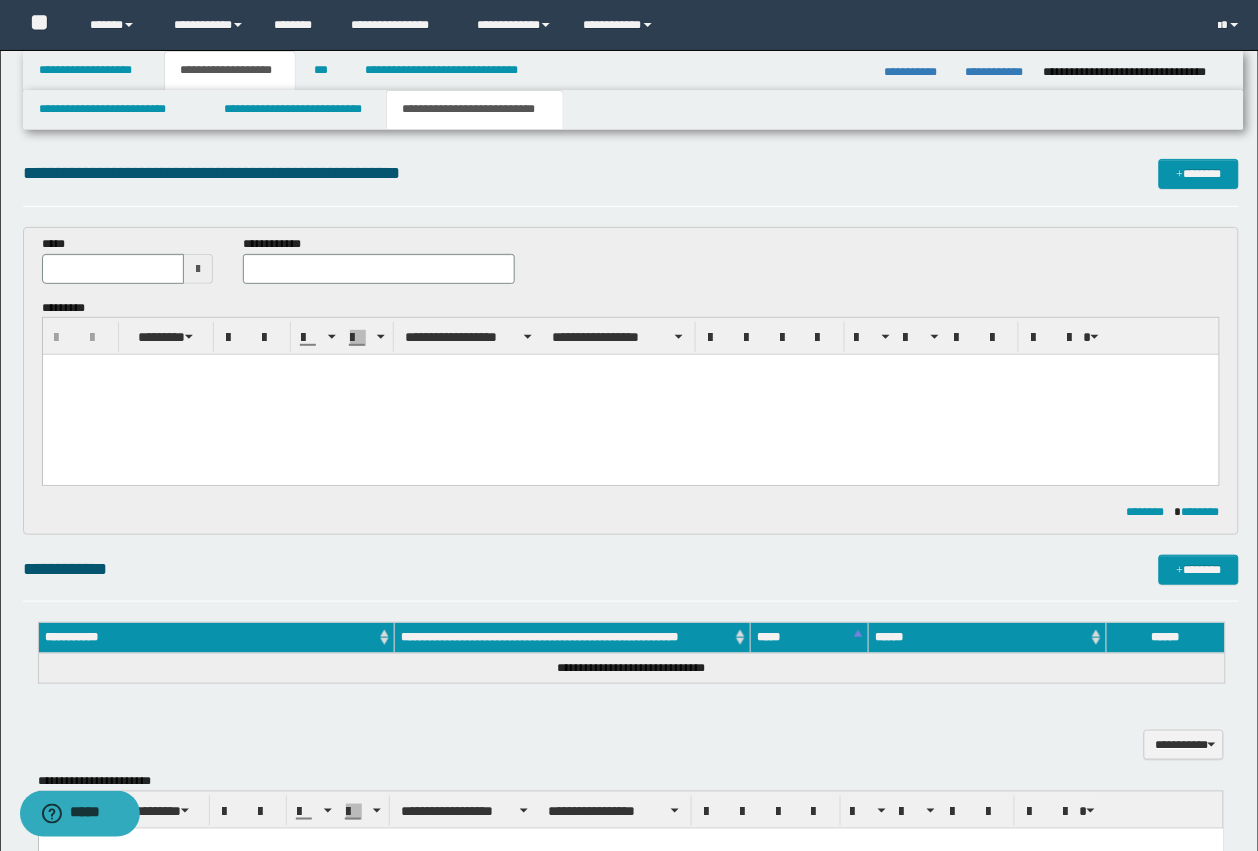 scroll, scrollTop: 0, scrollLeft: 0, axis: both 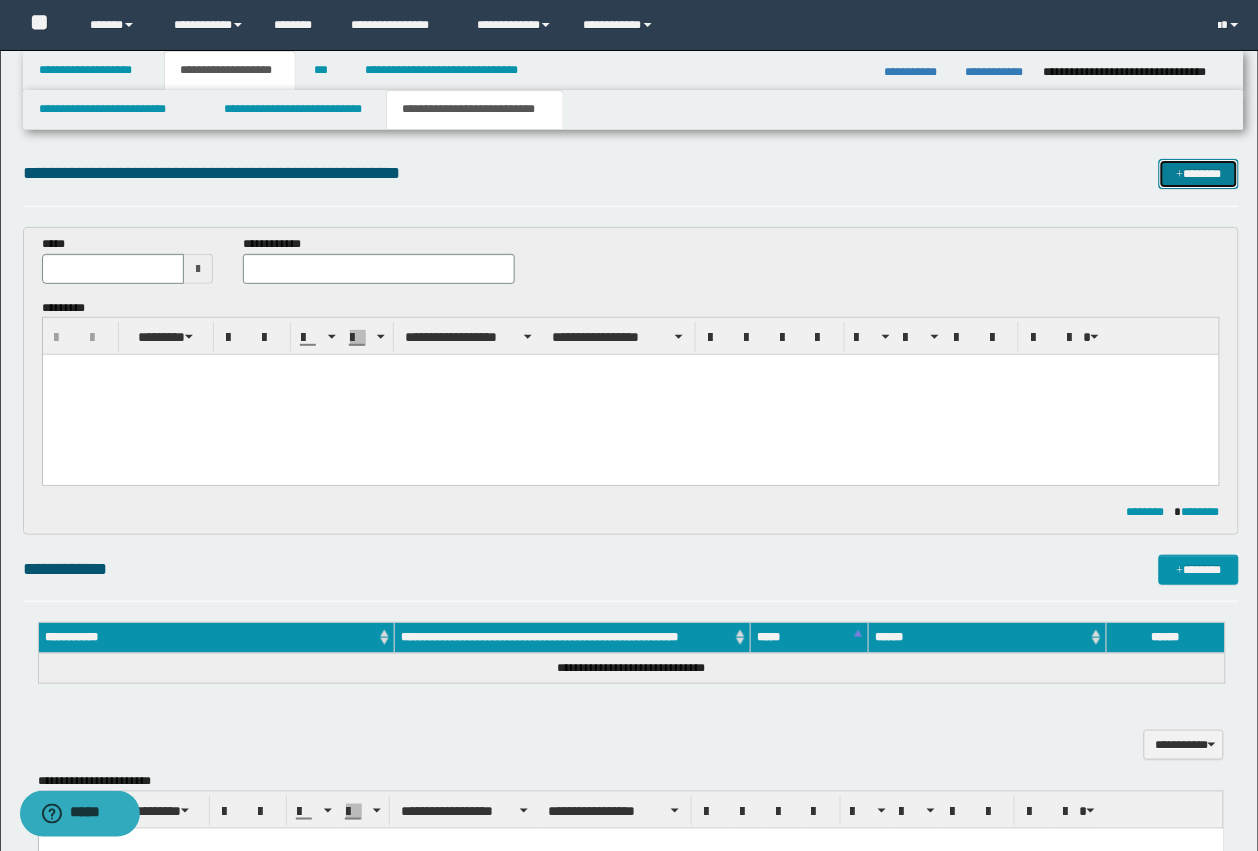 click on "*******" at bounding box center [1199, 174] 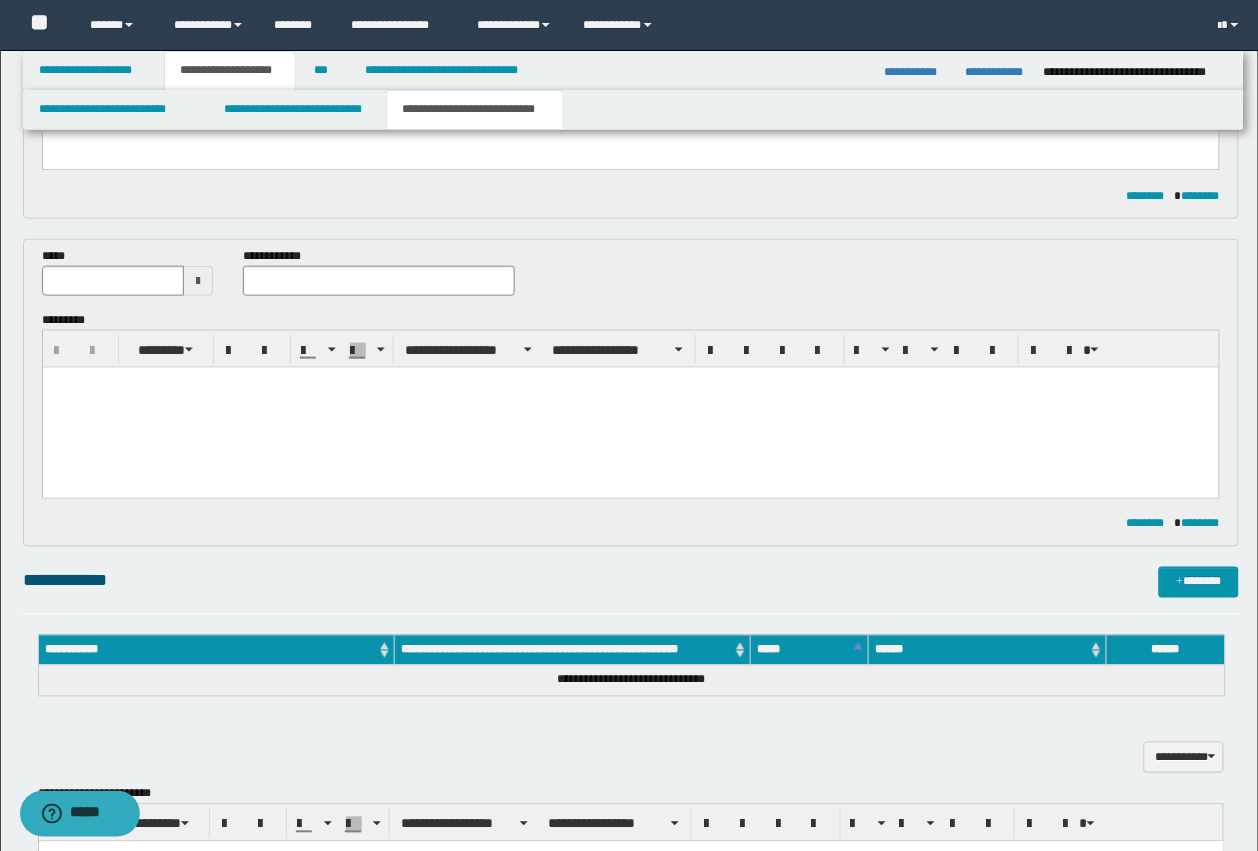 scroll, scrollTop: 0, scrollLeft: 0, axis: both 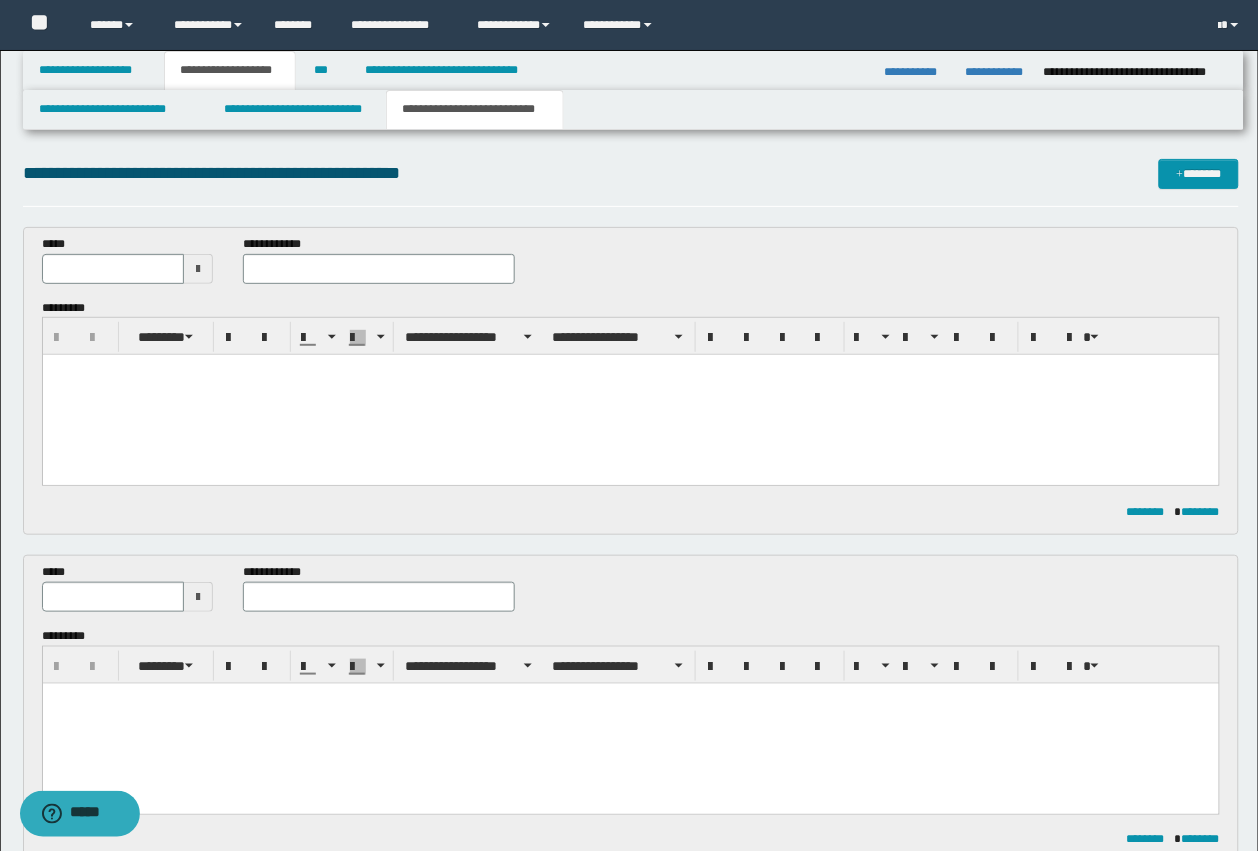 click at bounding box center [630, 395] 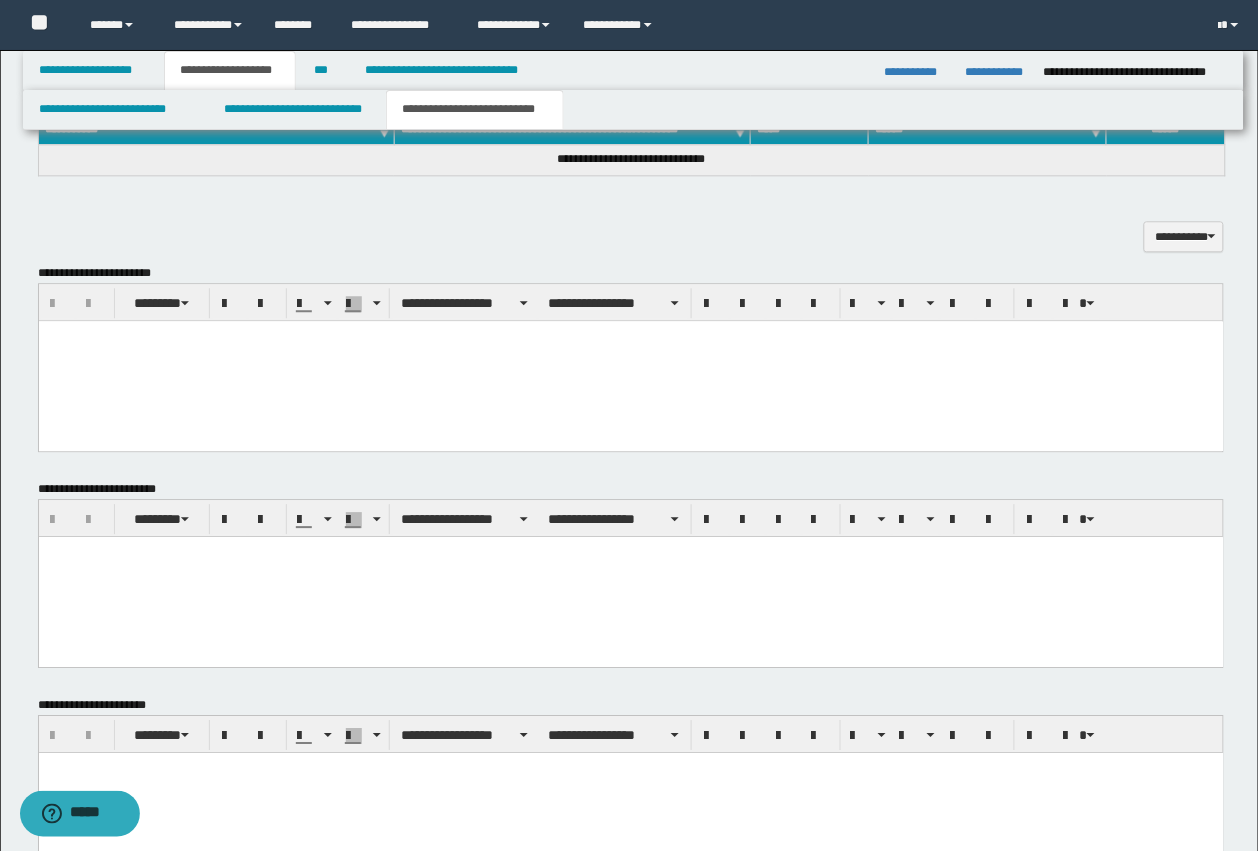 scroll, scrollTop: 1105, scrollLeft: 0, axis: vertical 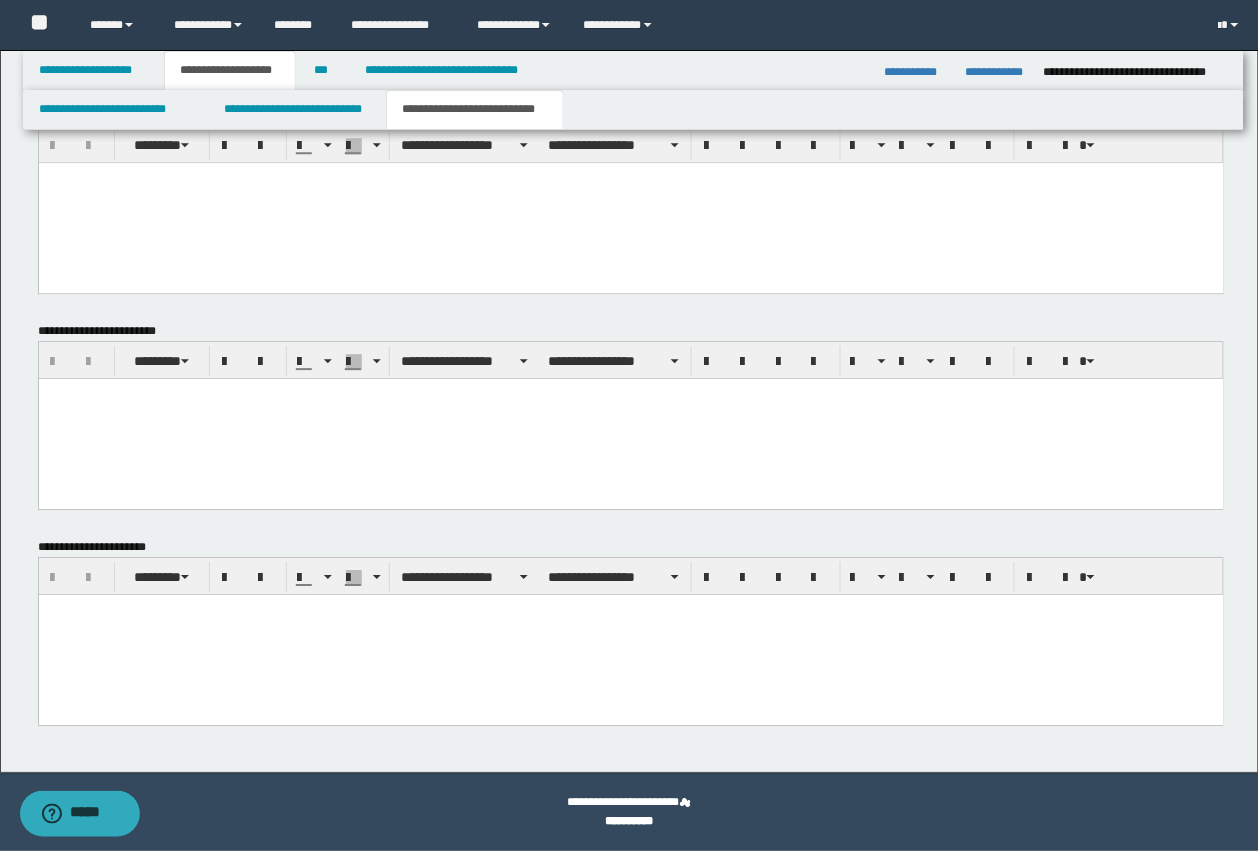 click at bounding box center [630, 634] 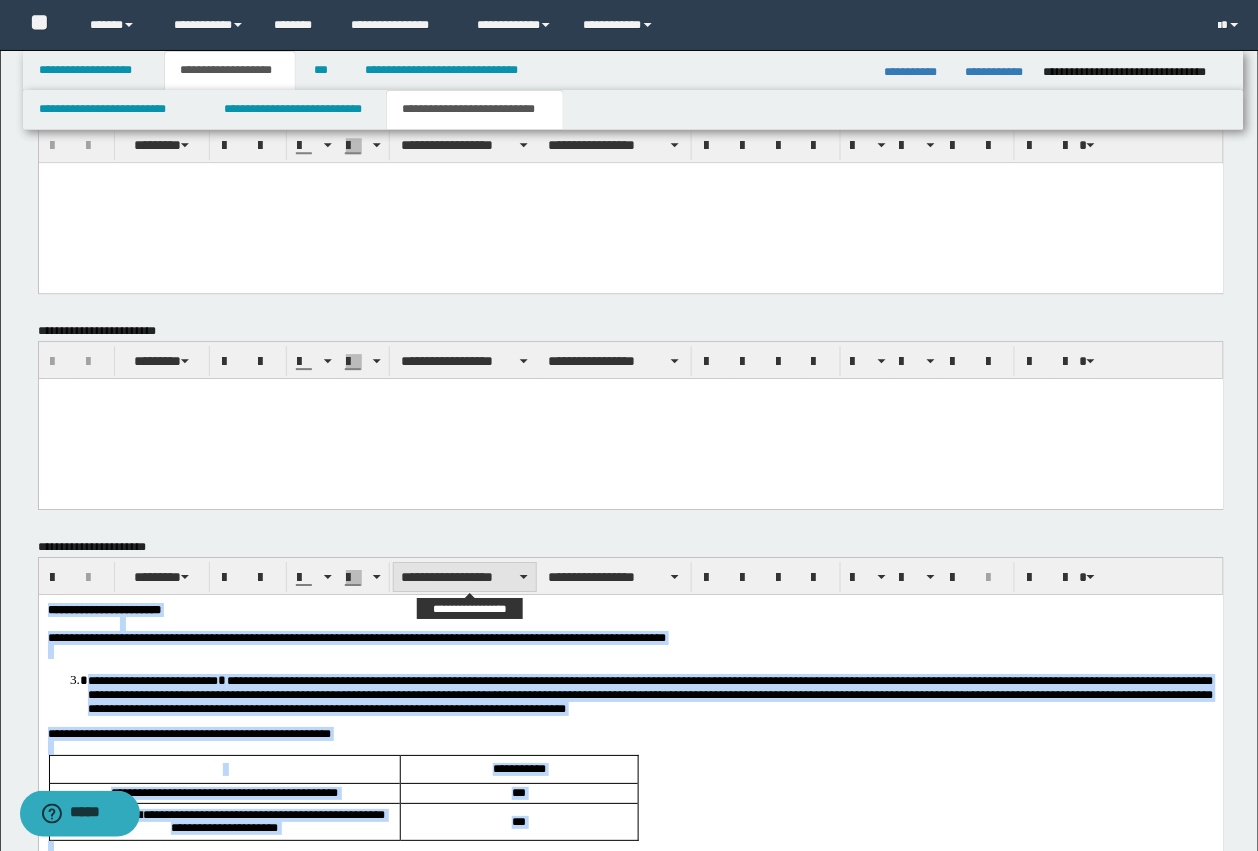 click on "**********" at bounding box center (465, 577) 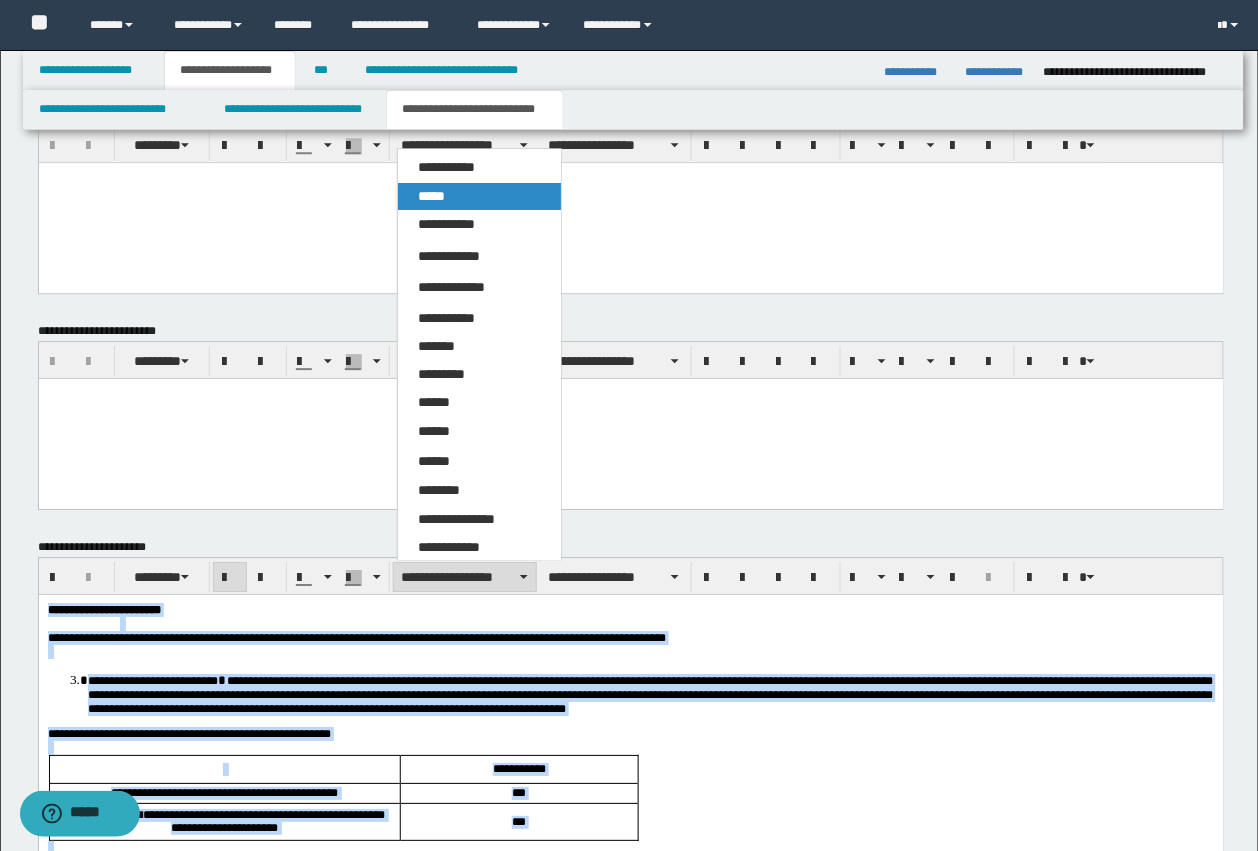 click on "*****" at bounding box center (431, 196) 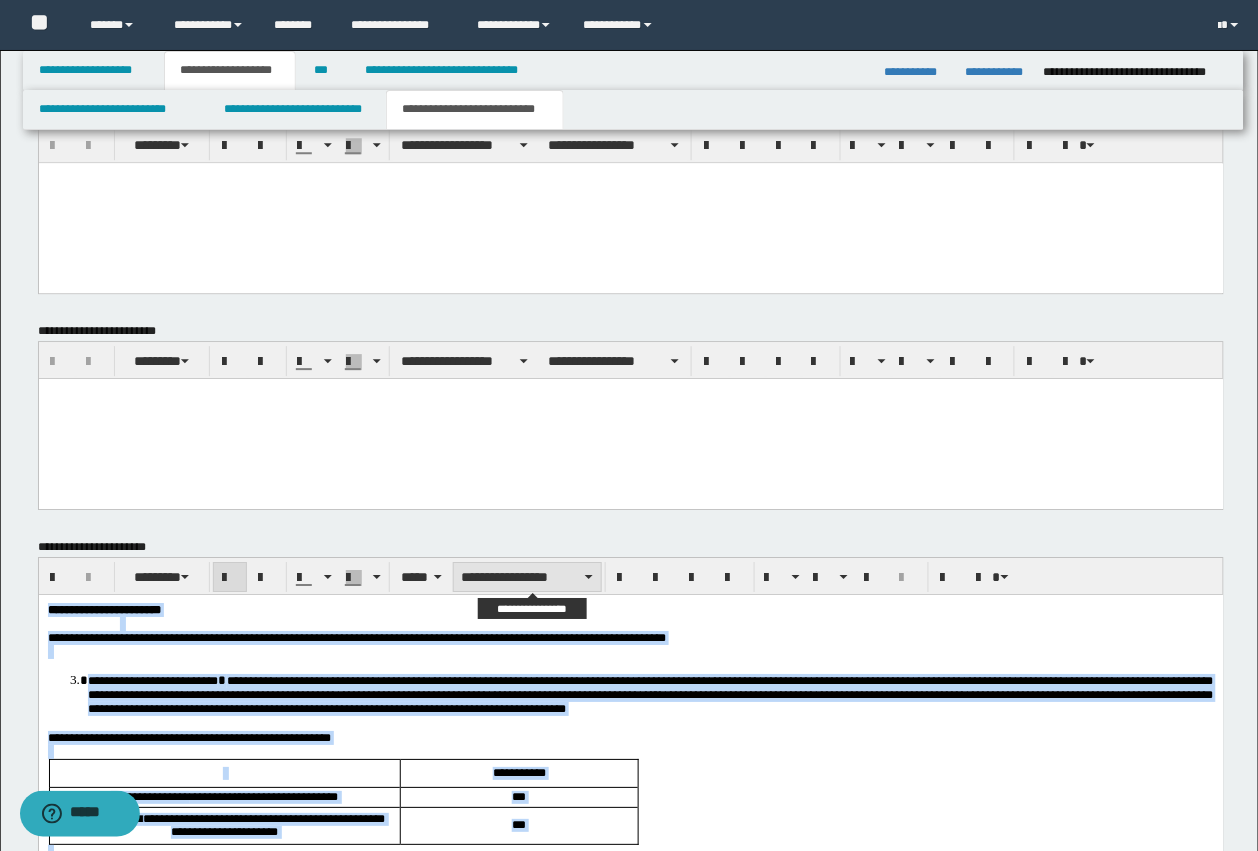 click on "**********" at bounding box center (527, 577) 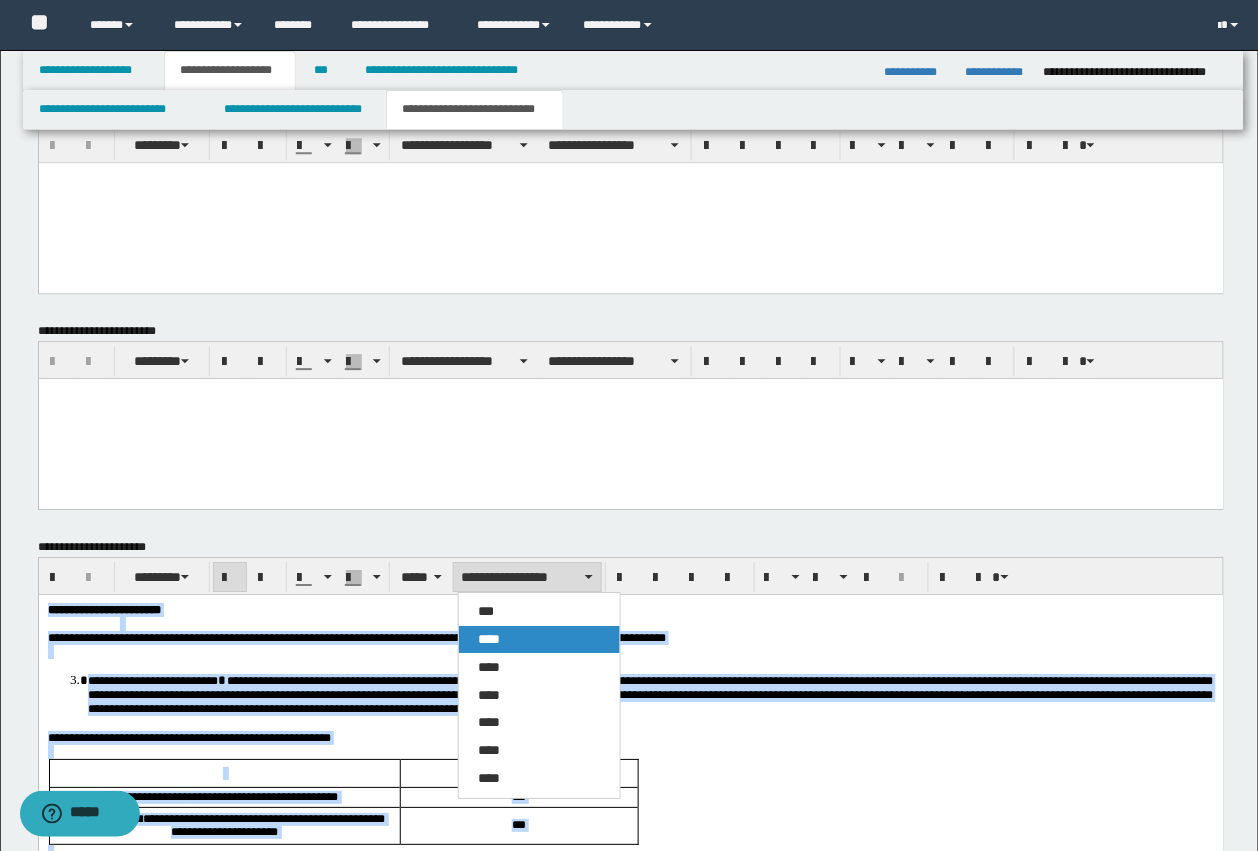 click on "****" at bounding box center [490, 639] 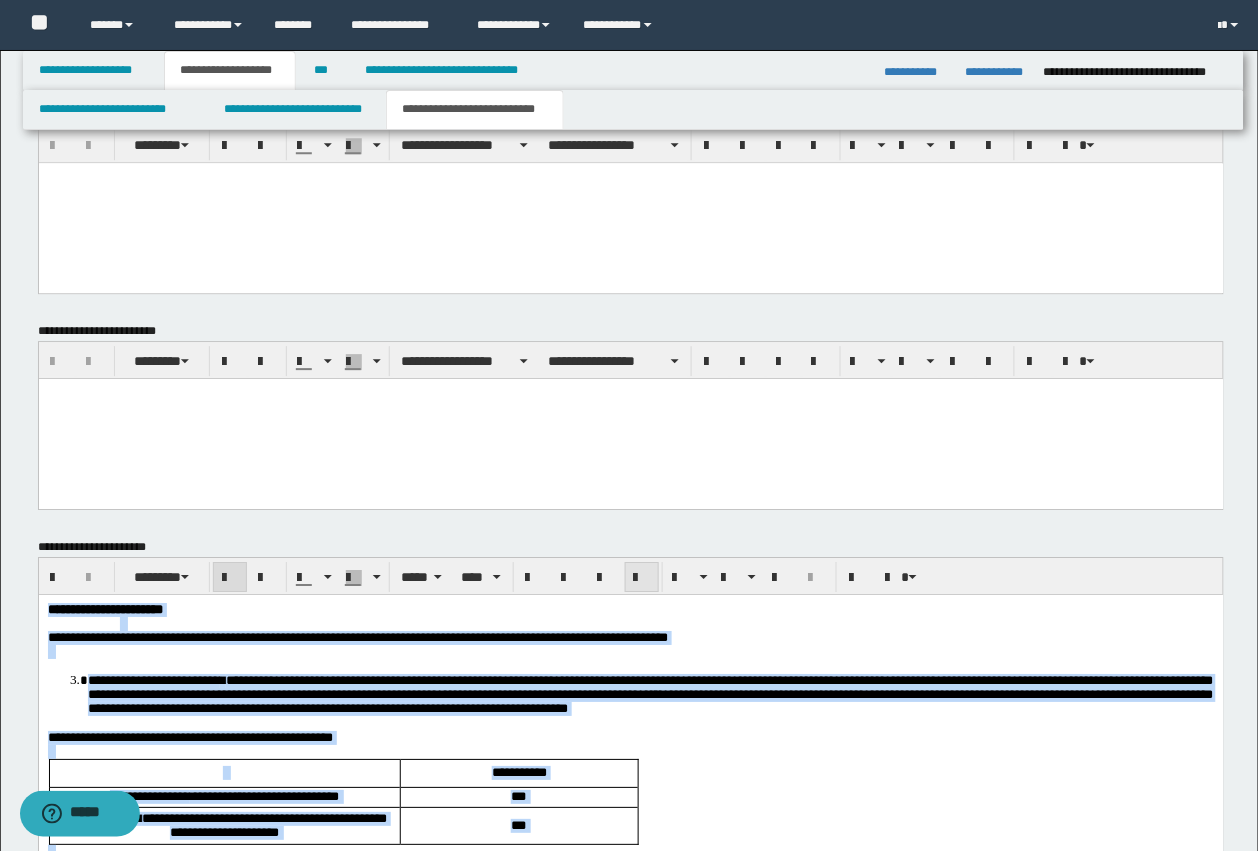 click at bounding box center (642, 578) 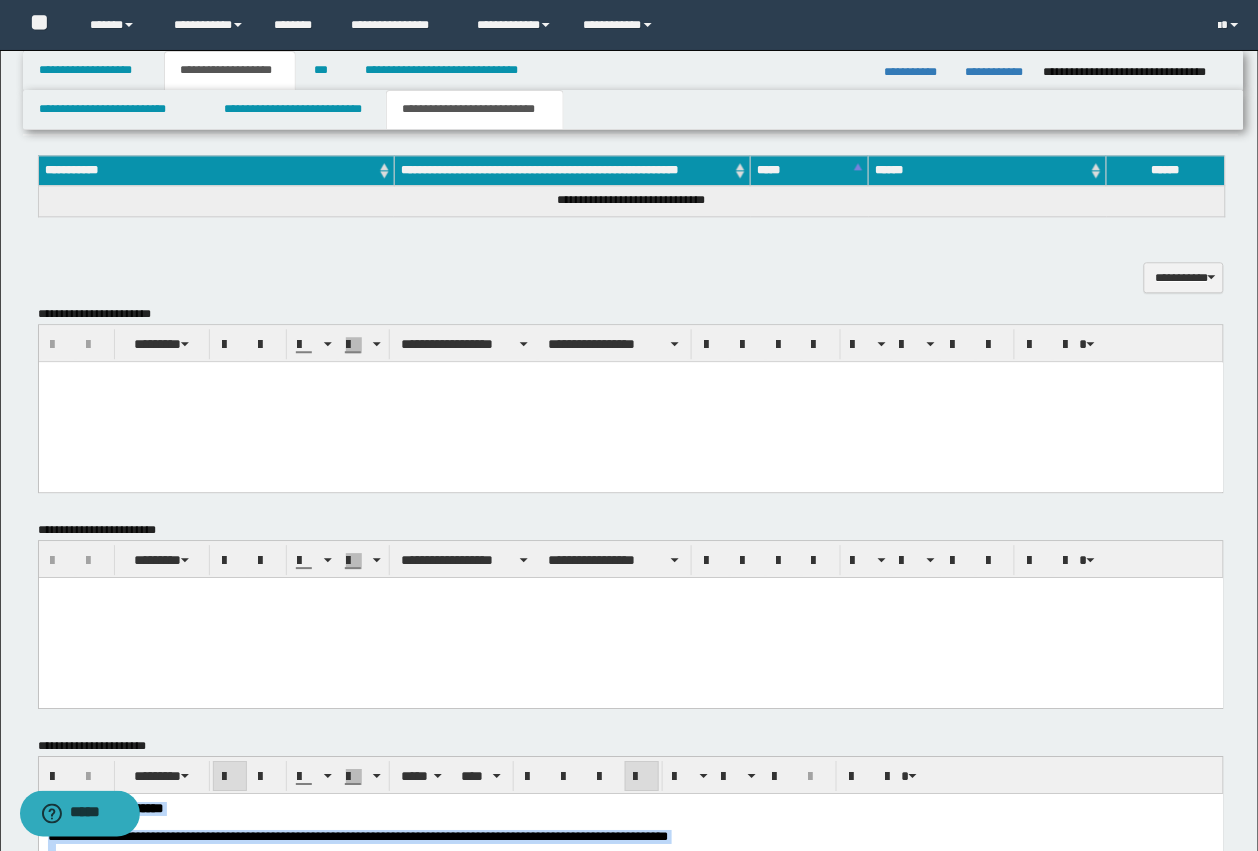 scroll, scrollTop: 855, scrollLeft: 0, axis: vertical 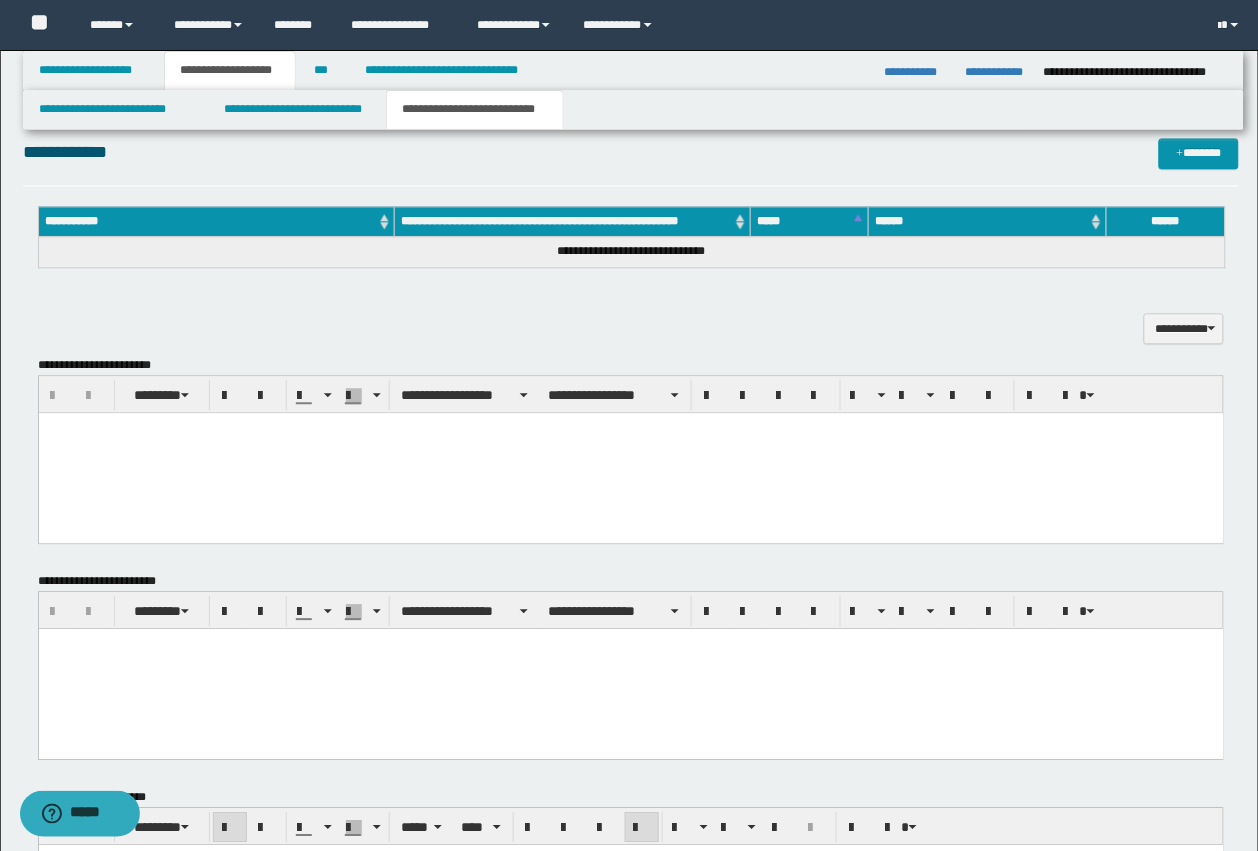 click at bounding box center [630, 452] 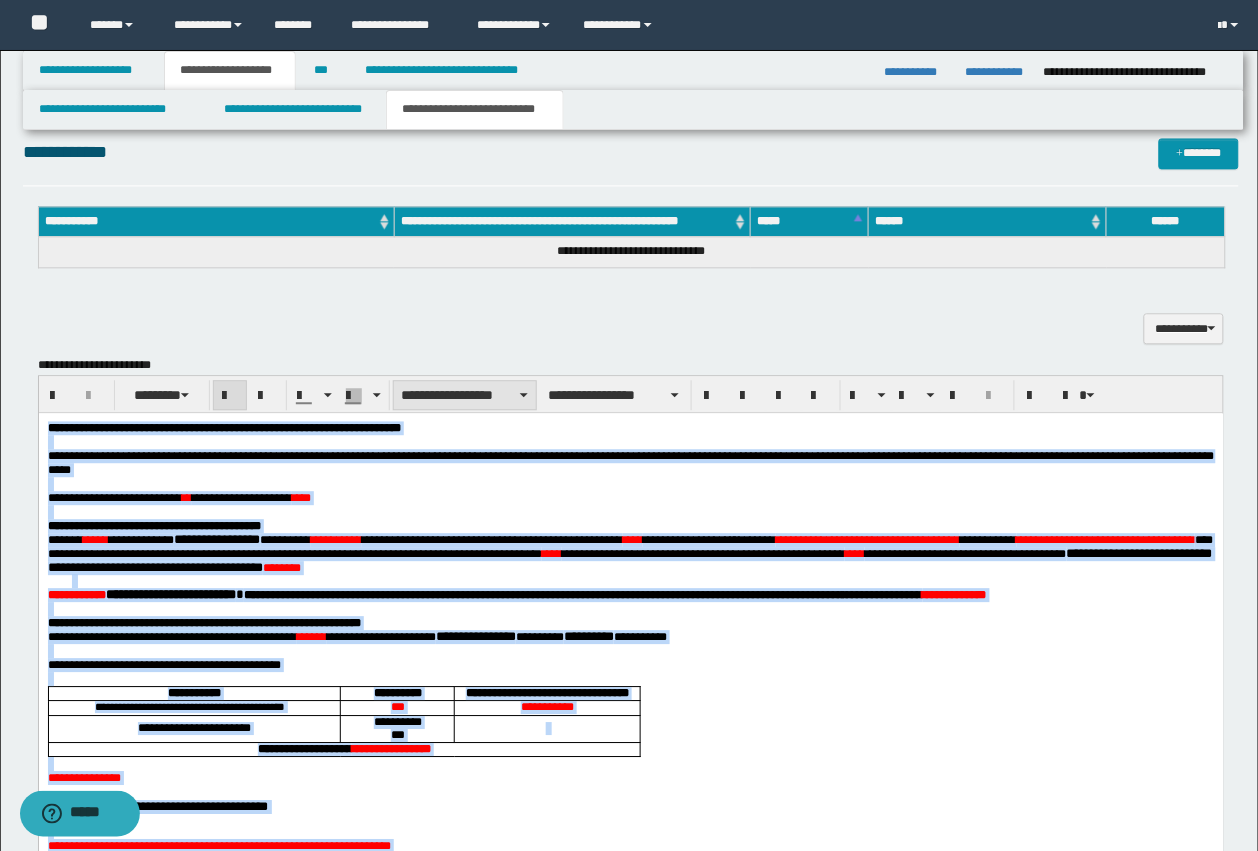 click on "**********" at bounding box center [465, 395] 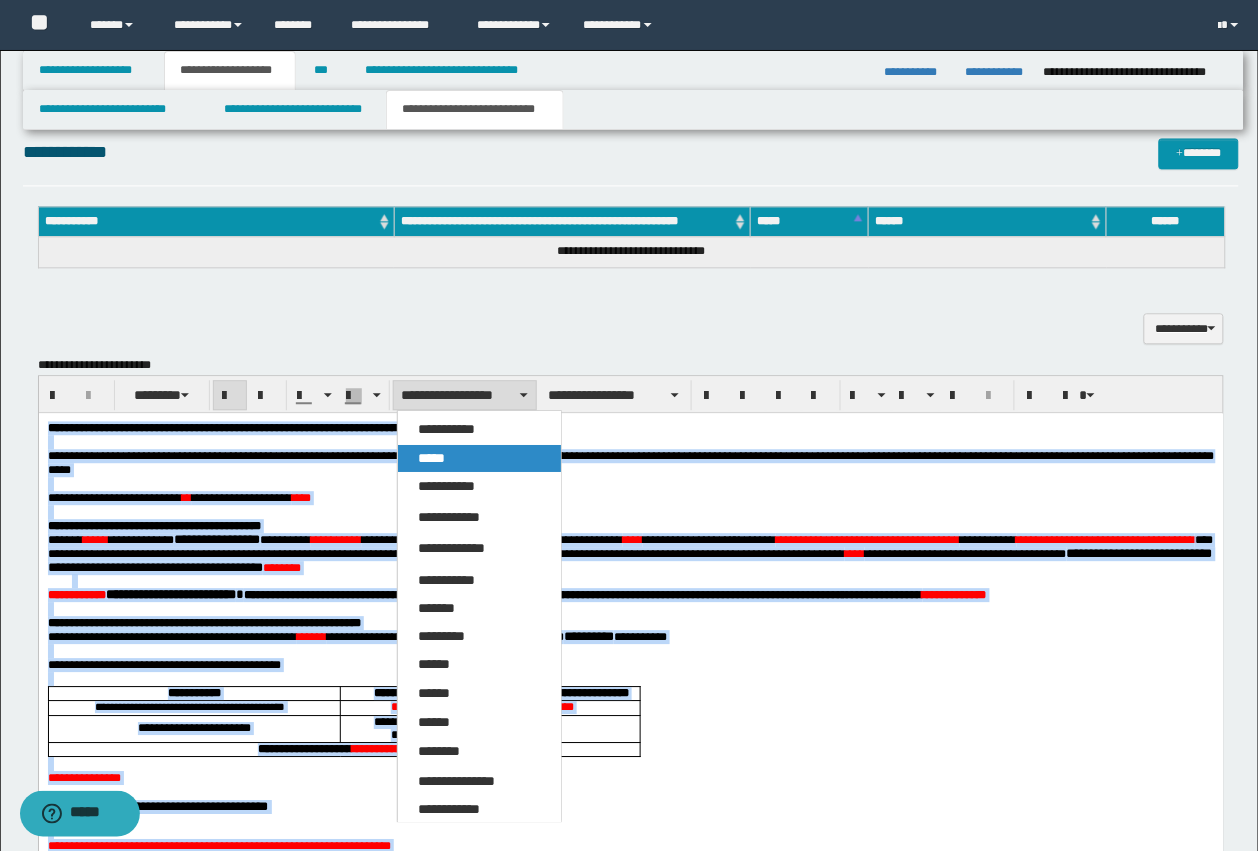 click on "*****" at bounding box center (479, 458) 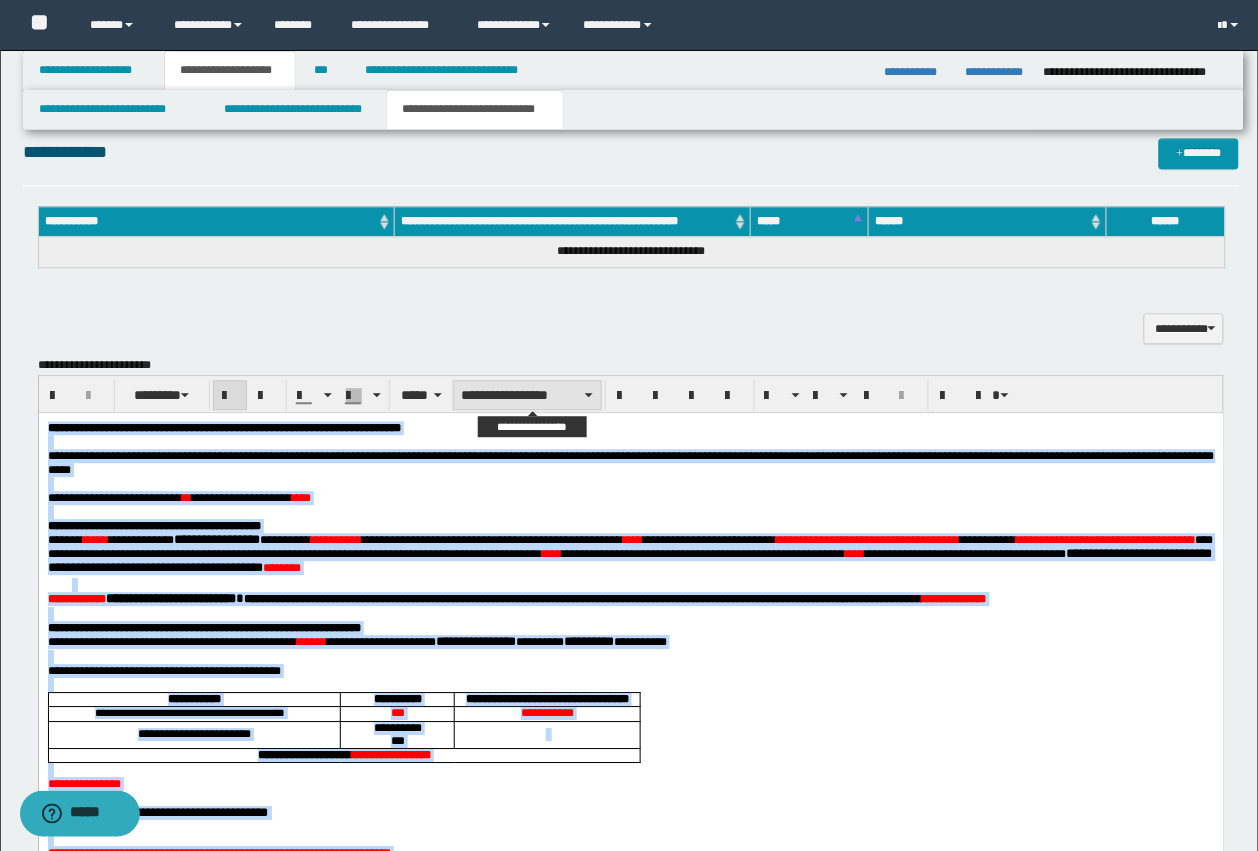 click on "**********" at bounding box center (527, 395) 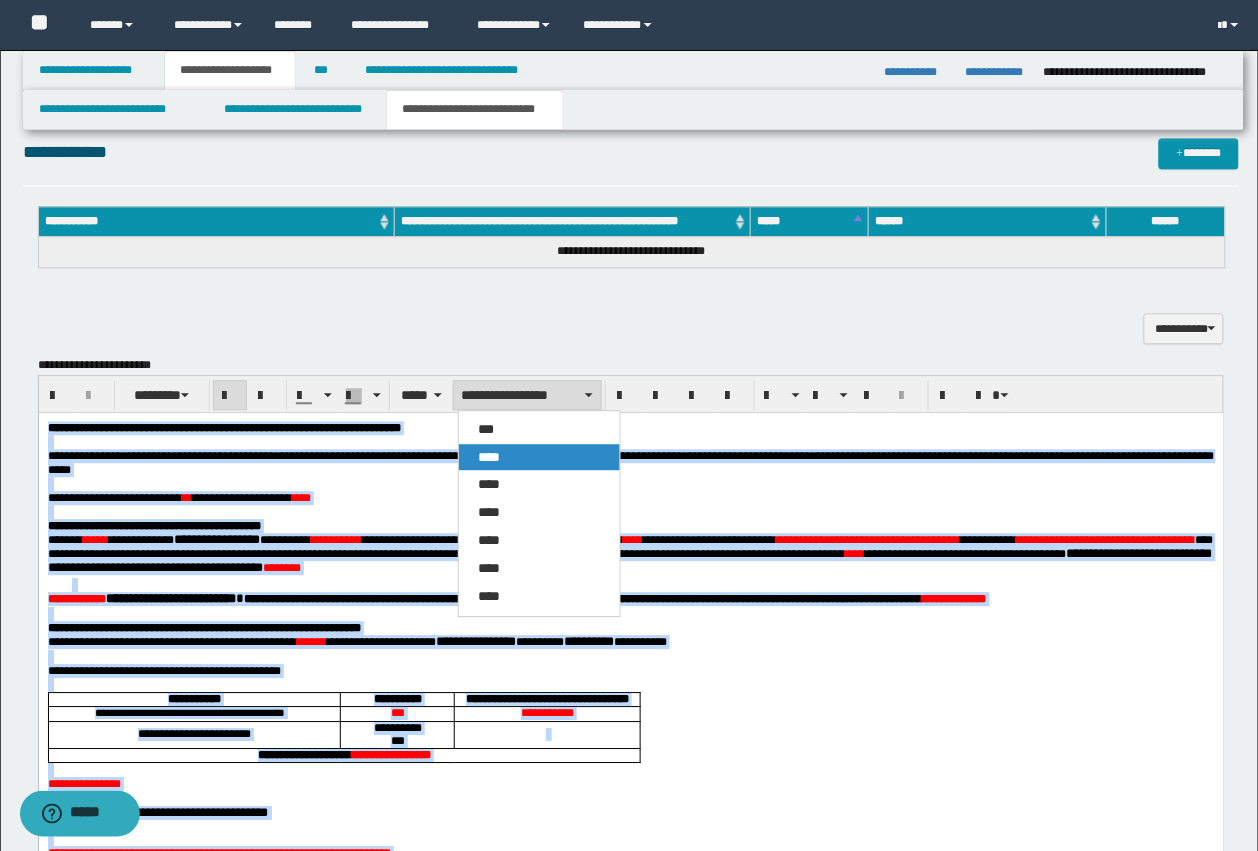 drag, startPoint x: 517, startPoint y: 445, endPoint x: 479, endPoint y: 32, distance: 414.7445 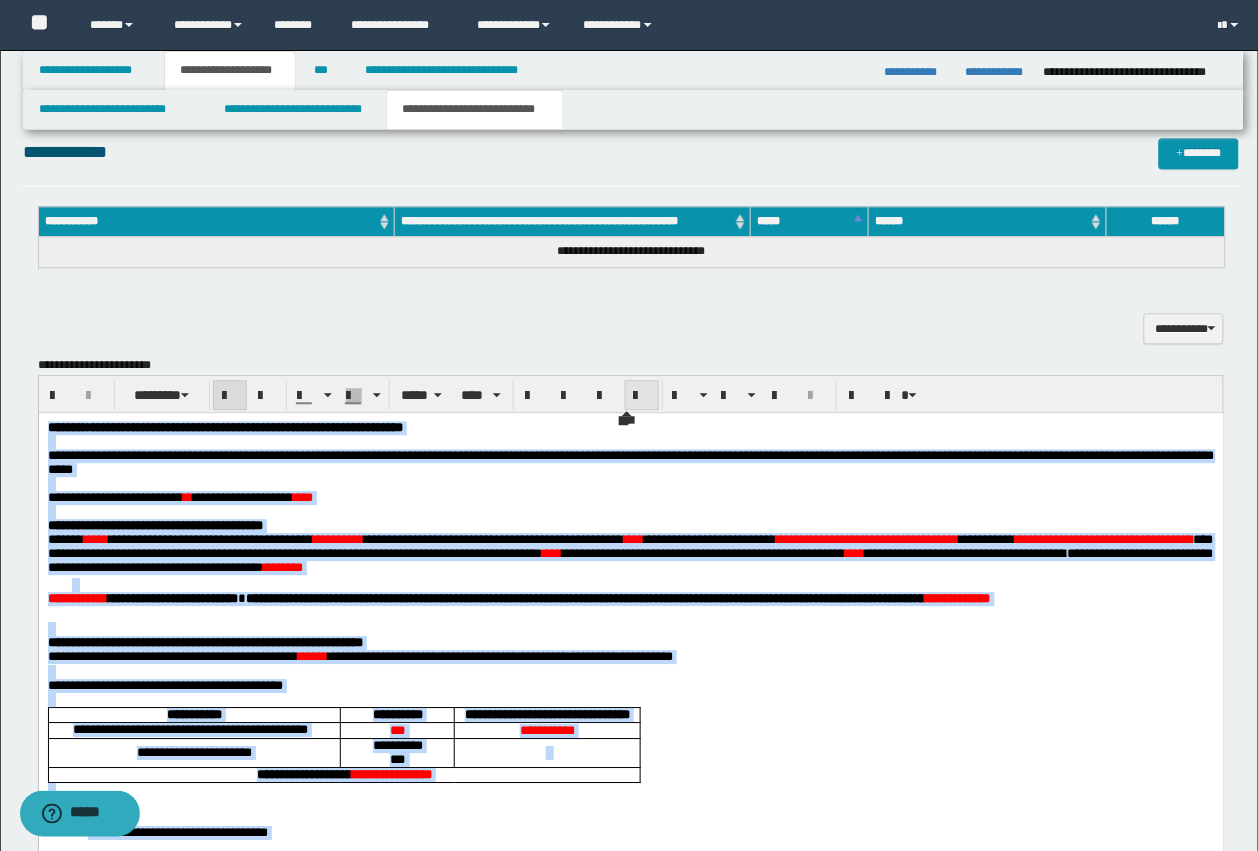click at bounding box center (642, 396) 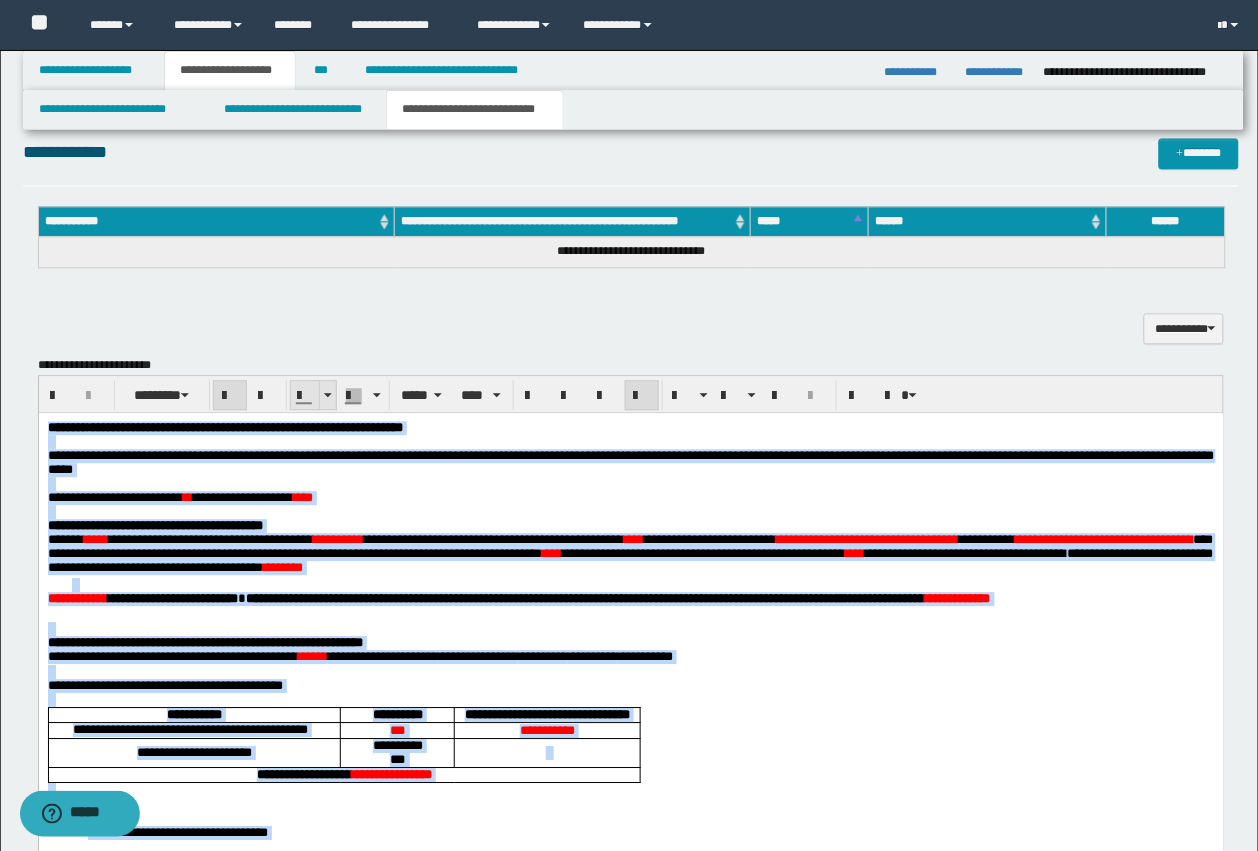 click at bounding box center (305, 396) 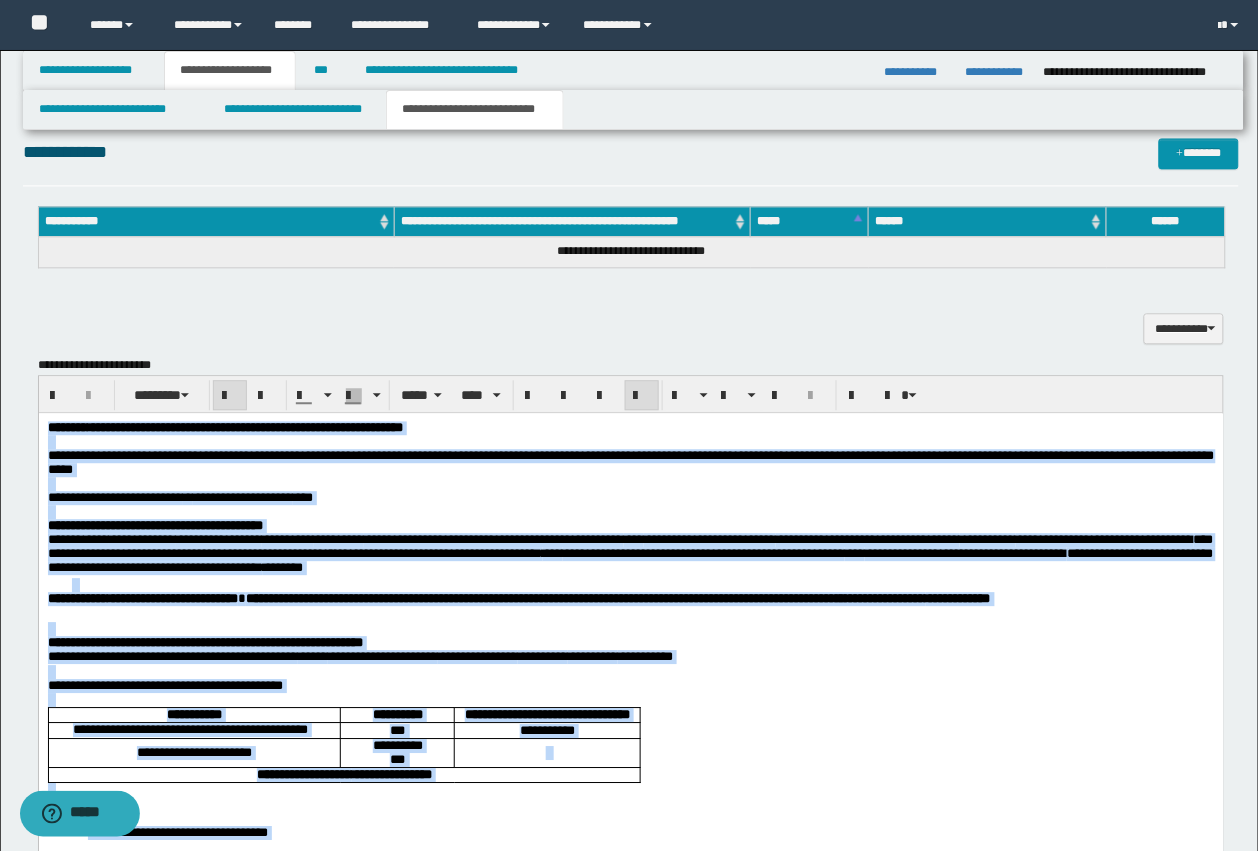 click on "**********" at bounding box center (630, 552) 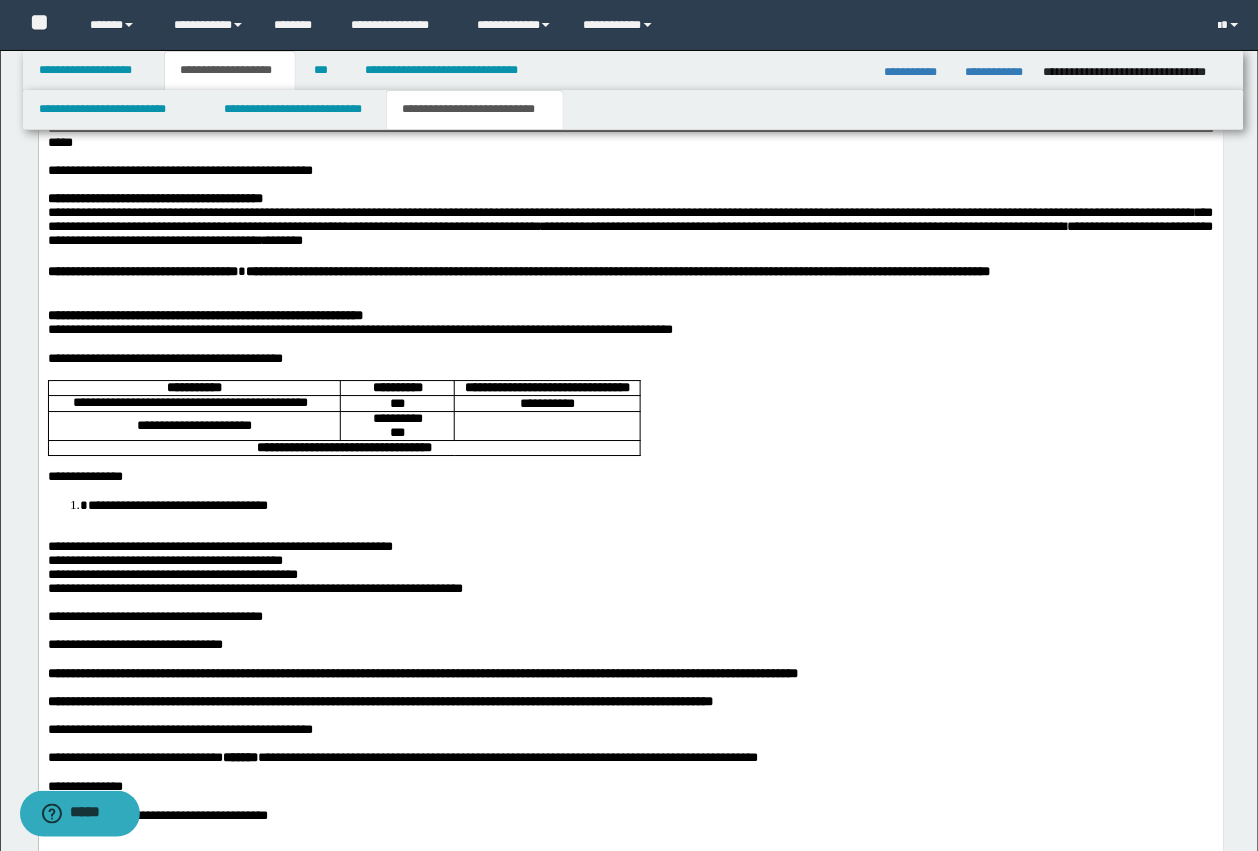 scroll, scrollTop: 1230, scrollLeft: 0, axis: vertical 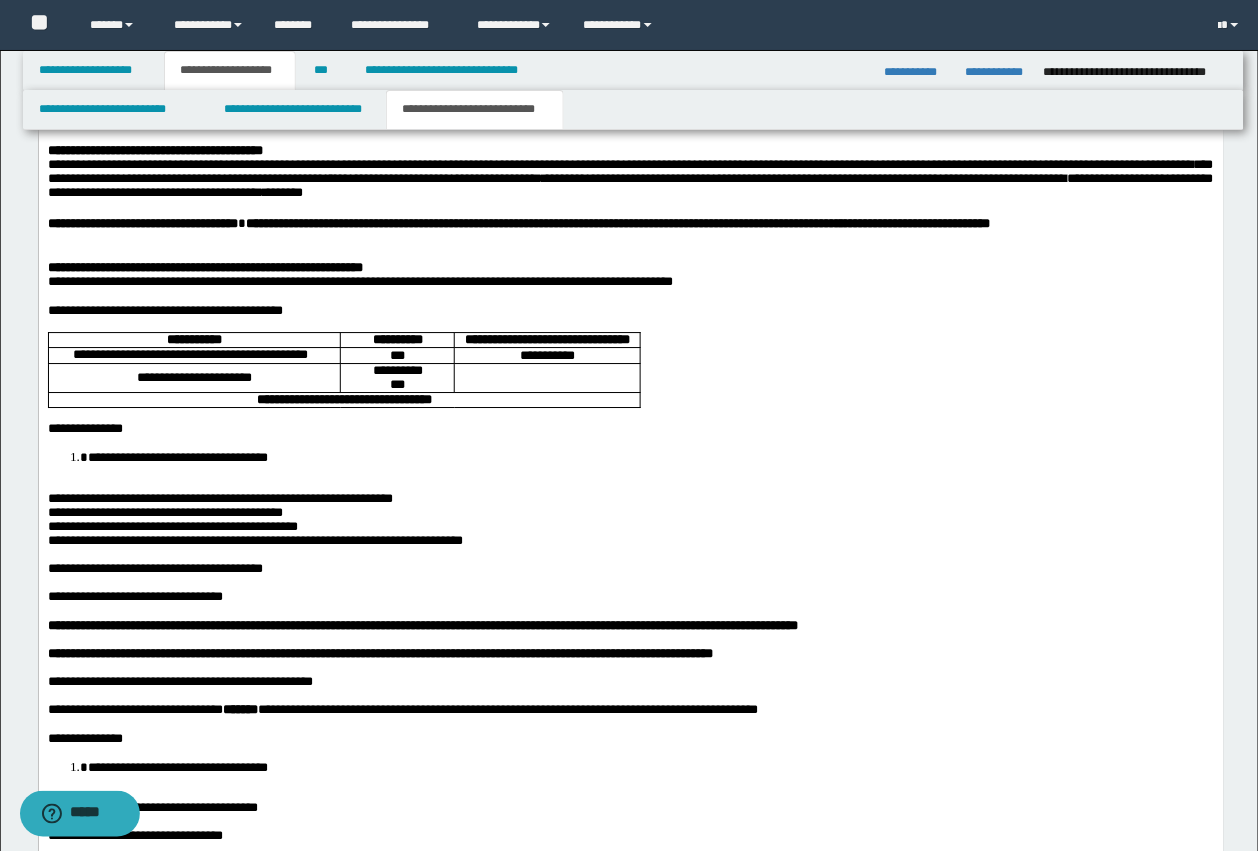 click on "**********" at bounding box center [177, 456] 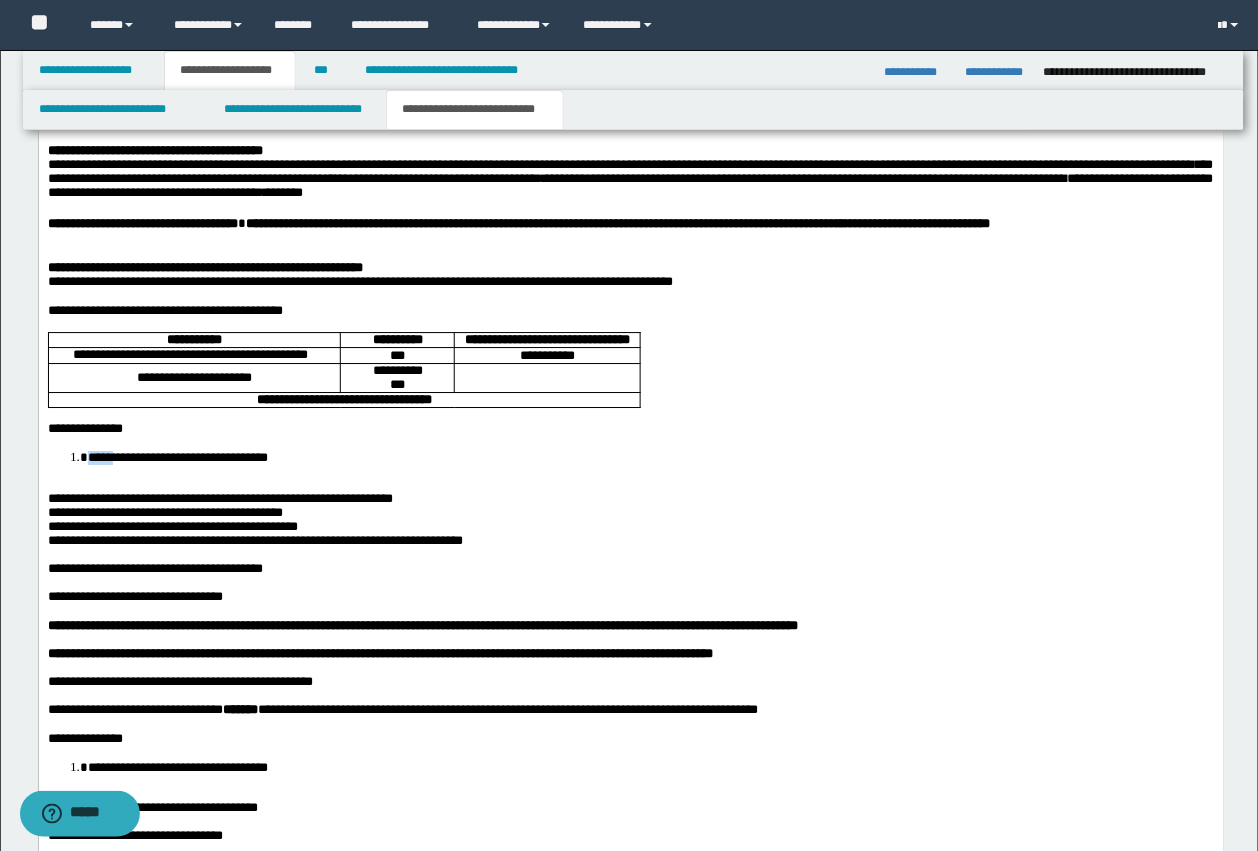 click on "**********" at bounding box center (177, 456) 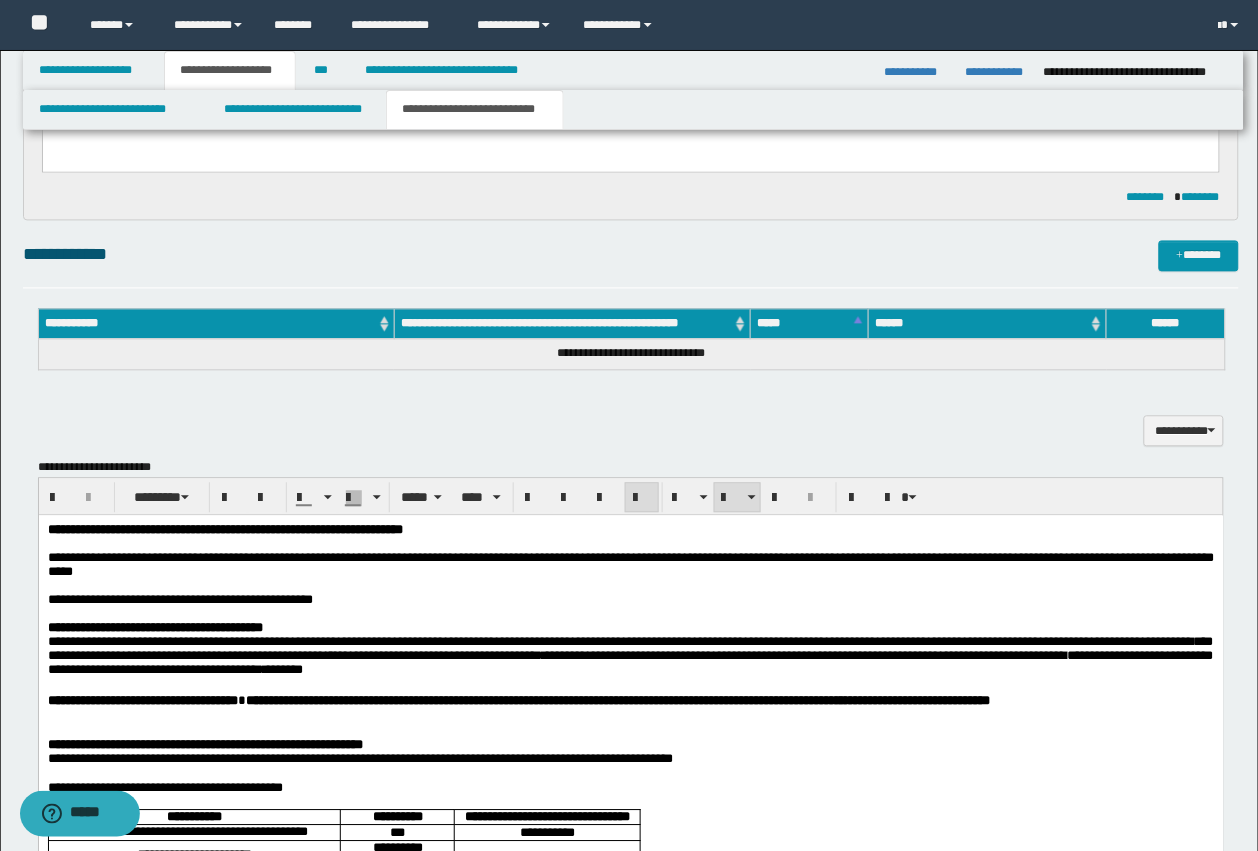 scroll, scrollTop: 730, scrollLeft: 0, axis: vertical 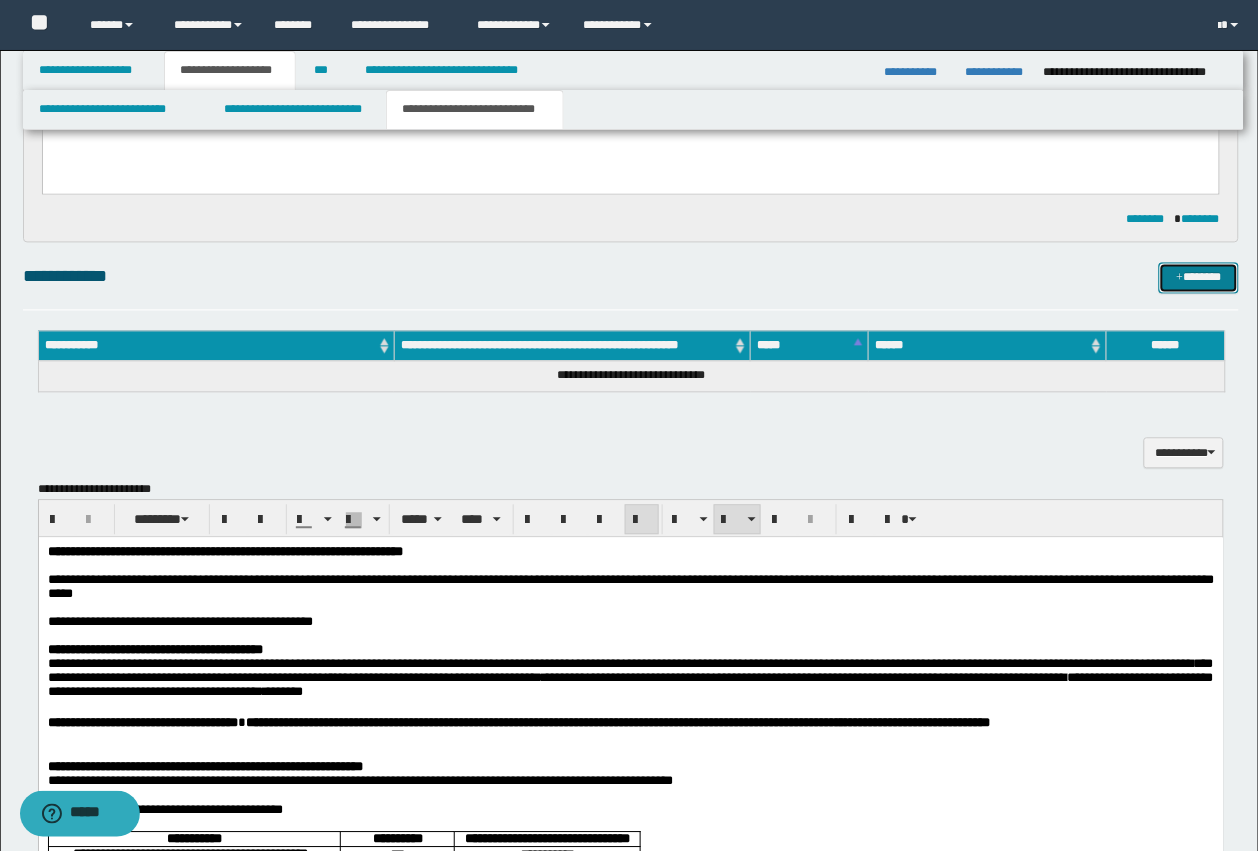 click on "*******" at bounding box center [1199, 278] 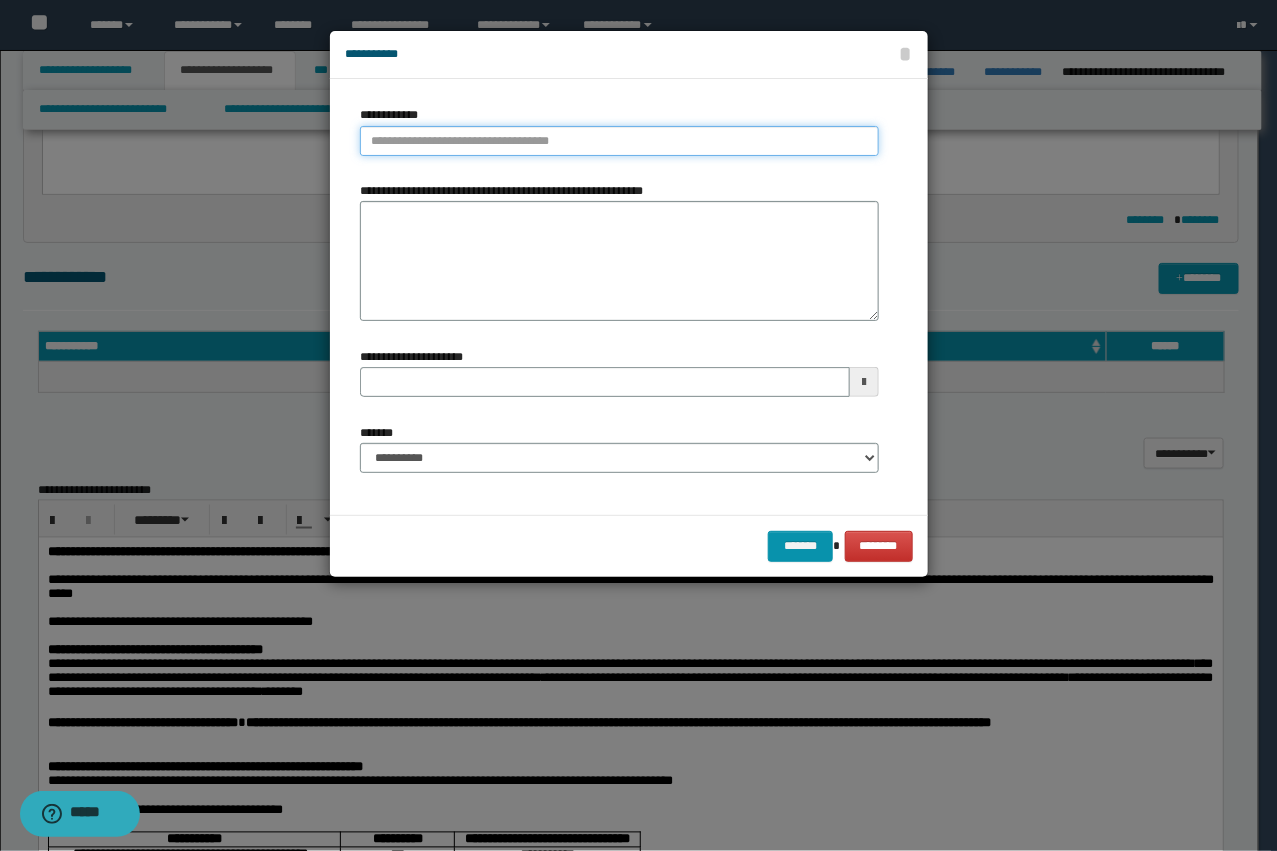 click on "**********" at bounding box center (619, 141) 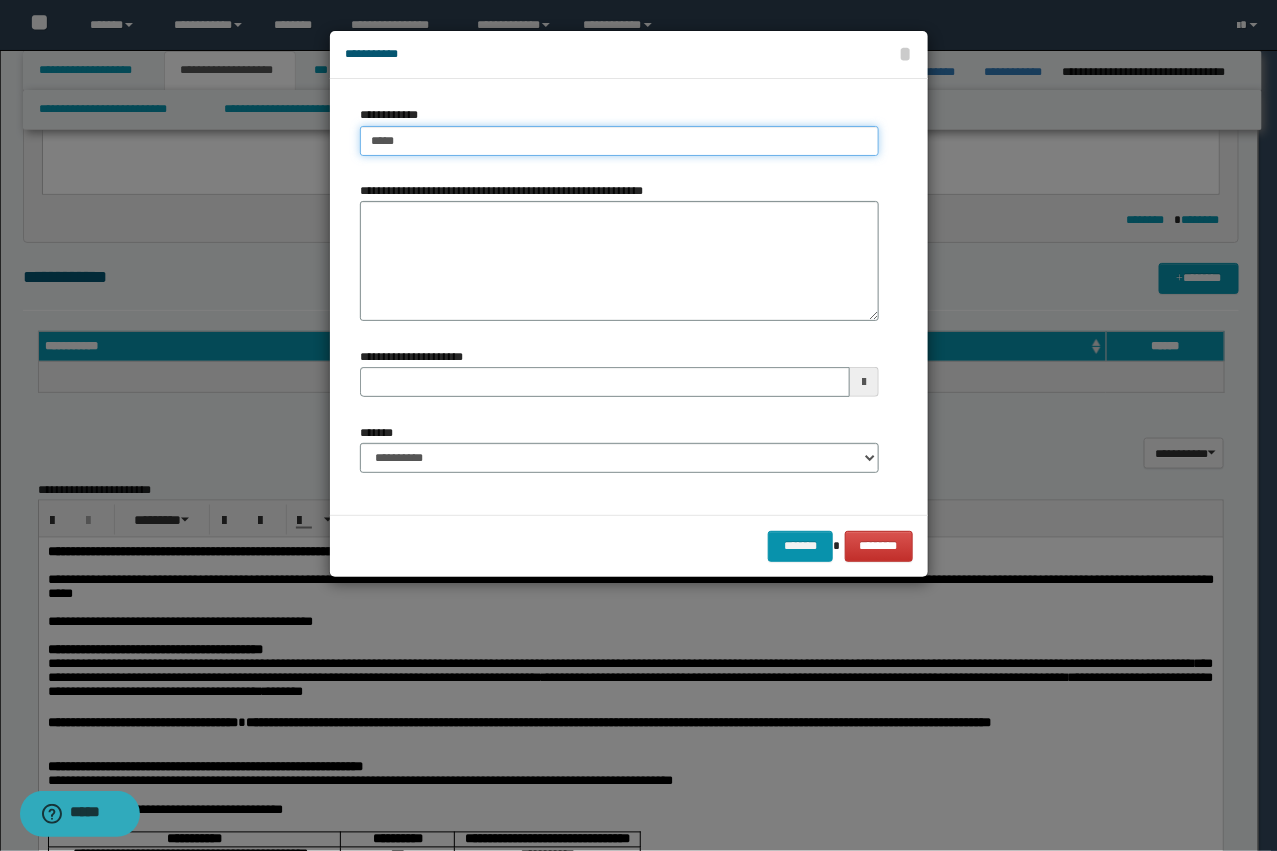 type on "****" 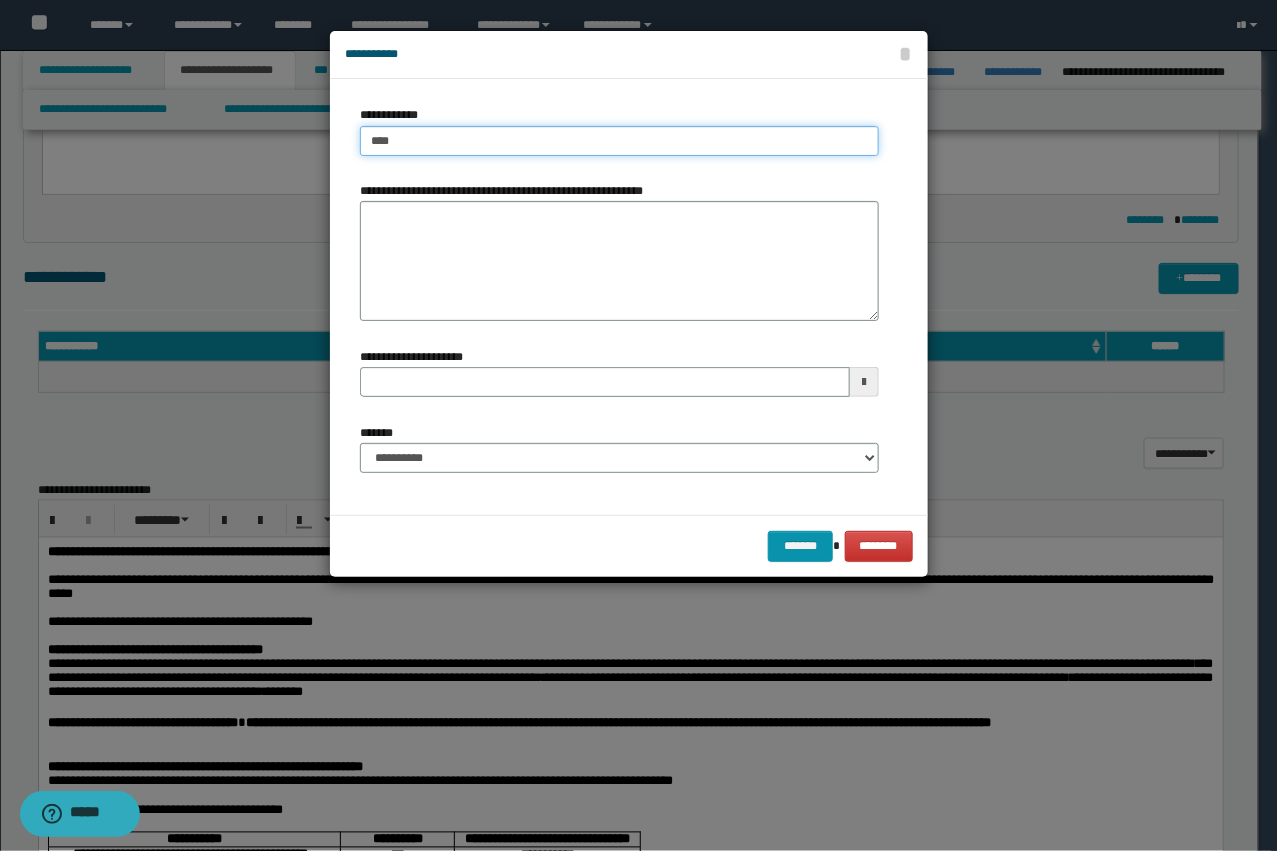 type on "****" 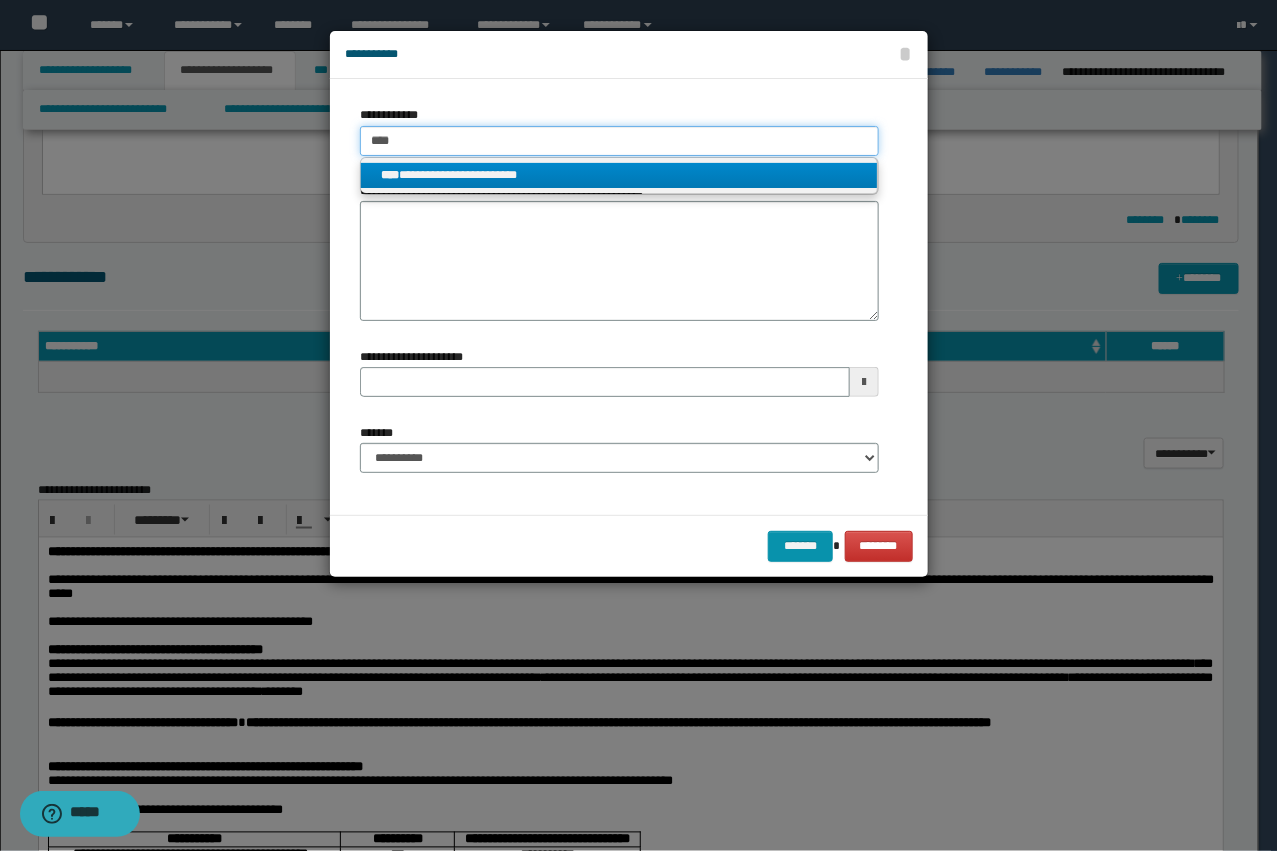 type on "****" 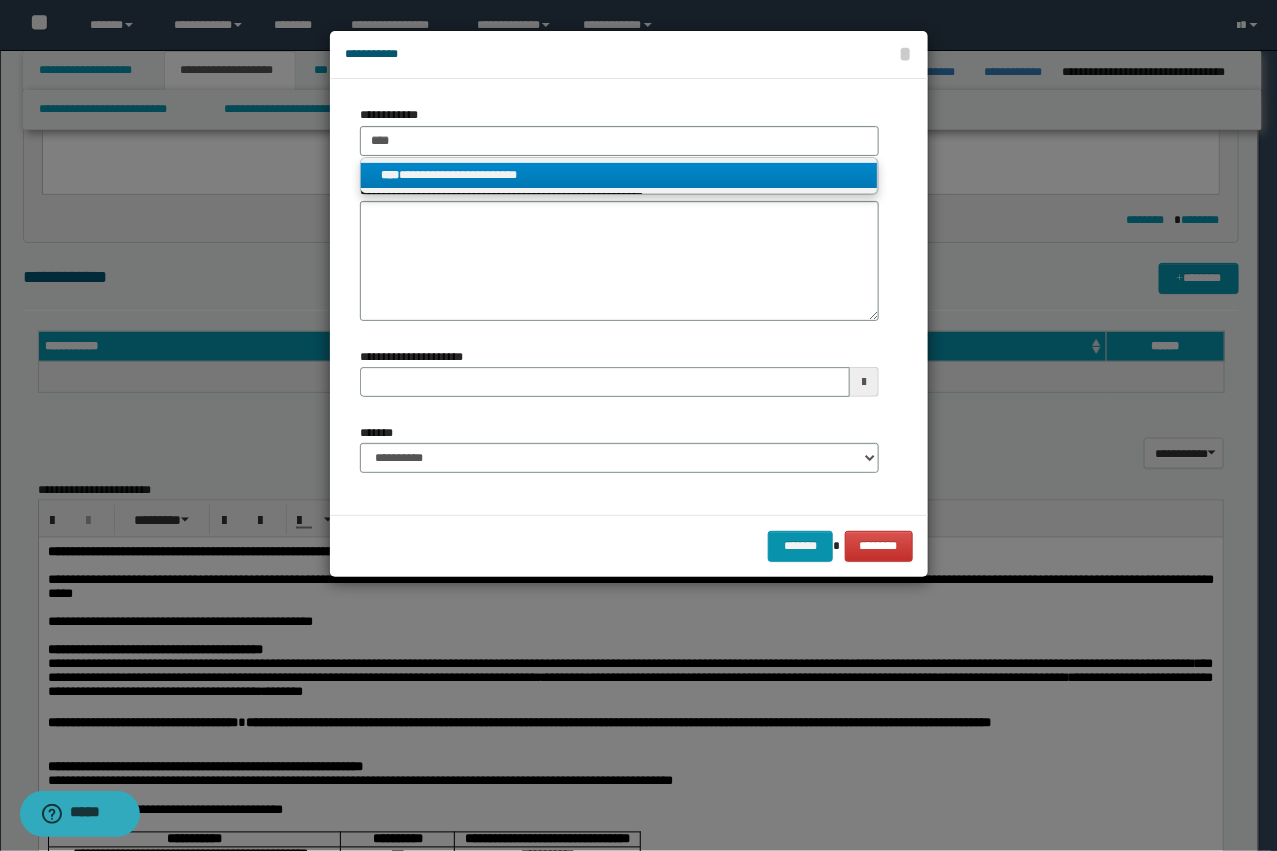 click on "**********" at bounding box center [619, 175] 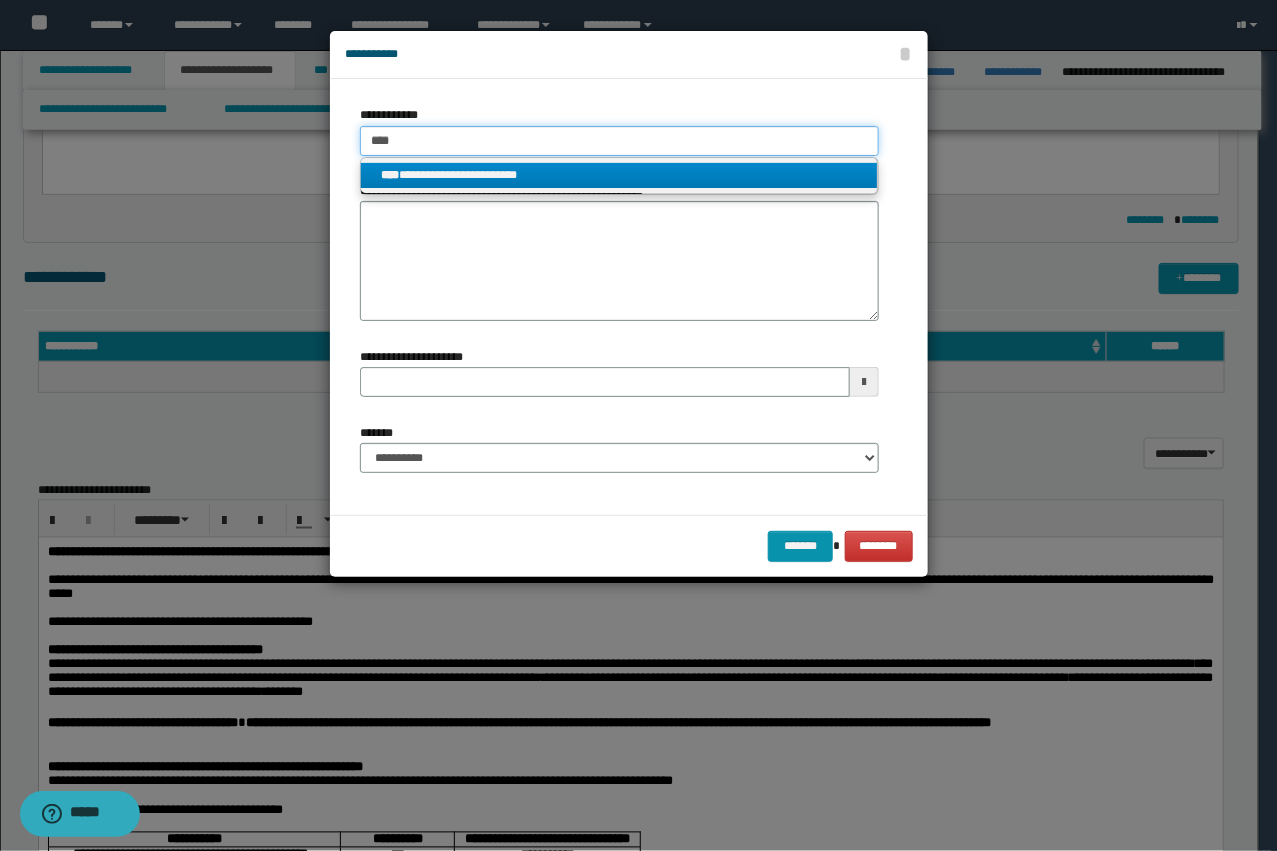 type 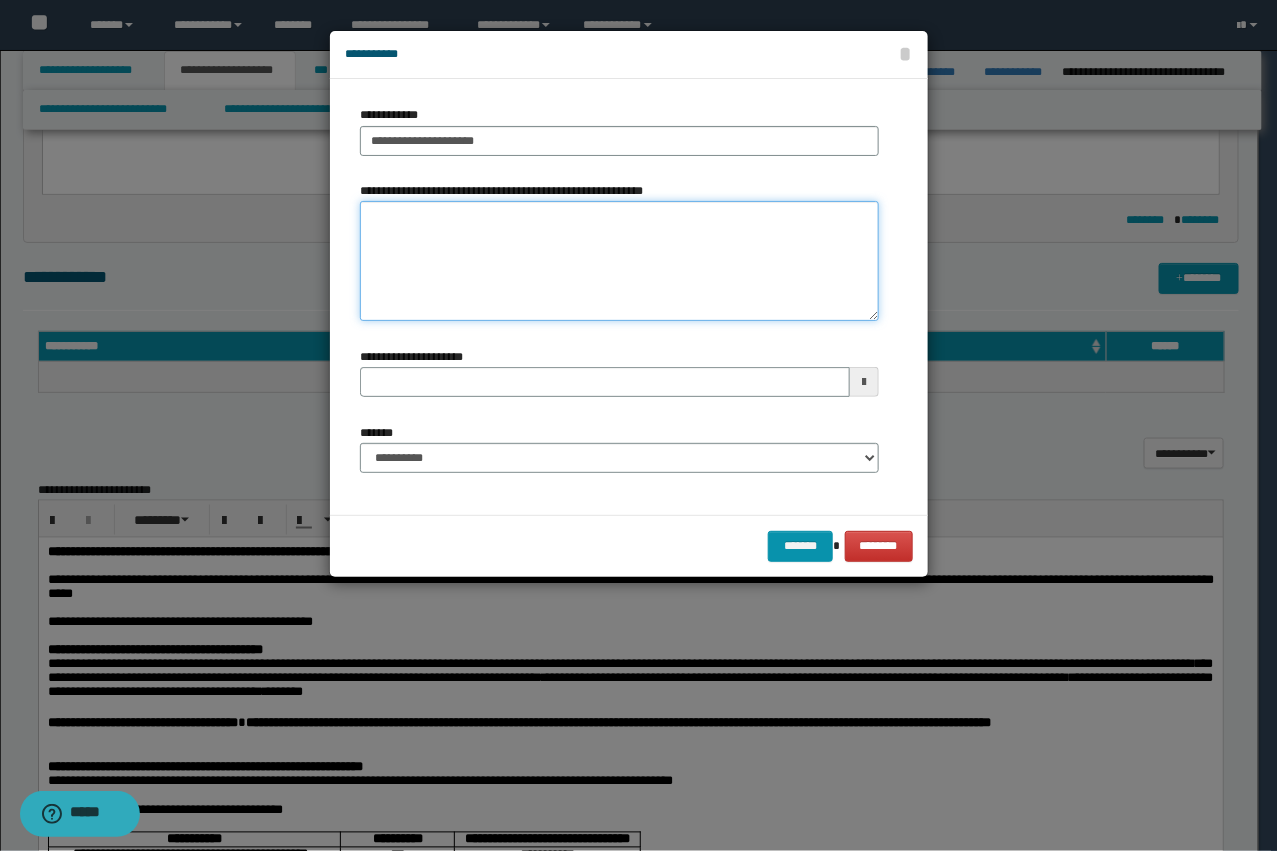 click on "**********" at bounding box center [619, 261] 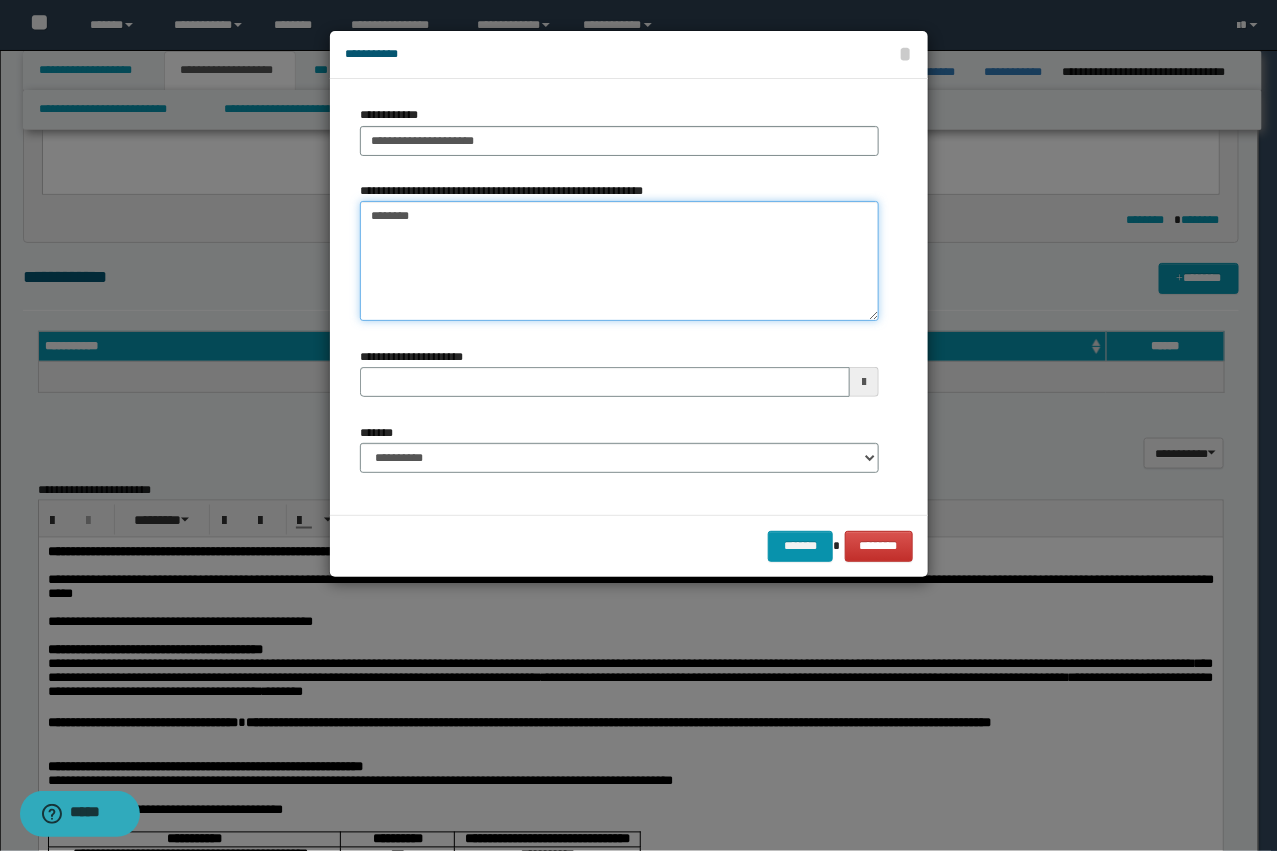 type on "*********" 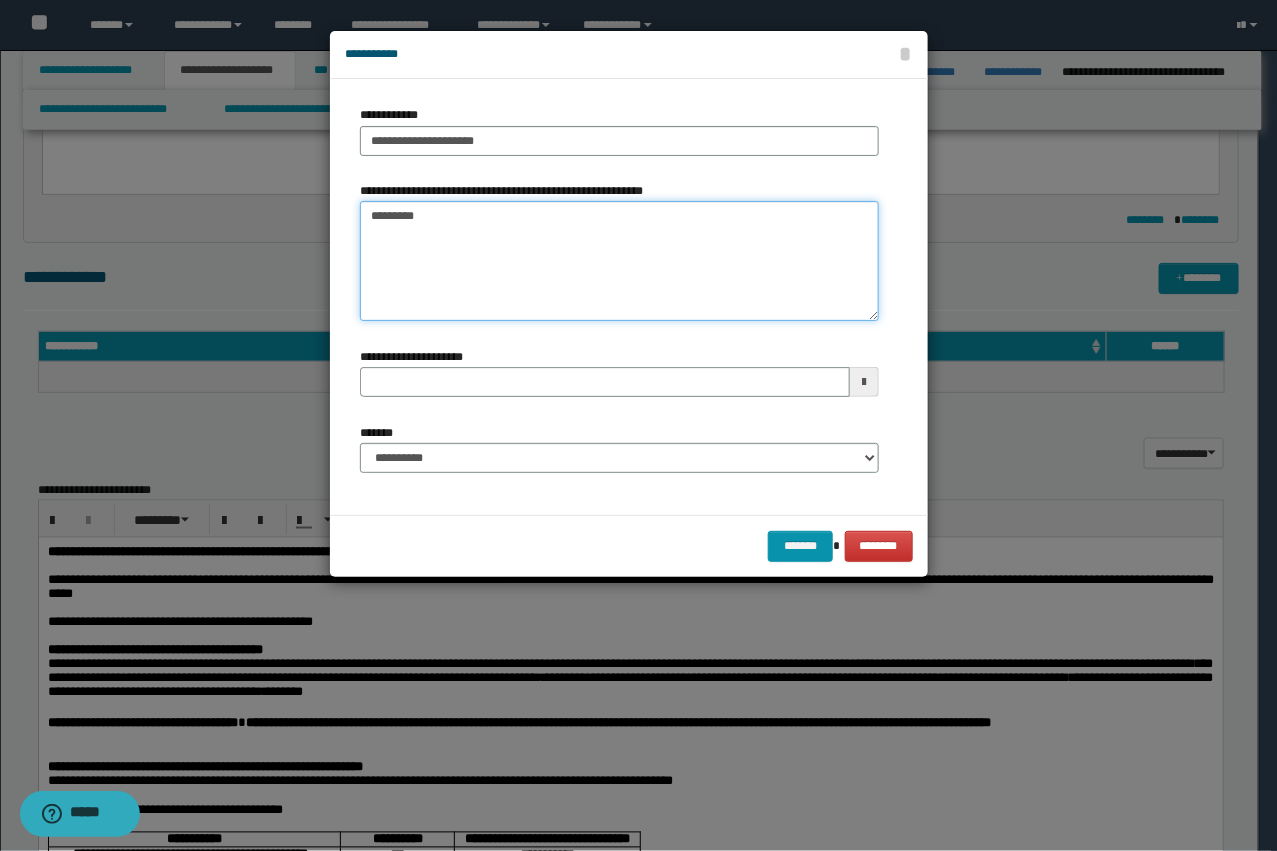 type 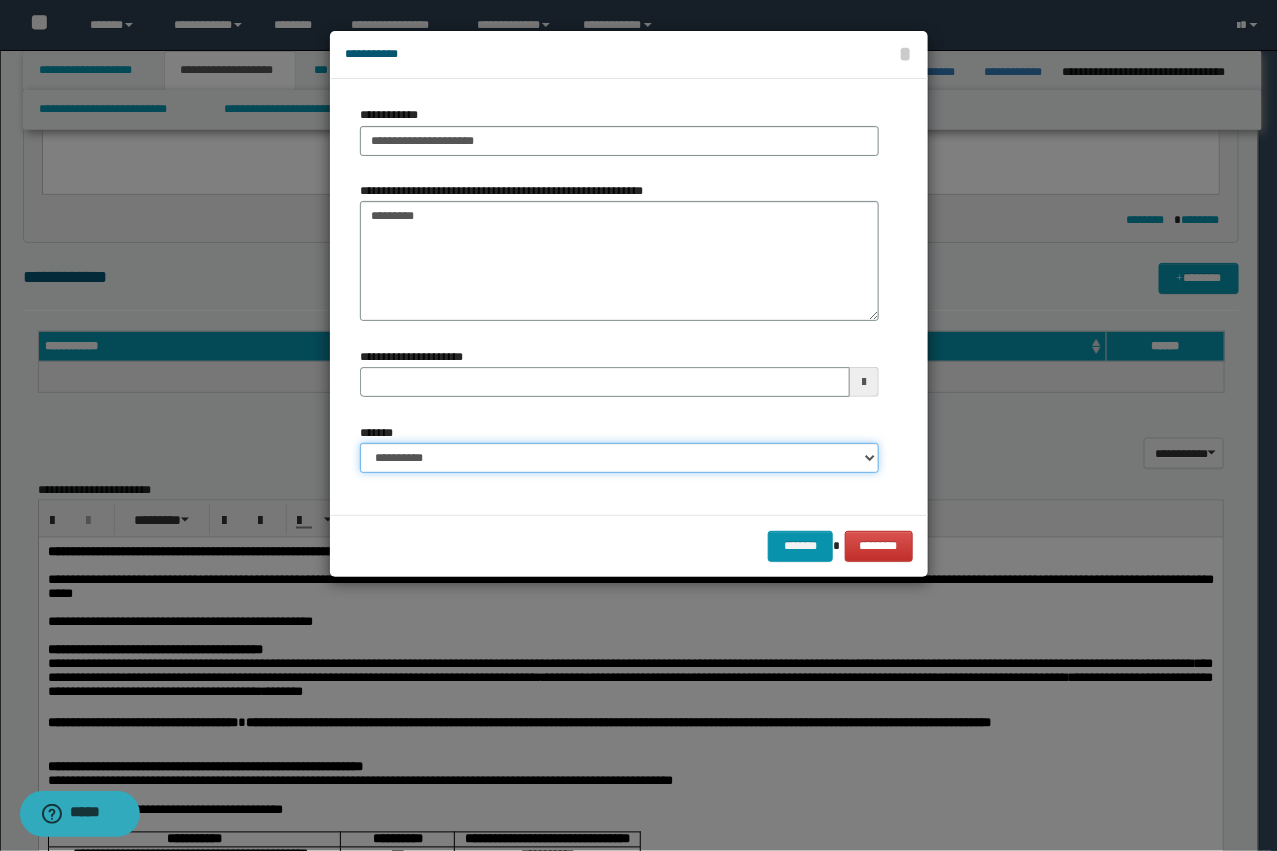 drag, startPoint x: 420, startPoint y: 458, endPoint x: 427, endPoint y: 472, distance: 15.652476 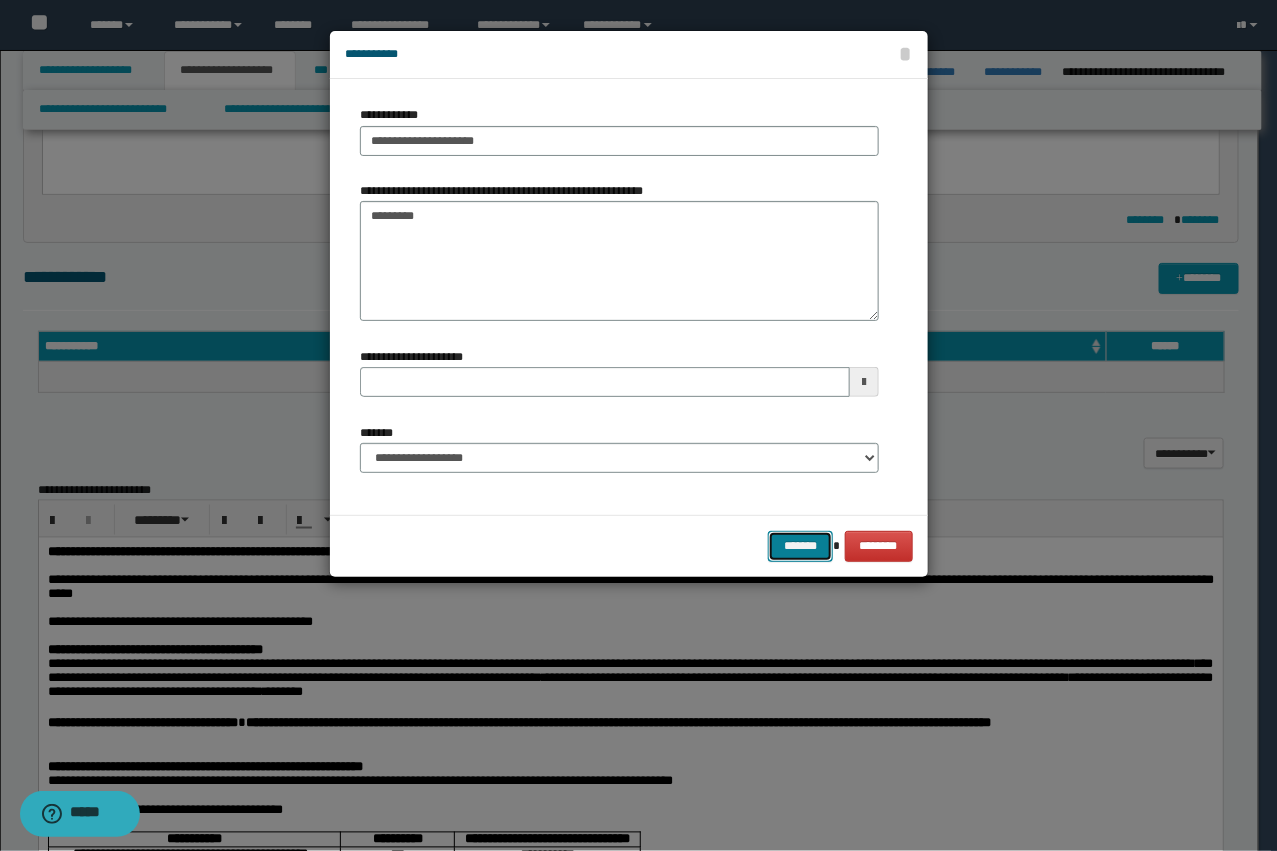 click on "*******" at bounding box center (800, 546) 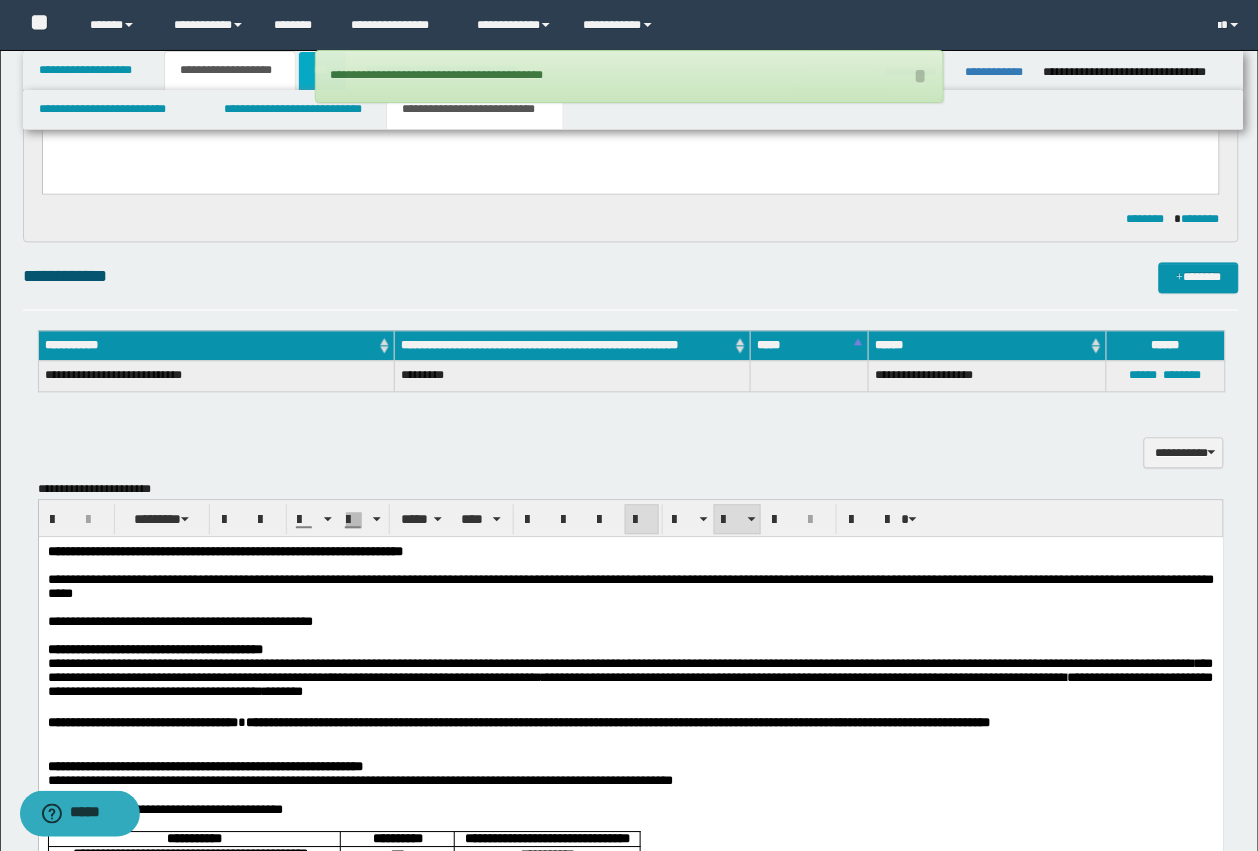 click on "***" at bounding box center [322, 71] 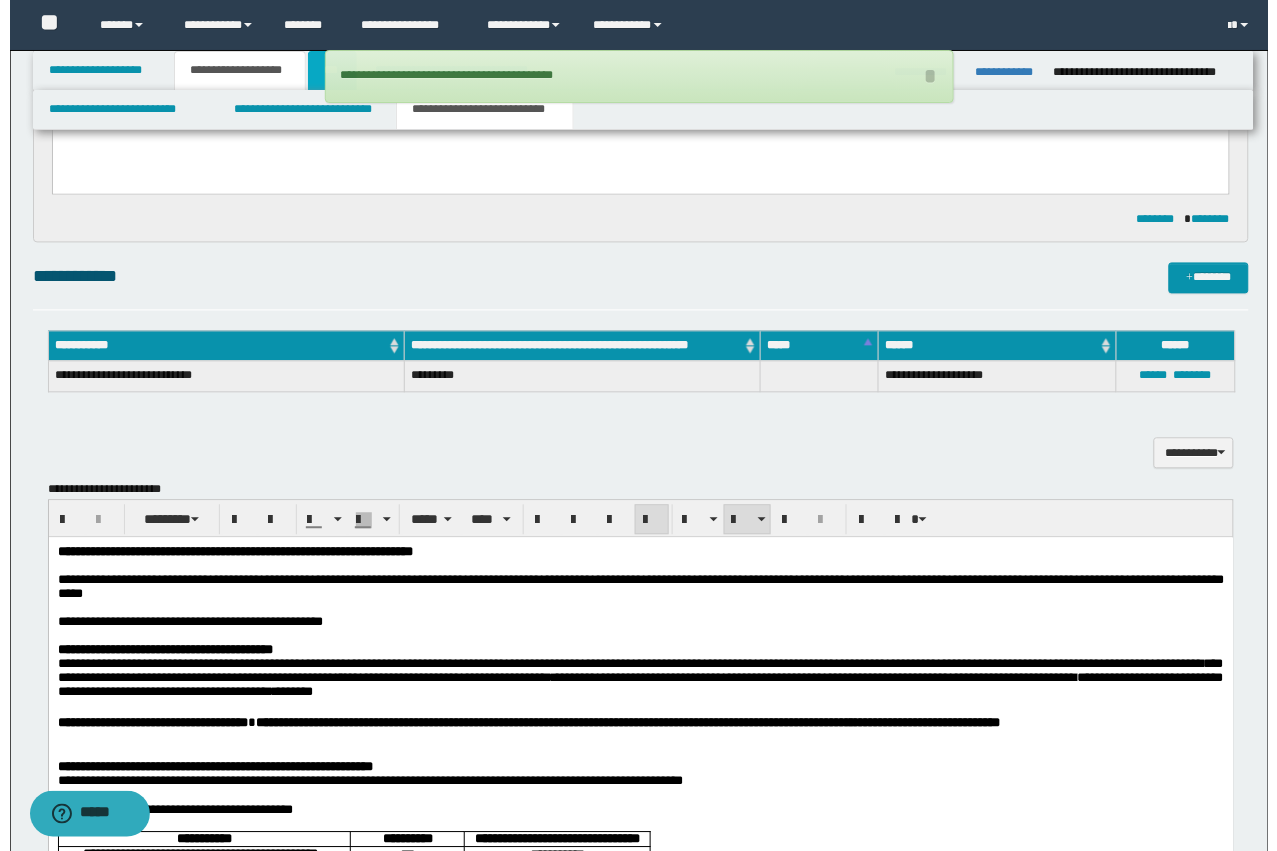 scroll, scrollTop: 0, scrollLeft: 0, axis: both 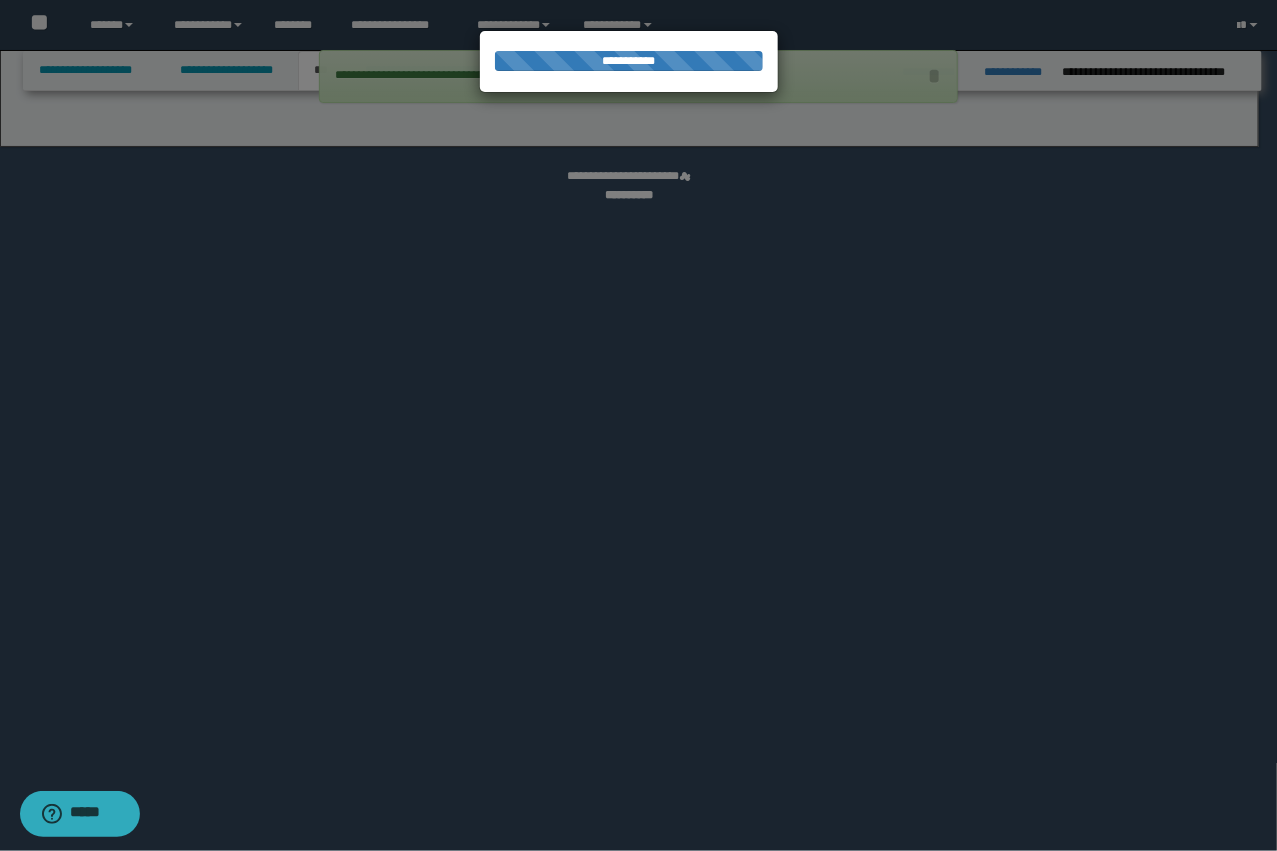 select on "*" 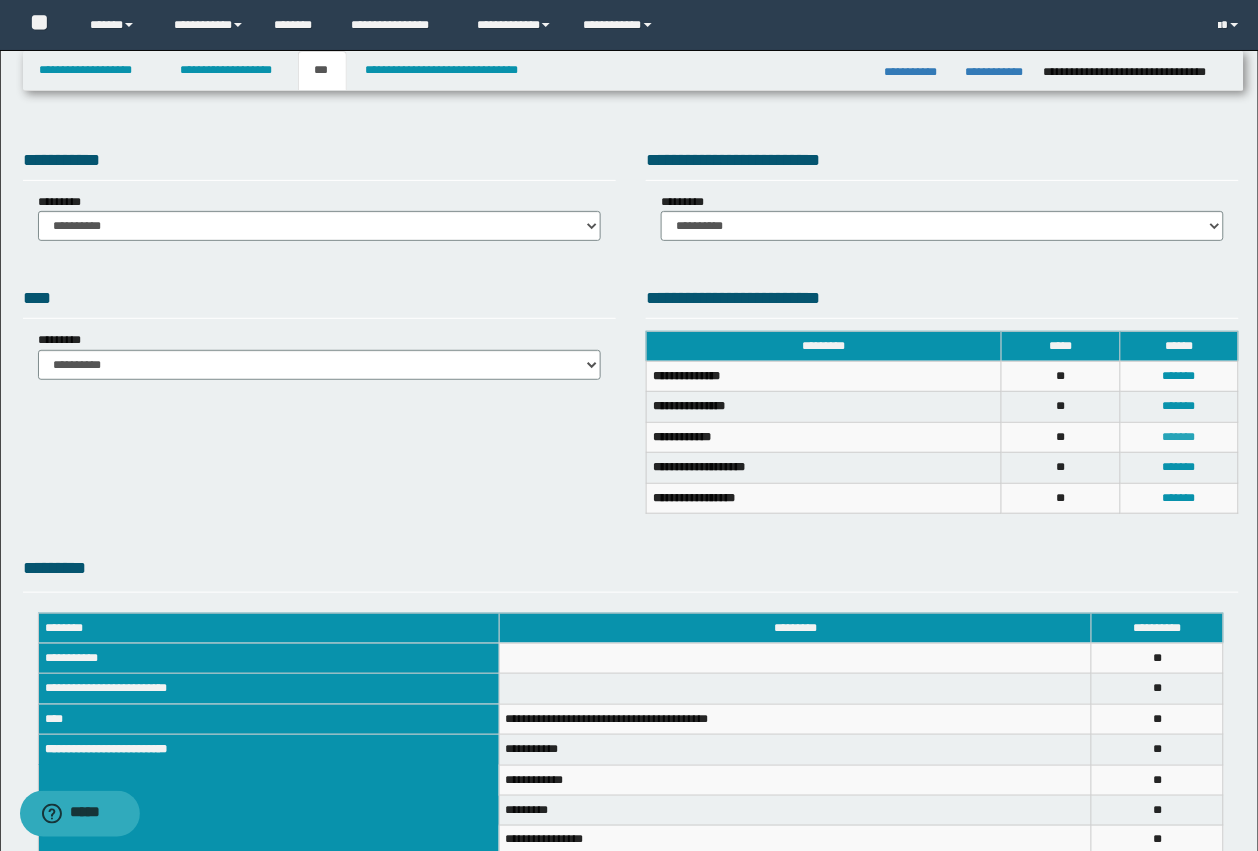 click on "*******" at bounding box center [1179, 437] 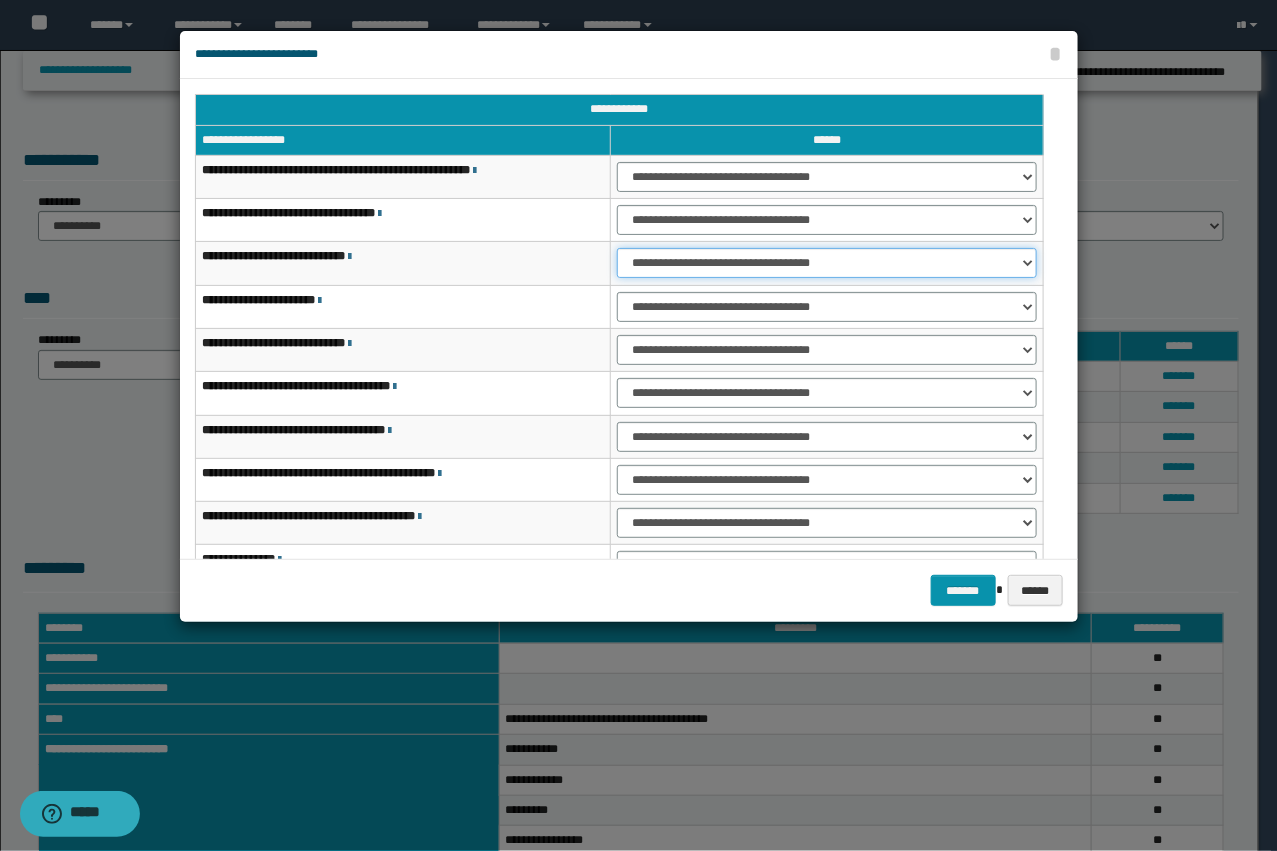 click on "**********" at bounding box center (826, 263) 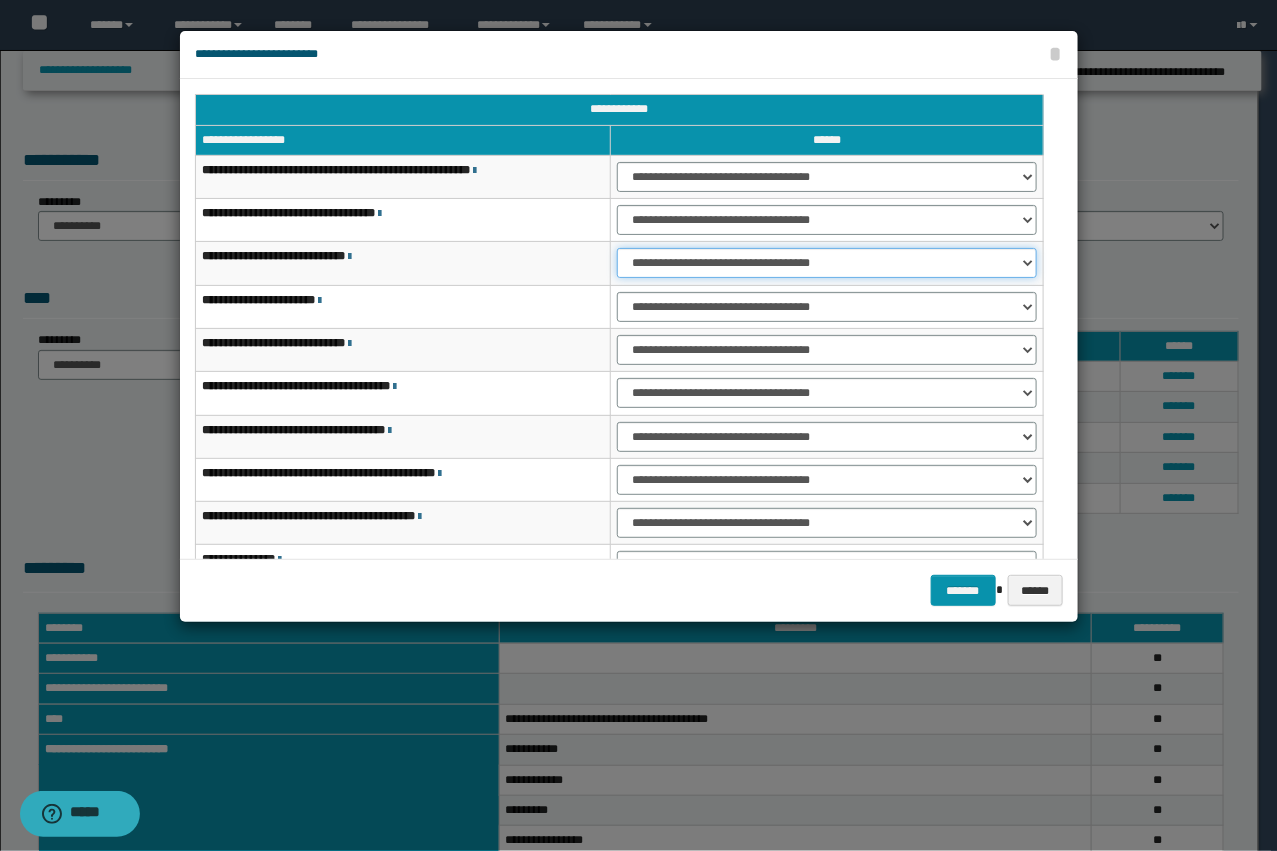 click on "**********" at bounding box center [826, 263] 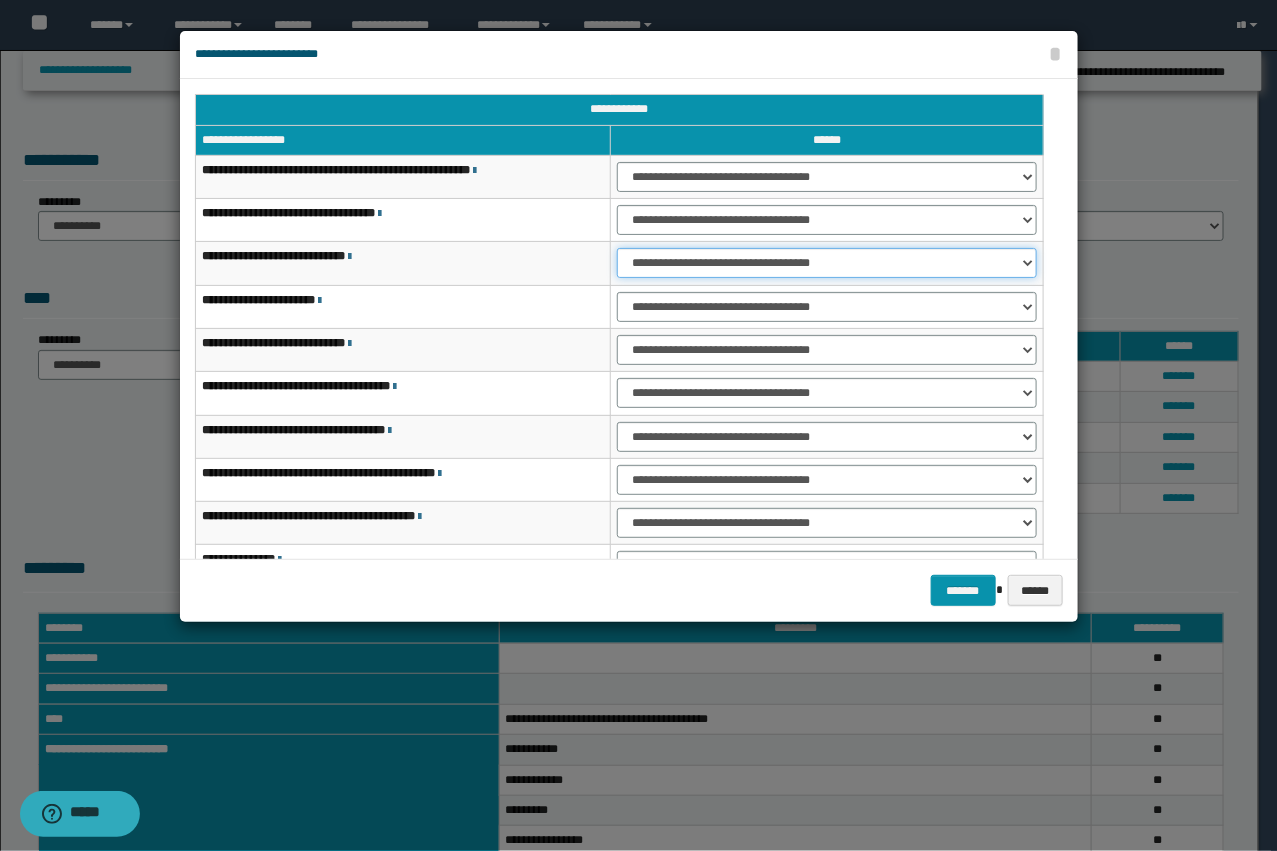 click on "**********" at bounding box center [826, 263] 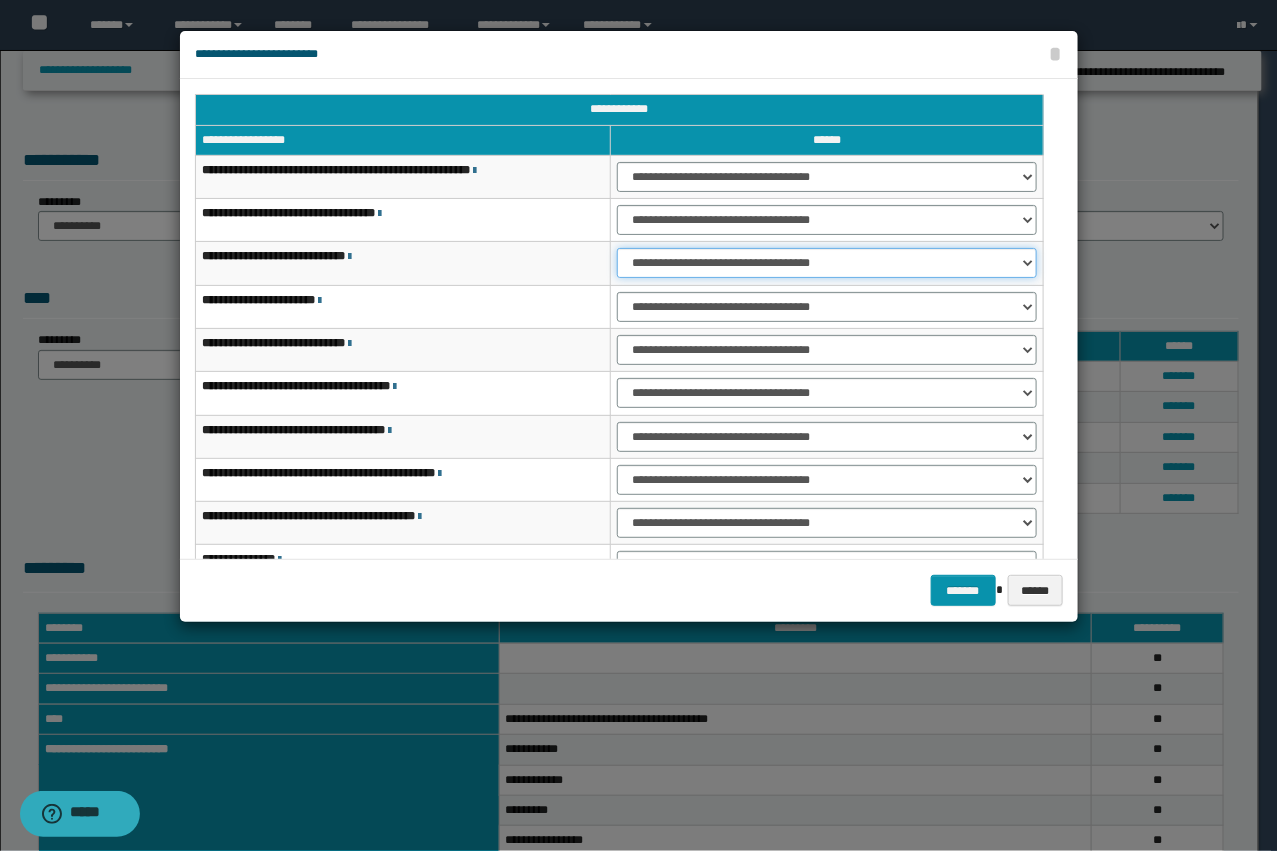 click on "**********" at bounding box center [826, 263] 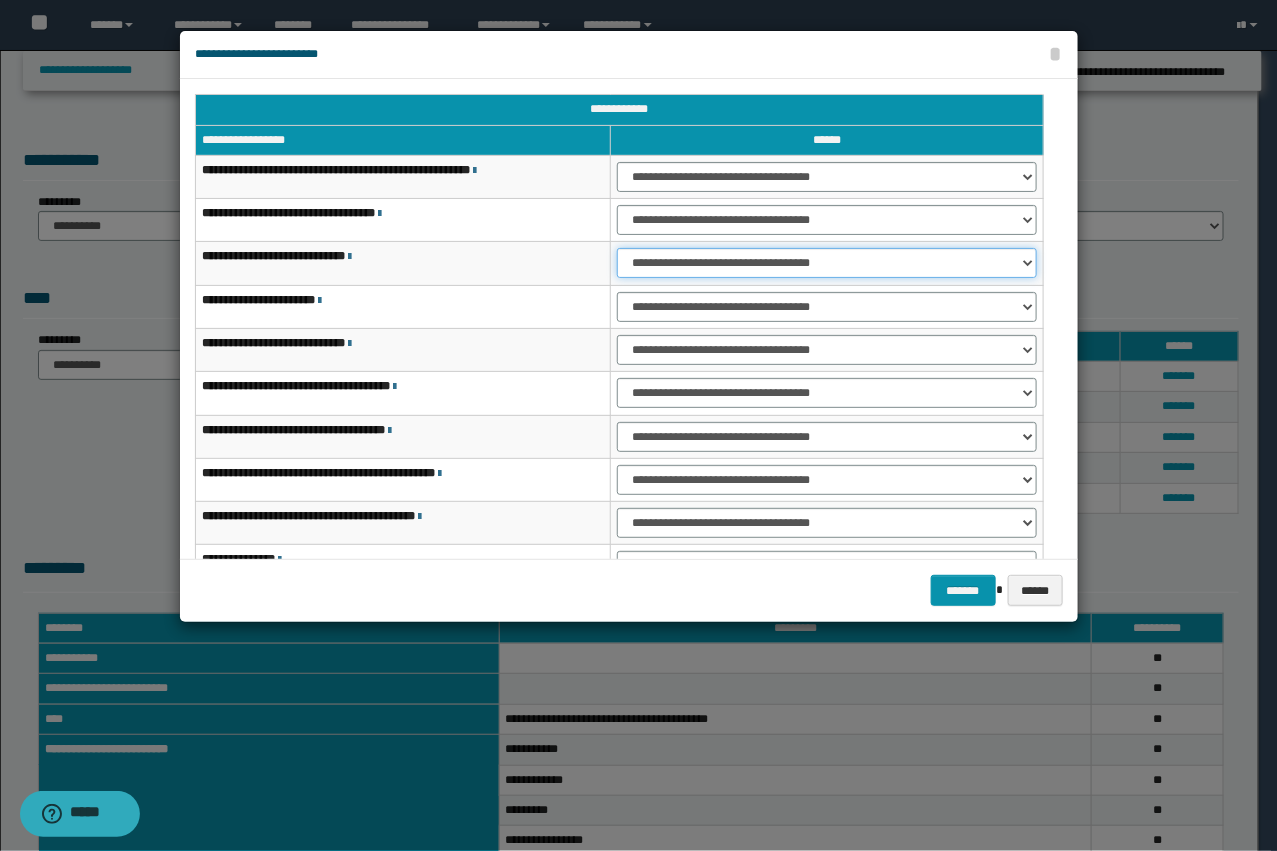 drag, startPoint x: 660, startPoint y: 260, endPoint x: 657, endPoint y: 277, distance: 17.262676 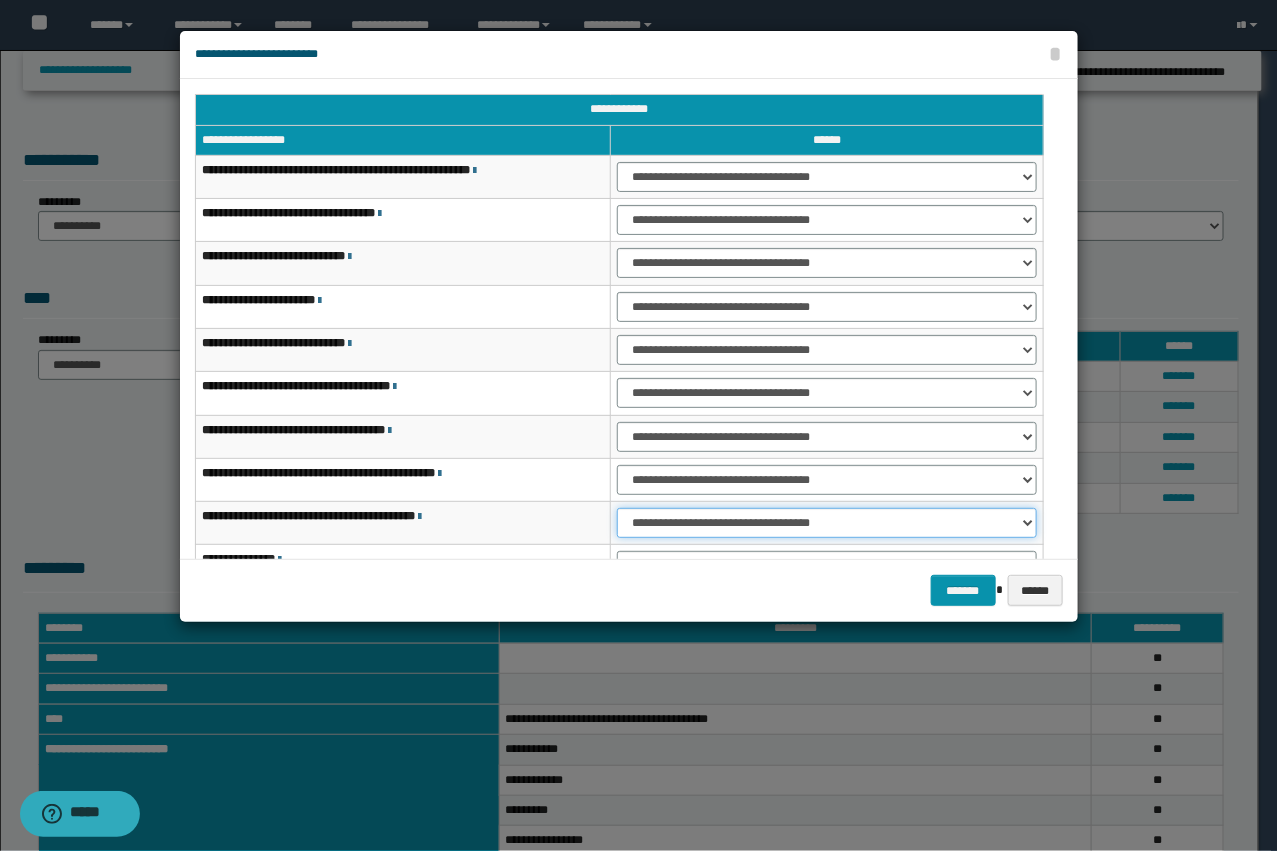 click on "**********" at bounding box center [826, 523] 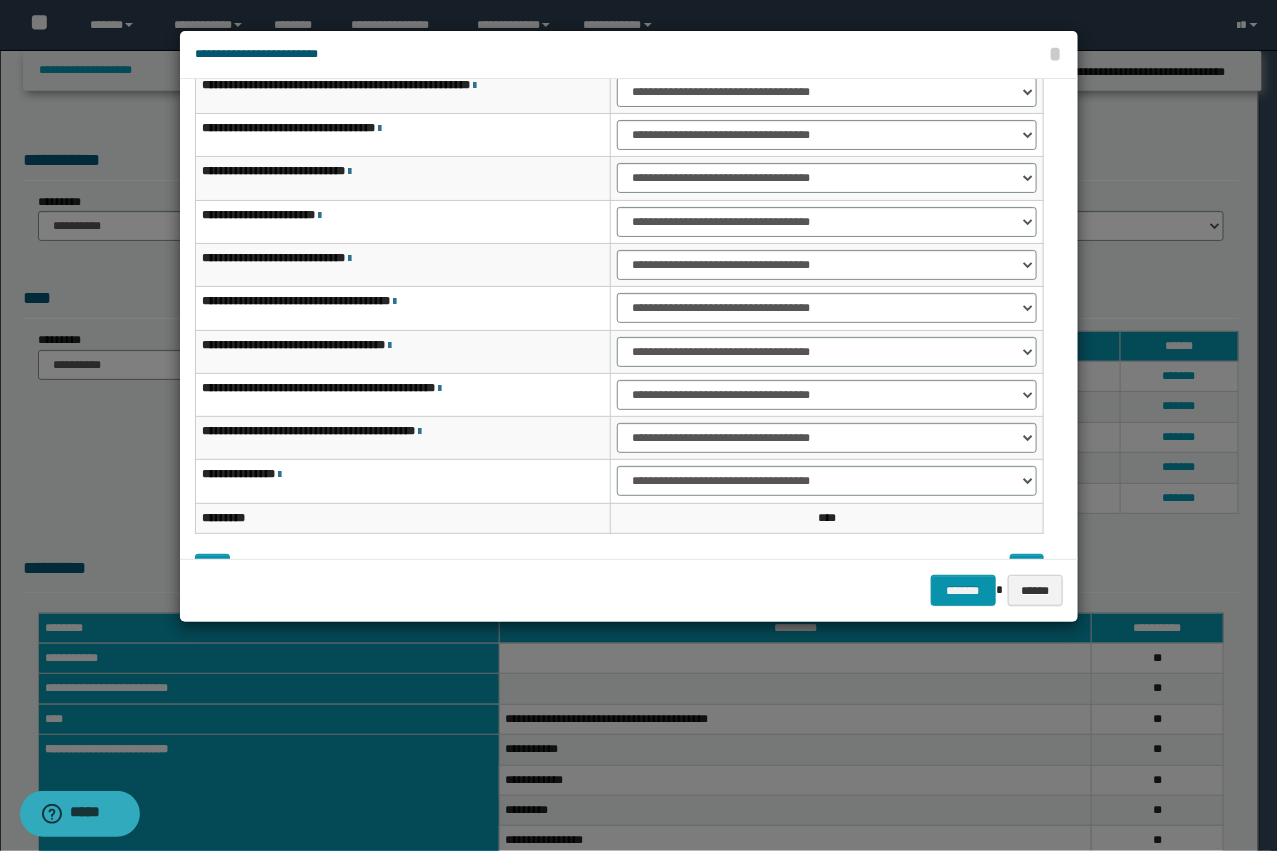 scroll, scrollTop: 86, scrollLeft: 0, axis: vertical 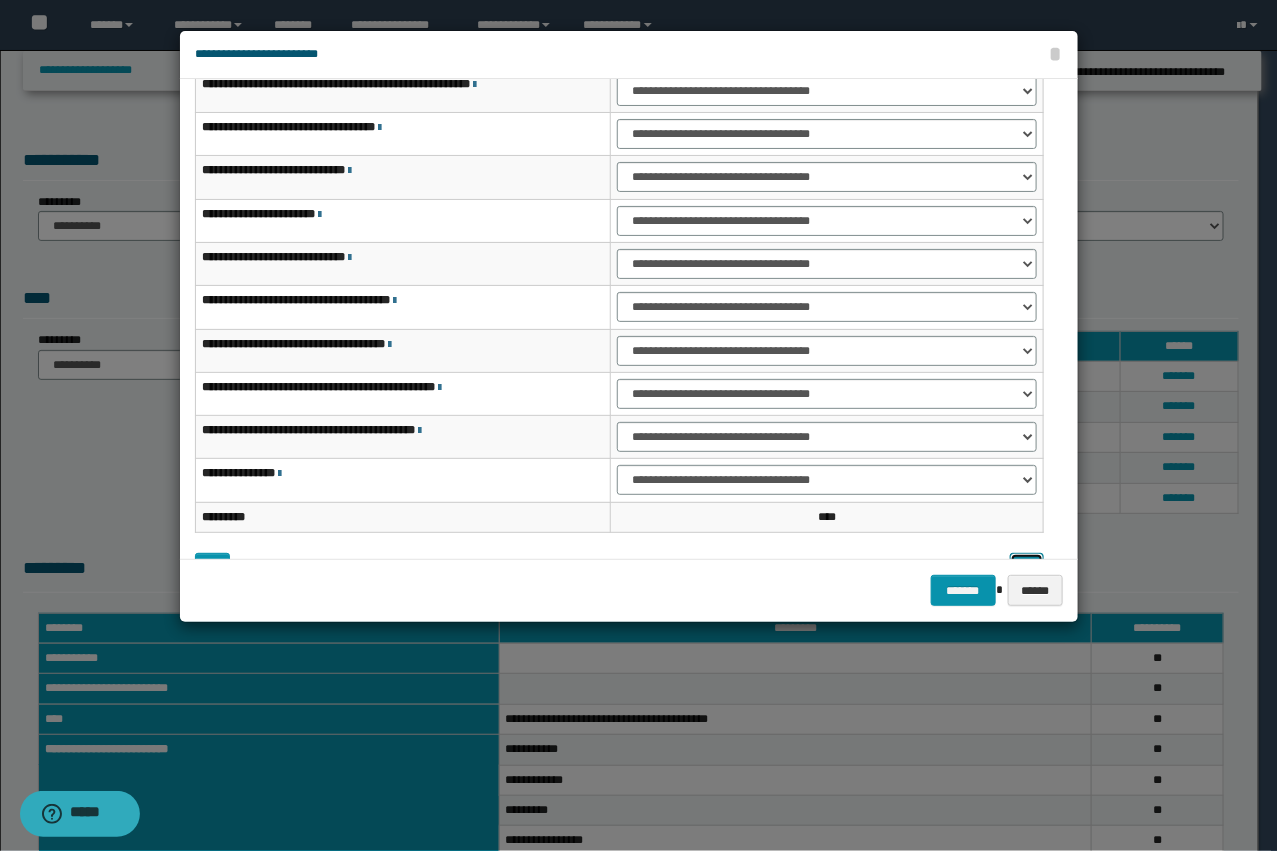 click at bounding box center (1027, 568) 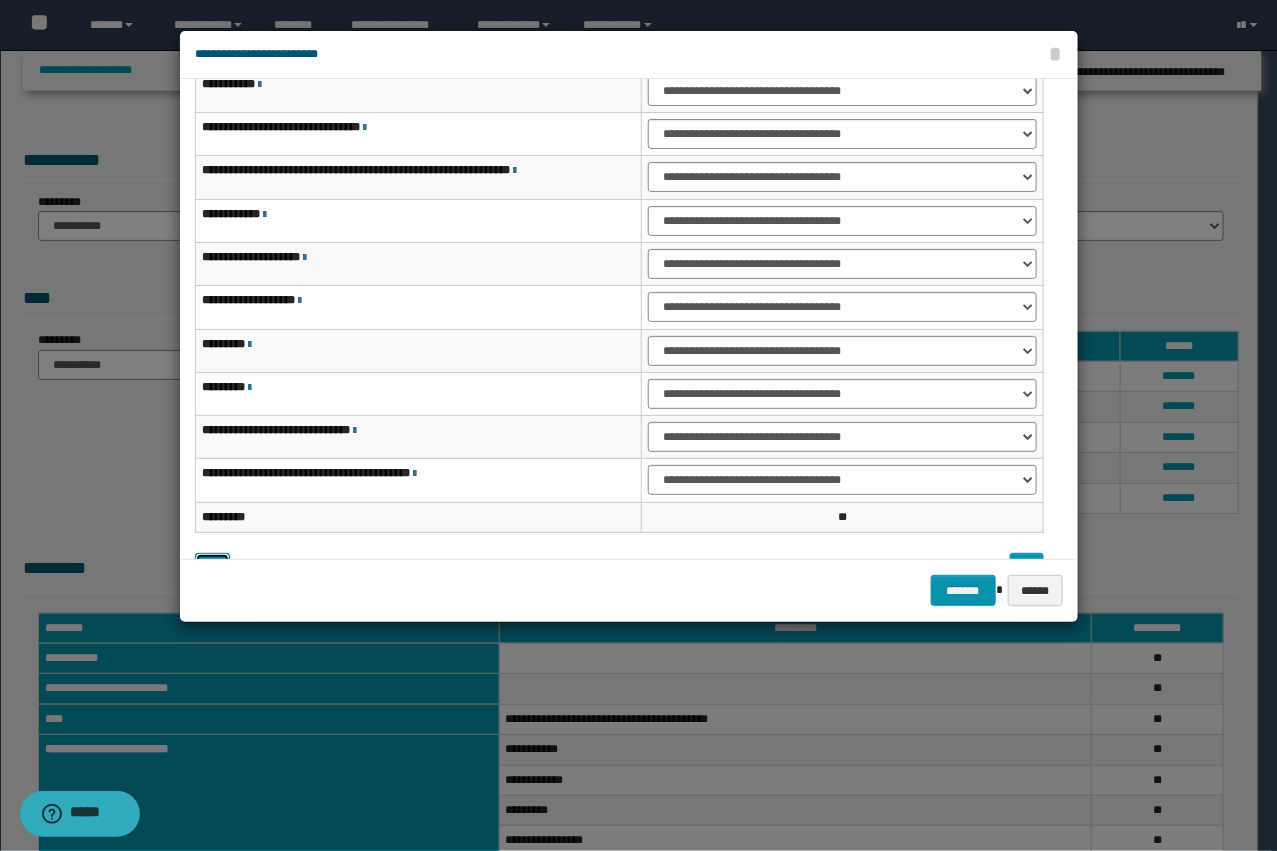 click at bounding box center [212, 568] 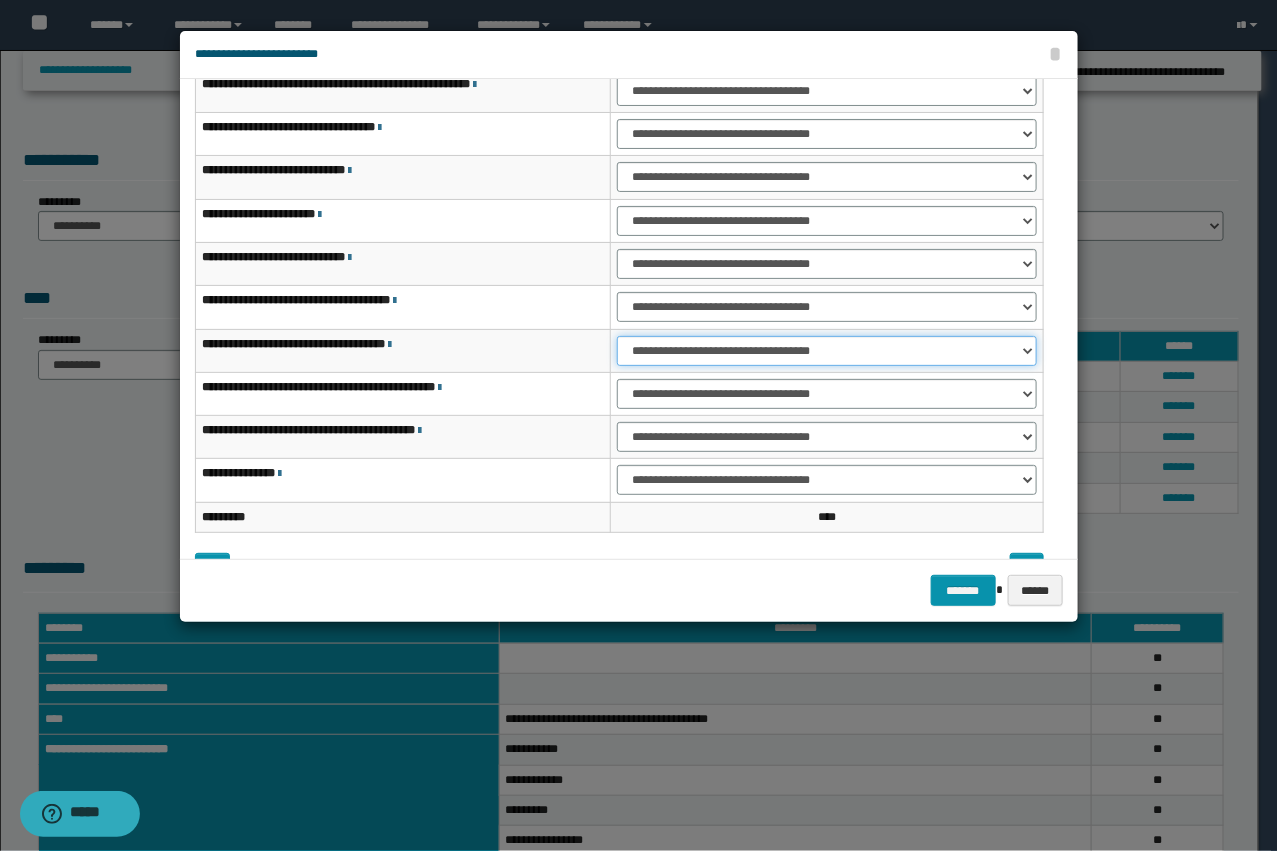 click on "**********" at bounding box center [826, 351] 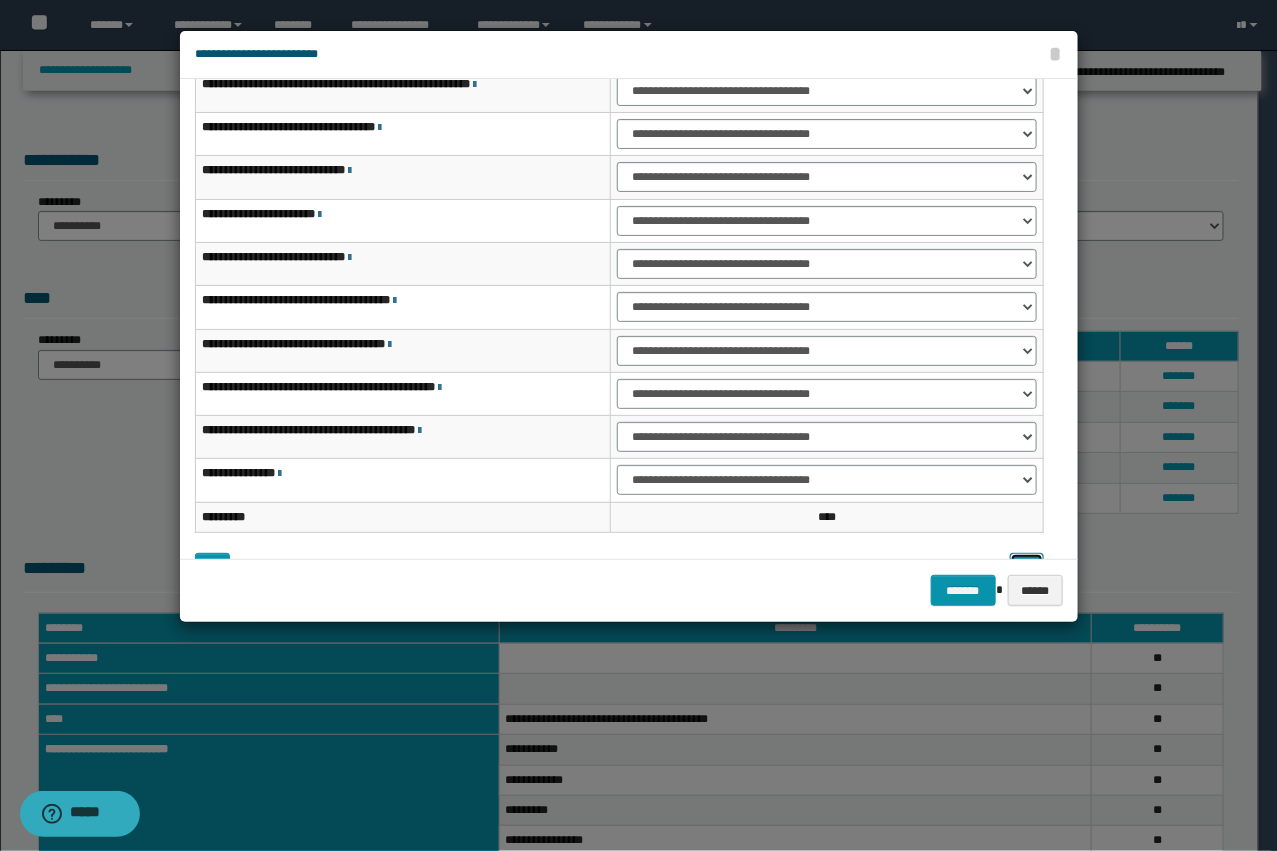 click at bounding box center (1027, 568) 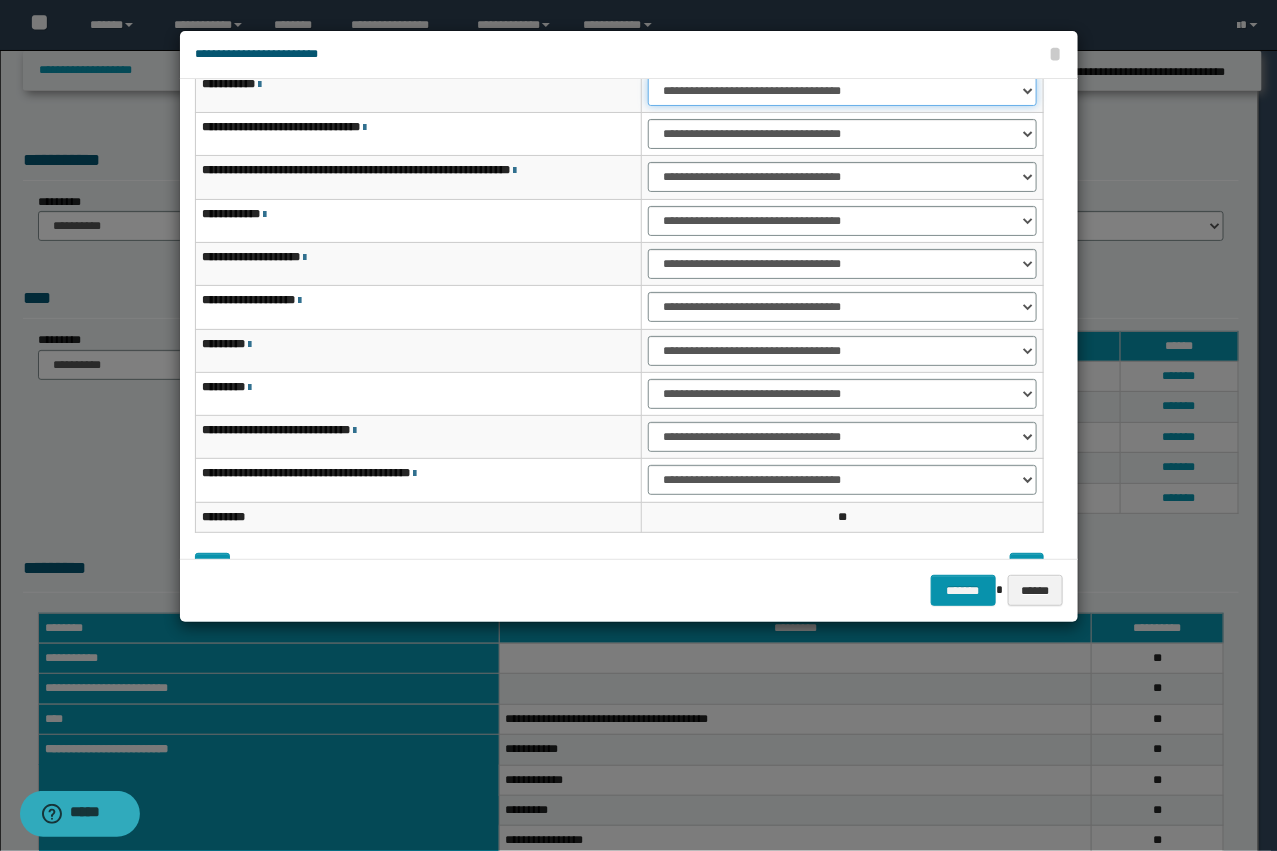 click on "**********" at bounding box center (842, 91) 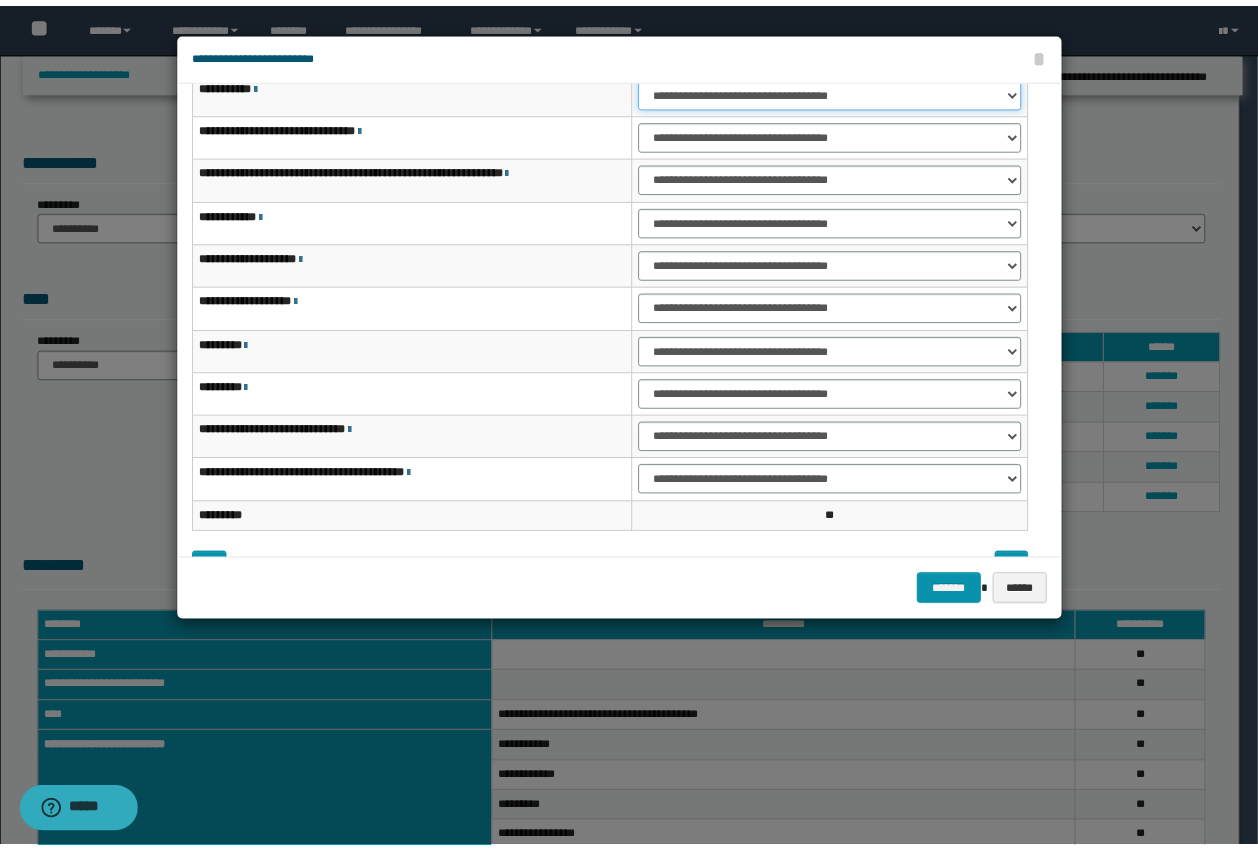 scroll, scrollTop: 82, scrollLeft: 0, axis: vertical 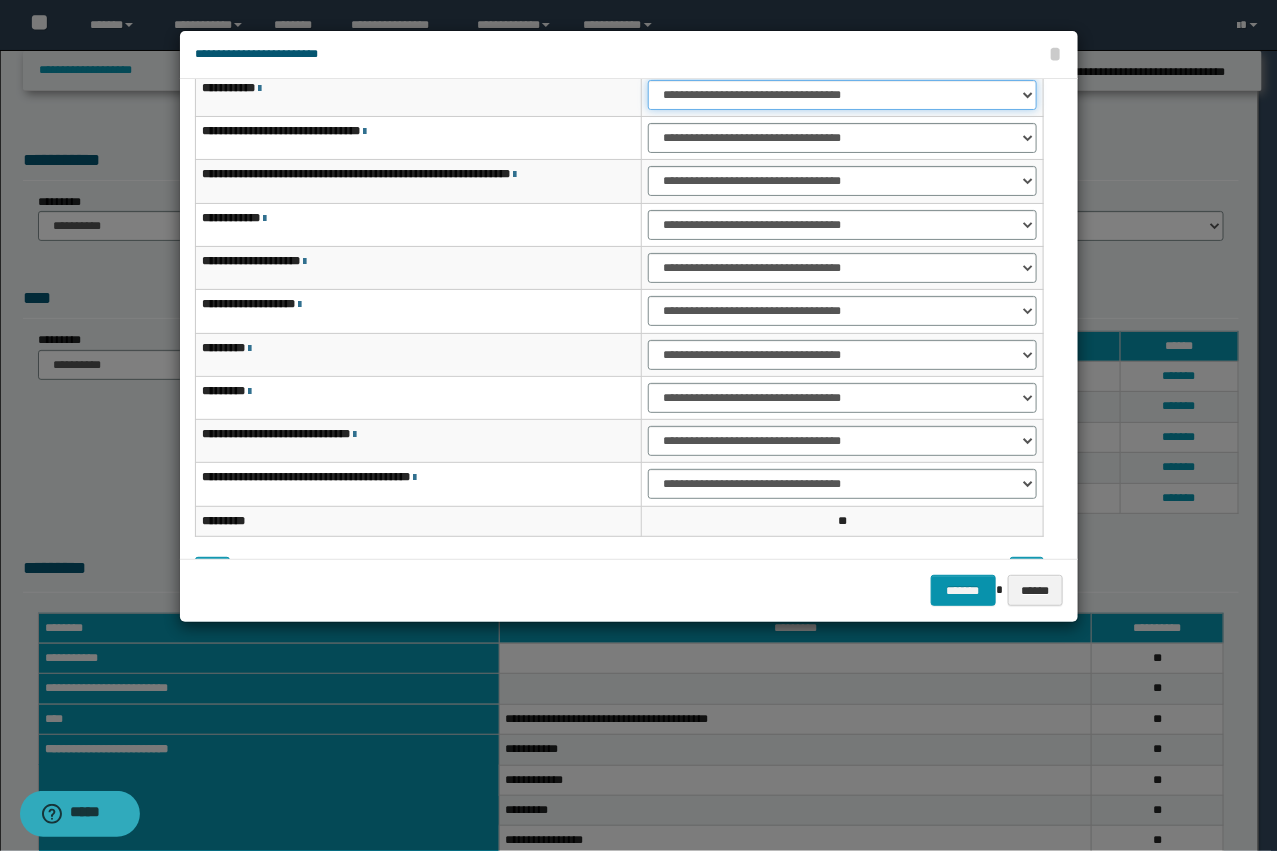 select on "***" 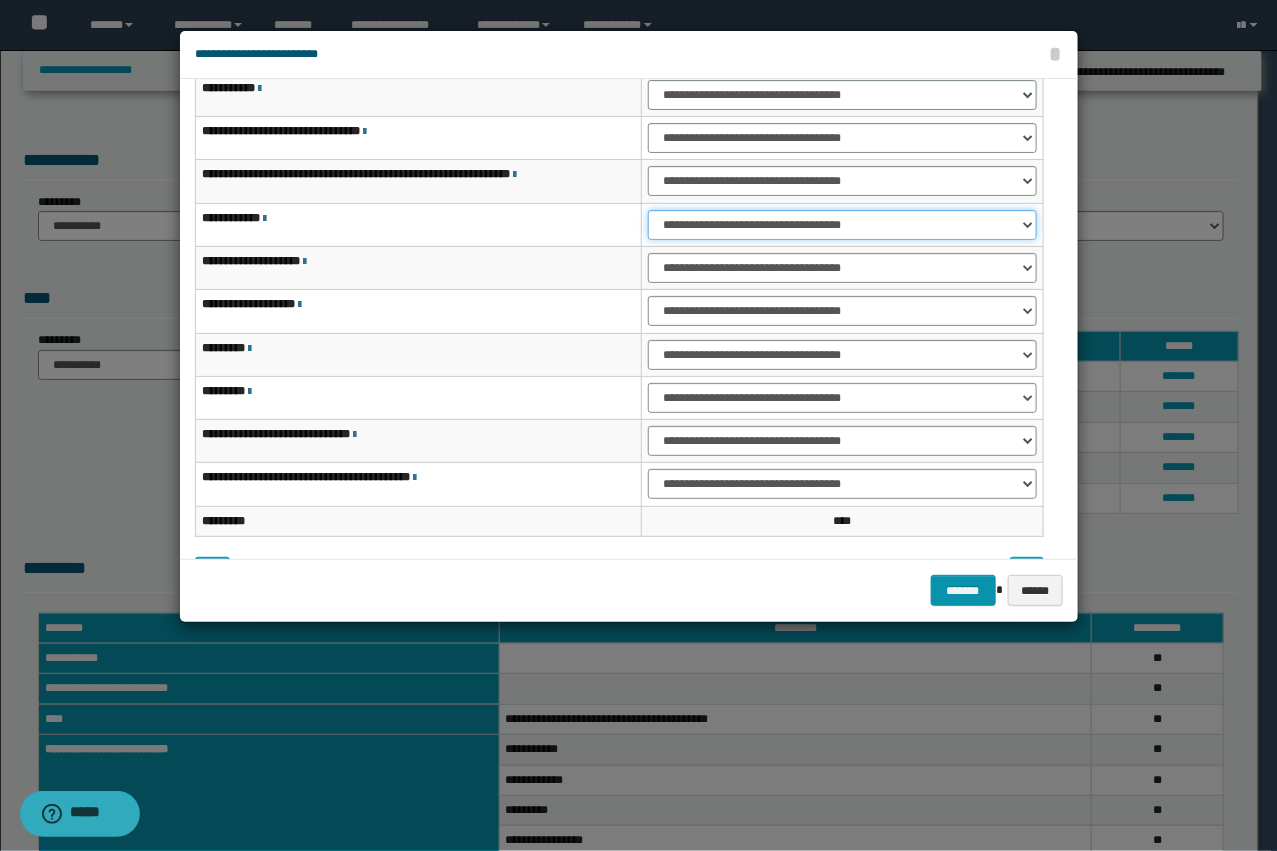 drag, startPoint x: 673, startPoint y: 213, endPoint x: 675, endPoint y: 231, distance: 18.110771 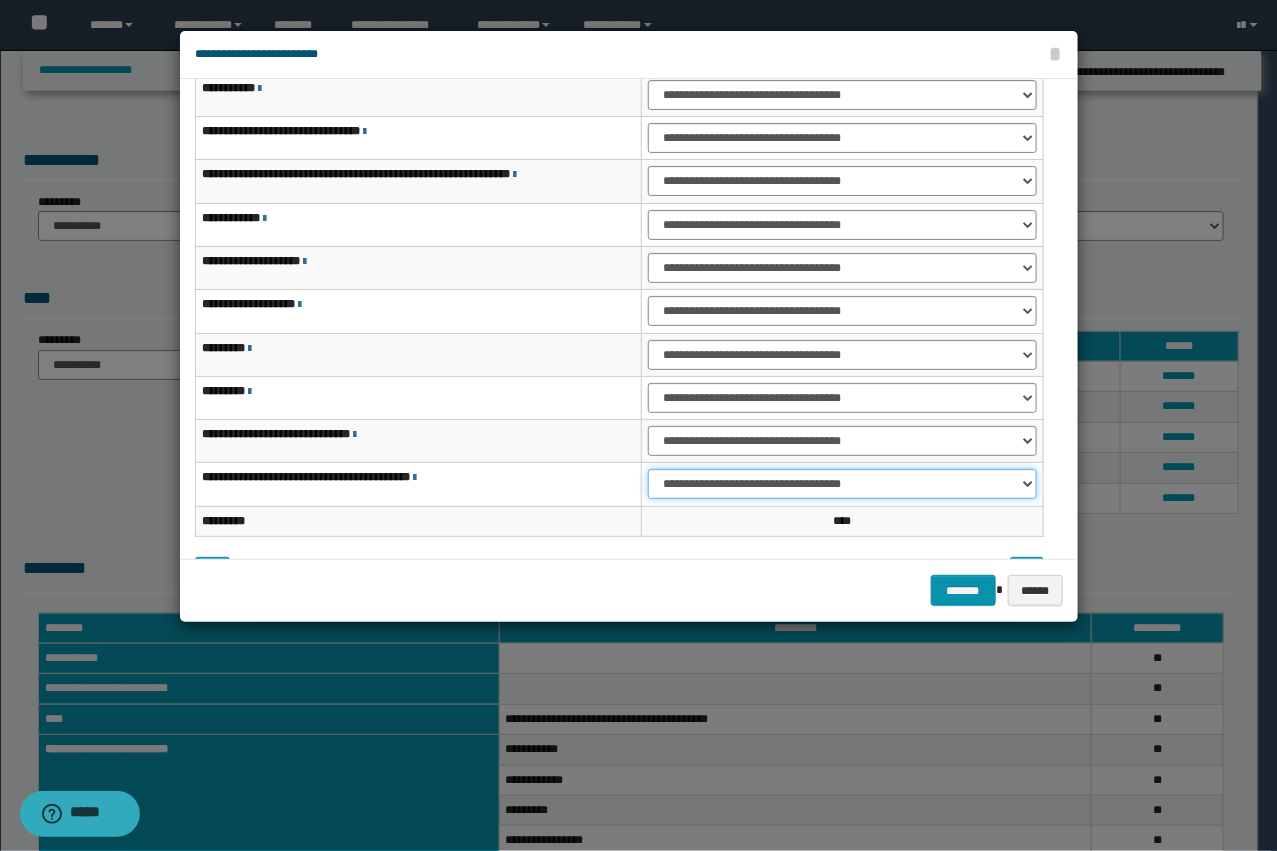 click on "**********" at bounding box center [842, 484] 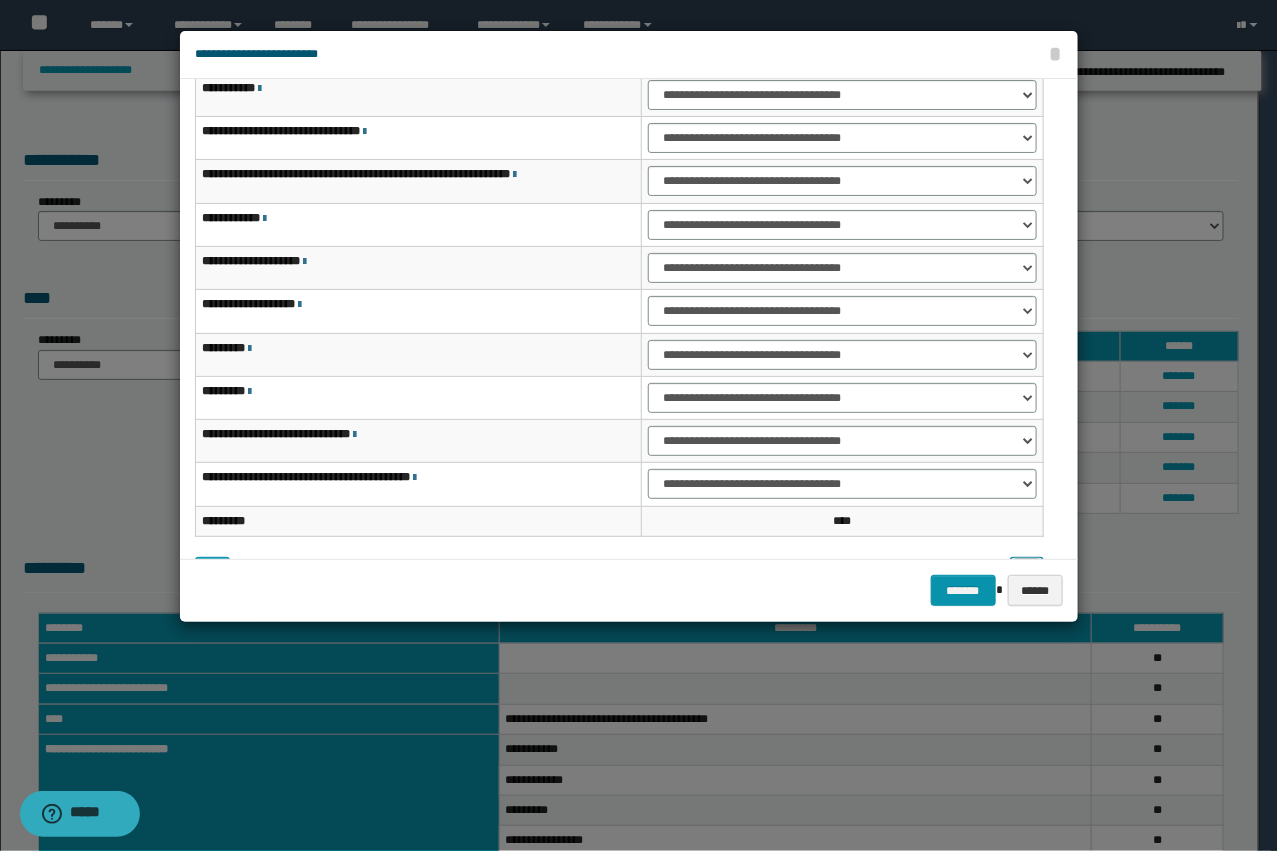 click at bounding box center (1027, 572) 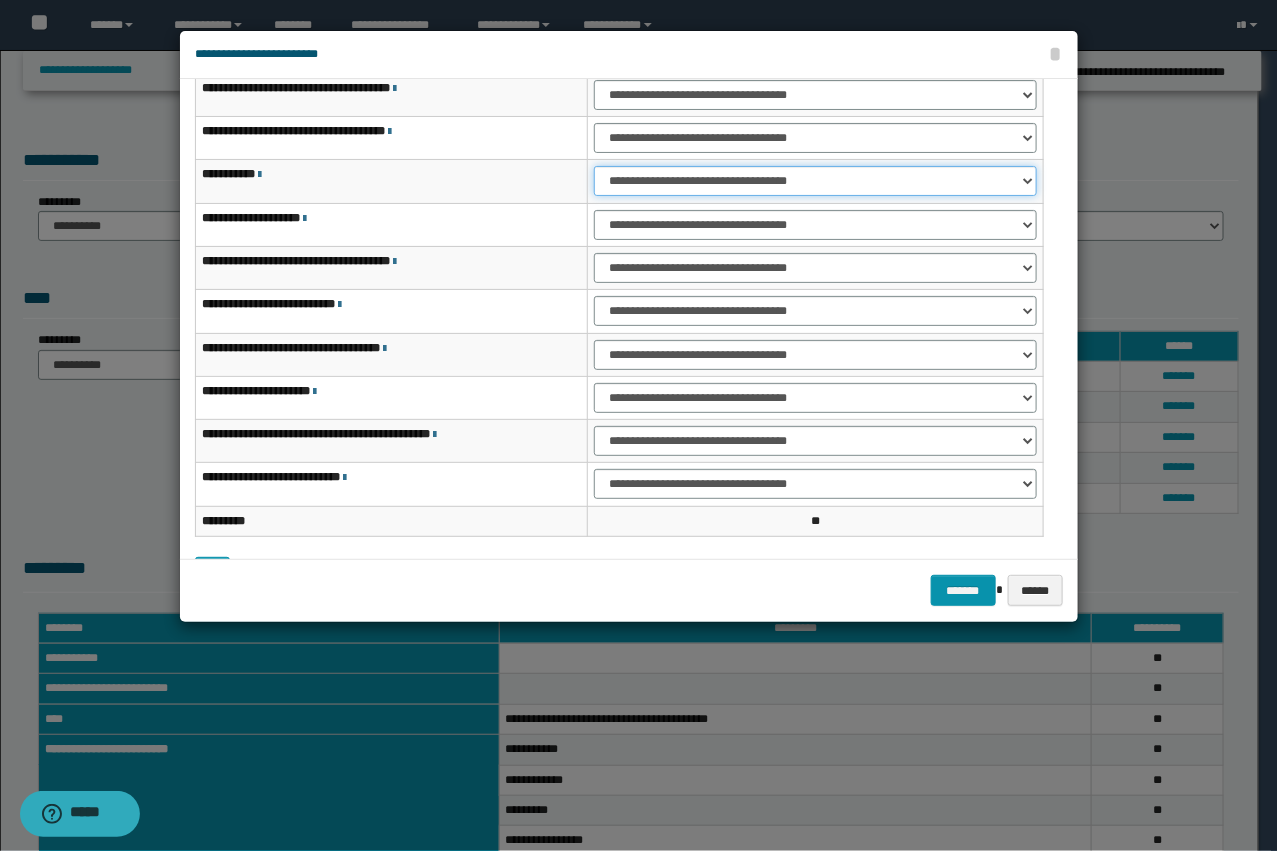 click on "**********" at bounding box center [815, 181] 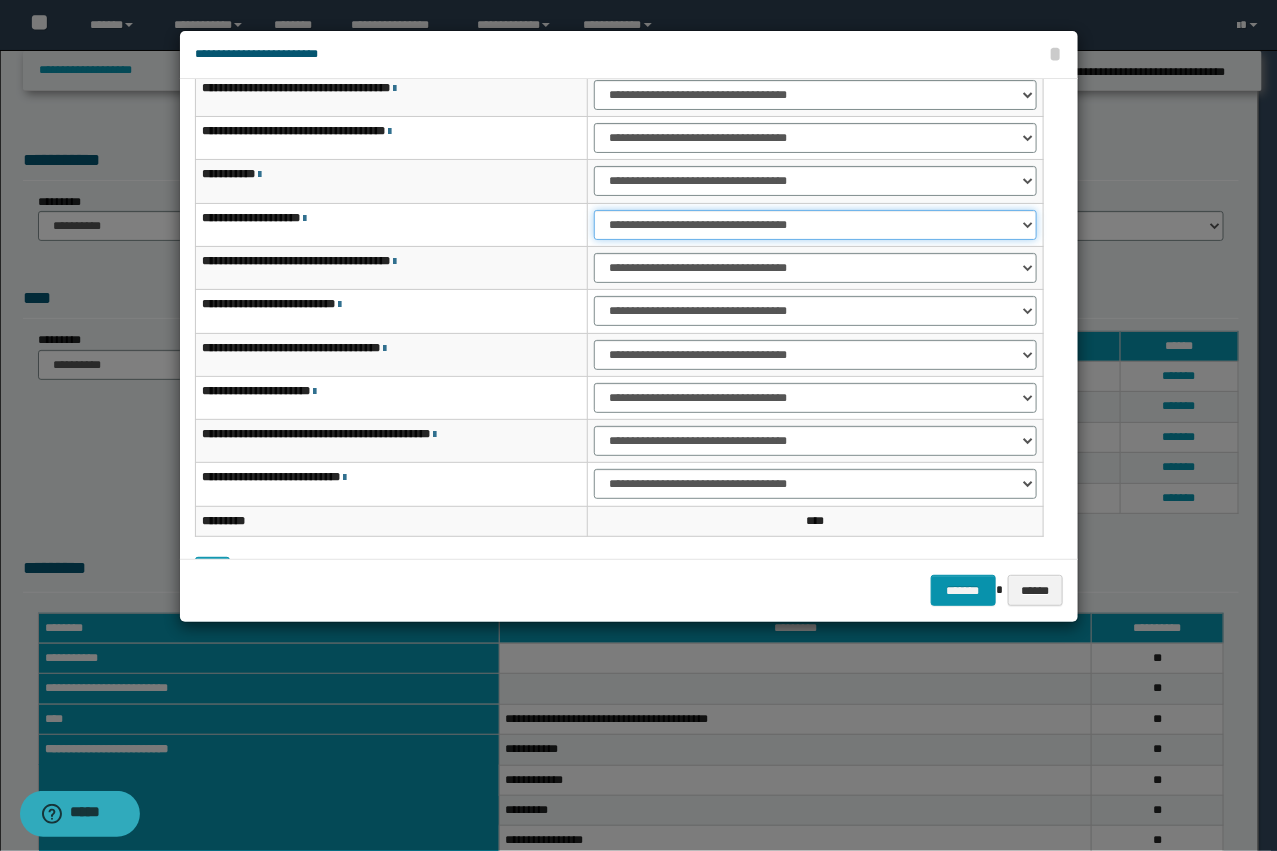 click on "**********" at bounding box center (815, 225) 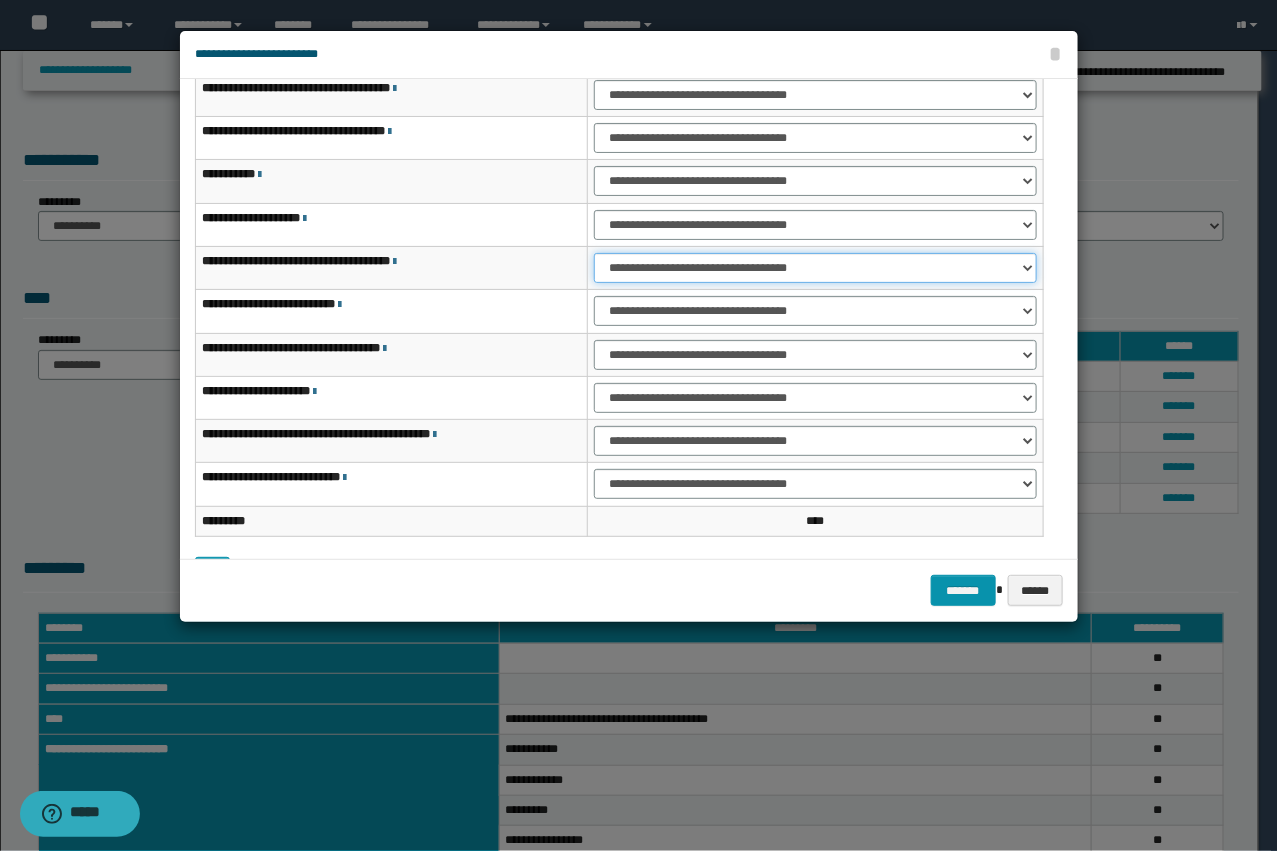 drag, startPoint x: 633, startPoint y: 258, endPoint x: 627, endPoint y: 277, distance: 19.924858 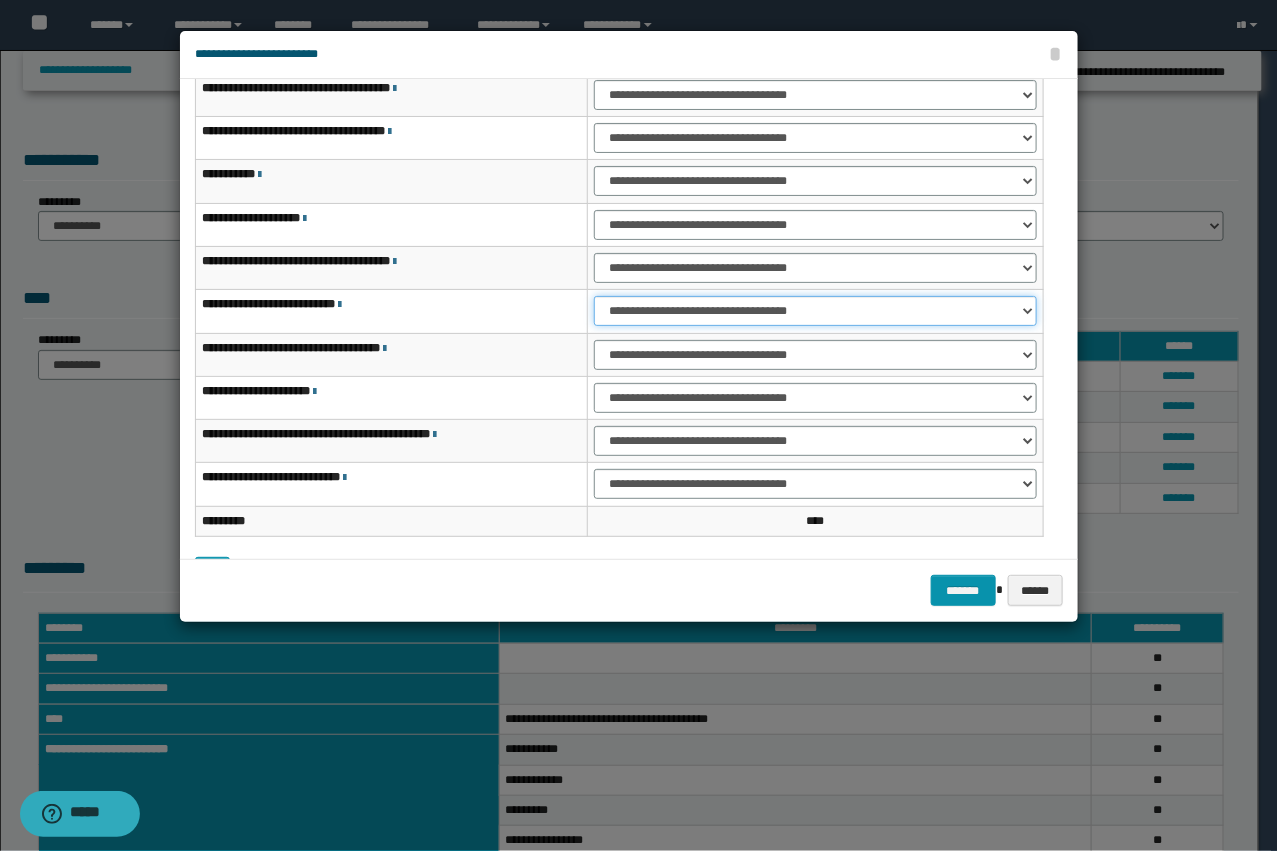 click on "**********" at bounding box center [815, 311] 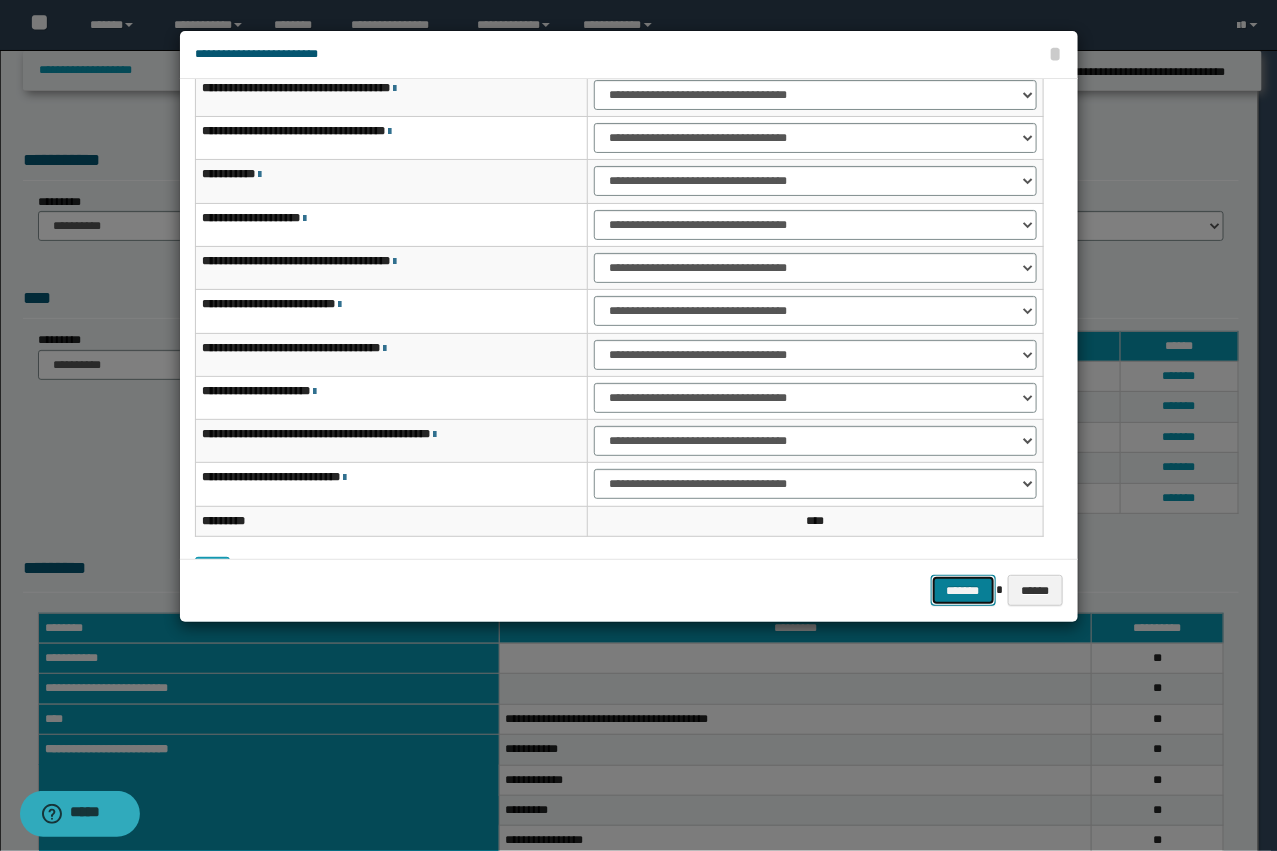 click on "*******" at bounding box center [963, 590] 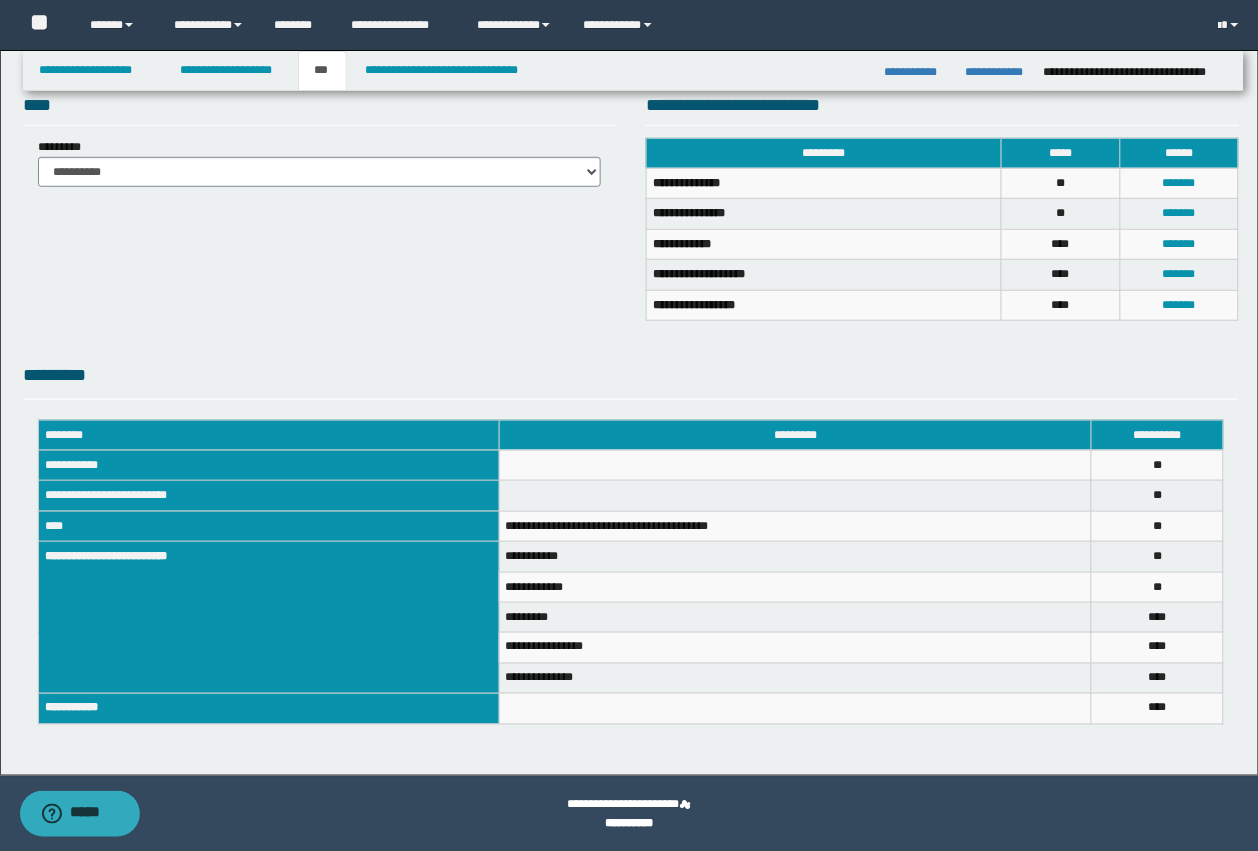 scroll, scrollTop: 196, scrollLeft: 0, axis: vertical 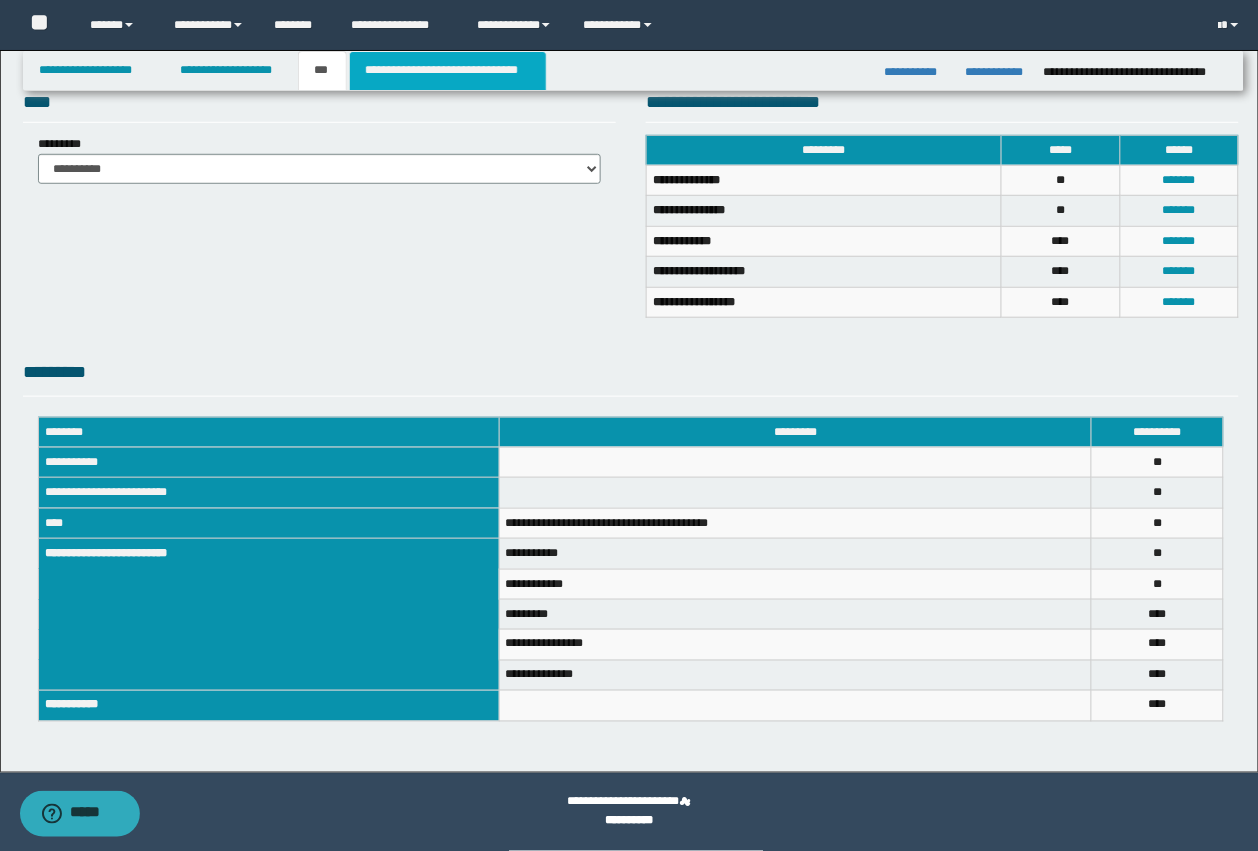 click on "**********" at bounding box center (448, 71) 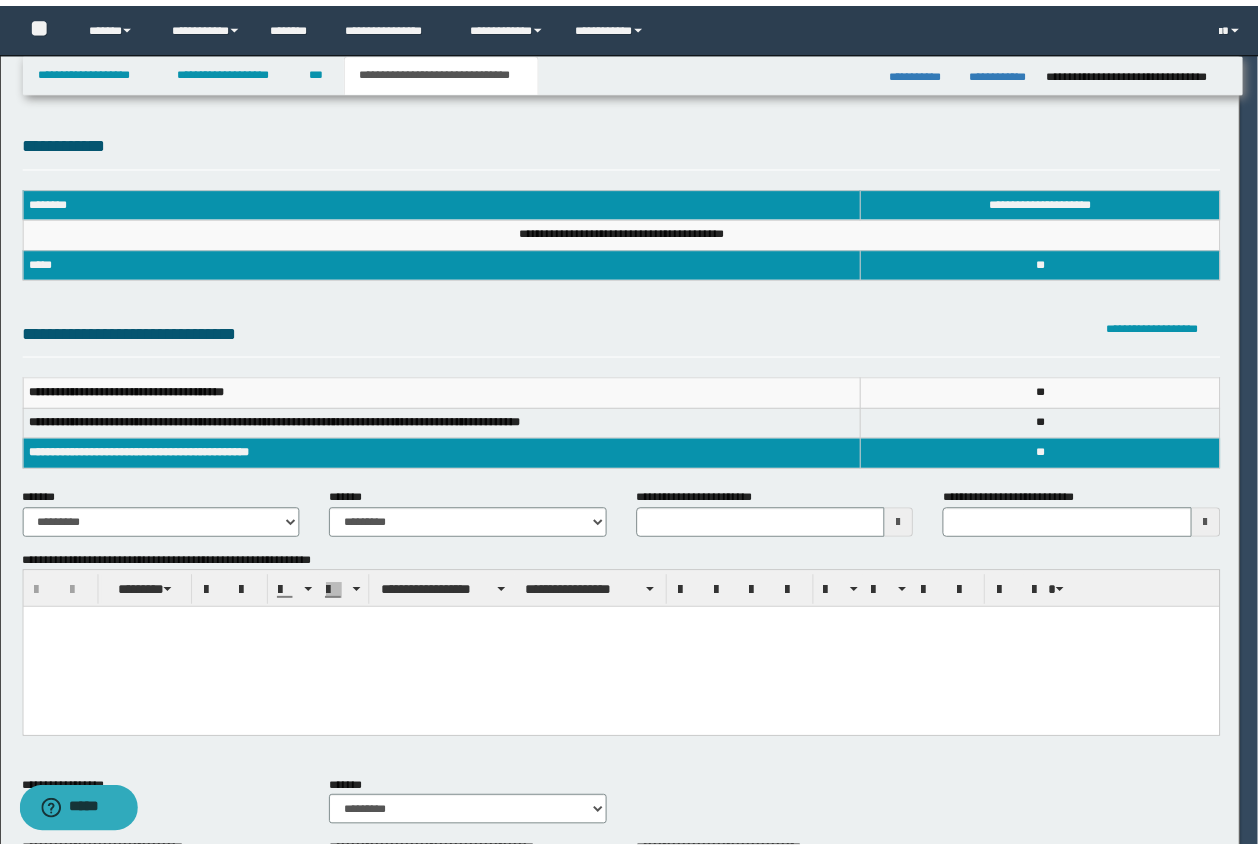 scroll, scrollTop: 0, scrollLeft: 0, axis: both 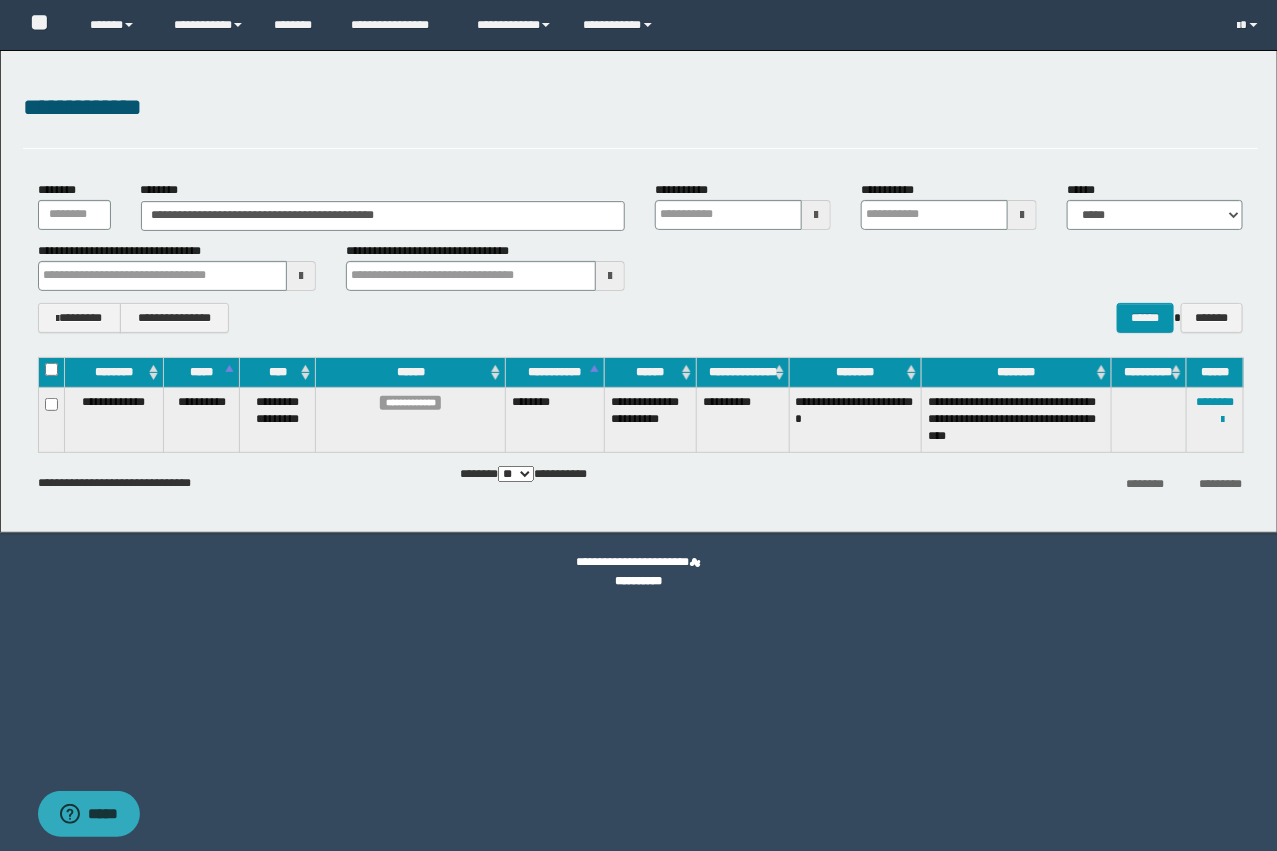 click on "**********" at bounding box center [383, 205] 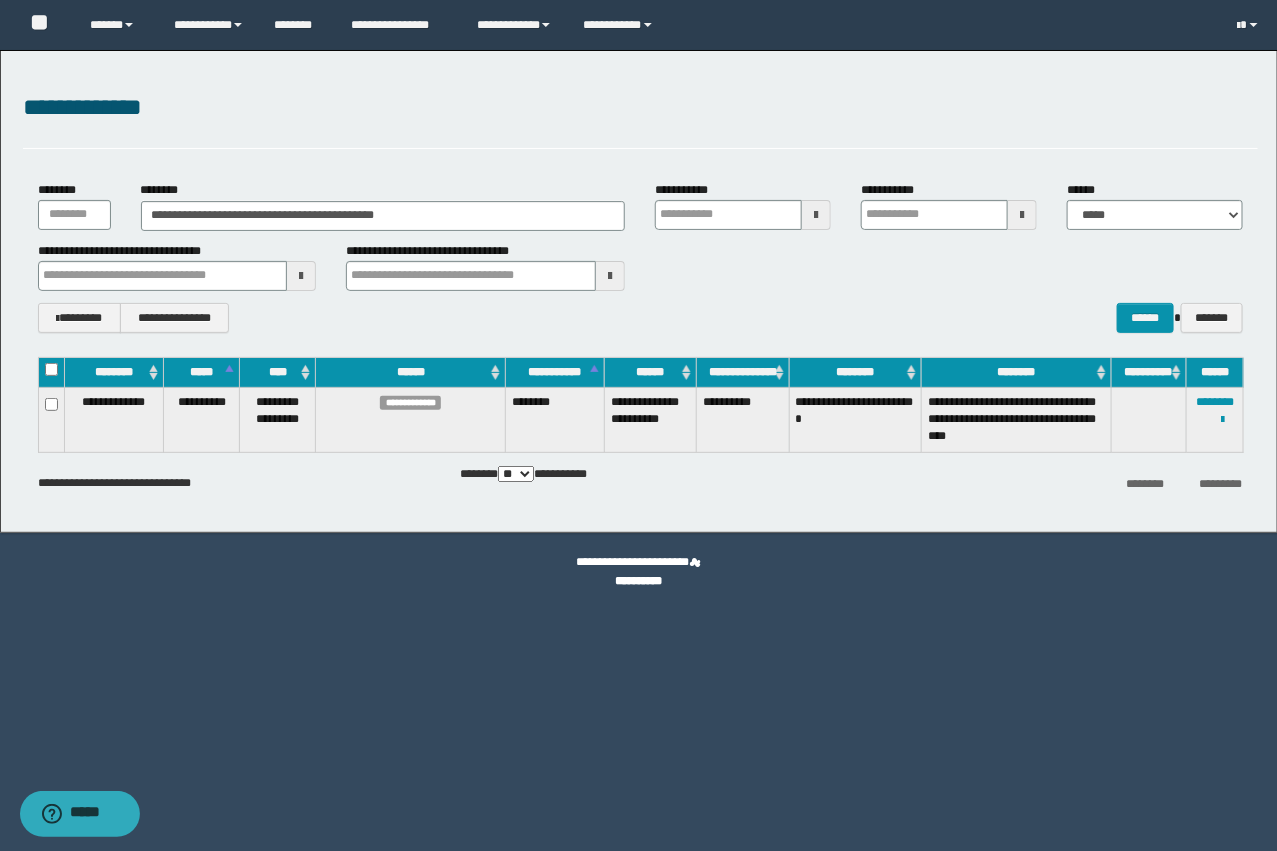 scroll, scrollTop: 0, scrollLeft: 0, axis: both 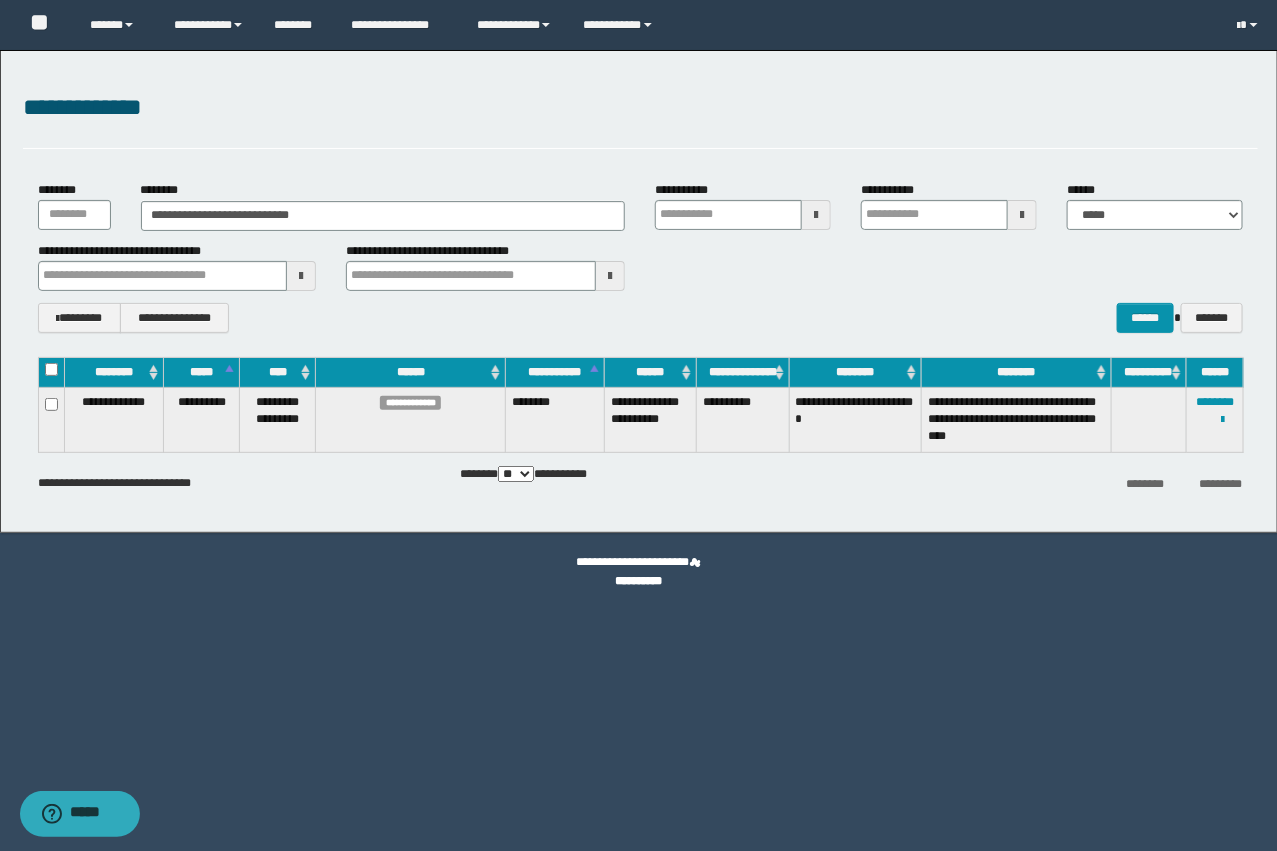 type on "**********" 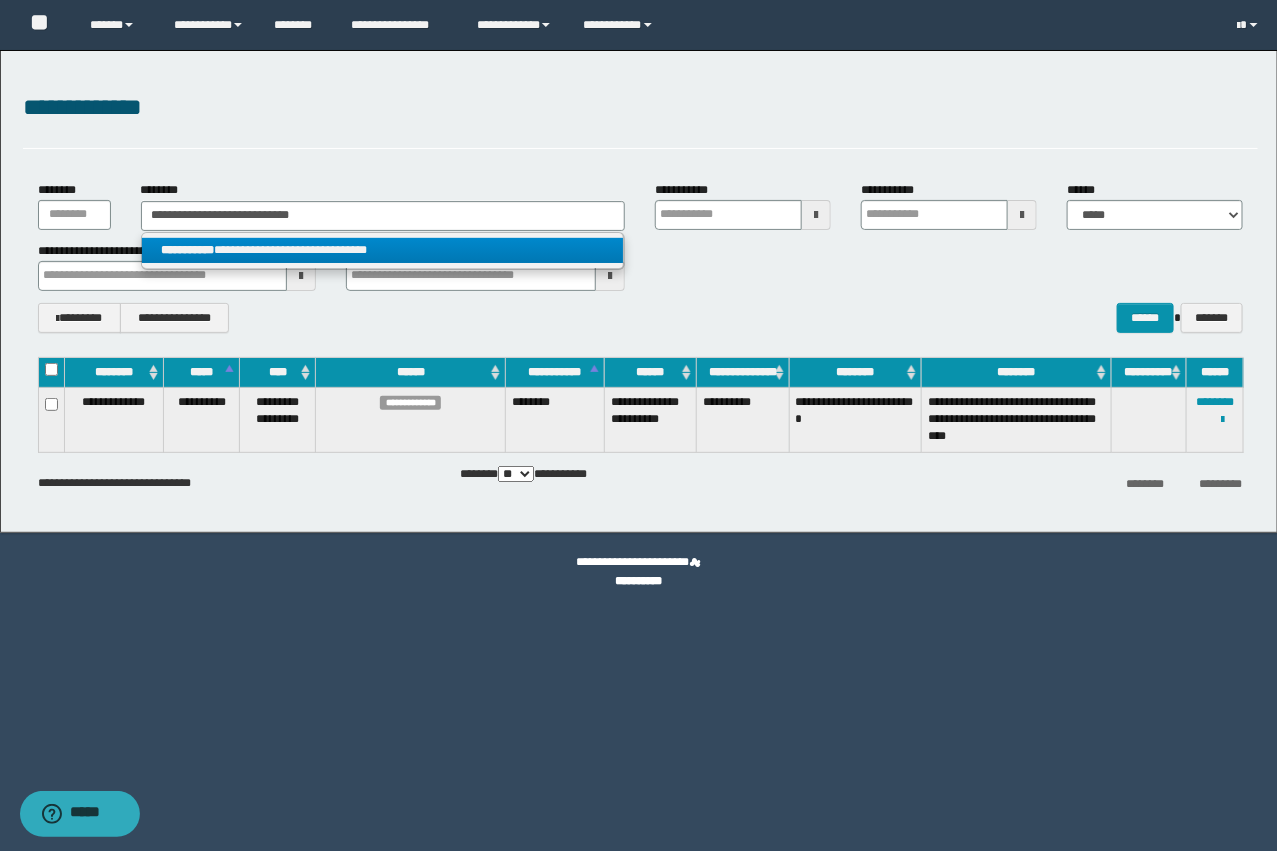 type on "**********" 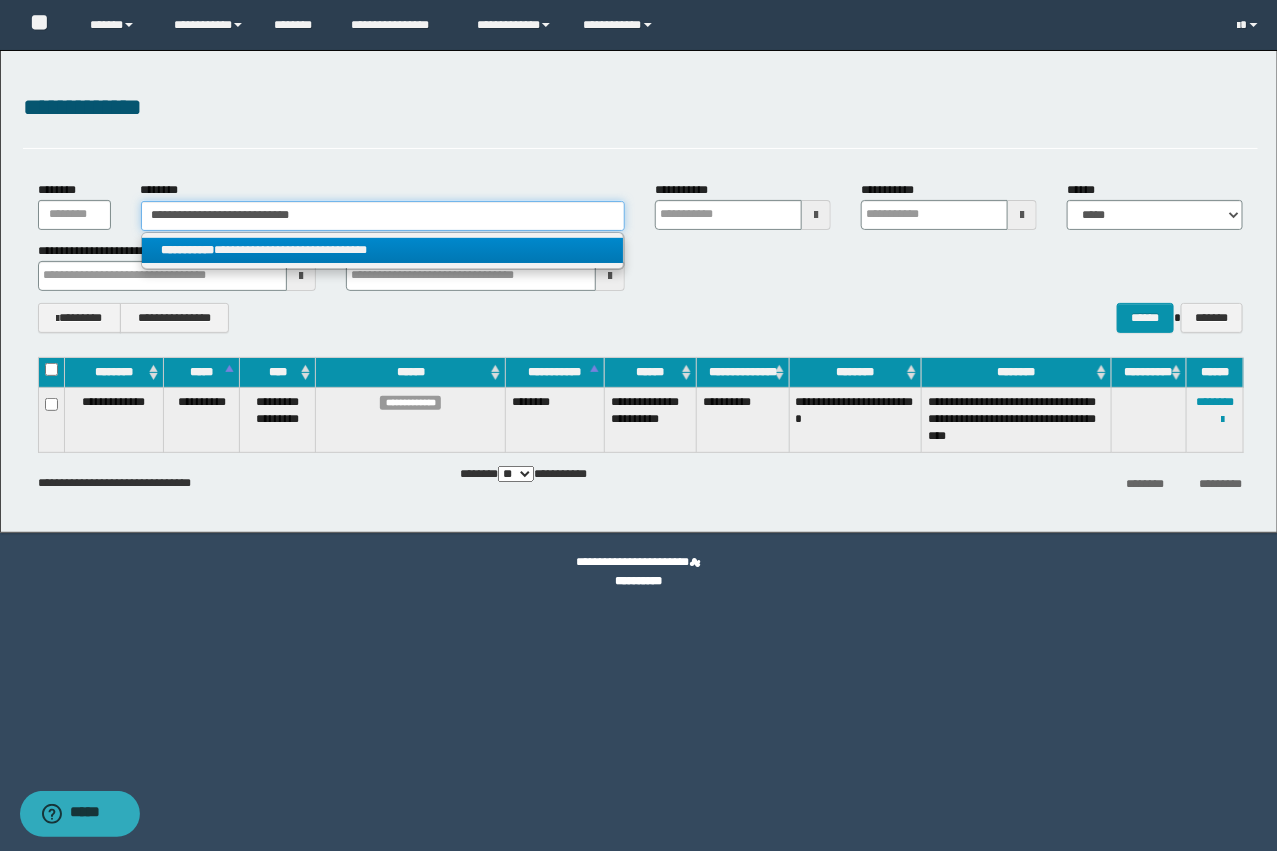 type 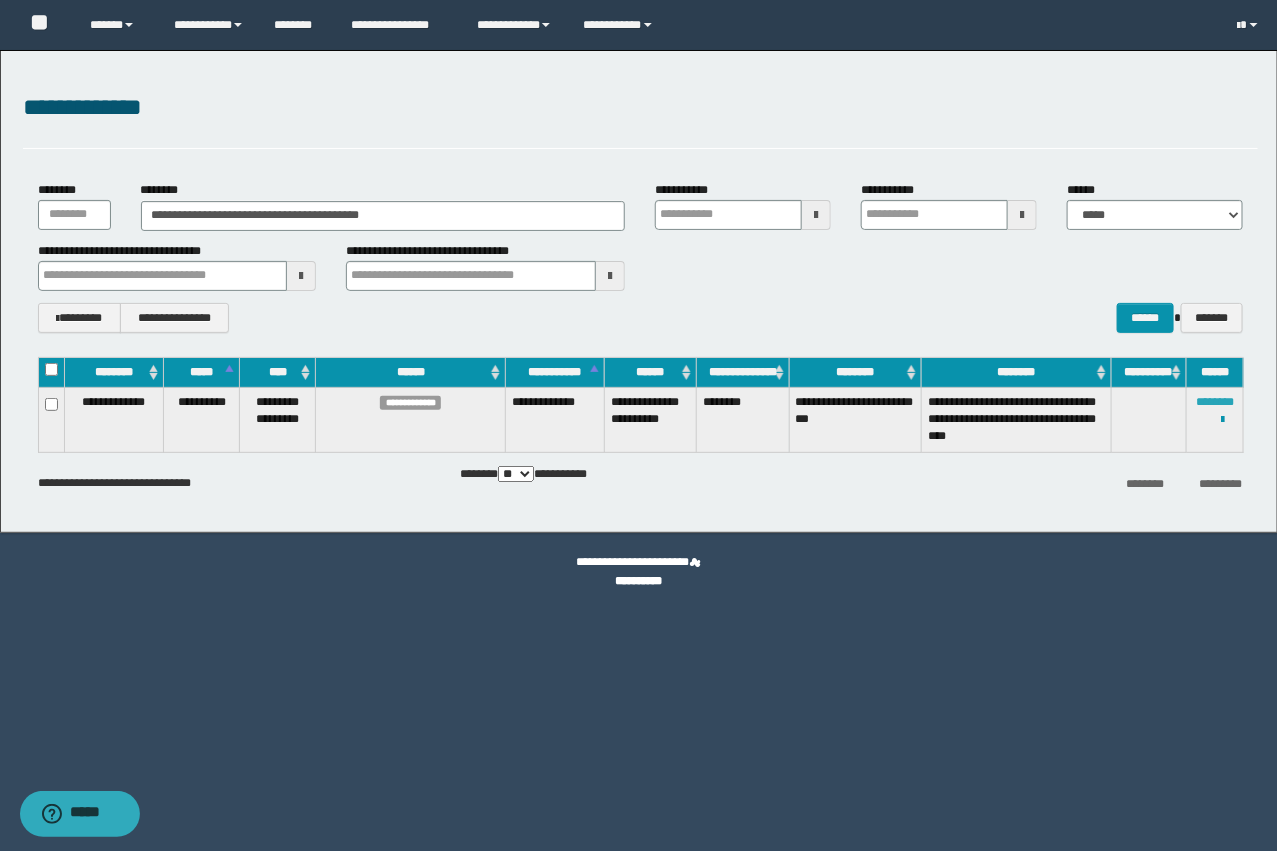 click on "********" at bounding box center (1215, 402) 